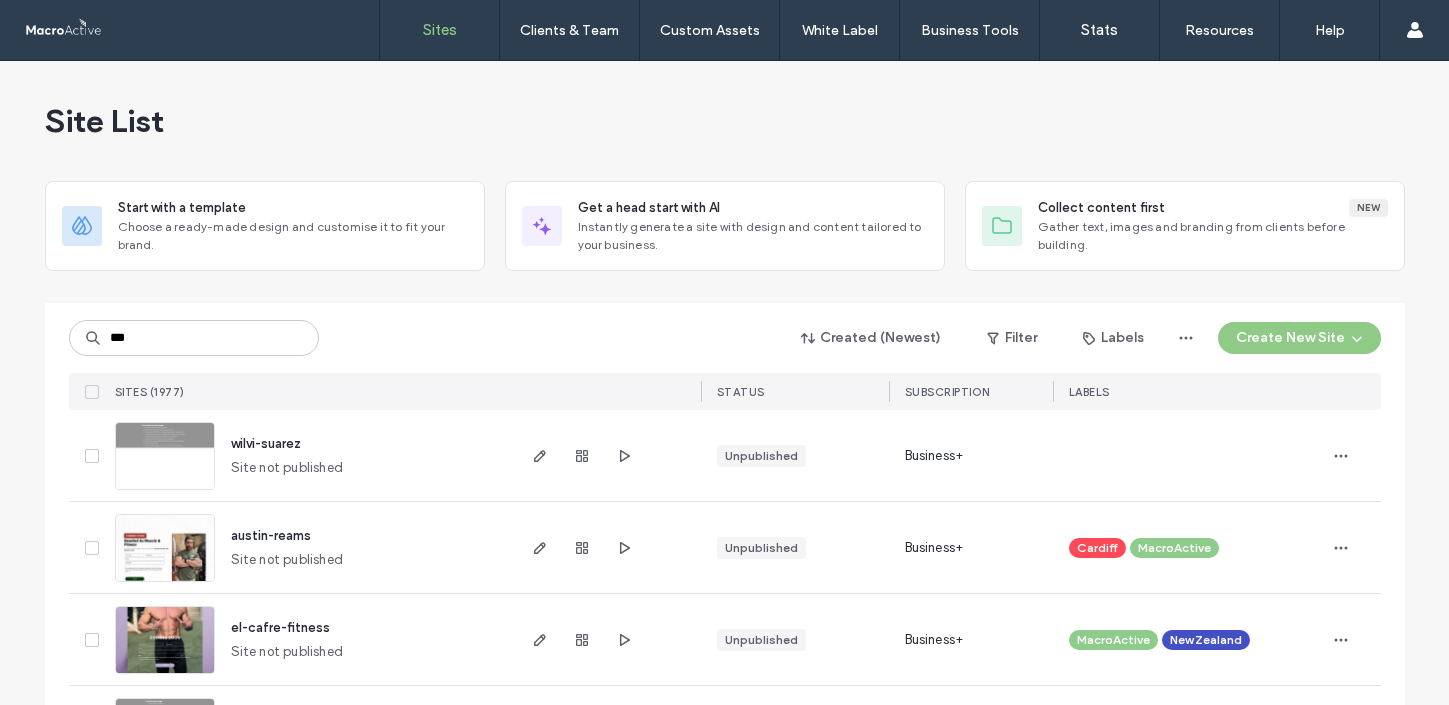 scroll, scrollTop: 0, scrollLeft: 0, axis: both 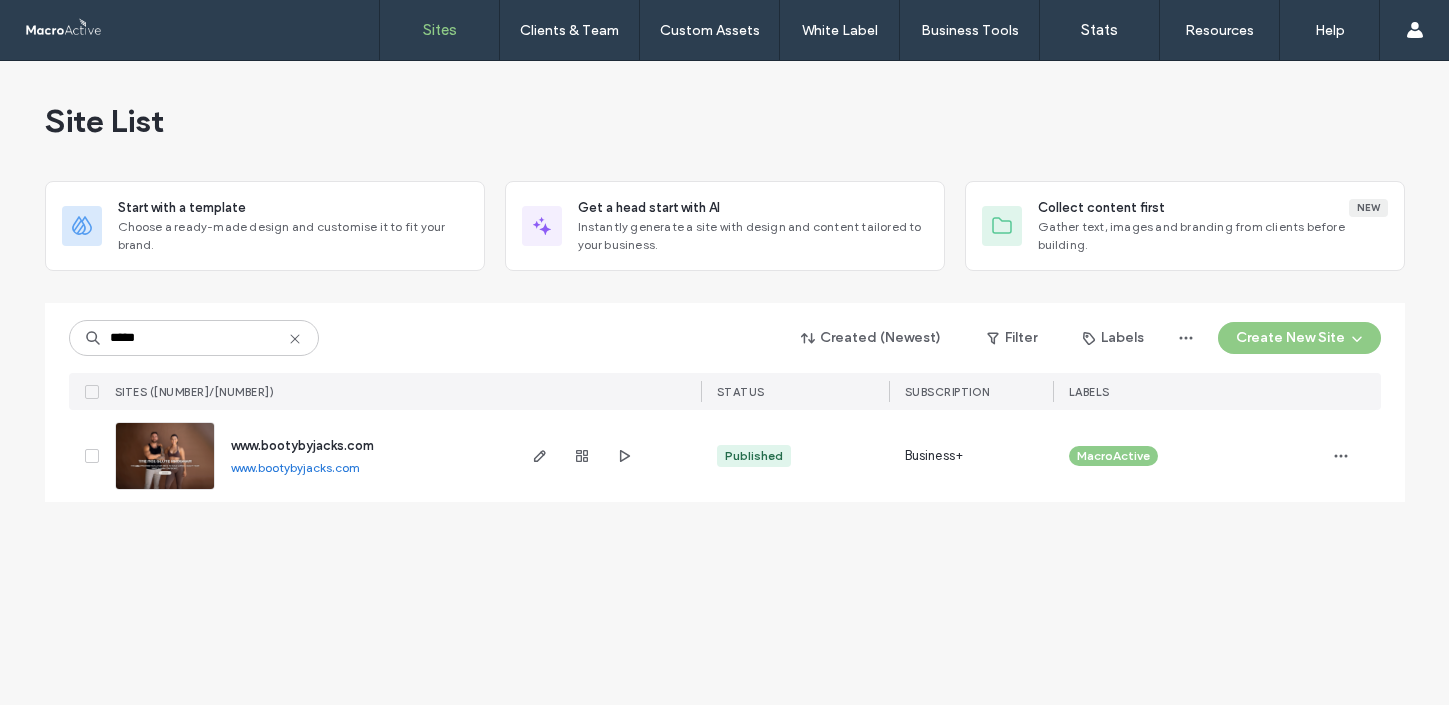 type on "*****" 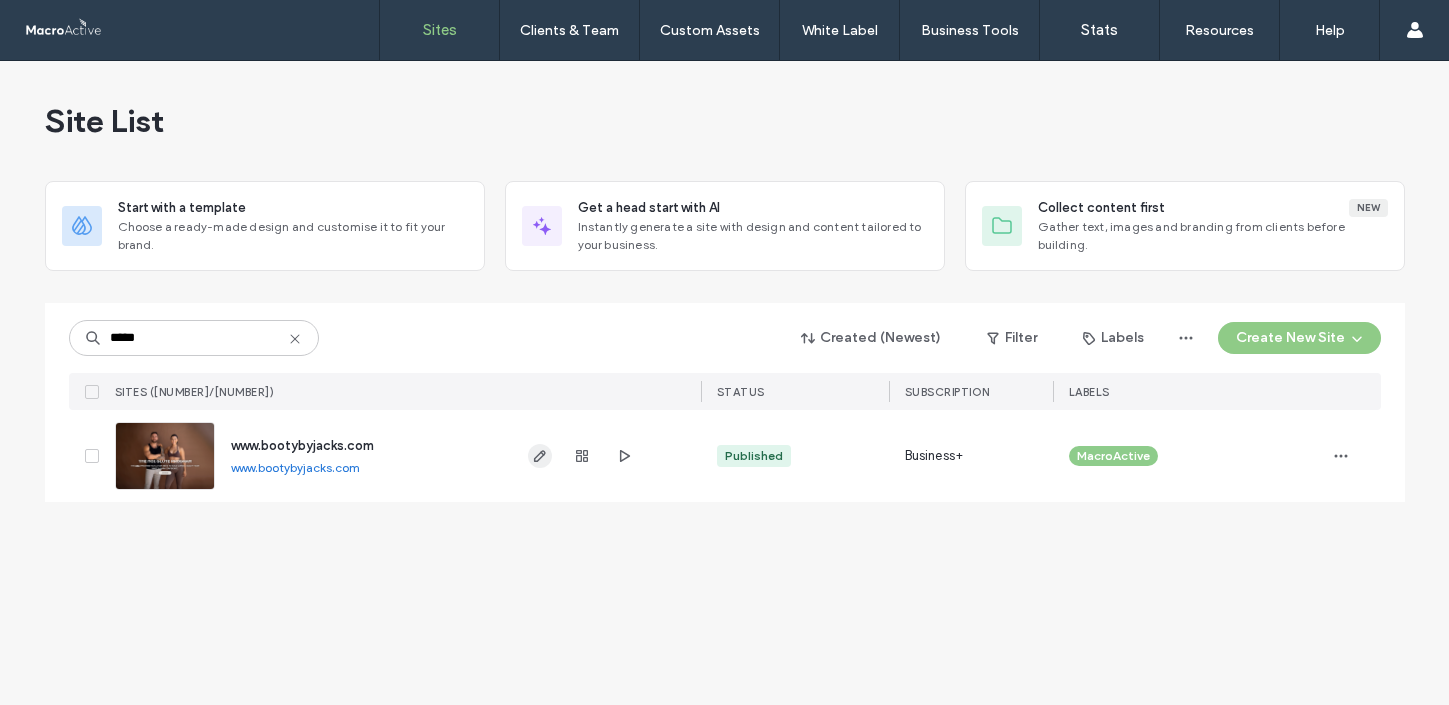 click at bounding box center (606, 456) 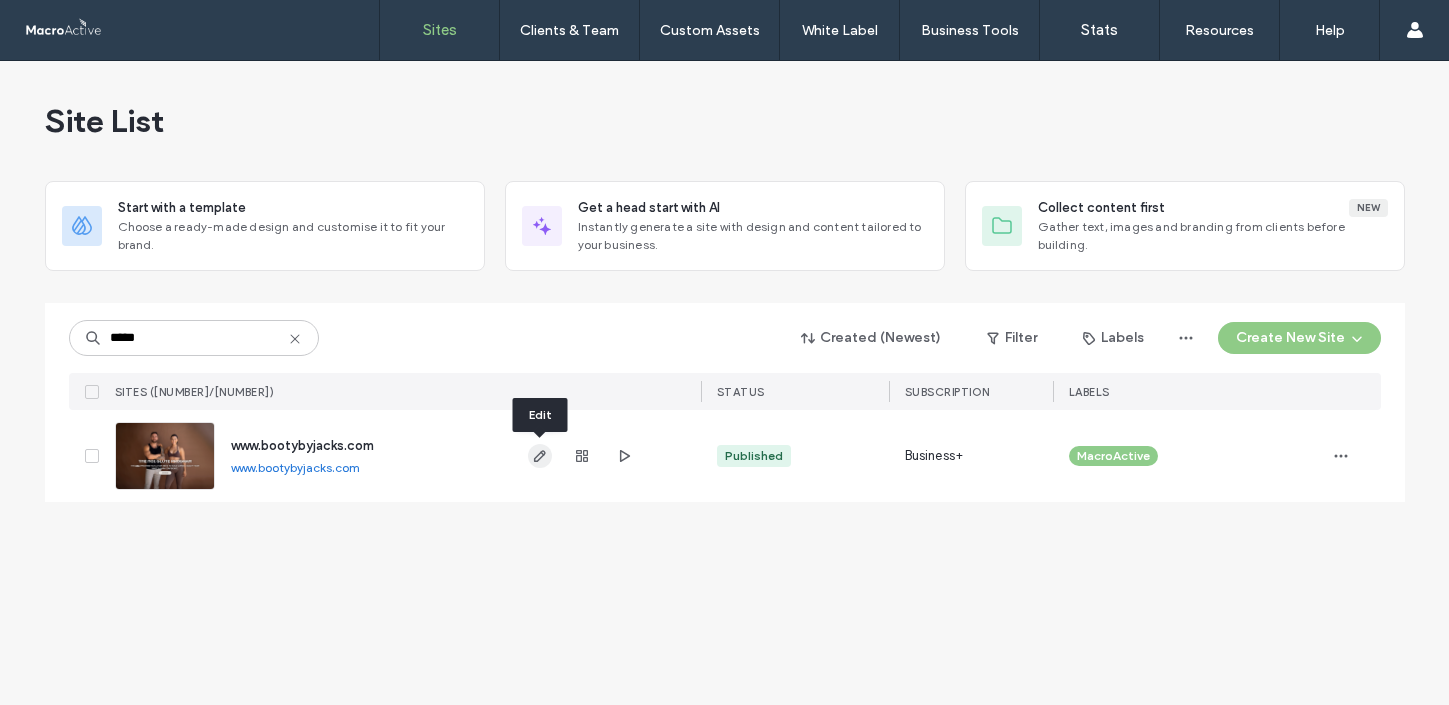 click 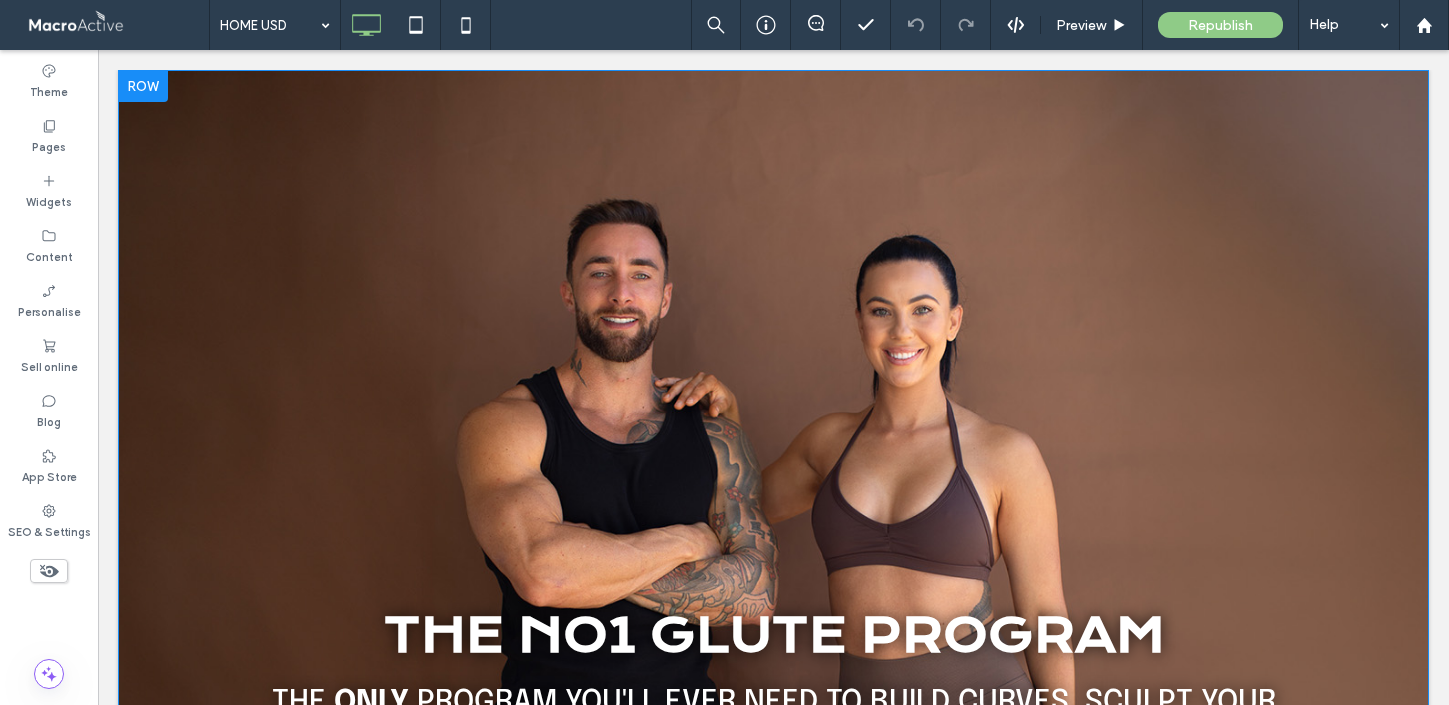 scroll, scrollTop: 0, scrollLeft: 0, axis: both 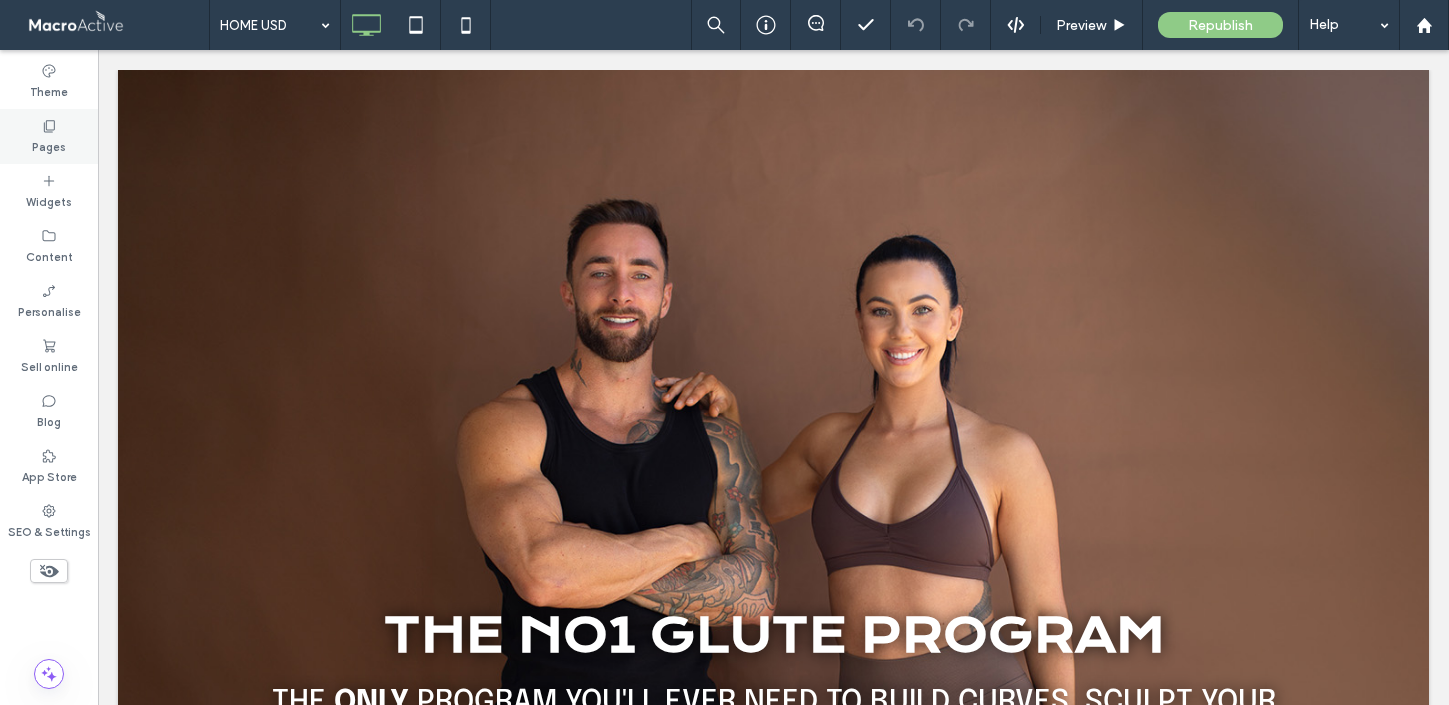 click on "Pages" at bounding box center [49, 145] 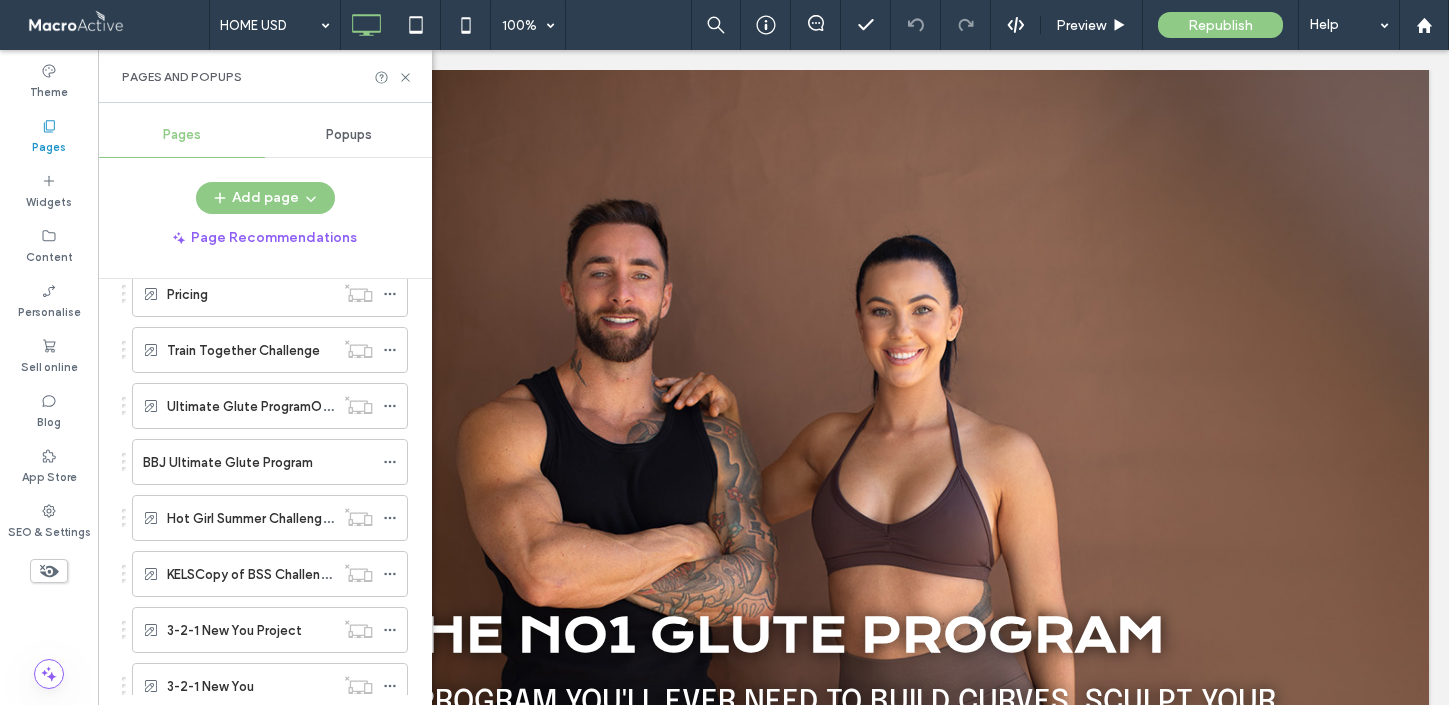 scroll, scrollTop: 2630, scrollLeft: 0, axis: vertical 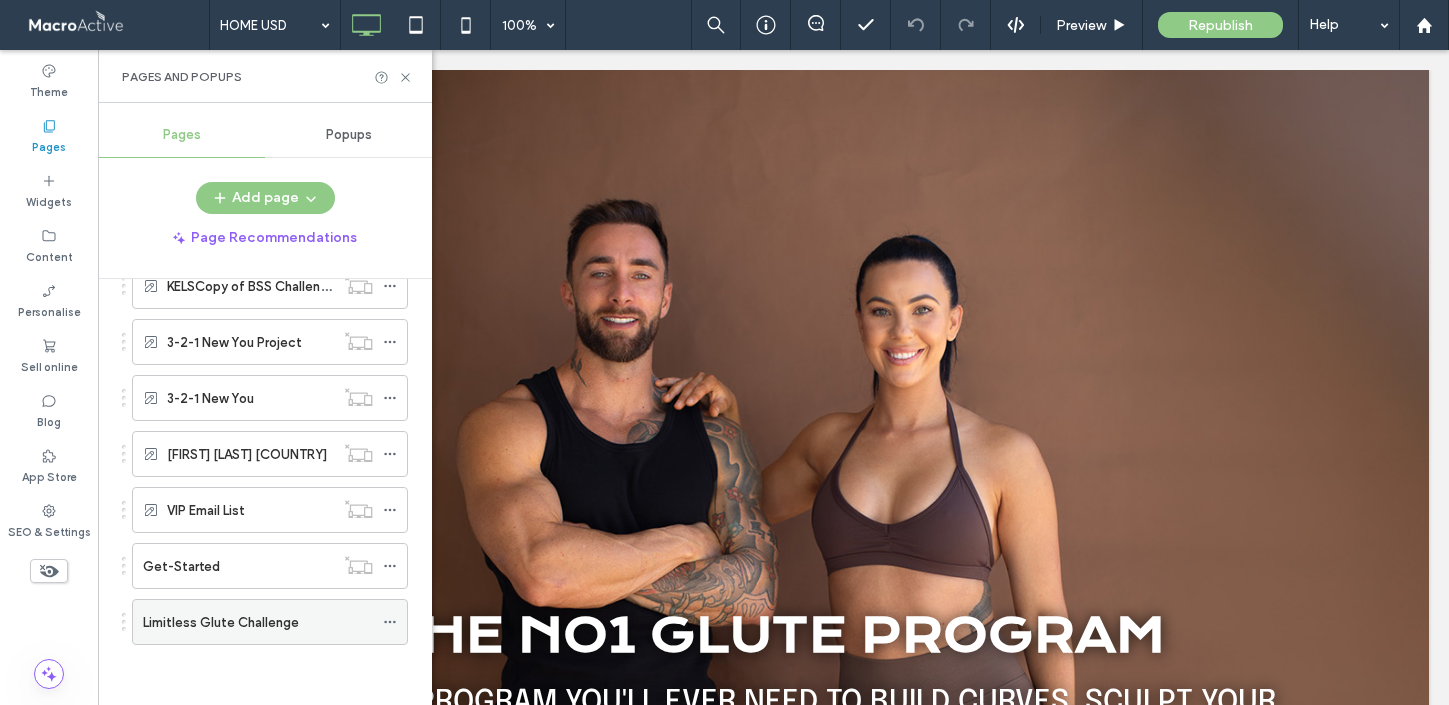 click 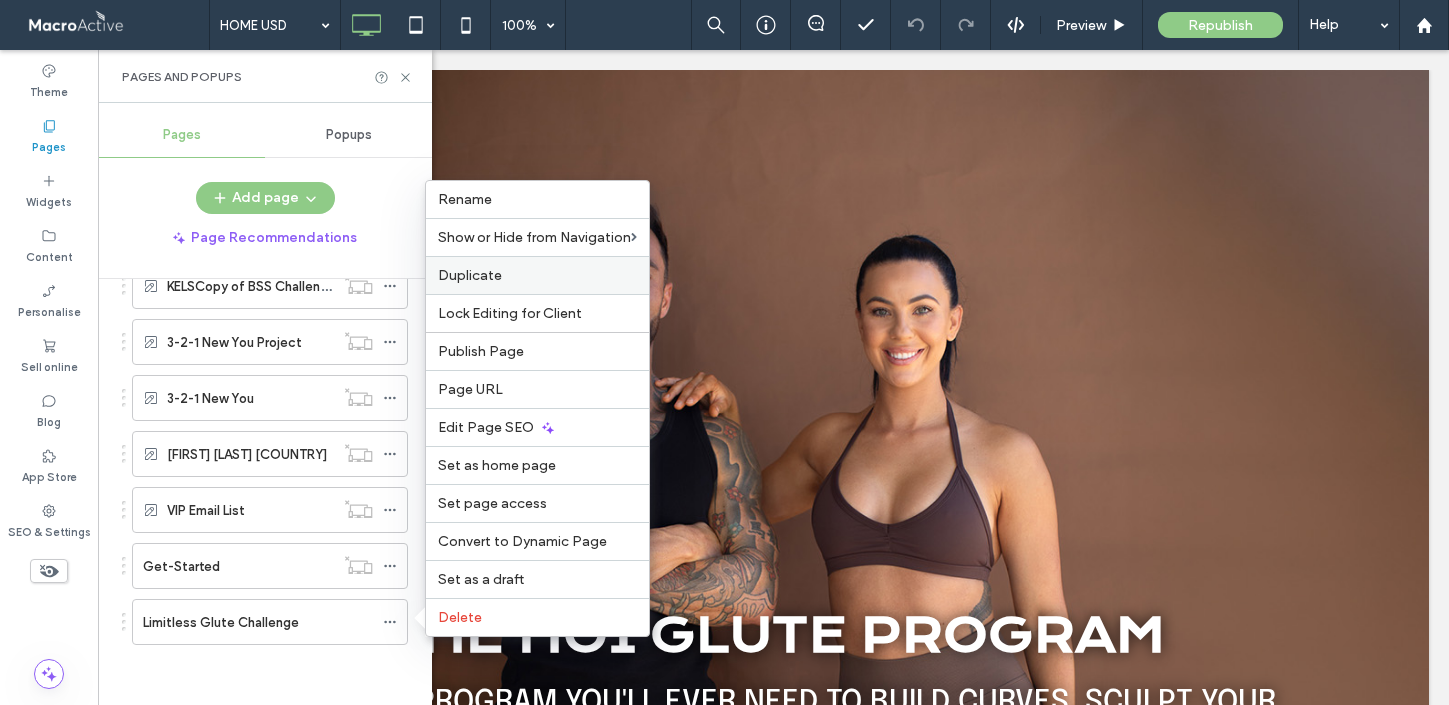 click on "Duplicate" at bounding box center [537, 275] 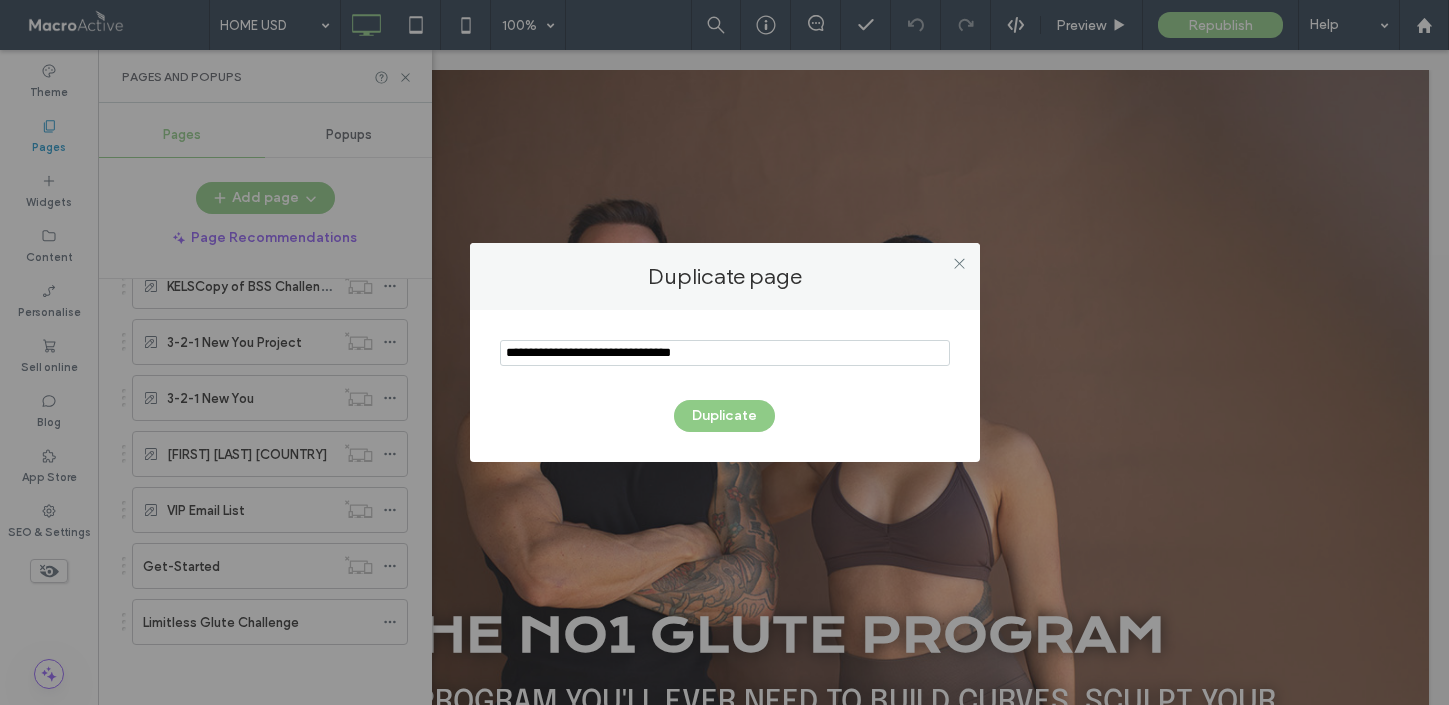 drag, startPoint x: 553, startPoint y: 353, endPoint x: 488, endPoint y: 352, distance: 65.00769 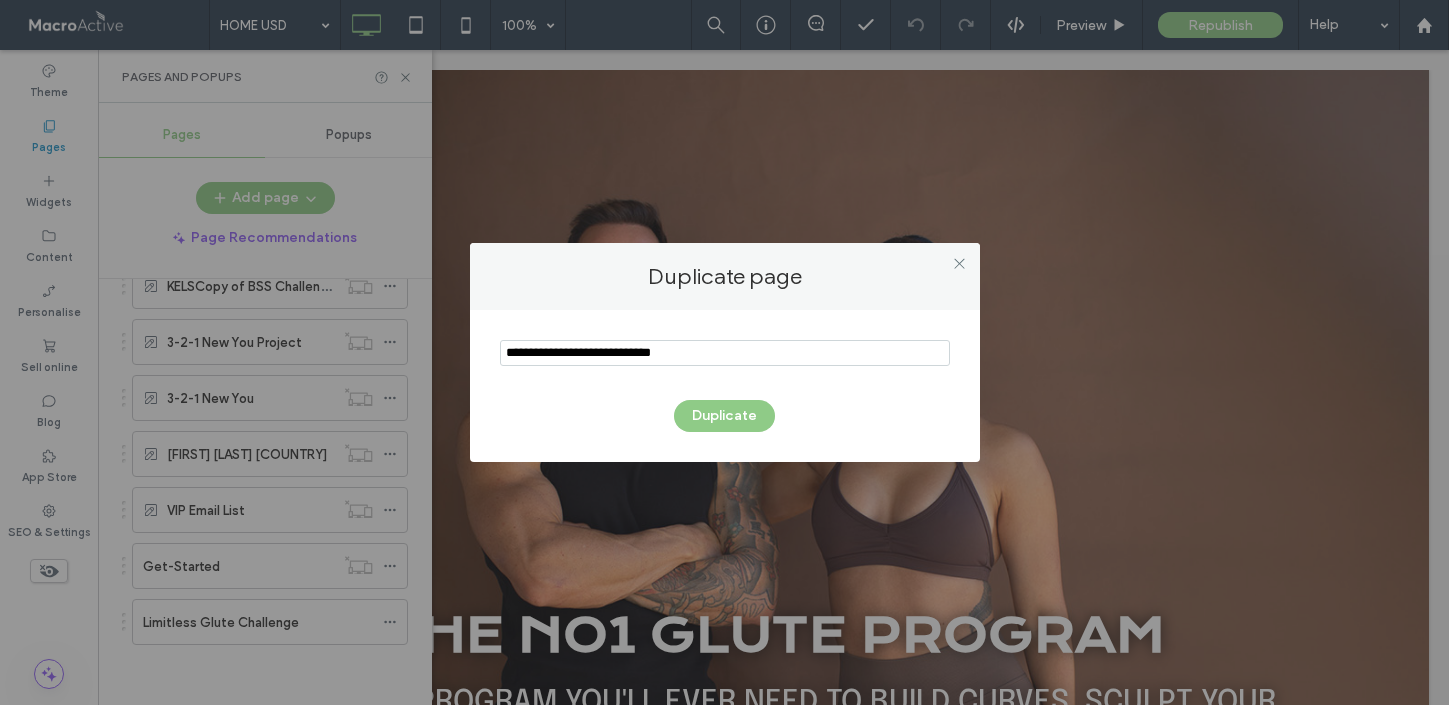 drag, startPoint x: 629, startPoint y: 354, endPoint x: 594, endPoint y: 351, distance: 35.128338 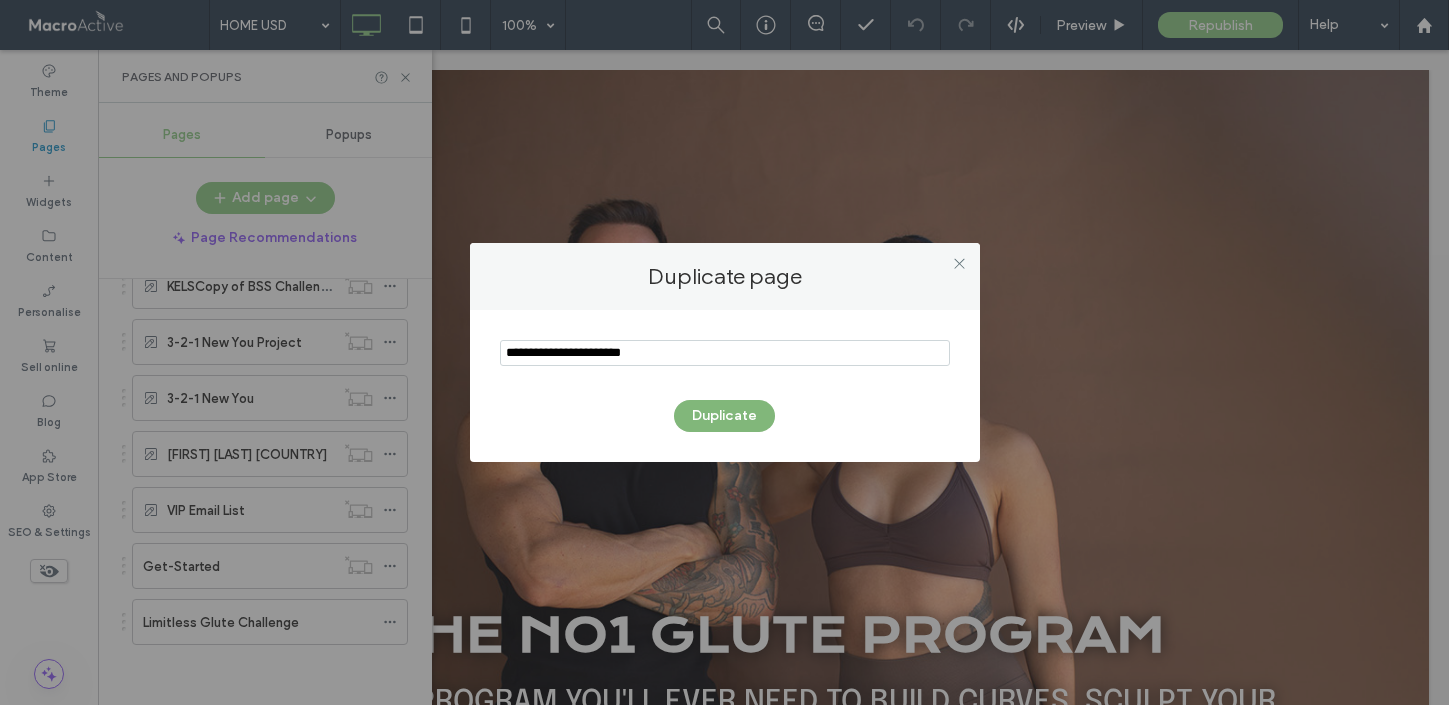 type on "**********" 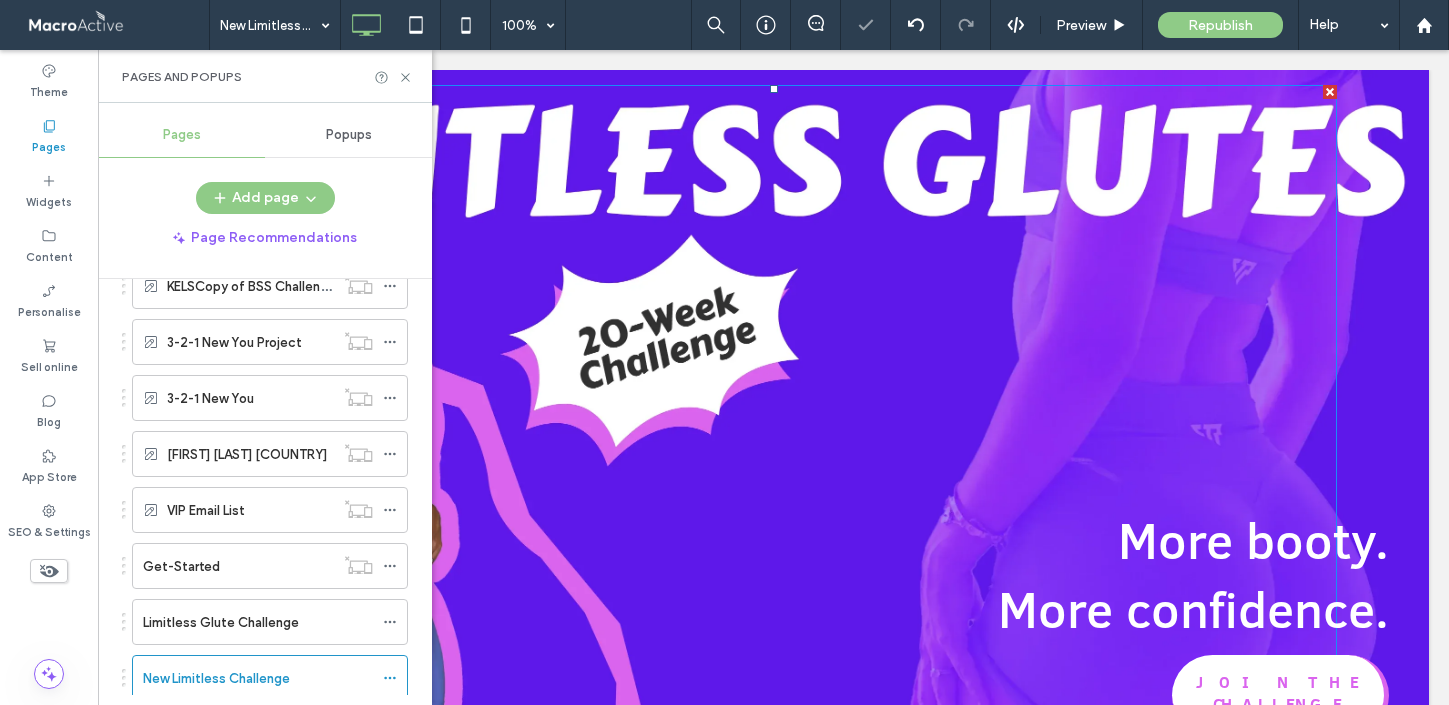 scroll, scrollTop: 0, scrollLeft: 0, axis: both 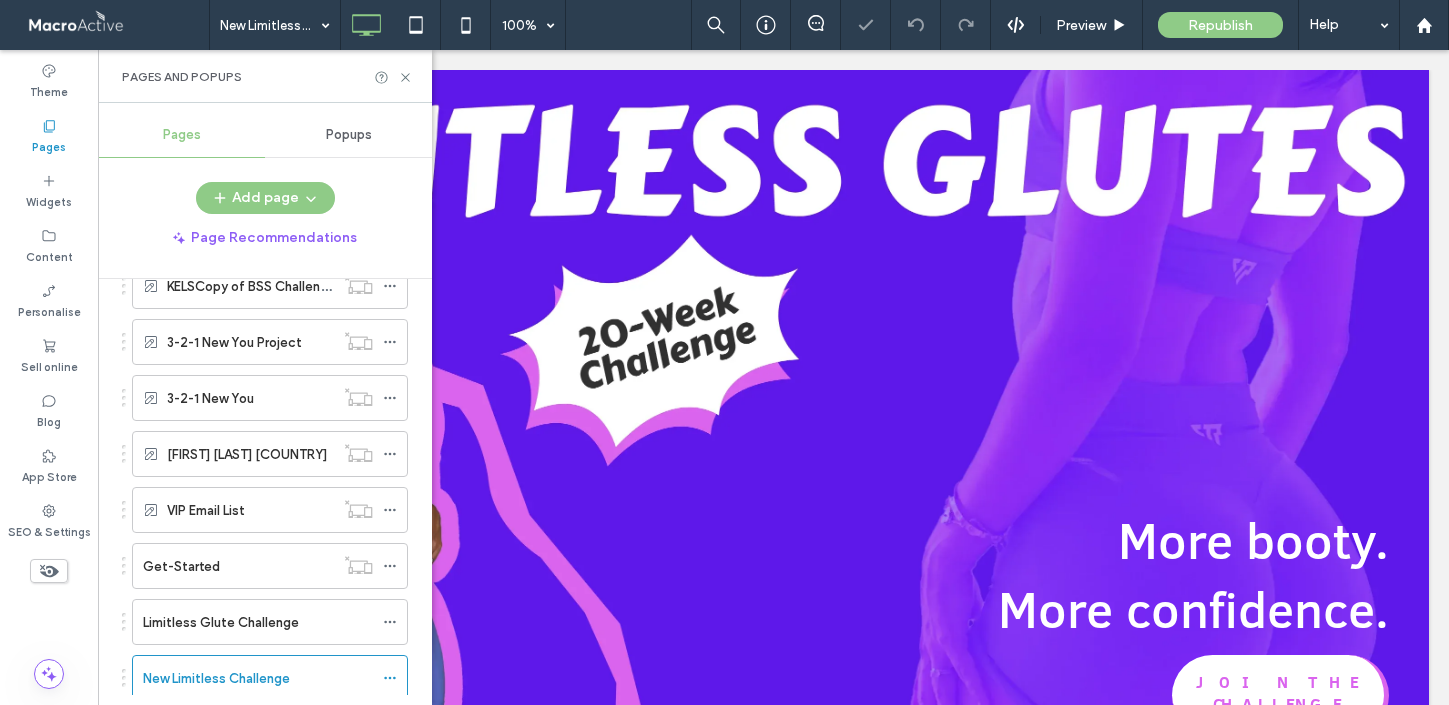 click on "Pages and Popups" at bounding box center (265, 77) 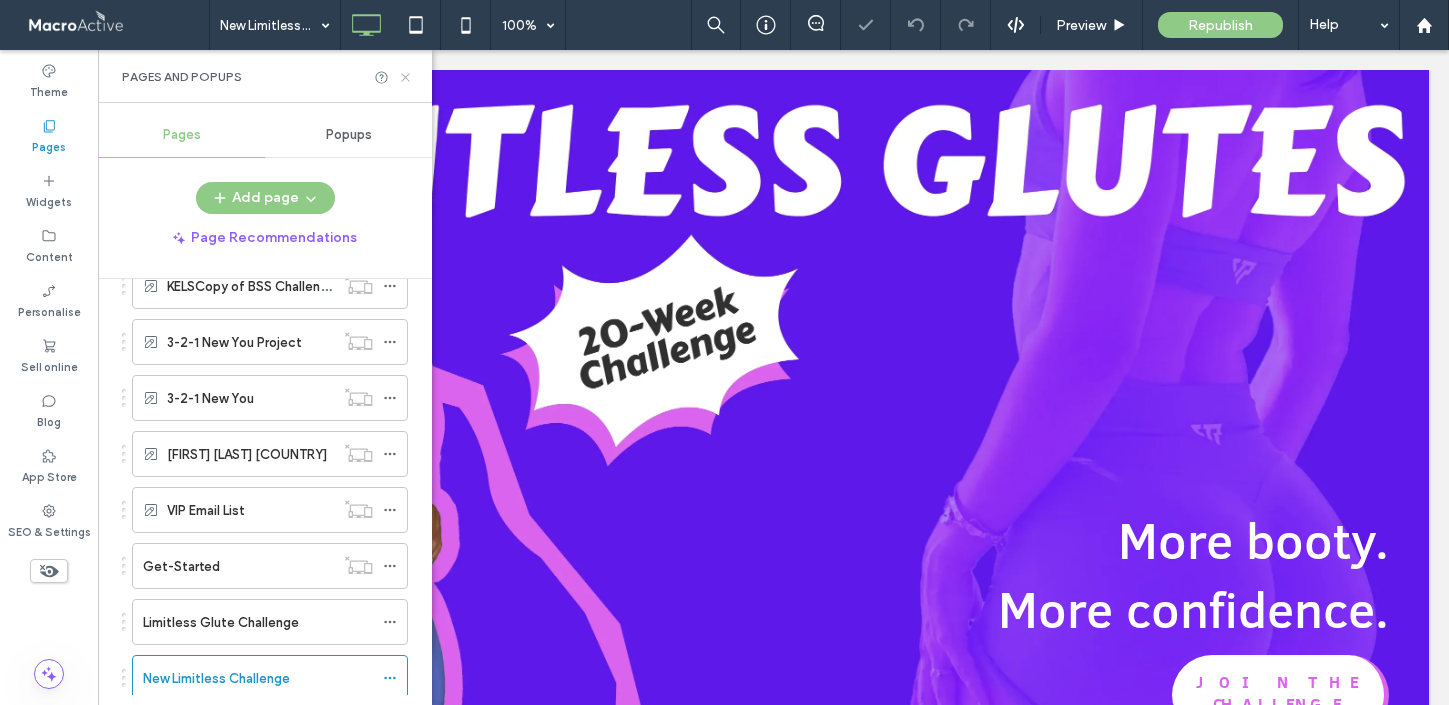 click 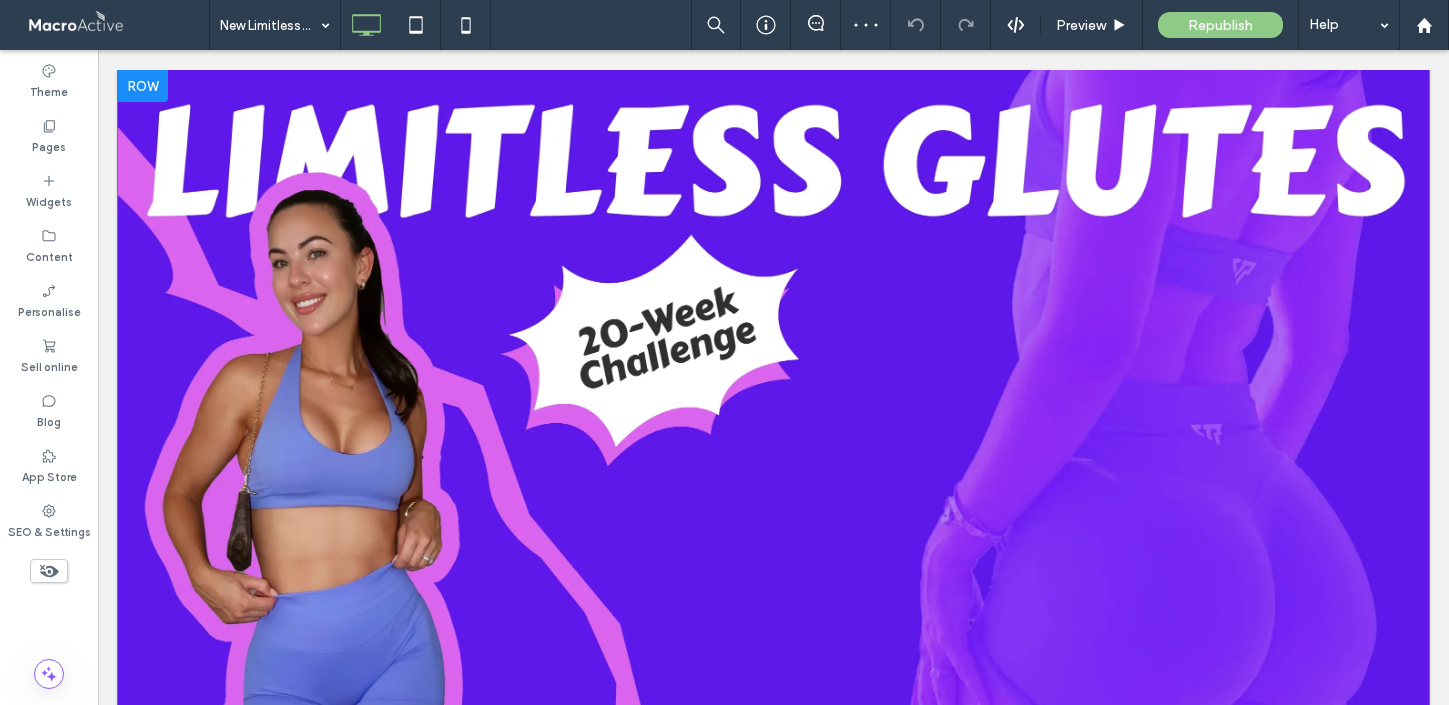 click on "Click To Paste
Row + Add Section" at bounding box center [773, 432] 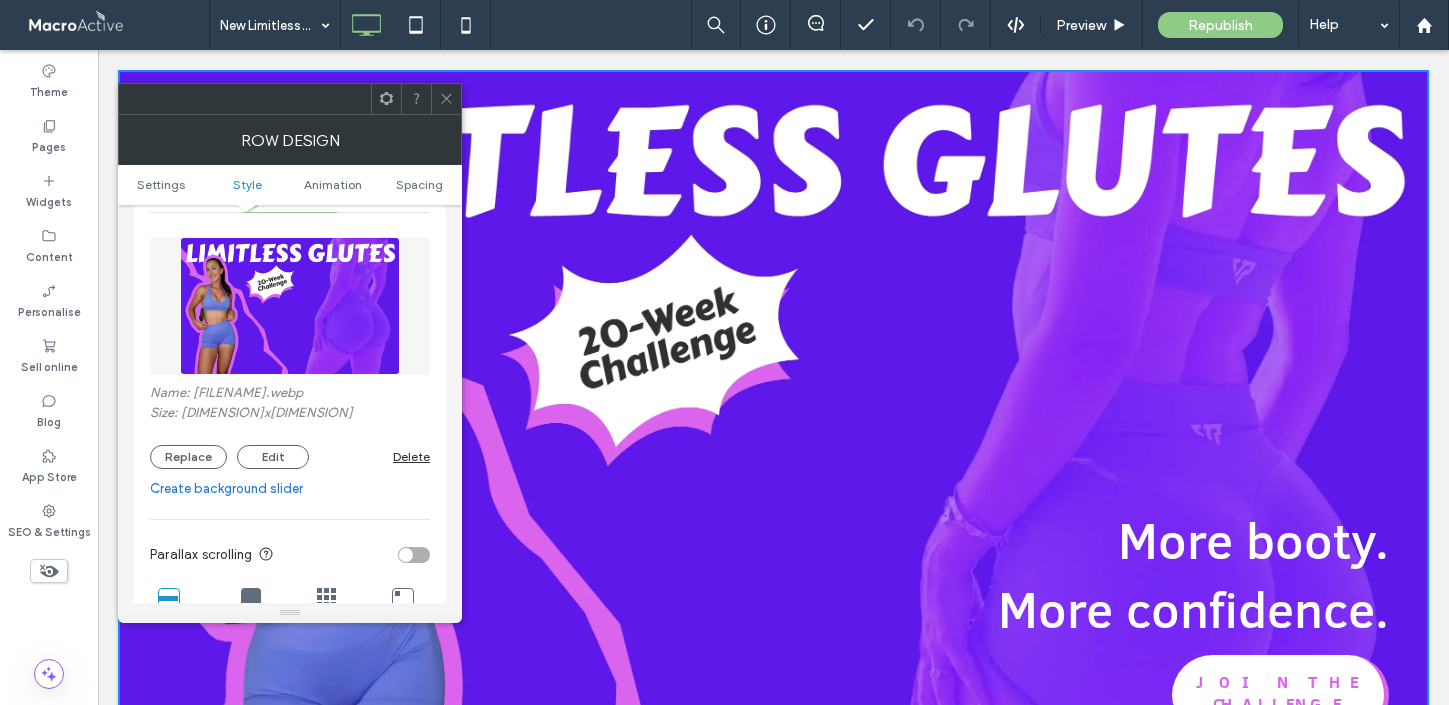 scroll, scrollTop: 324, scrollLeft: 0, axis: vertical 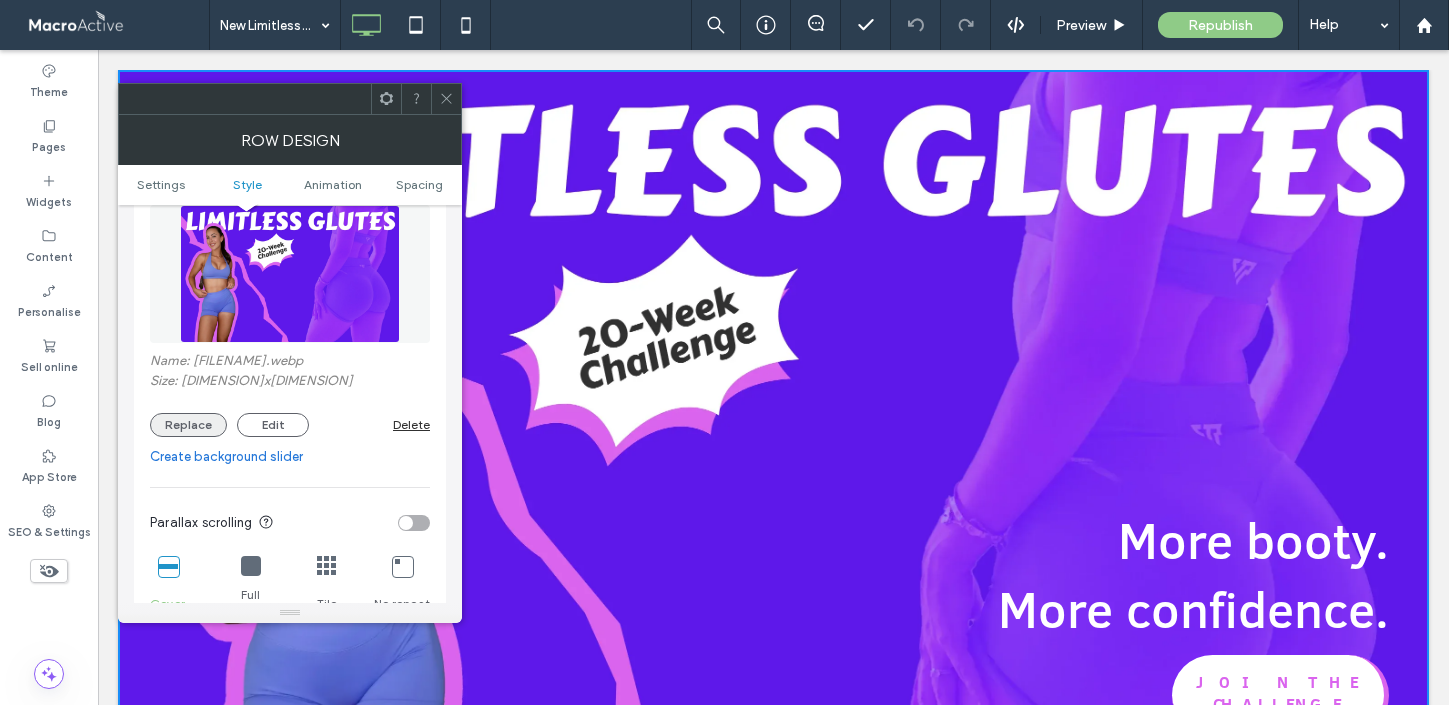 click on "Replace" at bounding box center [188, 425] 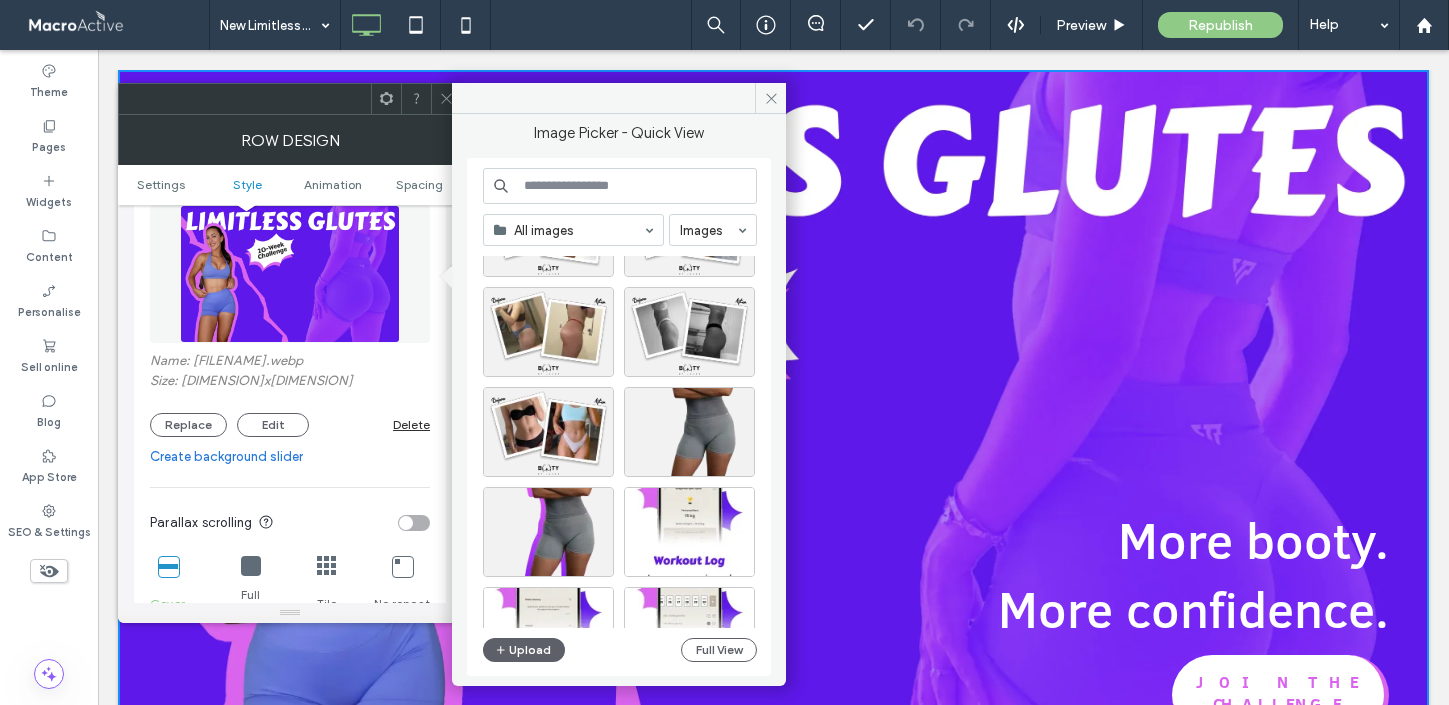 scroll, scrollTop: 827, scrollLeft: 0, axis: vertical 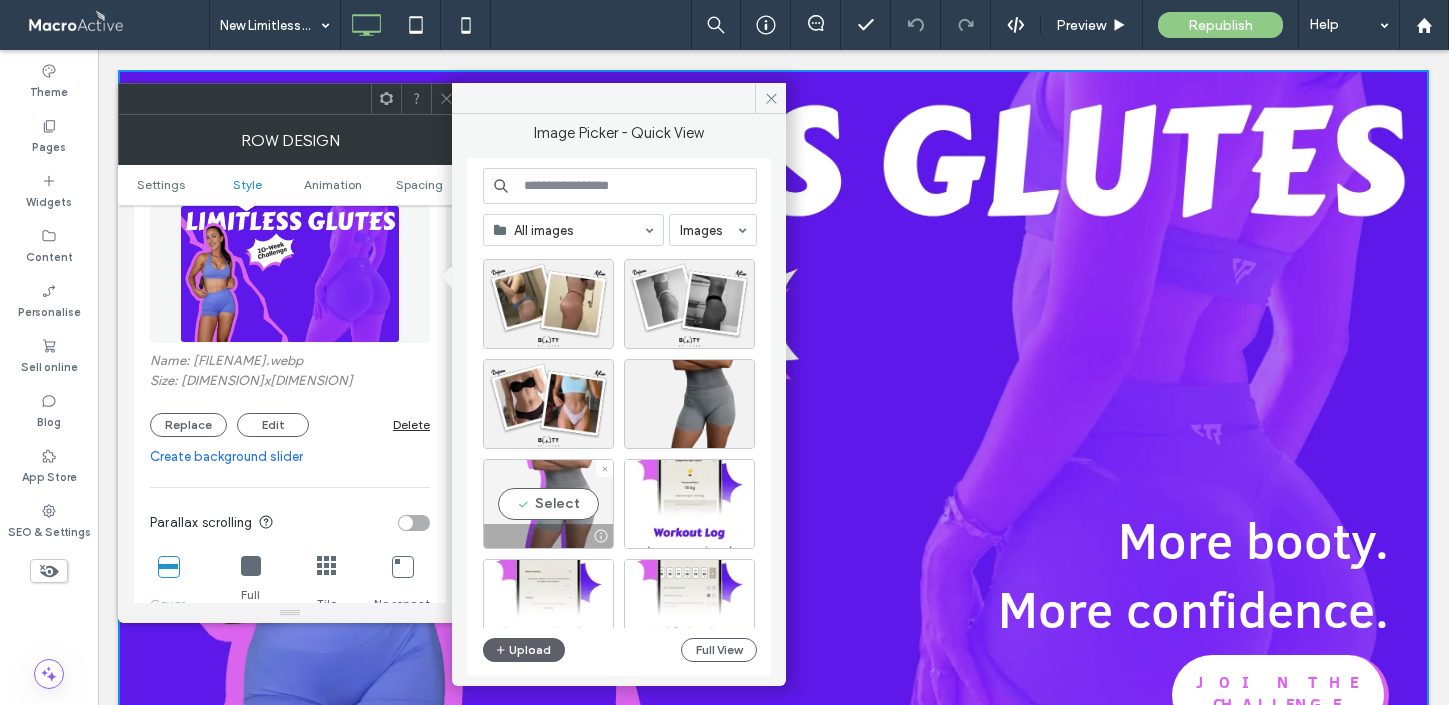 click on "Select" at bounding box center (548, 504) 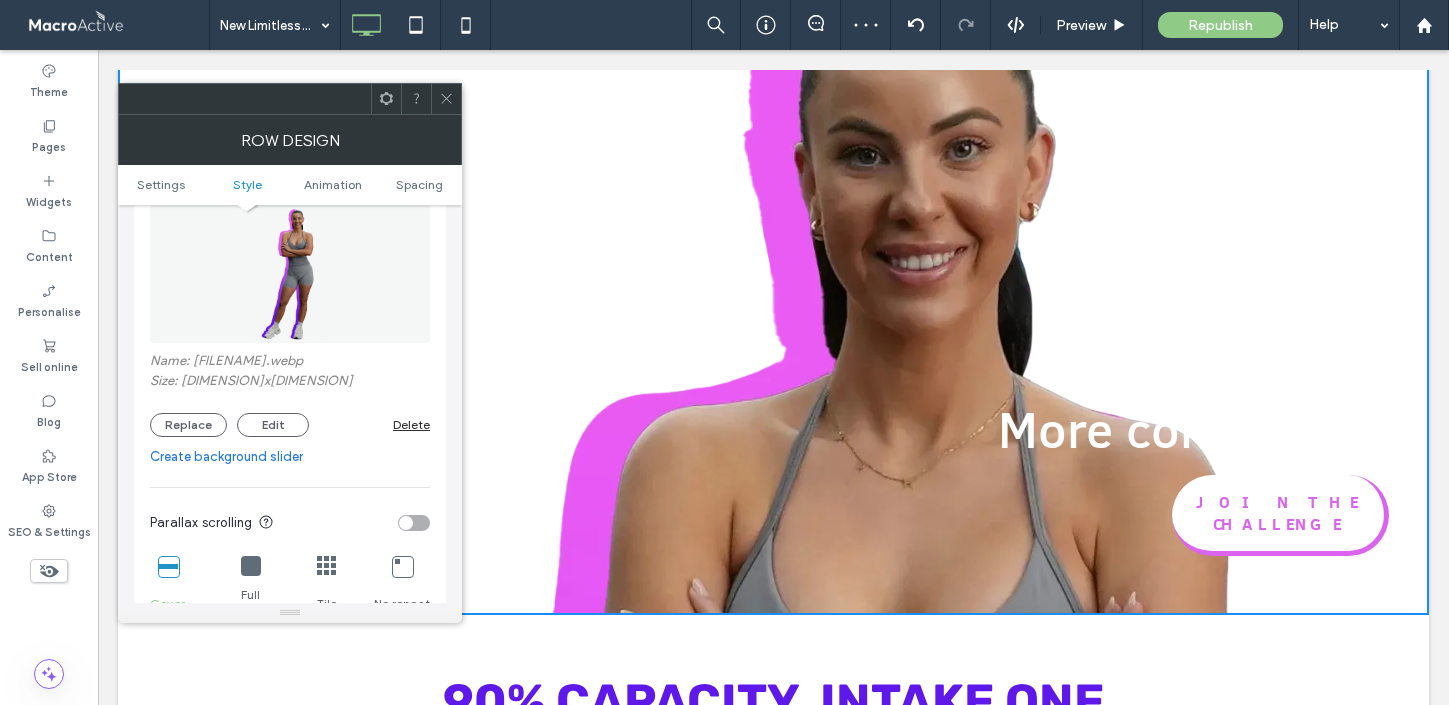 scroll, scrollTop: 113, scrollLeft: 0, axis: vertical 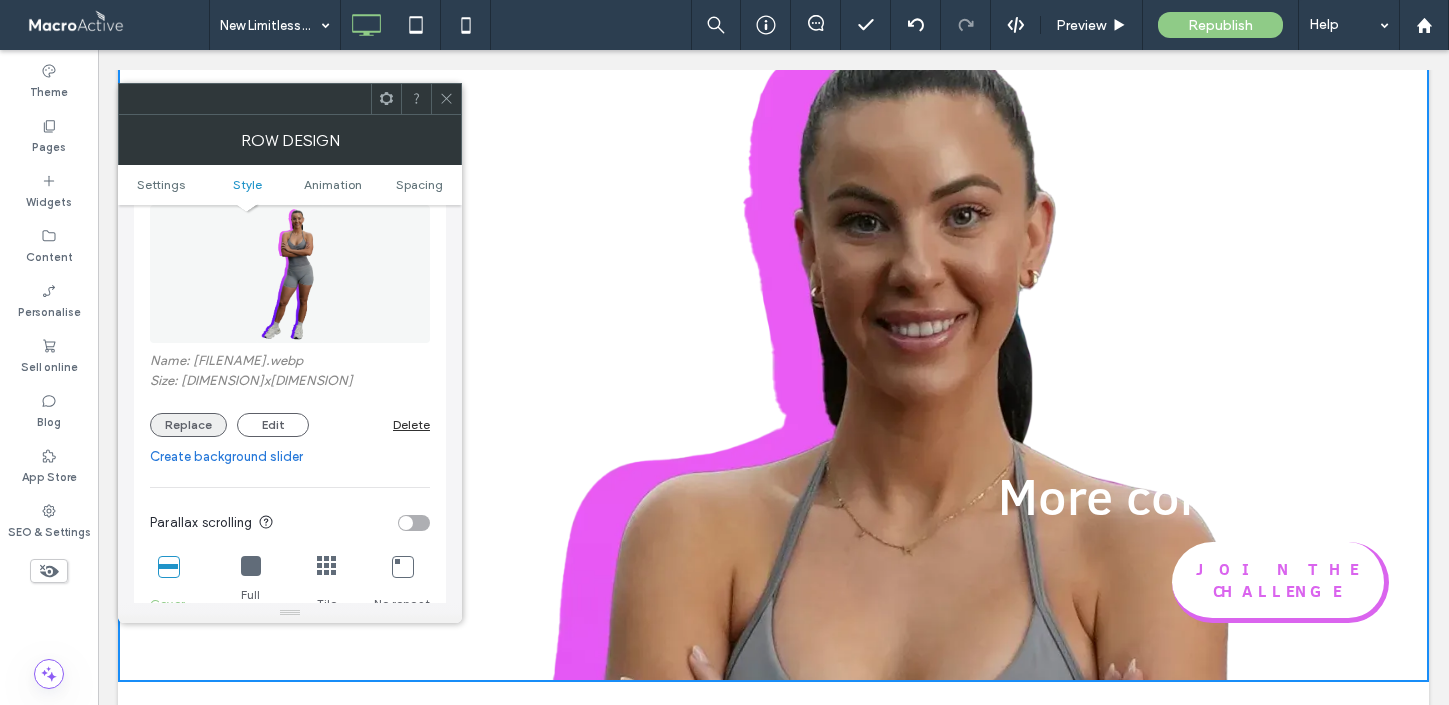 click on "Replace" at bounding box center (188, 425) 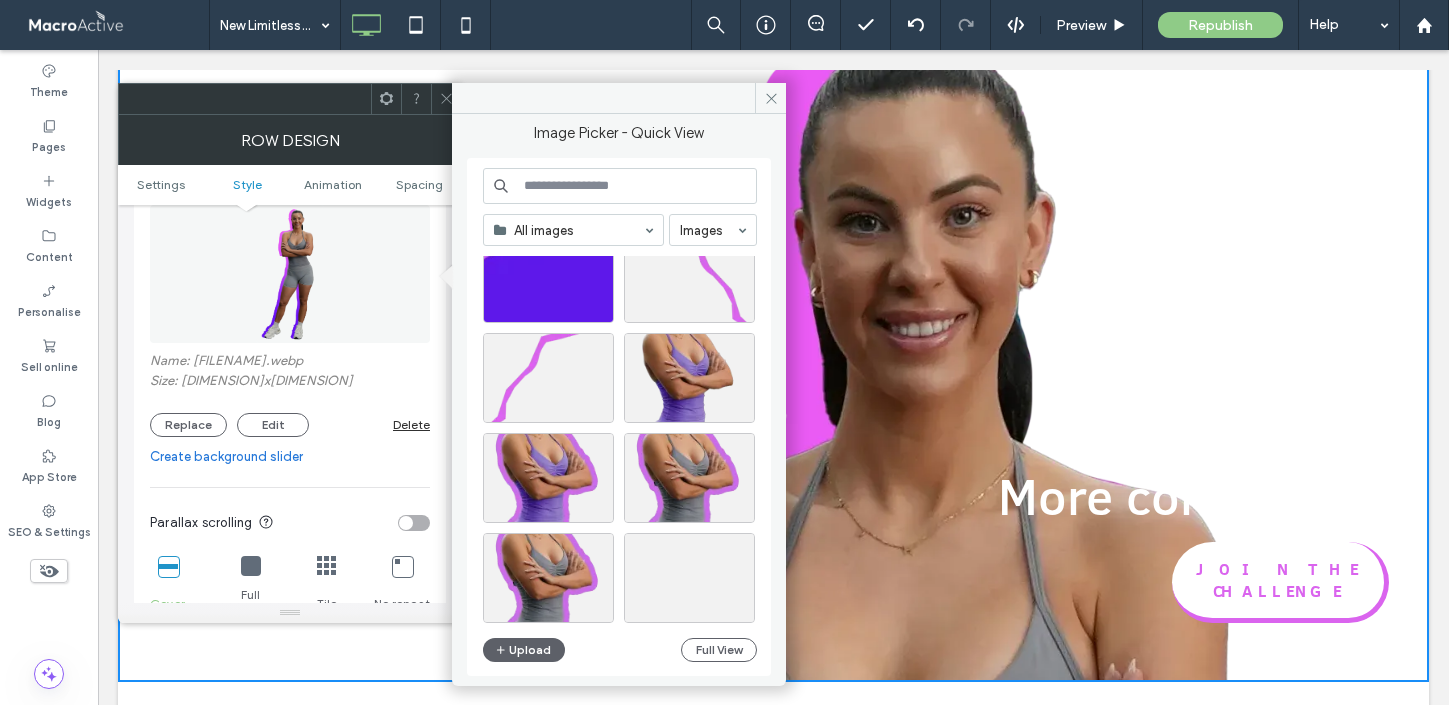 scroll, scrollTop: 2167, scrollLeft: 0, axis: vertical 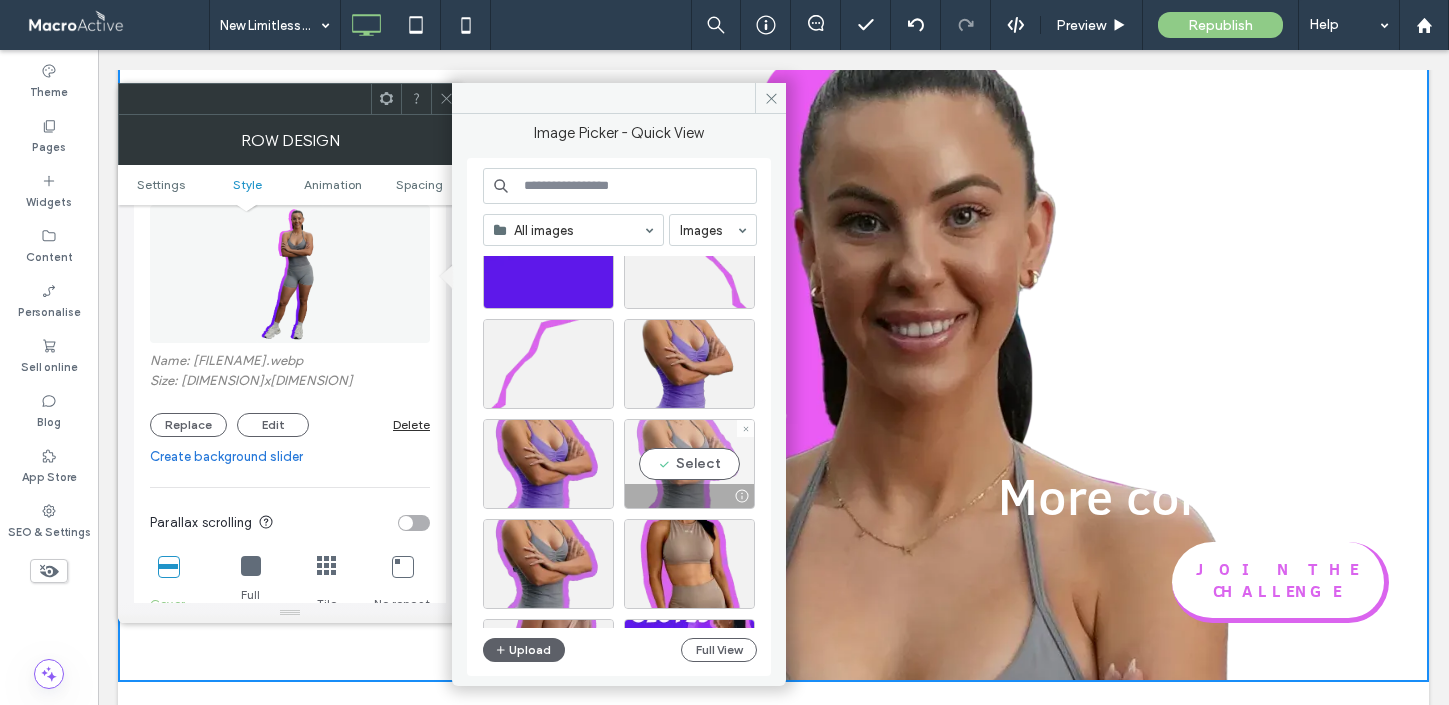 click on "Select" at bounding box center [689, 464] 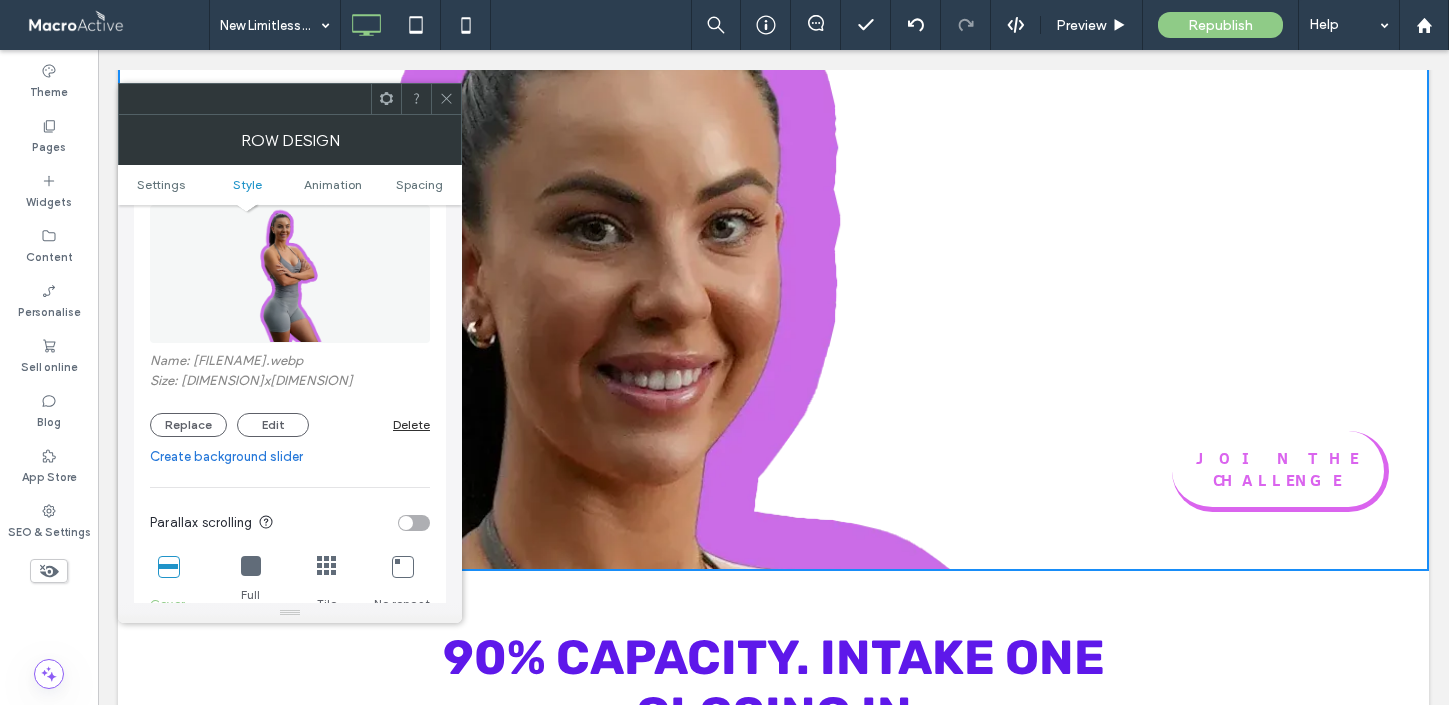 scroll, scrollTop: 222, scrollLeft: 0, axis: vertical 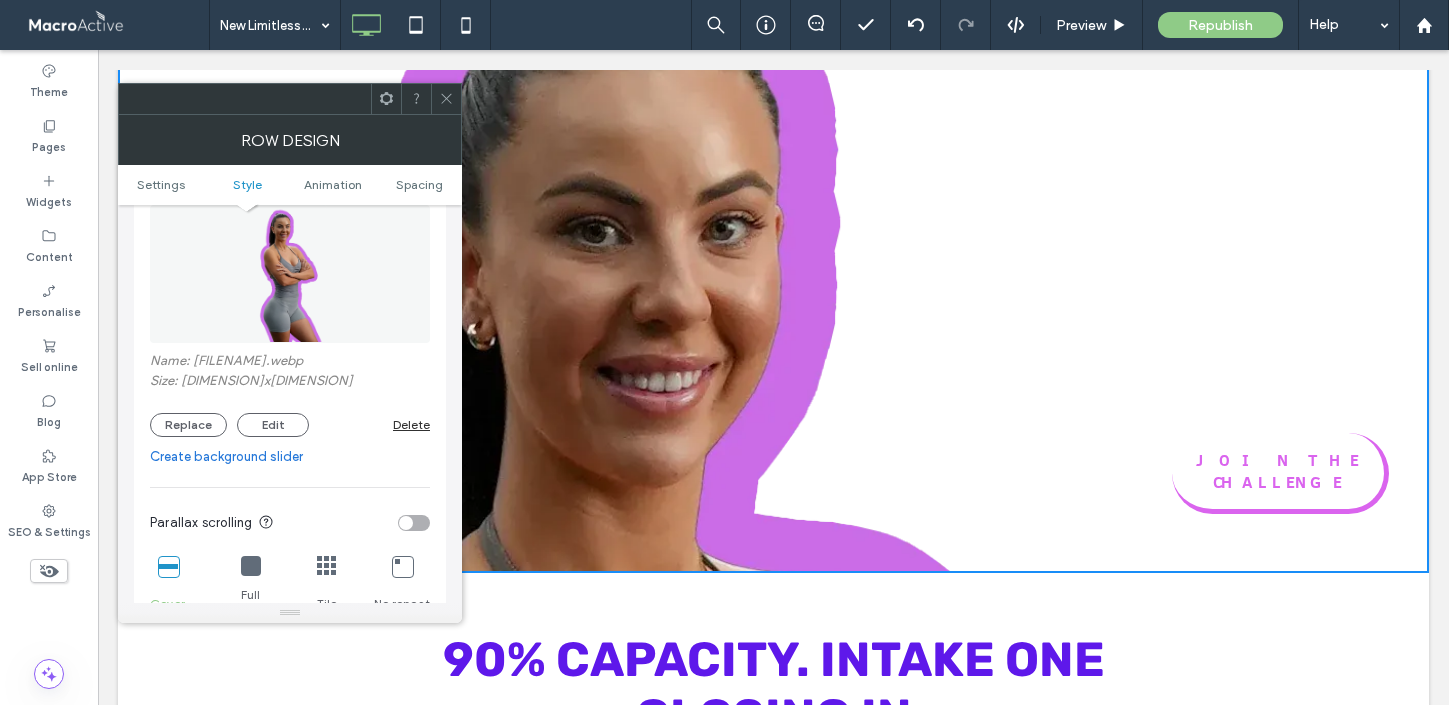 click at bounding box center (251, 566) 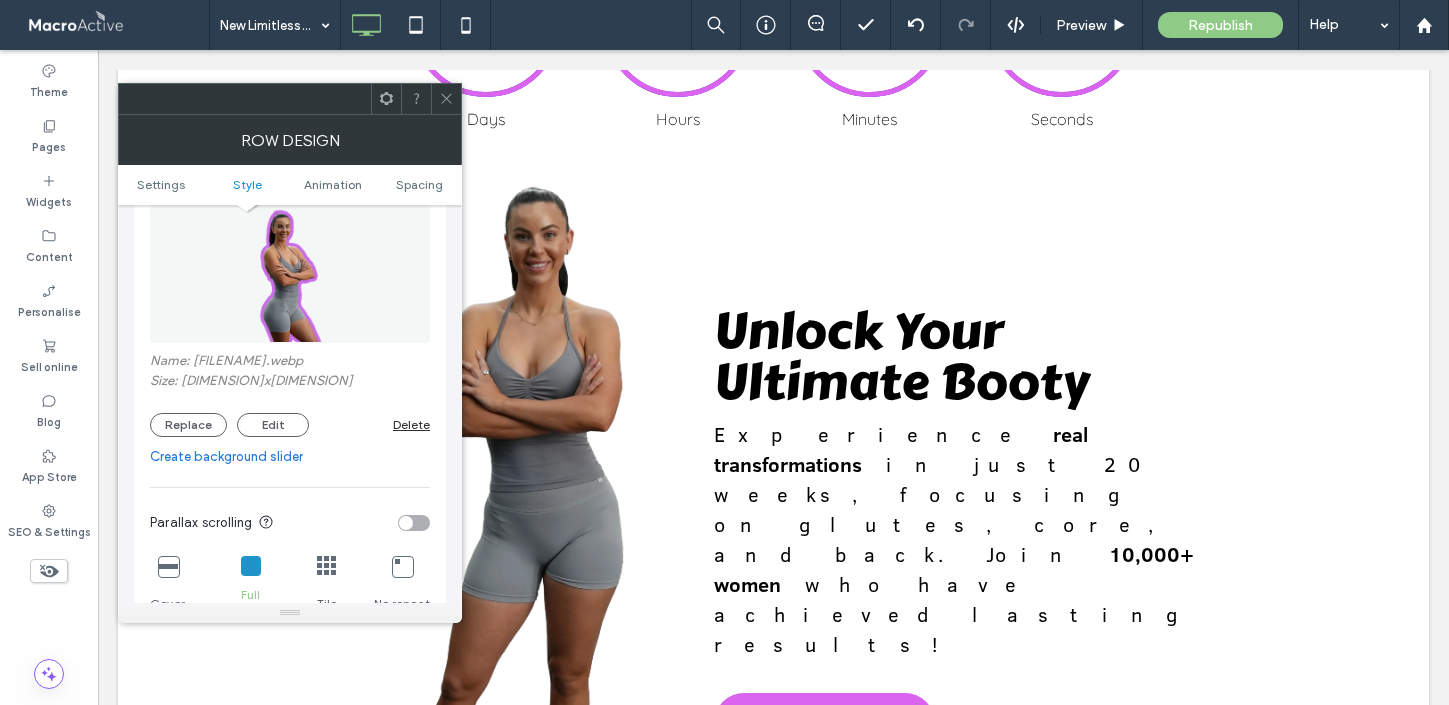 scroll, scrollTop: 1069, scrollLeft: 0, axis: vertical 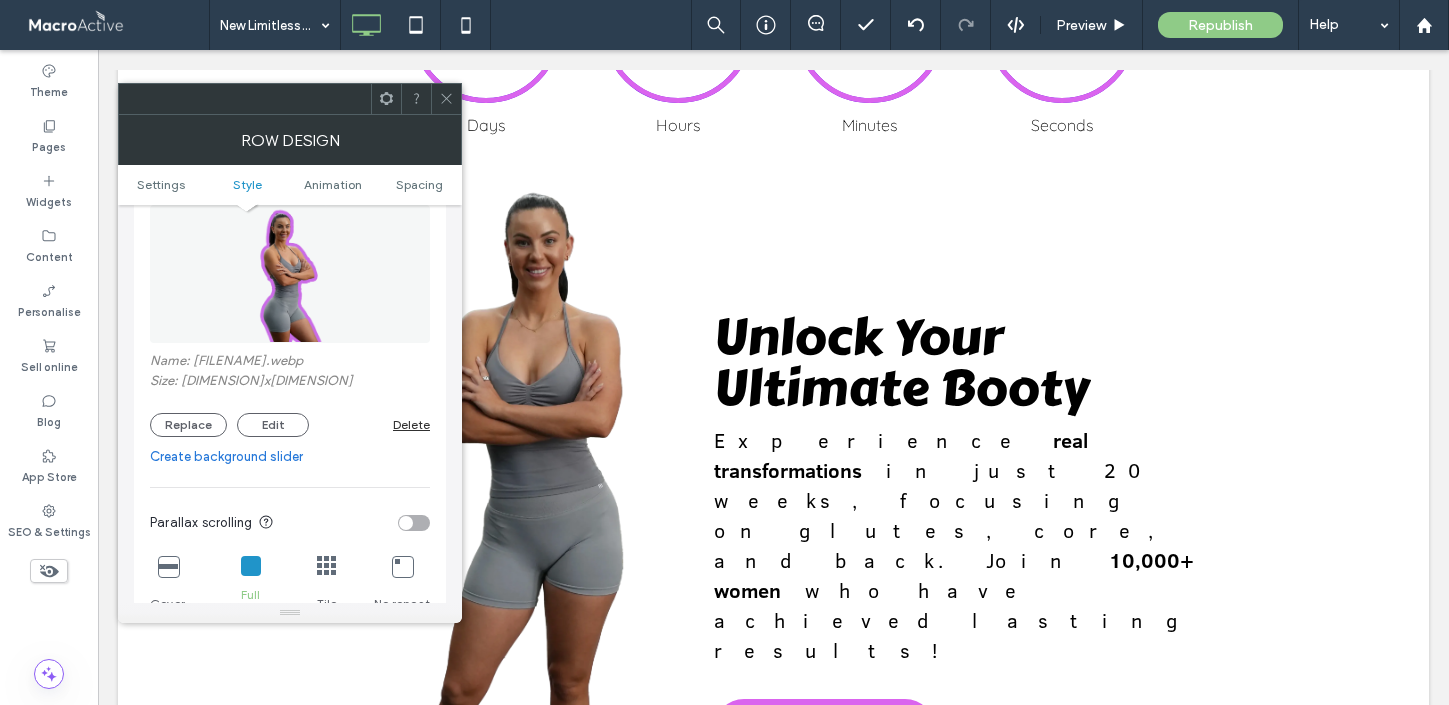 click 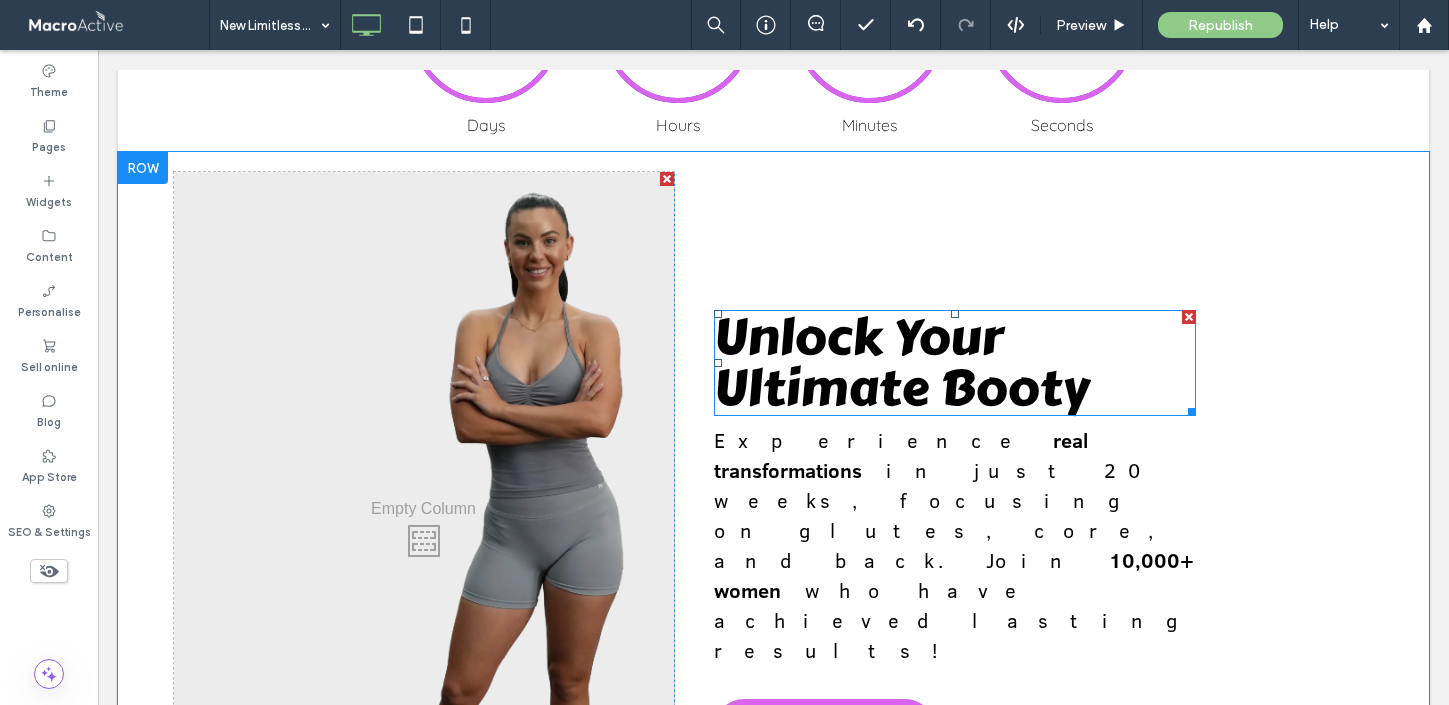 click on "Unlock Your Ultimate Booty" at bounding box center (901, 363) 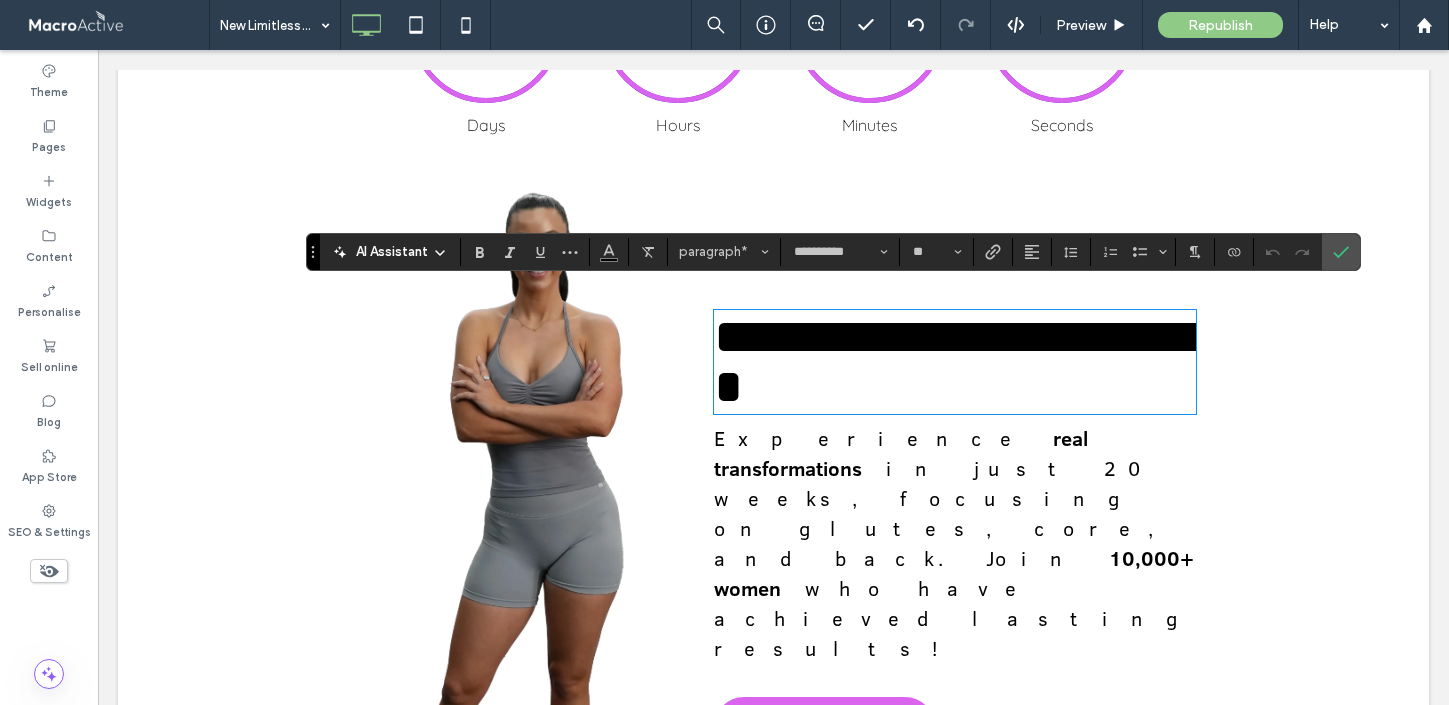 click on "**********" at bounding box center [1024, 534] 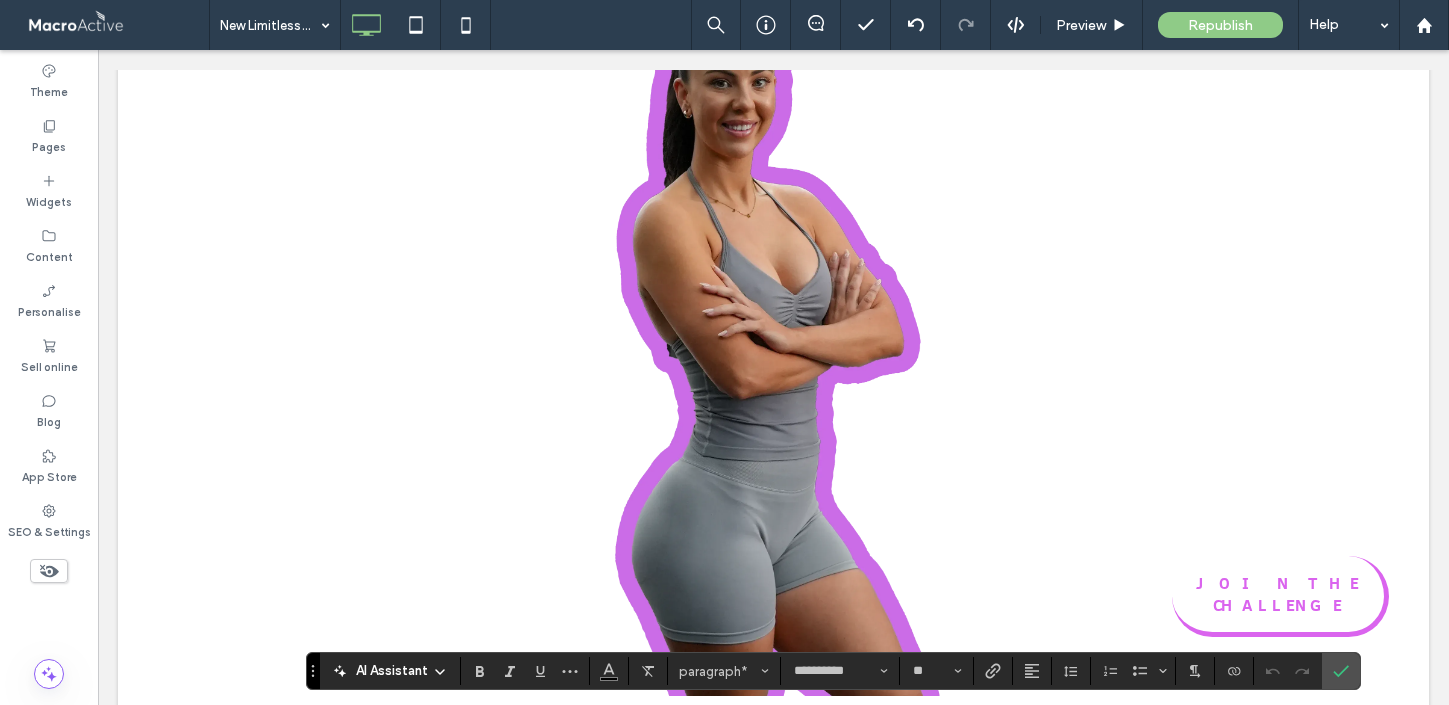 scroll, scrollTop: 0, scrollLeft: 0, axis: both 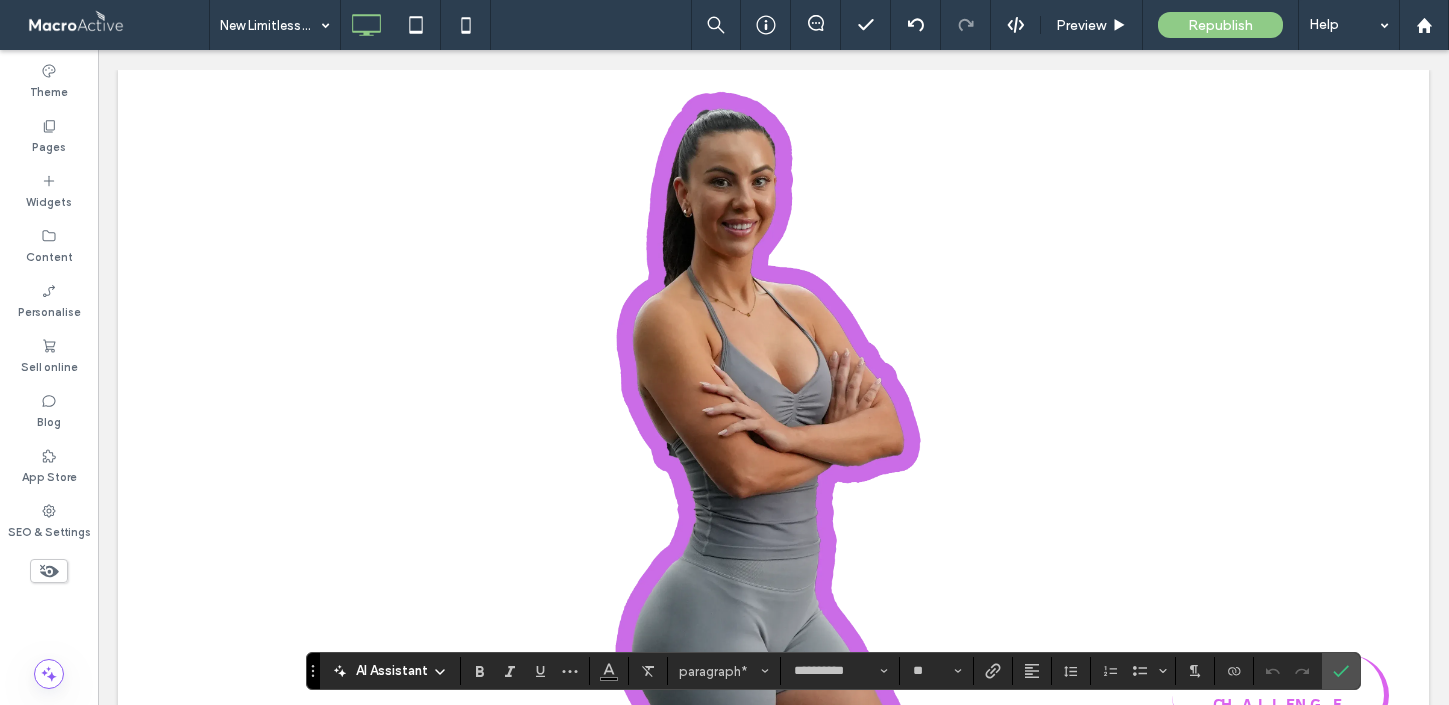 click at bounding box center (774, 432) 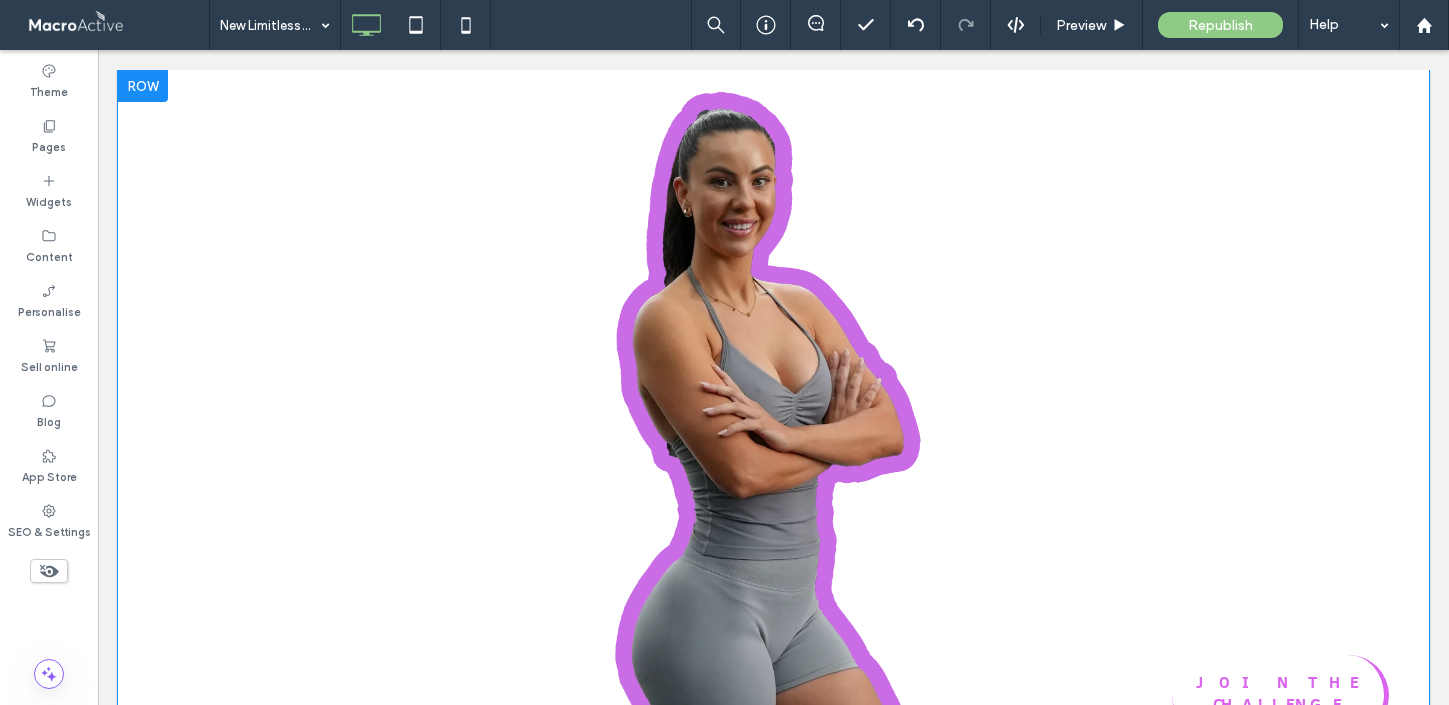click on "Click To Paste" at bounding box center [774, 432] 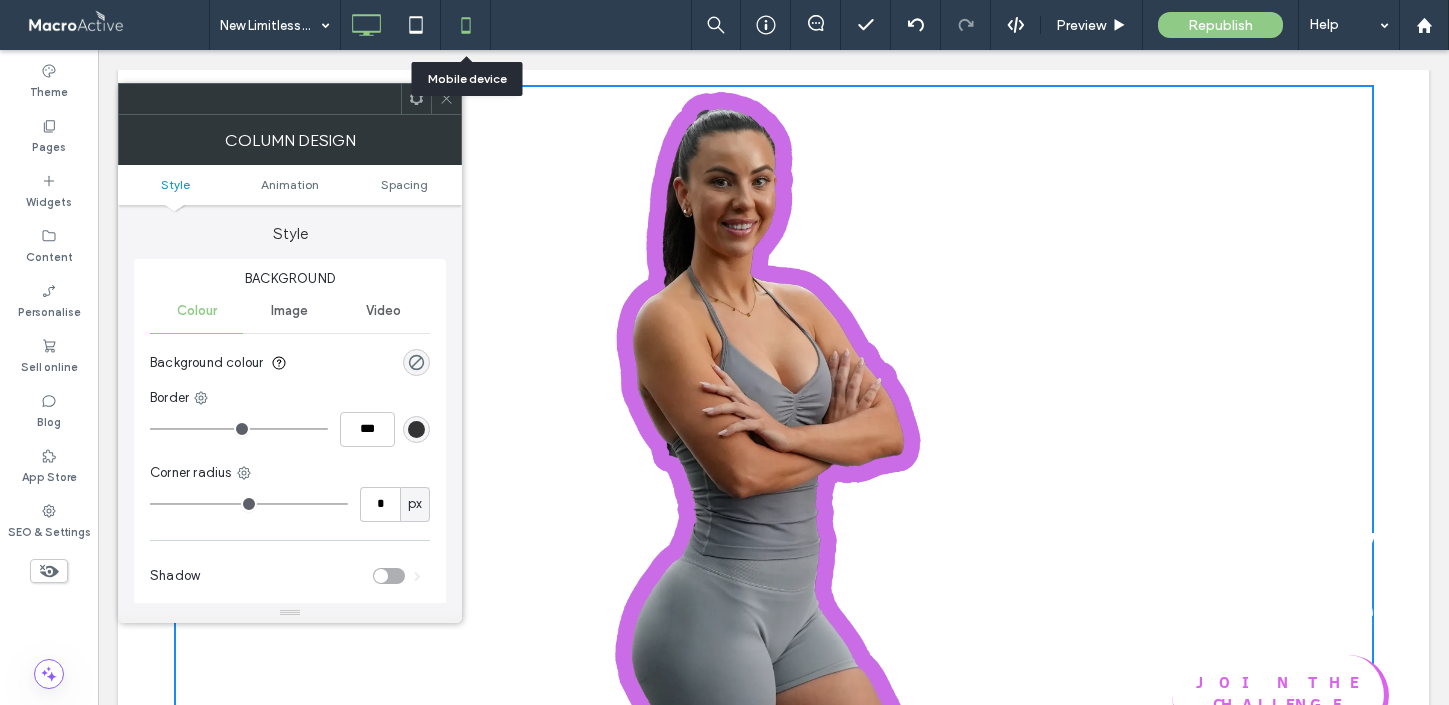 click 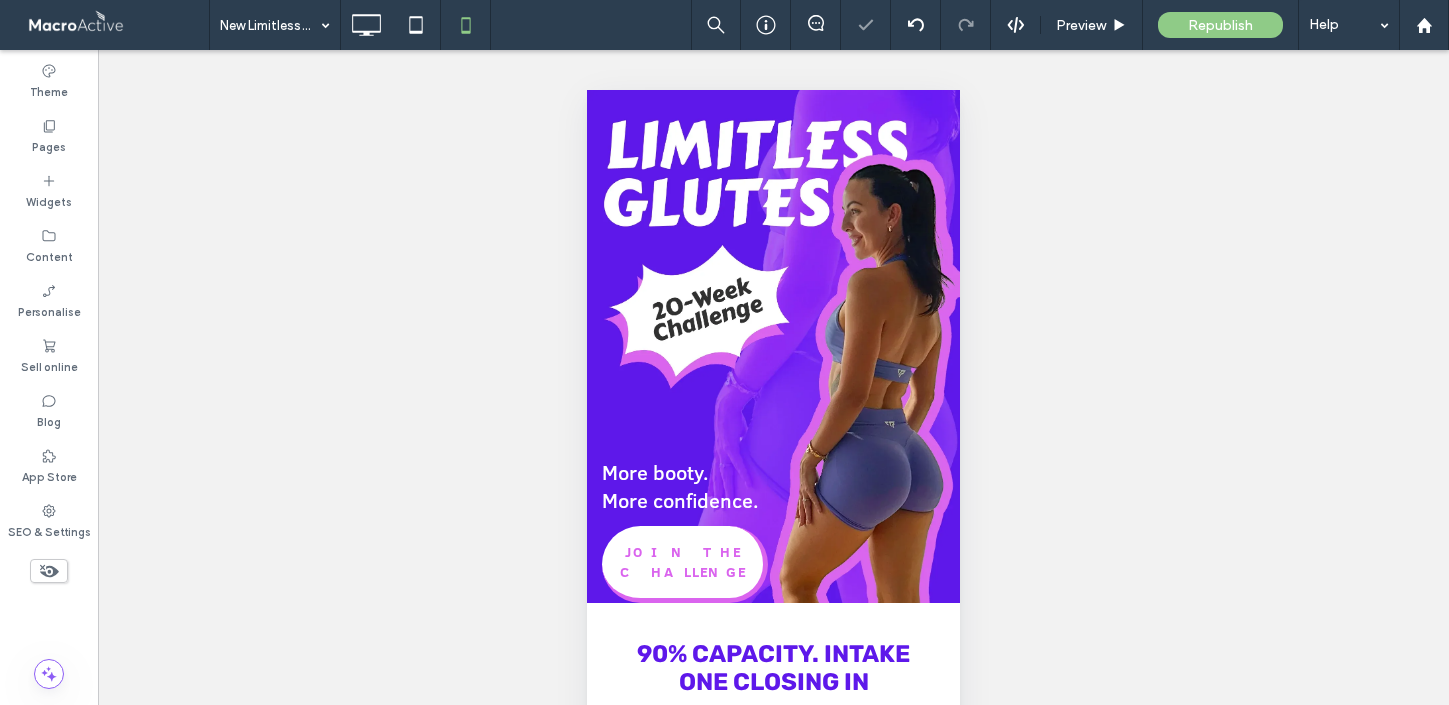 scroll, scrollTop: 0, scrollLeft: 0, axis: both 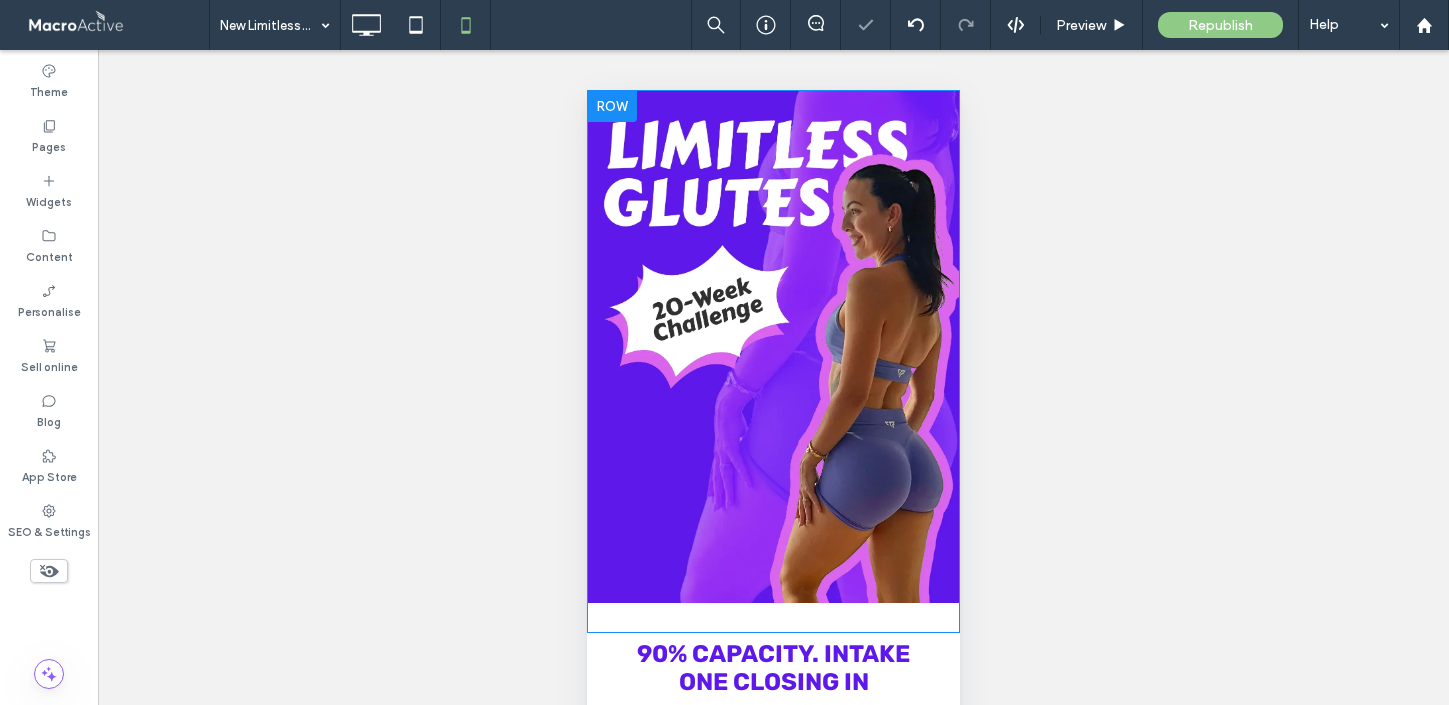 click at bounding box center (773, 361) 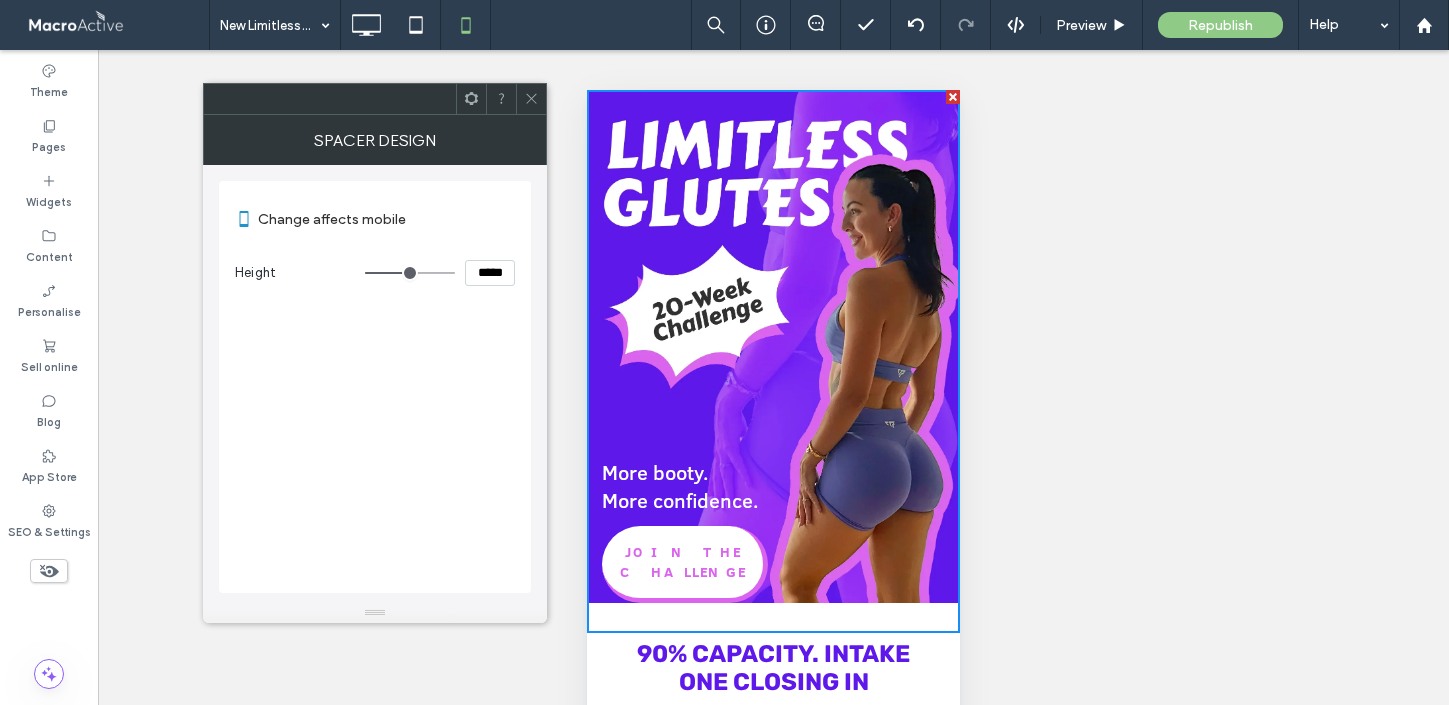 drag, startPoint x: 596, startPoint y: 631, endPoint x: 596, endPoint y: 647, distance: 16 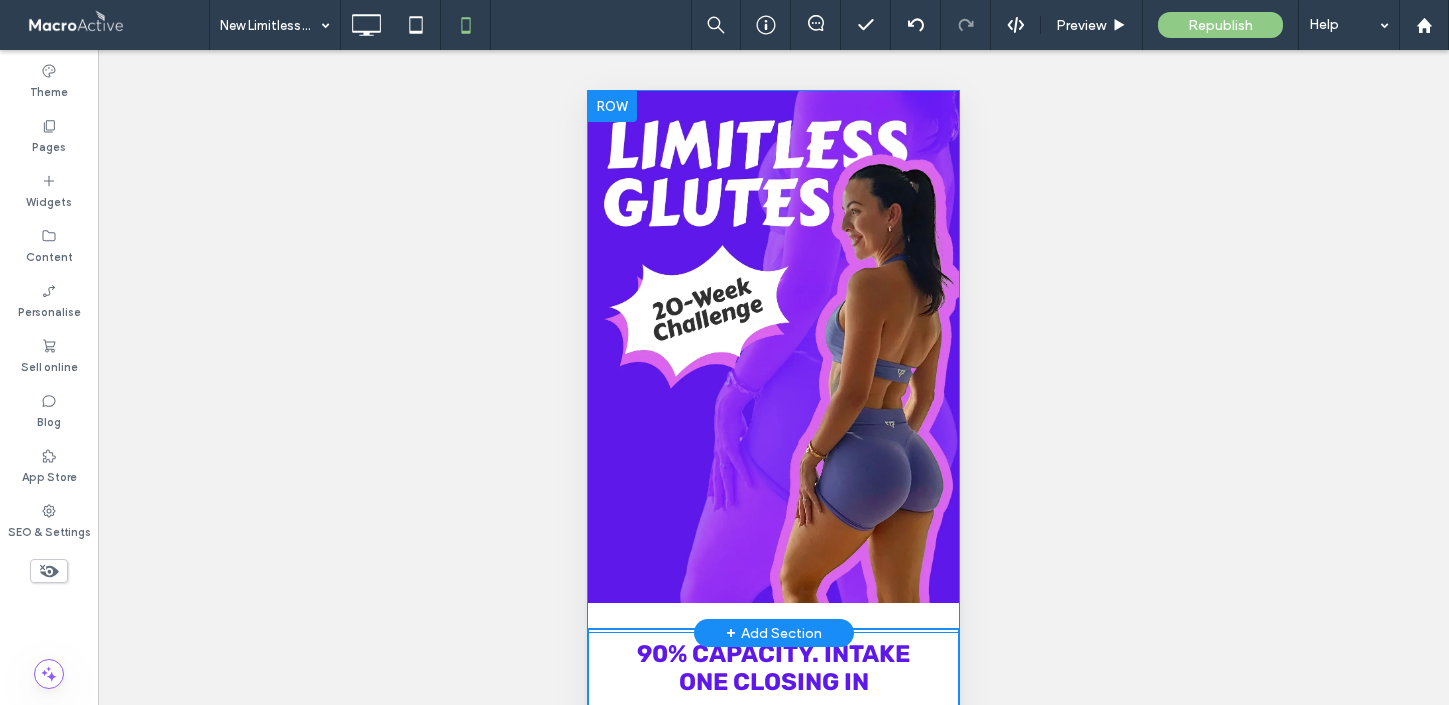 click at bounding box center (612, 106) 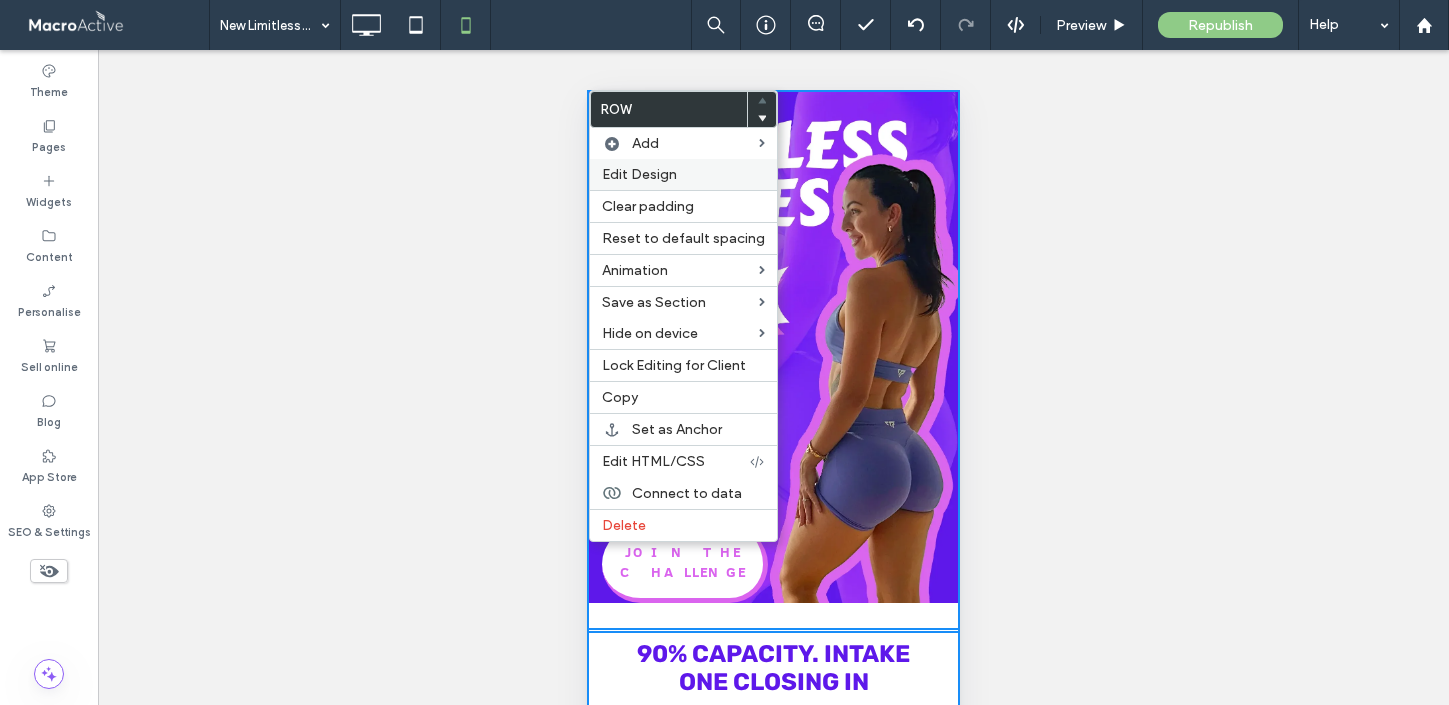 click on "Edit Design" at bounding box center (639, 174) 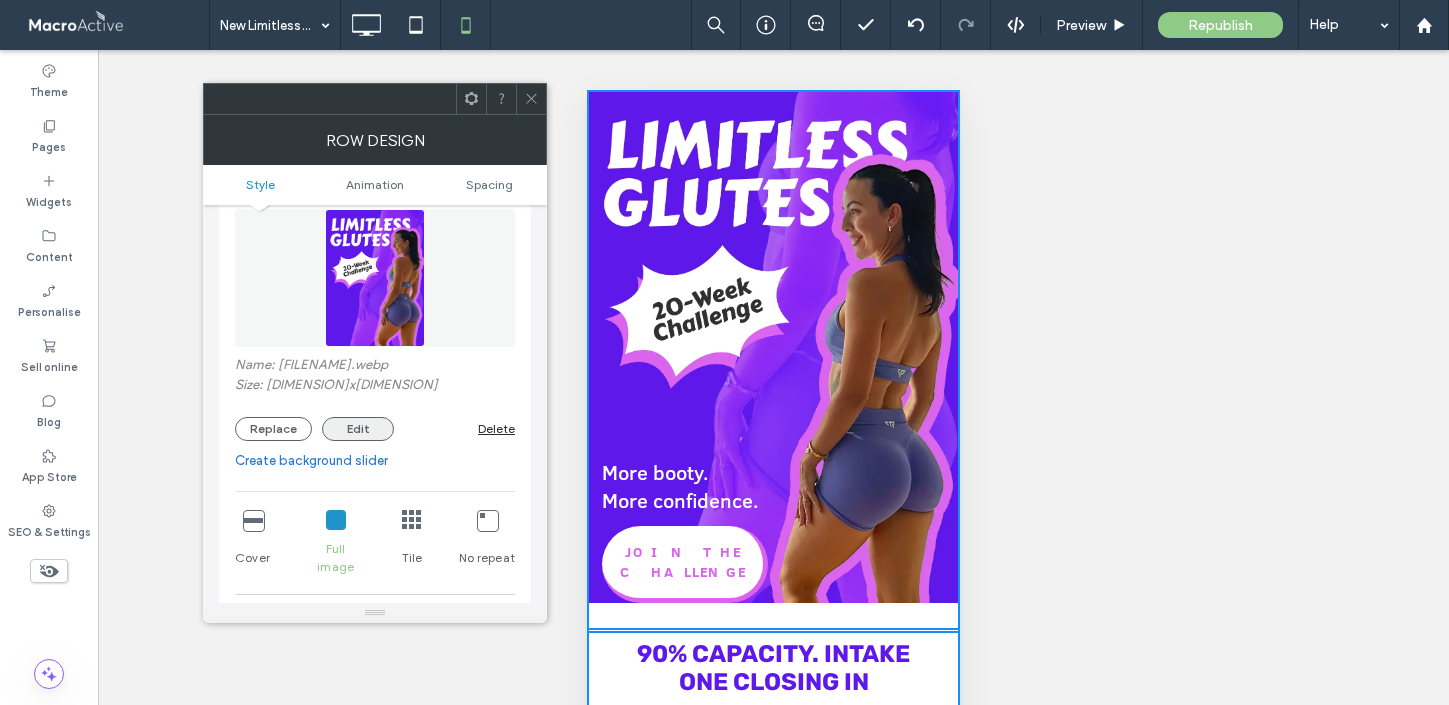 scroll, scrollTop: 147, scrollLeft: 0, axis: vertical 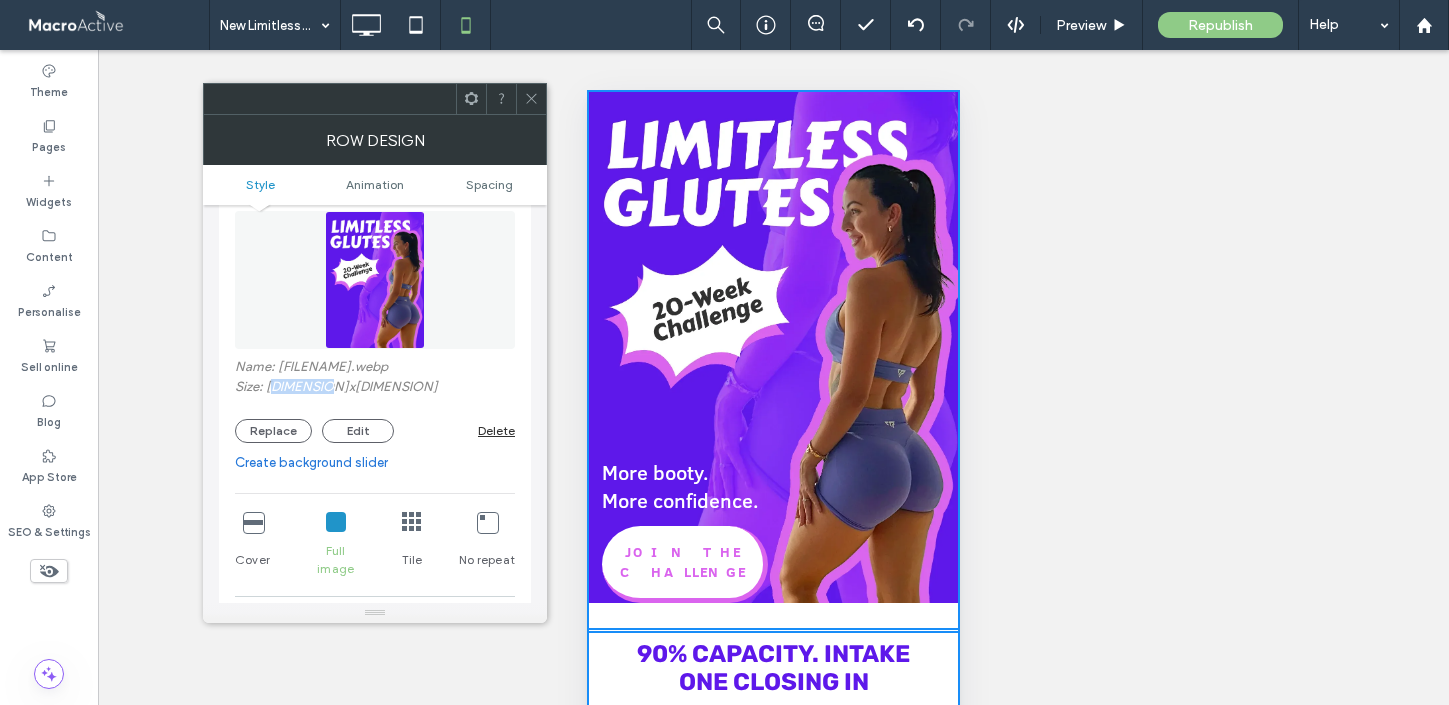 drag, startPoint x: 327, startPoint y: 390, endPoint x: 270, endPoint y: 391, distance: 57.00877 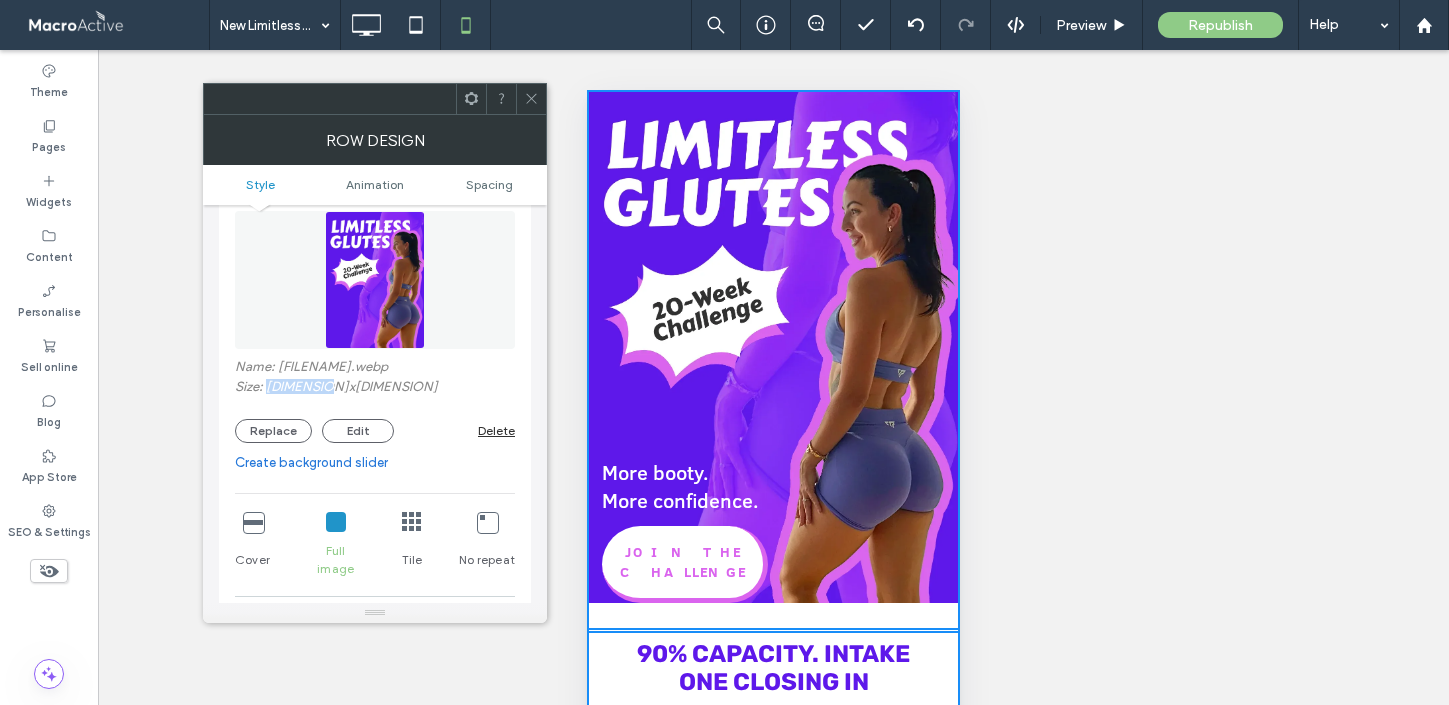 drag, startPoint x: 331, startPoint y: 391, endPoint x: 267, endPoint y: 391, distance: 64 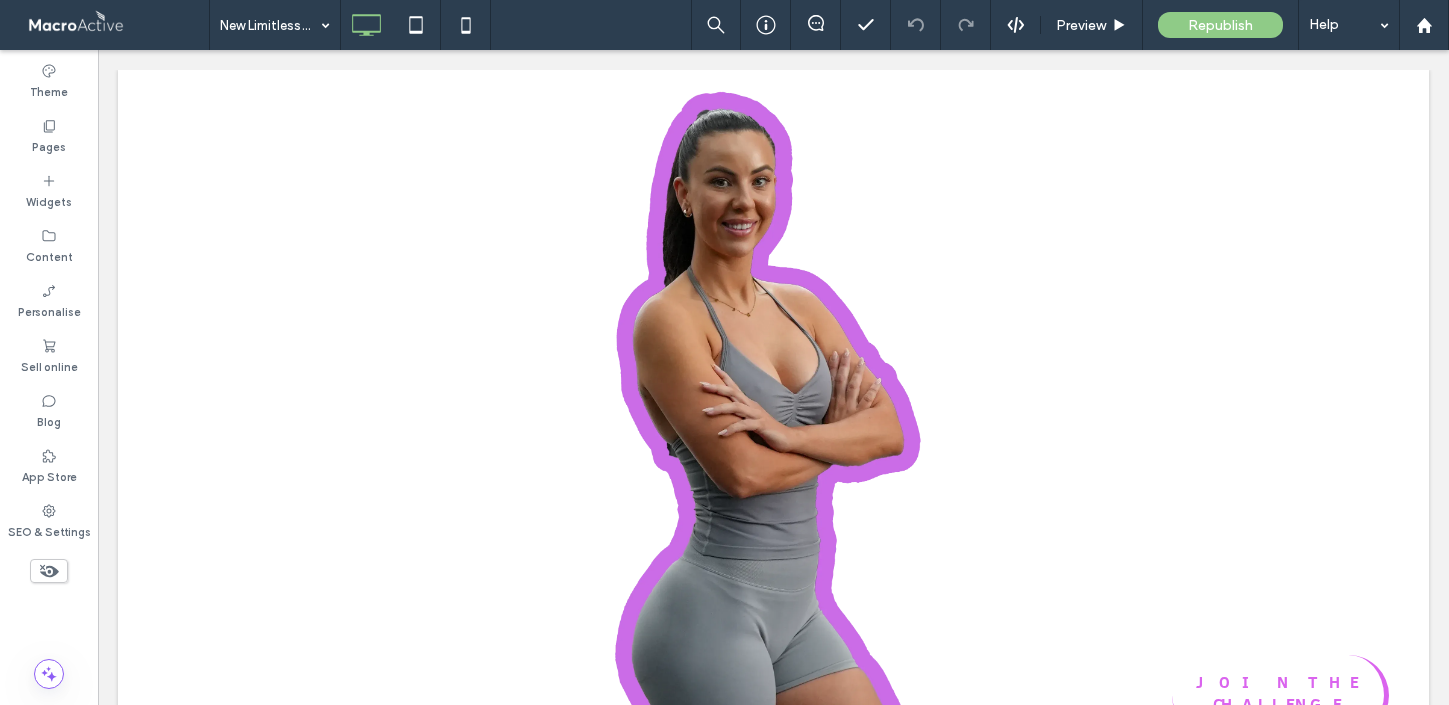 scroll, scrollTop: 0, scrollLeft: 0, axis: both 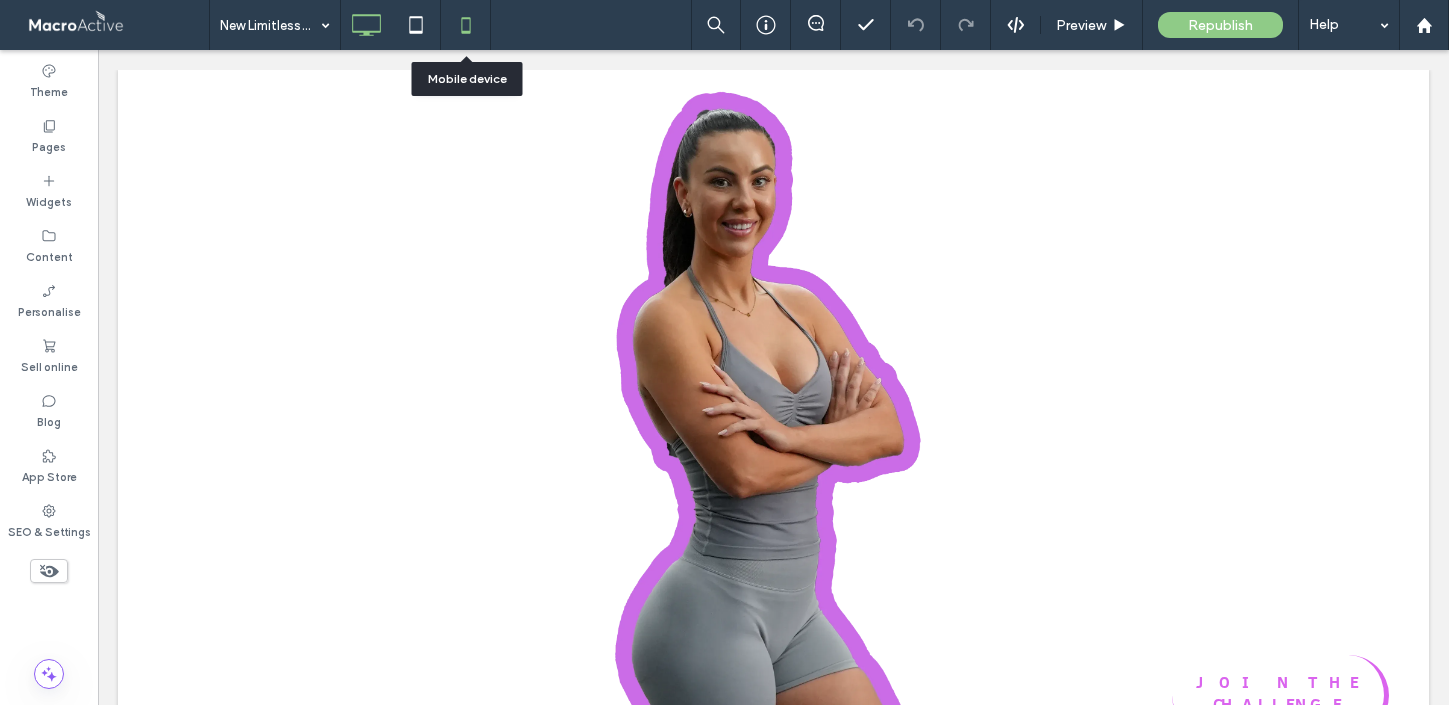 click 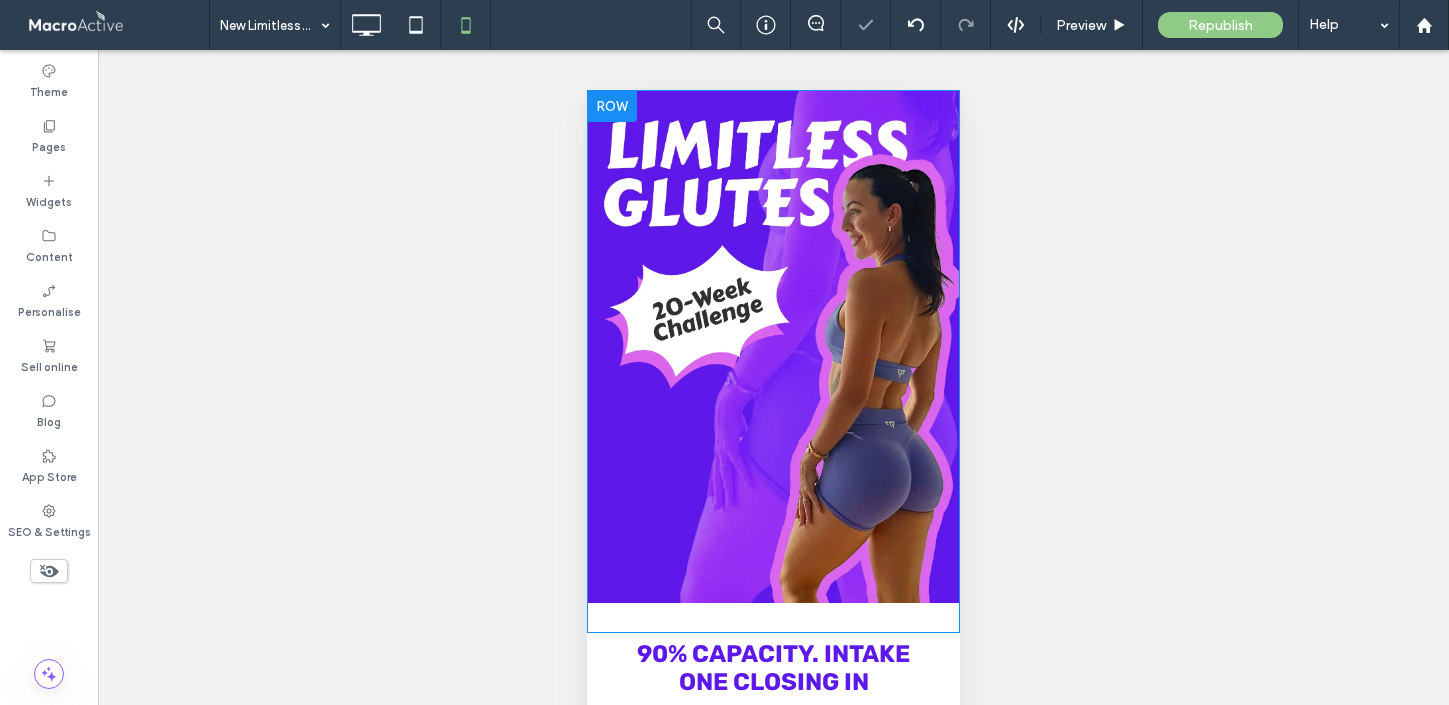scroll, scrollTop: 0, scrollLeft: 0, axis: both 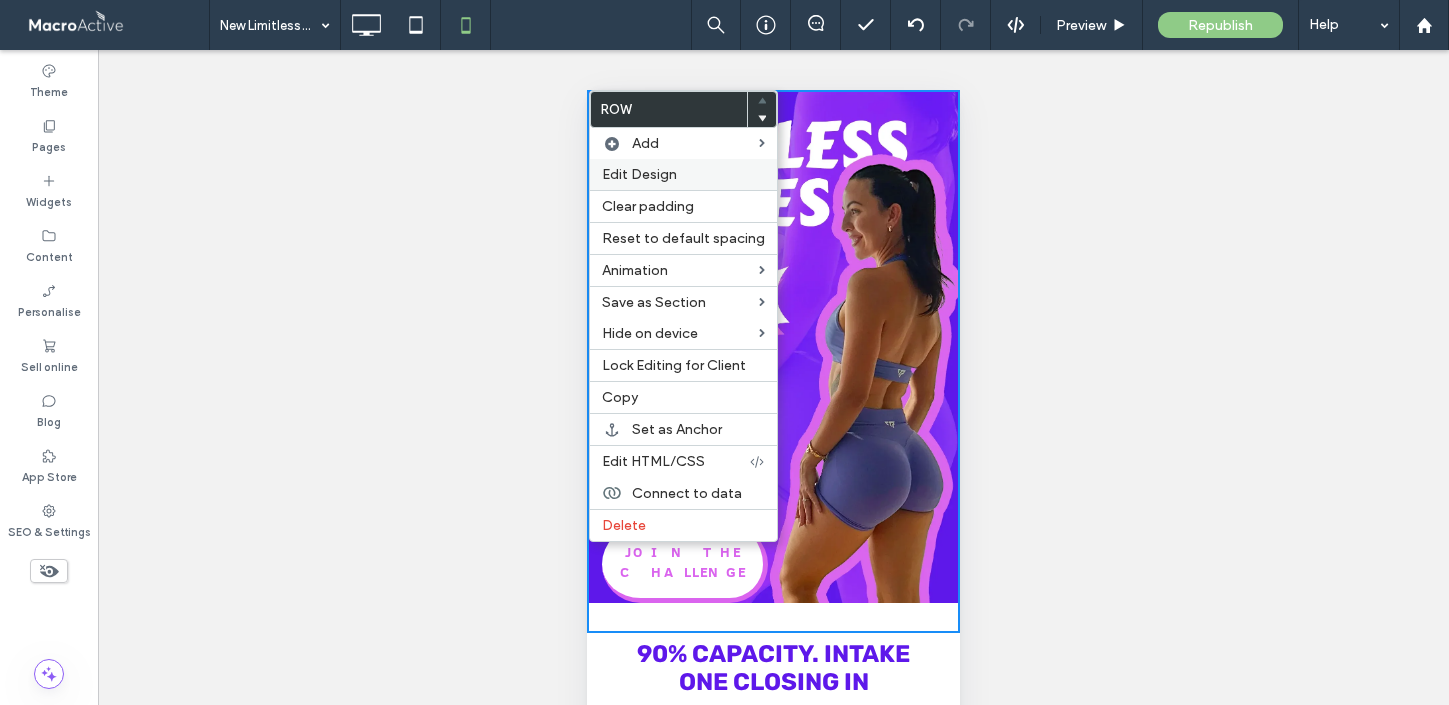 click on "Edit Design" at bounding box center (683, 174) 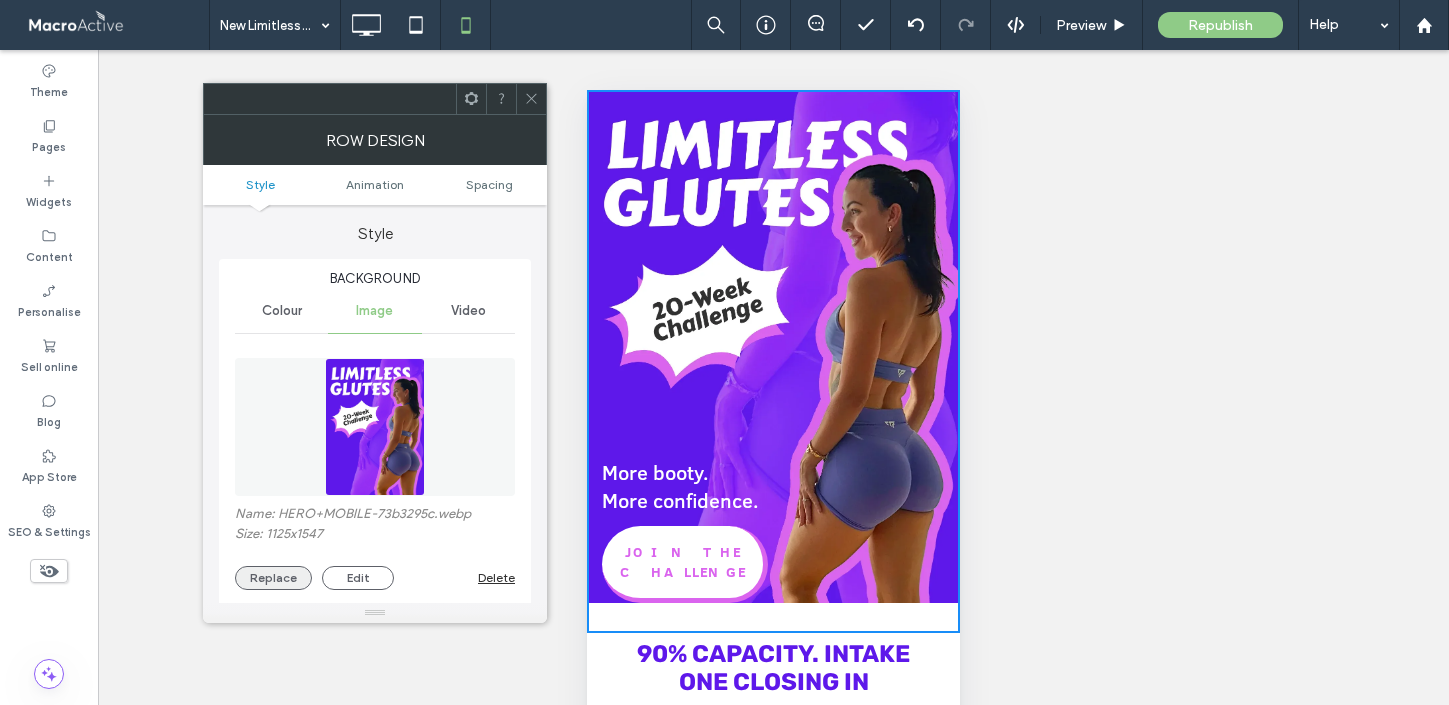click on "Replace" at bounding box center [273, 578] 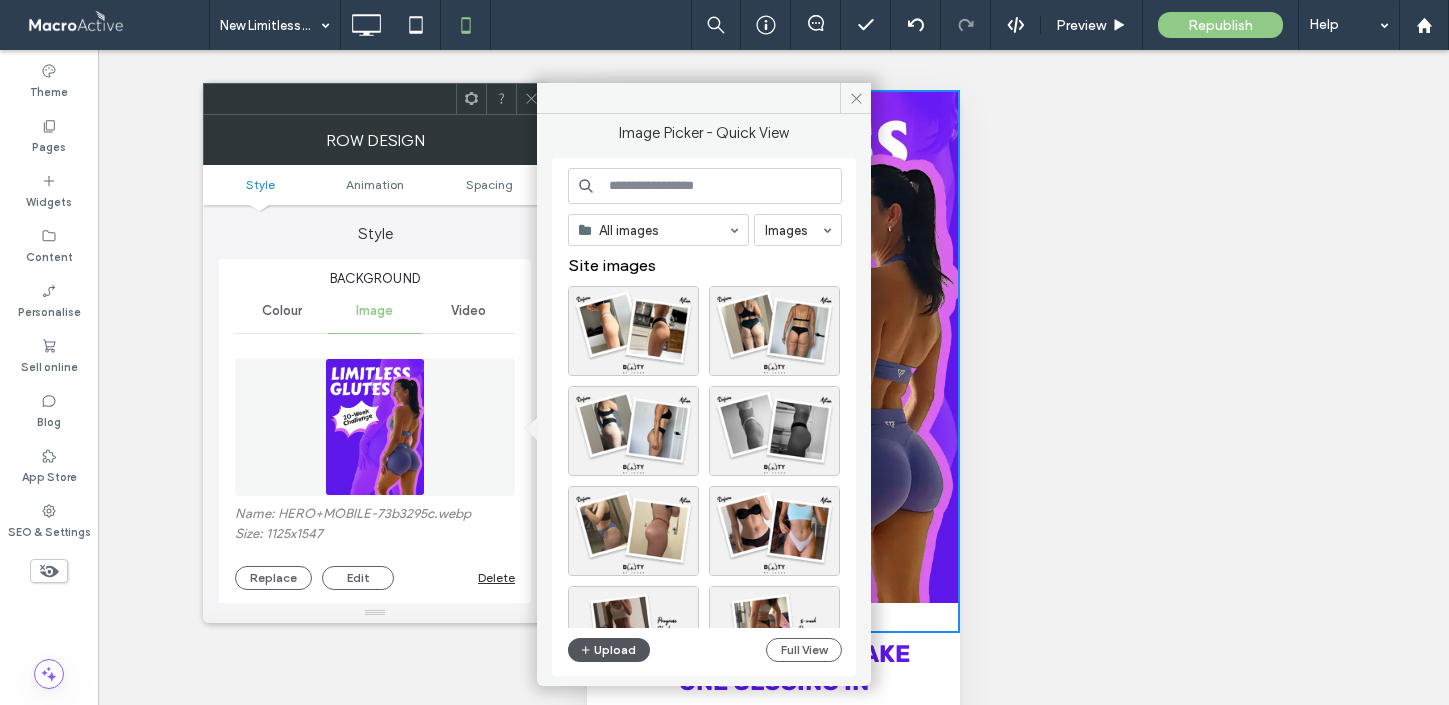 click on "Upload" at bounding box center (609, 650) 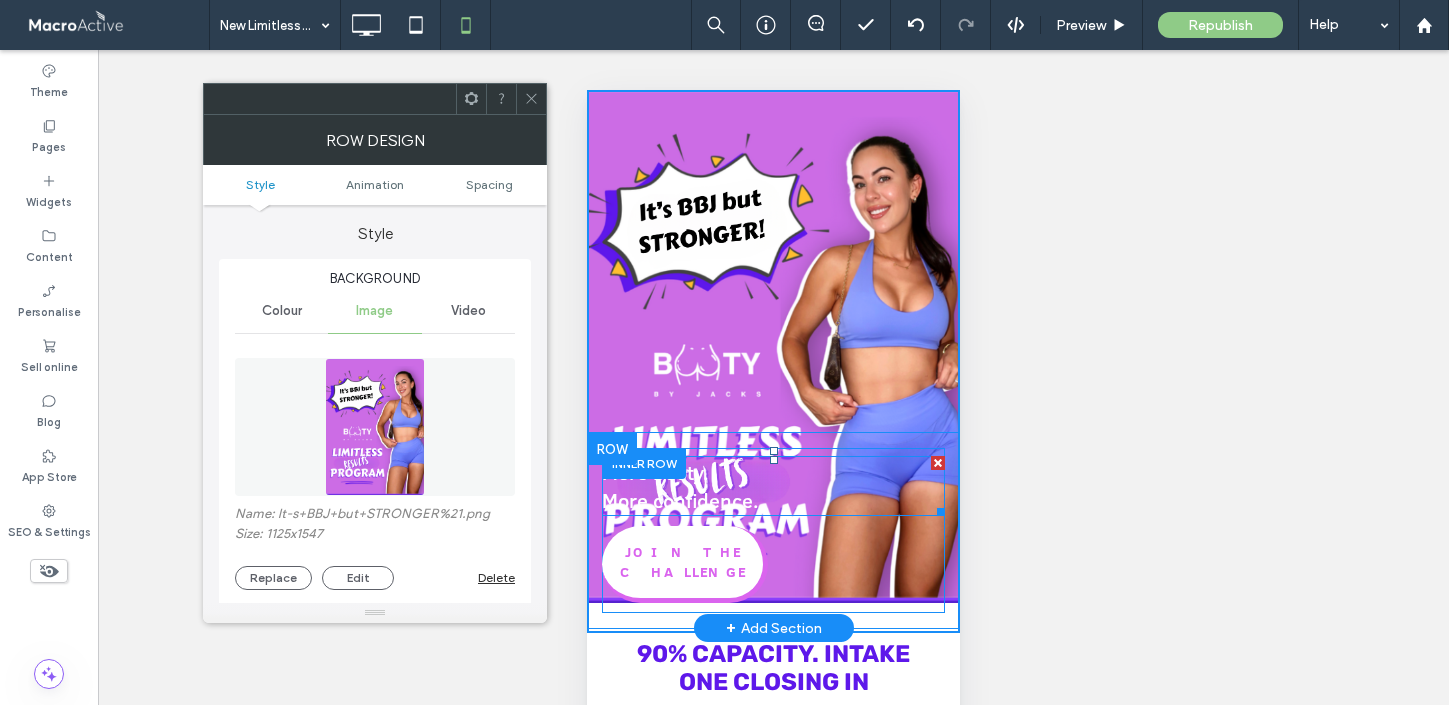 click at bounding box center [938, 463] 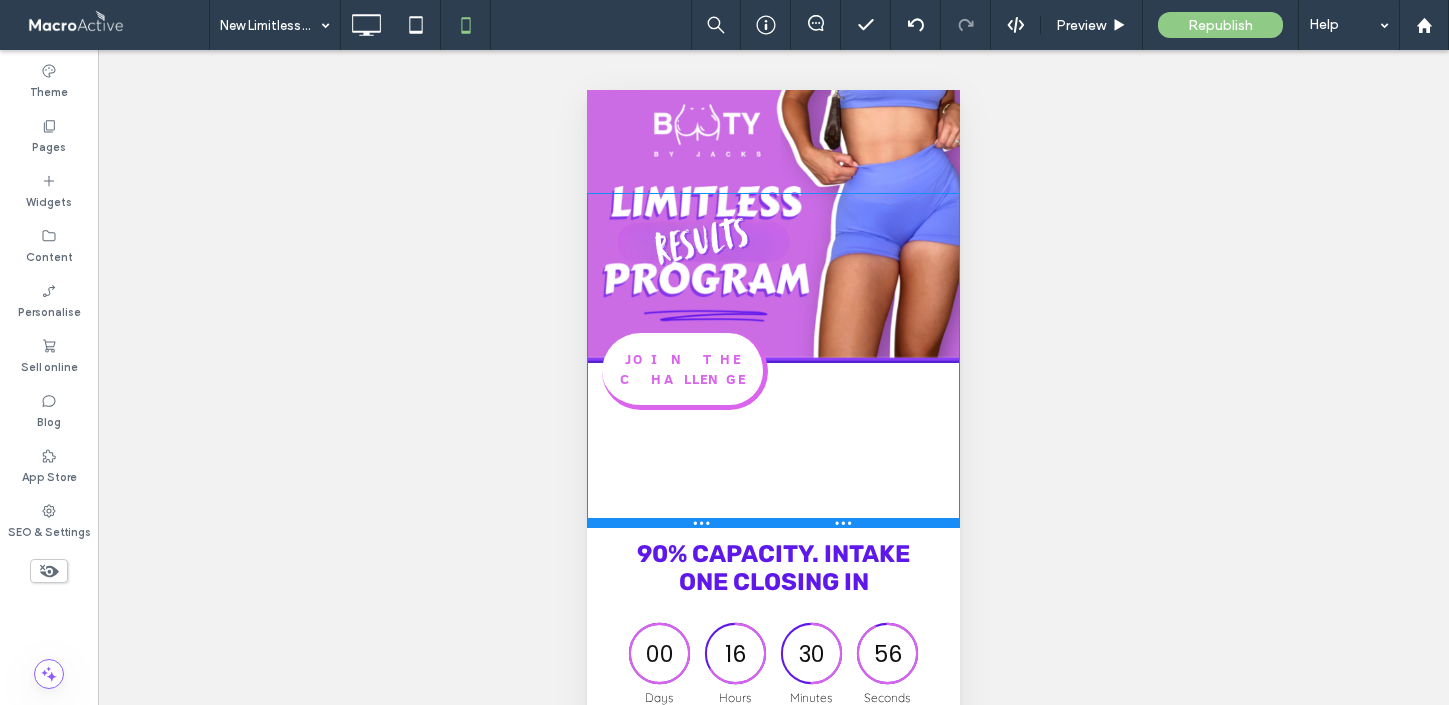 scroll, scrollTop: 300, scrollLeft: 0, axis: vertical 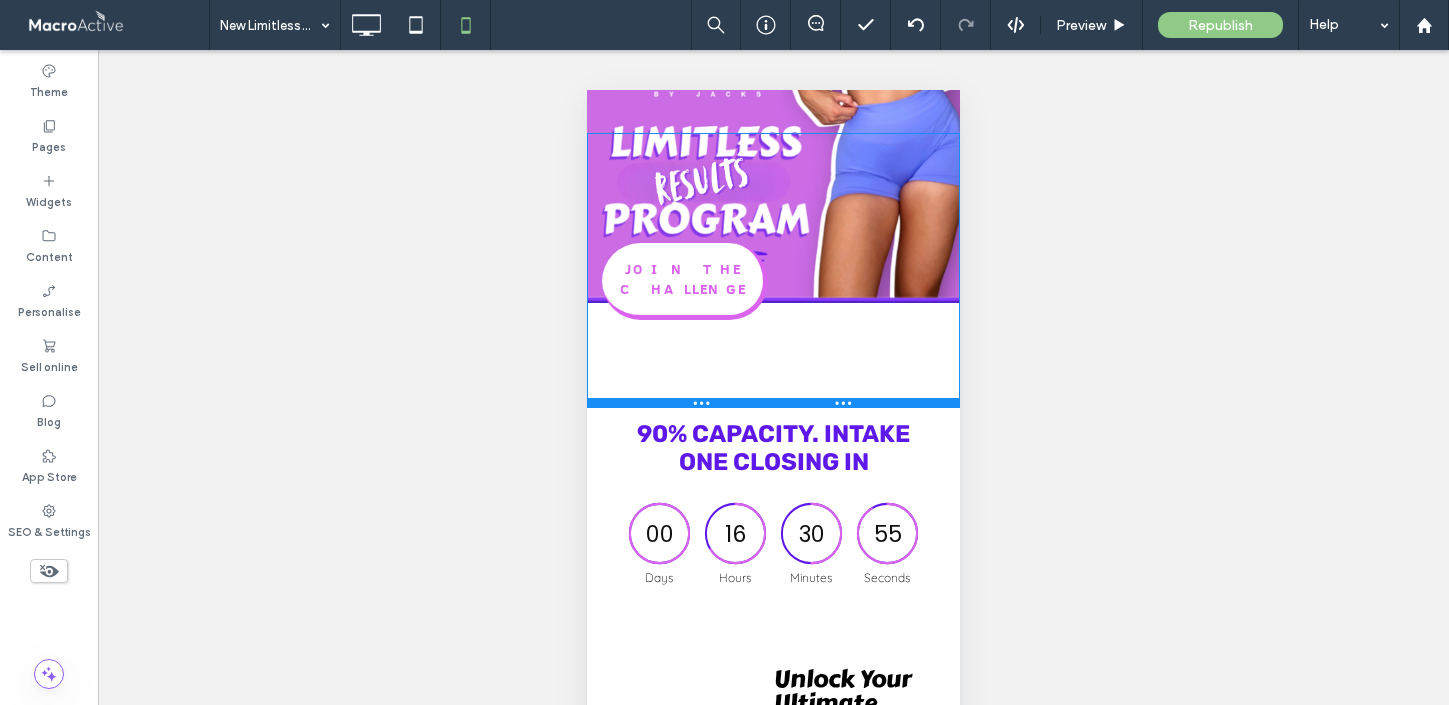 drag, startPoint x: 863, startPoint y: 537, endPoint x: 865, endPoint y: 406, distance: 131.01526 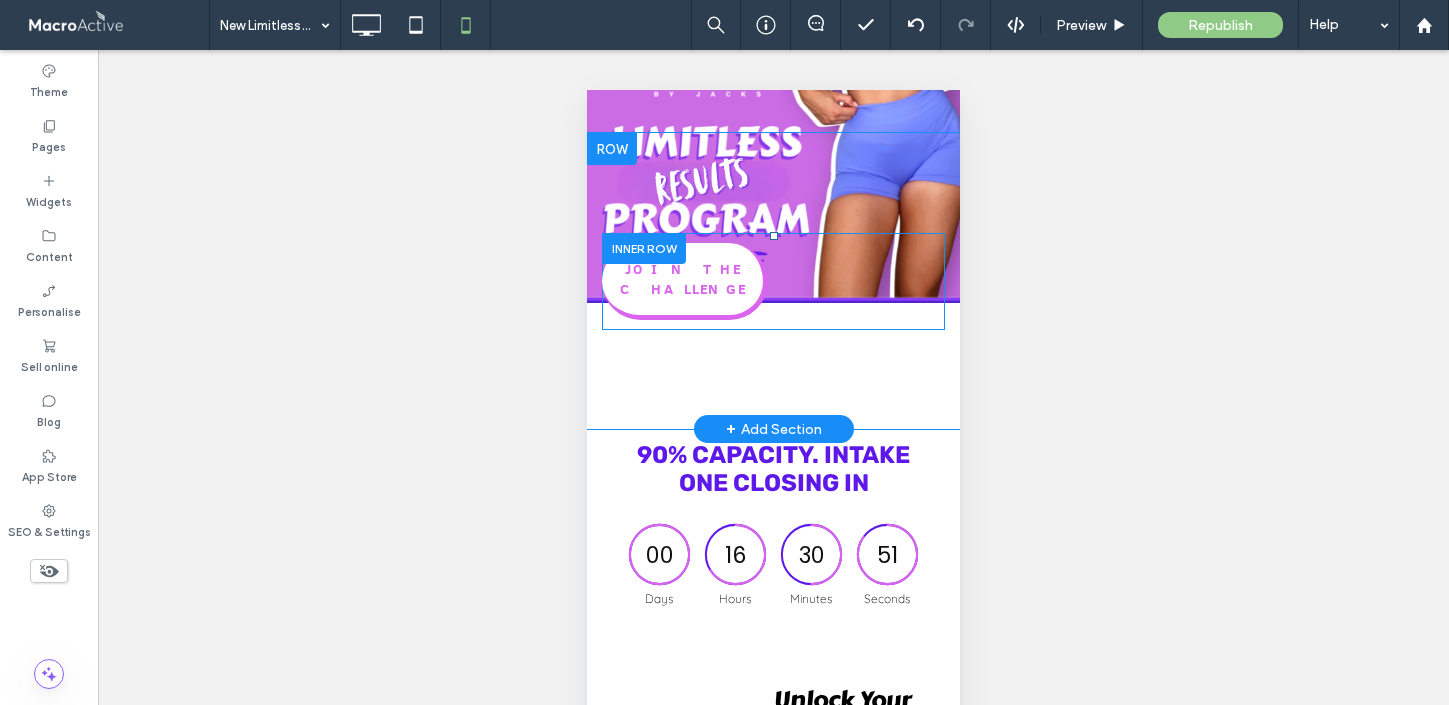 click on "Click To Paste
JOIN THE CHALLENGE
Click To Paste
Click To Paste
Row + Add Section" at bounding box center [773, 281] 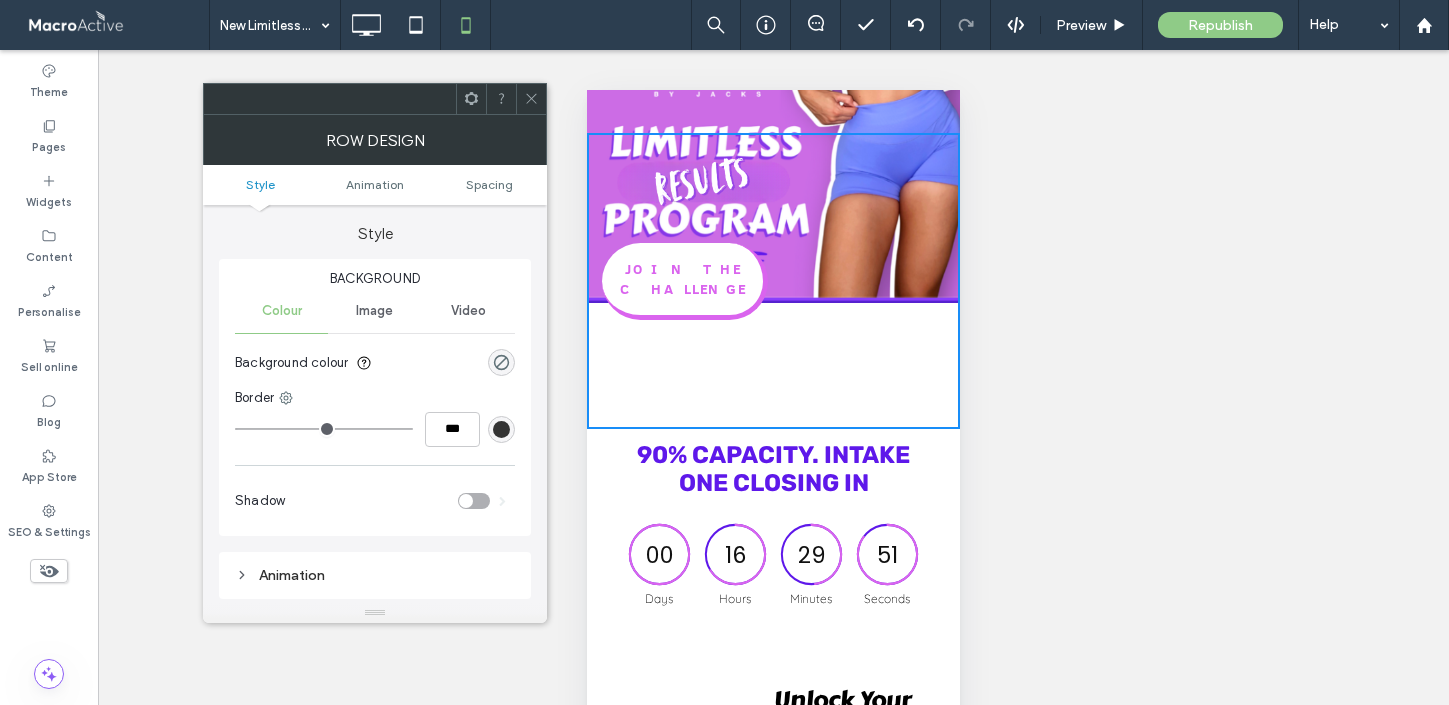 click on "90% CAPACITY.     INTAKE ONE CLOSING IN" at bounding box center [773, 469] 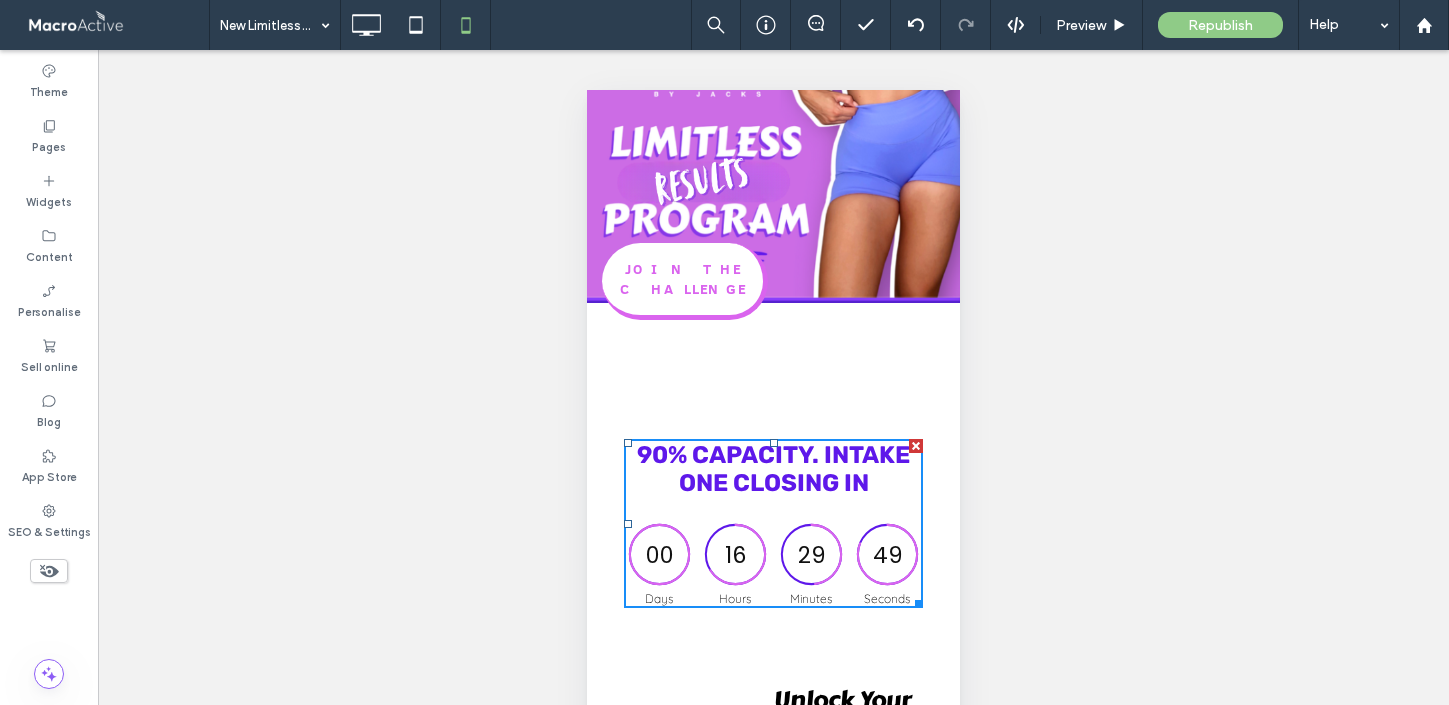 click at bounding box center [916, 446] 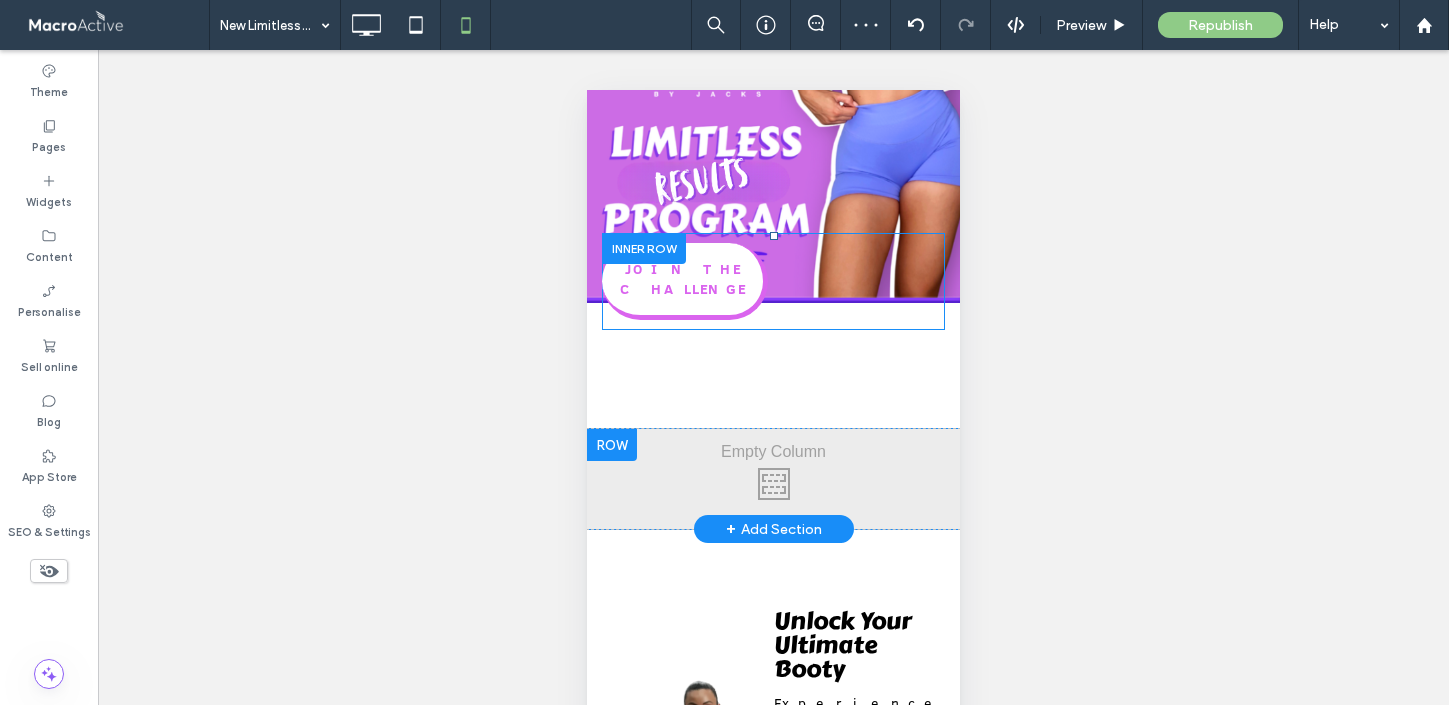 click at bounding box center [612, 445] 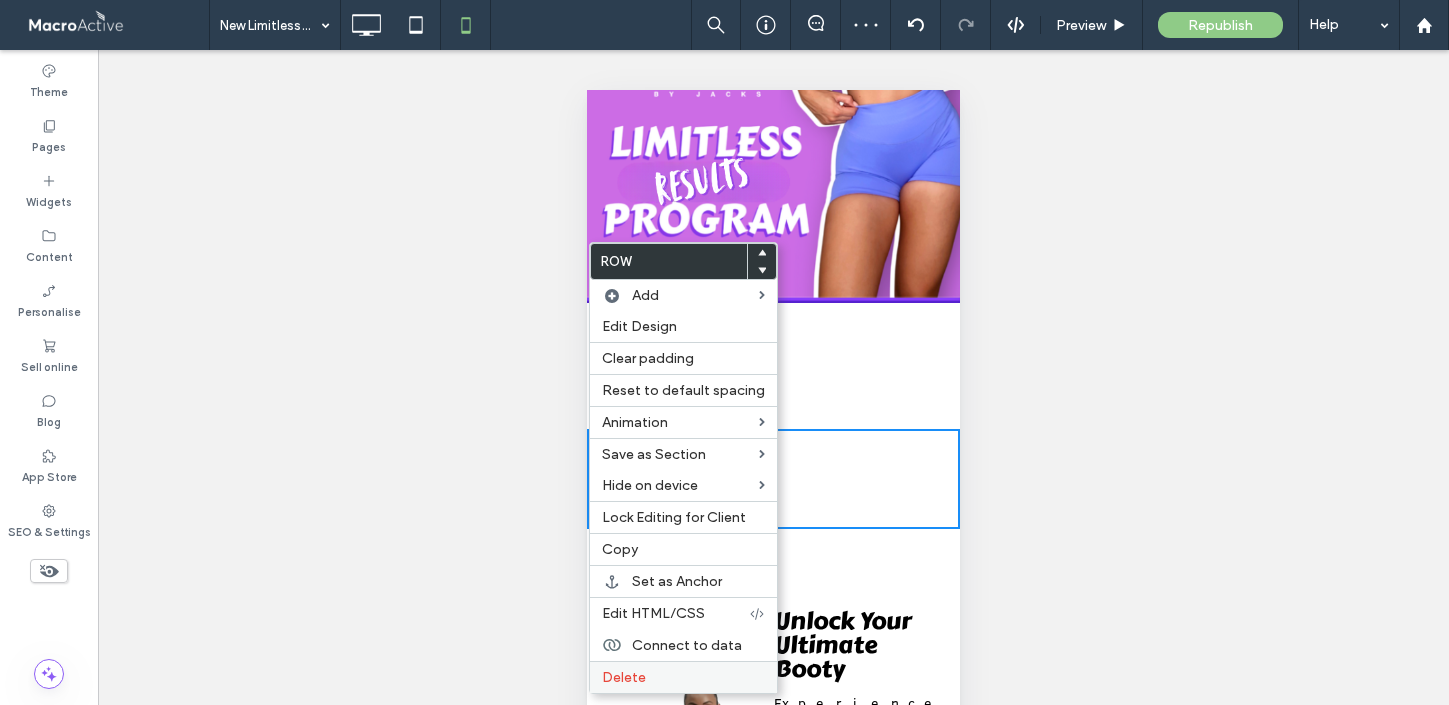 click on "Delete" at bounding box center [624, 677] 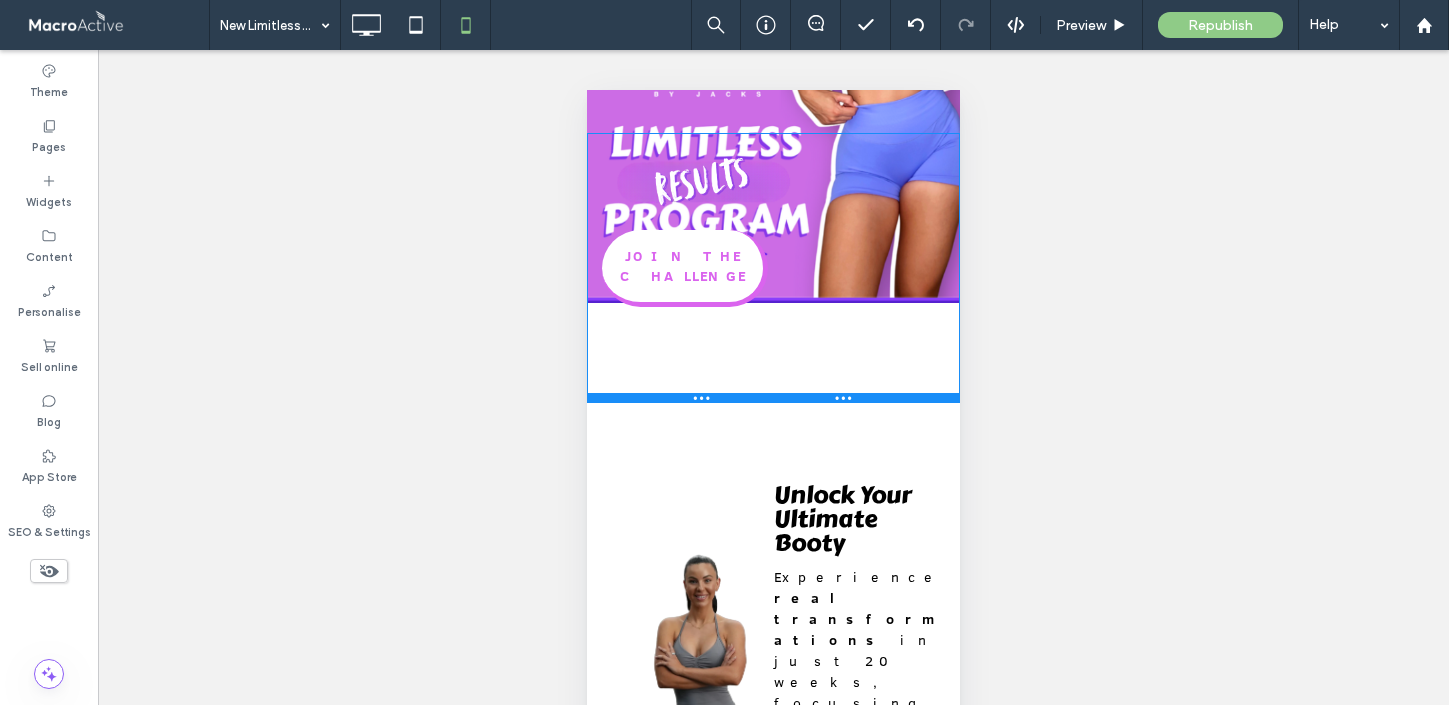 drag, startPoint x: 670, startPoint y: 402, endPoint x: 664, endPoint y: 372, distance: 30.594116 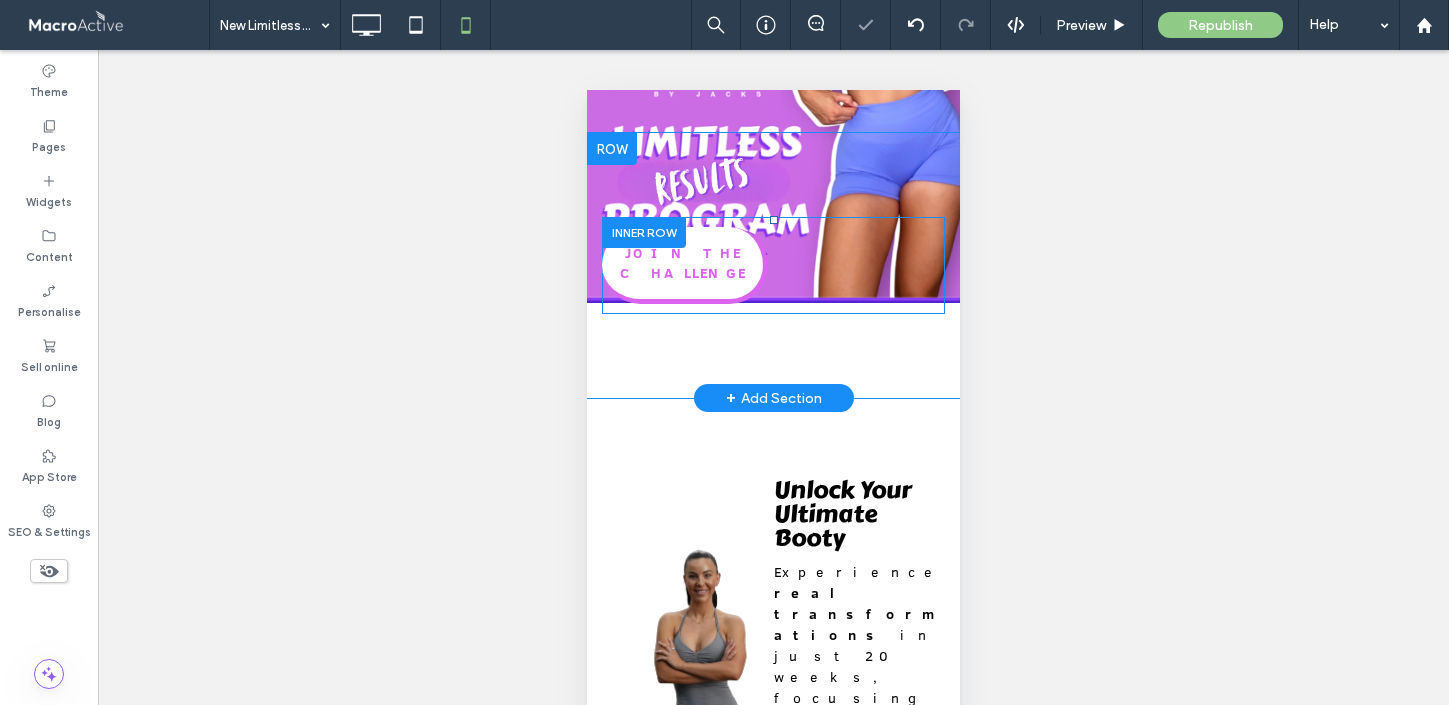 click on "Click To Paste
JOIN THE CHALLENGE
Click To Paste
Click To Paste
Row + Add Section" at bounding box center [773, 265] 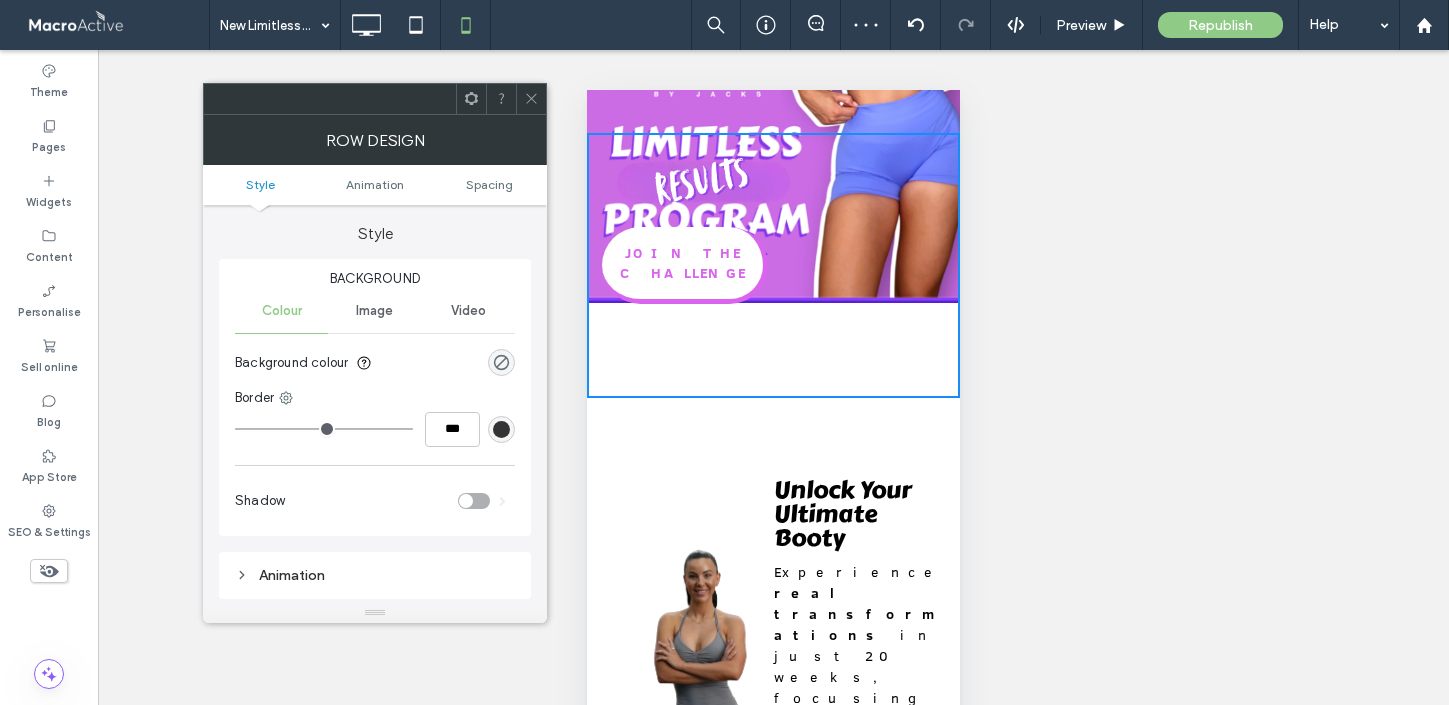 click on "Style Animation Spacing" at bounding box center (375, 185) 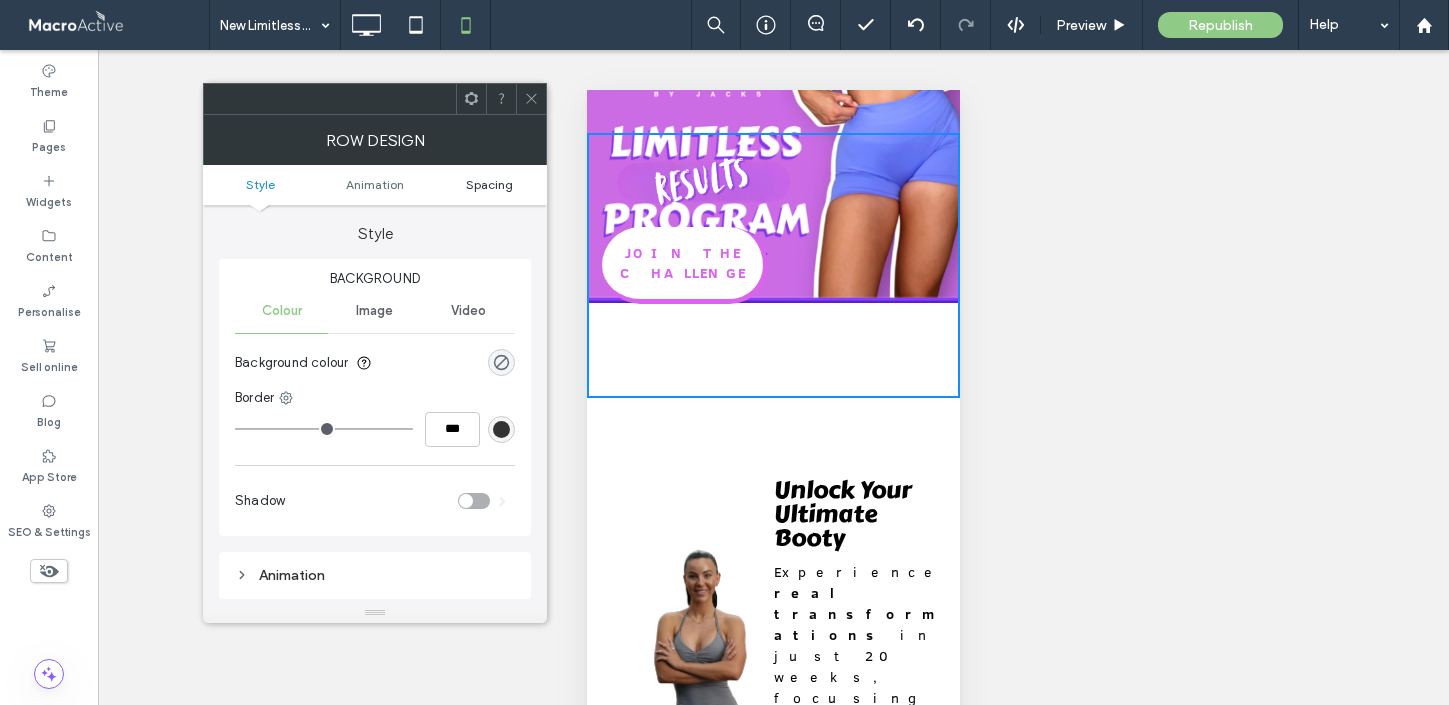 click on "Spacing" at bounding box center [489, 184] 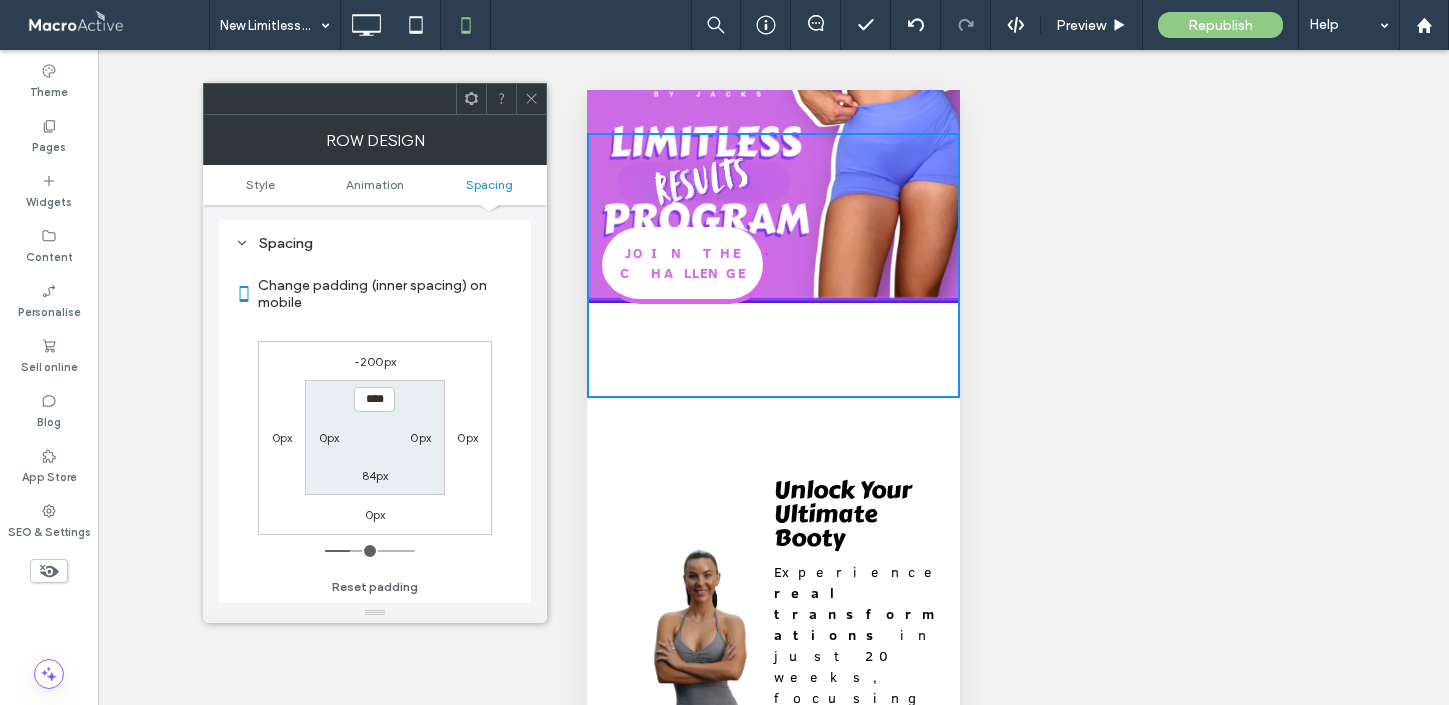 scroll, scrollTop: 395, scrollLeft: 0, axis: vertical 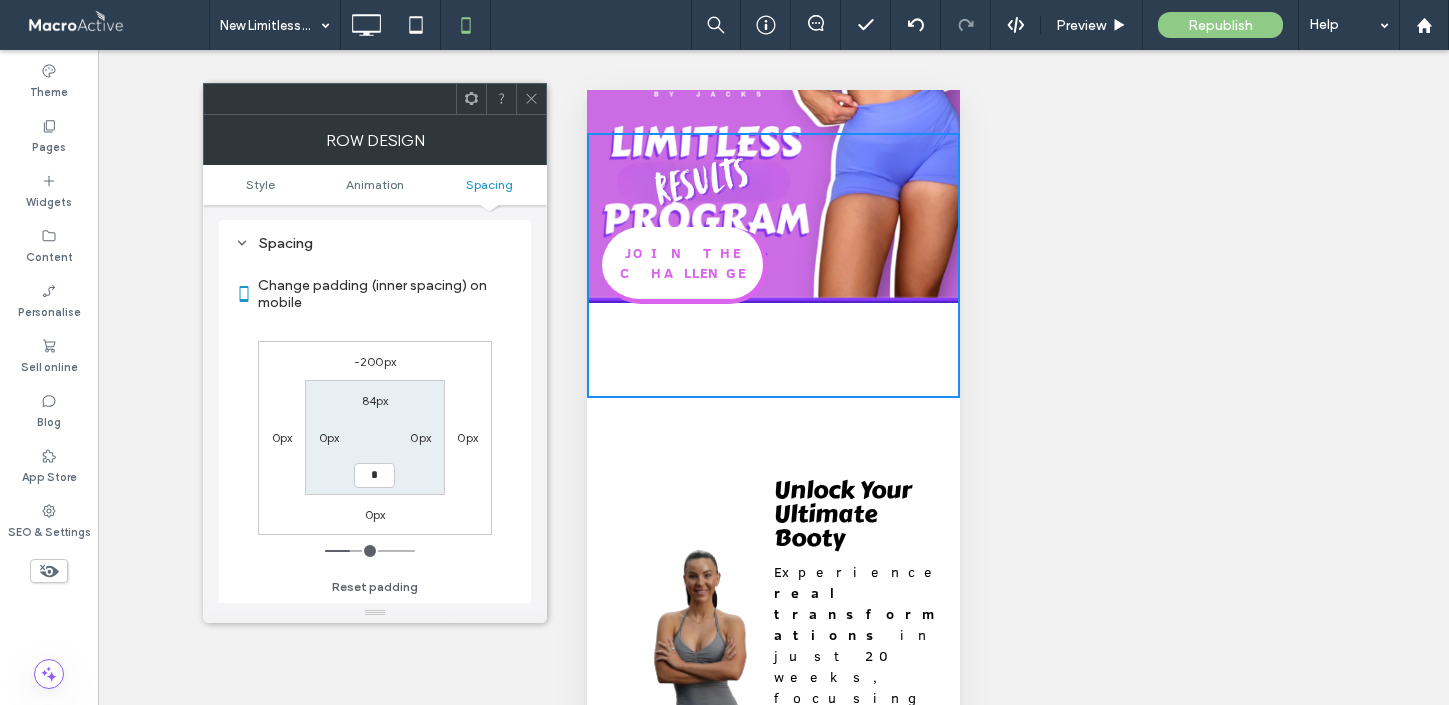 type on "*" 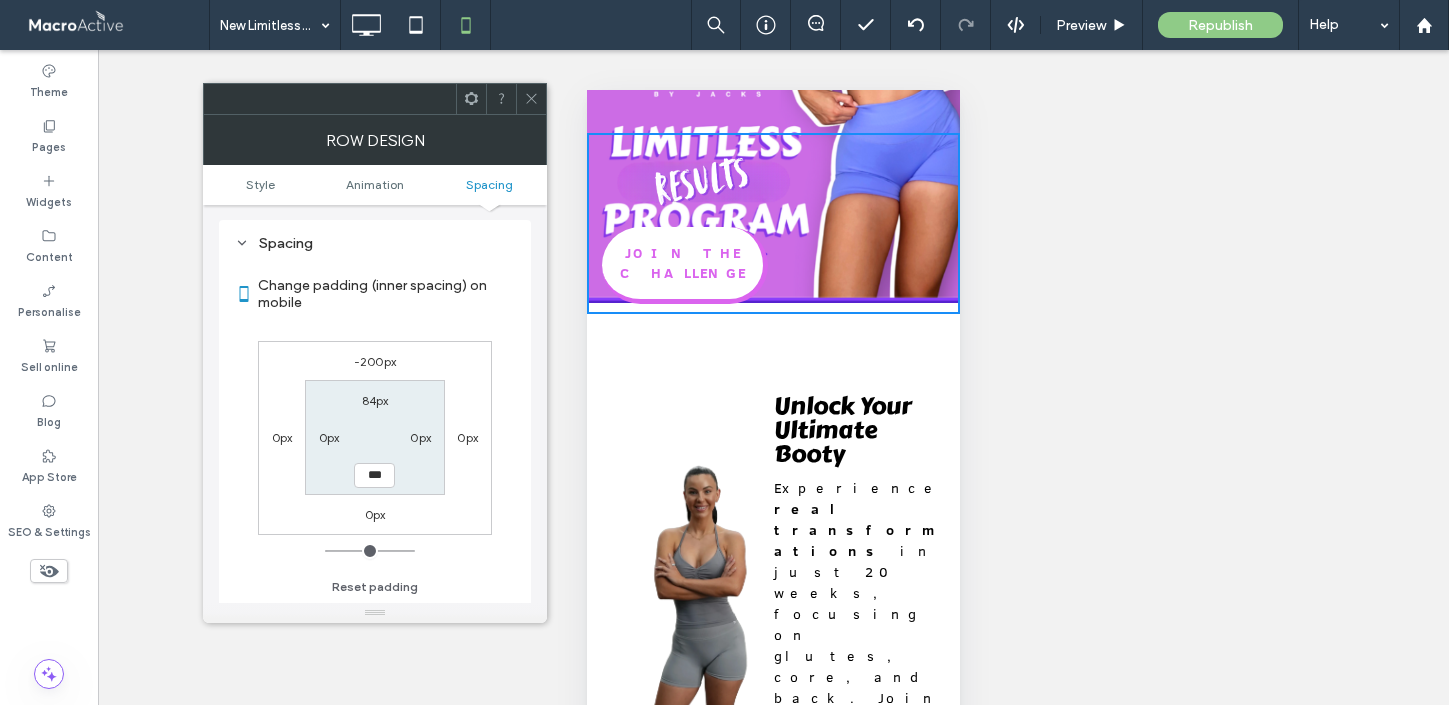click 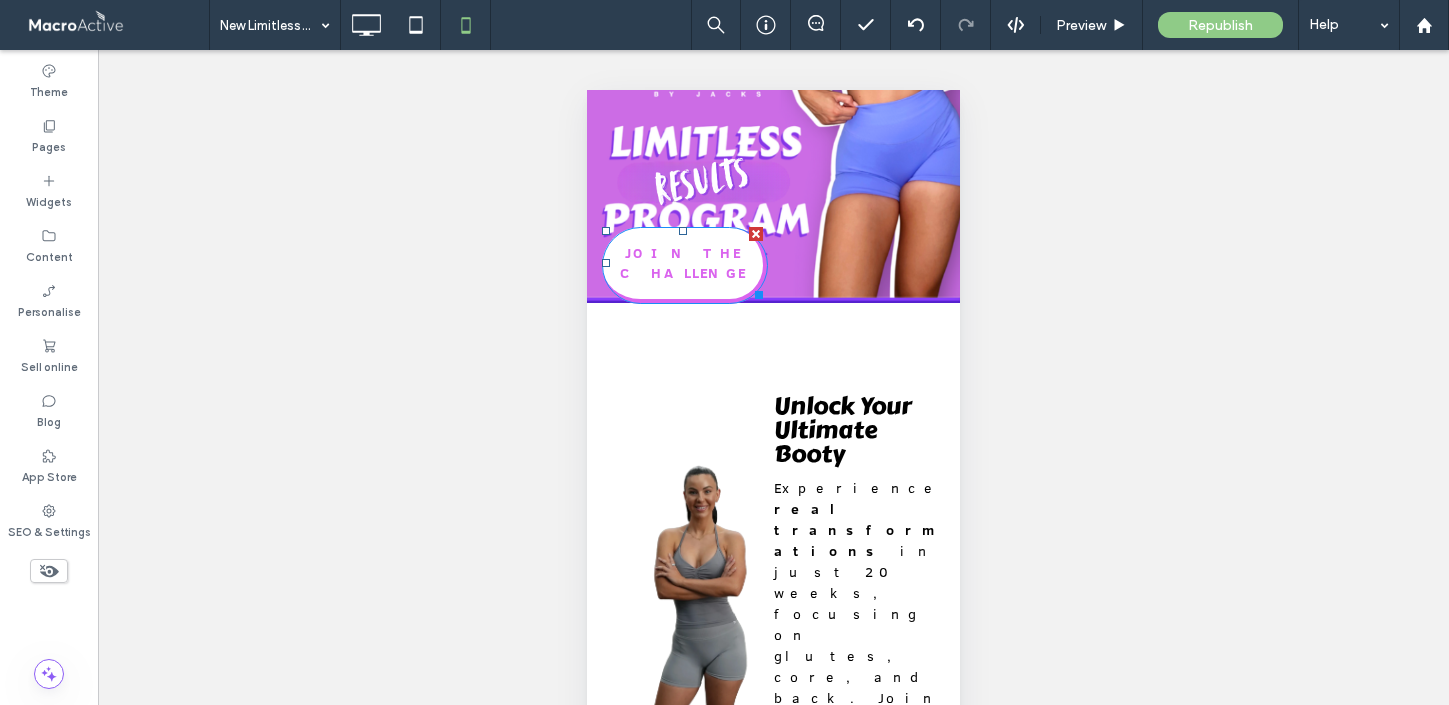 drag, startPoint x: 775, startPoint y: 219, endPoint x: 764, endPoint y: 262, distance: 44.38468 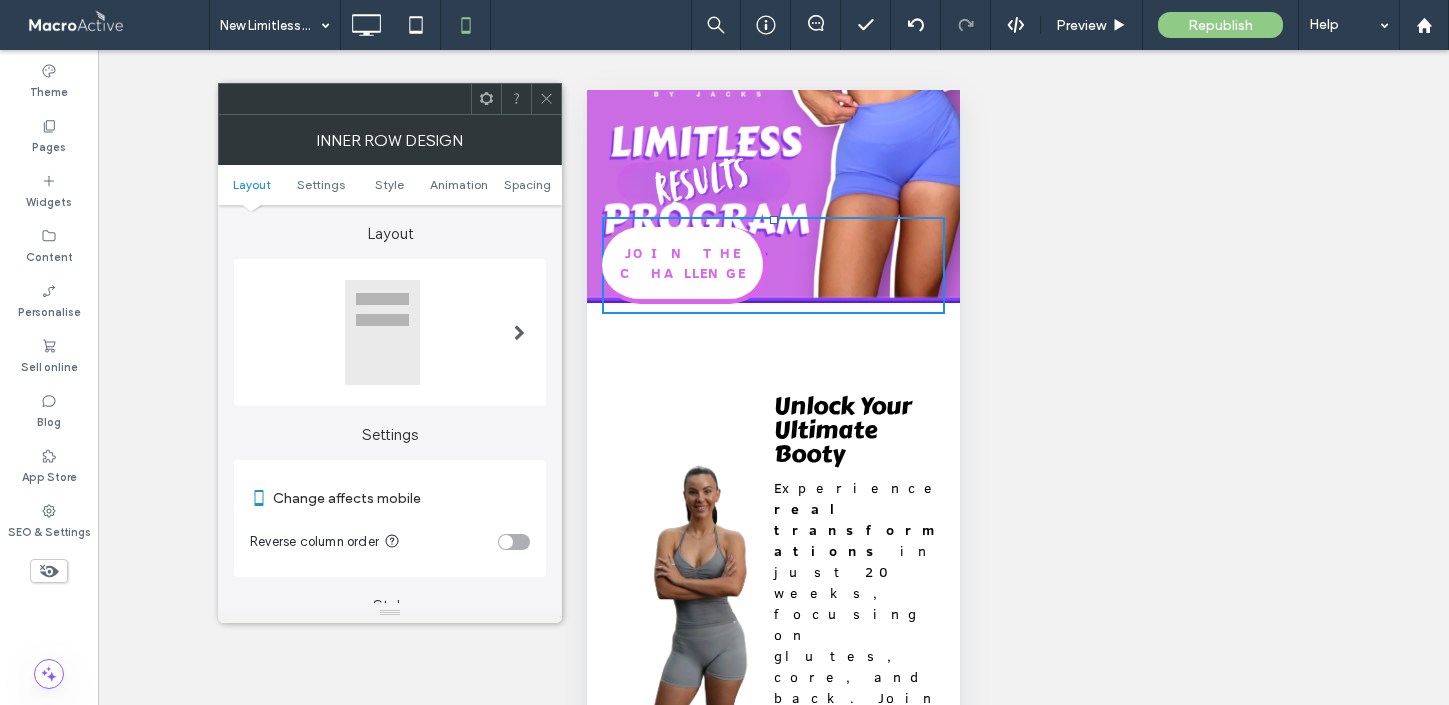 click 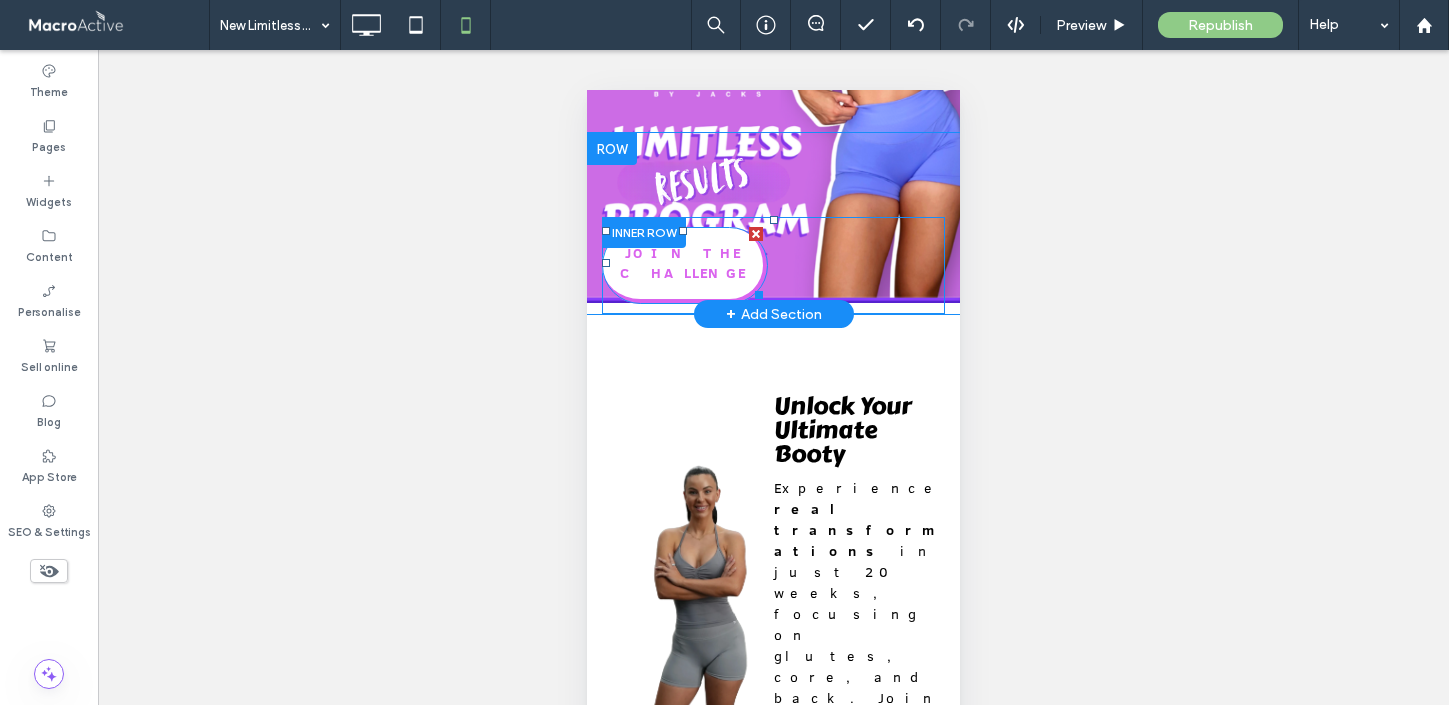 click on "JOIN THE CHALLENGE" at bounding box center (685, 265) 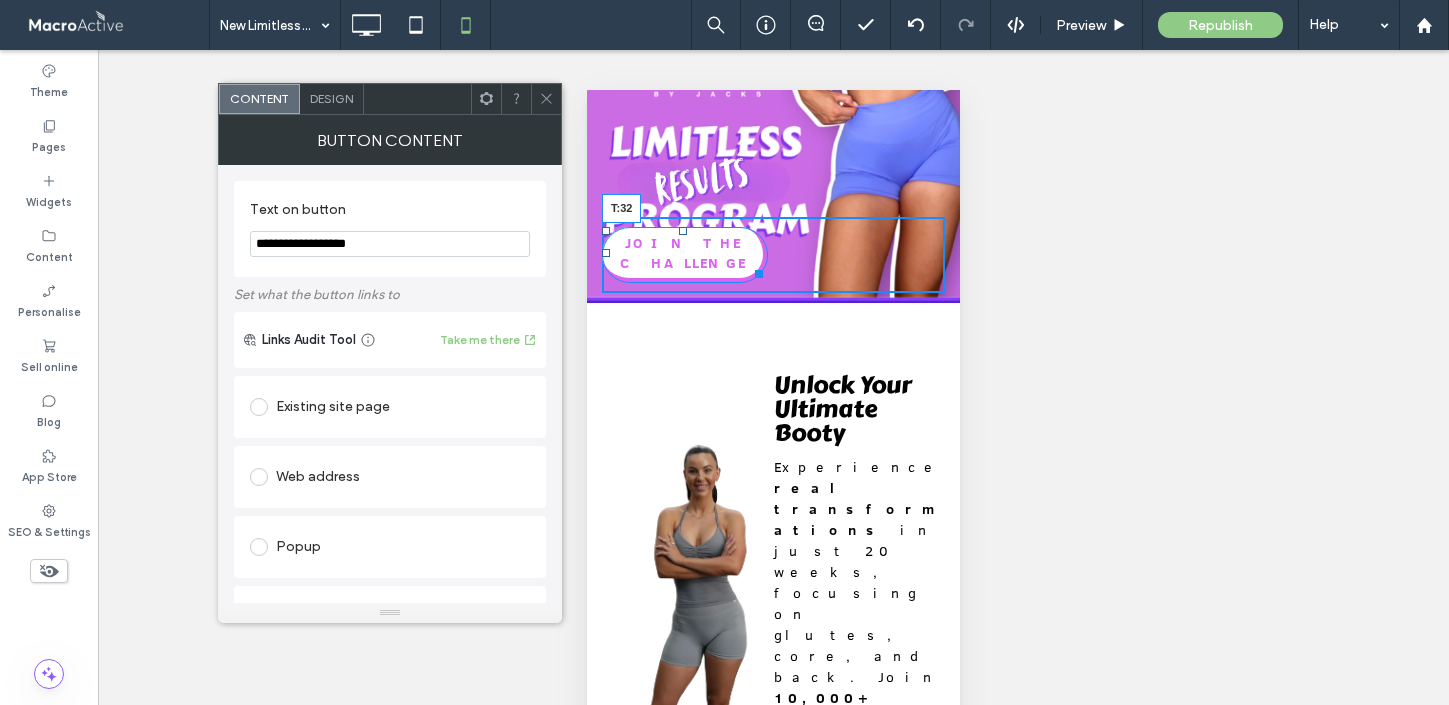 drag, startPoint x: 680, startPoint y: 231, endPoint x: 674, endPoint y: 252, distance: 21.84033 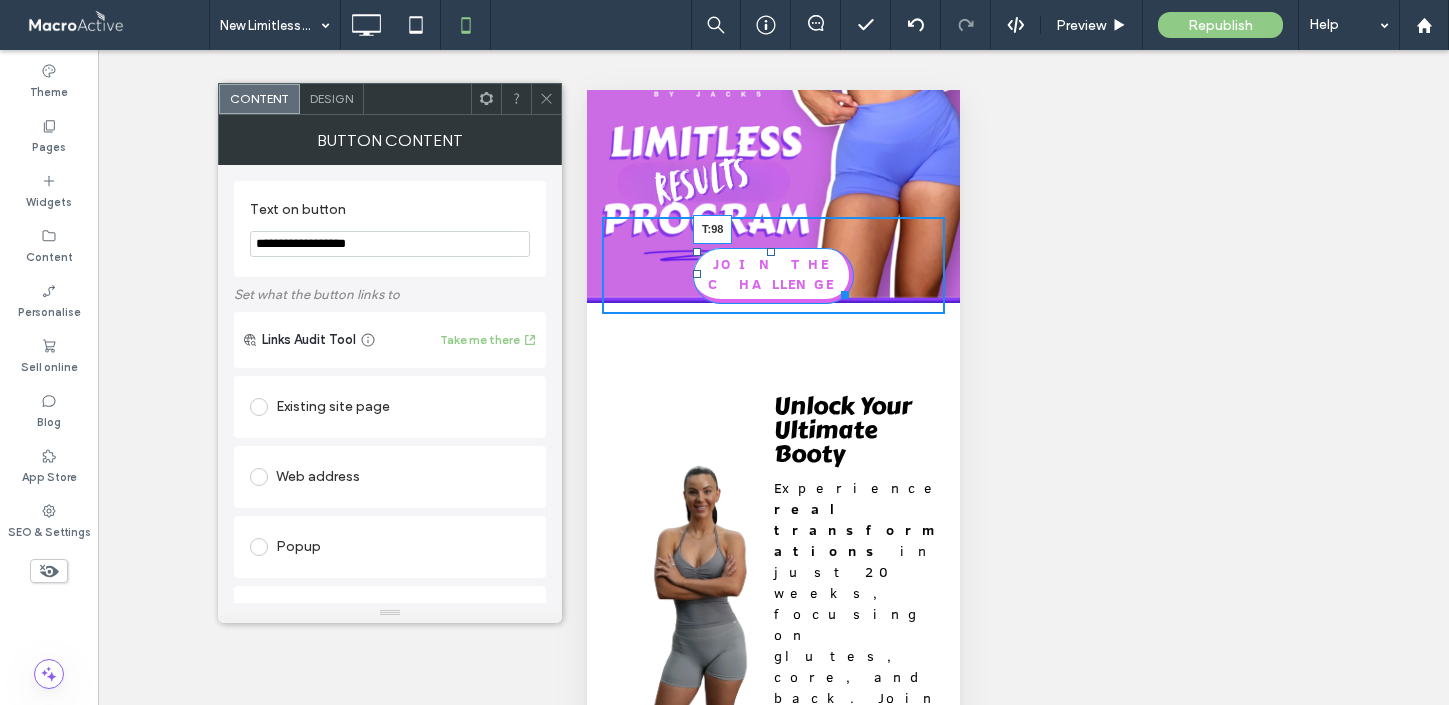 drag, startPoint x: 771, startPoint y: 253, endPoint x: 748, endPoint y: 320, distance: 70.837845 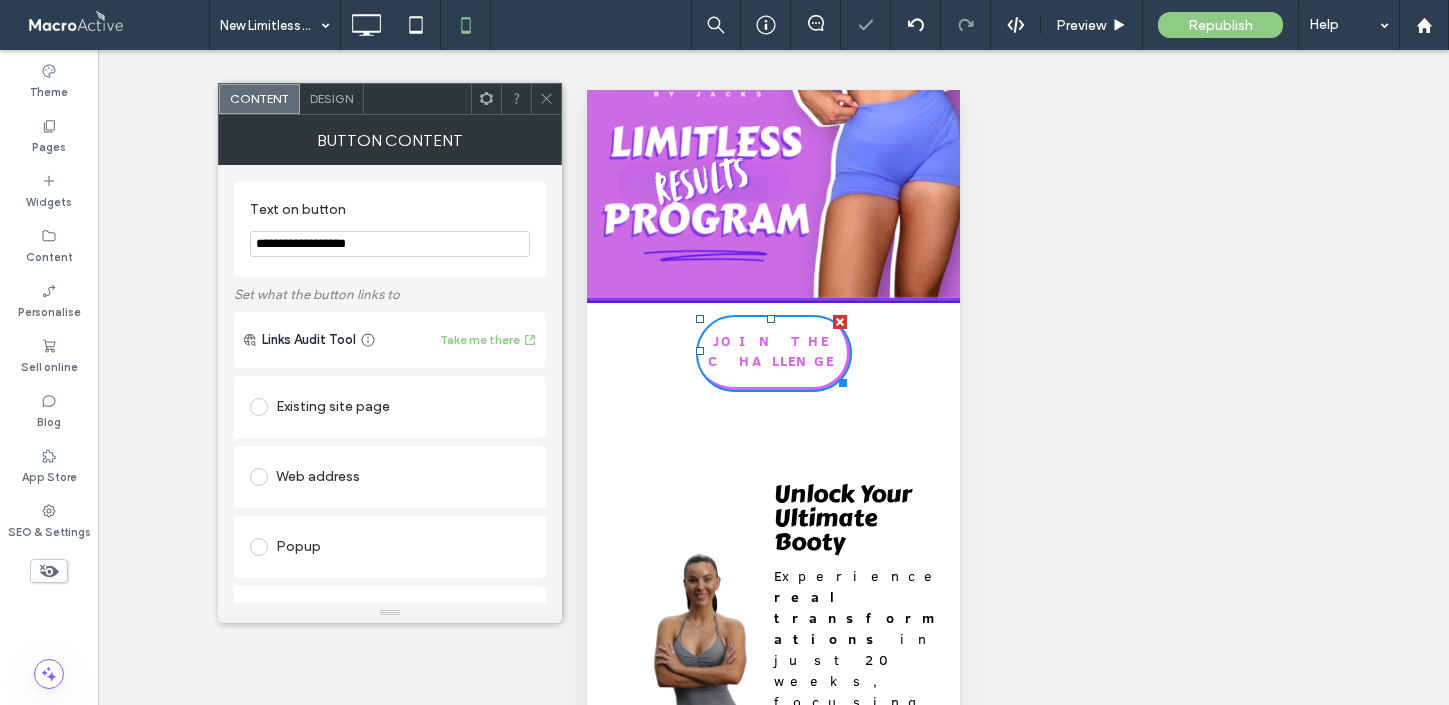 click on "JOIN THE CHALLENGE" at bounding box center (774, 353) 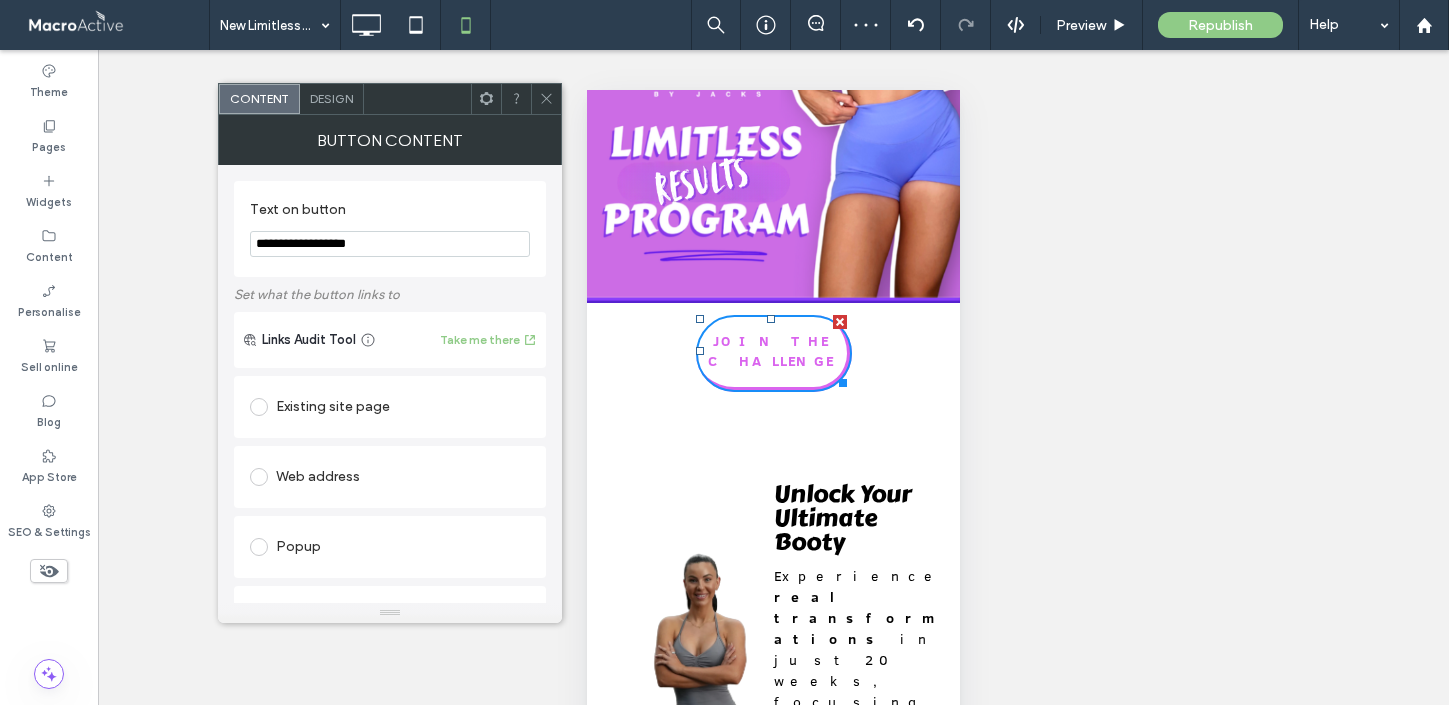 click on "Design" at bounding box center (332, 99) 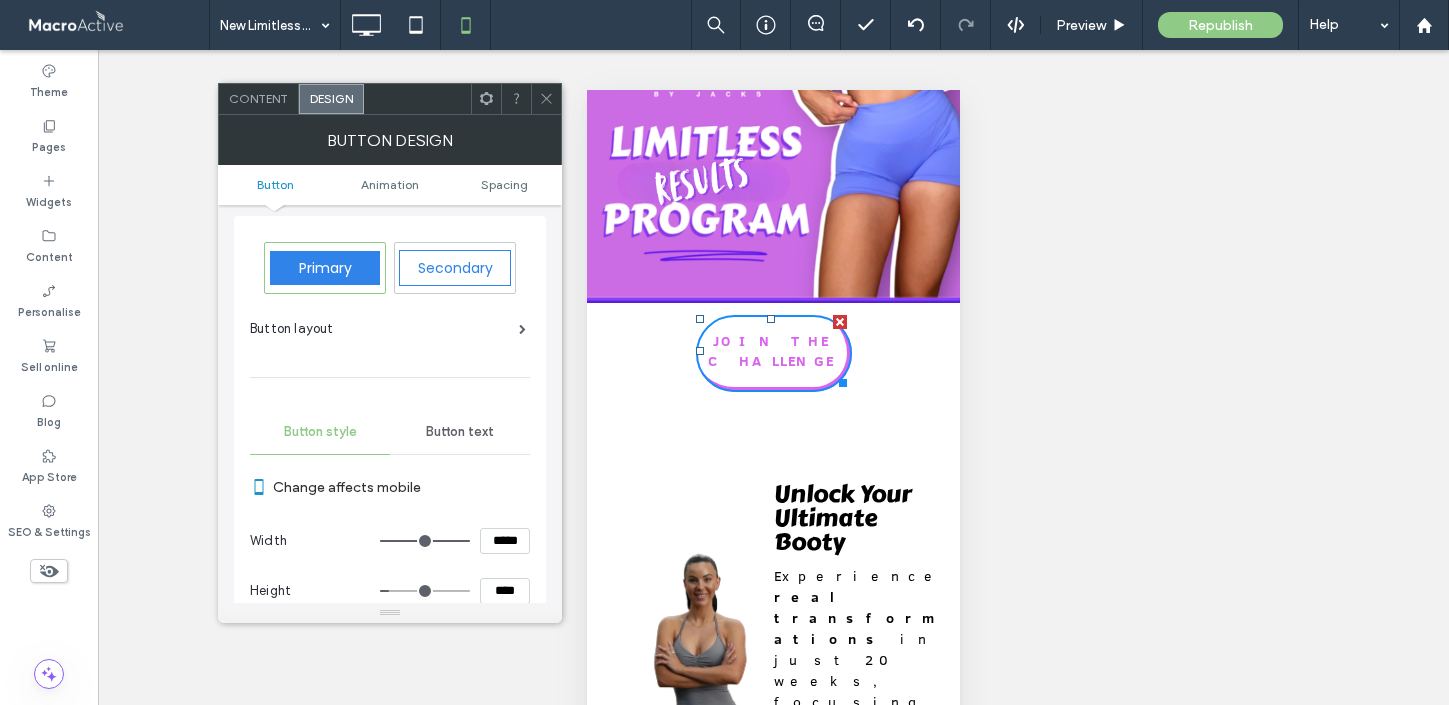 scroll, scrollTop: 0, scrollLeft: 0, axis: both 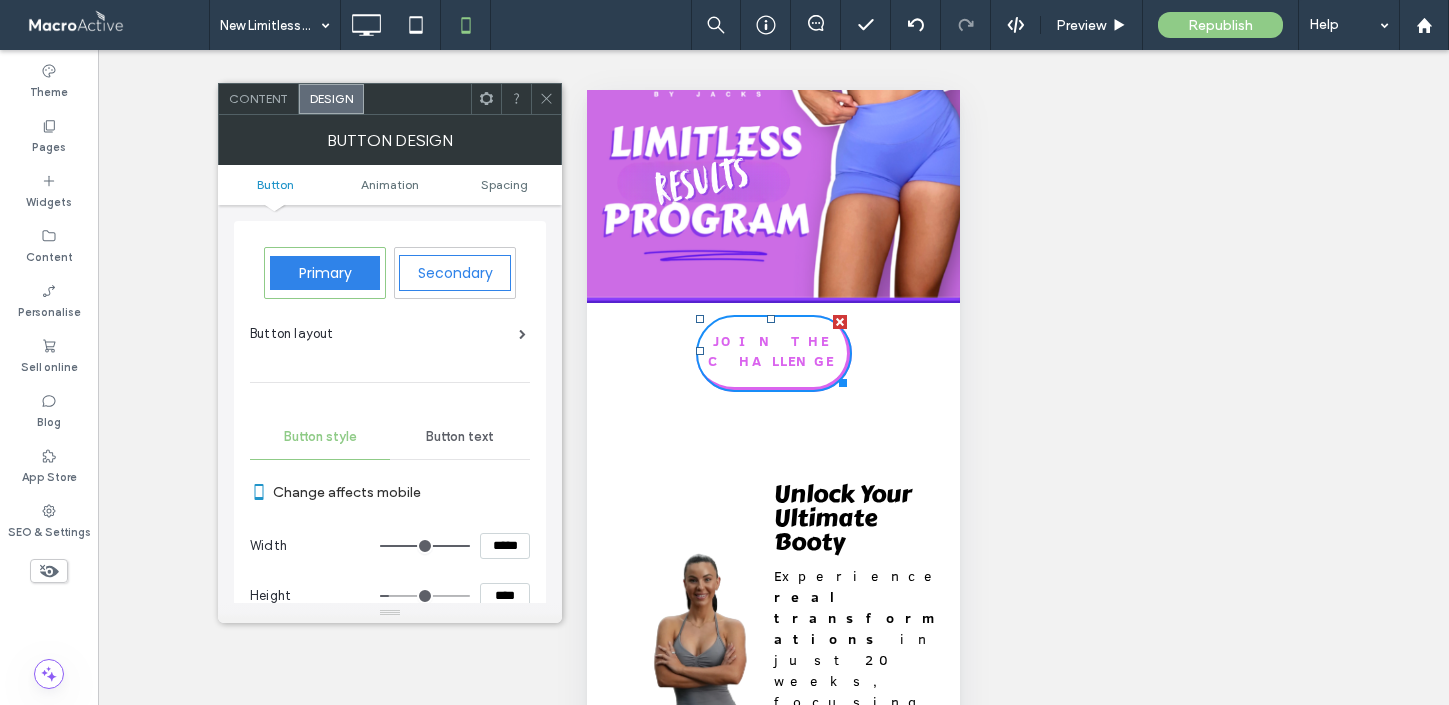 click on "Secondary" at bounding box center (455, 273) 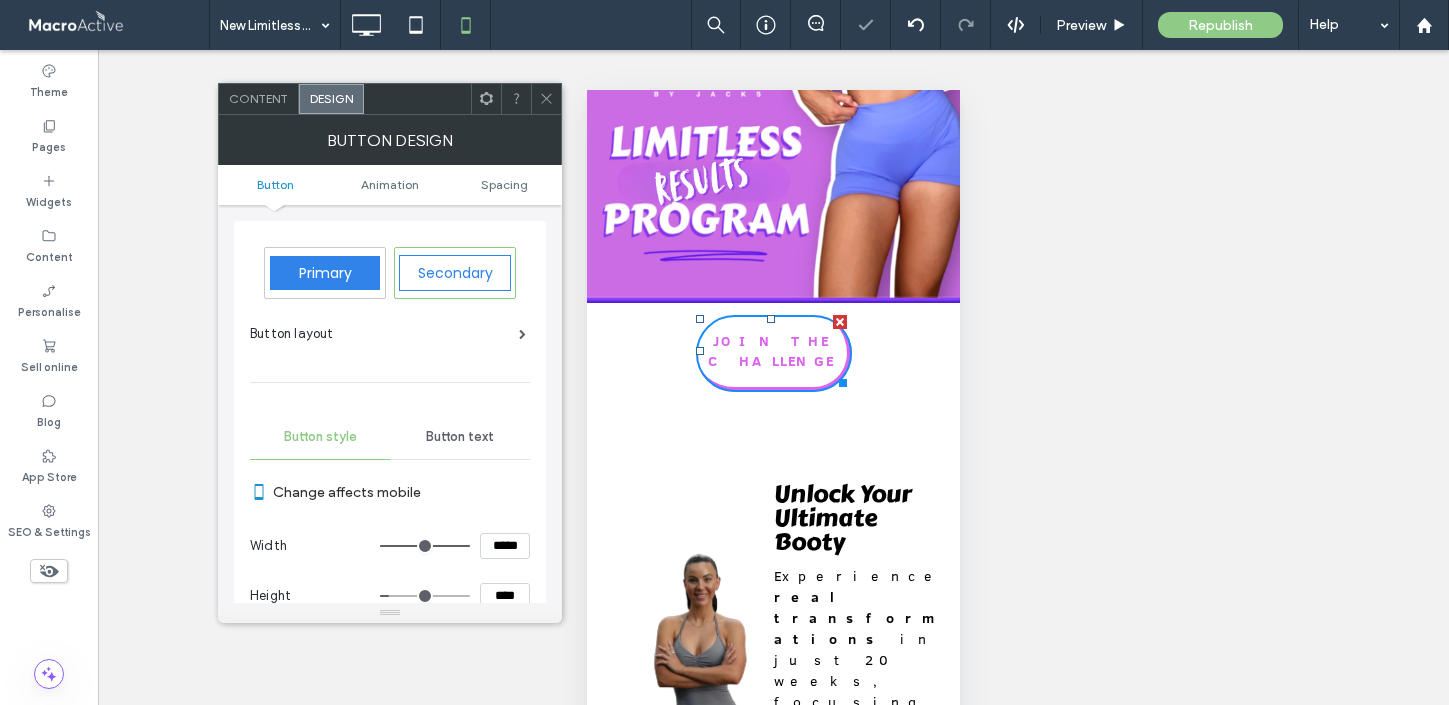 click on "Primary" at bounding box center (325, 273) 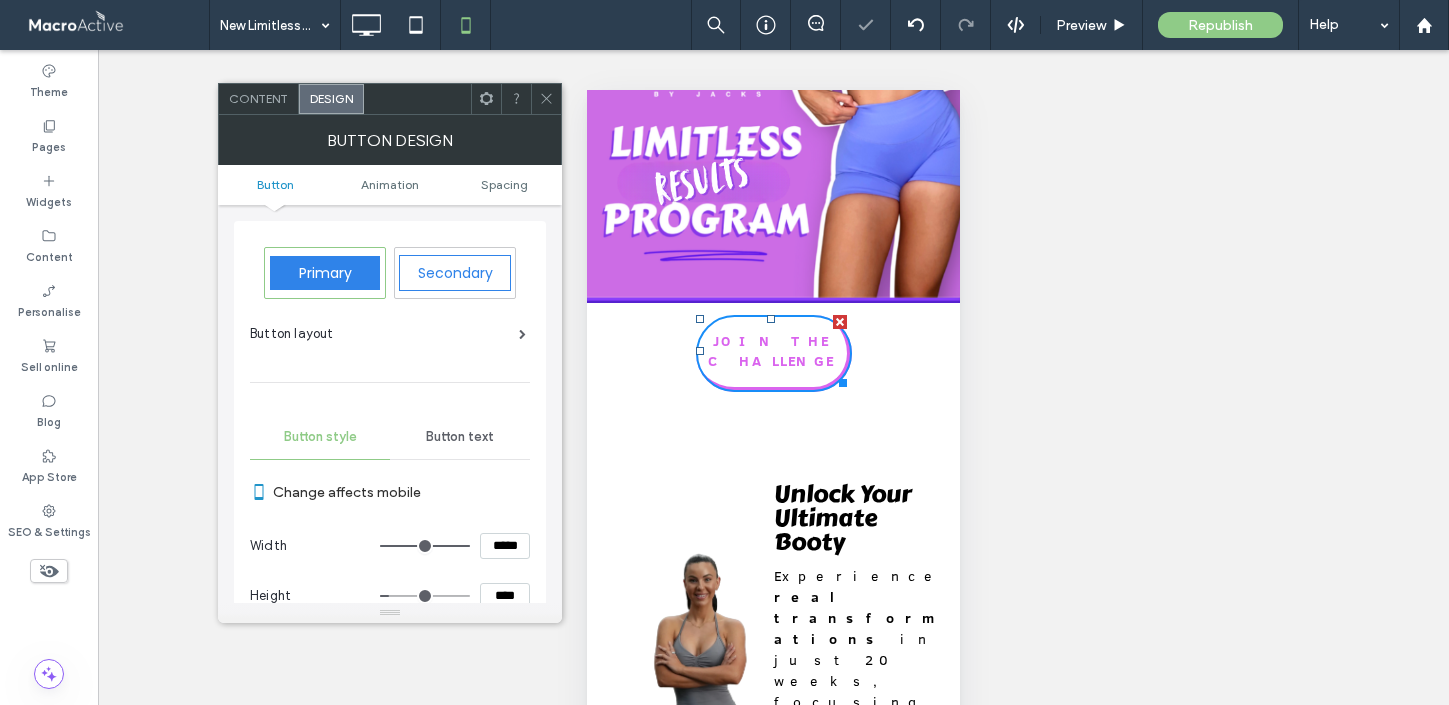 click on "Button layout" at bounding box center [388, 334] 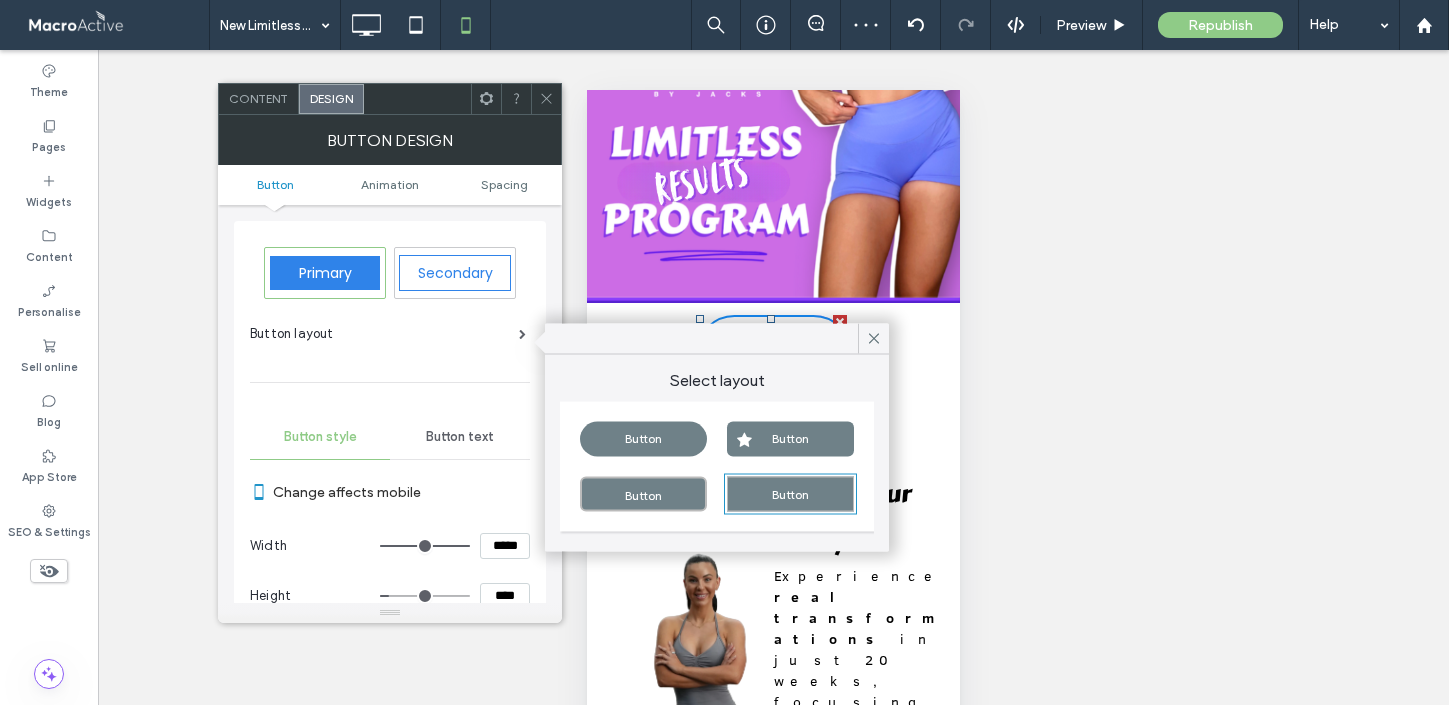 click on "Button layout" at bounding box center [390, 342] 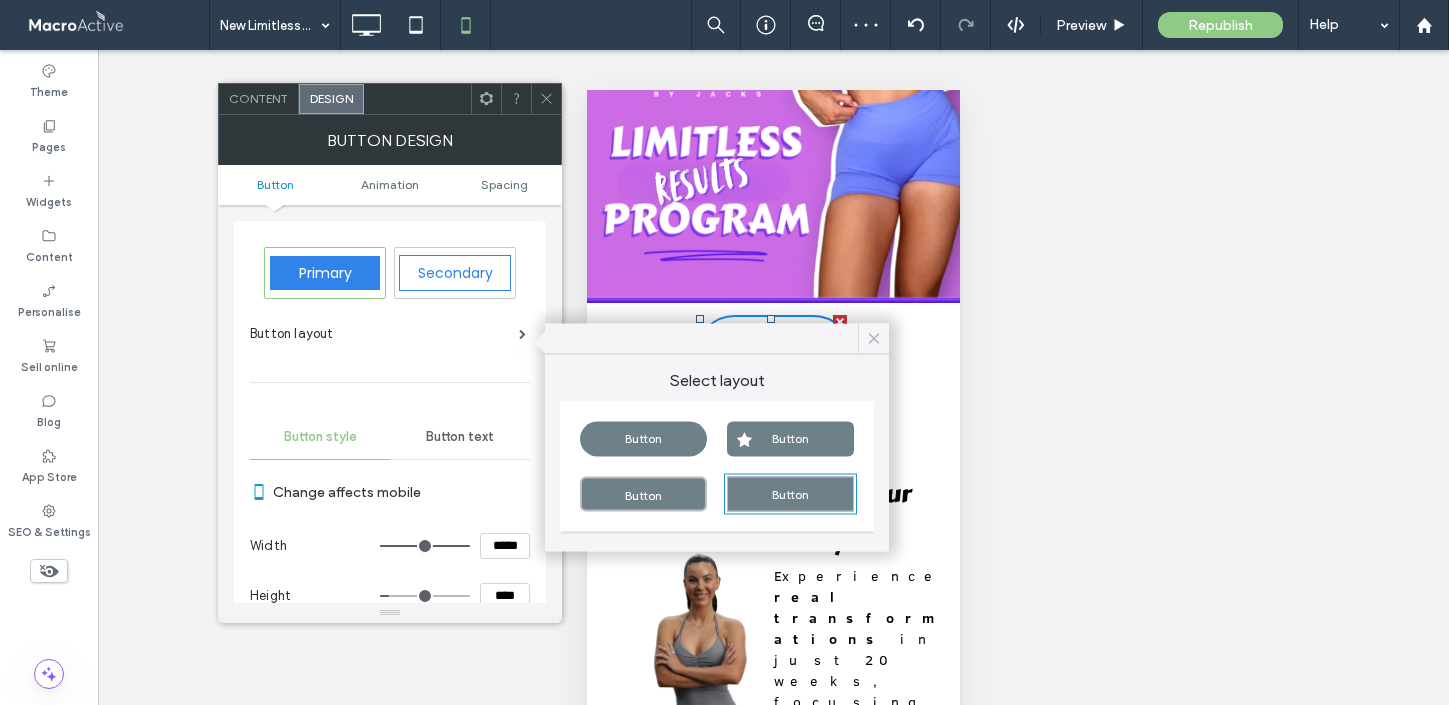 click 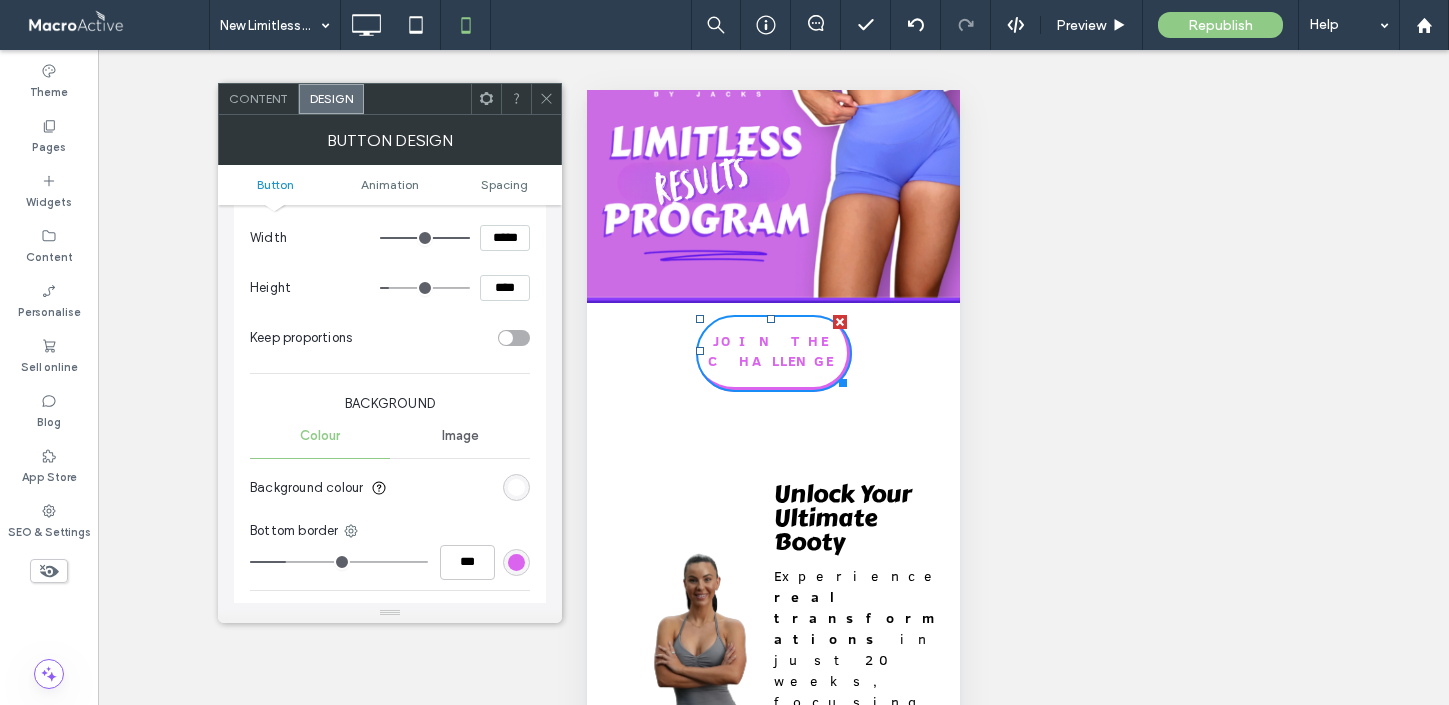 scroll, scrollTop: 327, scrollLeft: 0, axis: vertical 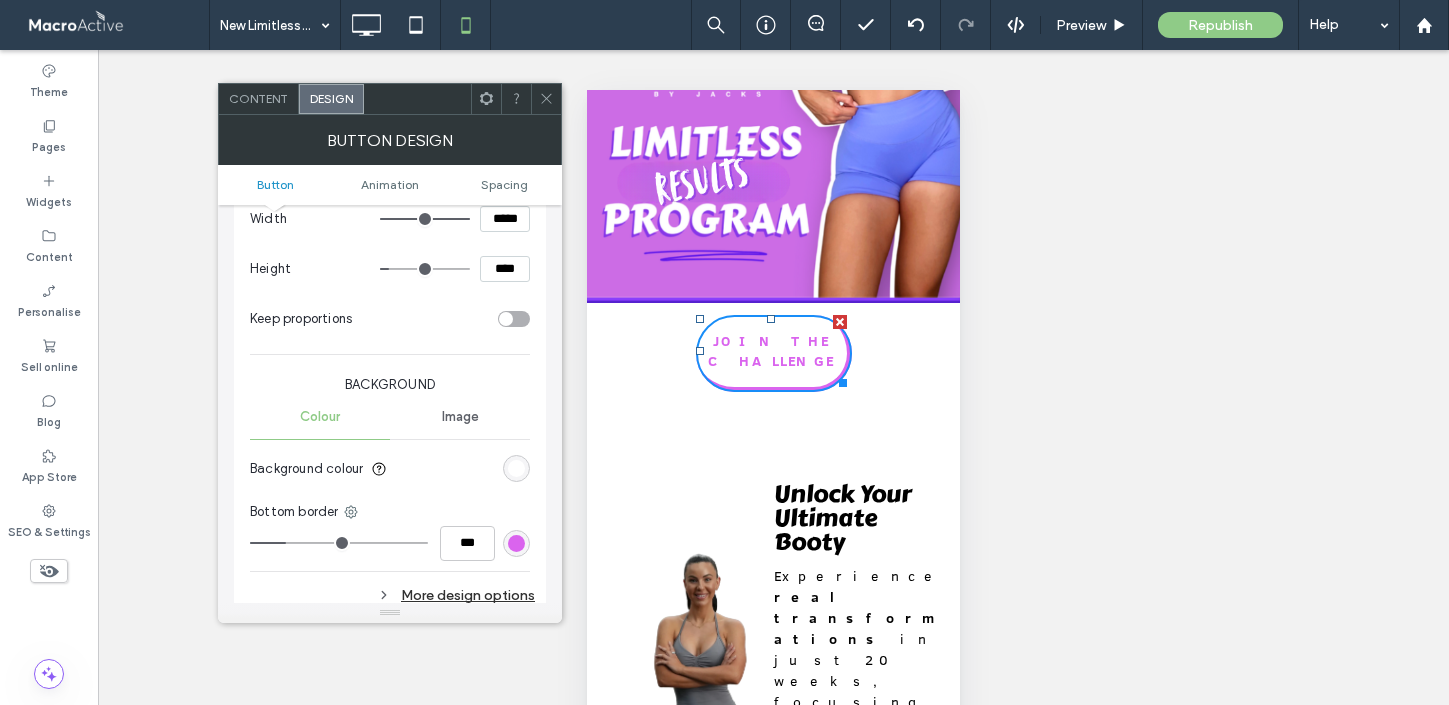 click at bounding box center (516, 468) 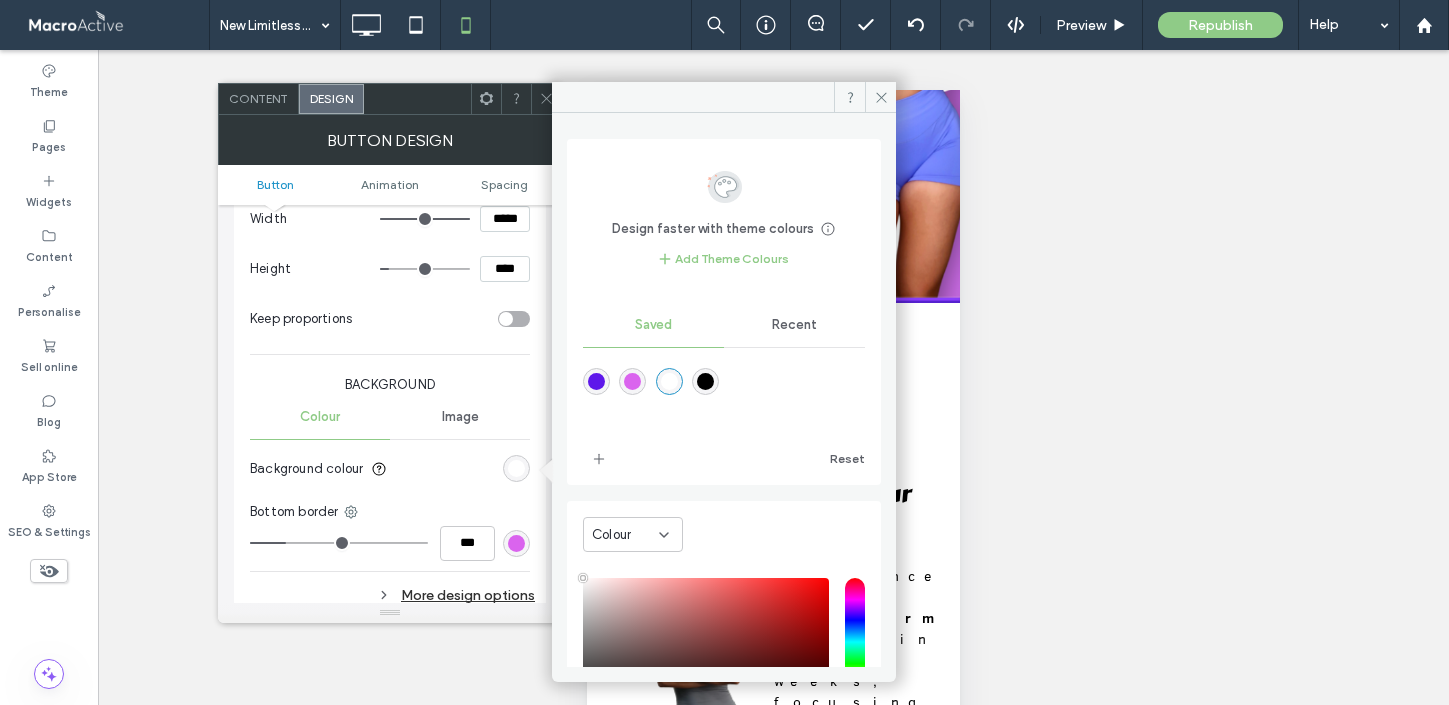 click at bounding box center (596, 381) 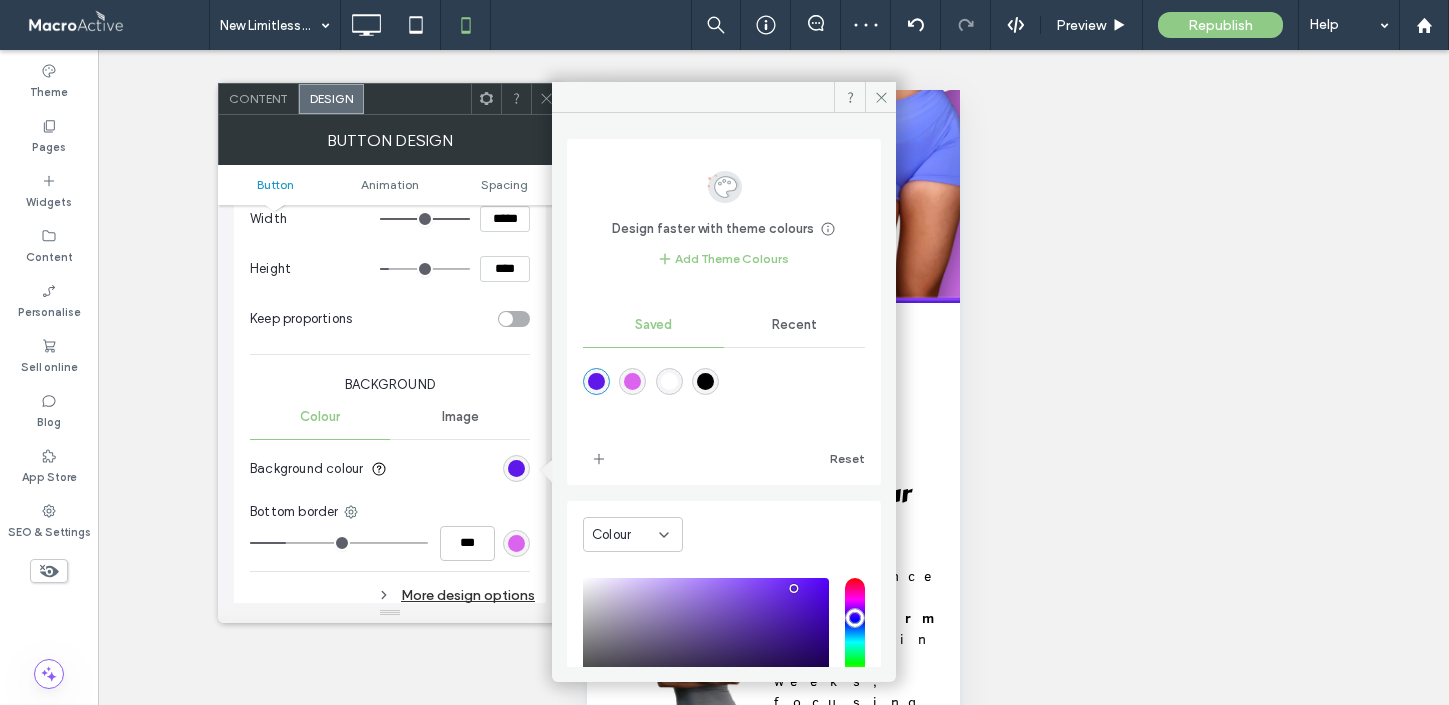 click 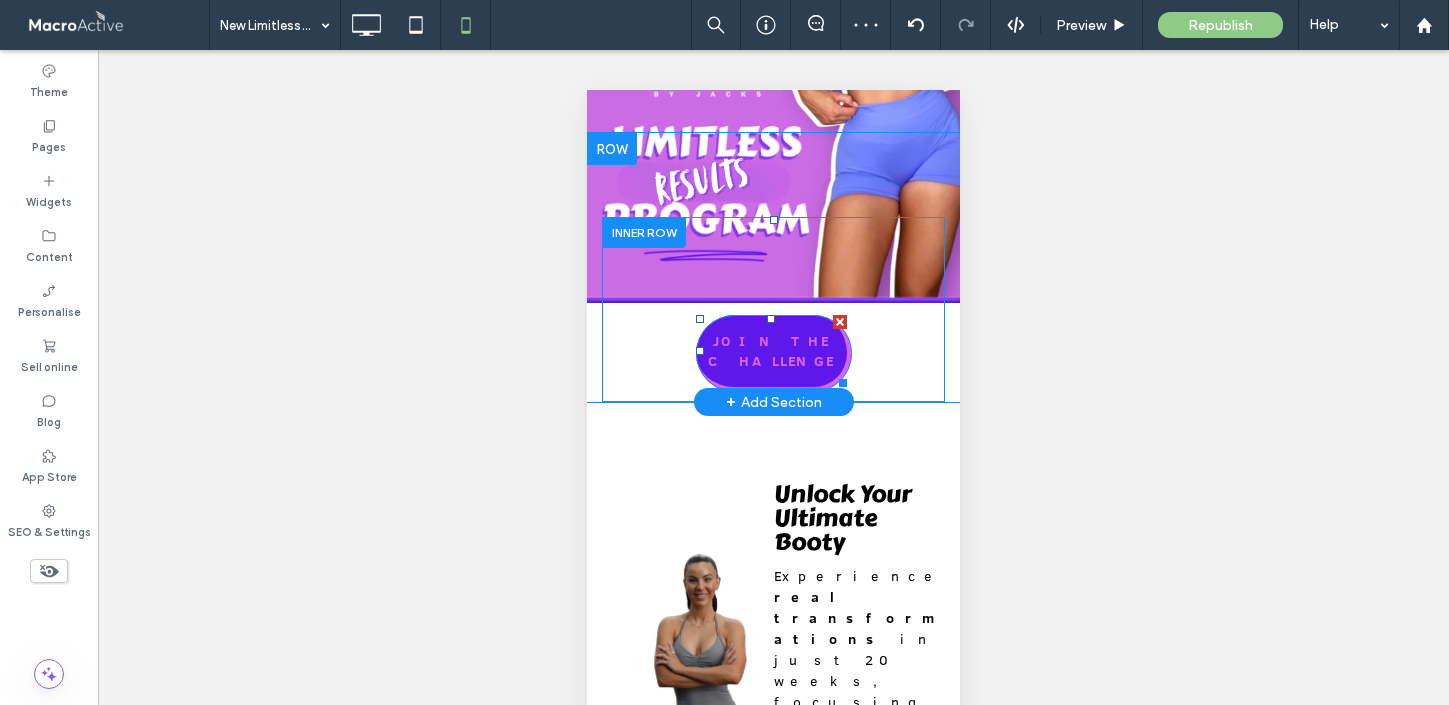 click on "JOIN THE CHALLENGE" at bounding box center (771, 351) 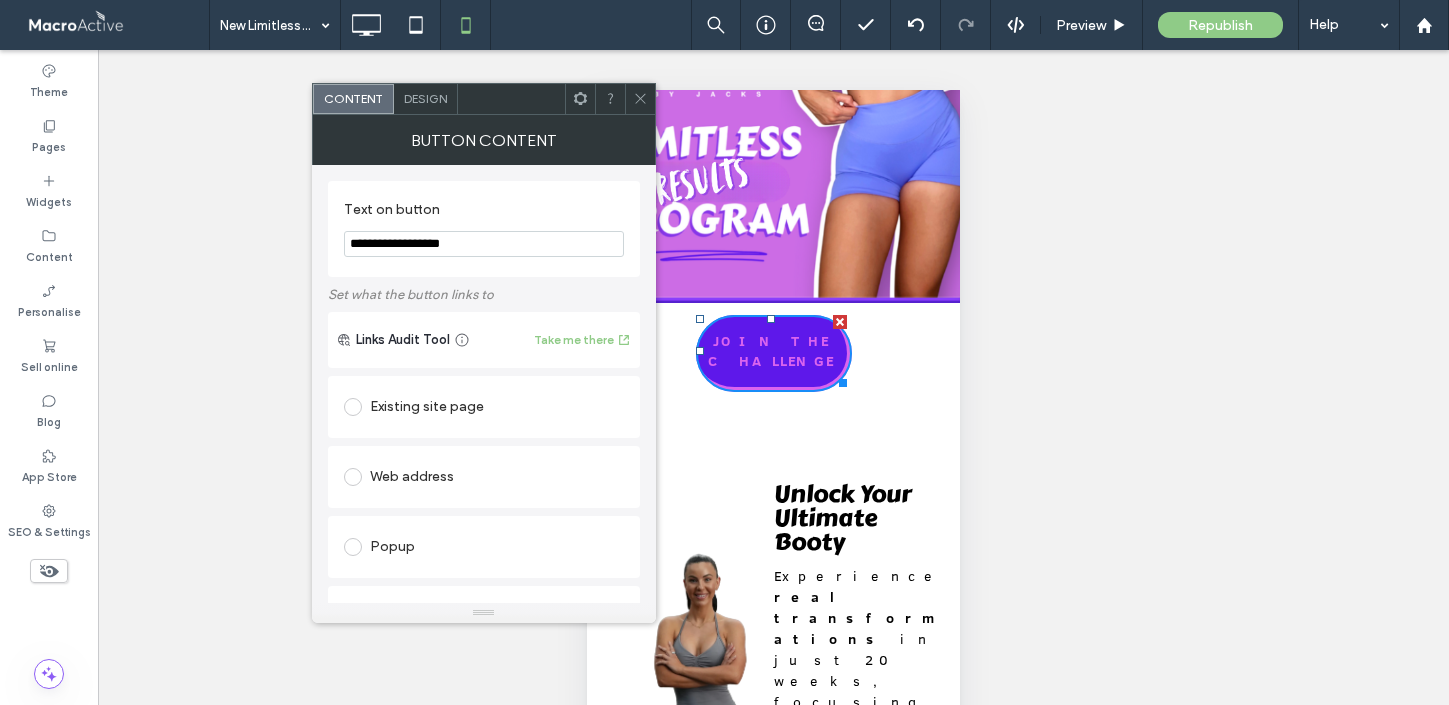 click on "Design" at bounding box center (425, 98) 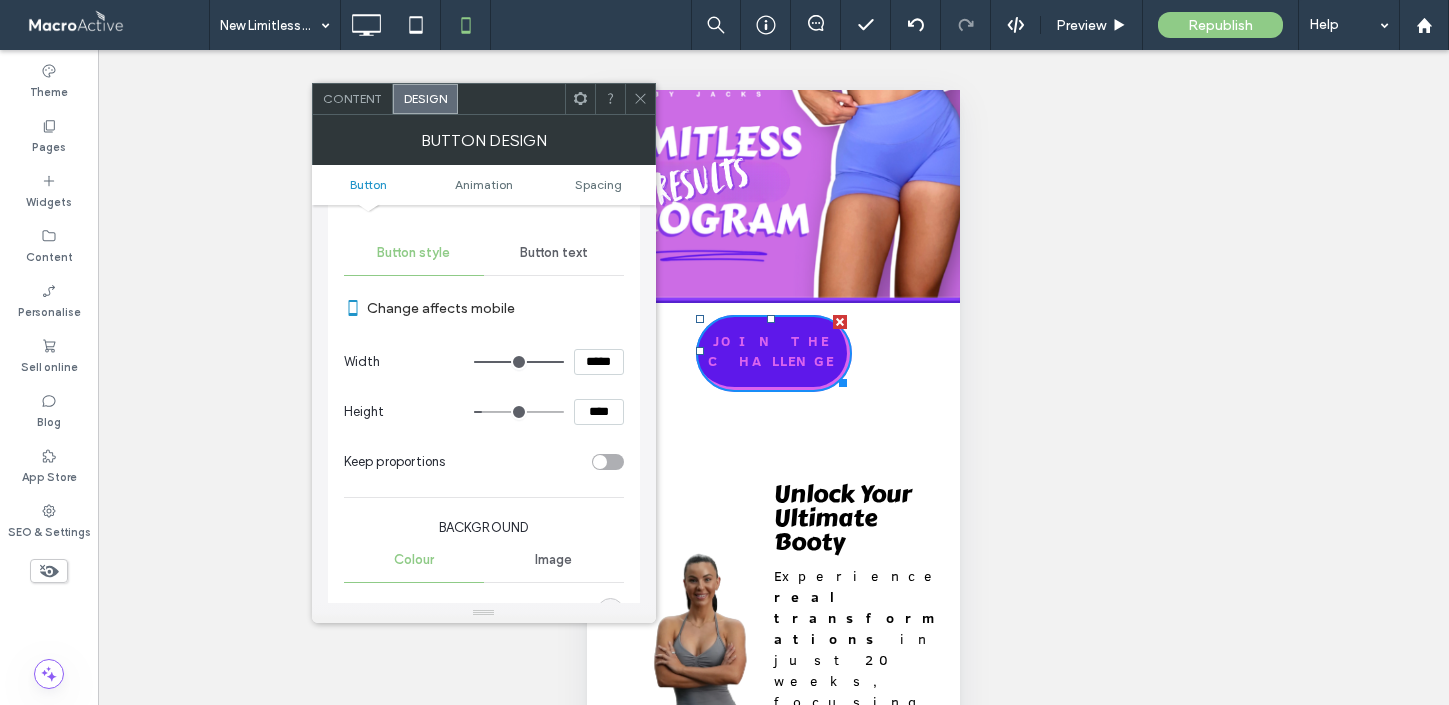 scroll, scrollTop: 68, scrollLeft: 0, axis: vertical 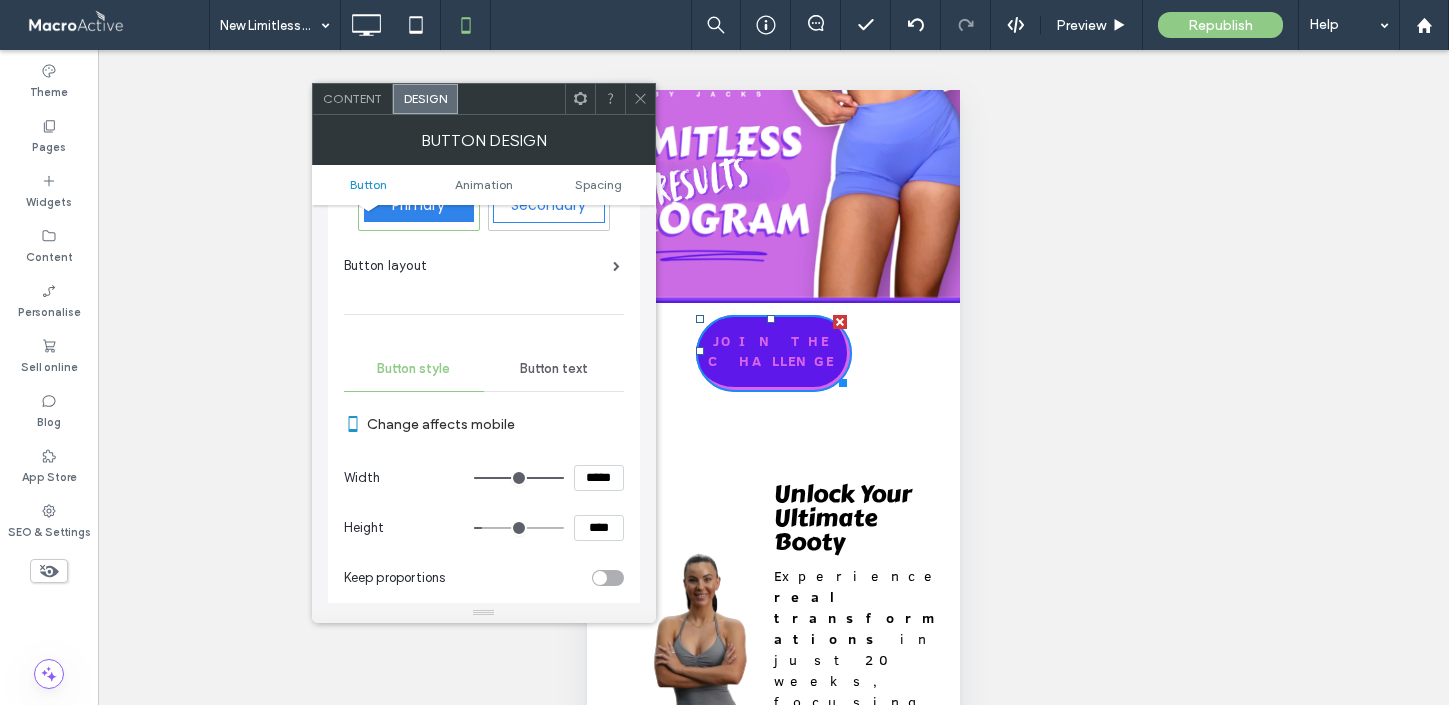 click on "Button text" at bounding box center (554, 369) 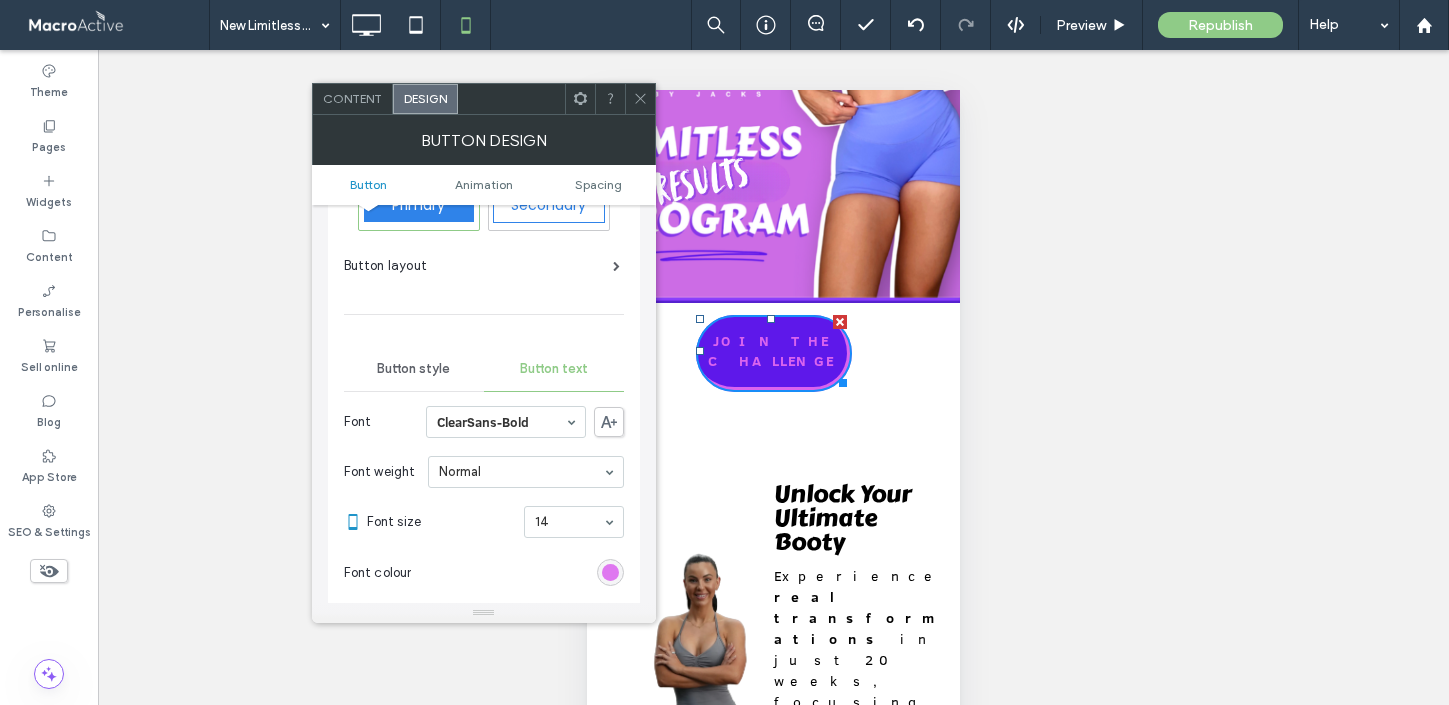 click at bounding box center [610, 572] 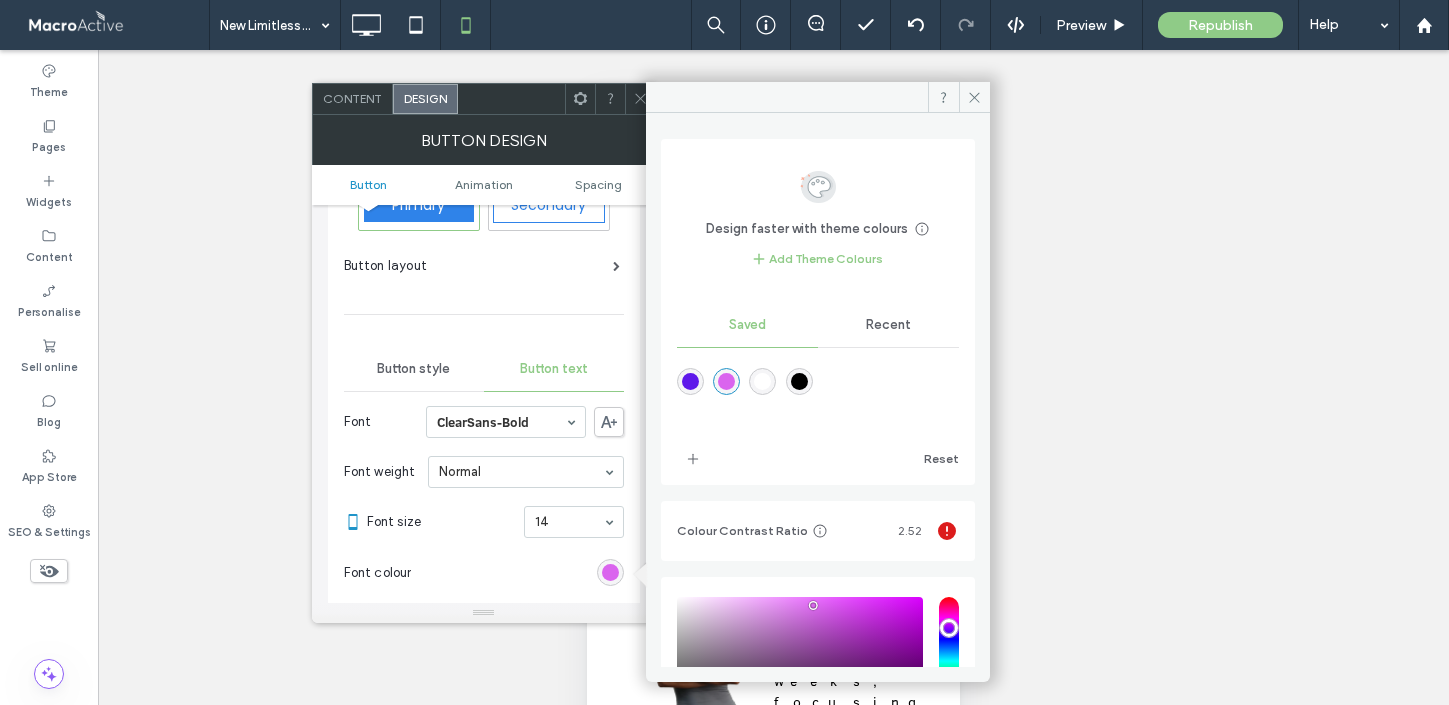 click at bounding box center (762, 381) 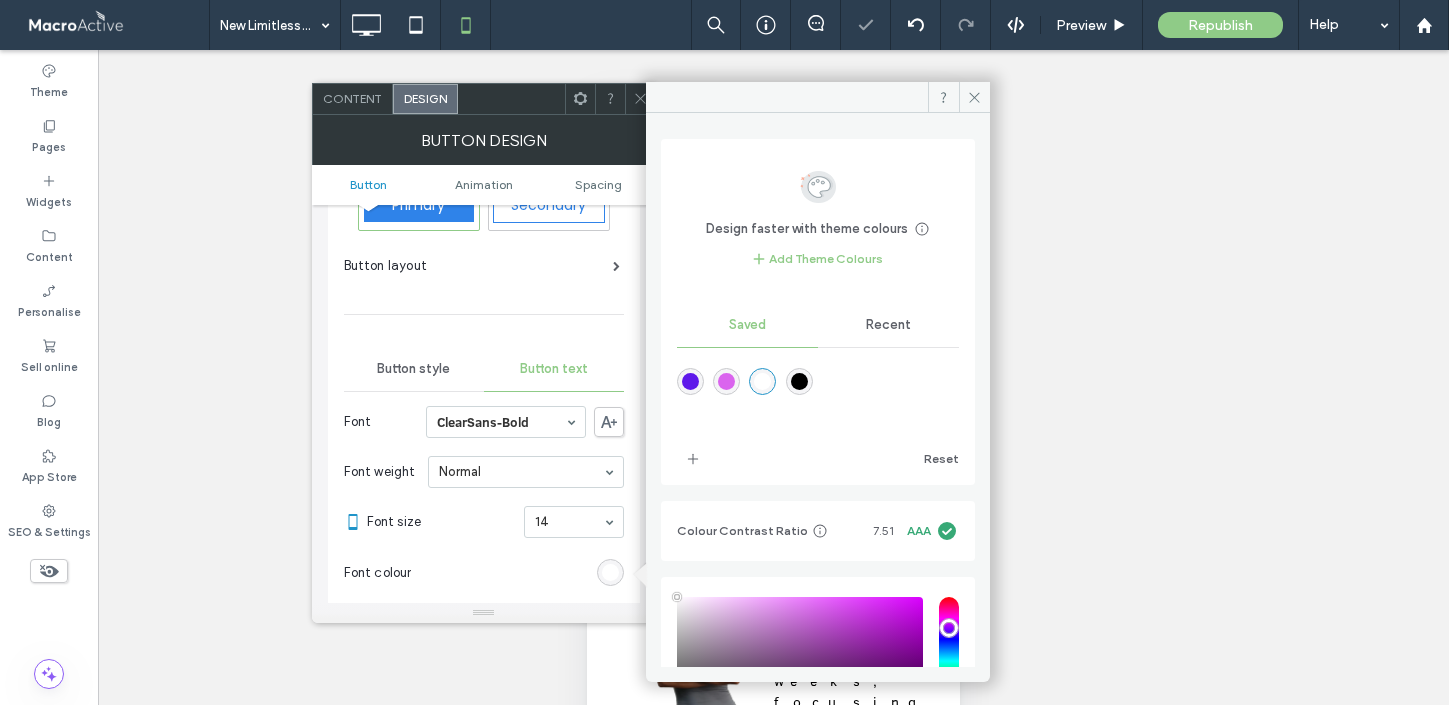 click 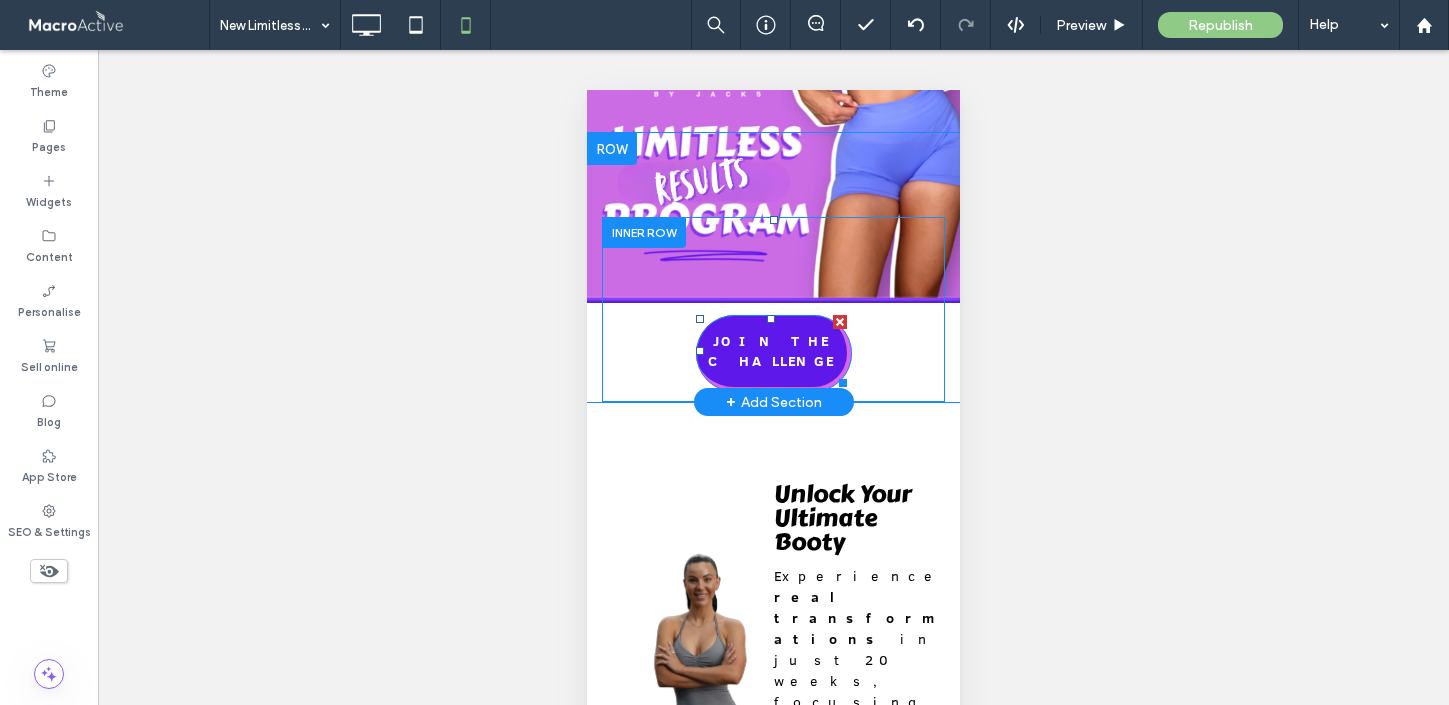 click on "JOIN THE CHALLENGE" at bounding box center (774, 353) 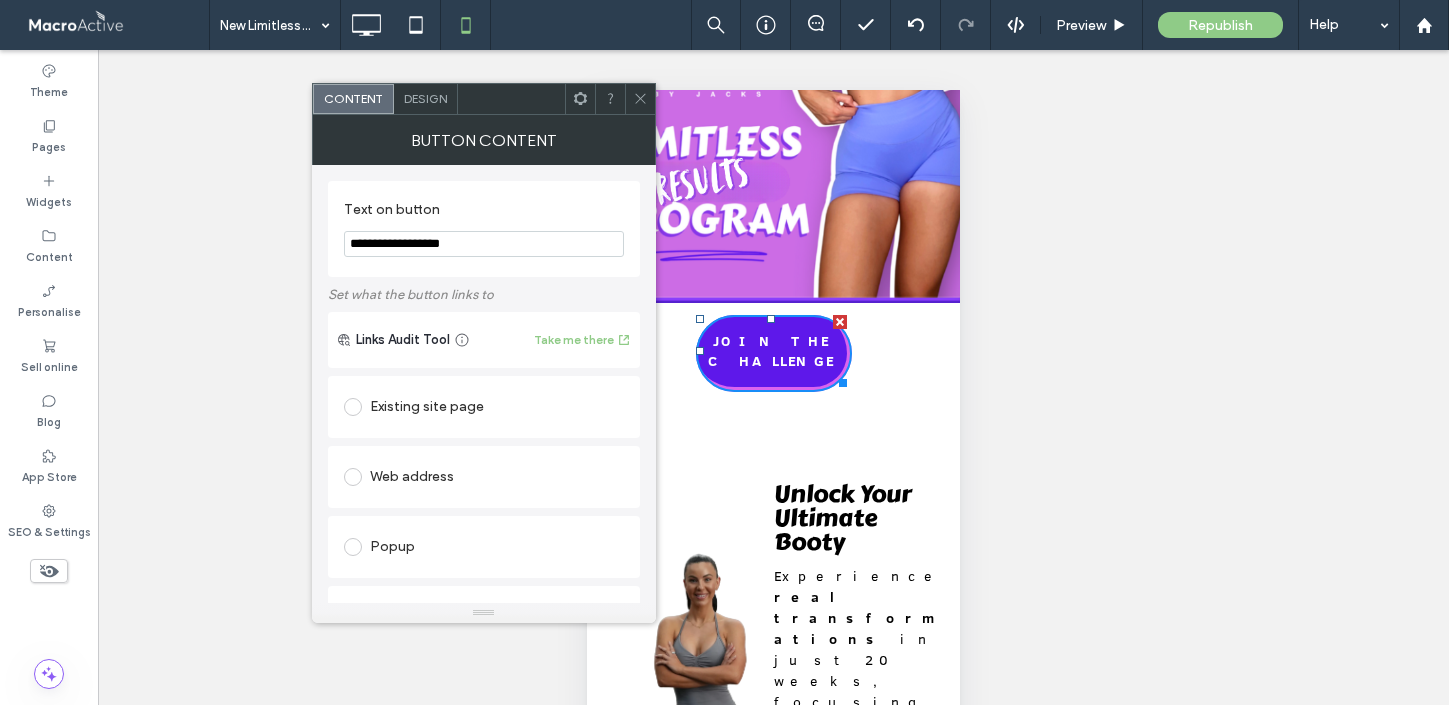 click on "Design" at bounding box center (425, 98) 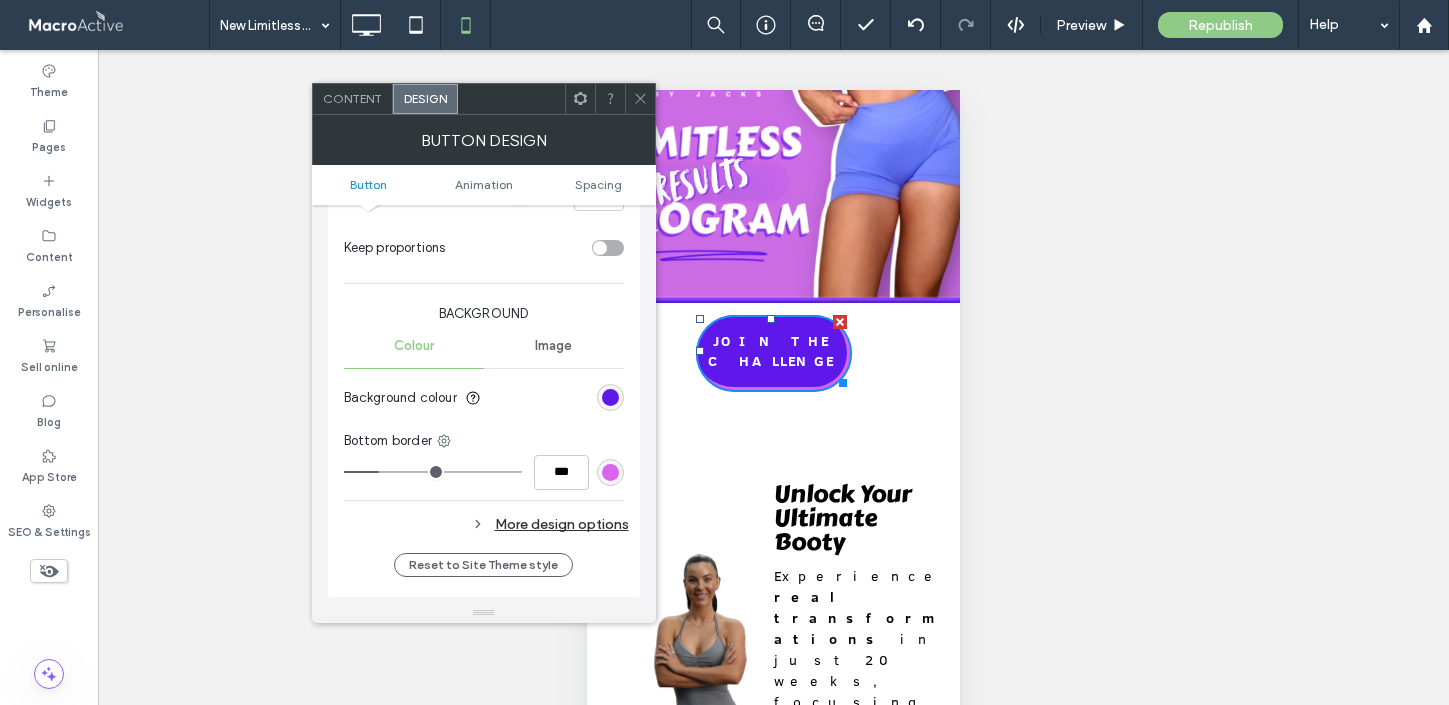 scroll, scrollTop: 445, scrollLeft: 0, axis: vertical 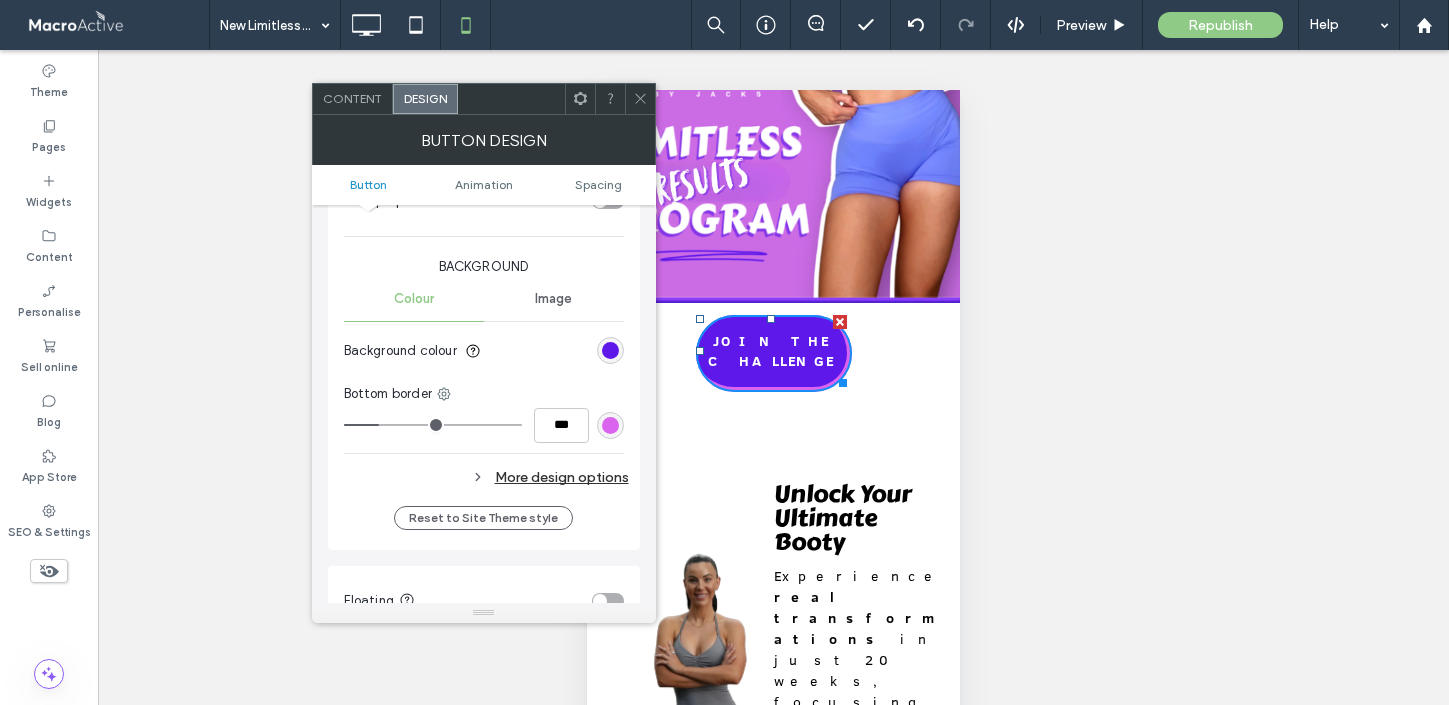 click at bounding box center (610, 425) 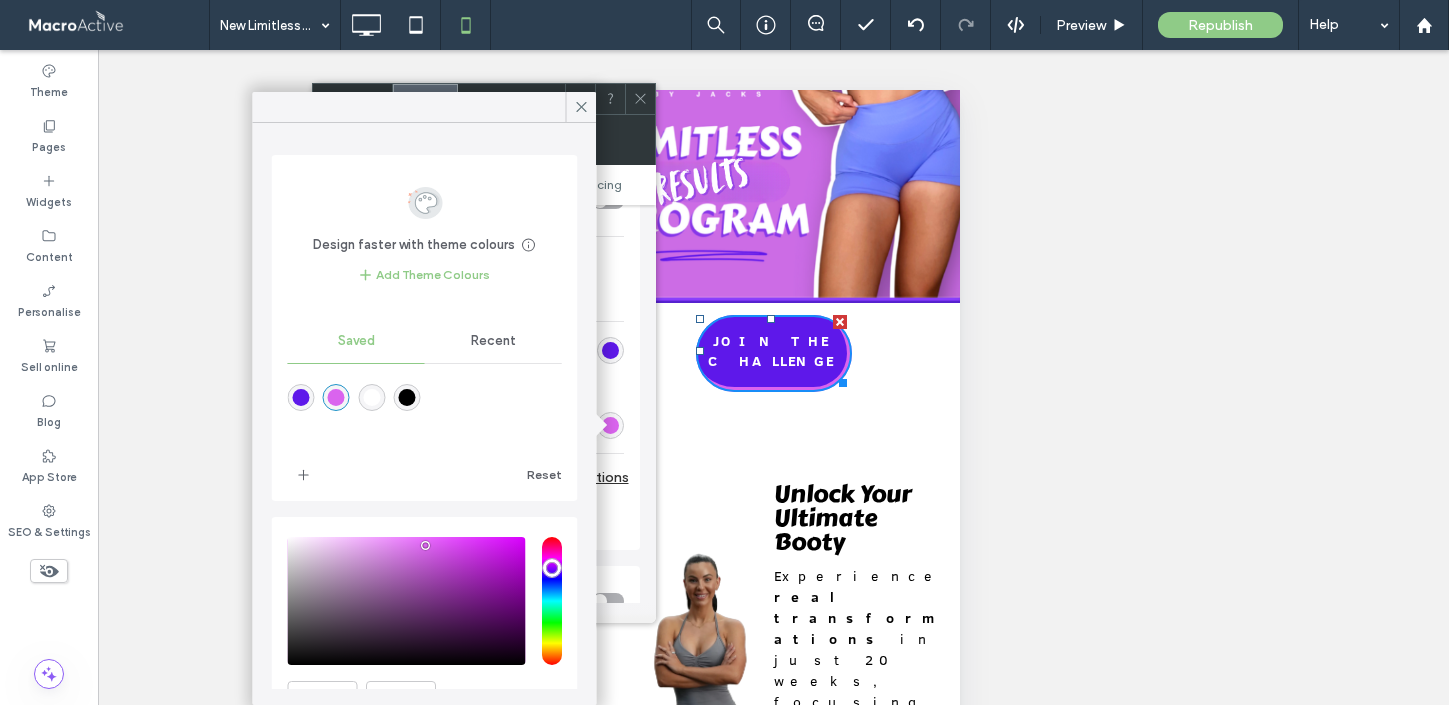 click at bounding box center (371, 397) 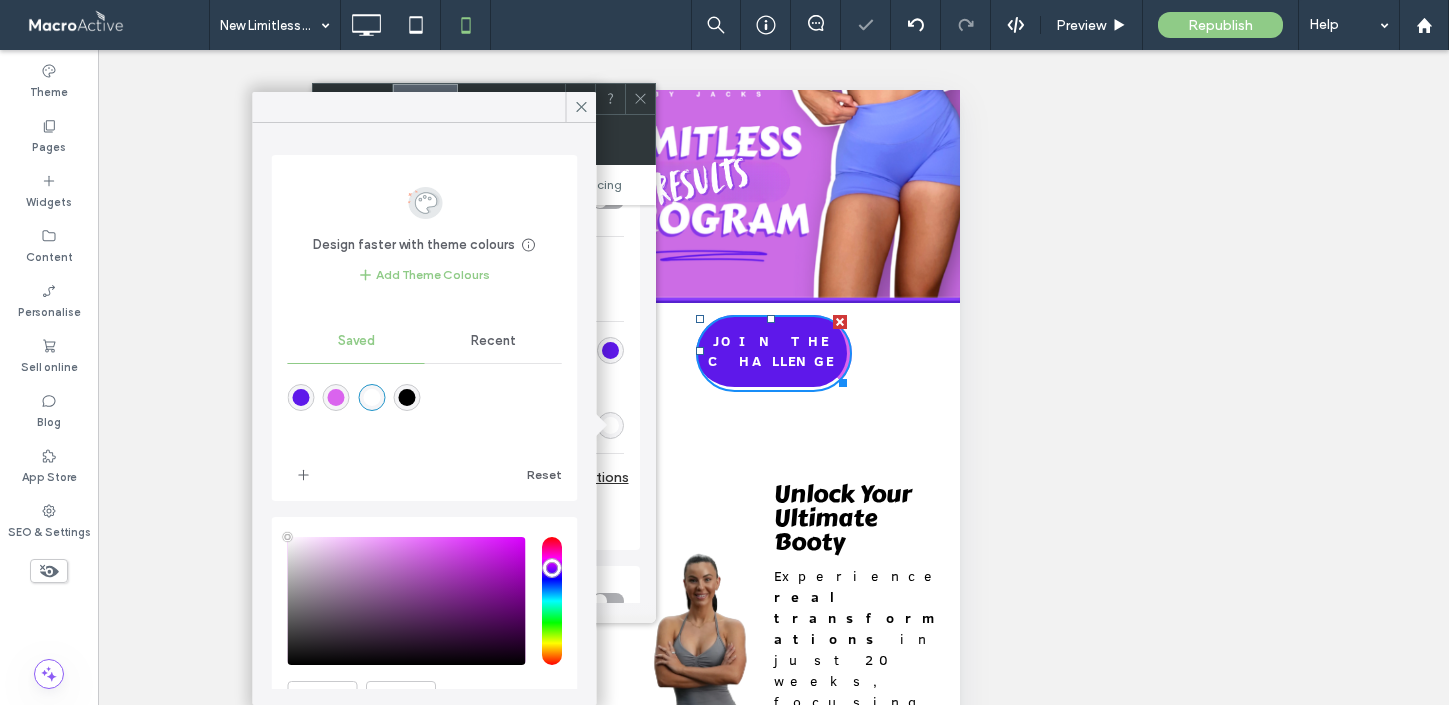 click at bounding box center [371, 397] 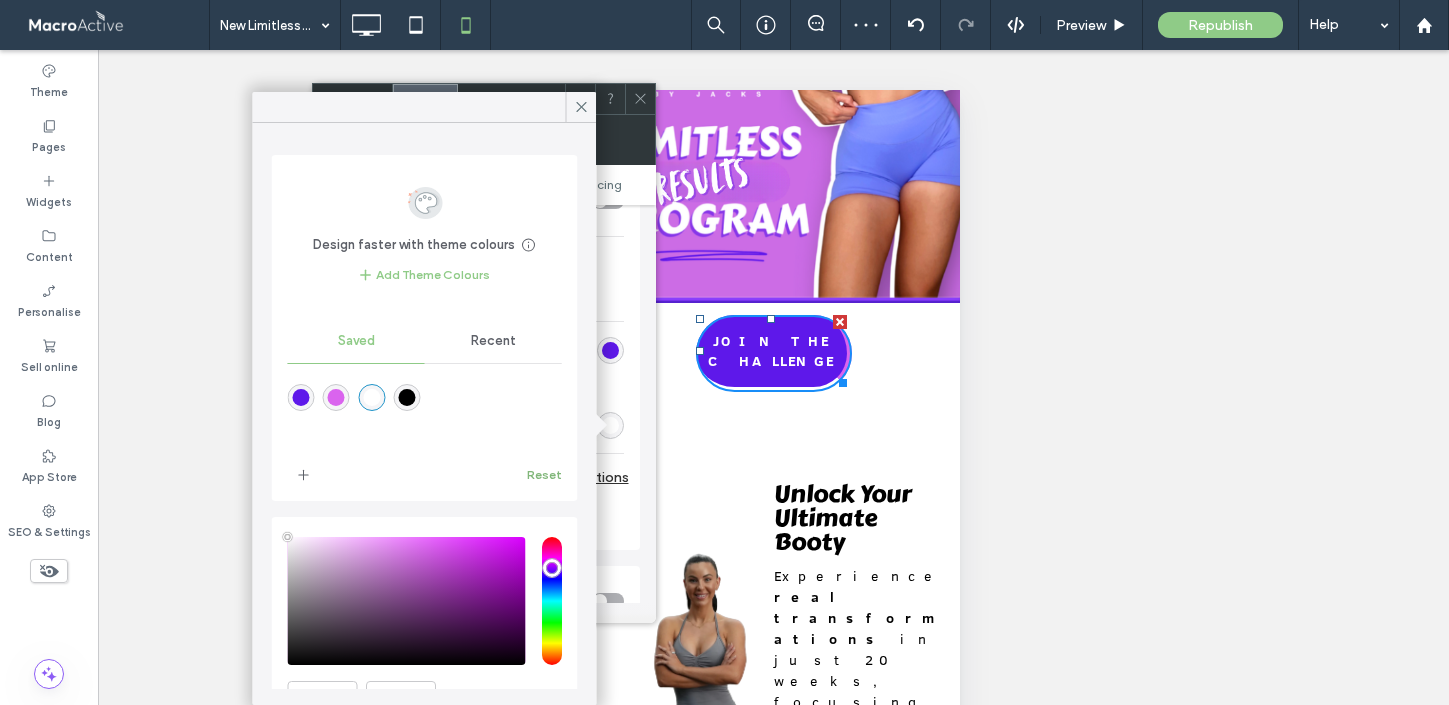 click on "Reset" at bounding box center (544, 475) 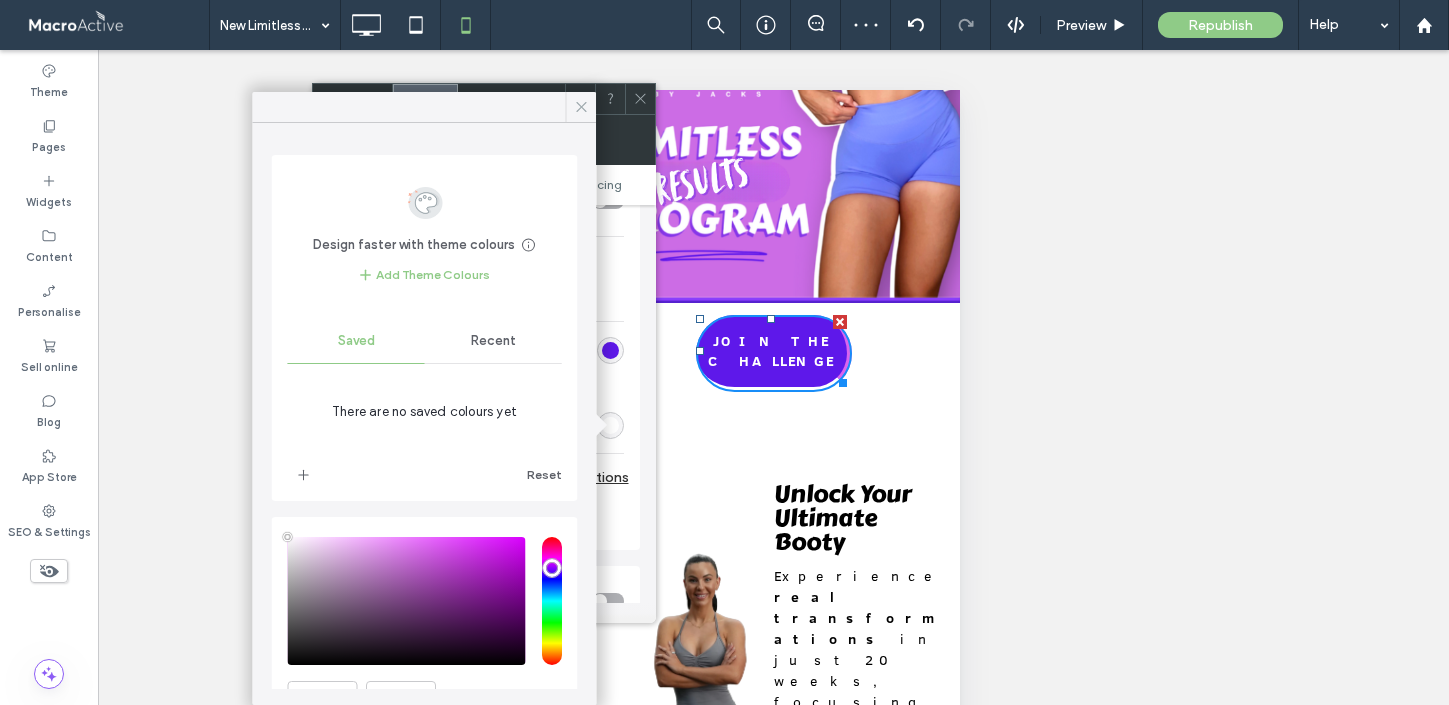 click 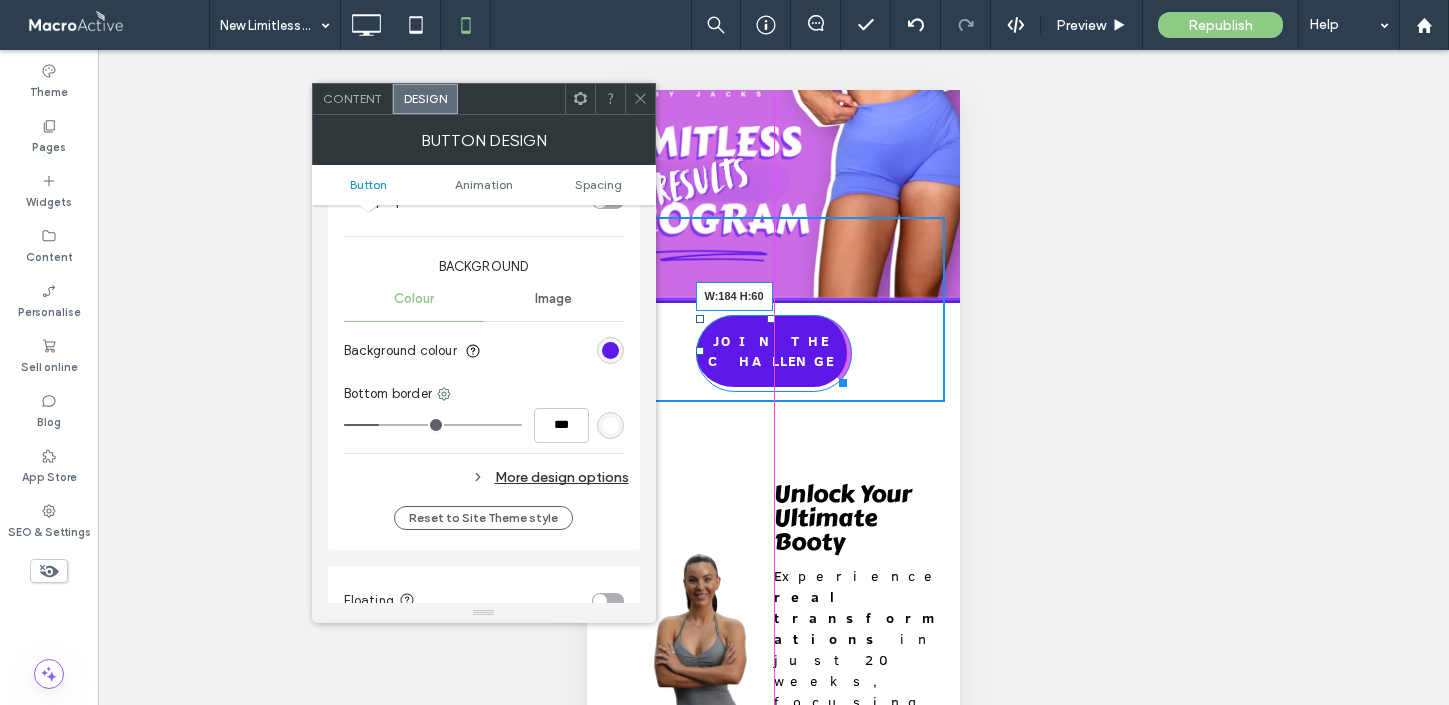 drag, startPoint x: 841, startPoint y: 361, endPoint x: 855, endPoint y: 365, distance: 14.56022 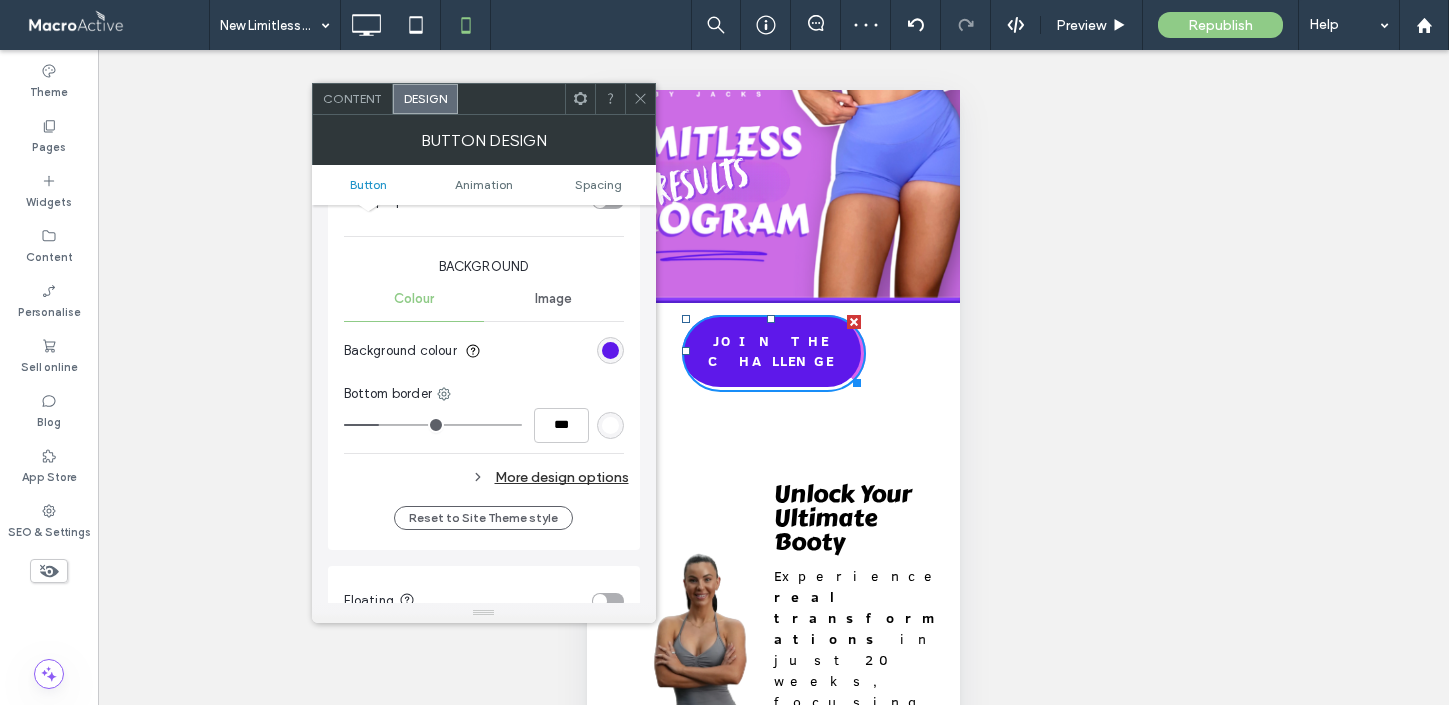 click at bounding box center (640, 99) 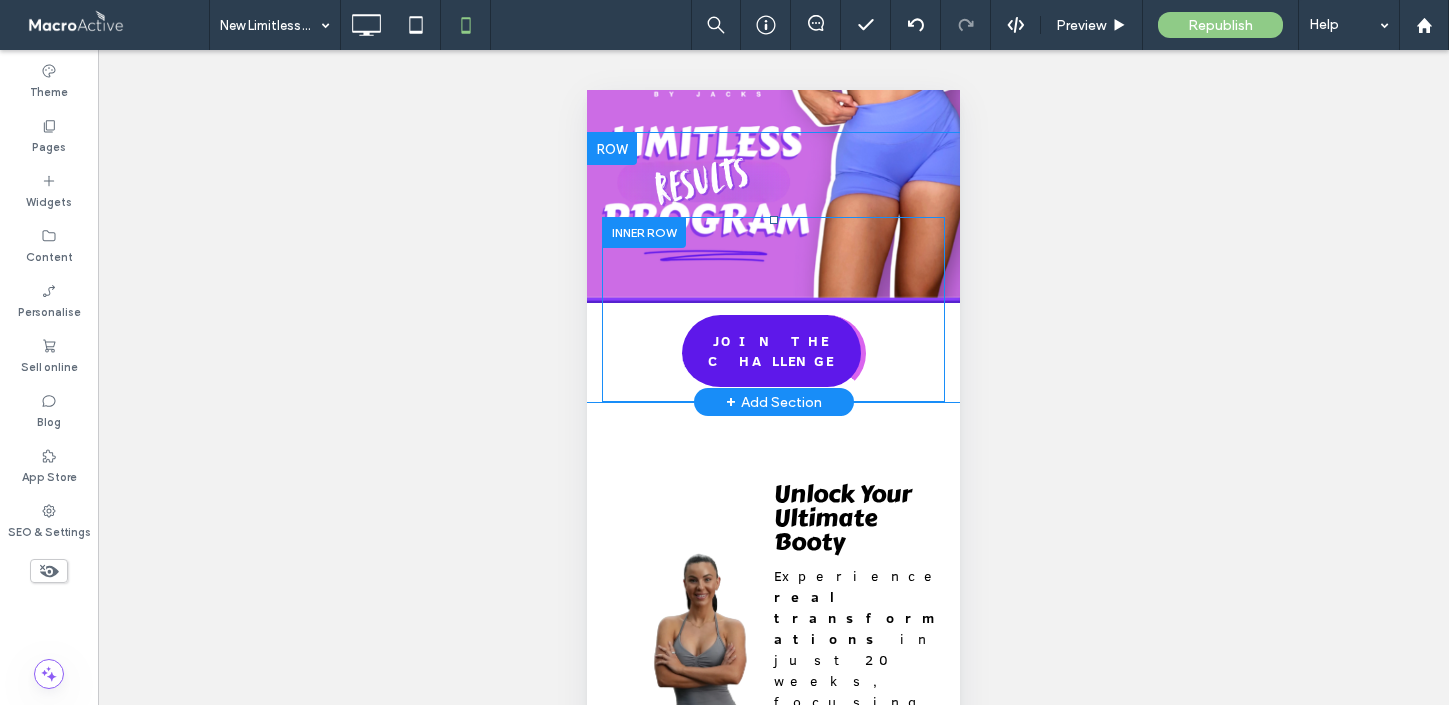 drag, startPoint x: 774, startPoint y: 220, endPoint x: 767, endPoint y: 279, distance: 59.413803 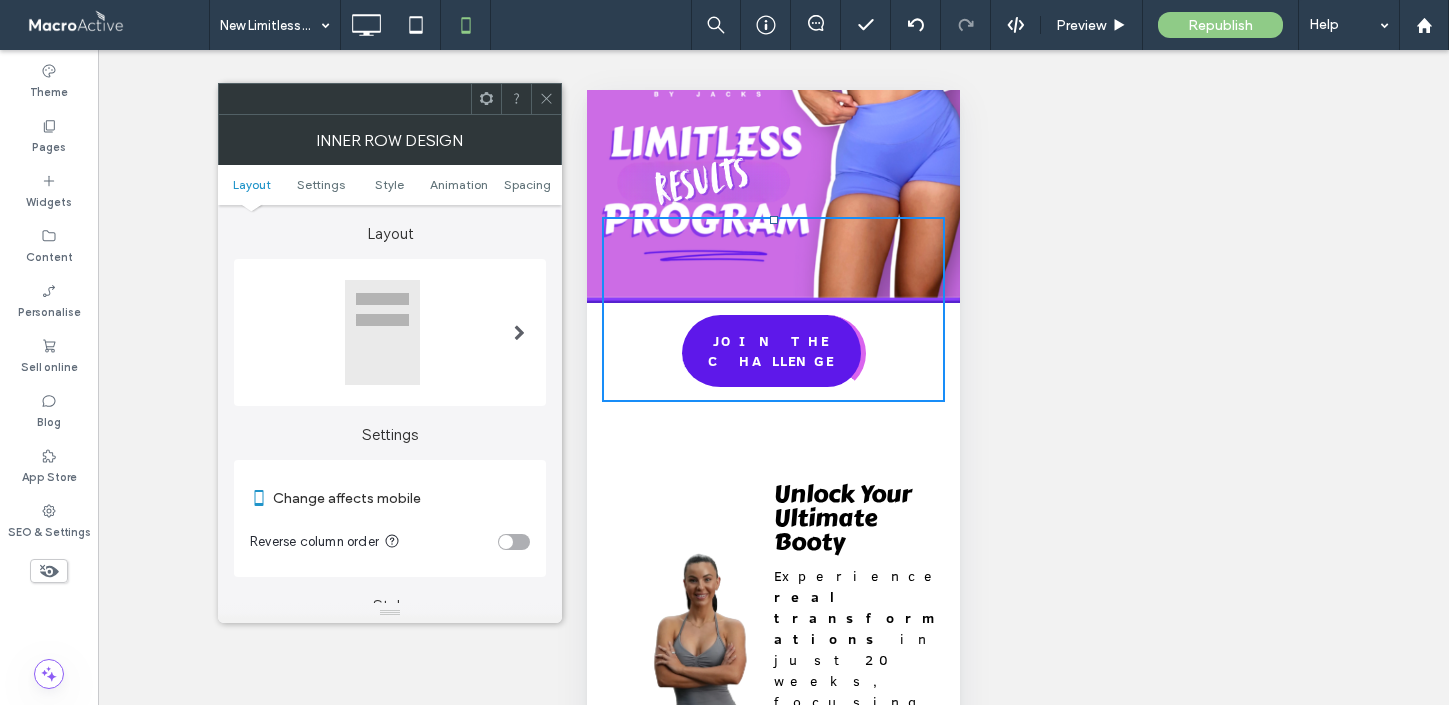 click 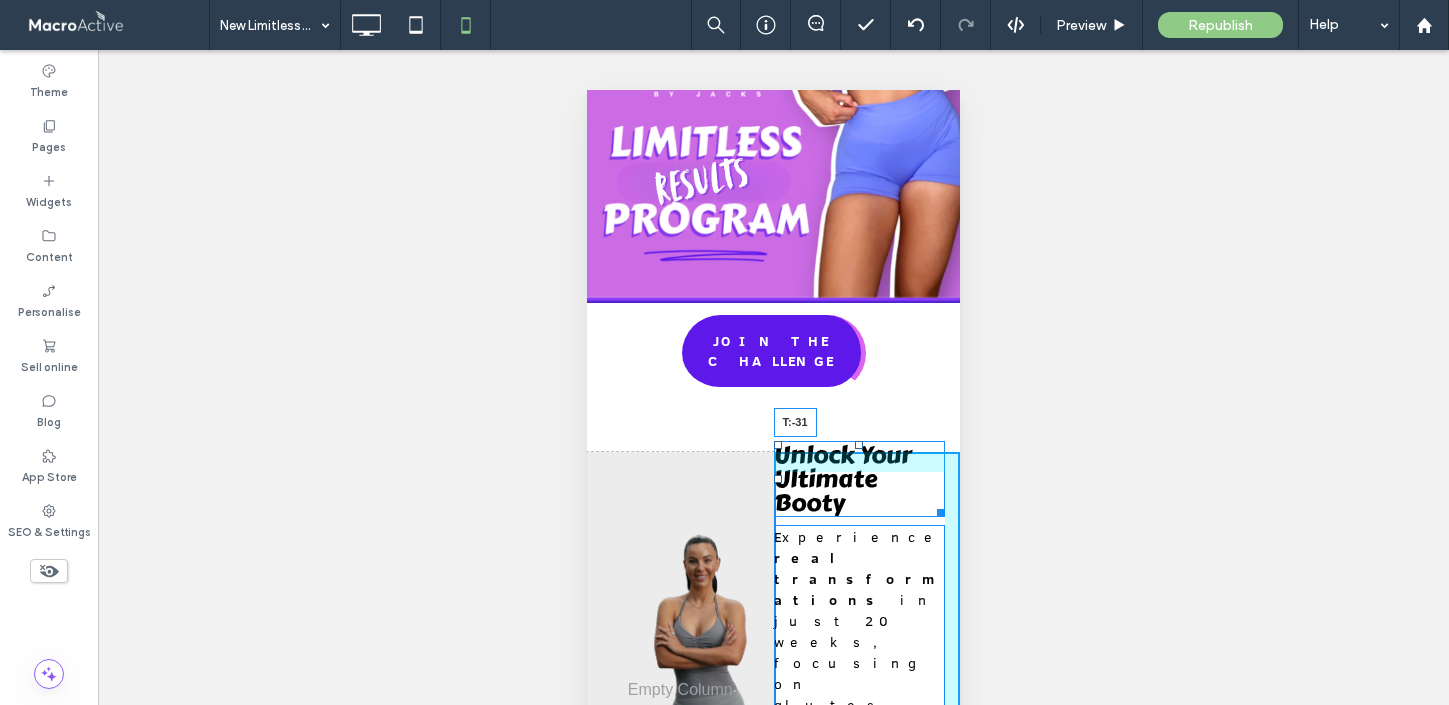 drag, startPoint x: 858, startPoint y: 466, endPoint x: 868, endPoint y: 427, distance: 40.261642 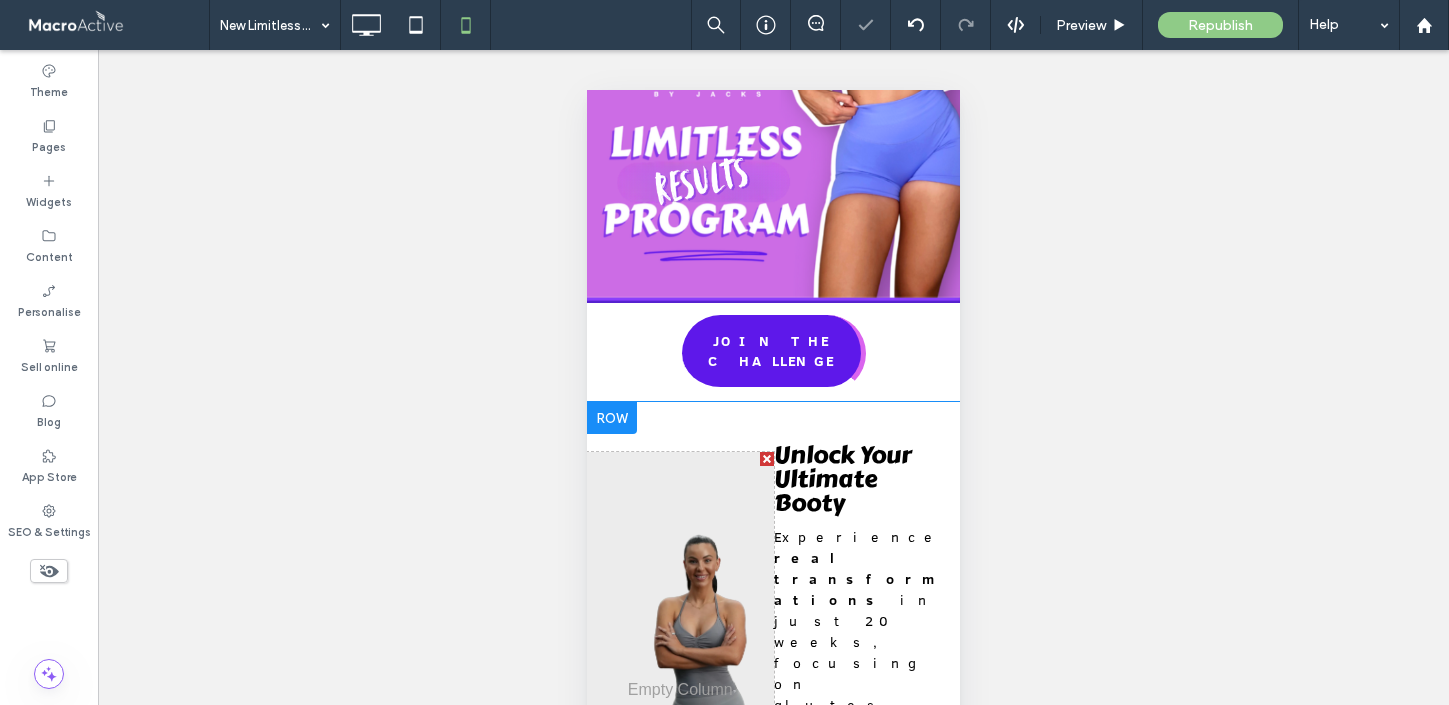 click on "Click To Paste" at bounding box center [680, 717] 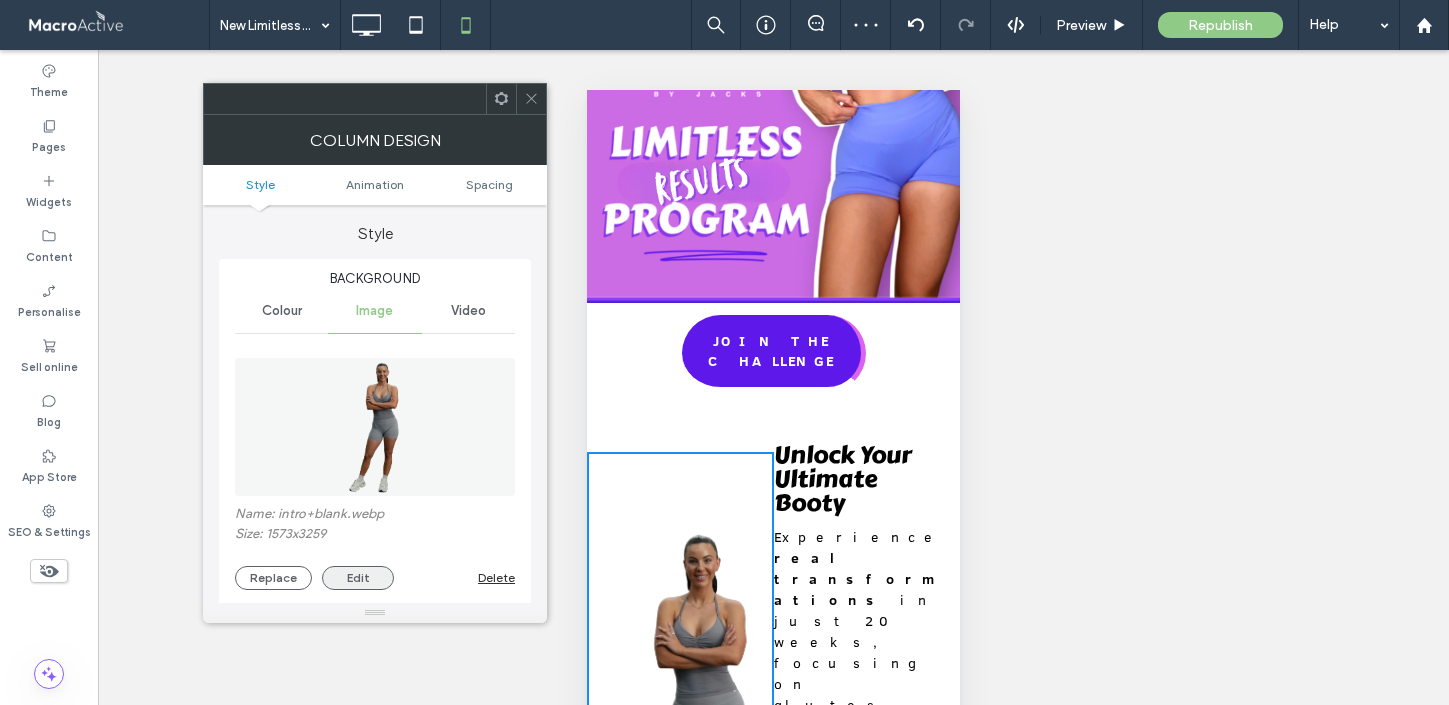 click on "Edit" at bounding box center [358, 578] 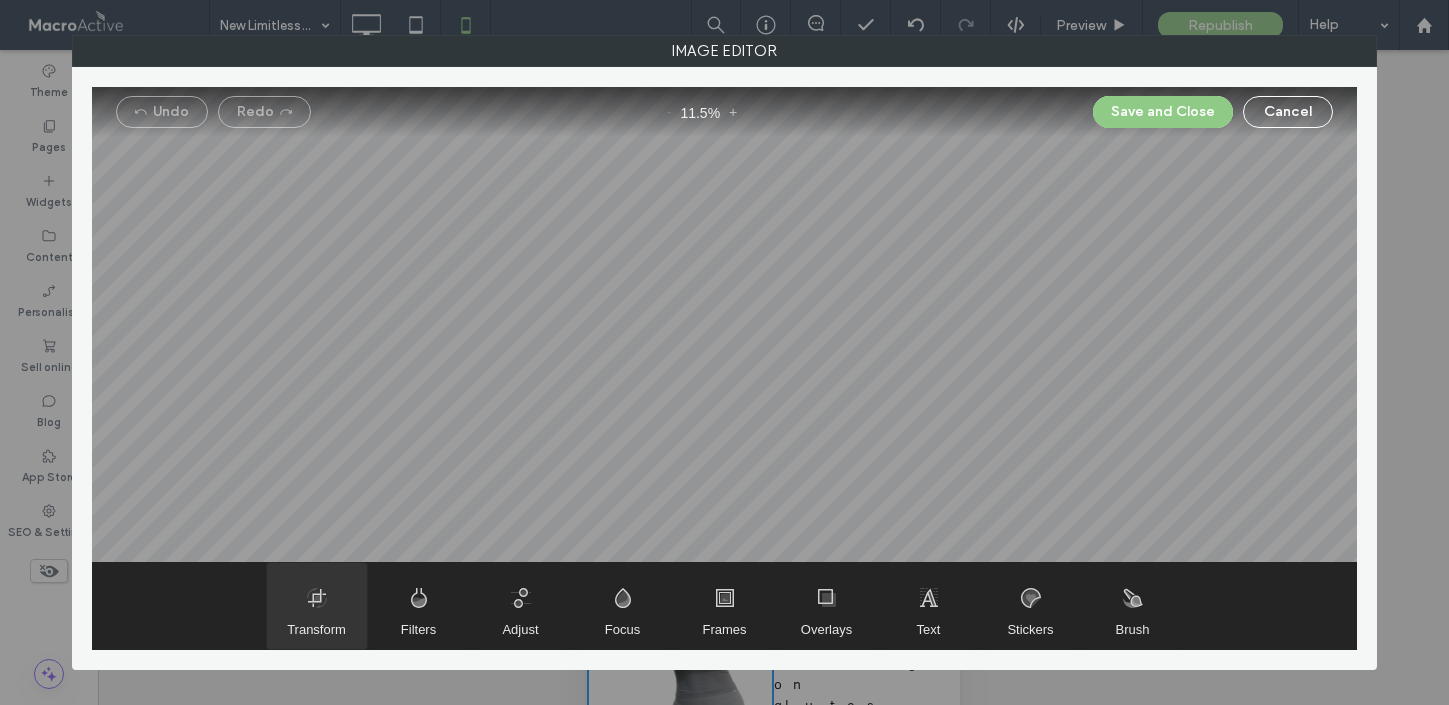 click at bounding box center (317, 606) 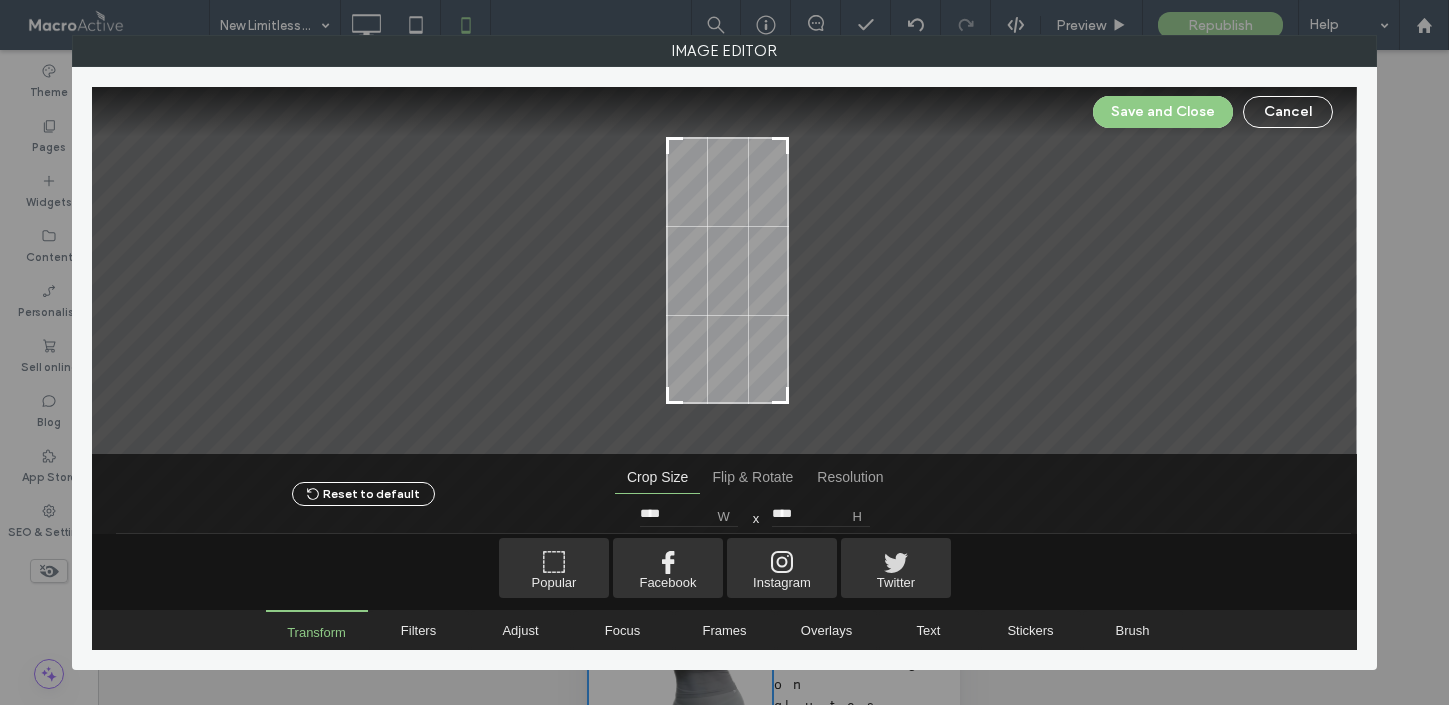type on "****" 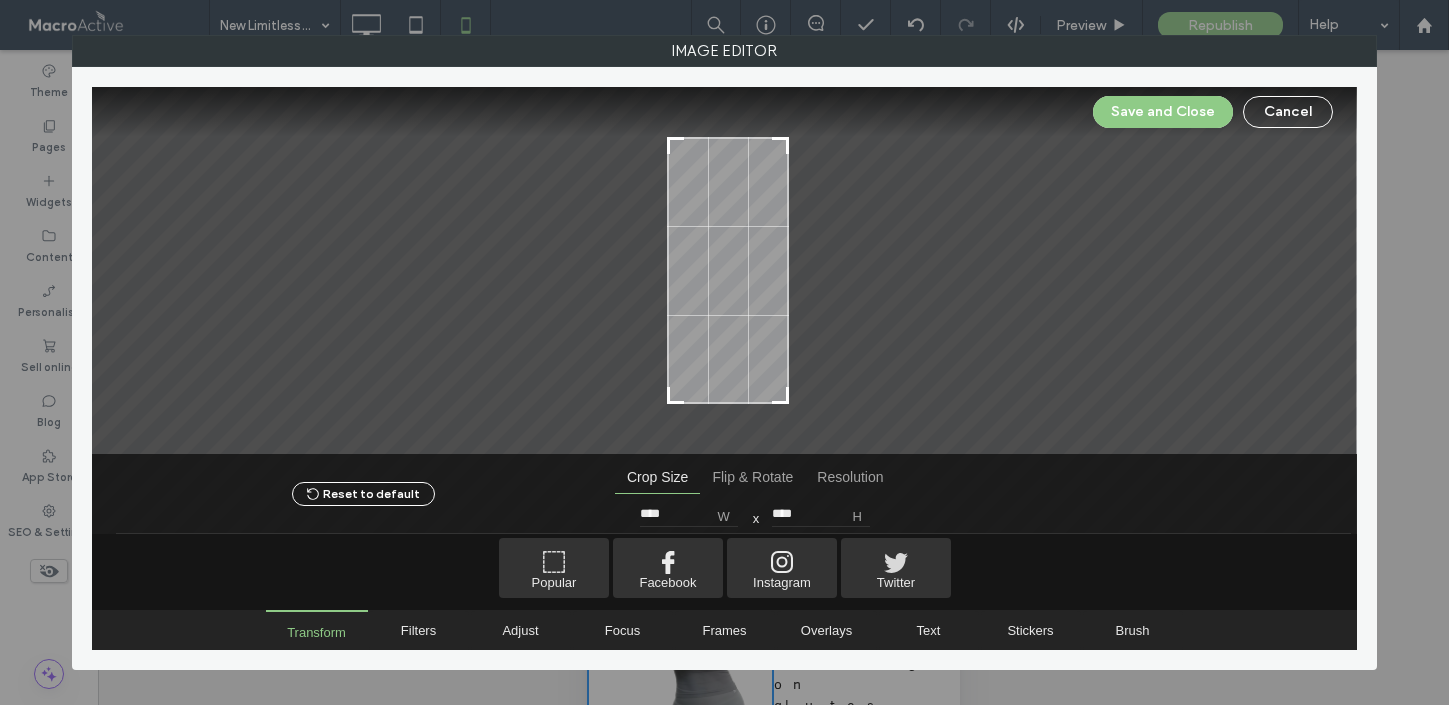 click at bounding box center [676, 395] 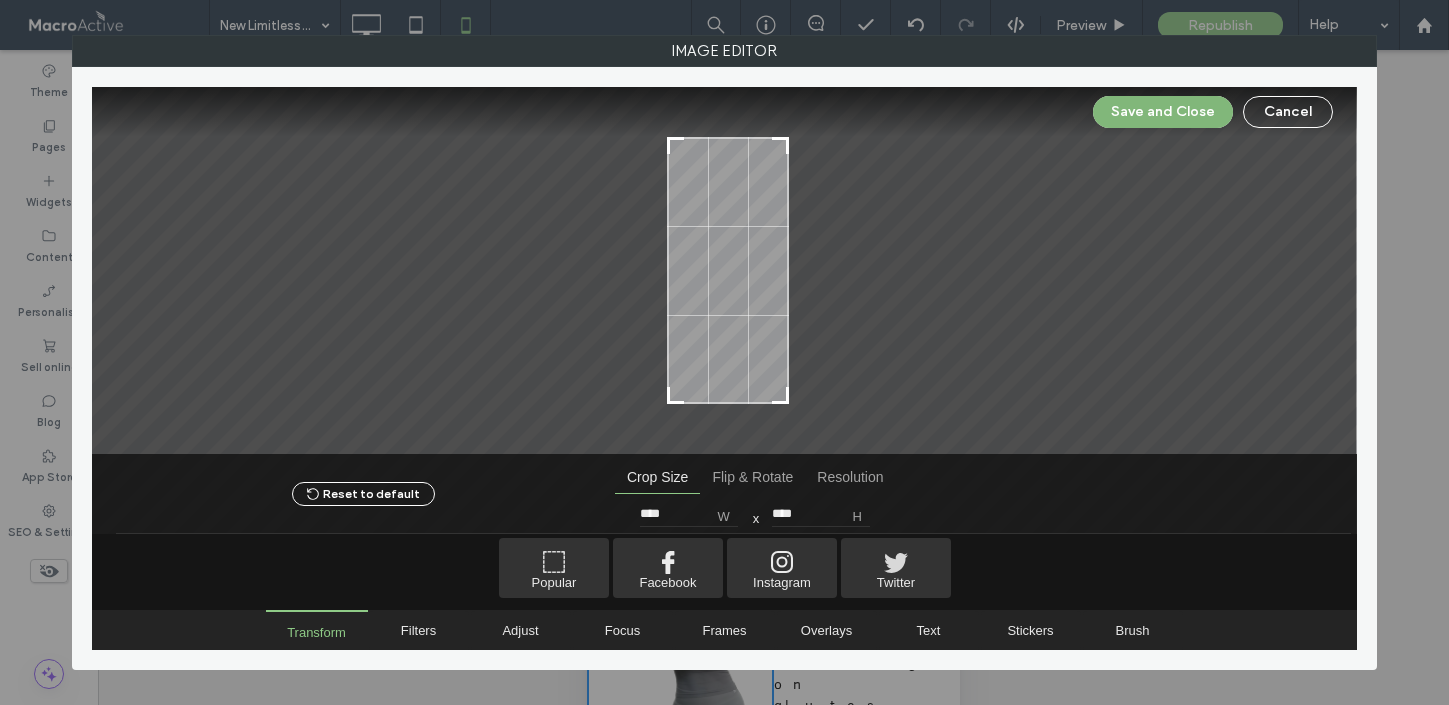 click on "Save and Close" at bounding box center (1163, 112) 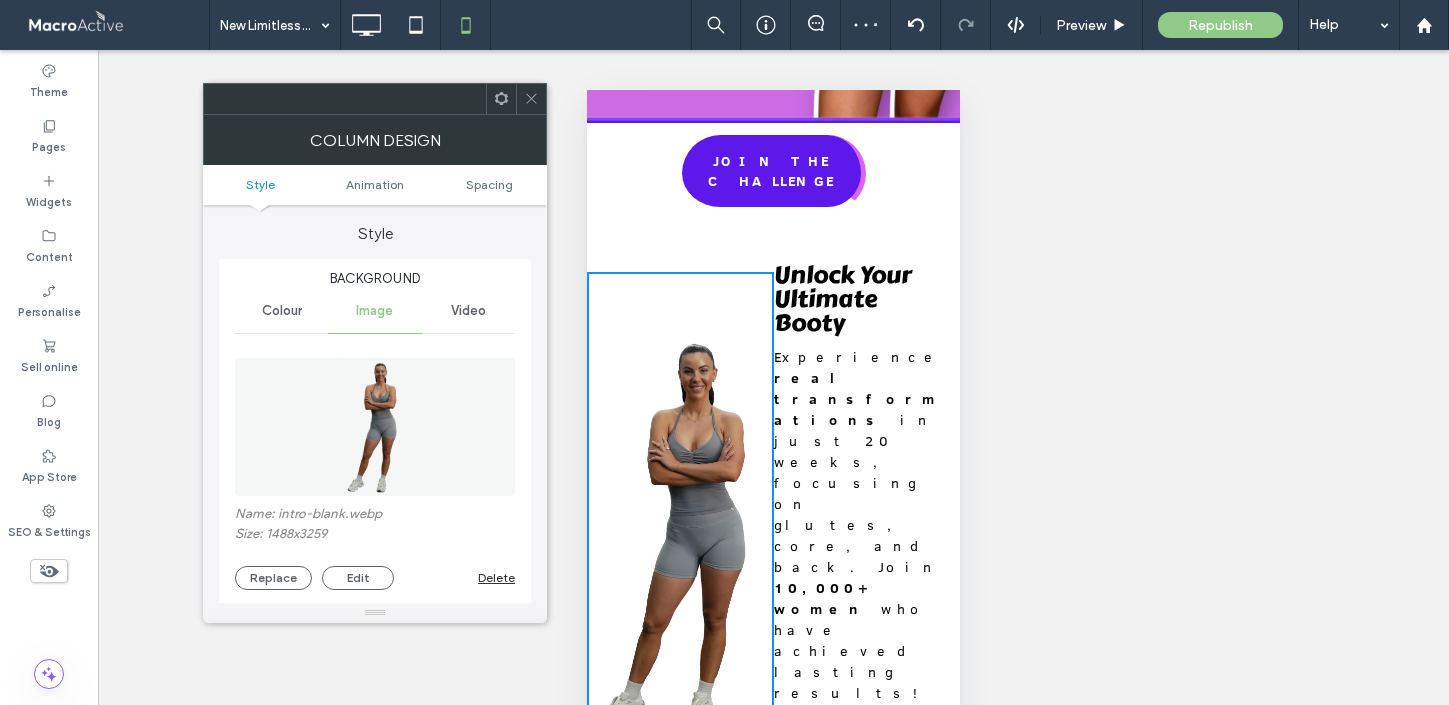 scroll, scrollTop: 440, scrollLeft: 0, axis: vertical 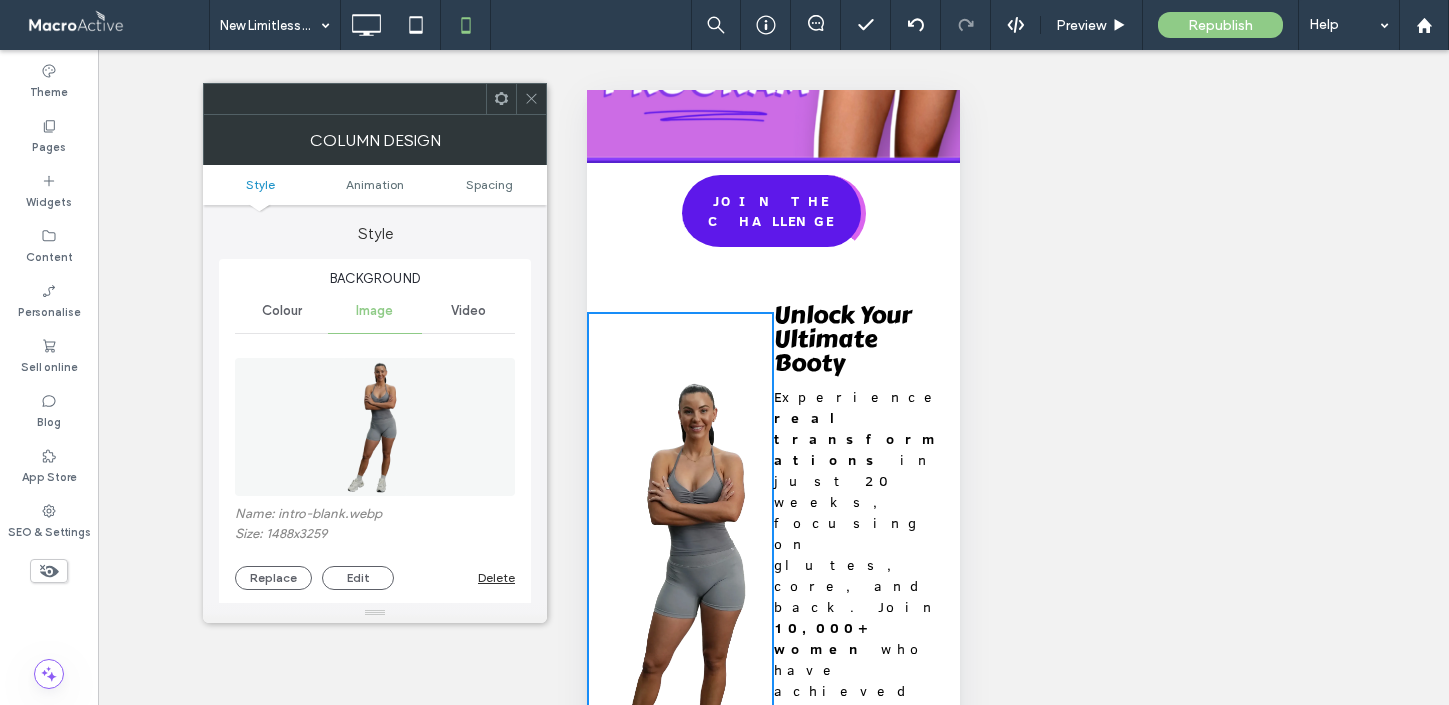 click on "Click To Paste" at bounding box center [680, 577] 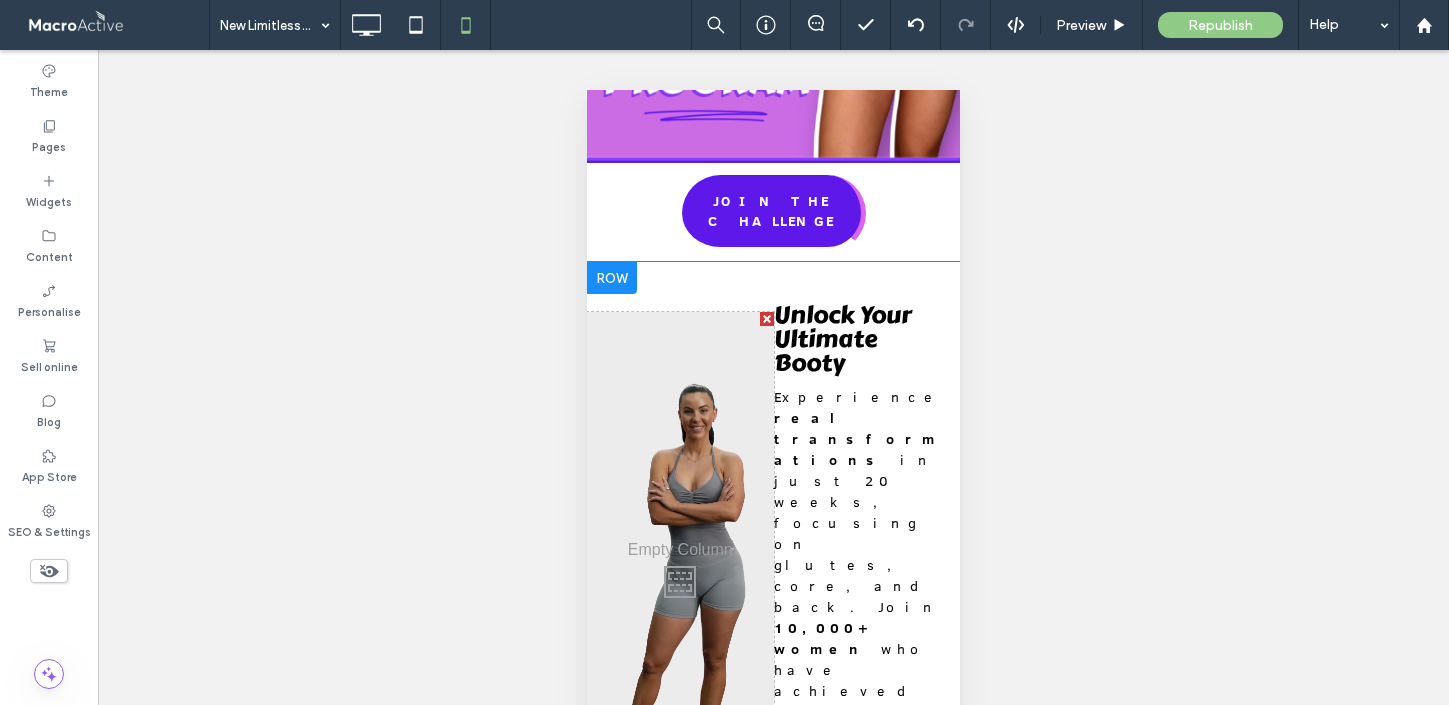 click on "Click To Paste" at bounding box center (680, 577) 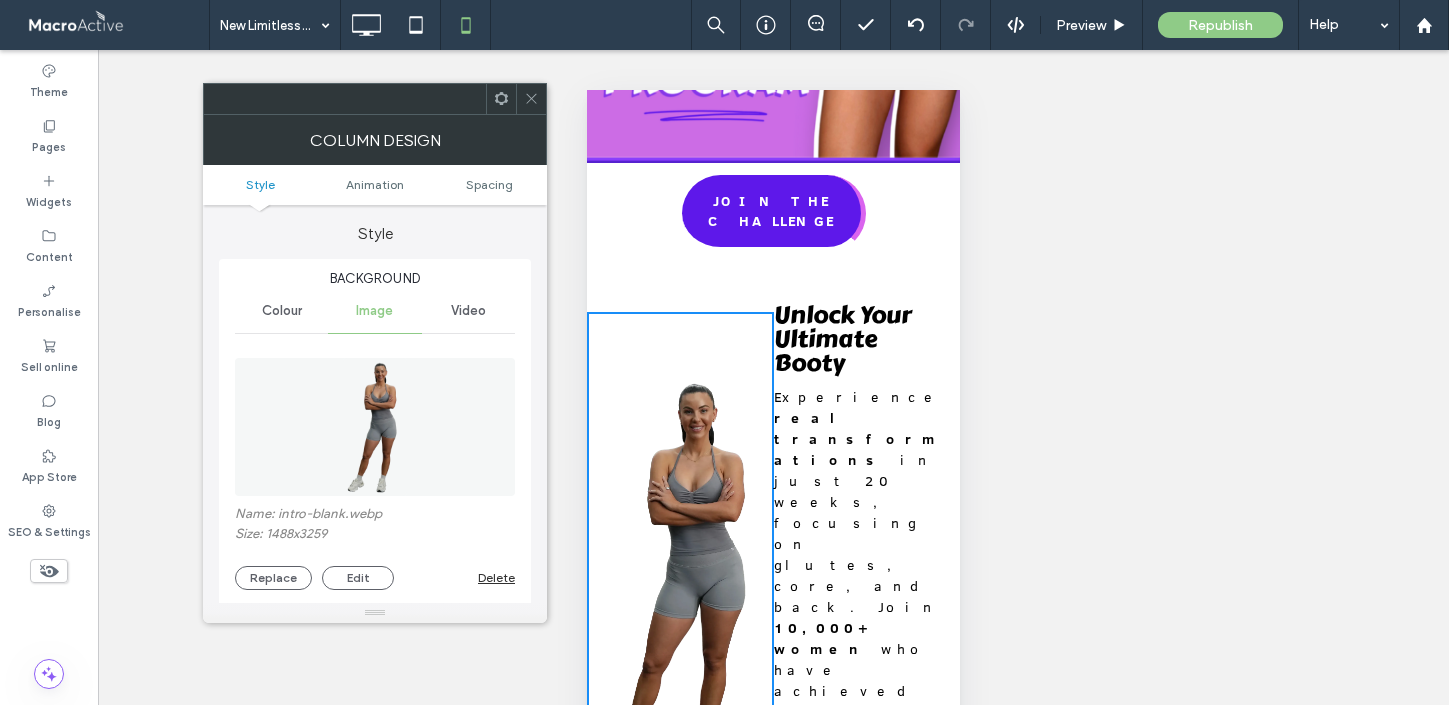 click on "Style Animation Spacing" at bounding box center (375, 185) 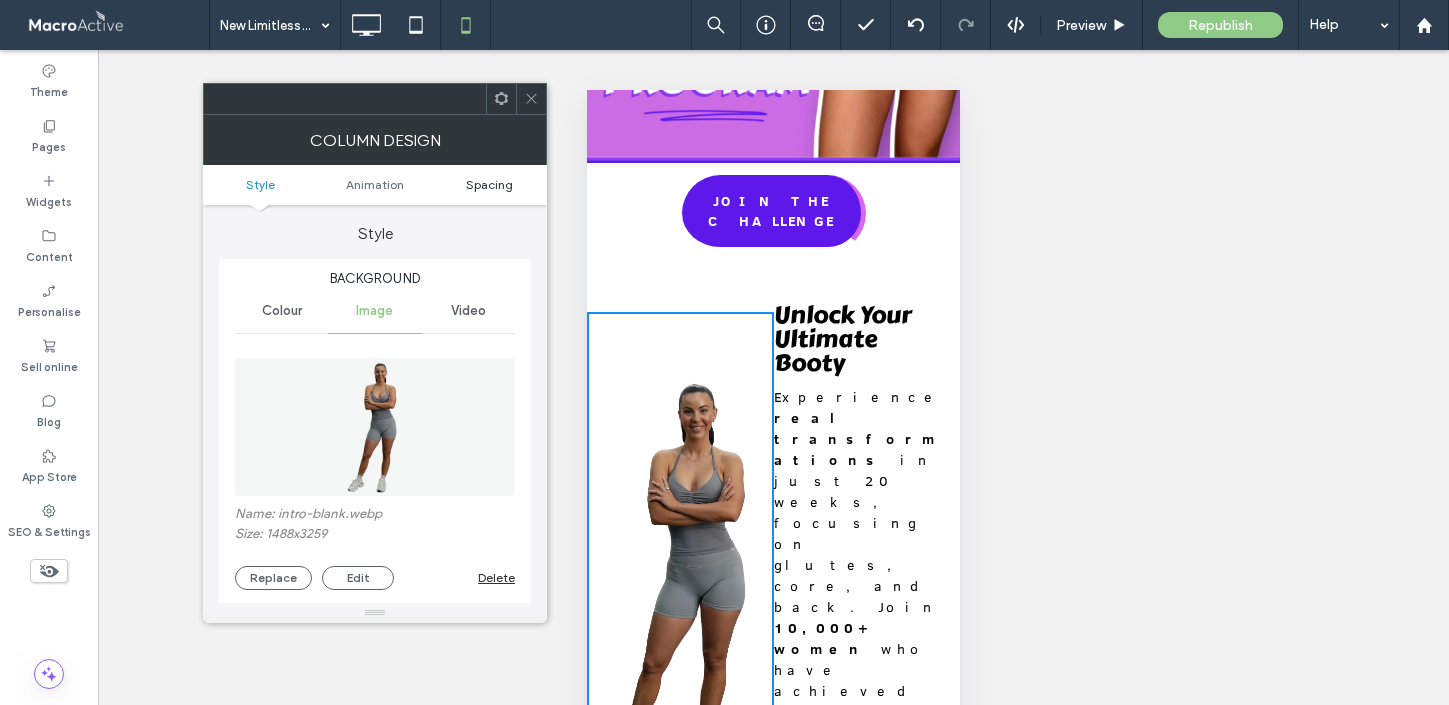 click on "Spacing" at bounding box center (489, 184) 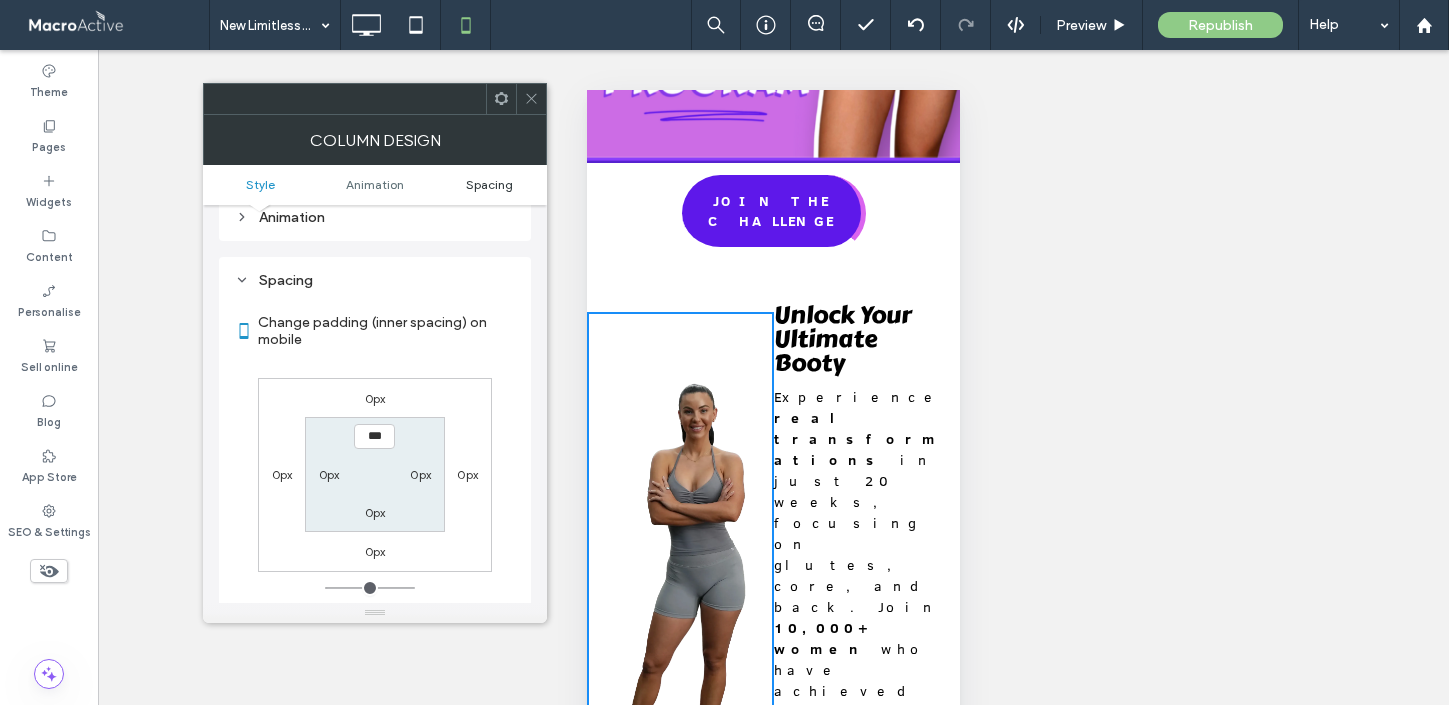 scroll, scrollTop: 1030, scrollLeft: 0, axis: vertical 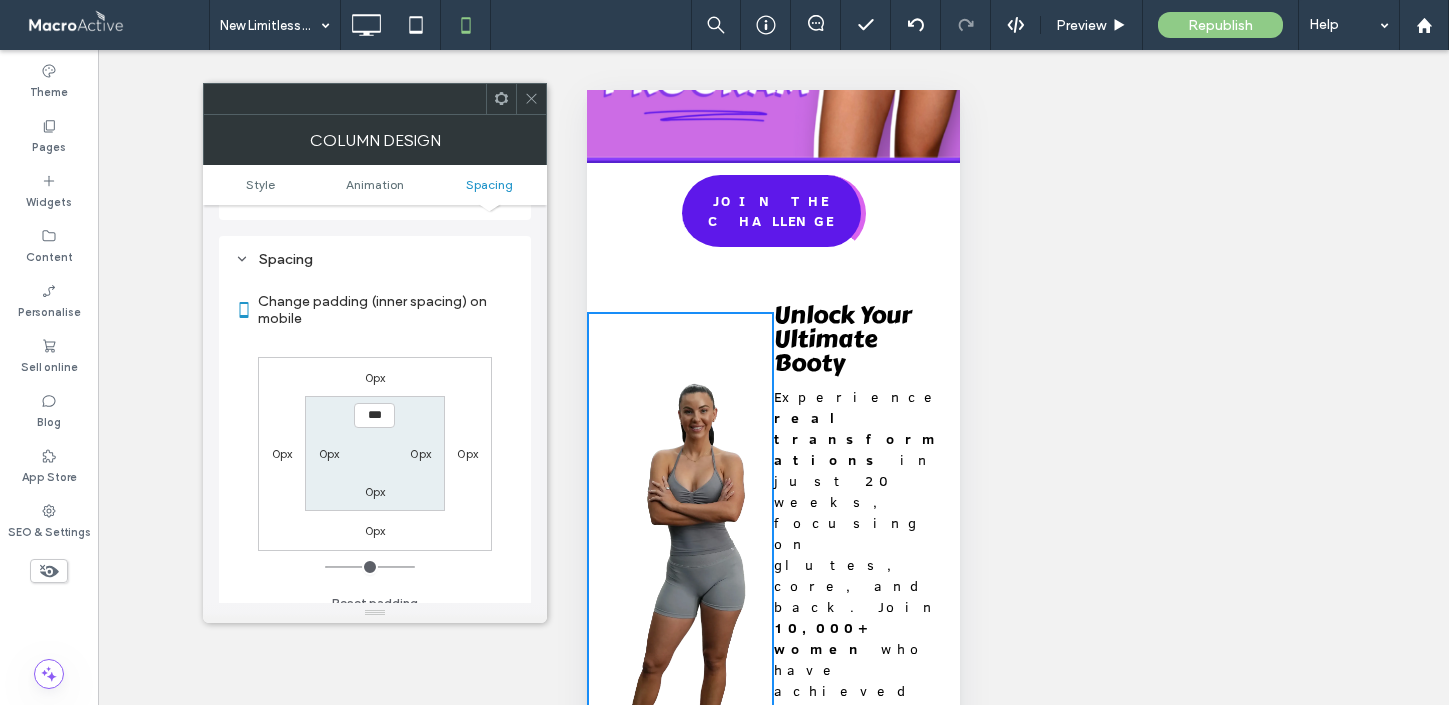 click on "0px" at bounding box center [375, 377] 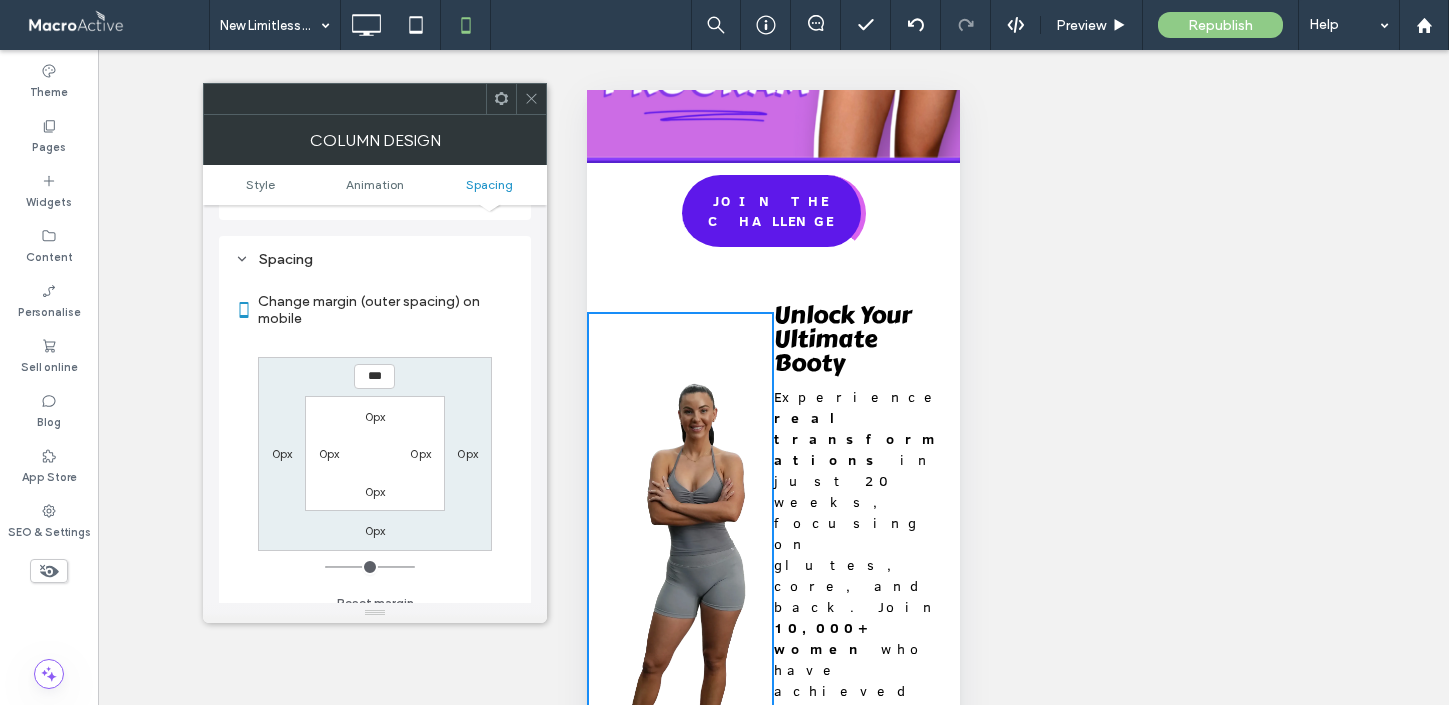 type on "***" 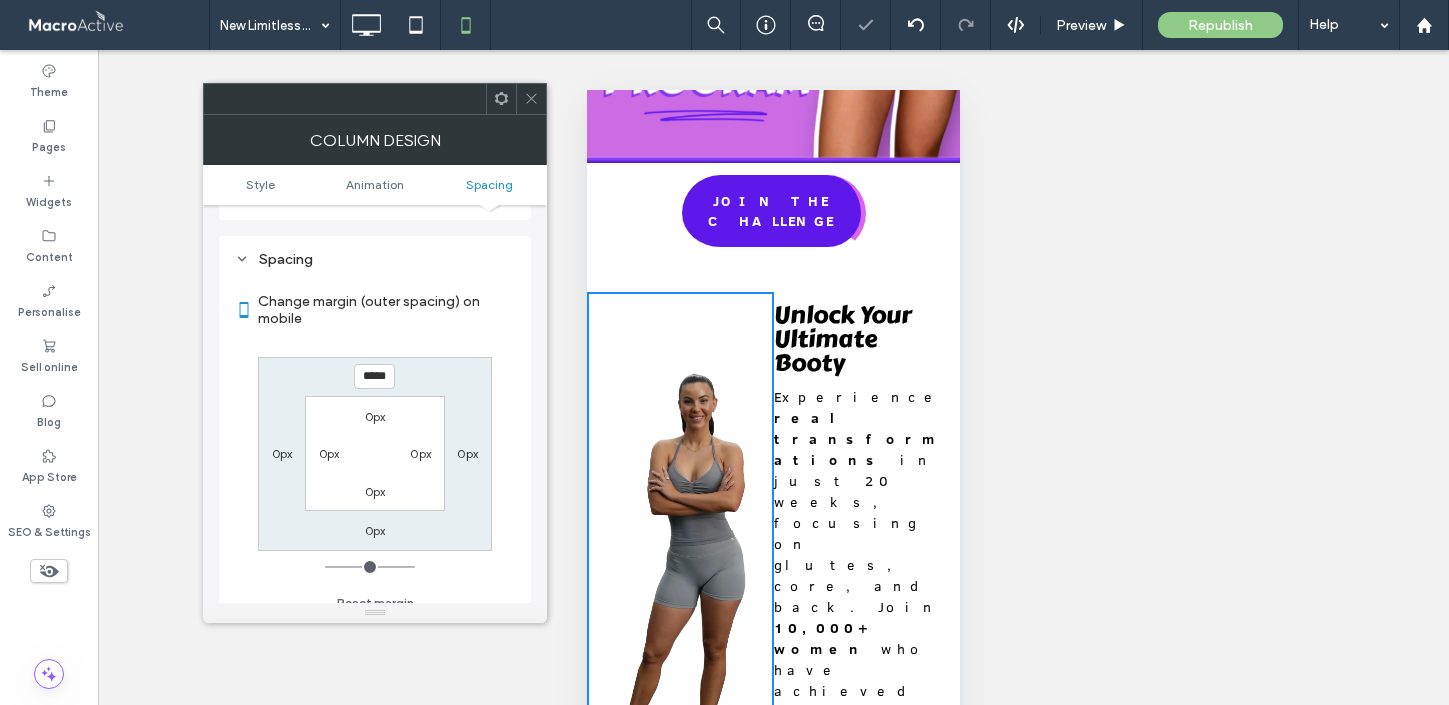 click on "*****" at bounding box center (374, 376) 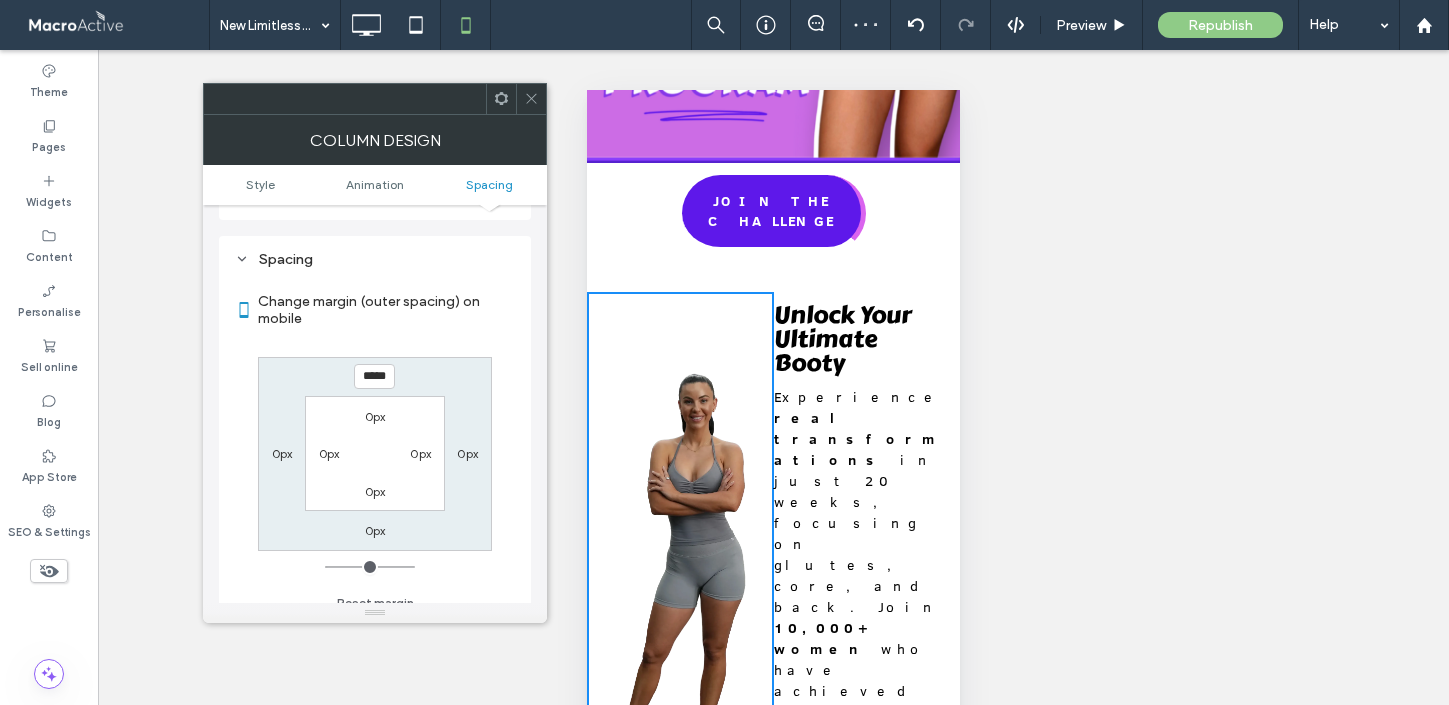 type on "*****" 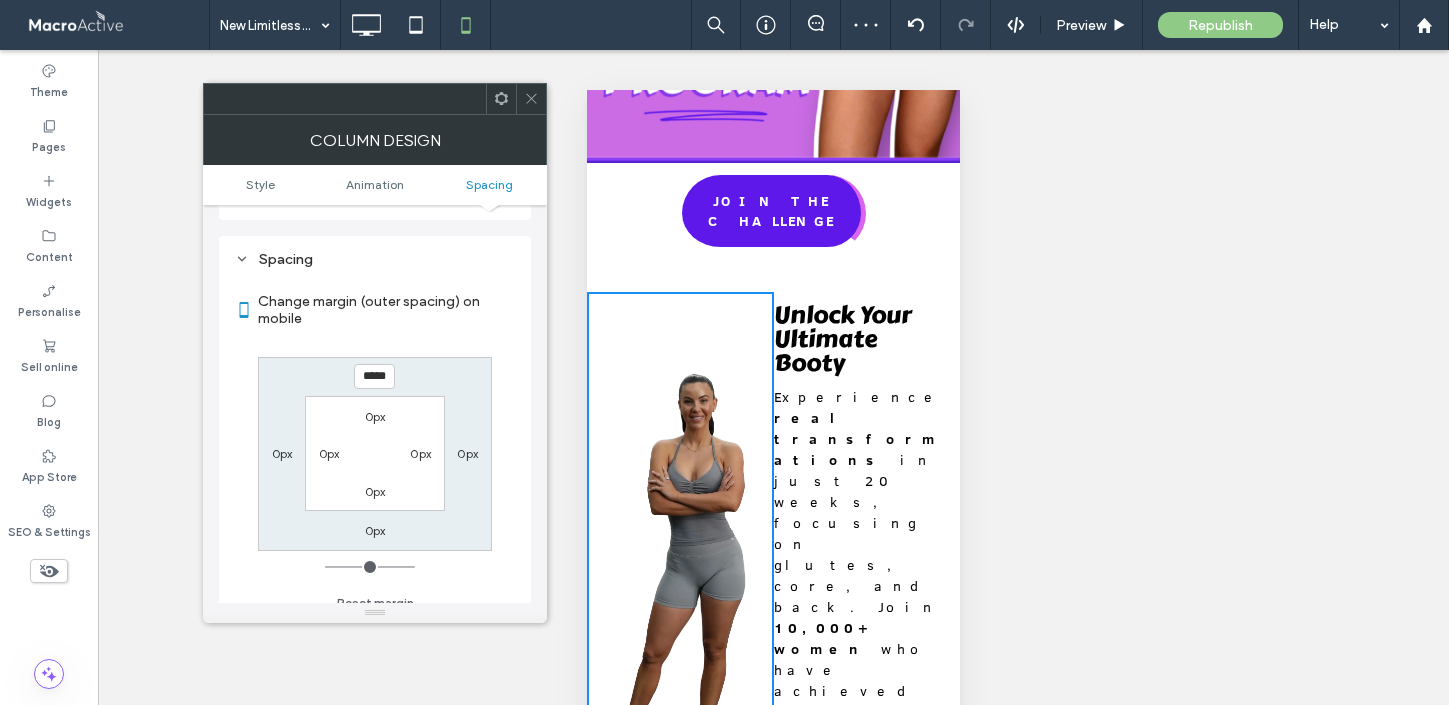 type on "*" 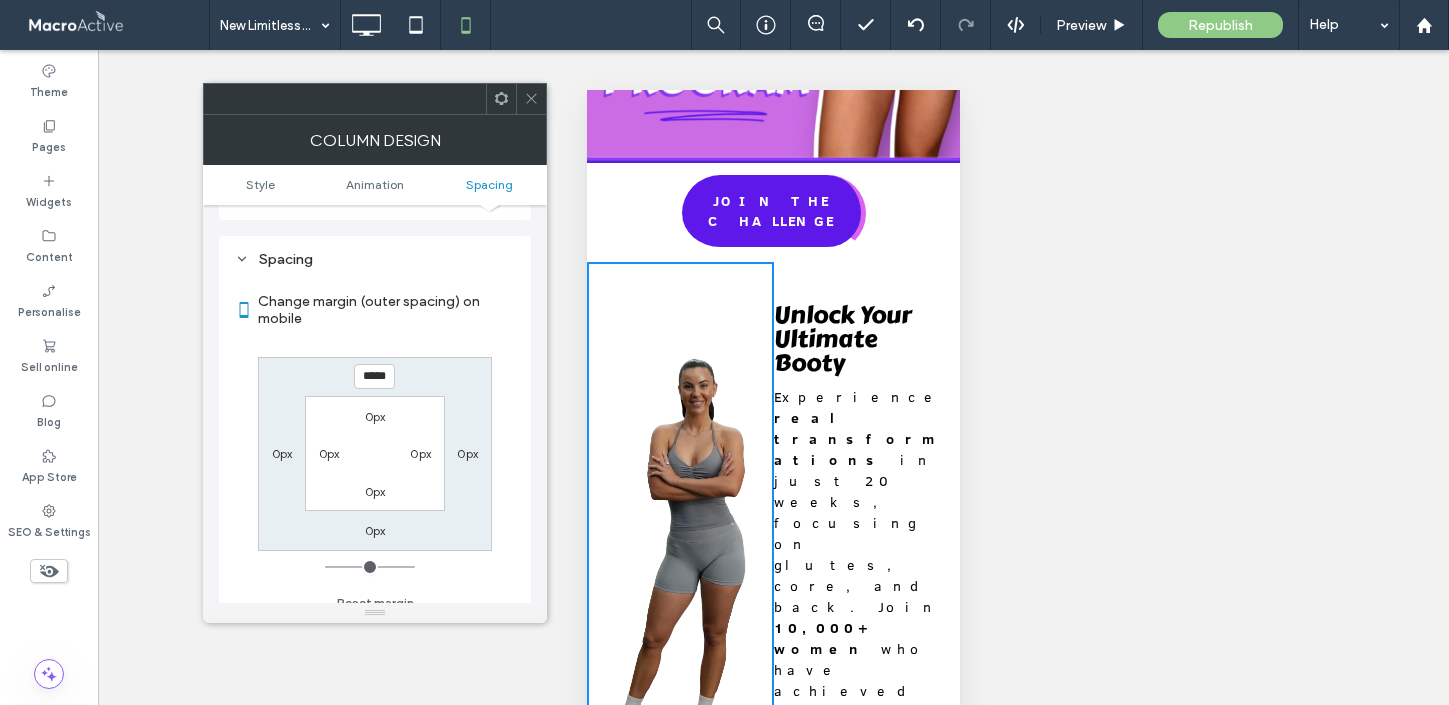type on "*****" 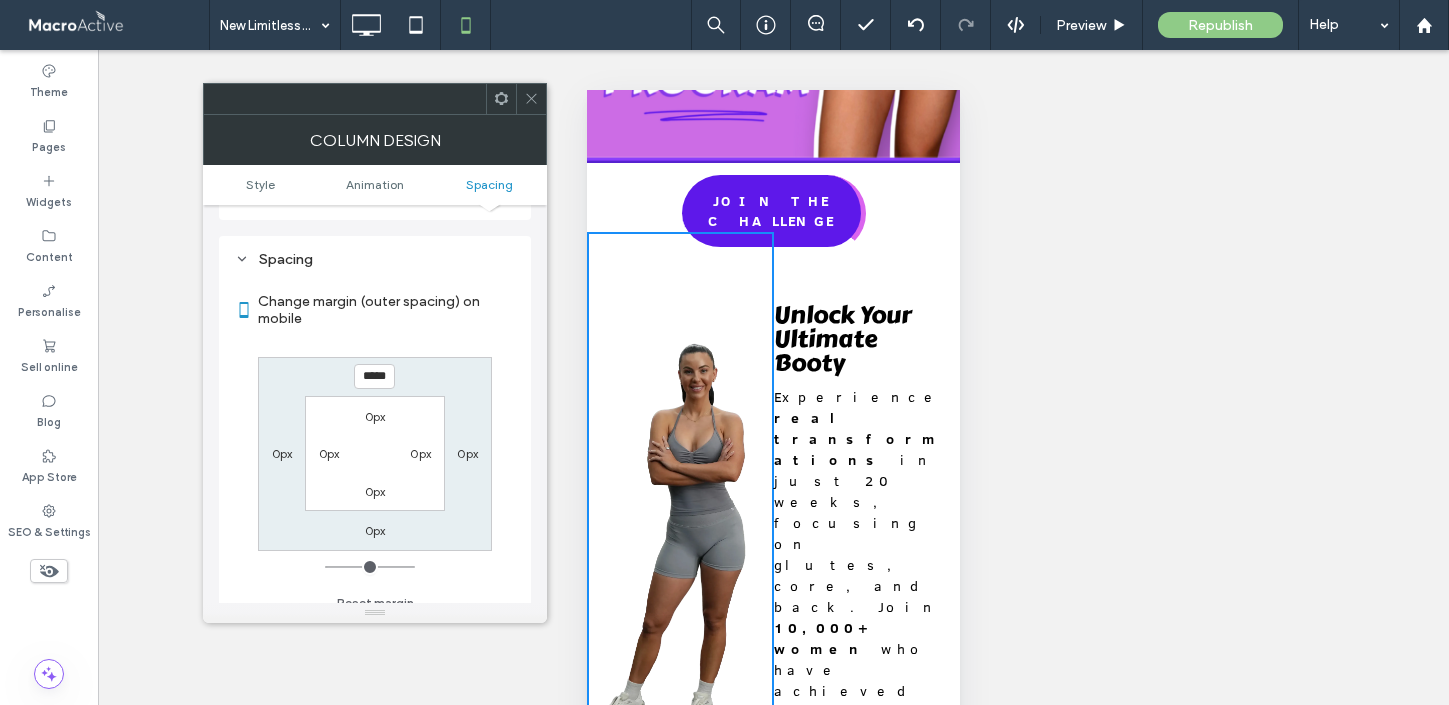 type on "*****" 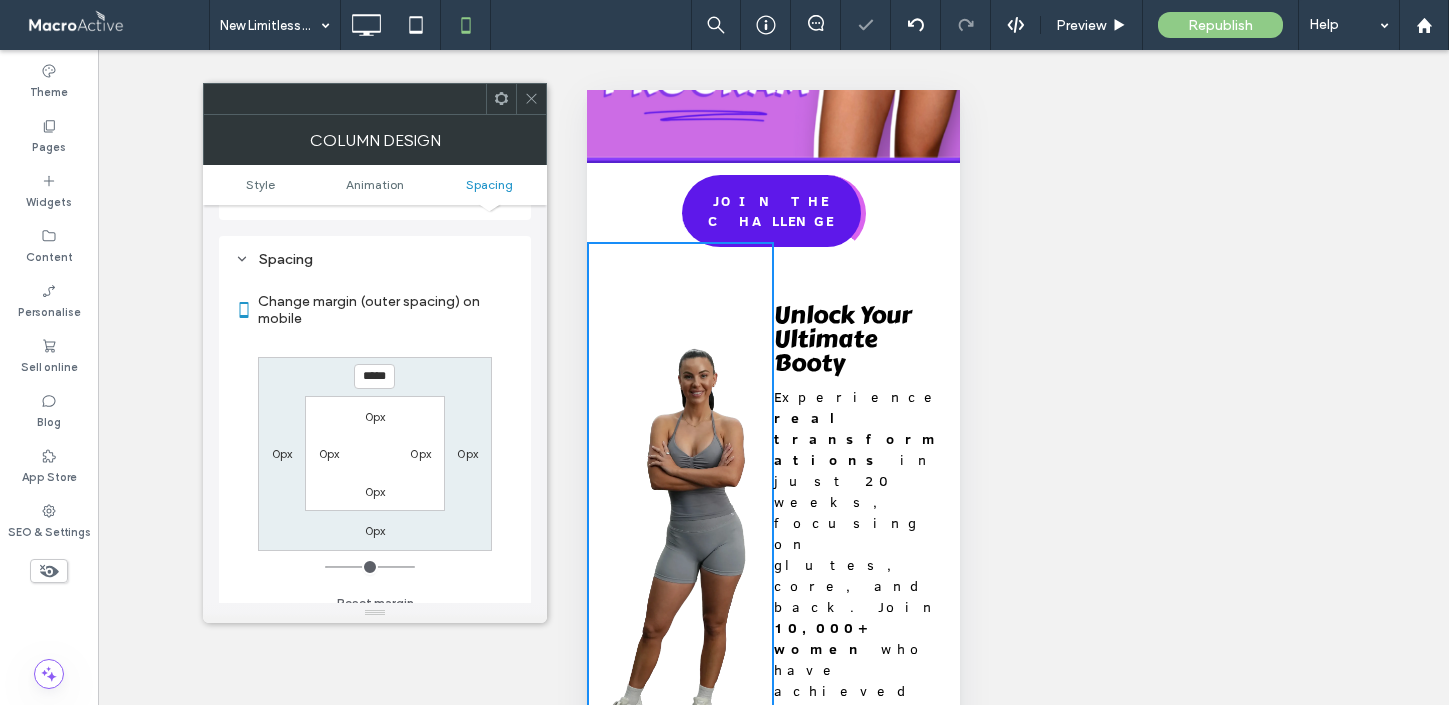 click on "Unlock Your Ultimate Booty" at bounding box center (843, 338) 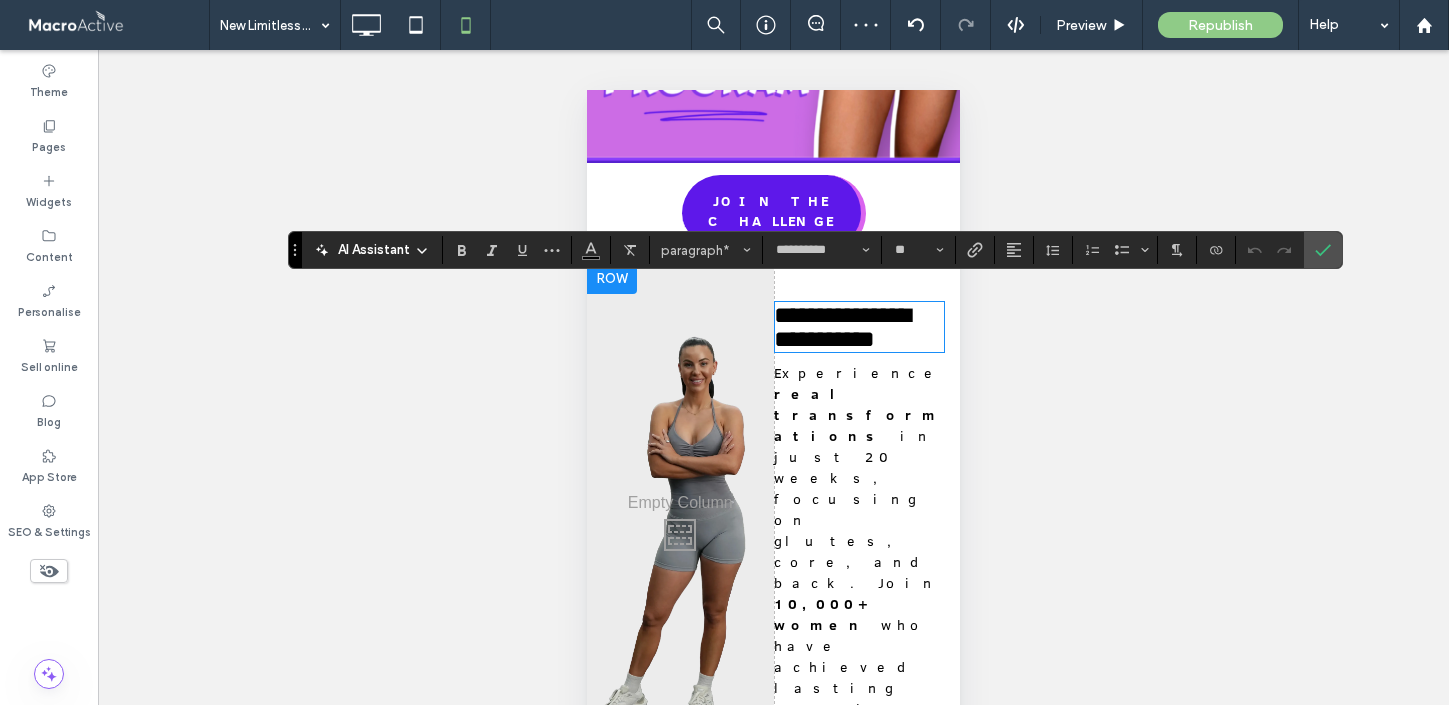 click on "**********" at bounding box center [842, 327] 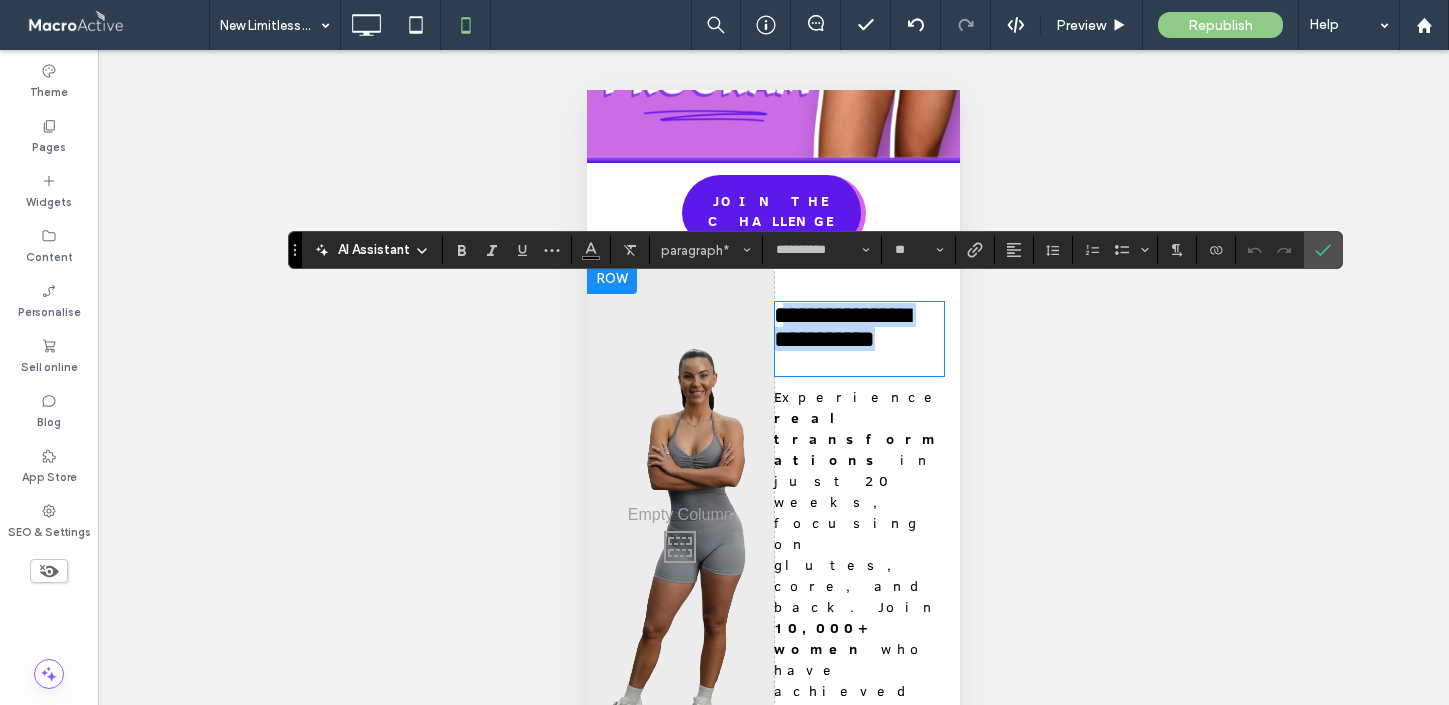 scroll, scrollTop: 0, scrollLeft: 0, axis: both 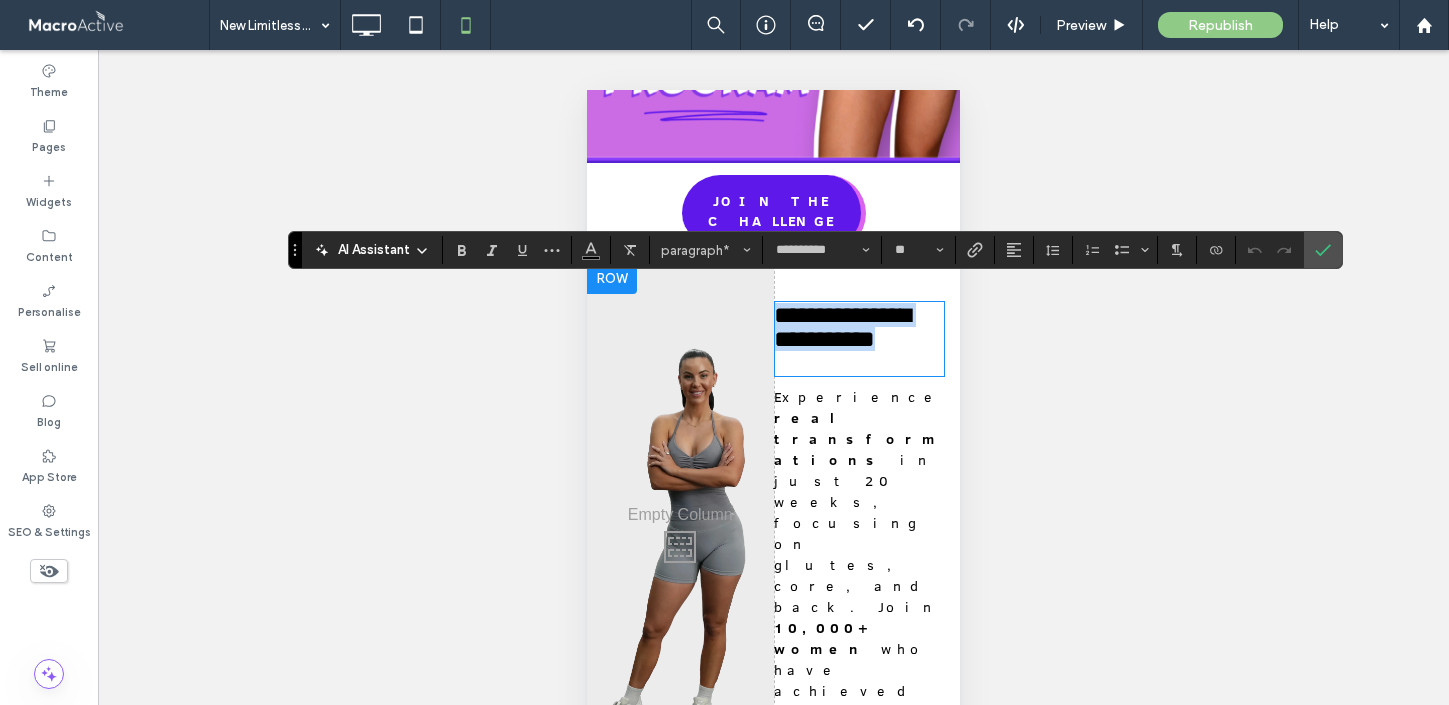 drag, startPoint x: 861, startPoint y: 347, endPoint x: 777, endPoint y: 290, distance: 101.51354 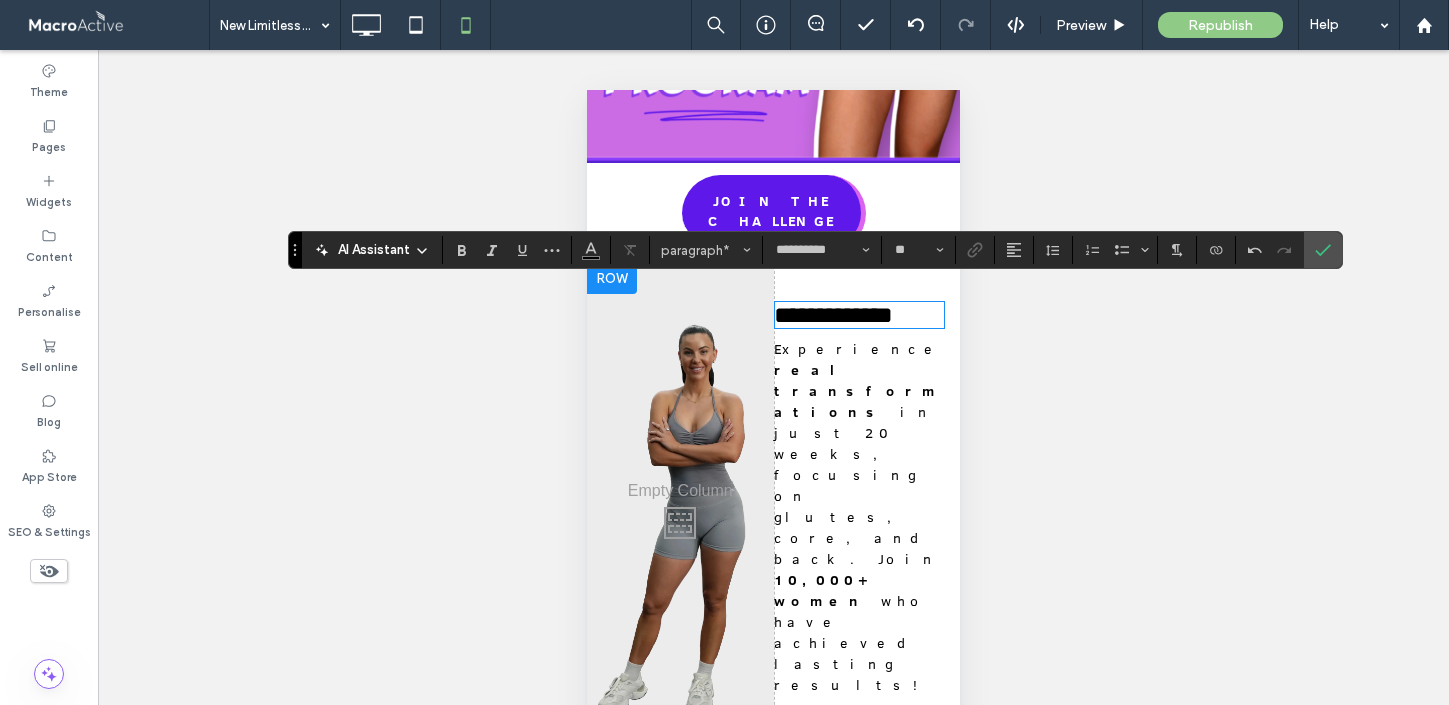scroll, scrollTop: 6, scrollLeft: 0, axis: vertical 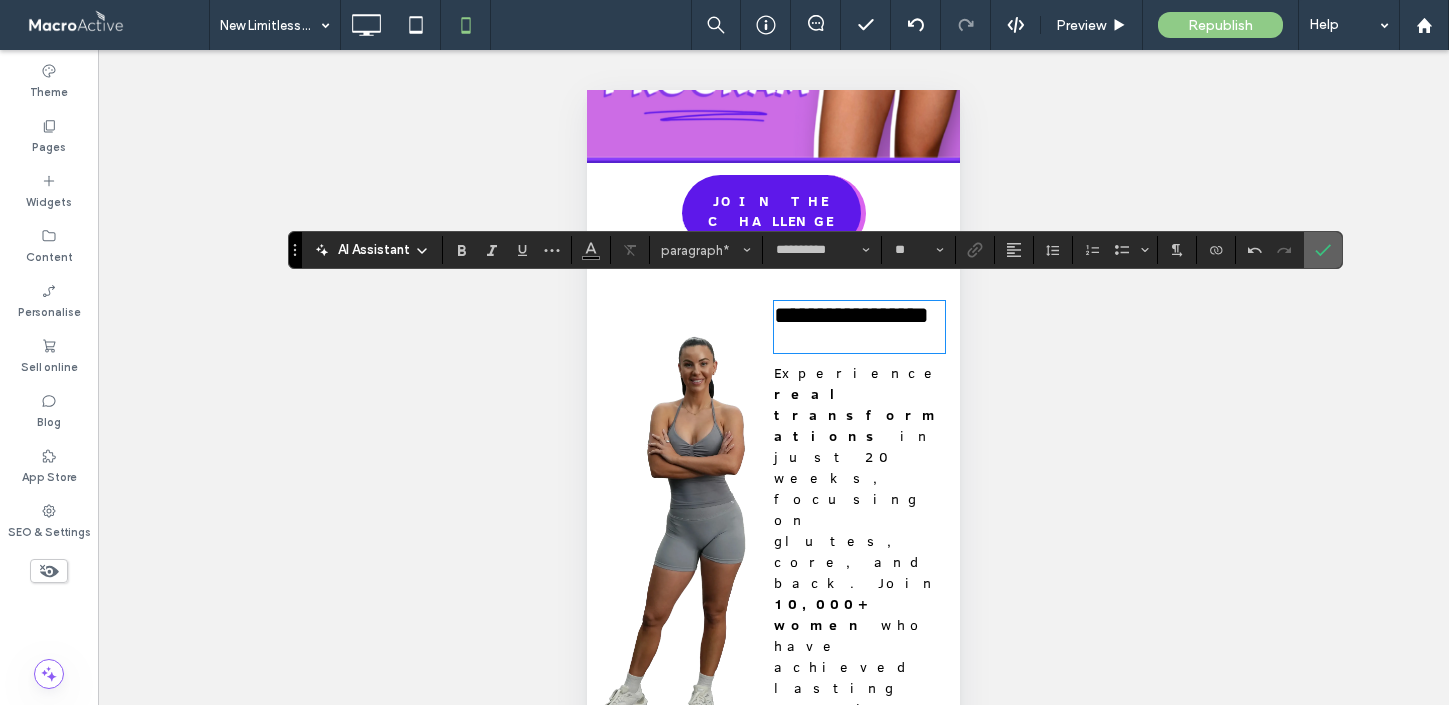 click 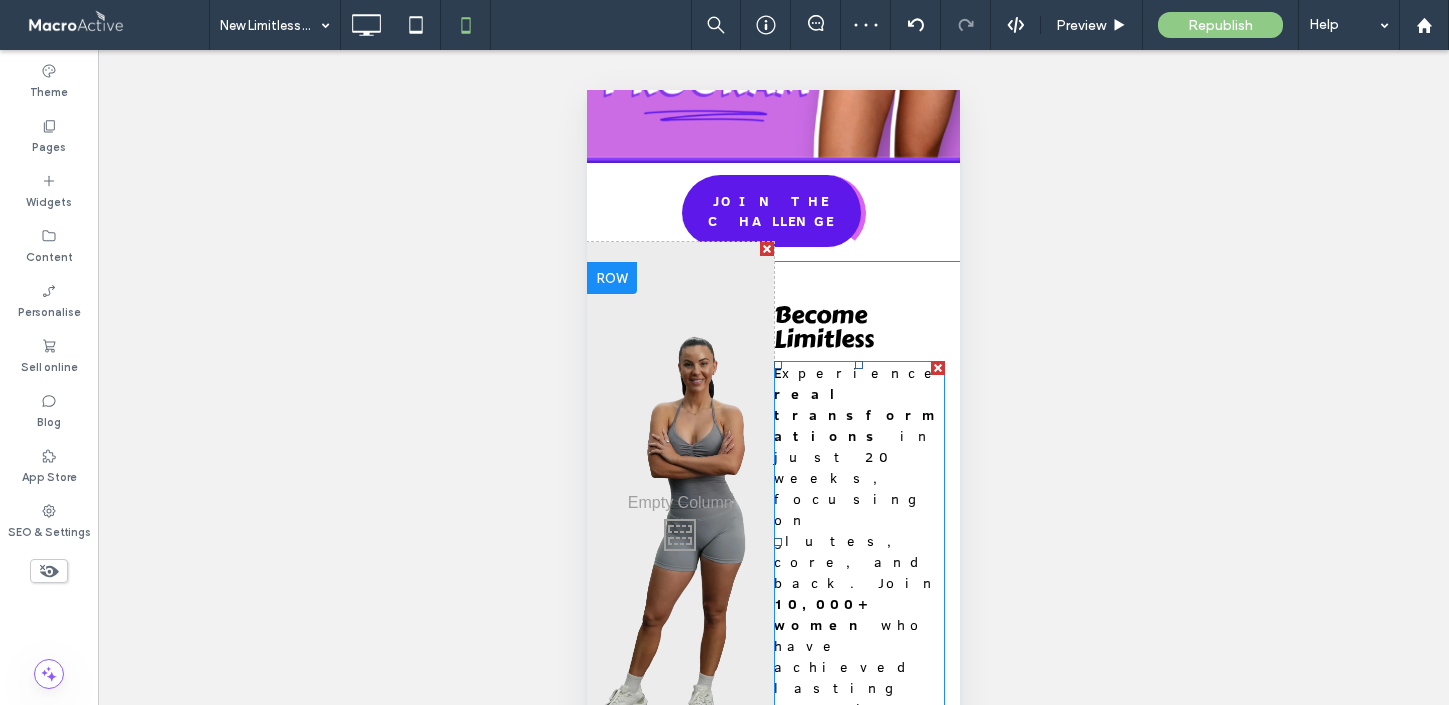 click on "in just 20 weeks, focusing on glutes, core, and back. Join" at bounding box center [857, 509] 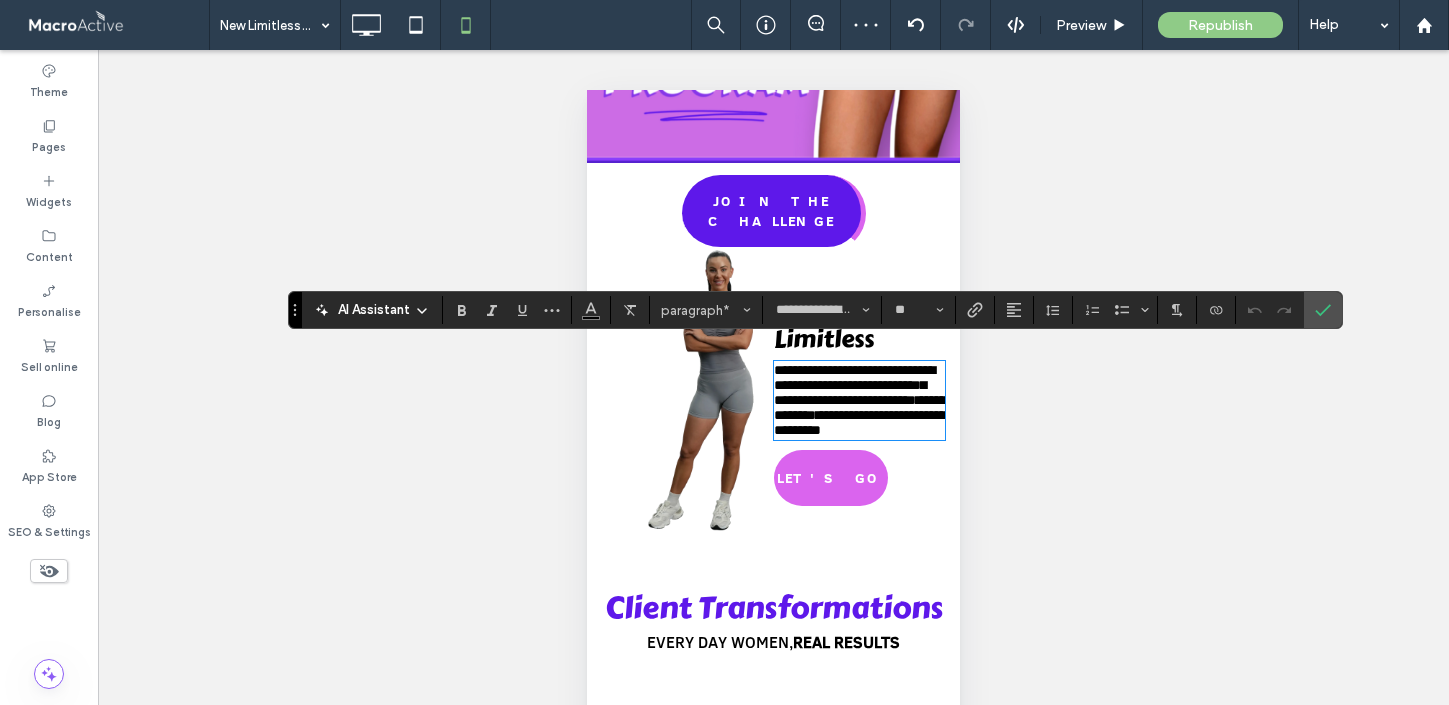 click on "**********" at bounding box center [850, 392] 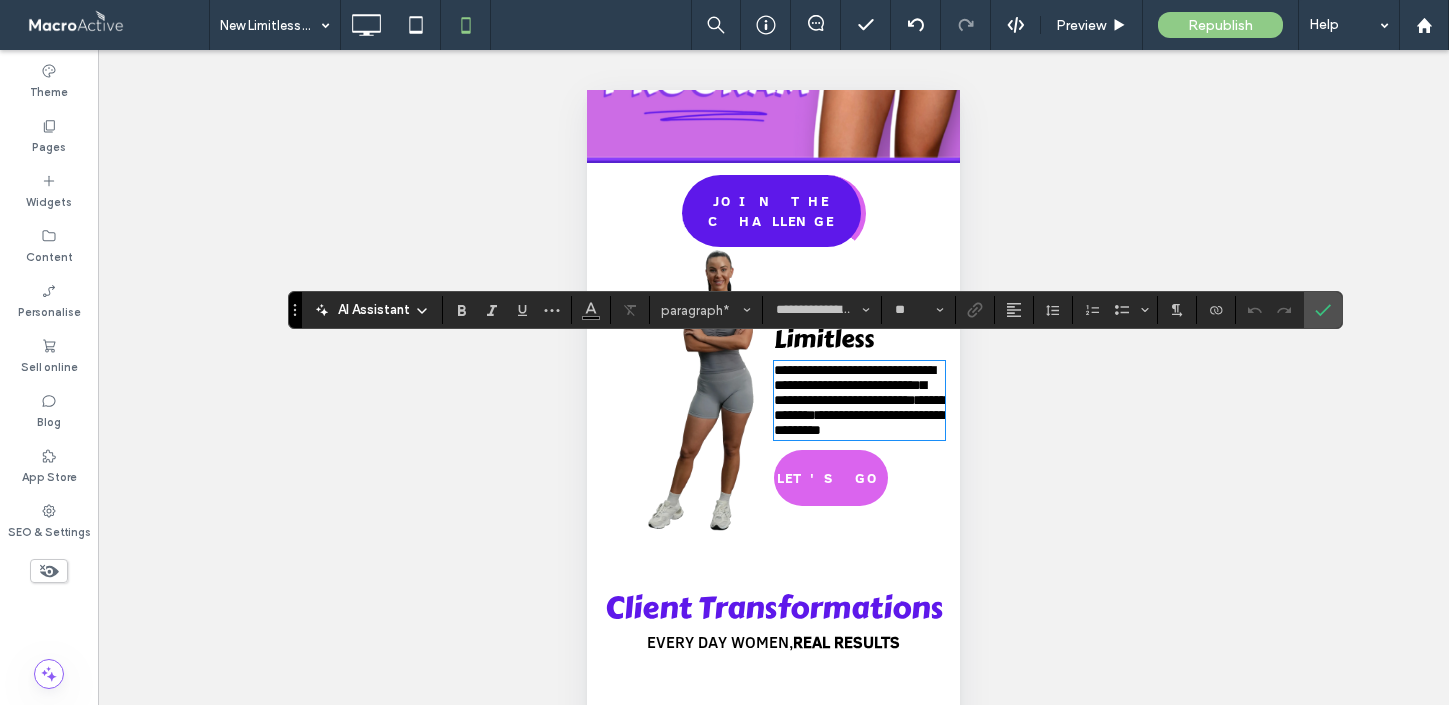 click on "**********" at bounding box center (850, 392) 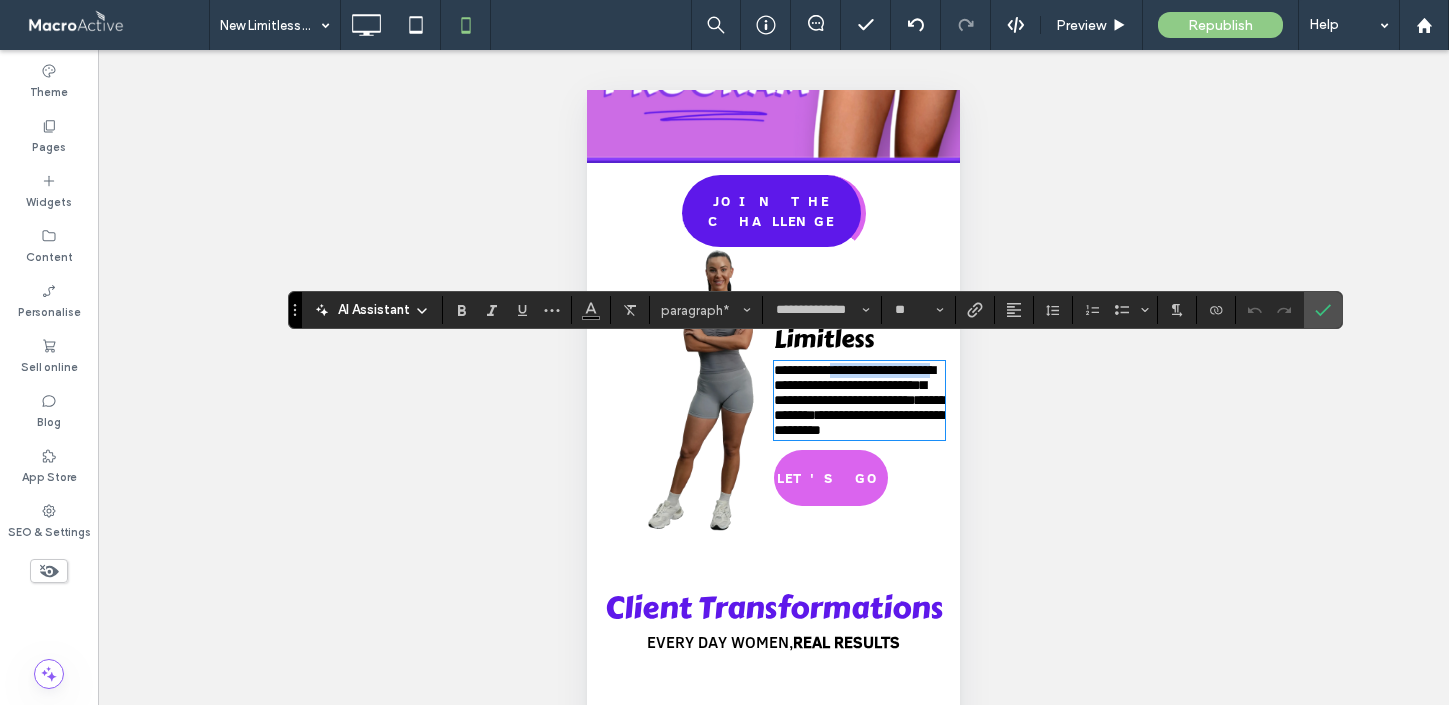 drag, startPoint x: 876, startPoint y: 378, endPoint x: 846, endPoint y: 356, distance: 37.202152 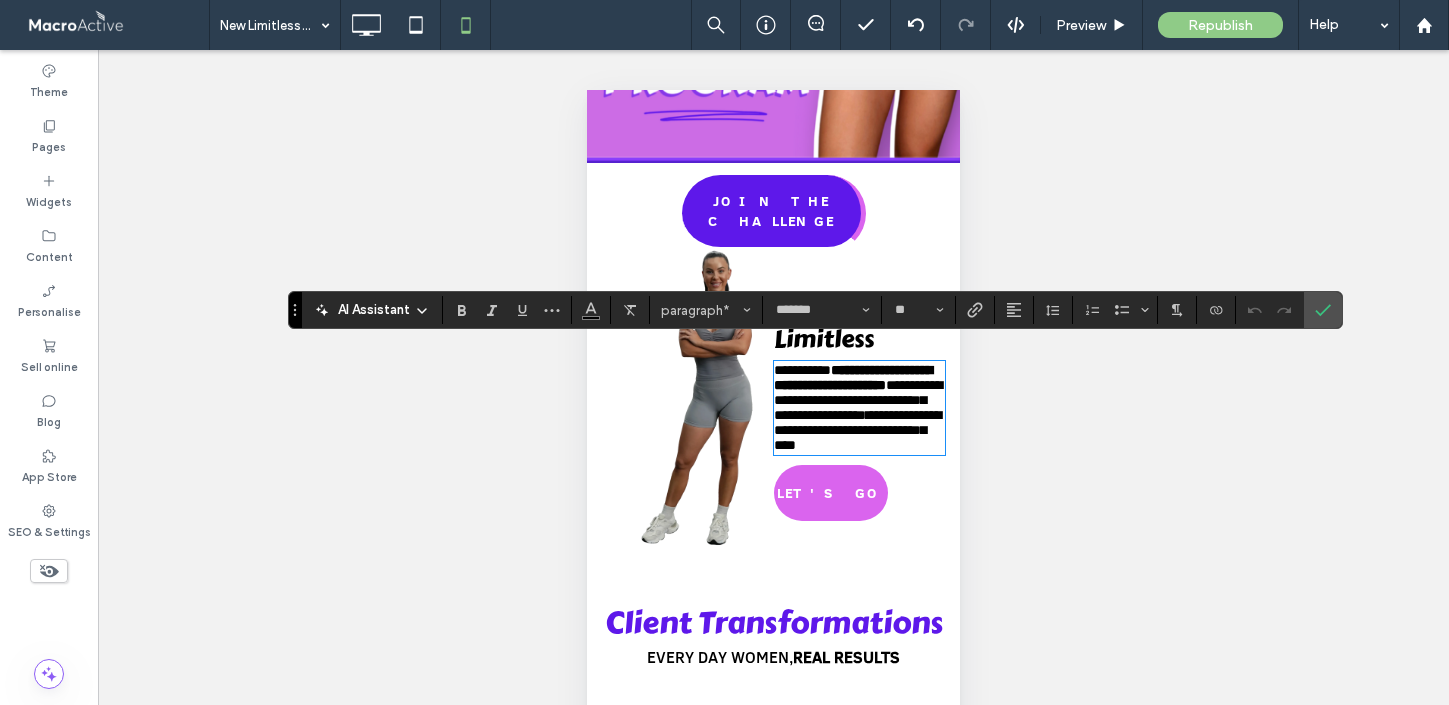 scroll, scrollTop: 0, scrollLeft: 0, axis: both 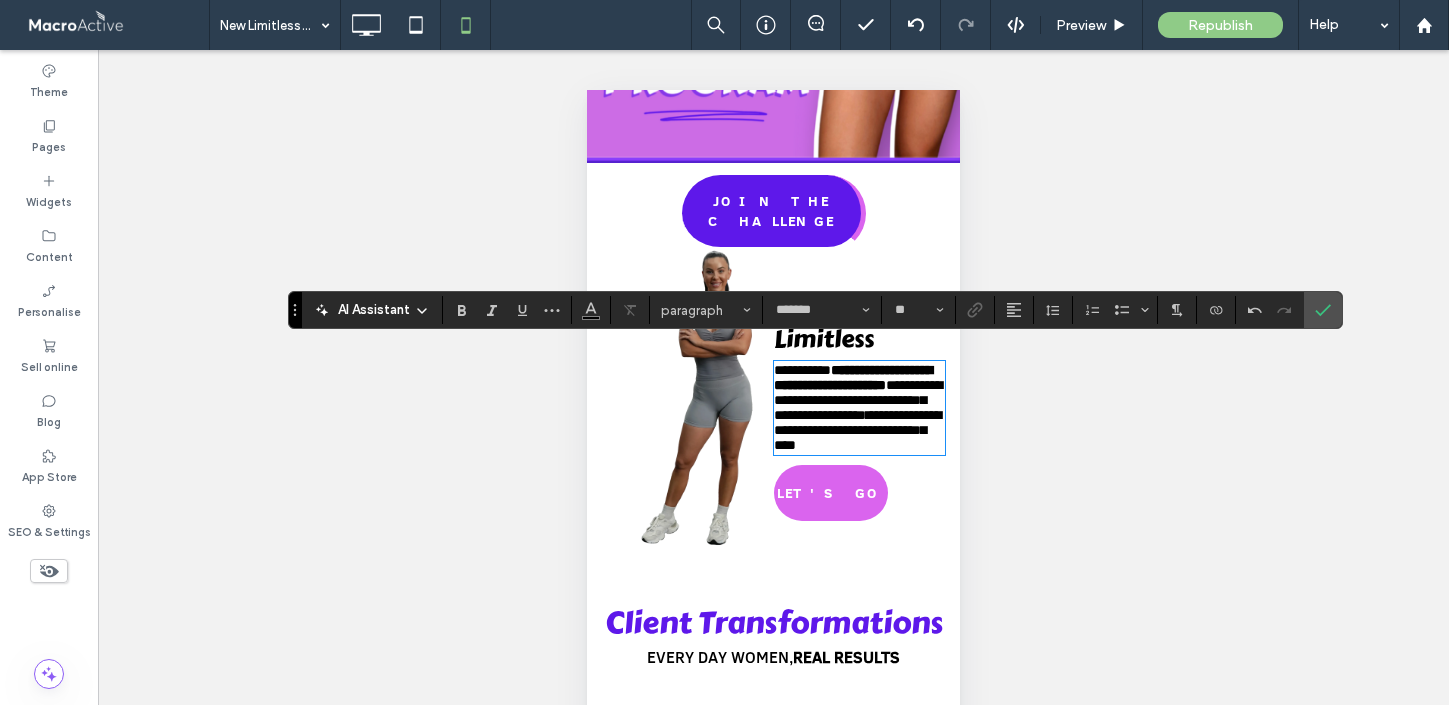 type on "**********" 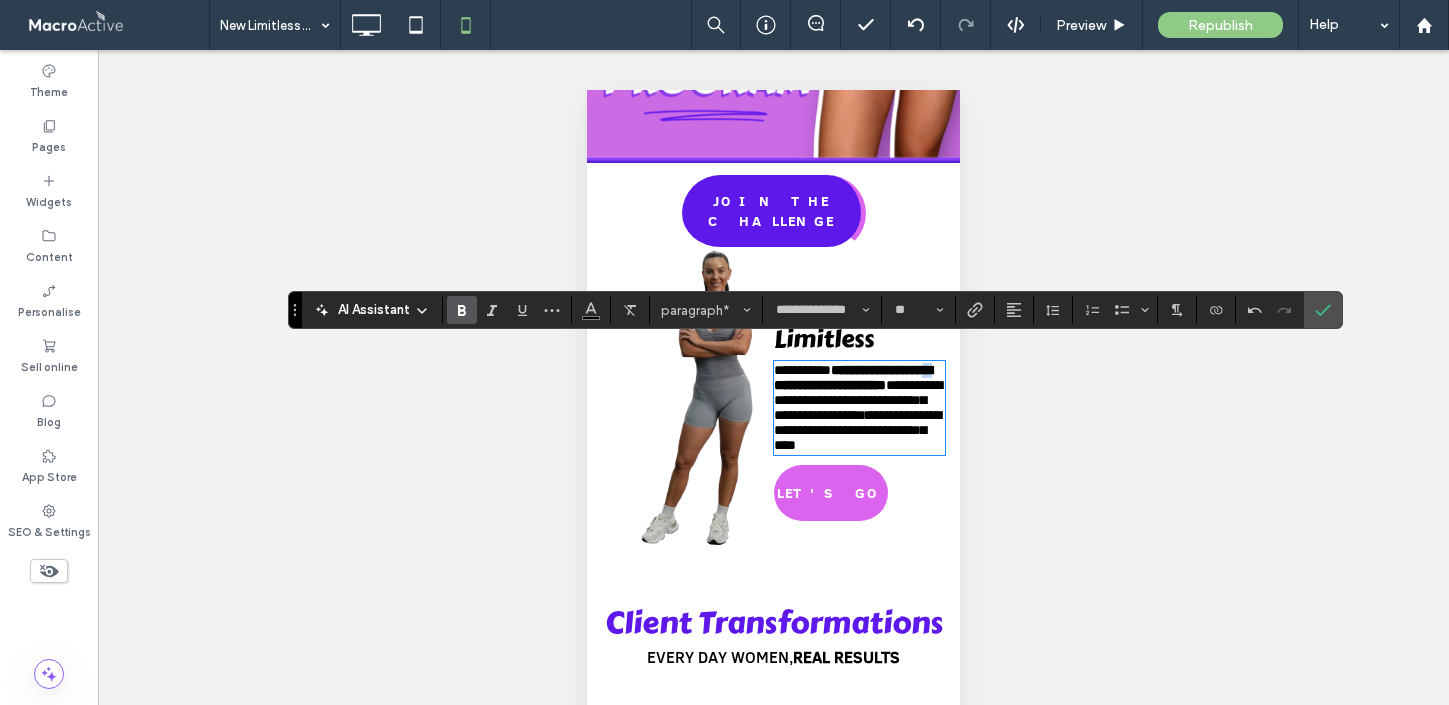 drag, startPoint x: 838, startPoint y: 375, endPoint x: 822, endPoint y: 375, distance: 16 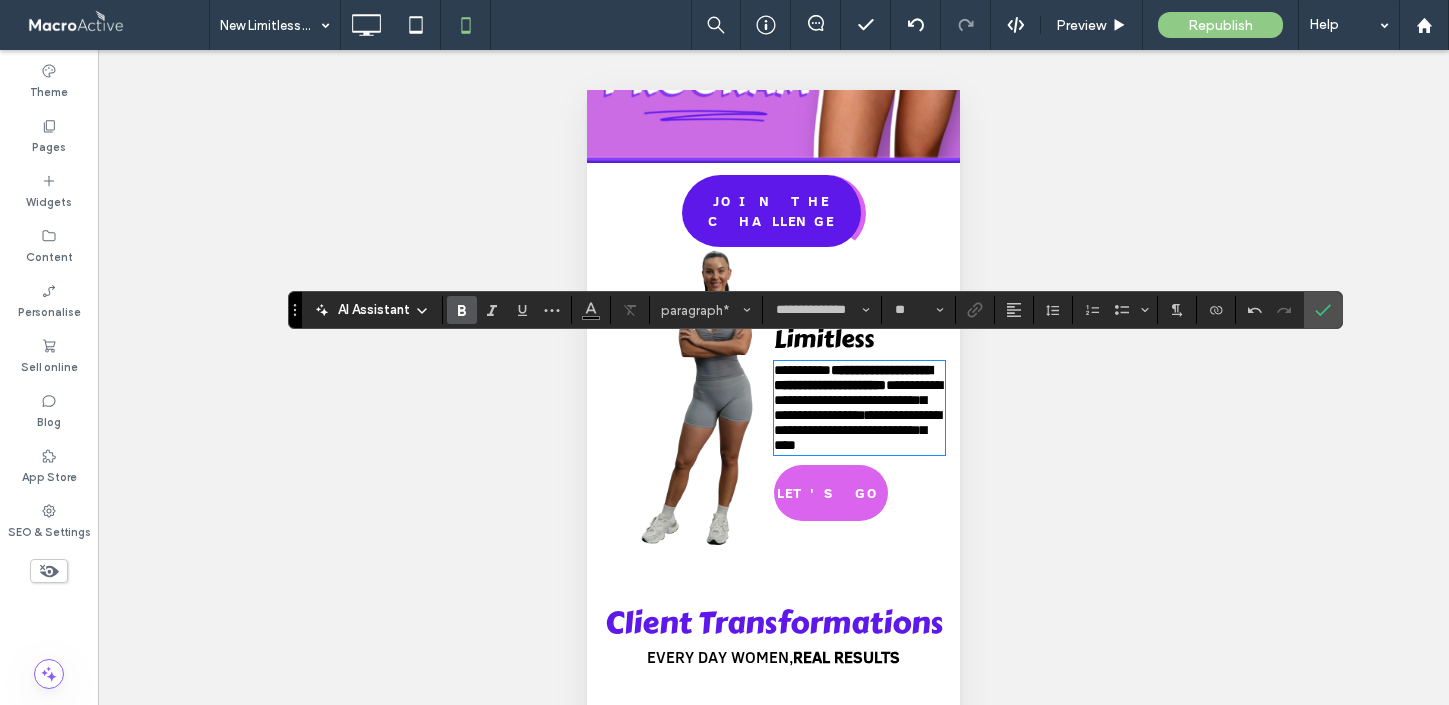 click on "**********" at bounding box center (853, 377) 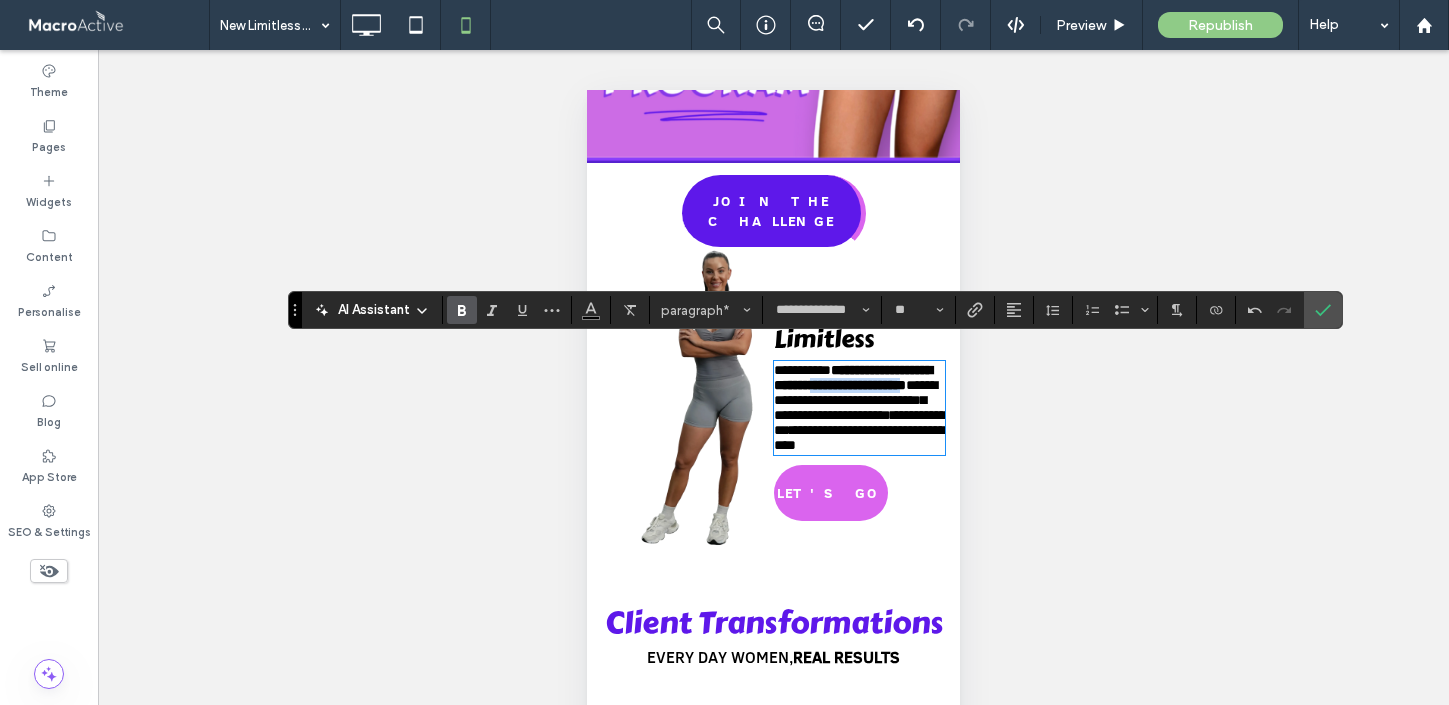 drag, startPoint x: 913, startPoint y: 400, endPoint x: 777, endPoint y: 399, distance: 136.00368 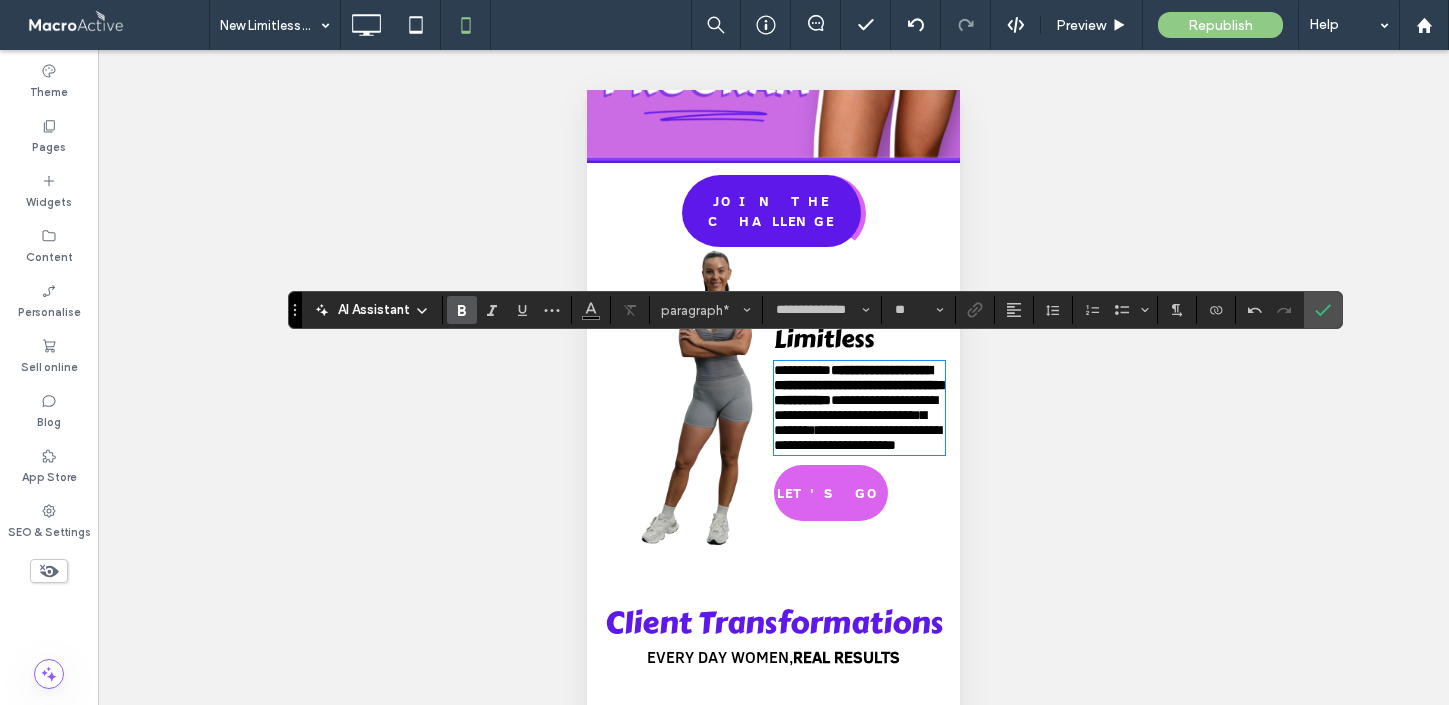 type on "**********" 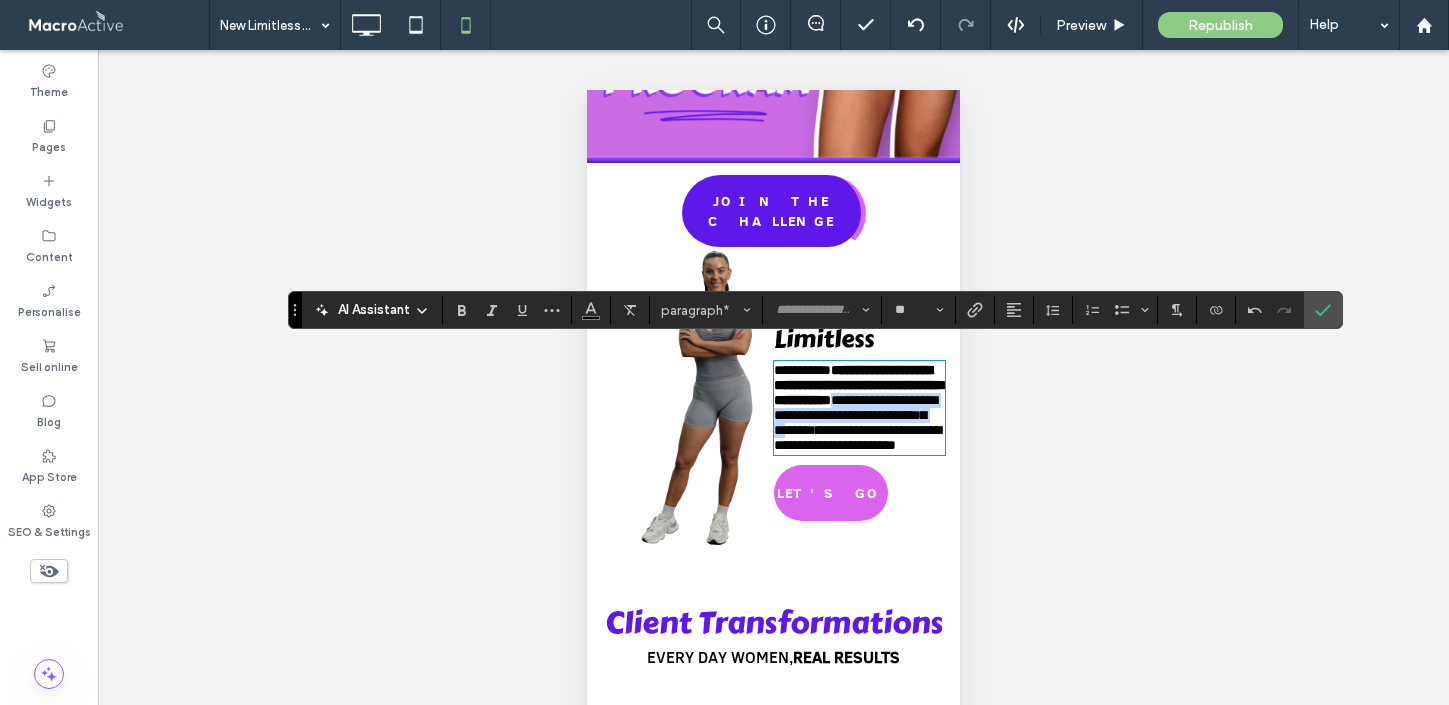 type on "**********" 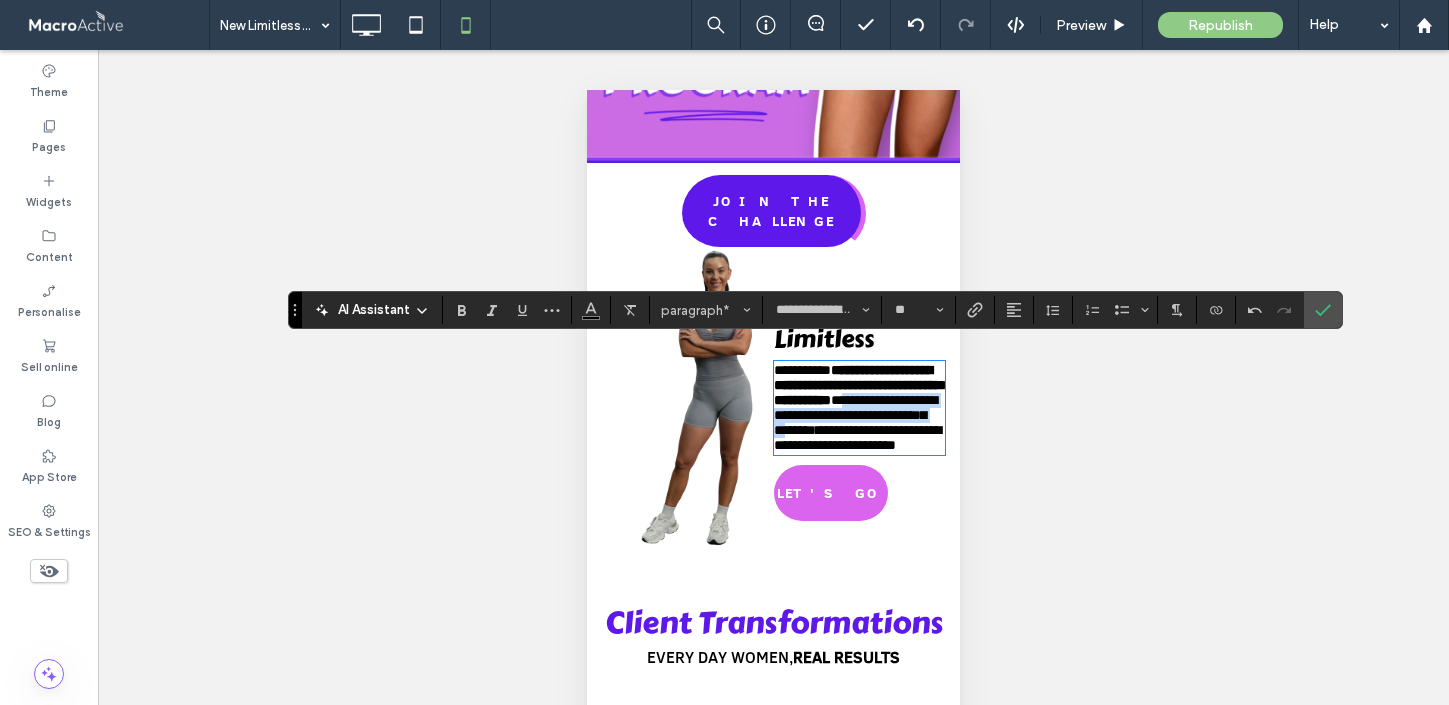 drag, startPoint x: 830, startPoint y: 461, endPoint x: 833, endPoint y: 424, distance: 37.12142 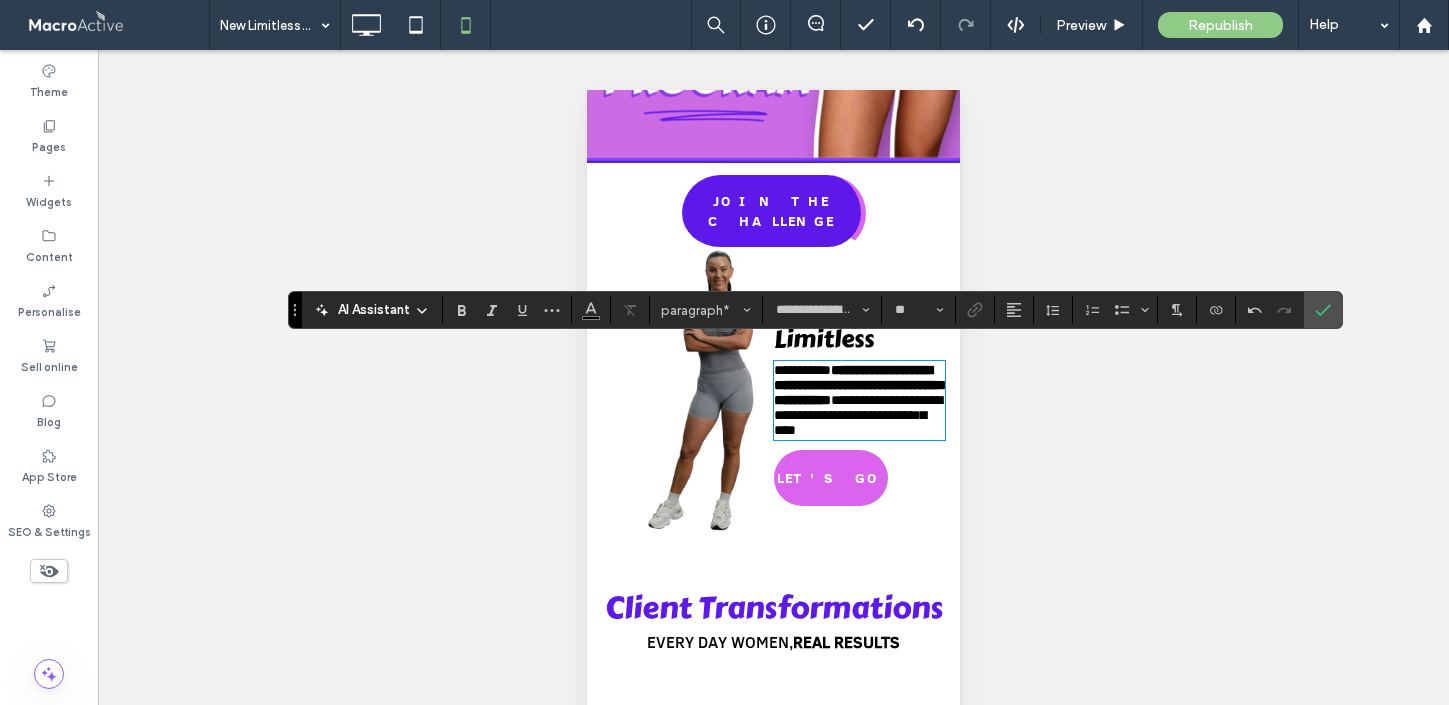 click on "******" at bounding box center (854, 400) 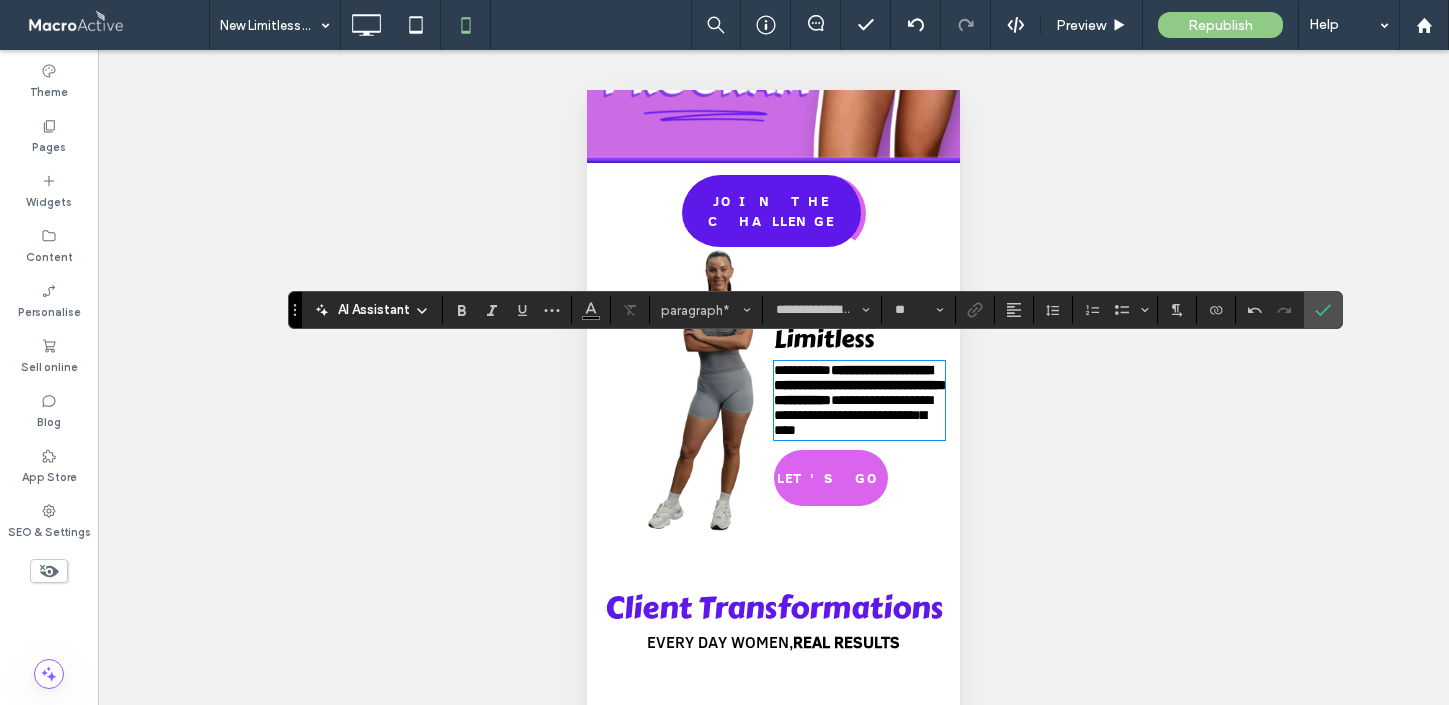 click on "**********" at bounding box center [860, 400] 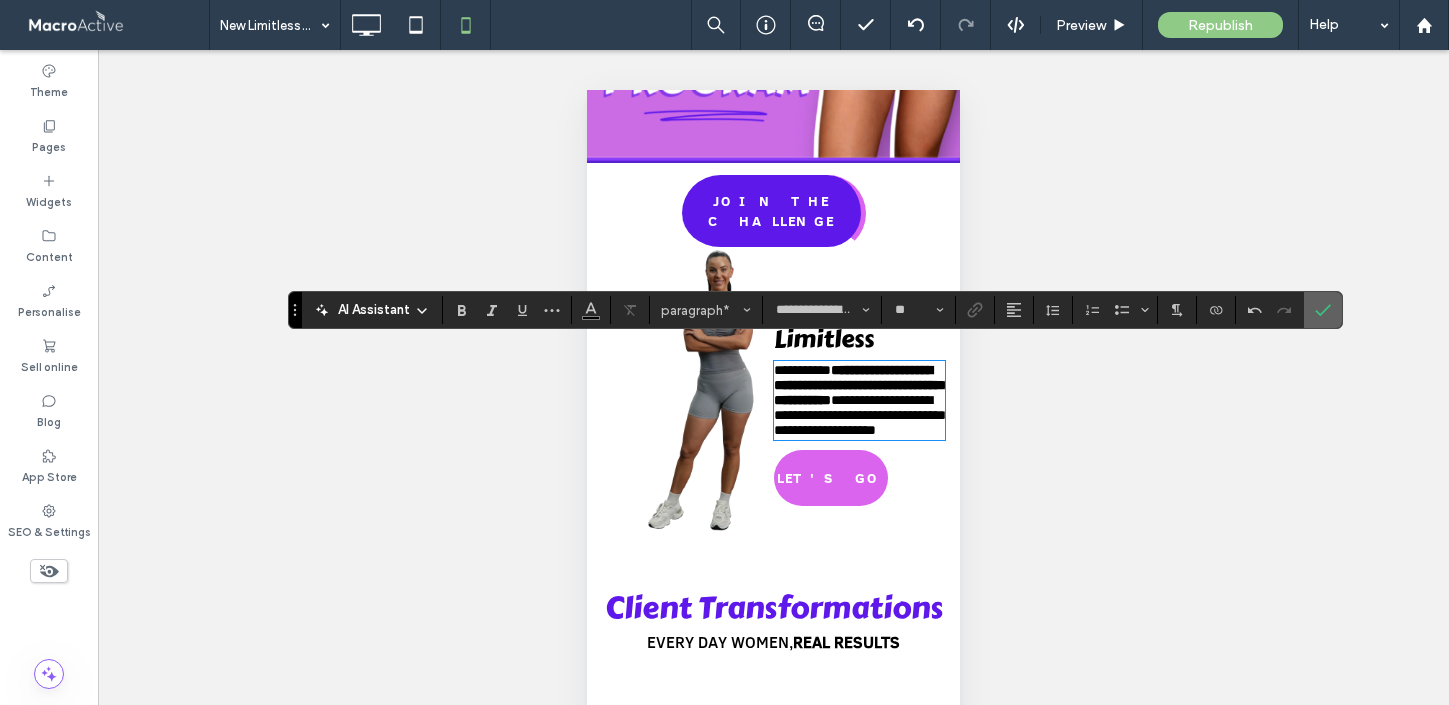 click 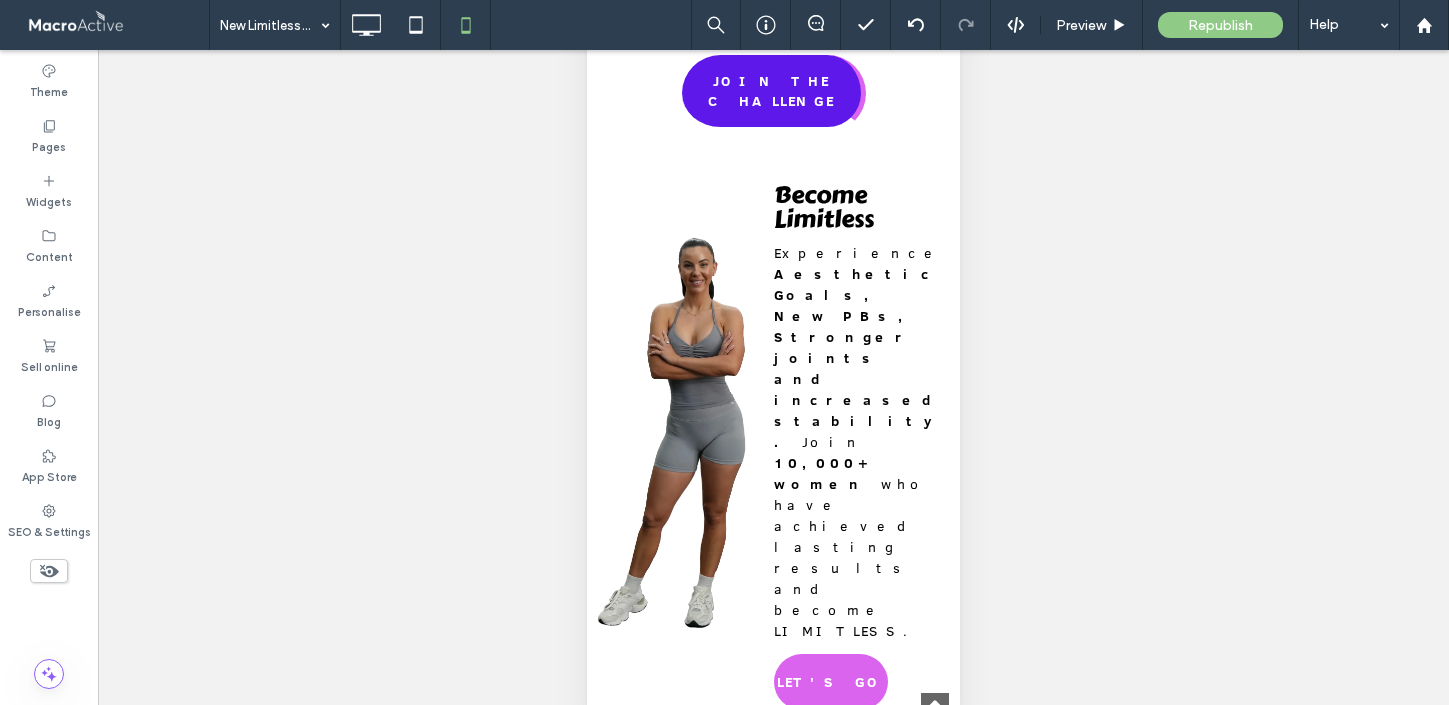 scroll, scrollTop: 122, scrollLeft: 0, axis: vertical 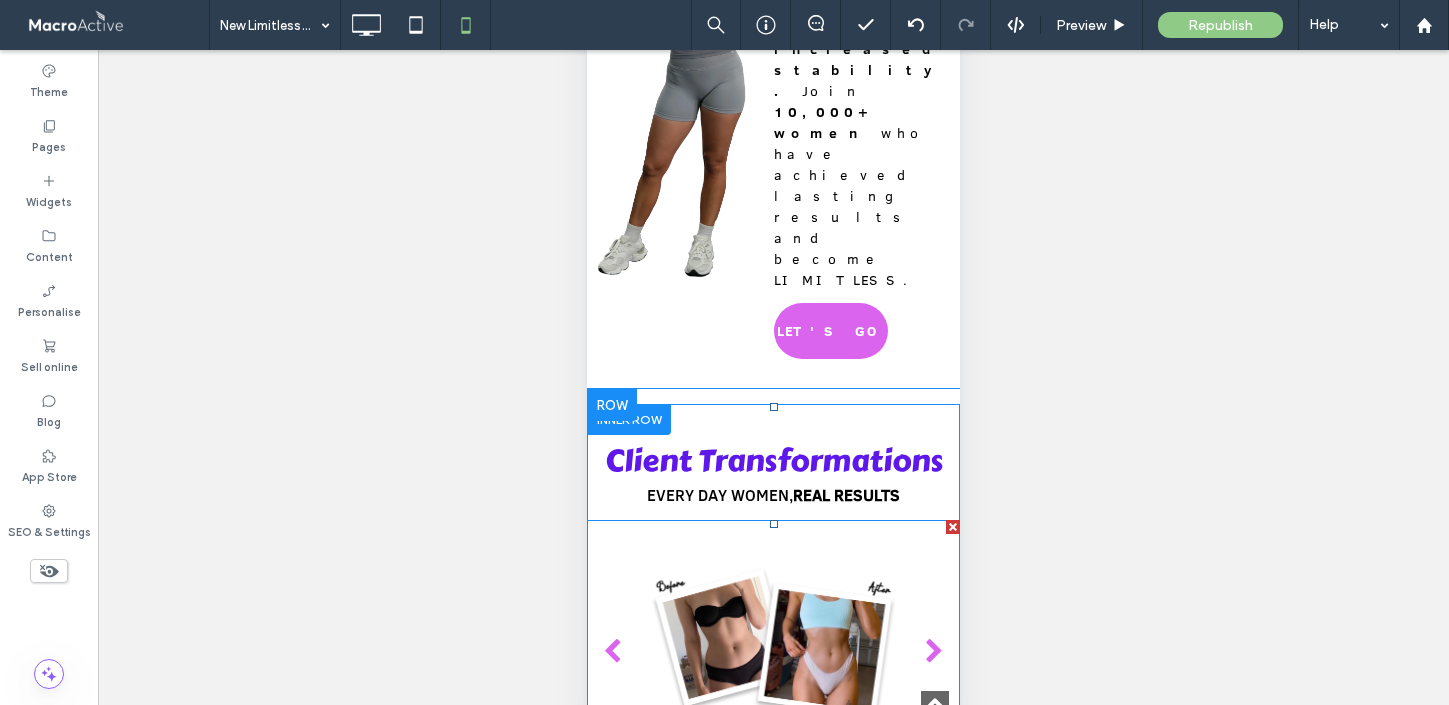 click at bounding box center [774, 651] 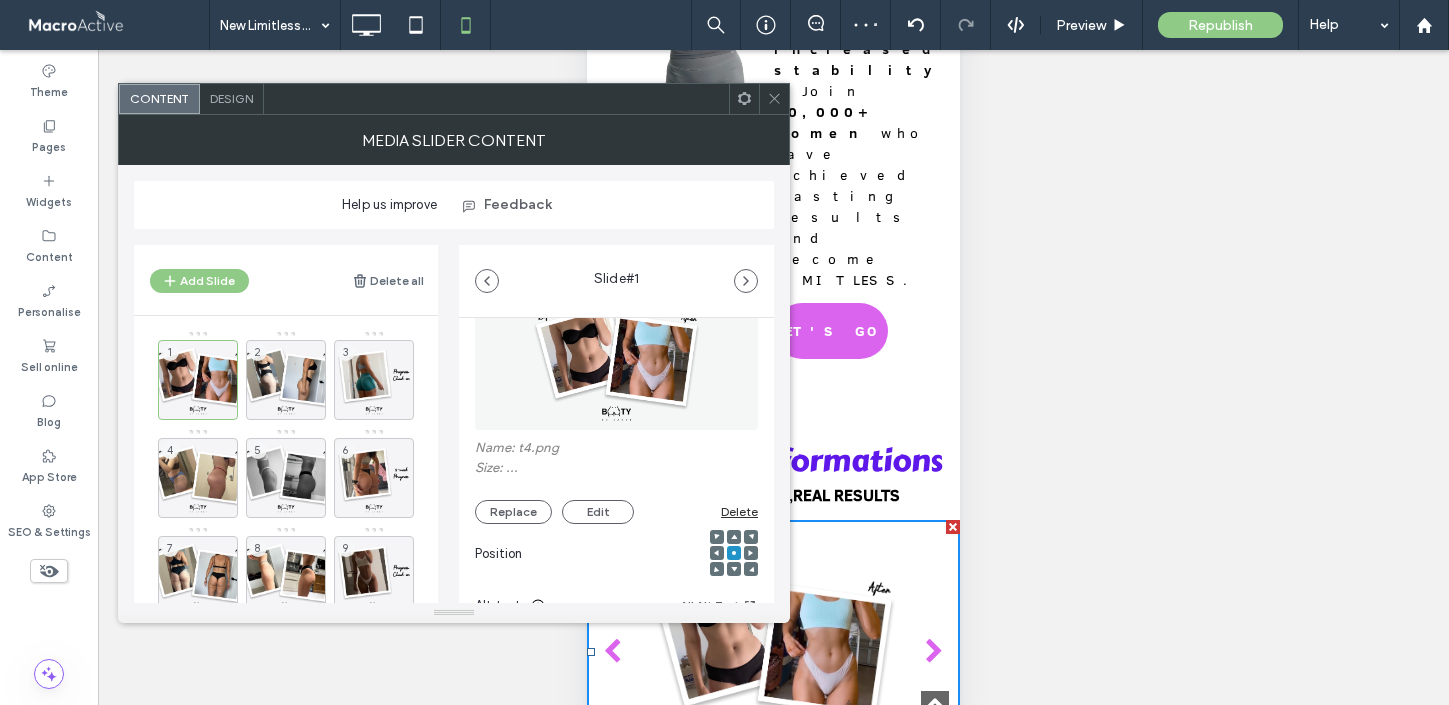 scroll, scrollTop: 92, scrollLeft: 0, axis: vertical 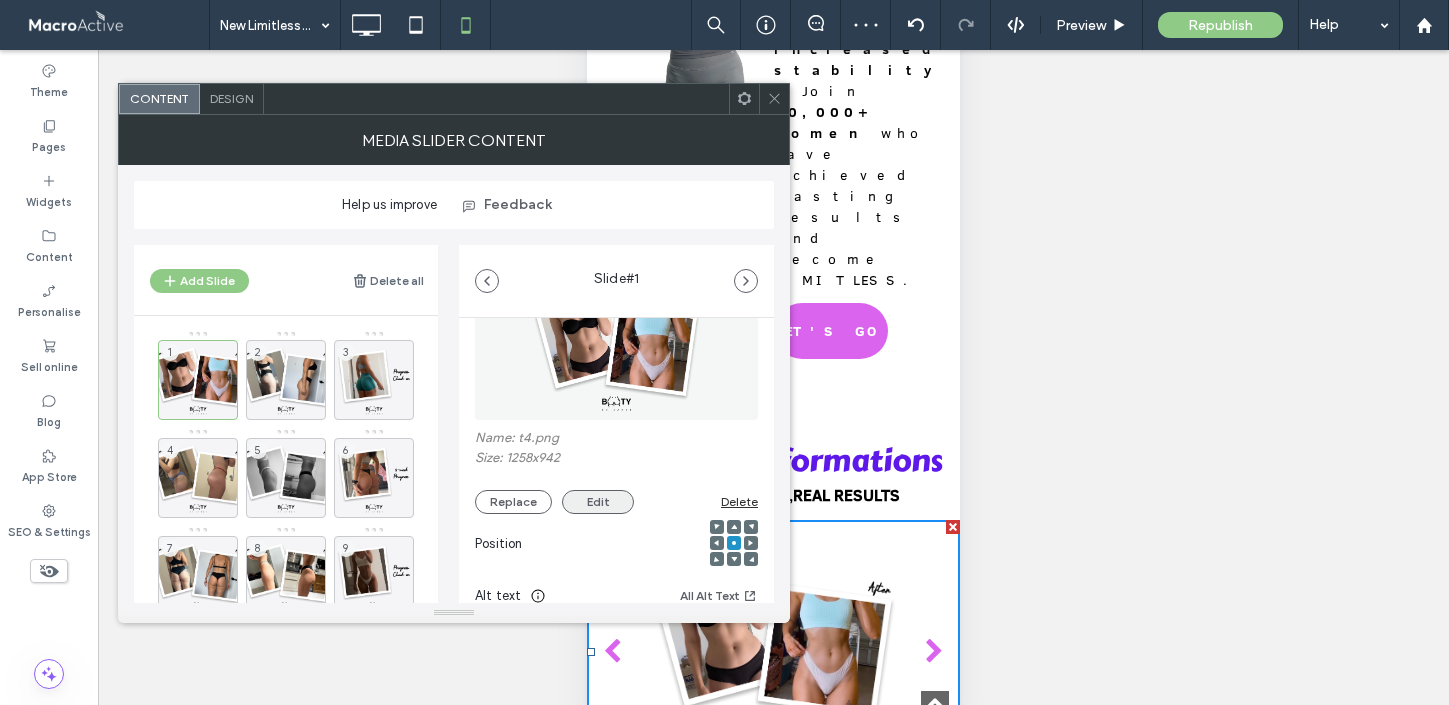 click on "Edit" at bounding box center [598, 502] 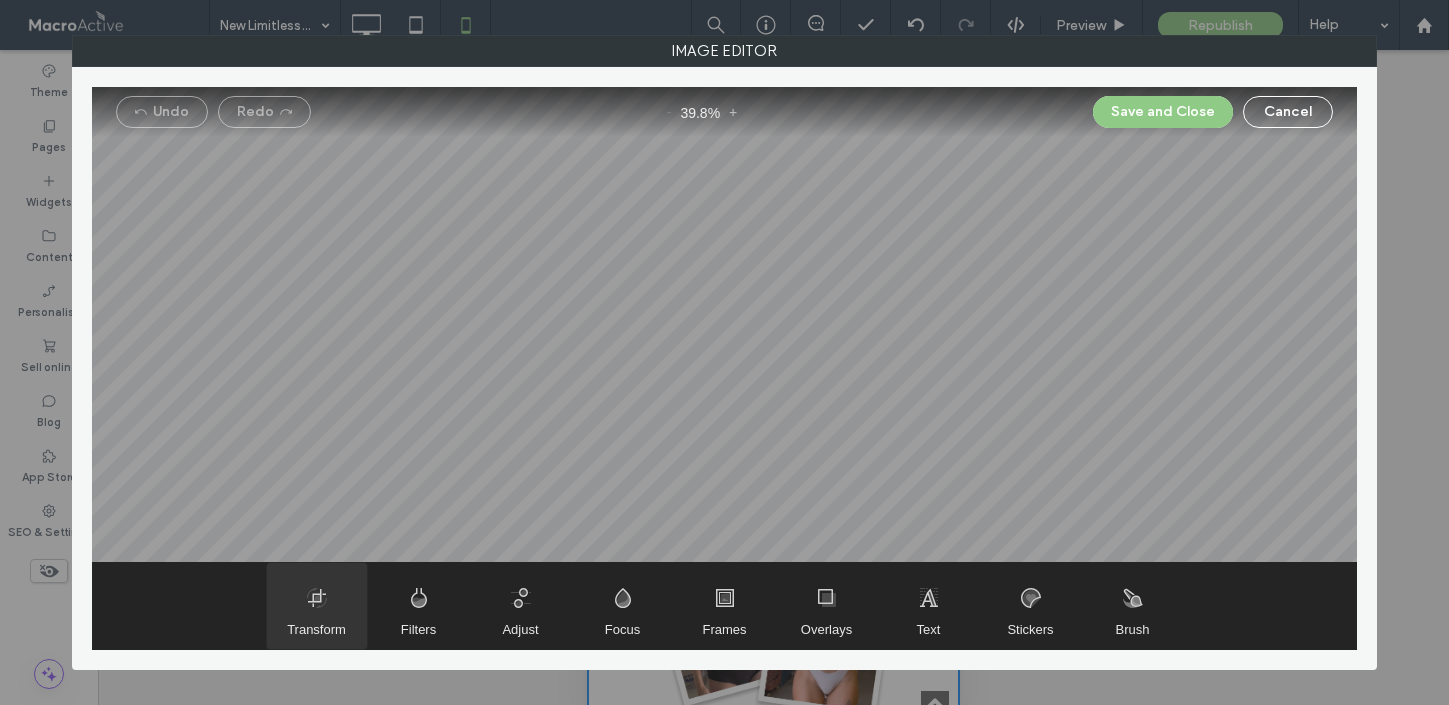click at bounding box center [317, 606] 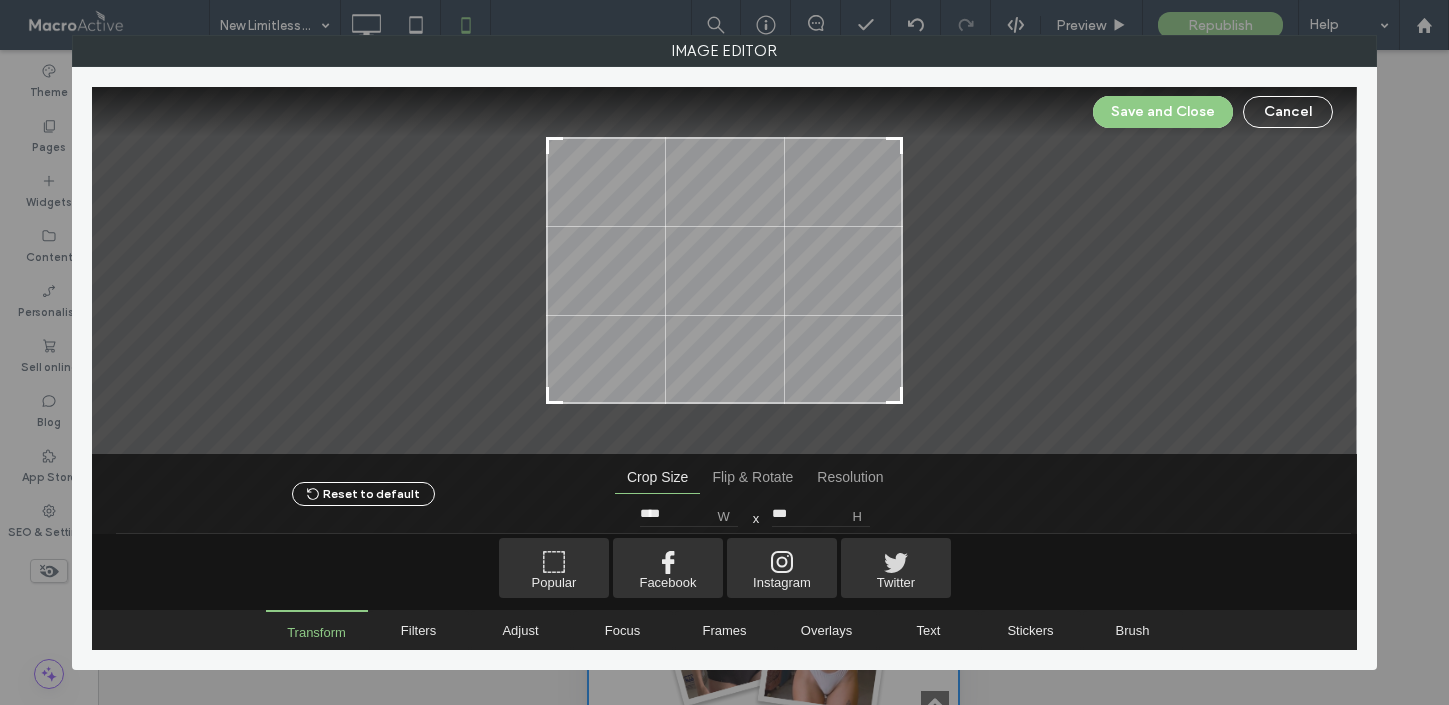 type on "****" 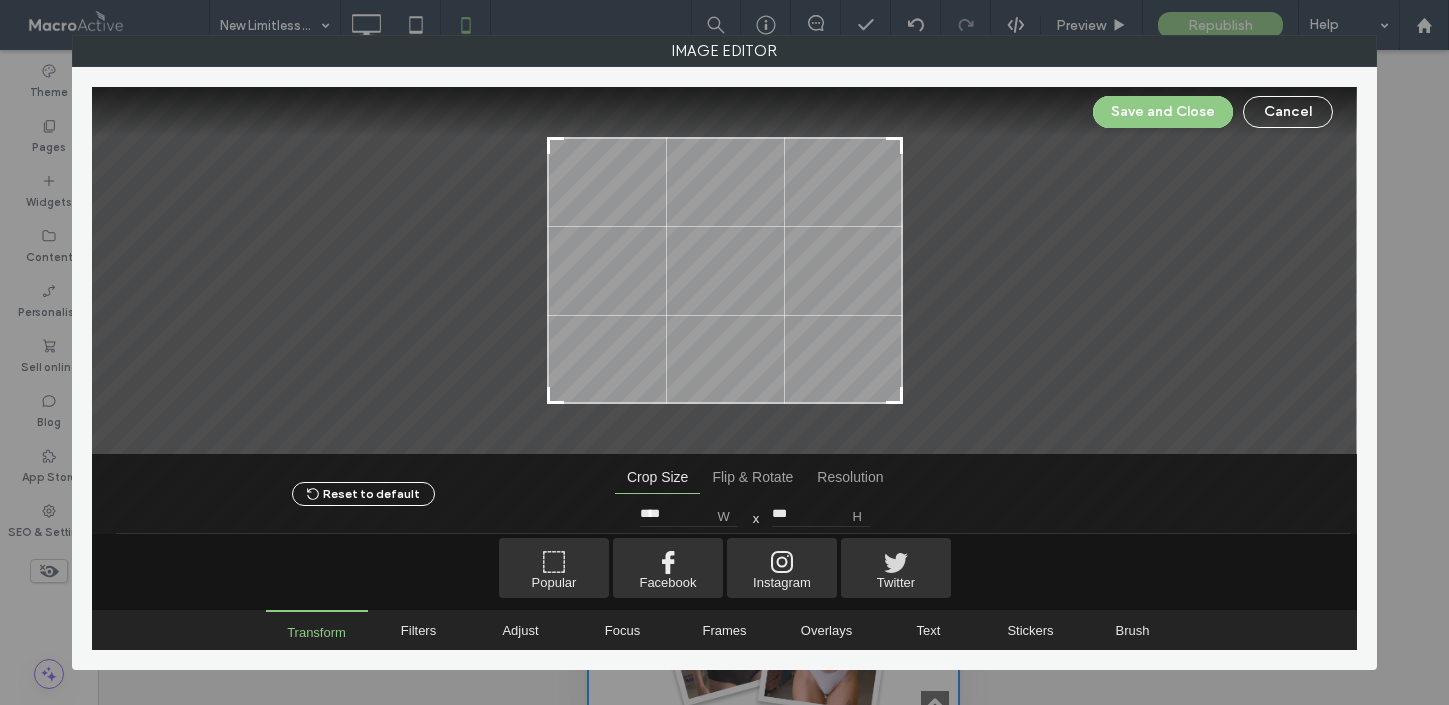type on "***" 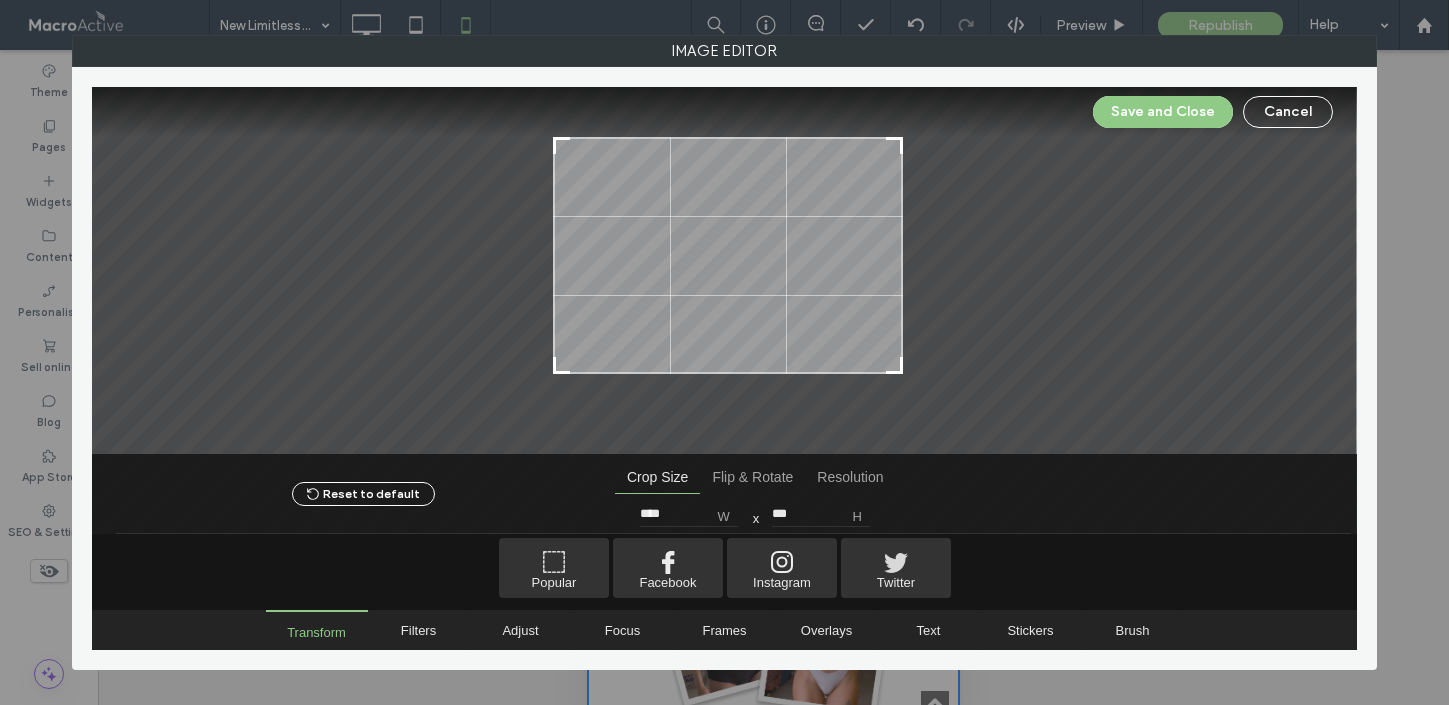 type on "***" 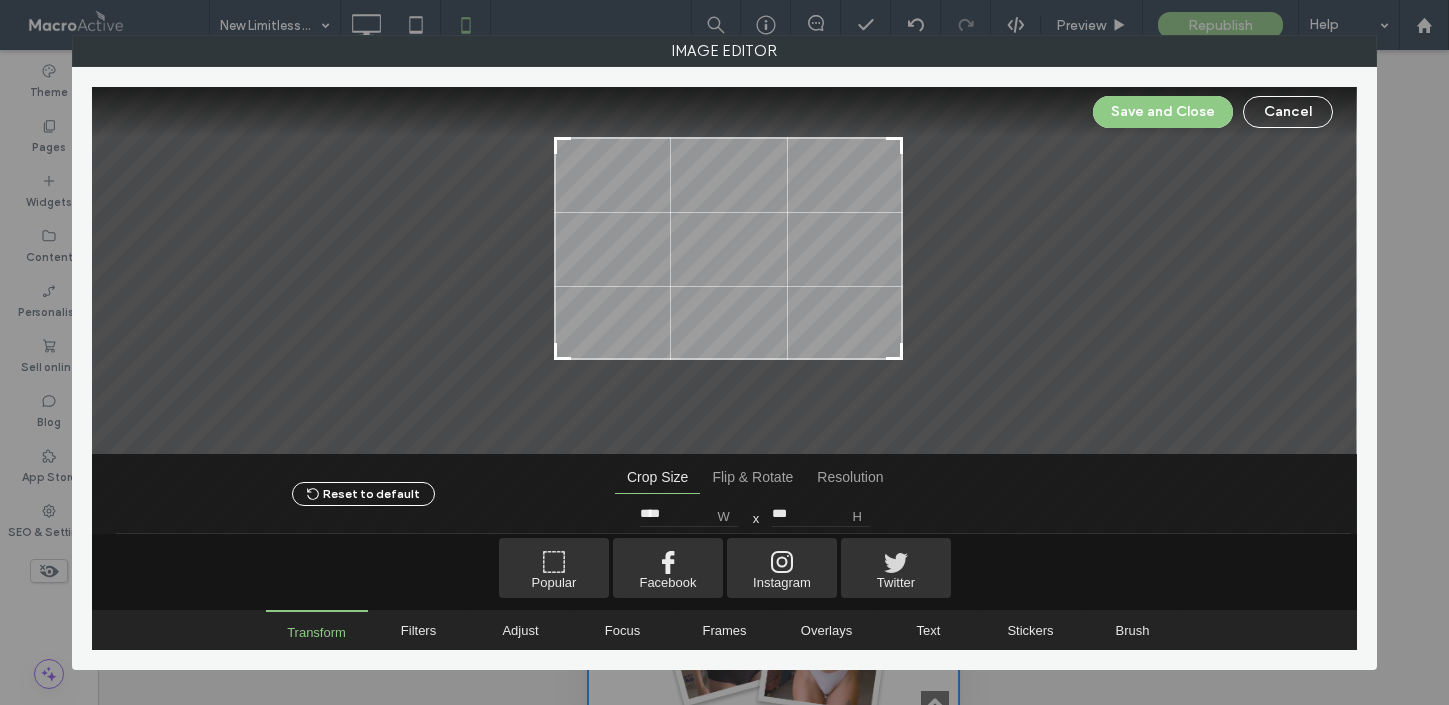 type on "***" 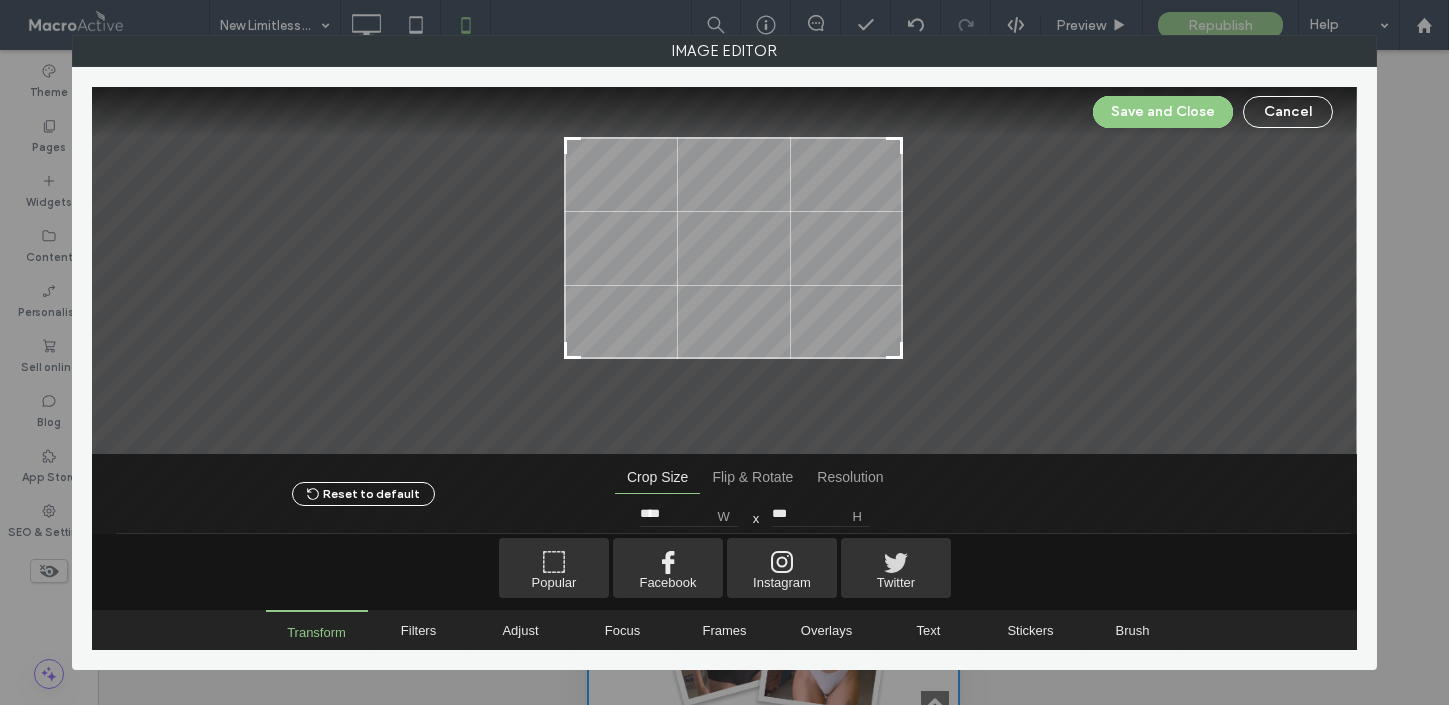 type on "****" 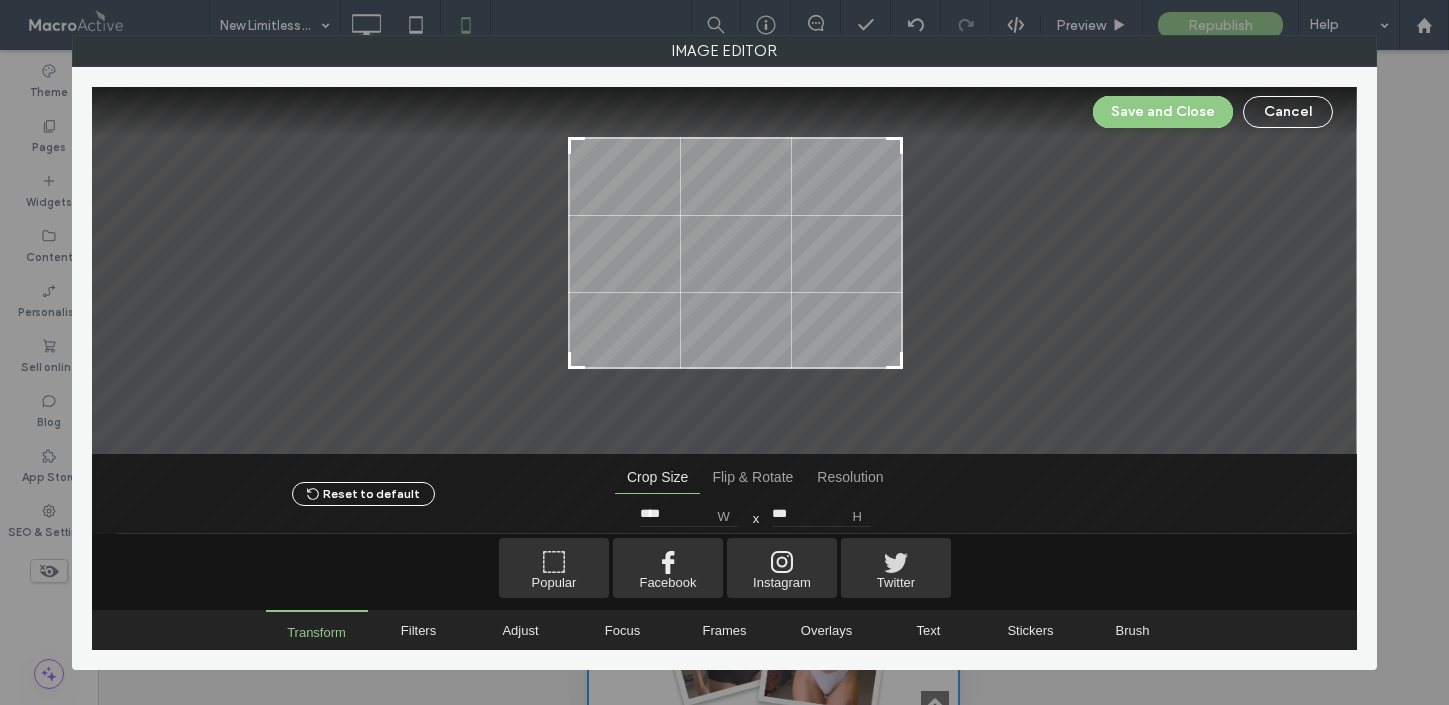 type on "***" 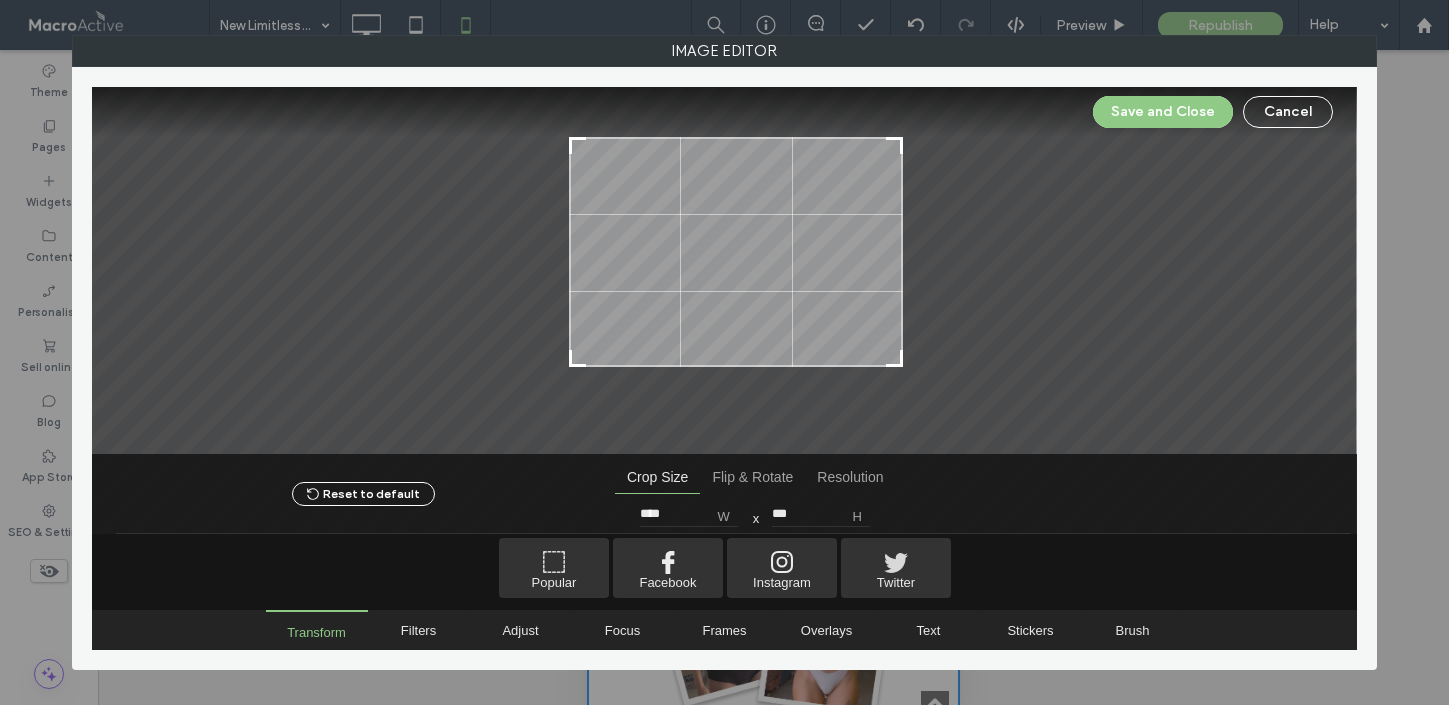 type on "****" 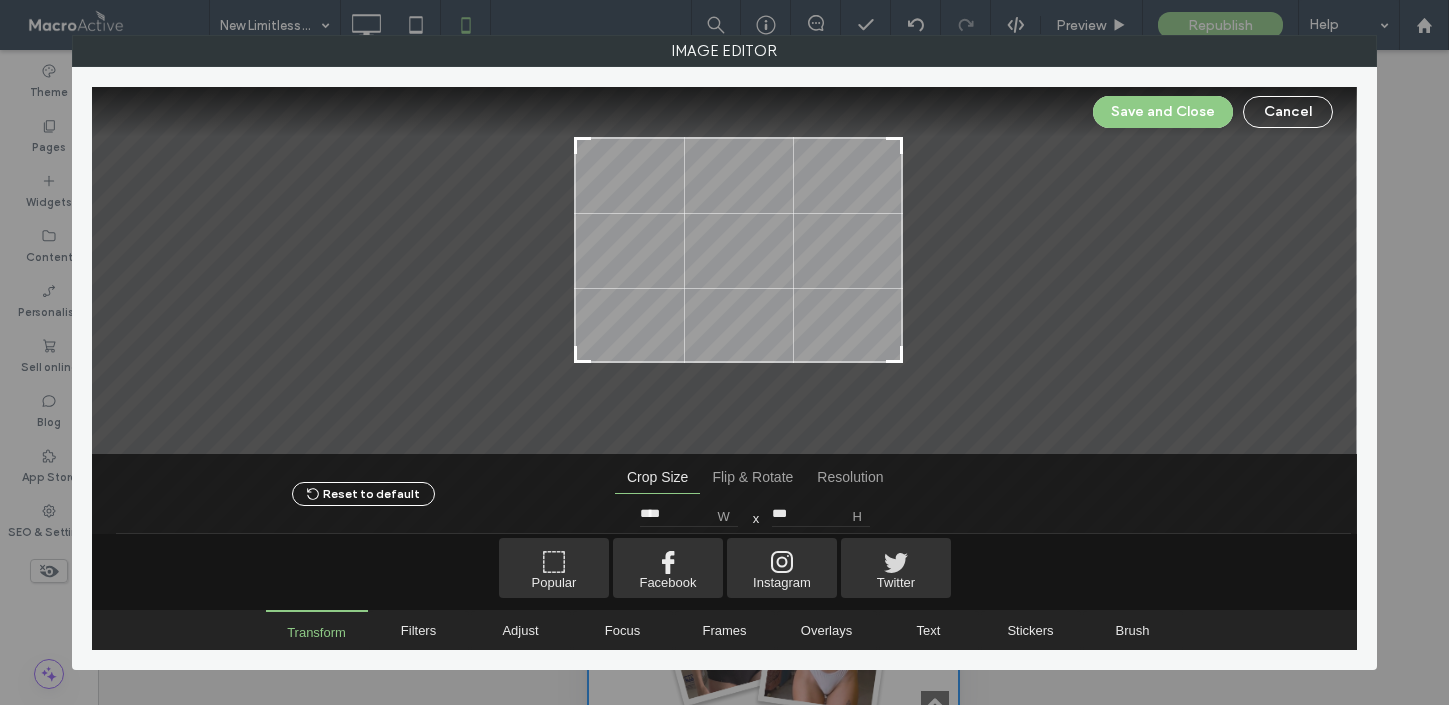 type on "****" 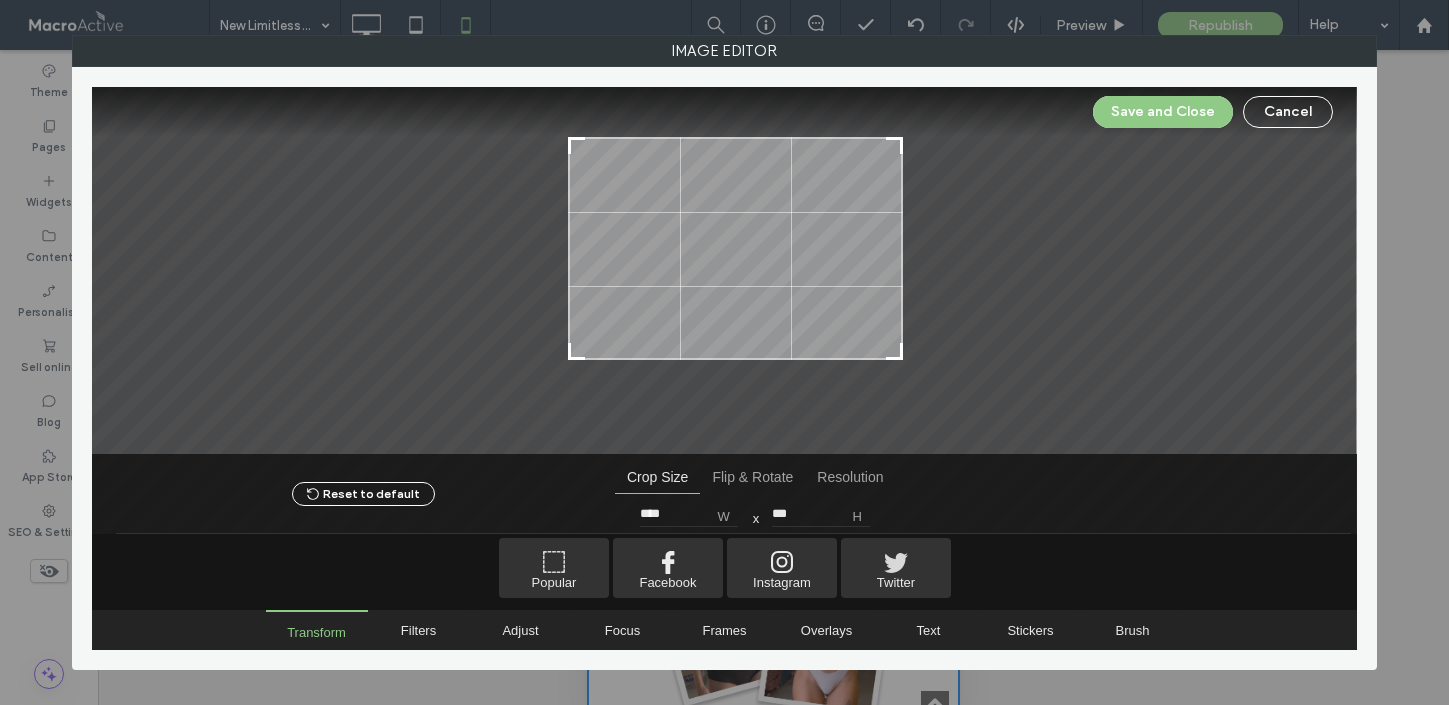 type on "****" 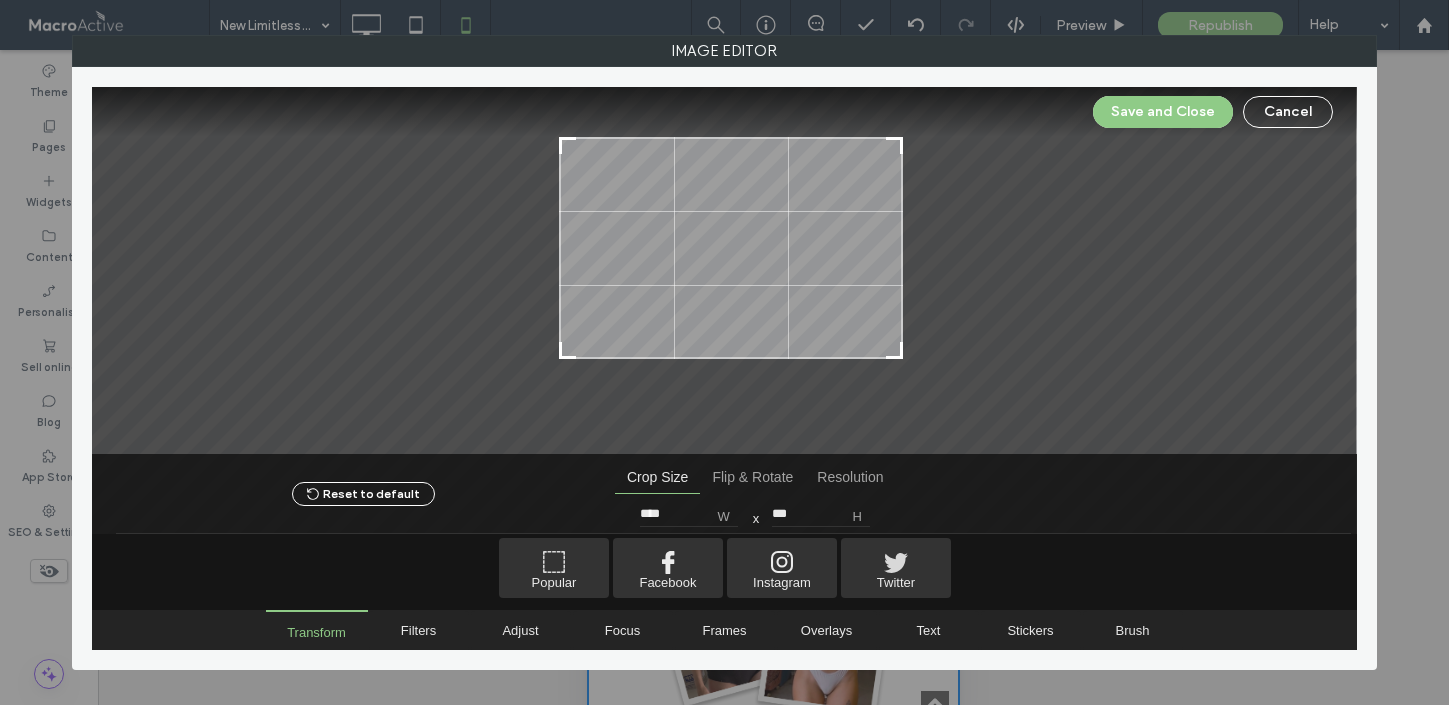 type on "****" 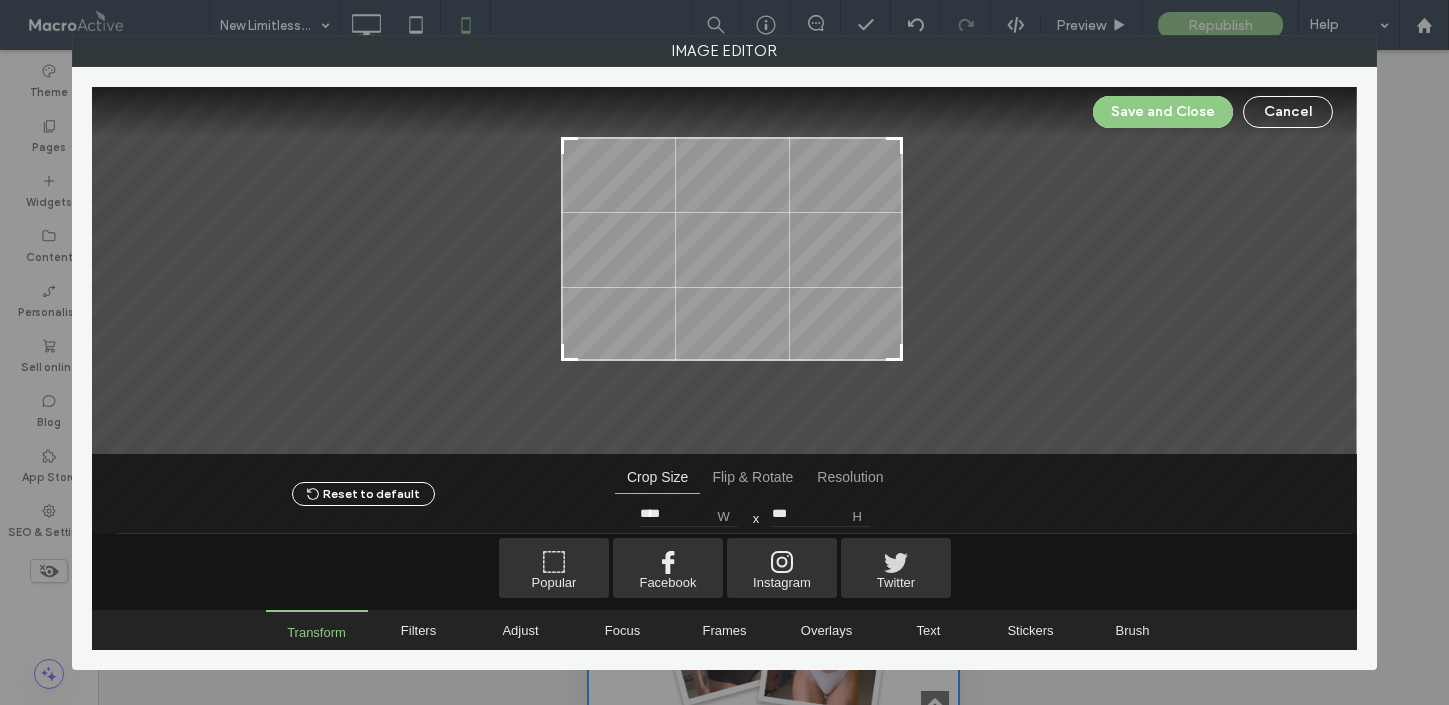 type on "***" 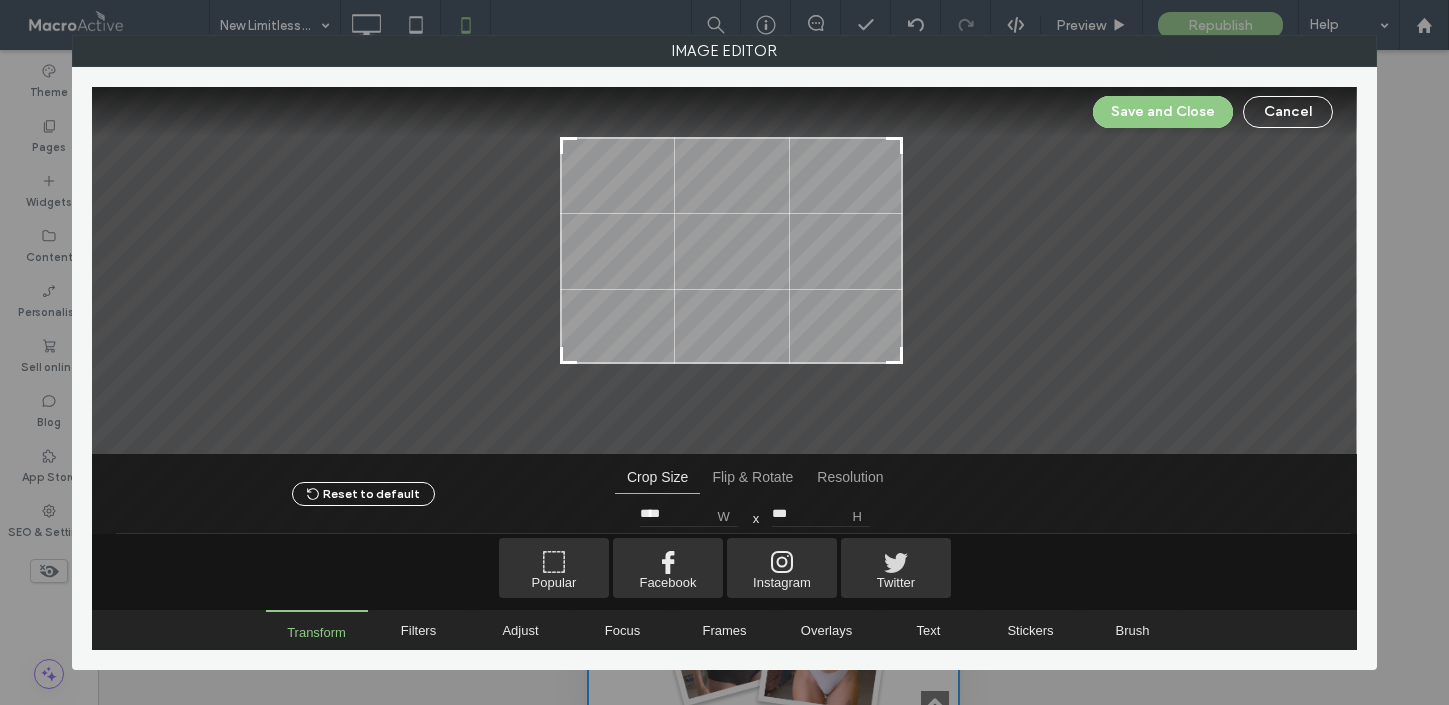 drag, startPoint x: 556, startPoint y: 396, endPoint x: 569, endPoint y: 356, distance: 42.059483 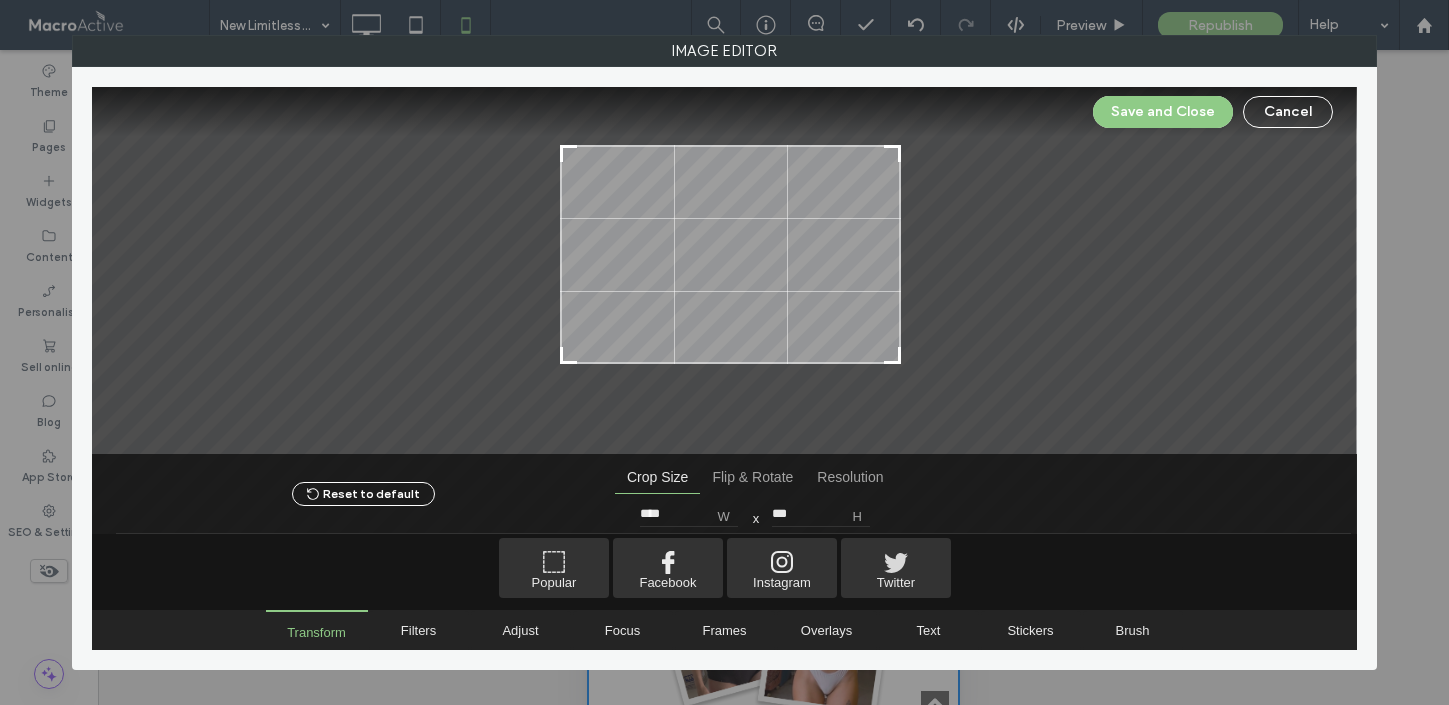 type on "***" 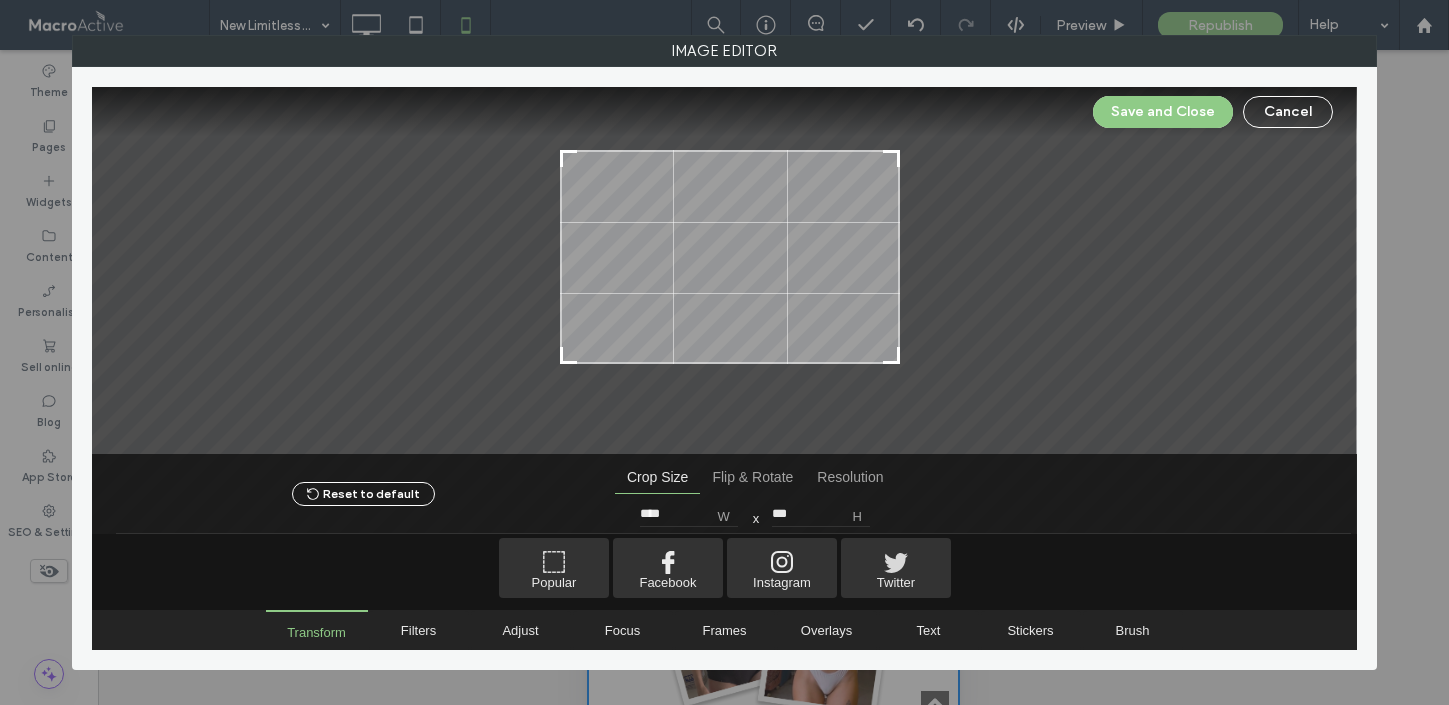 type on "***" 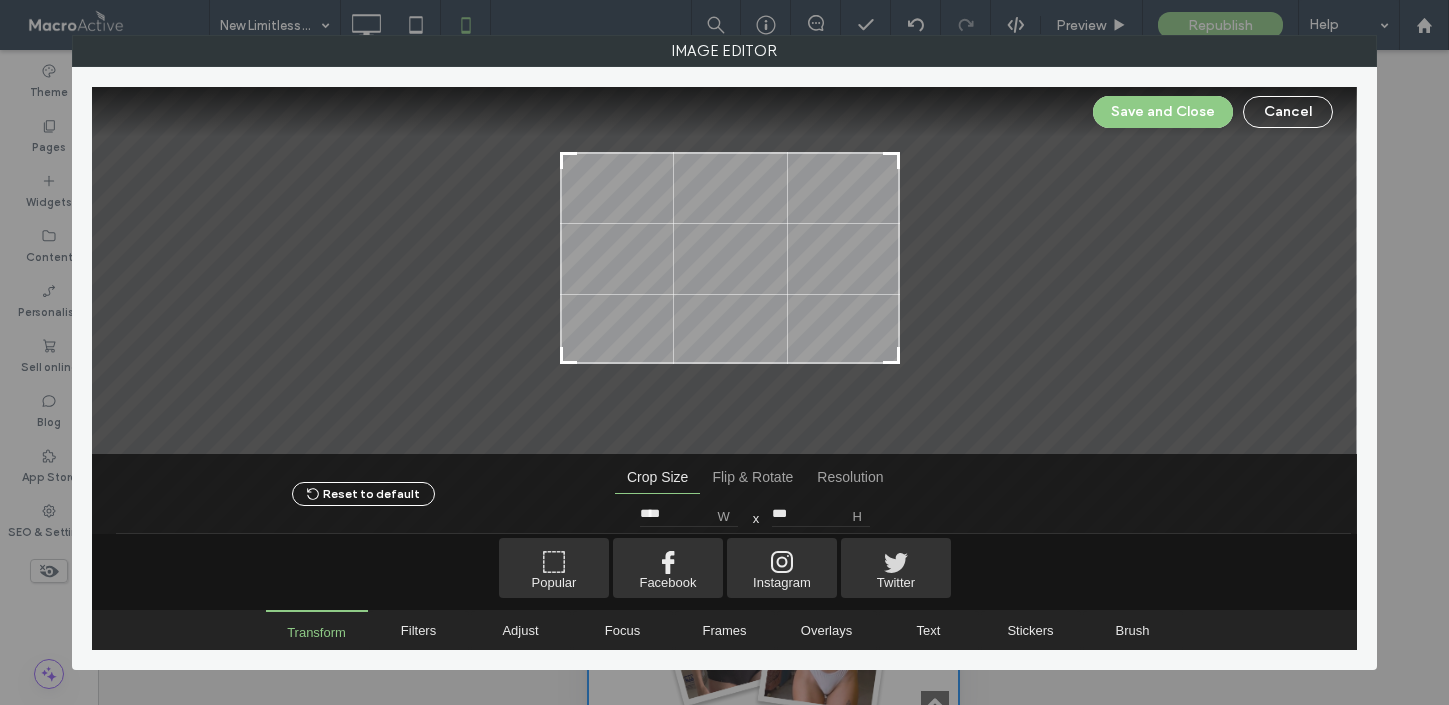 type on "****" 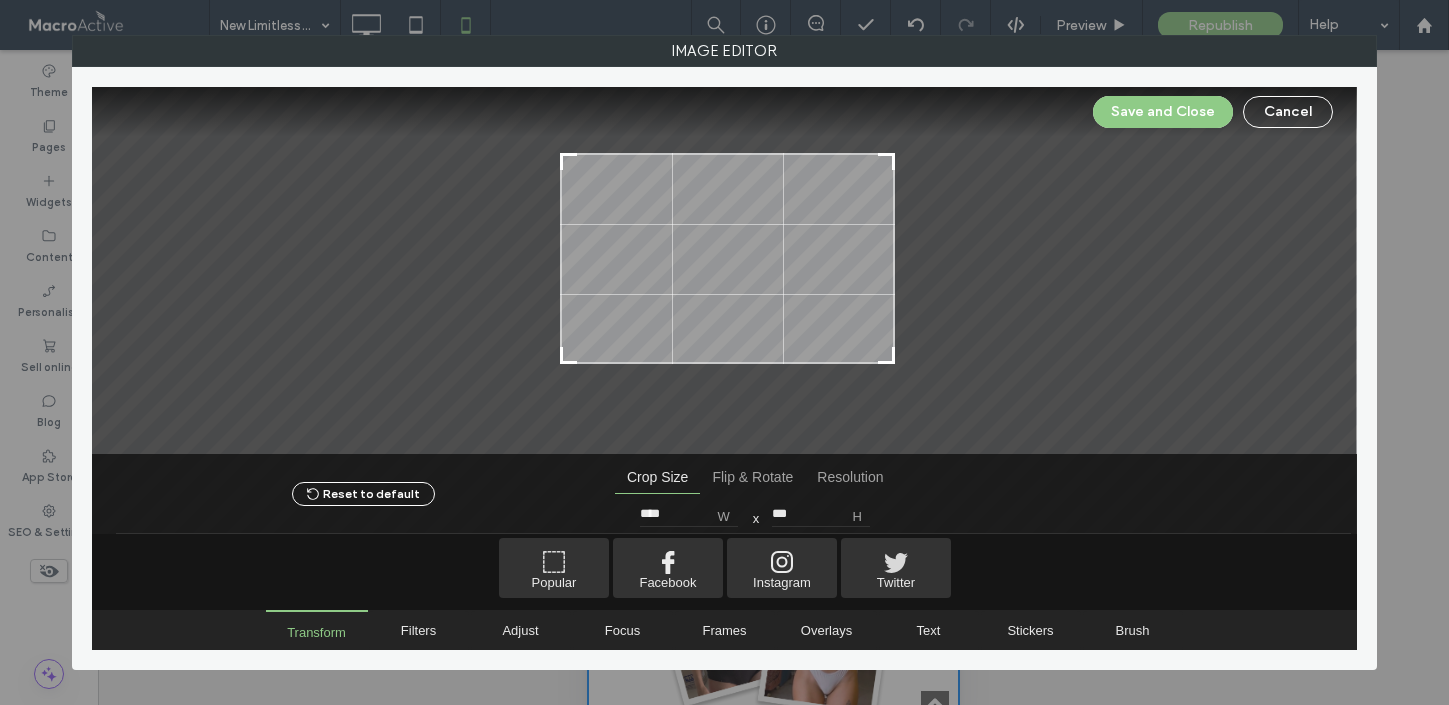 type on "****" 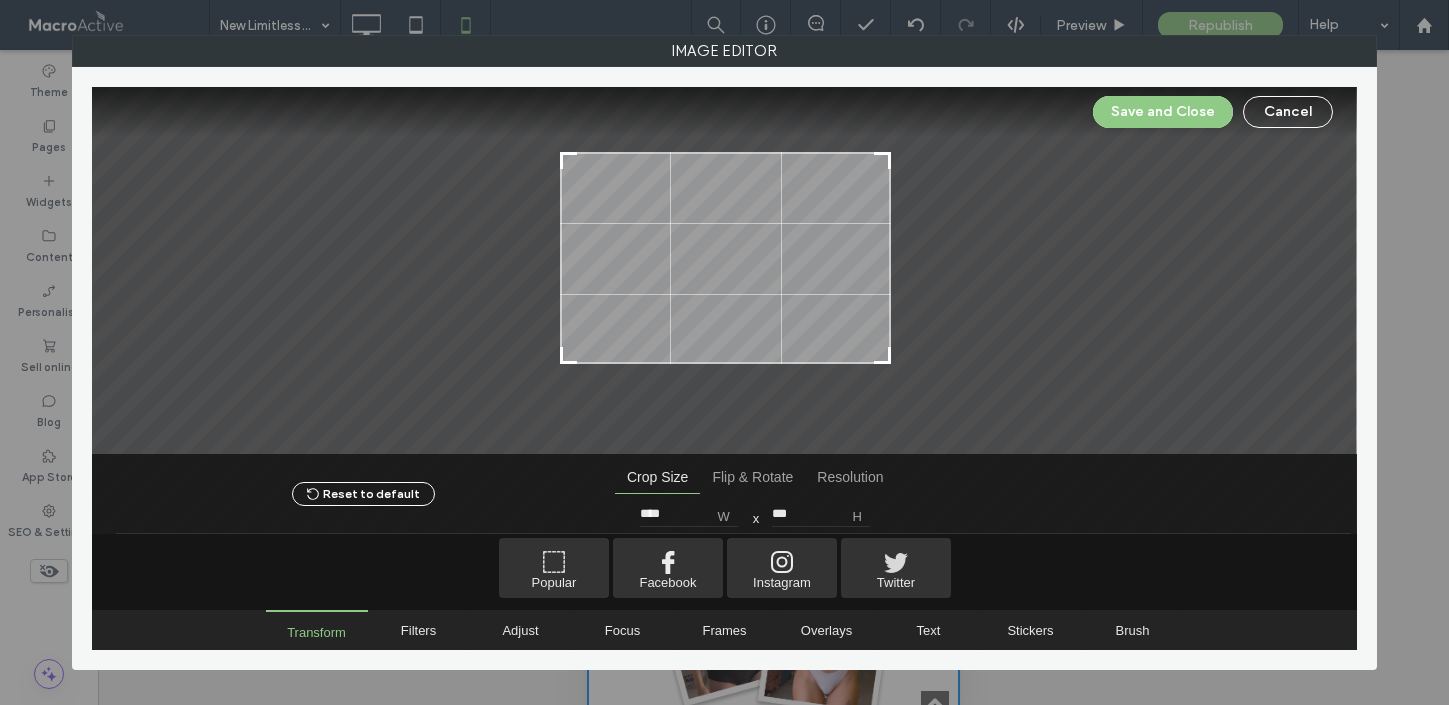 type on "***" 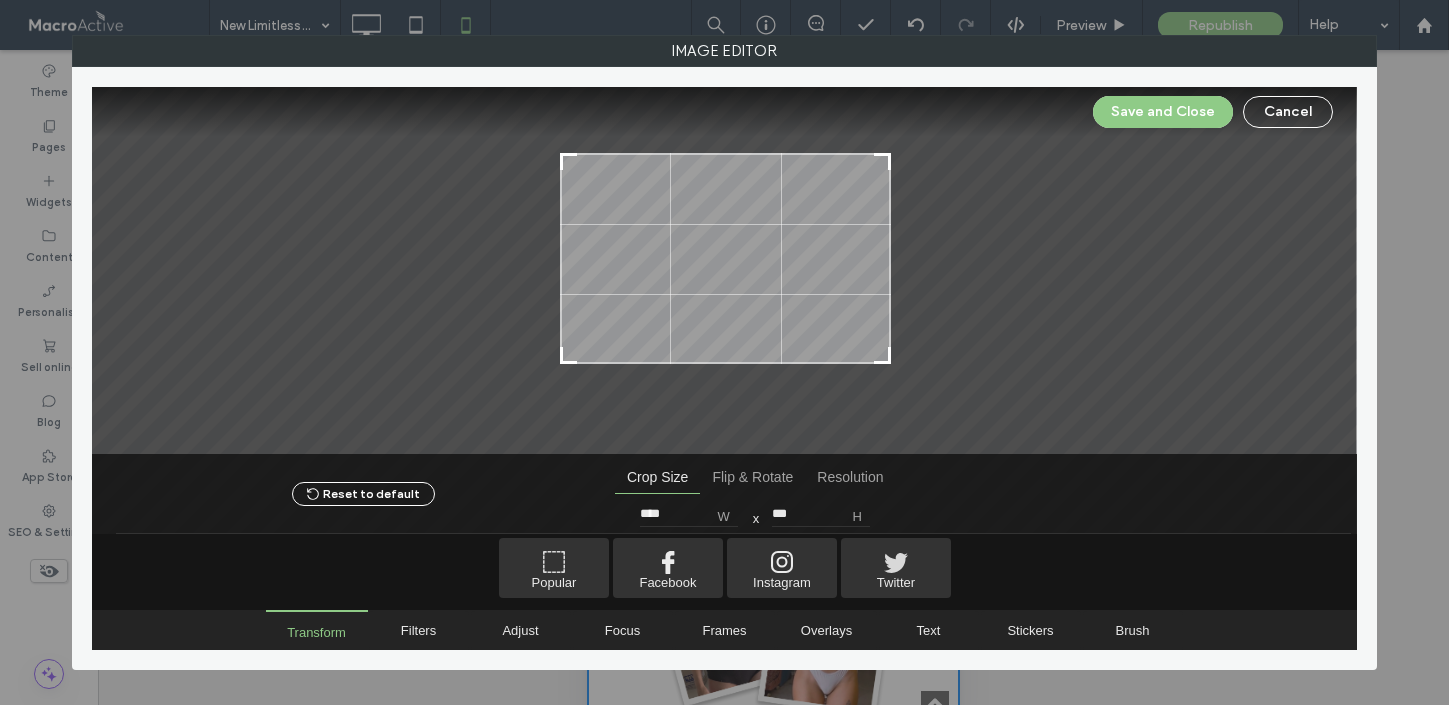 drag, startPoint x: 898, startPoint y: 143, endPoint x: 886, endPoint y: 159, distance: 20 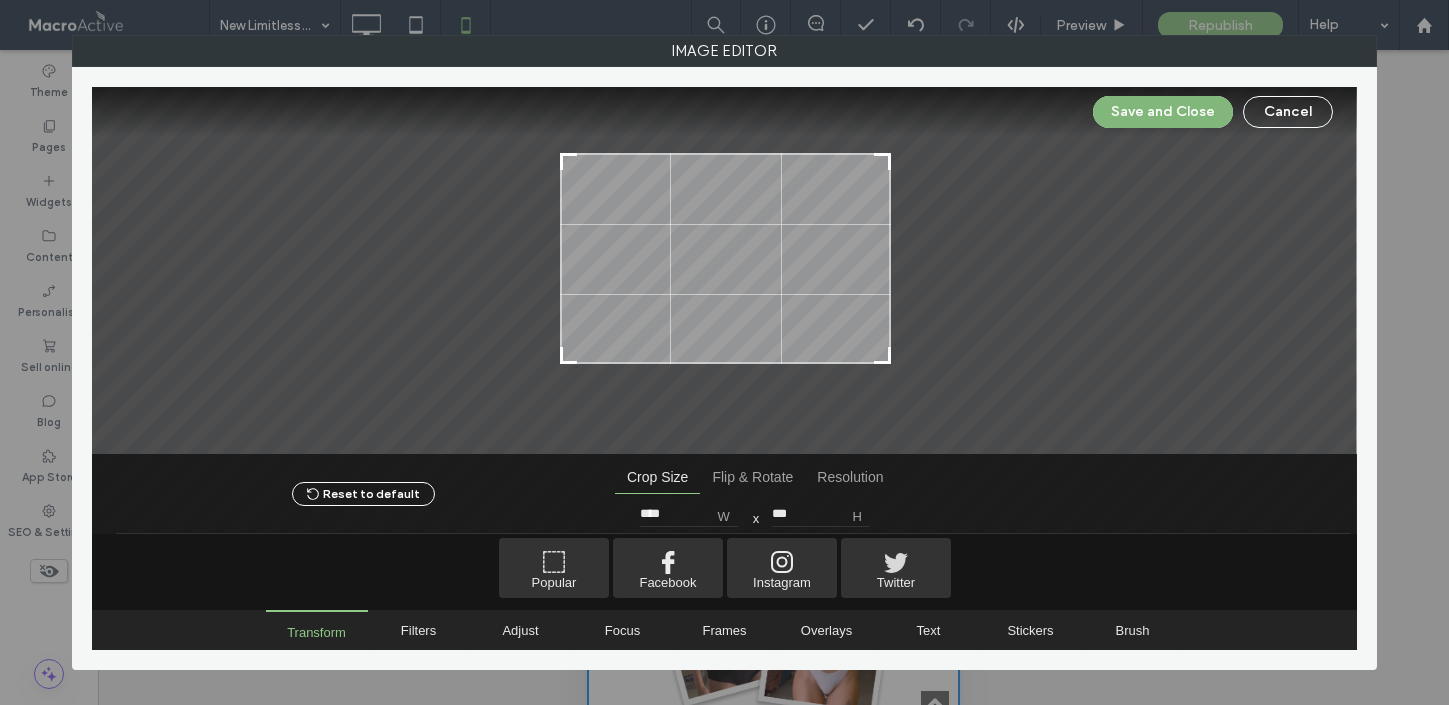 click on "Save and Close" at bounding box center (1163, 112) 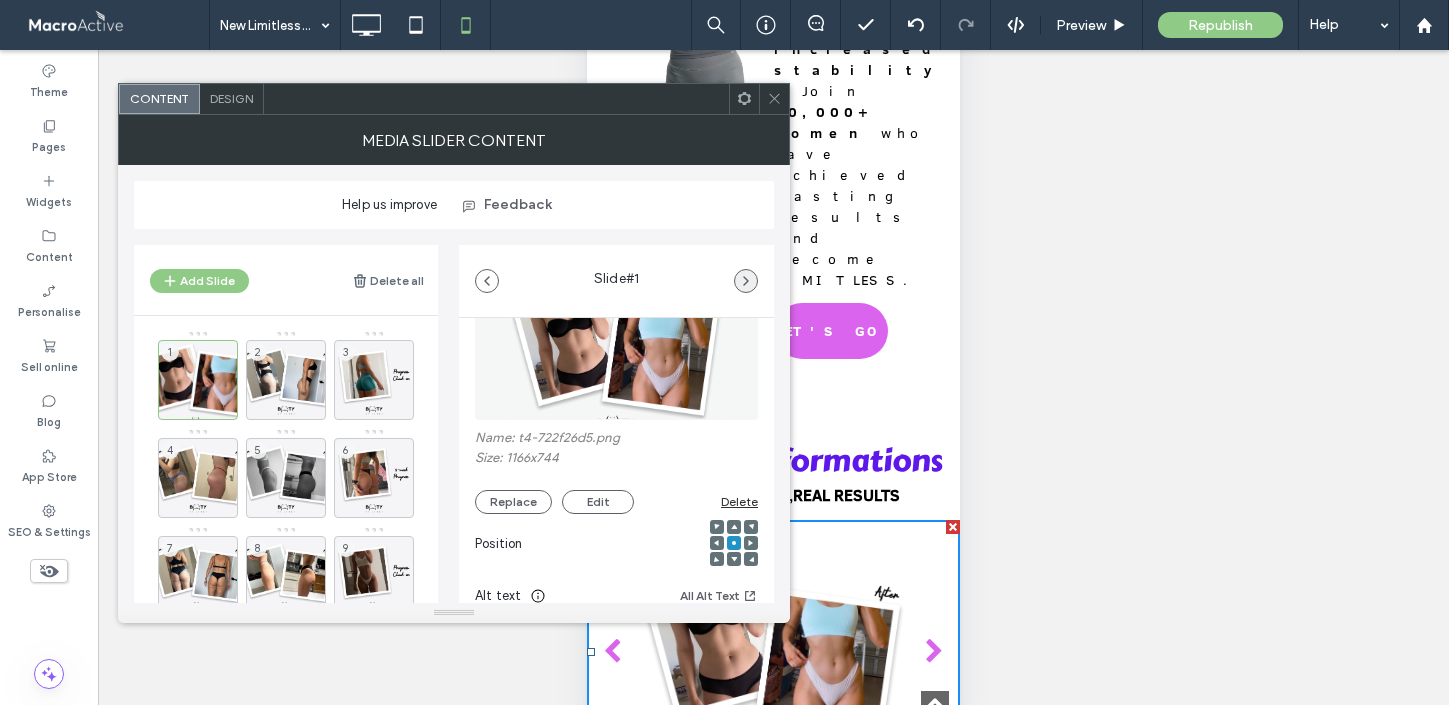 click 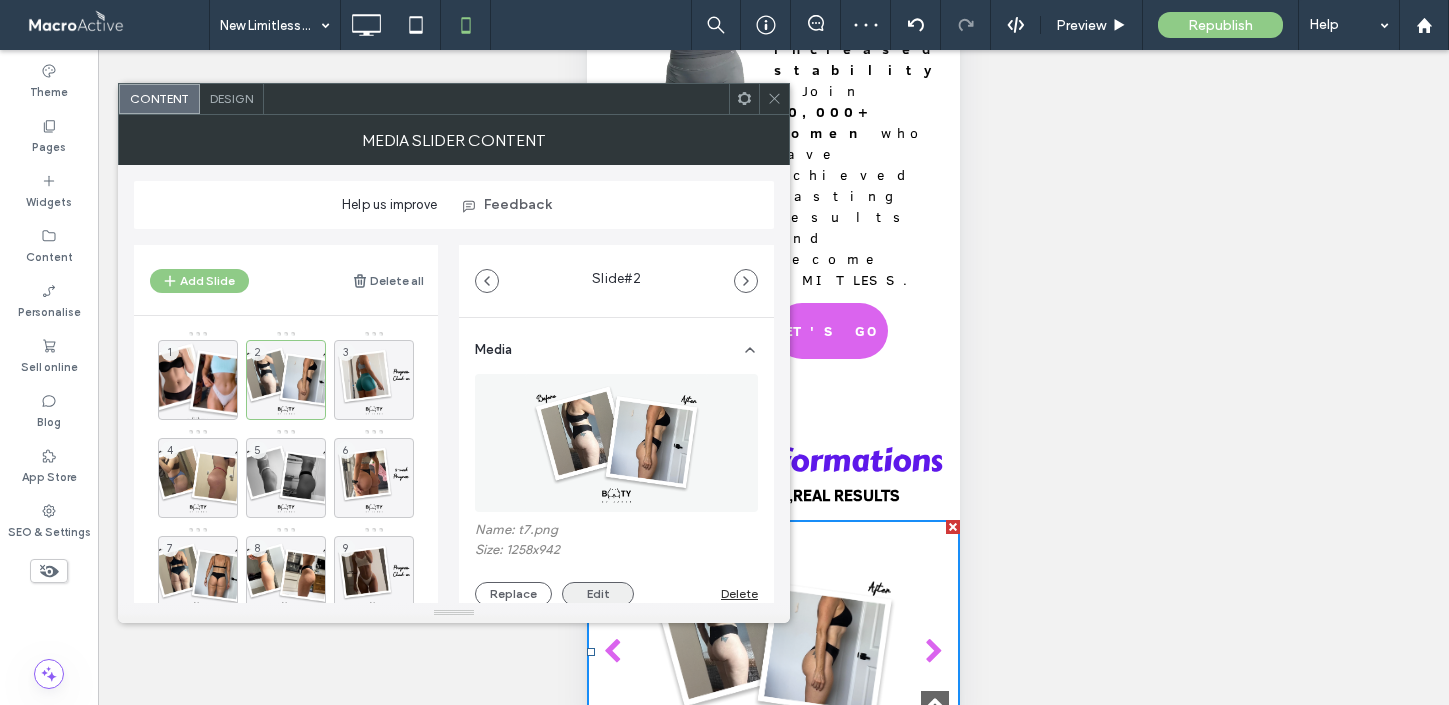 click on "Edit" at bounding box center [598, 594] 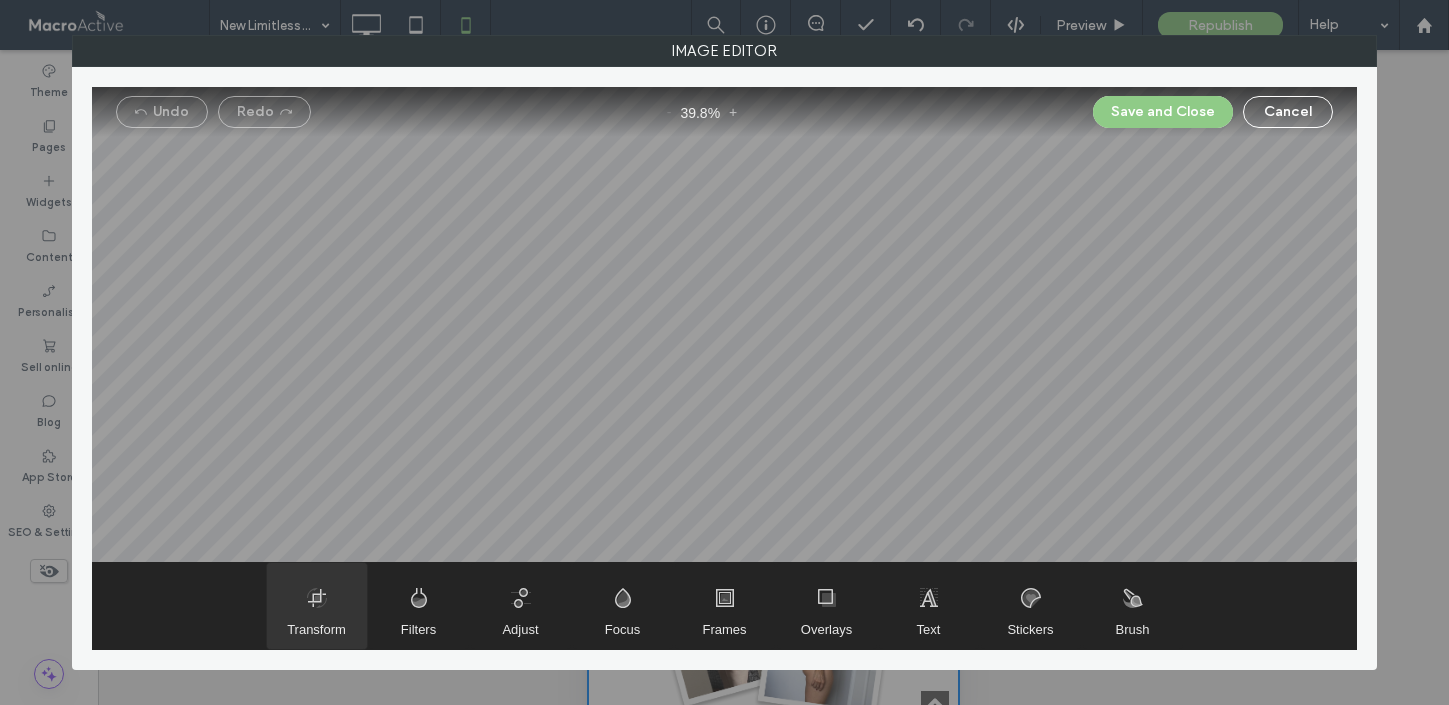 click at bounding box center (317, 606) 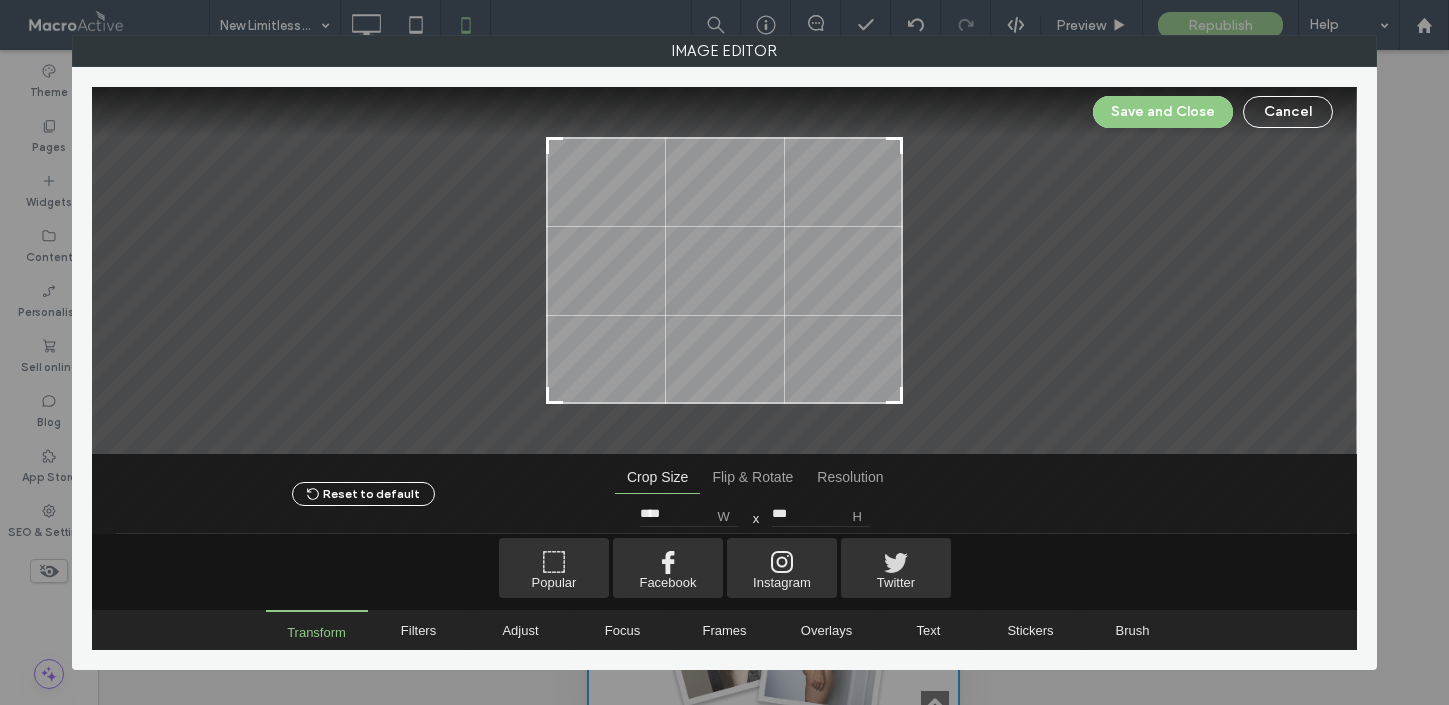 drag, startPoint x: 549, startPoint y: 136, endPoint x: 561, endPoint y: 141, distance: 13 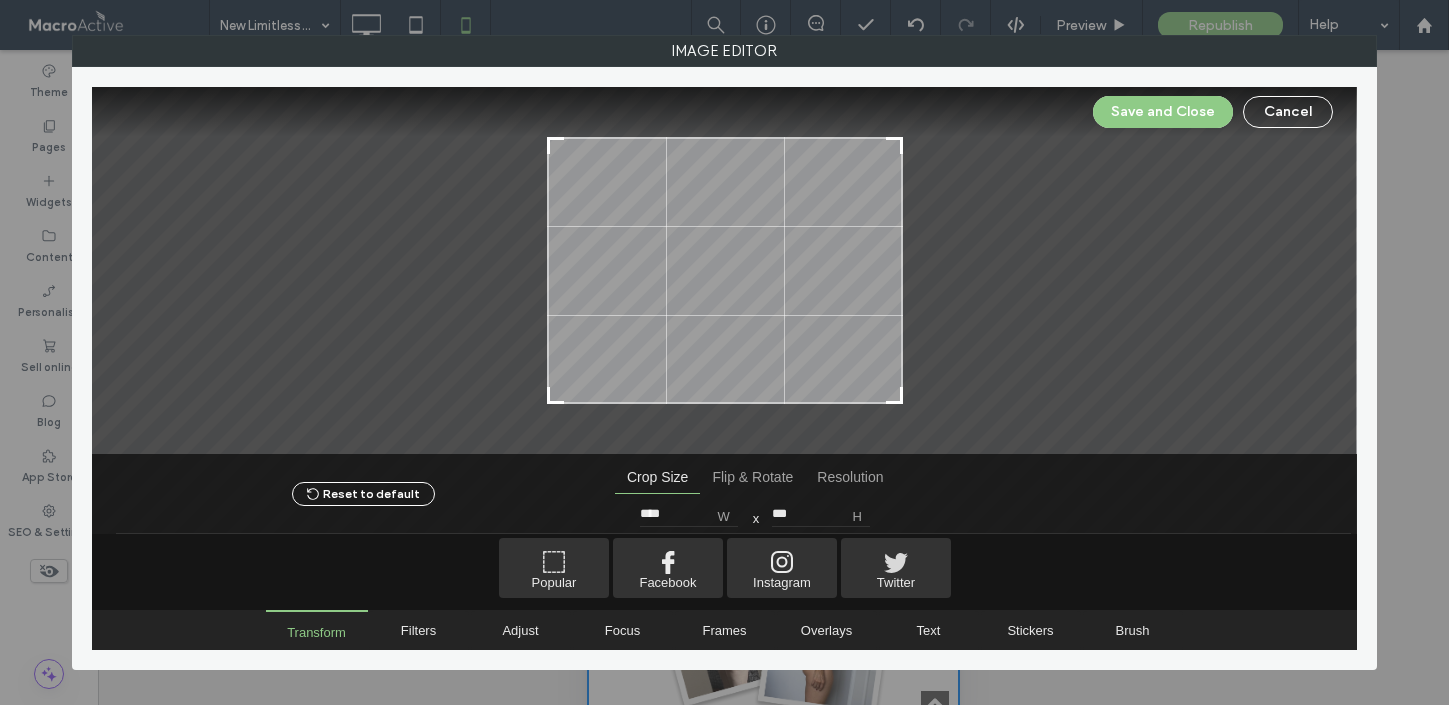 type on "****" 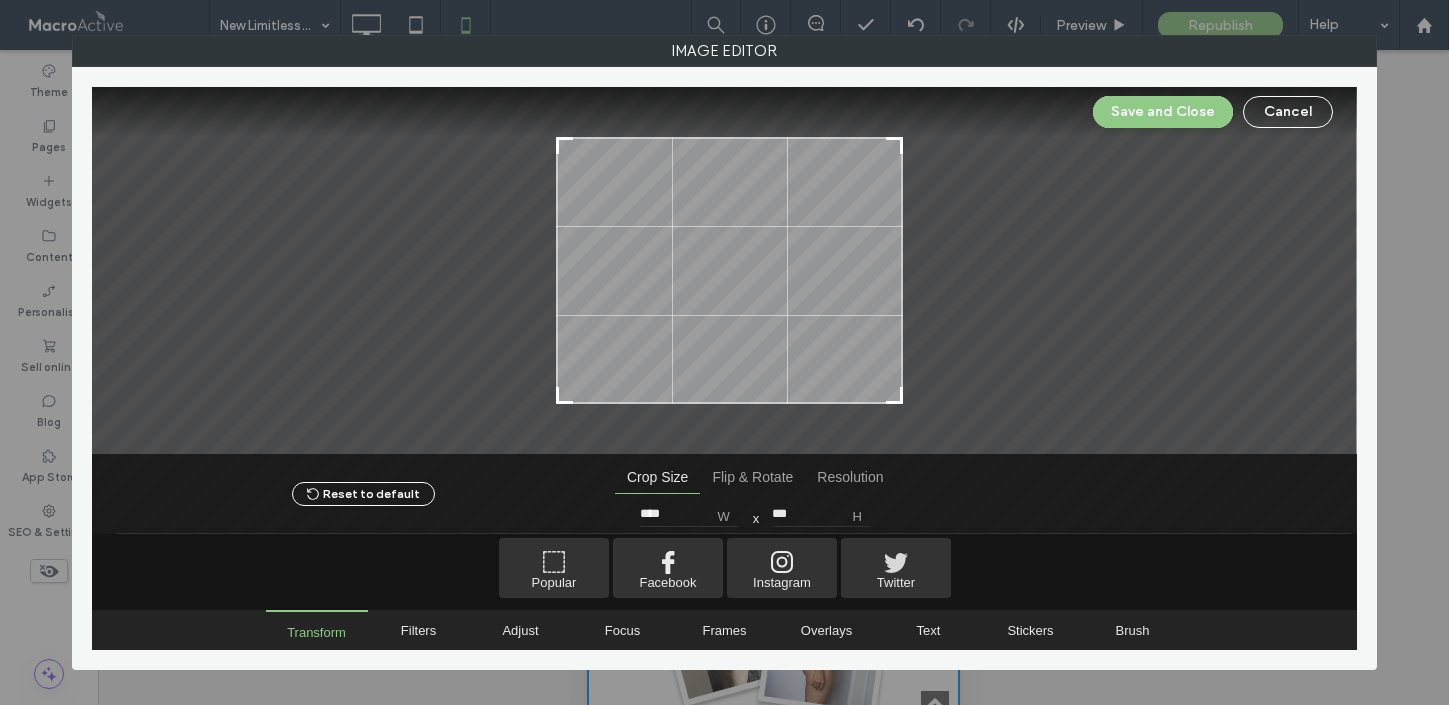 type on "***" 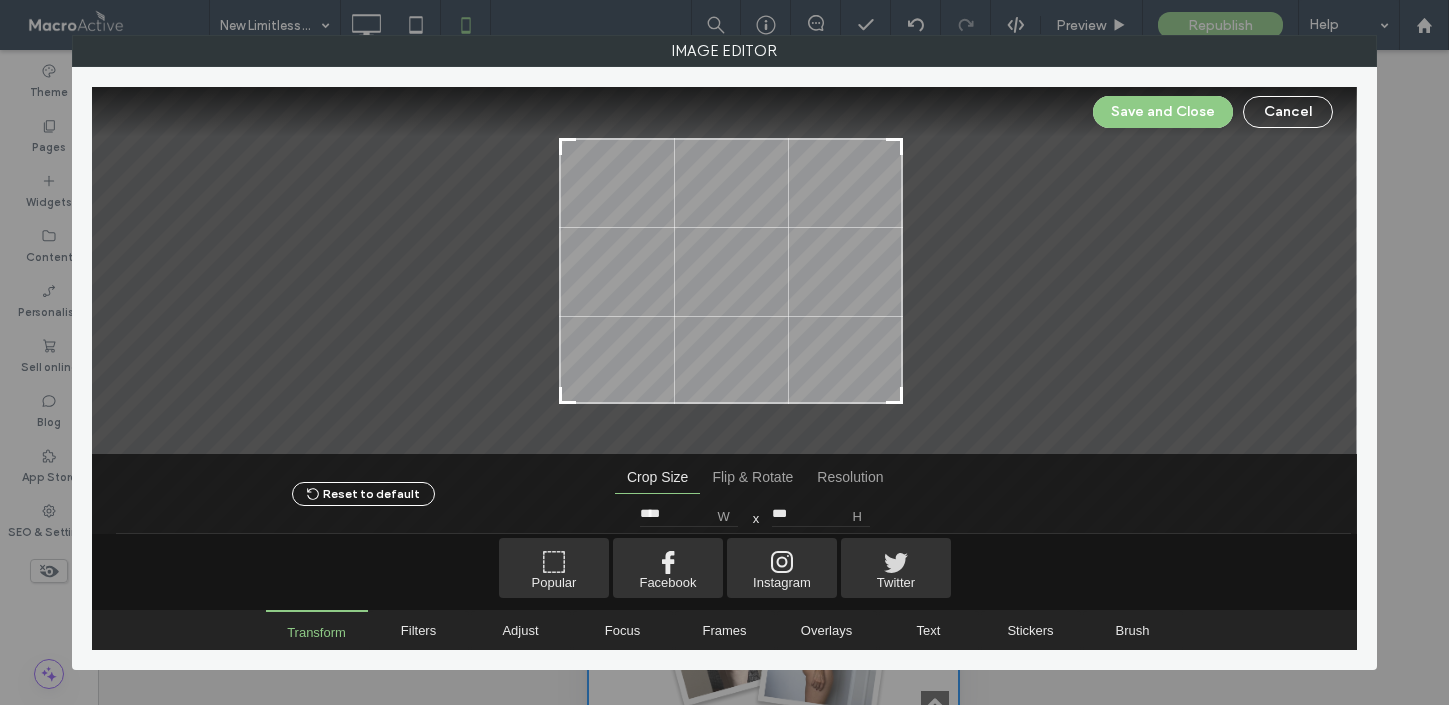 type on "***" 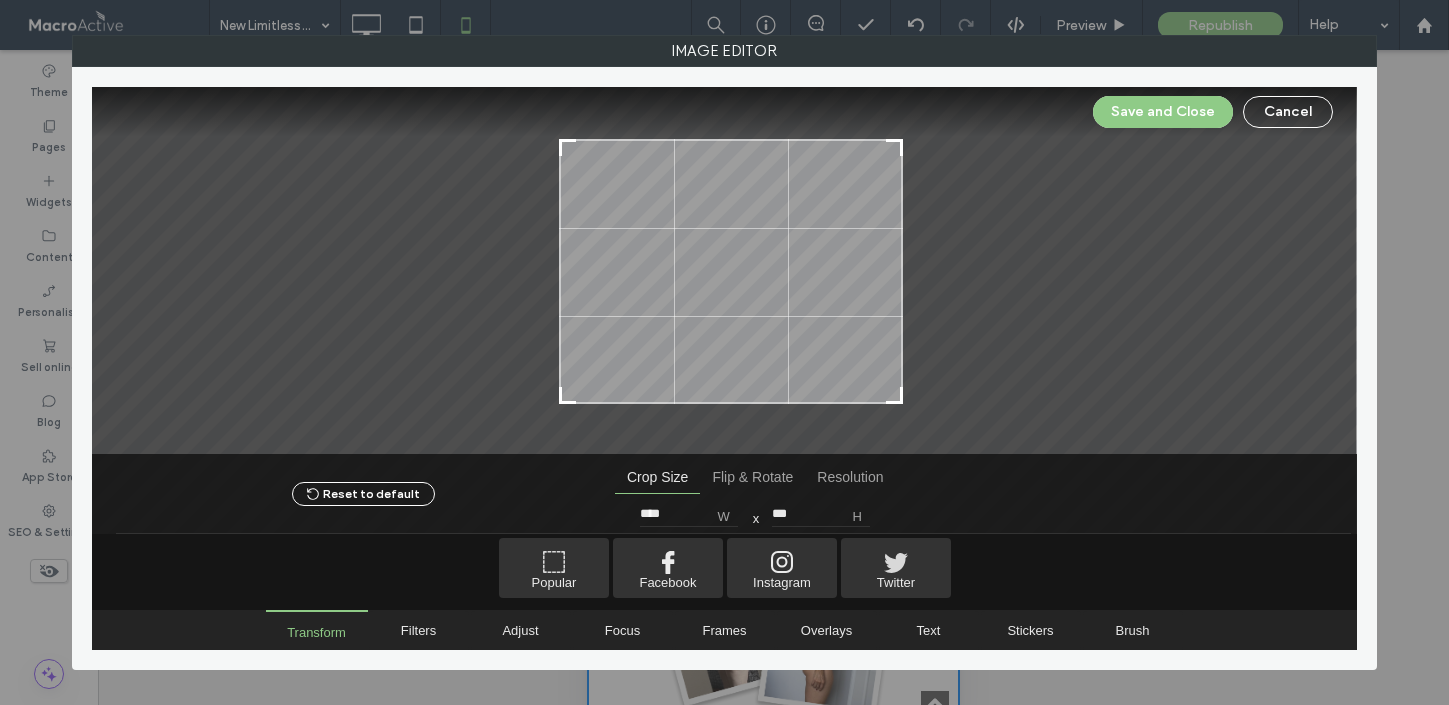 type on "****" 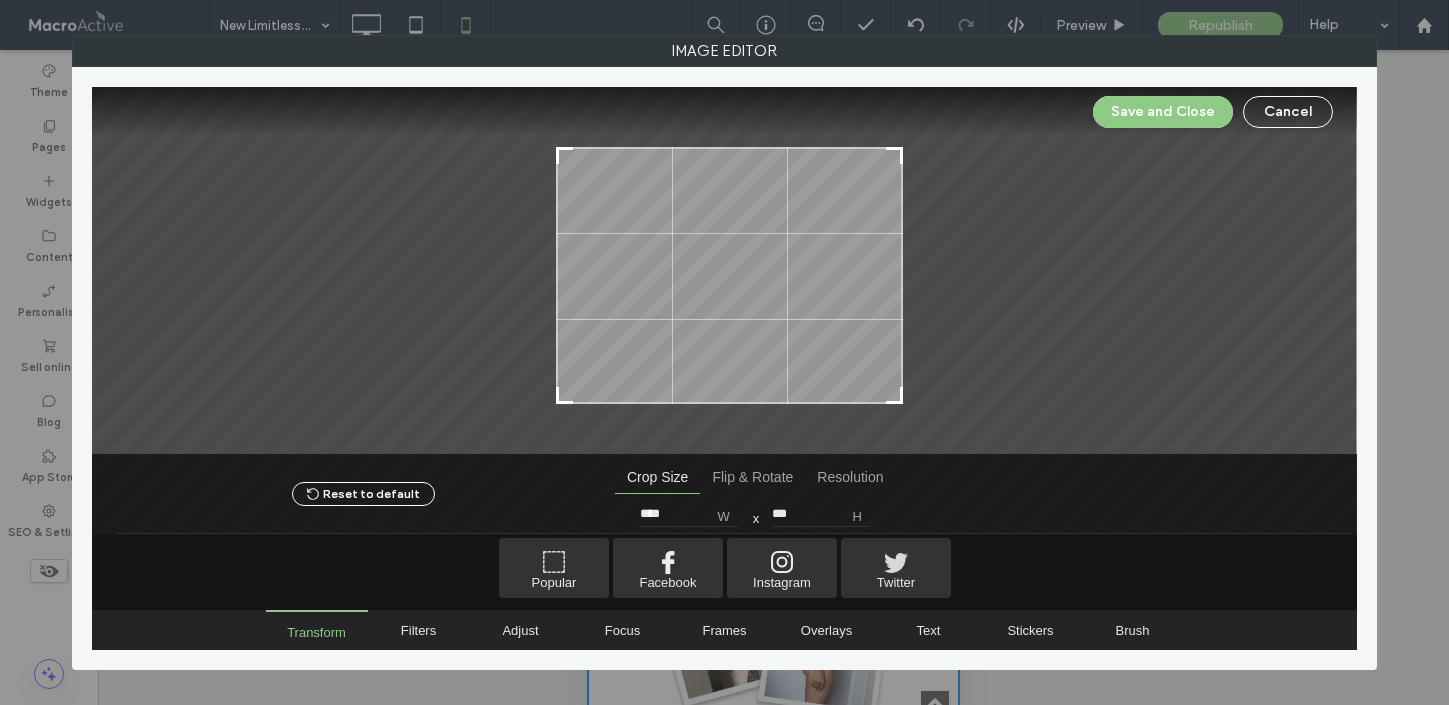 type on "****" 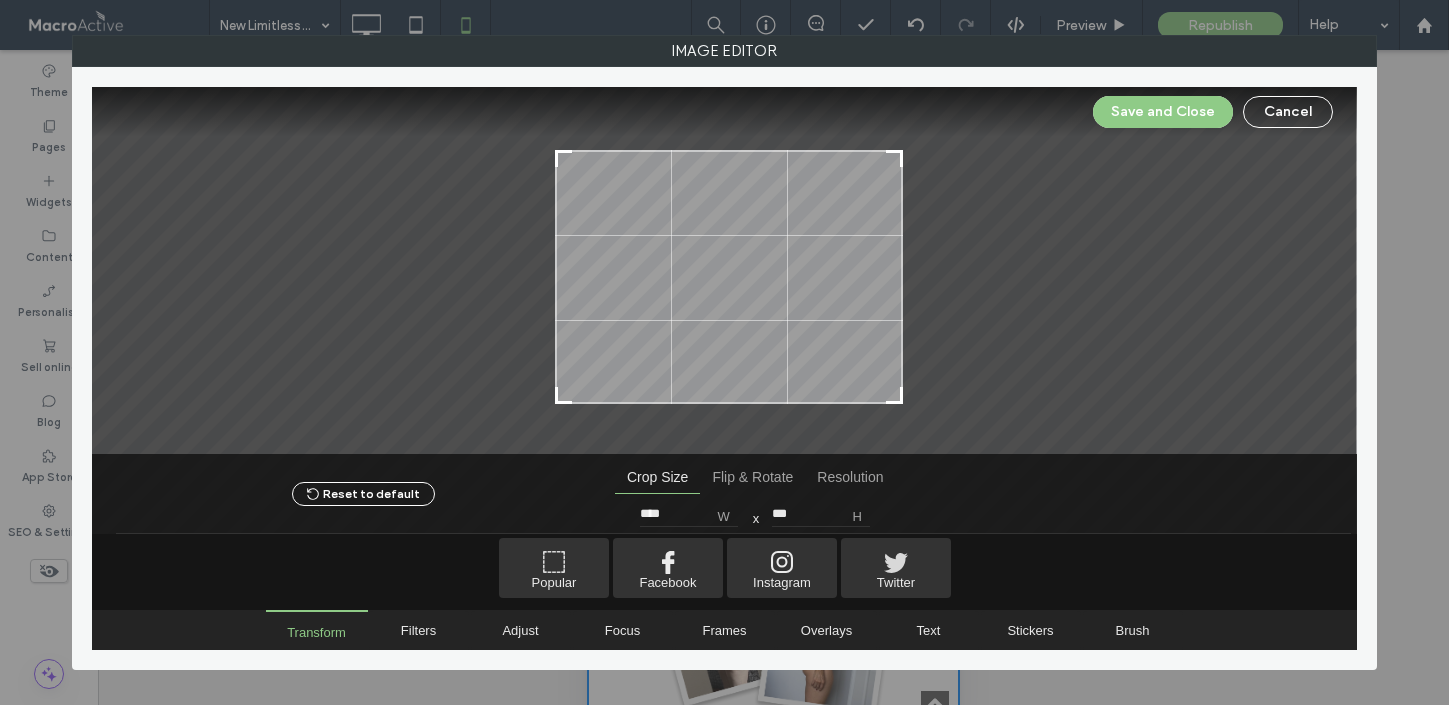 type on "***" 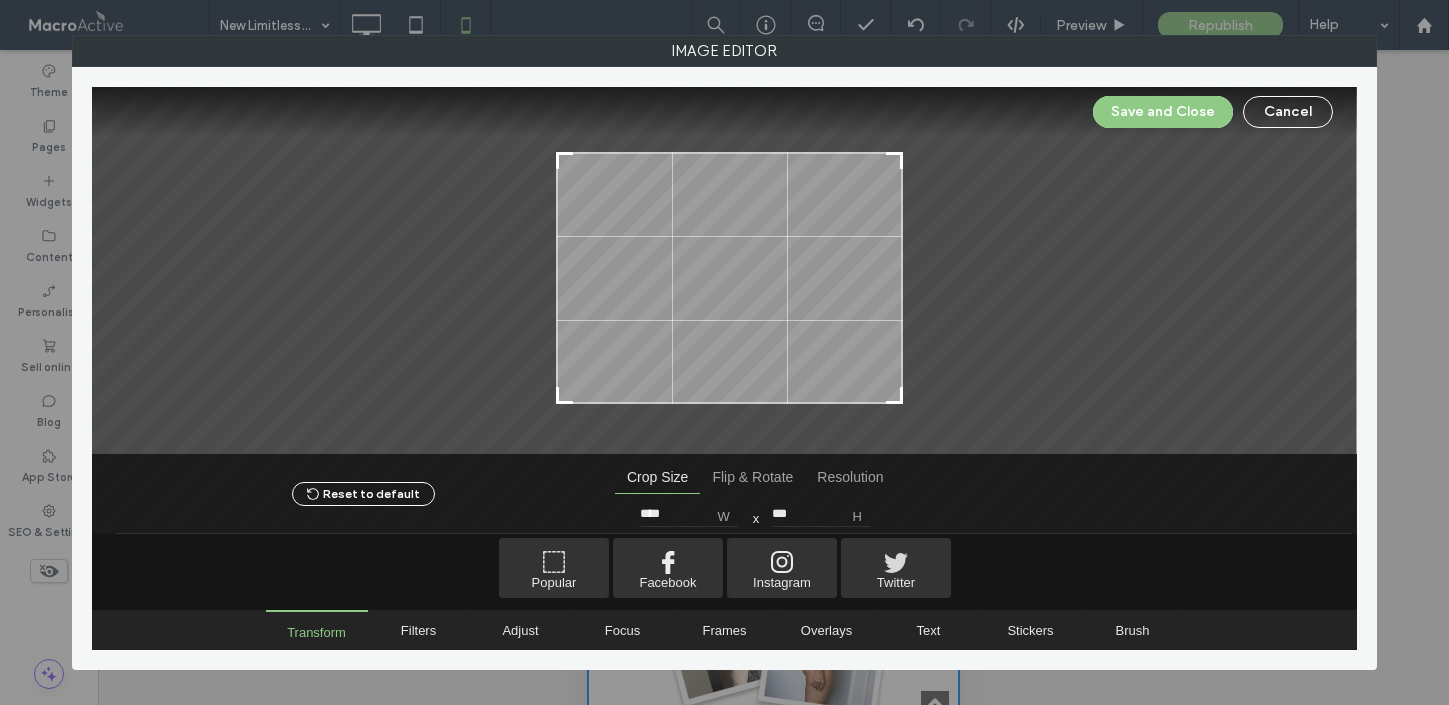 type on "****" 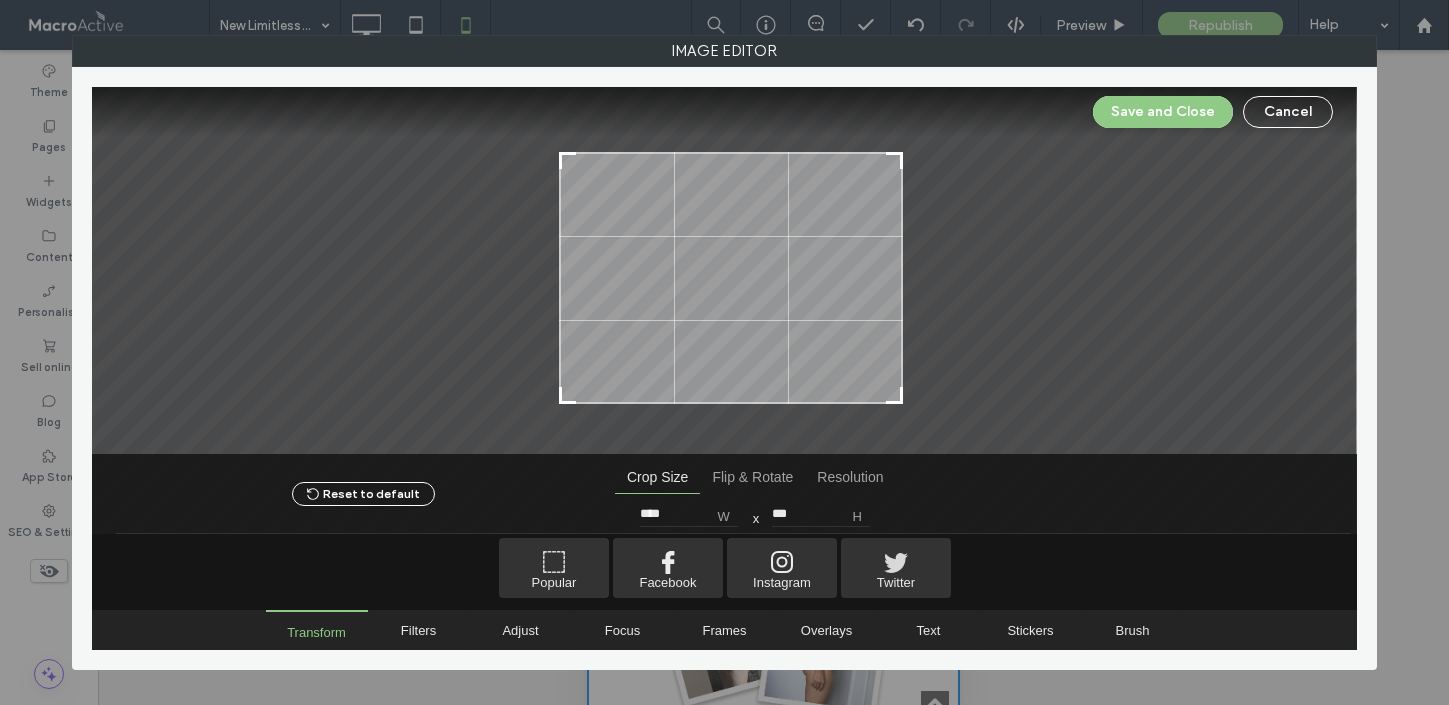 drag, startPoint x: 545, startPoint y: 140, endPoint x: 558, endPoint y: 155, distance: 19.849434 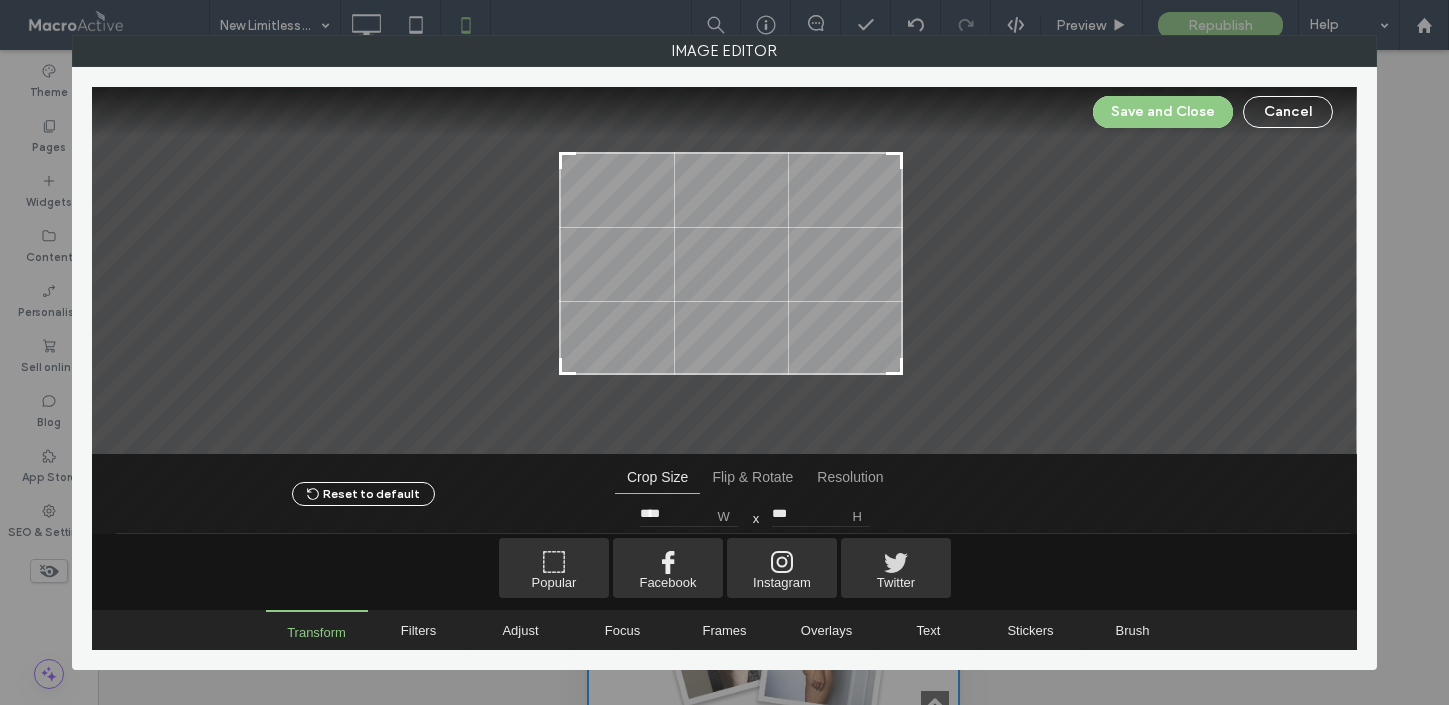 type on "***" 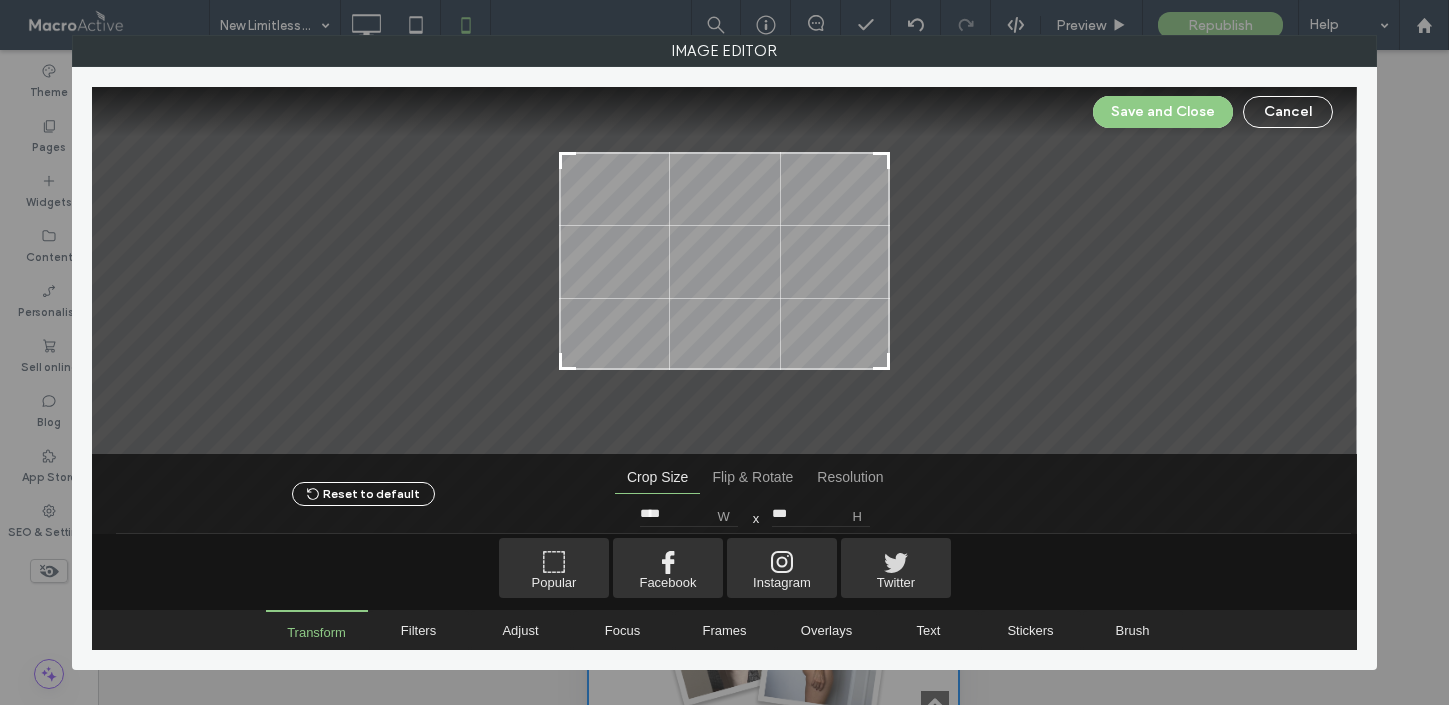 type on "****" 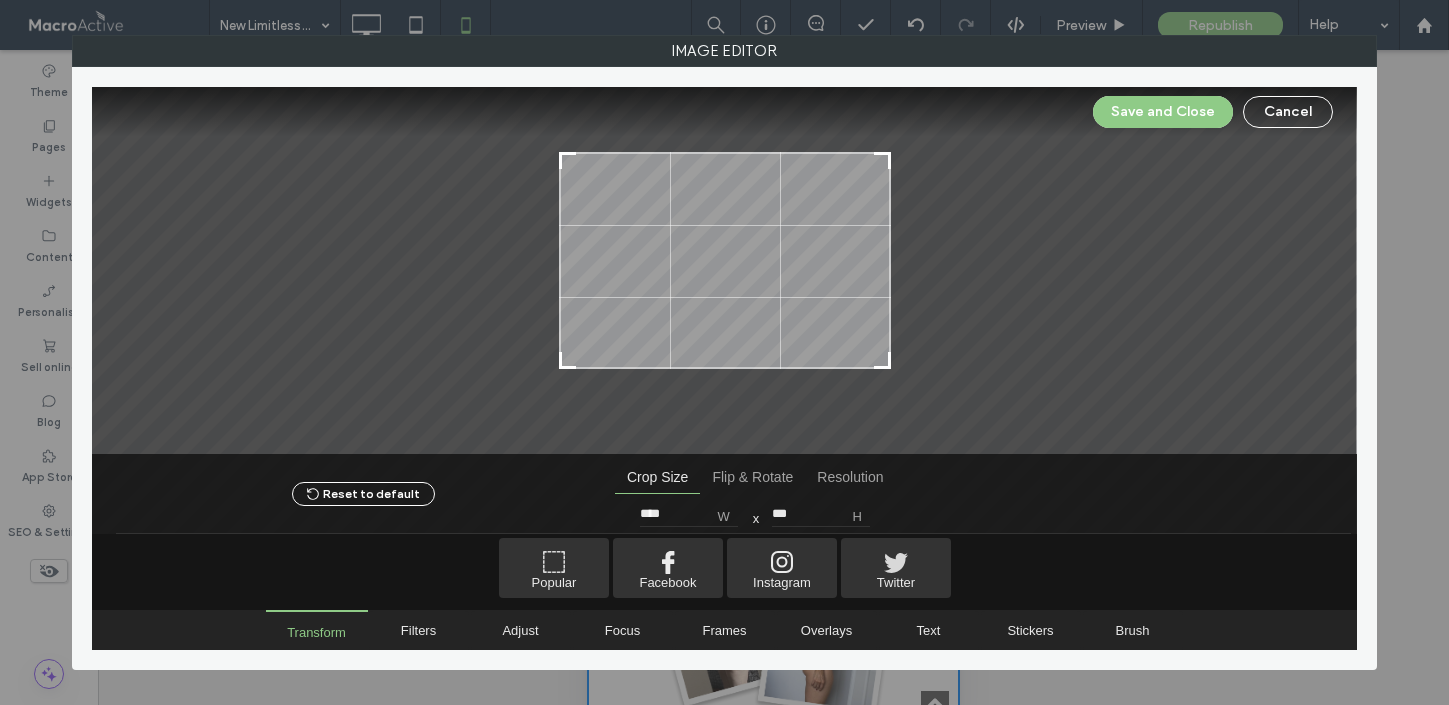 type on "****" 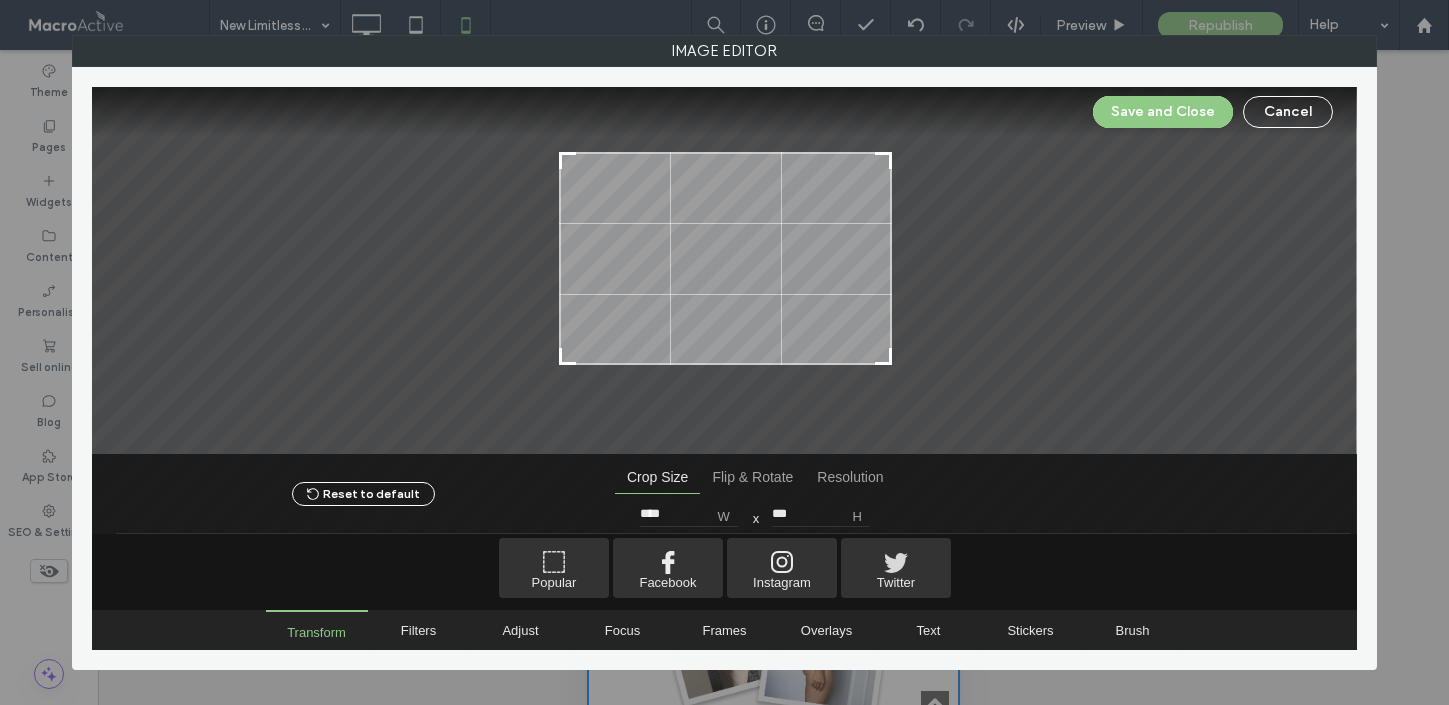 type on "****" 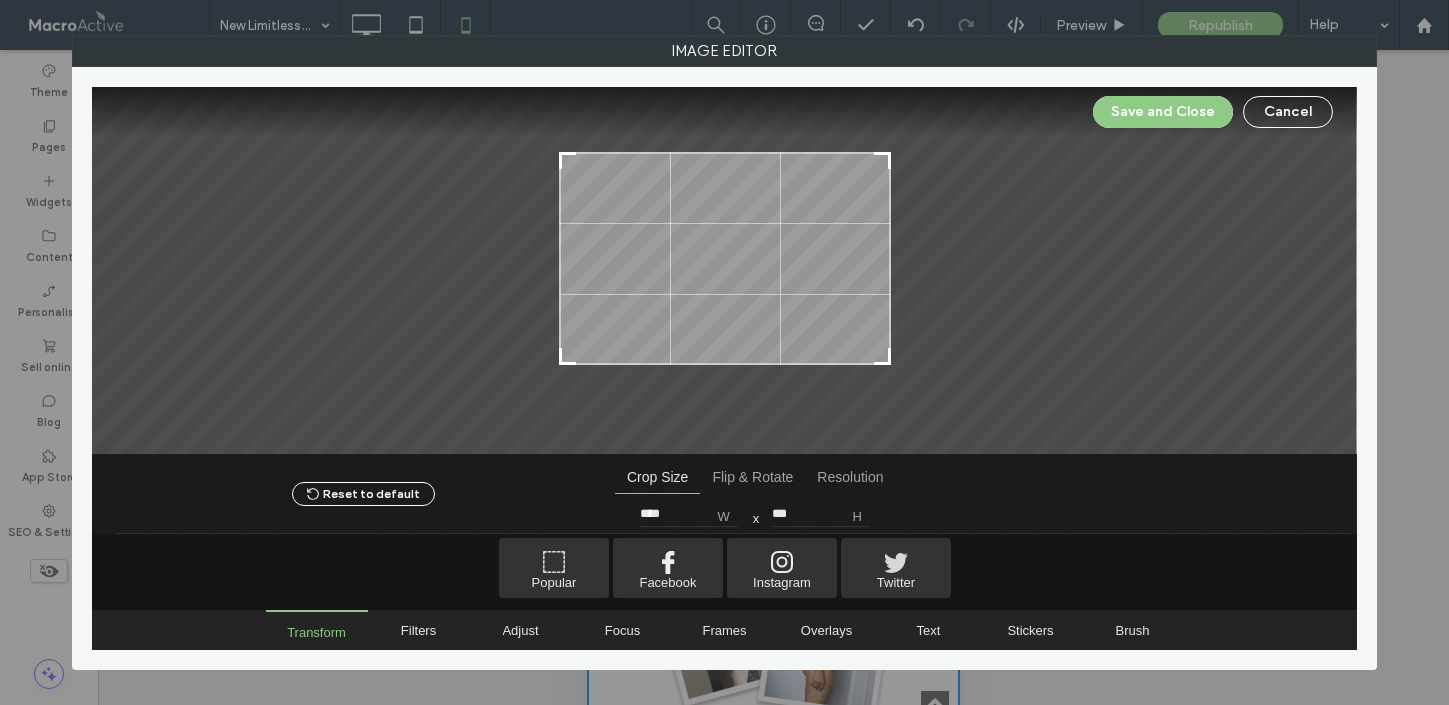 drag, startPoint x: 892, startPoint y: 399, endPoint x: 880, endPoint y: 360, distance: 40.804413 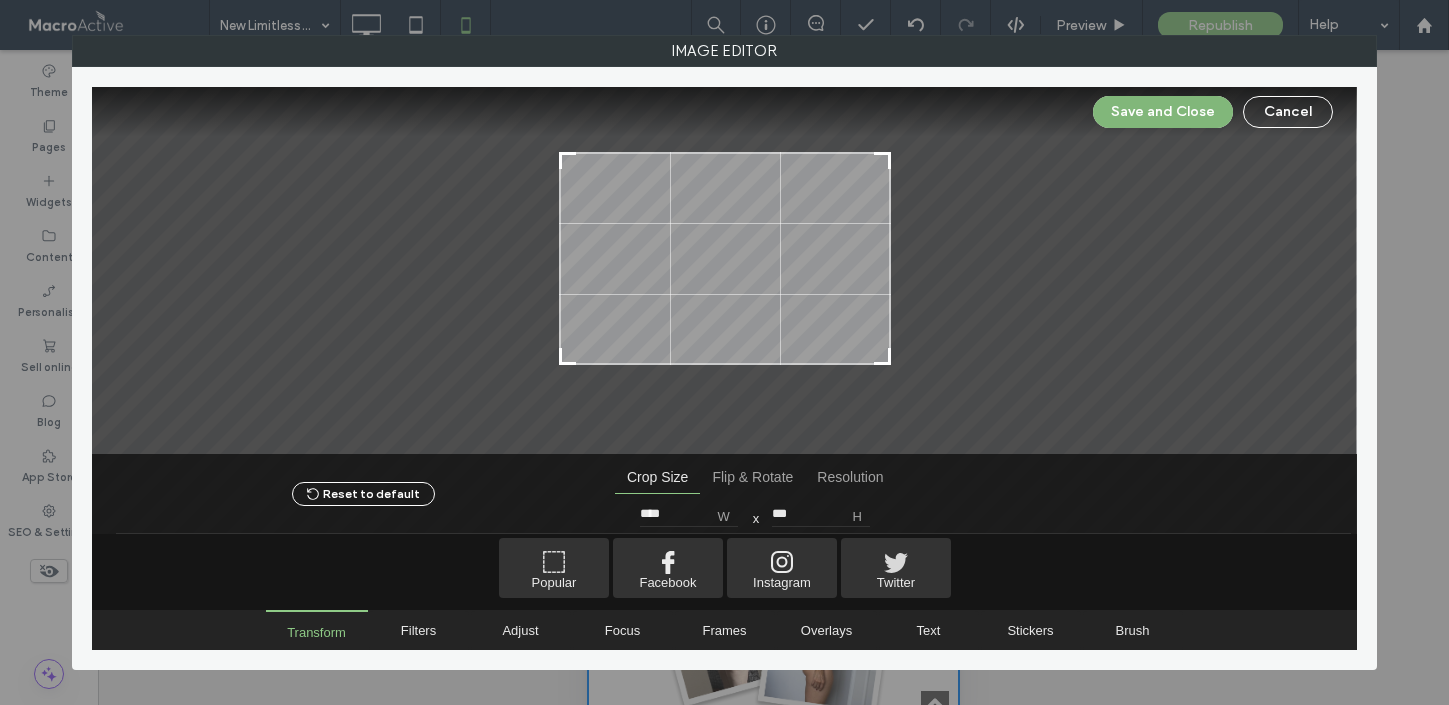 click on "Save and Close" at bounding box center [1163, 112] 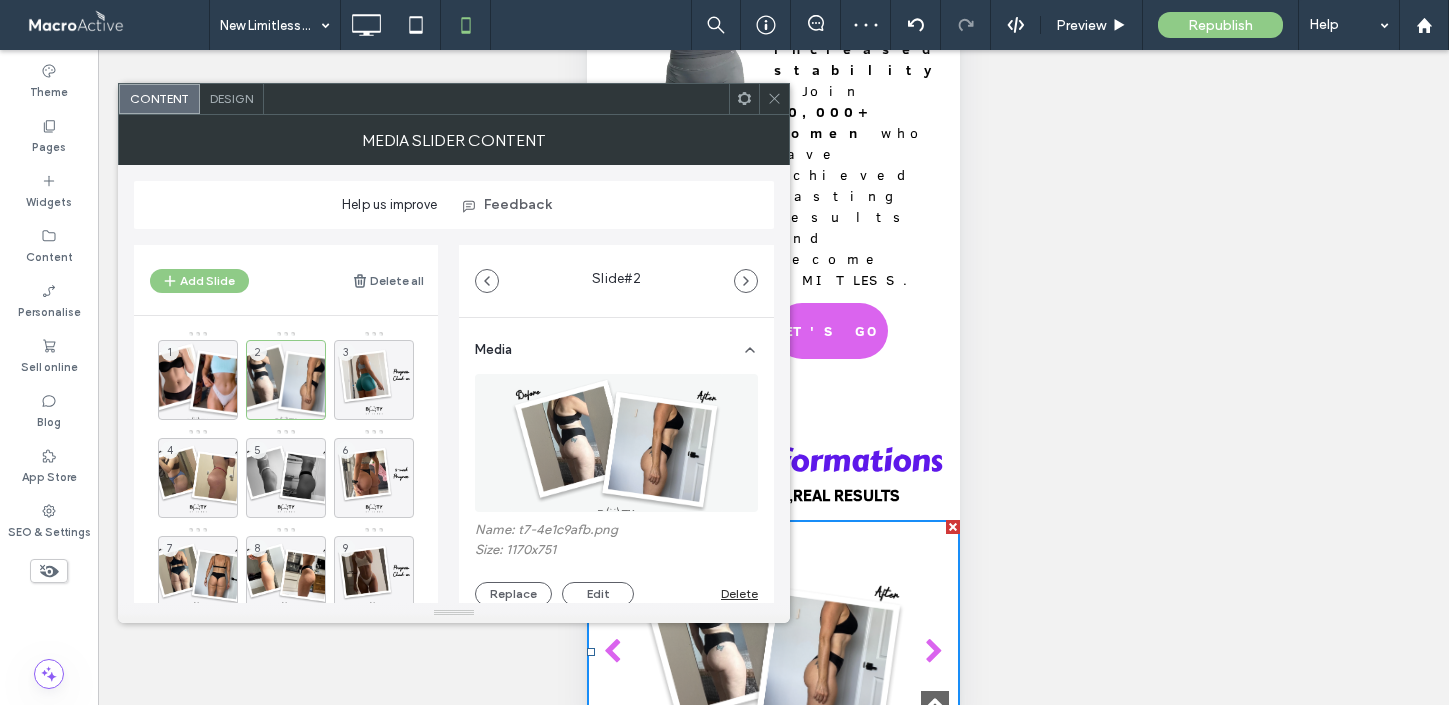 click 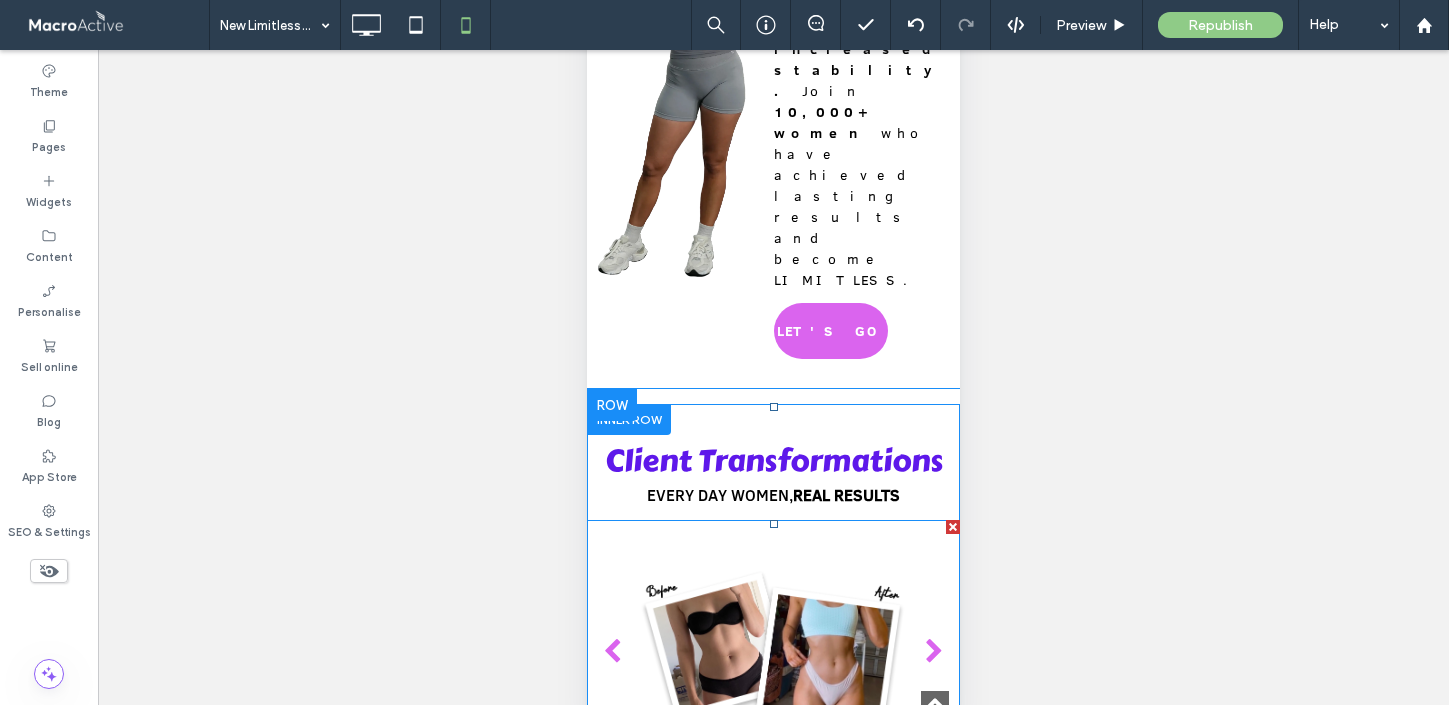 click at bounding box center [934, 652] 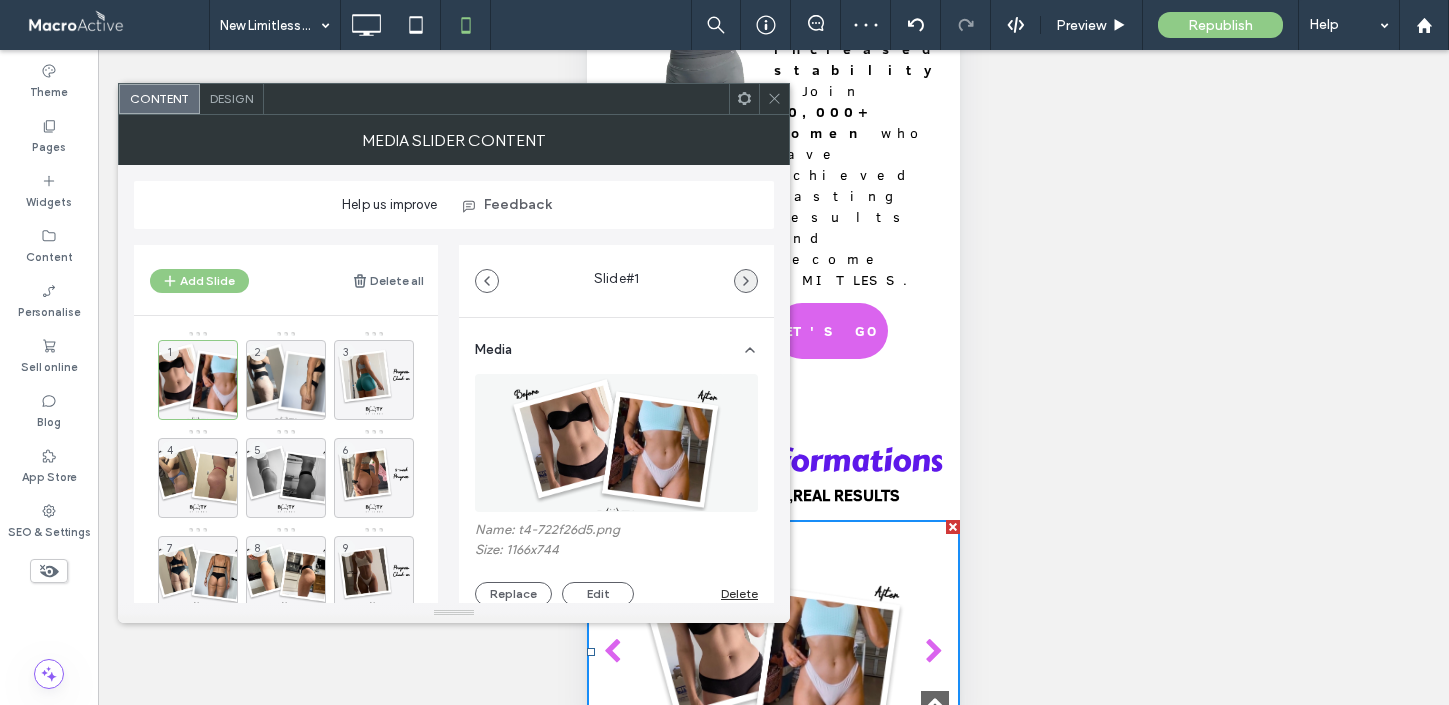 click 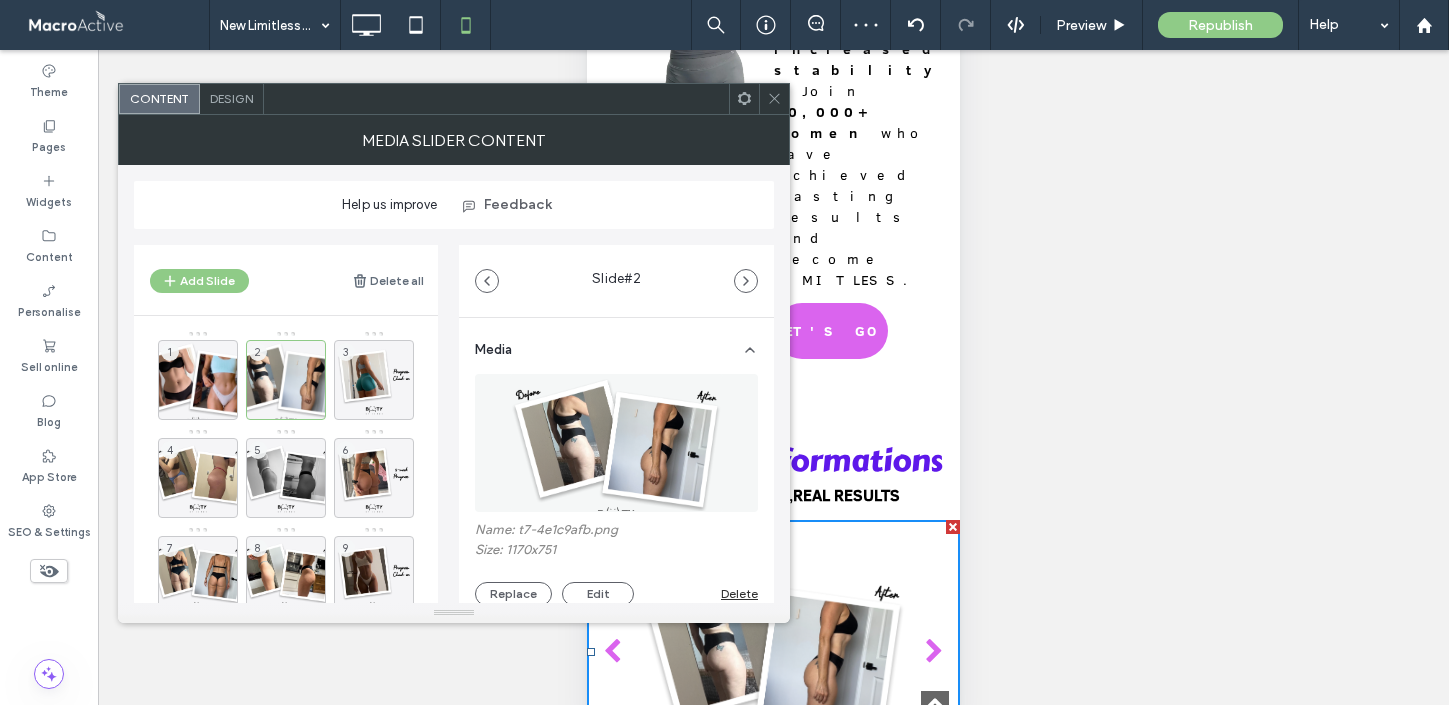 click 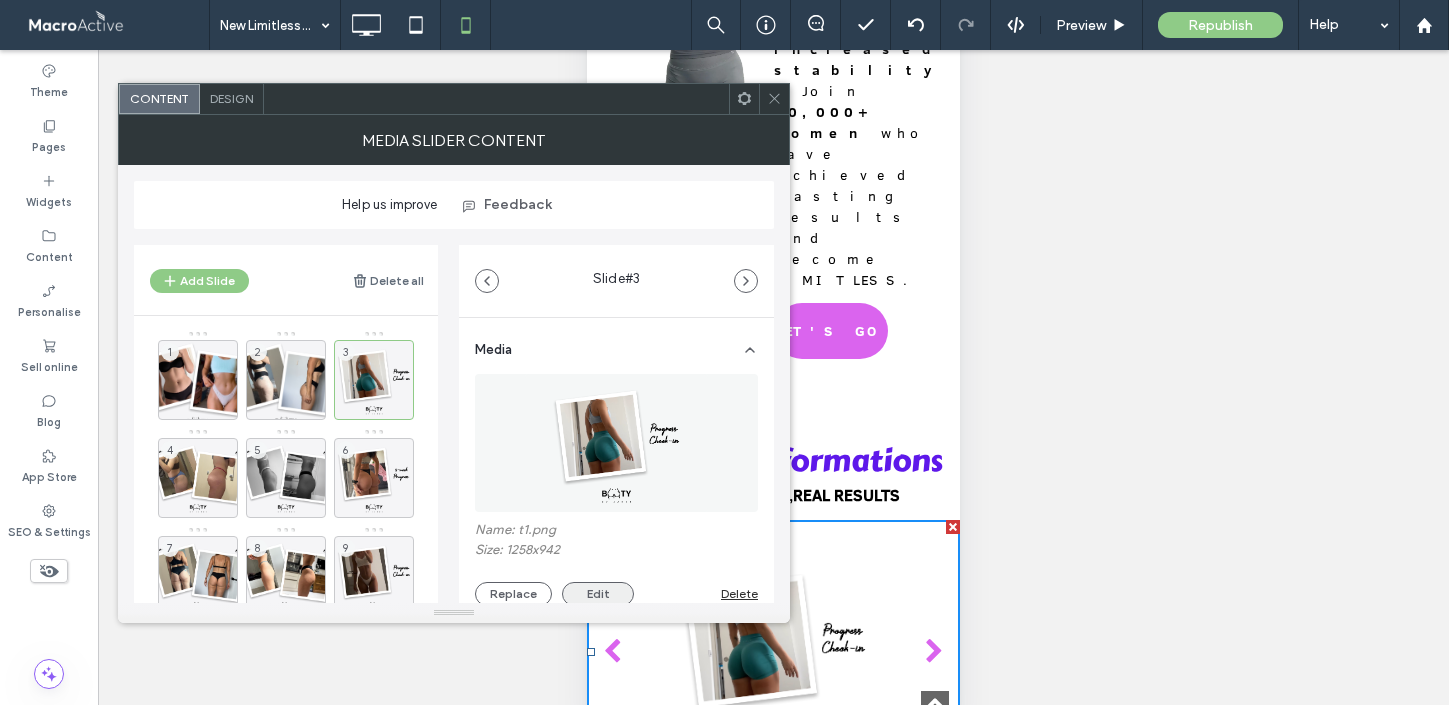 click on "Edit" at bounding box center [598, 594] 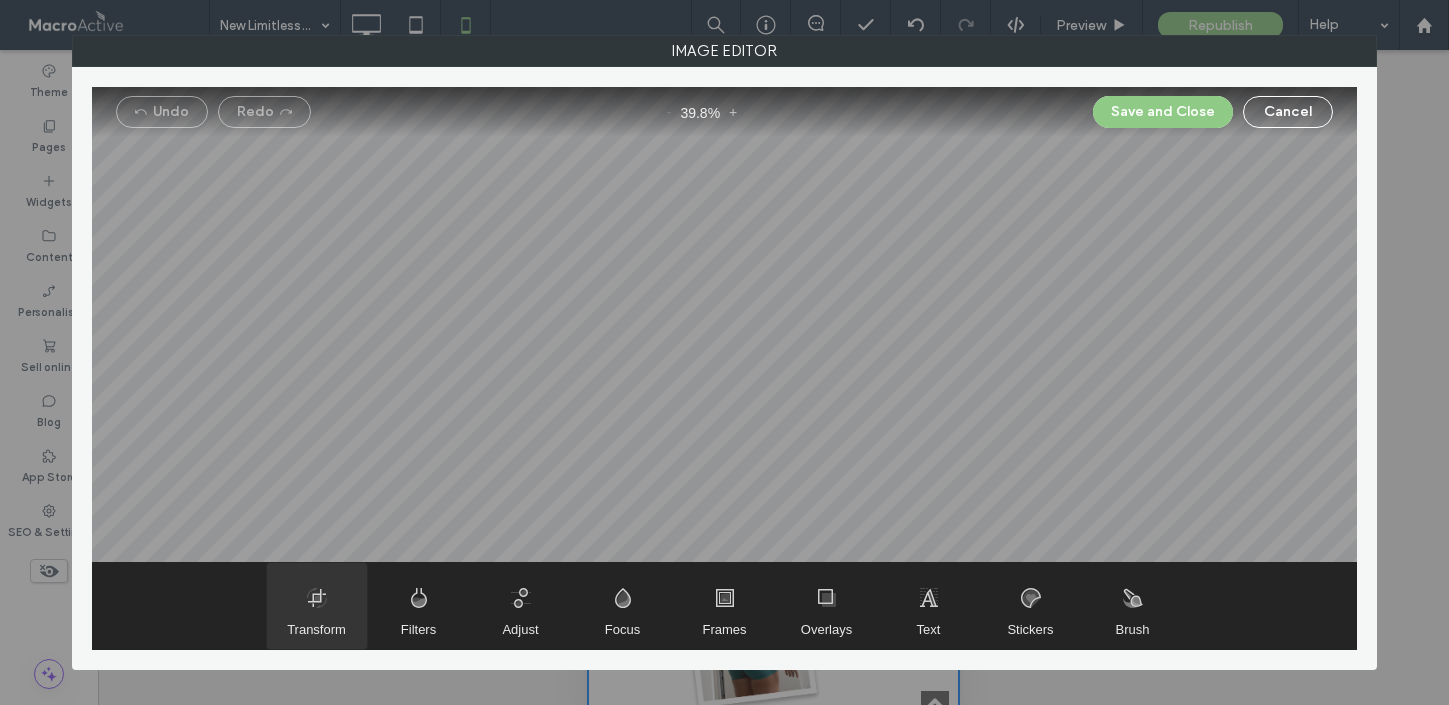 click at bounding box center [317, 606] 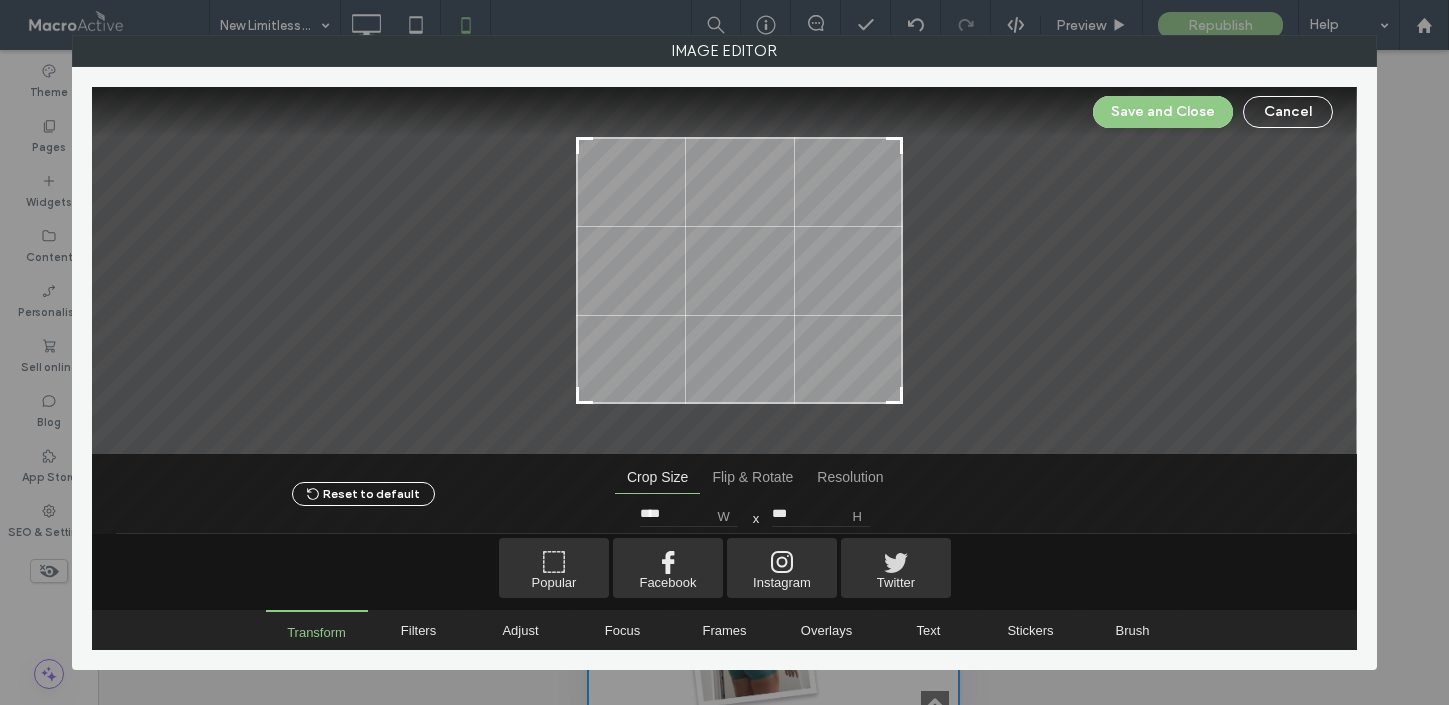 type on "****" 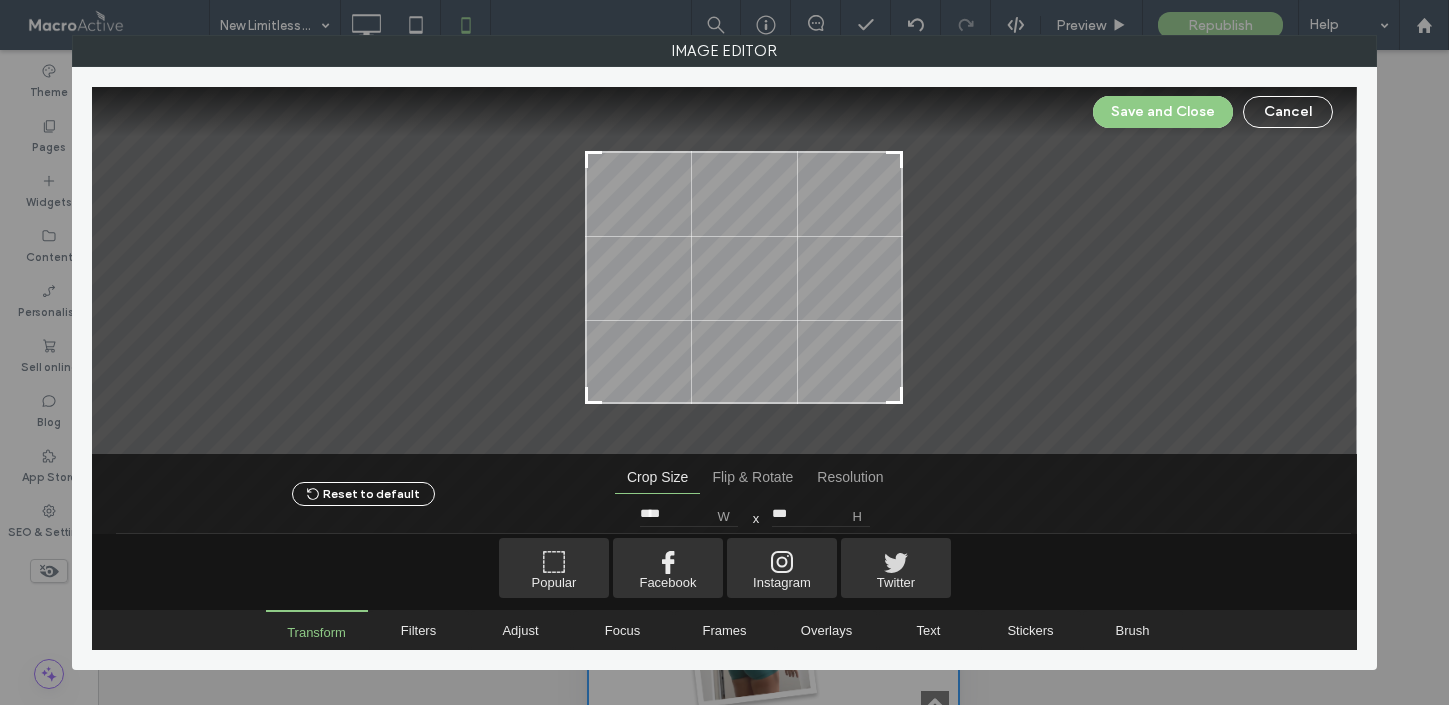 type on "****" 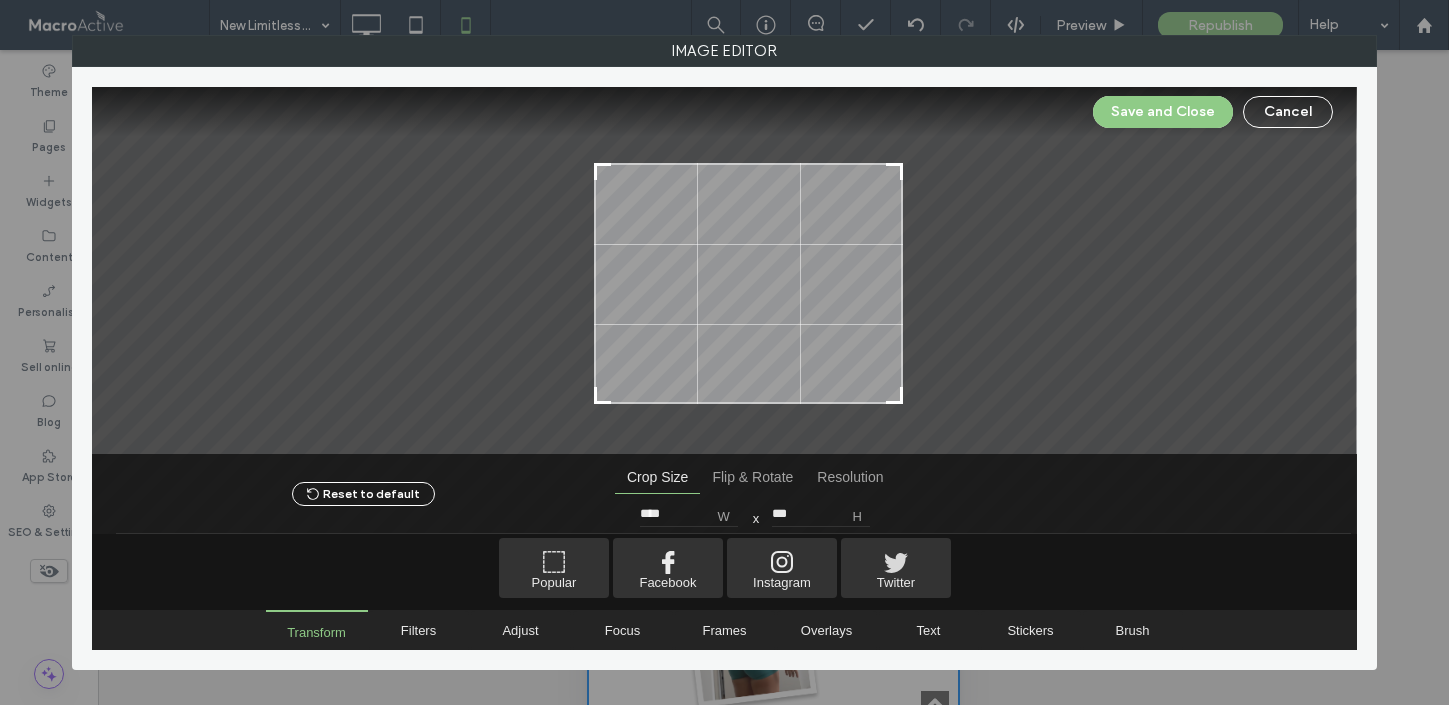 type on "****" 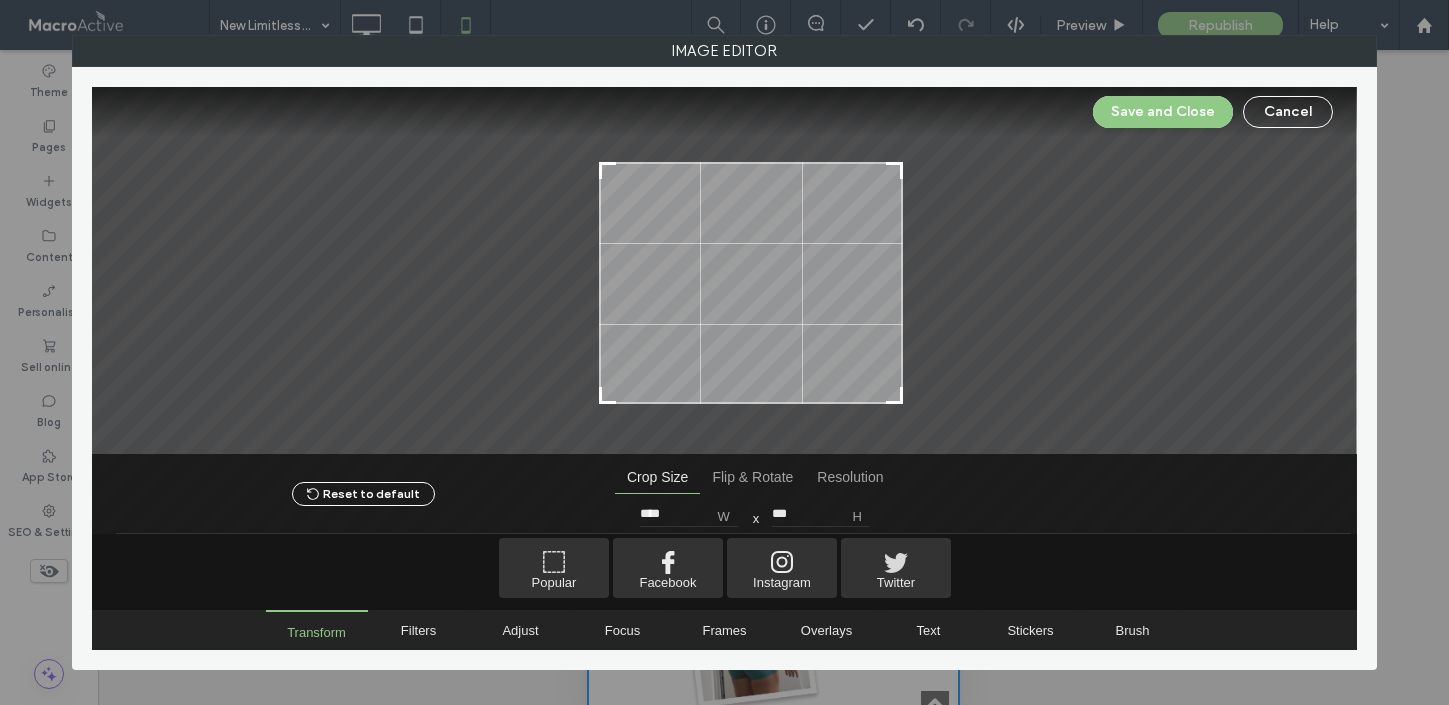type on "***" 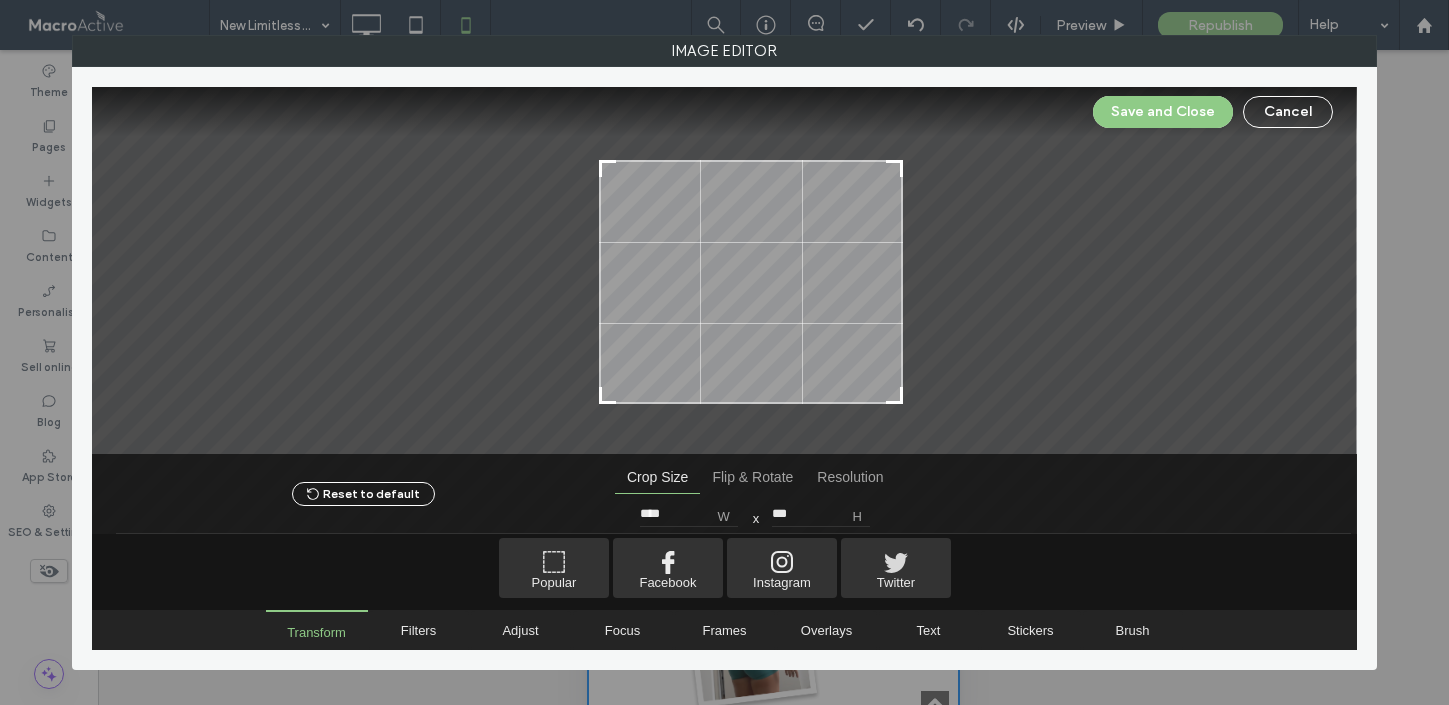 drag, startPoint x: 549, startPoint y: 140, endPoint x: 601, endPoint y: 163, distance: 56.859474 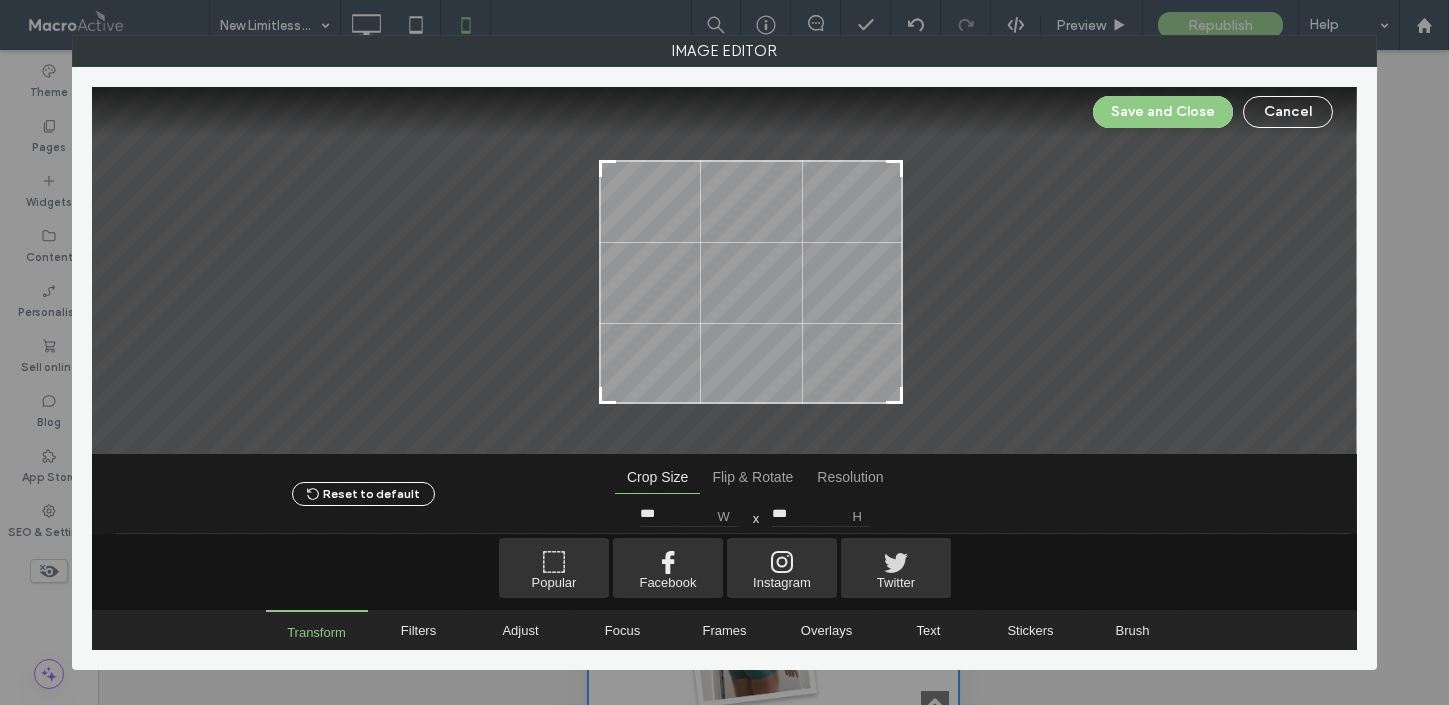 type on "***" 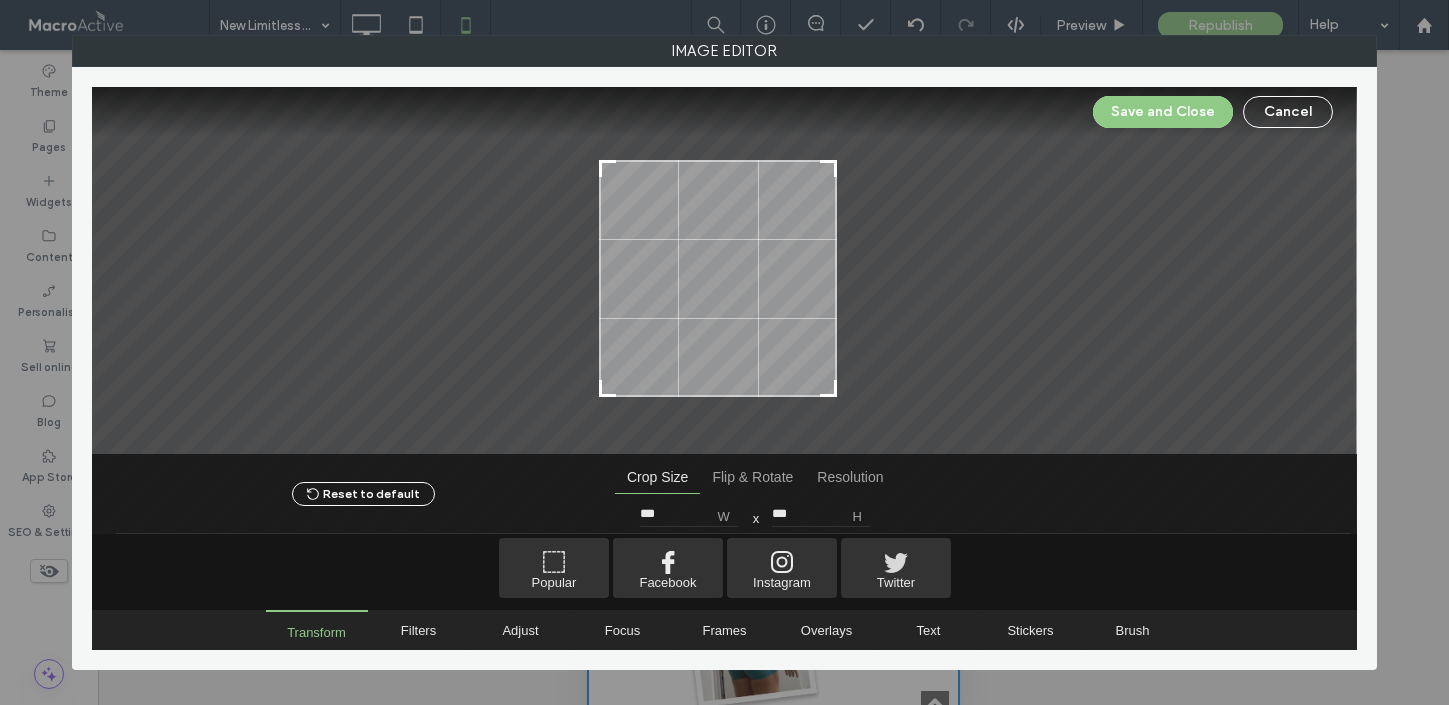 type on "***" 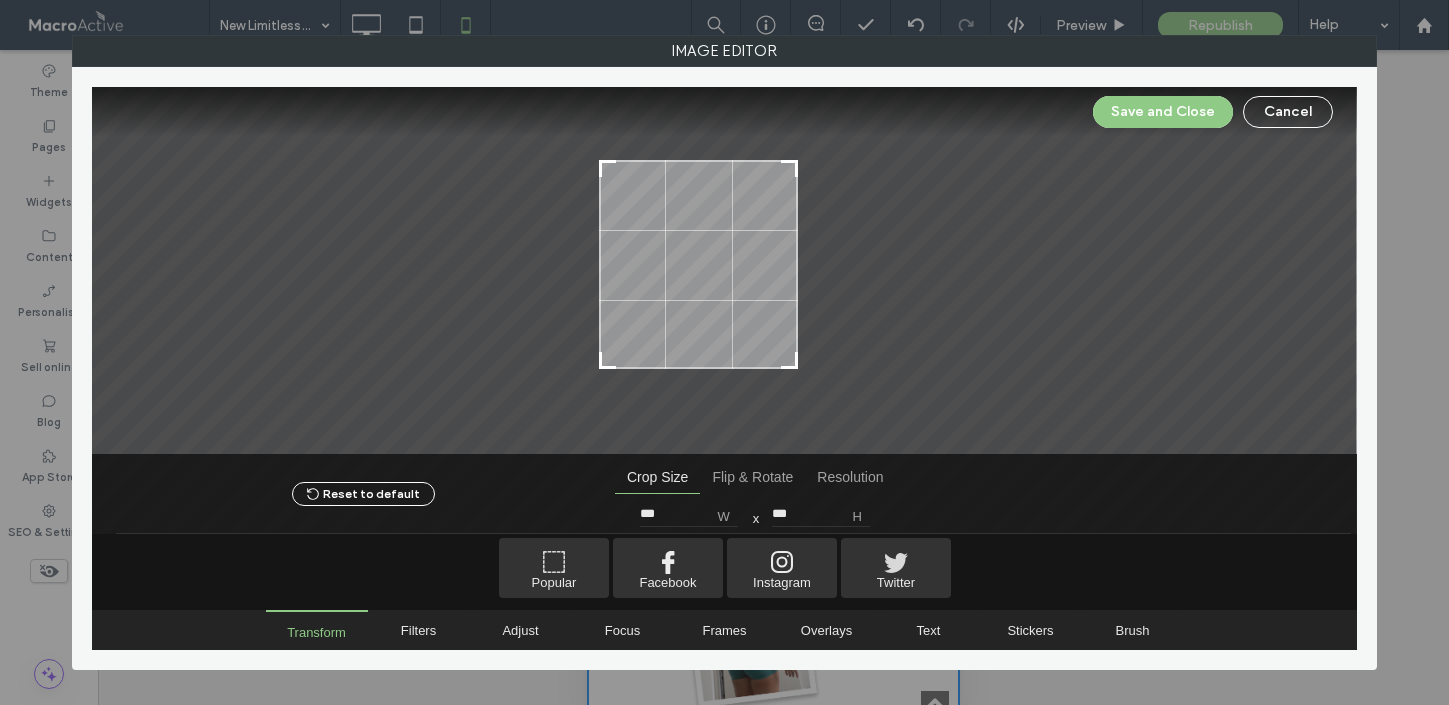 type on "***" 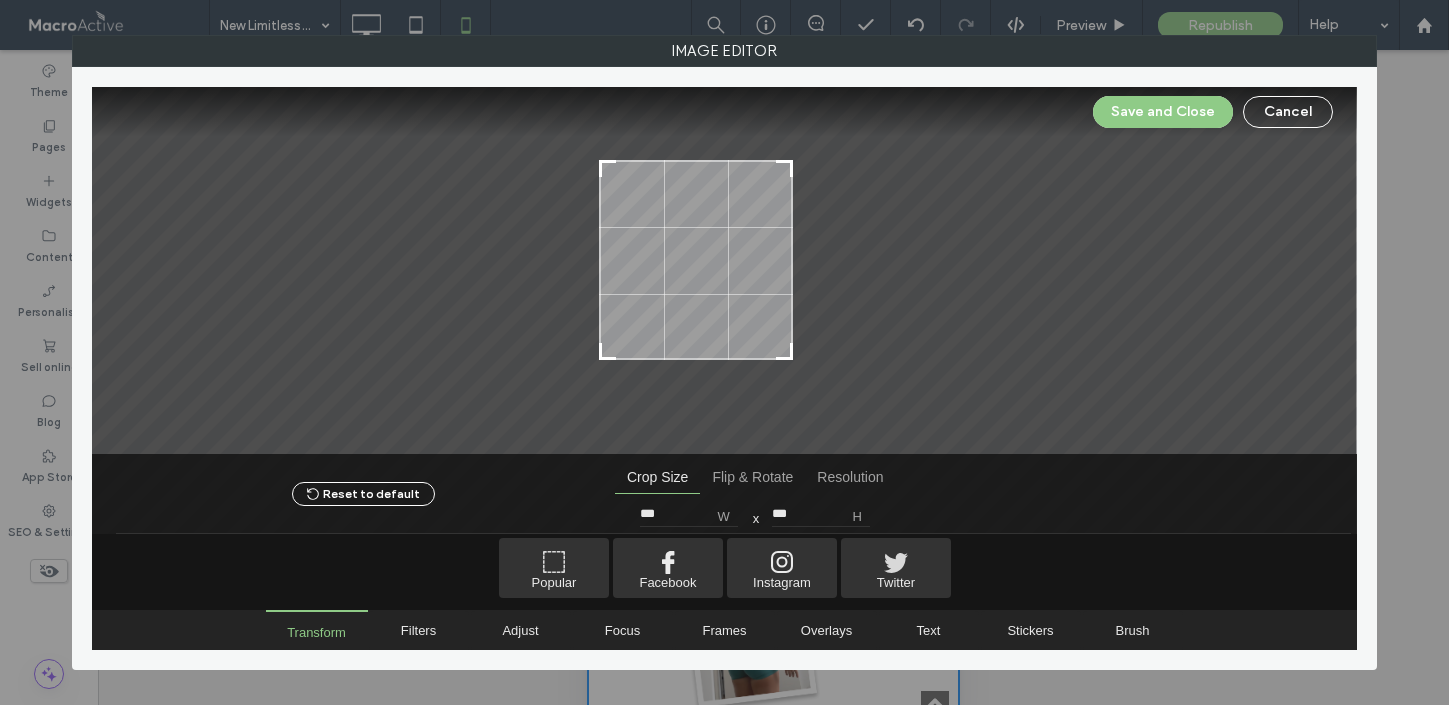 type on "***" 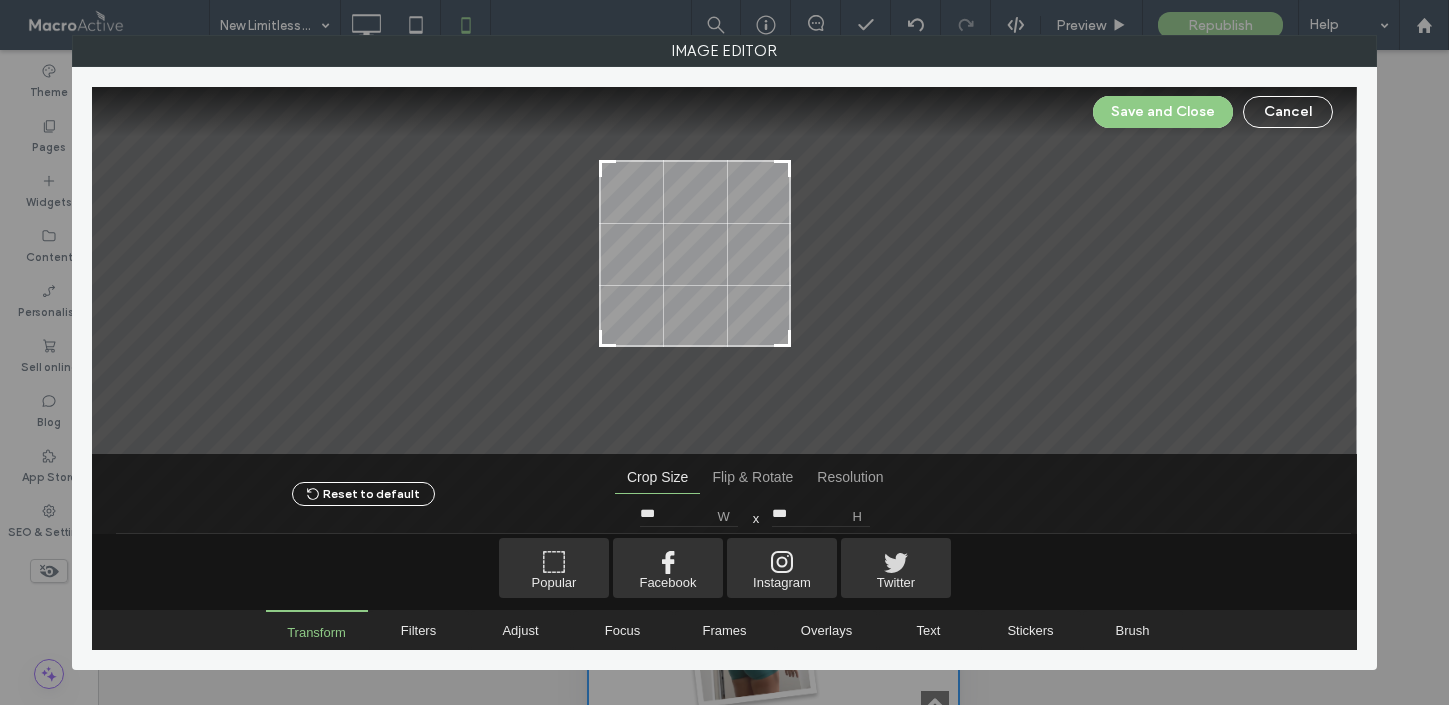 type on "***" 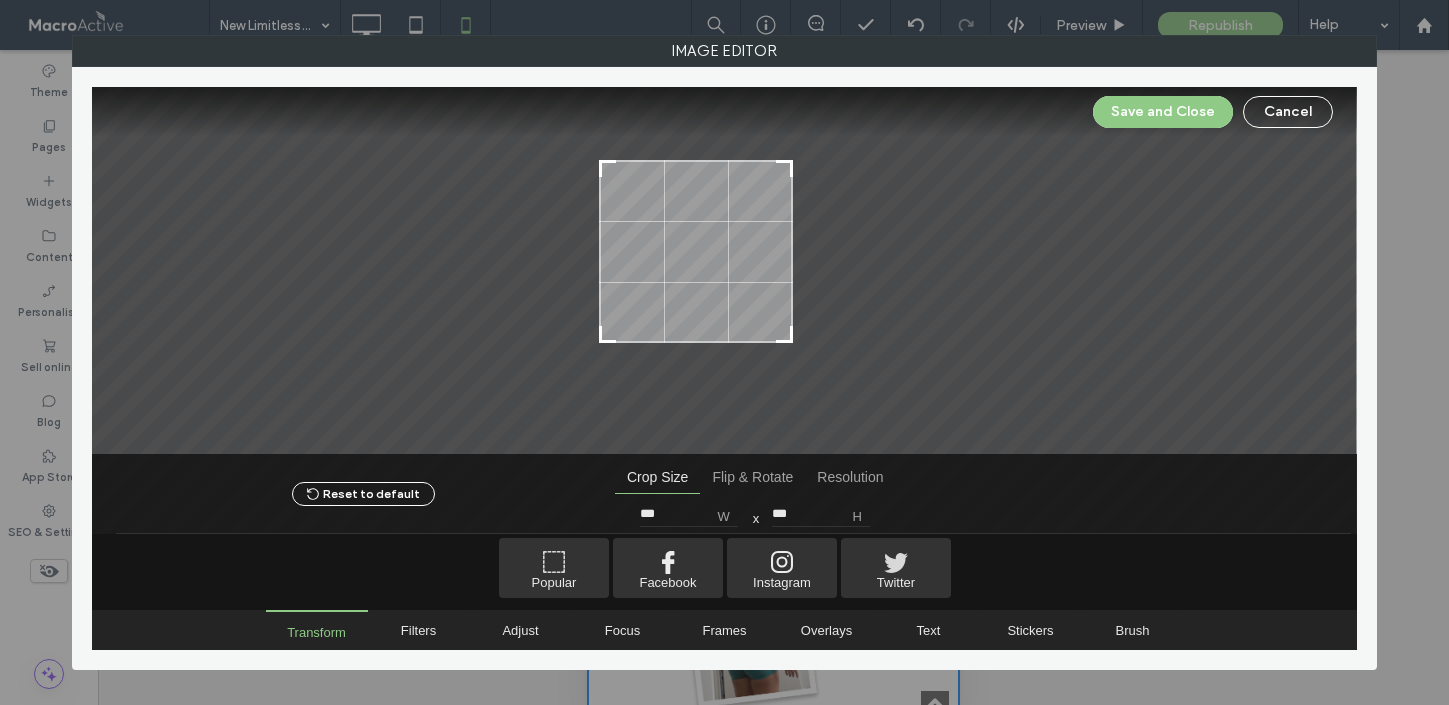 type on "***" 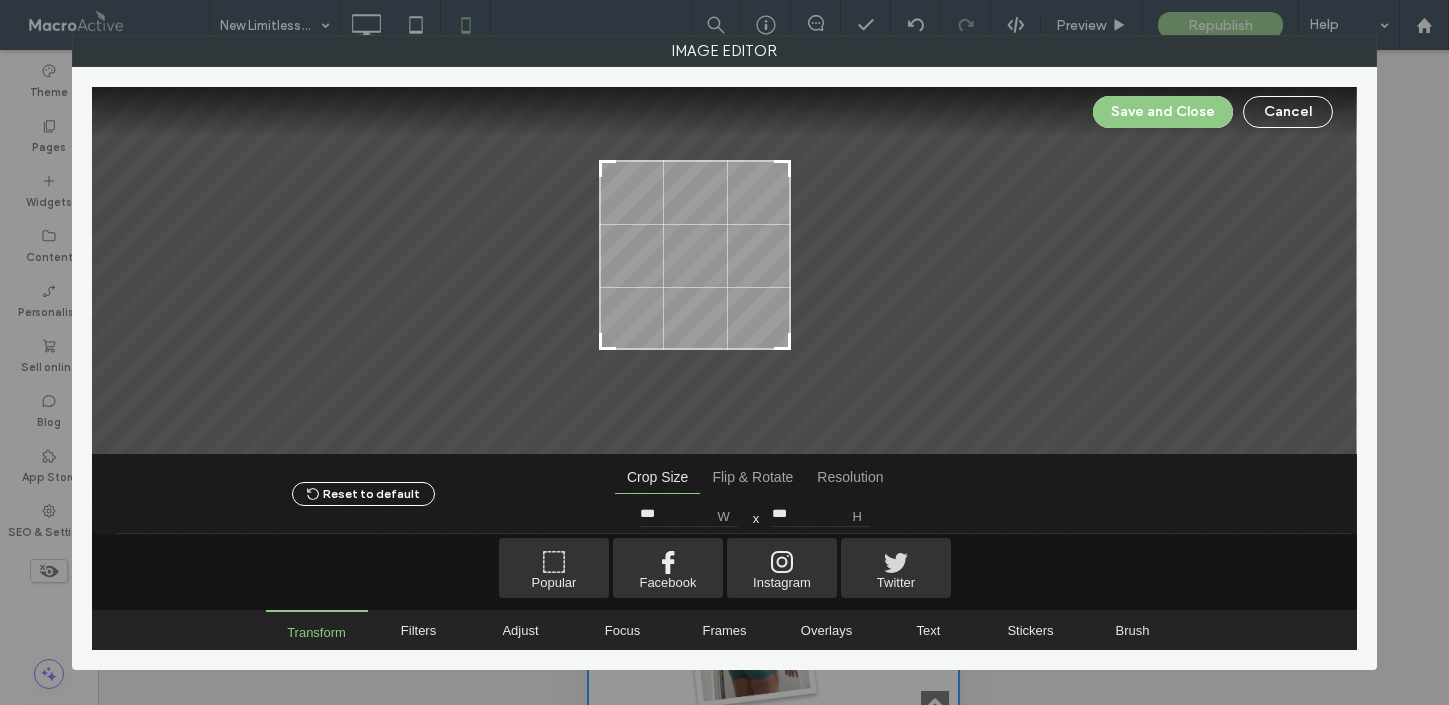 drag, startPoint x: 896, startPoint y: 394, endPoint x: 784, endPoint y: 340, distance: 124.33825 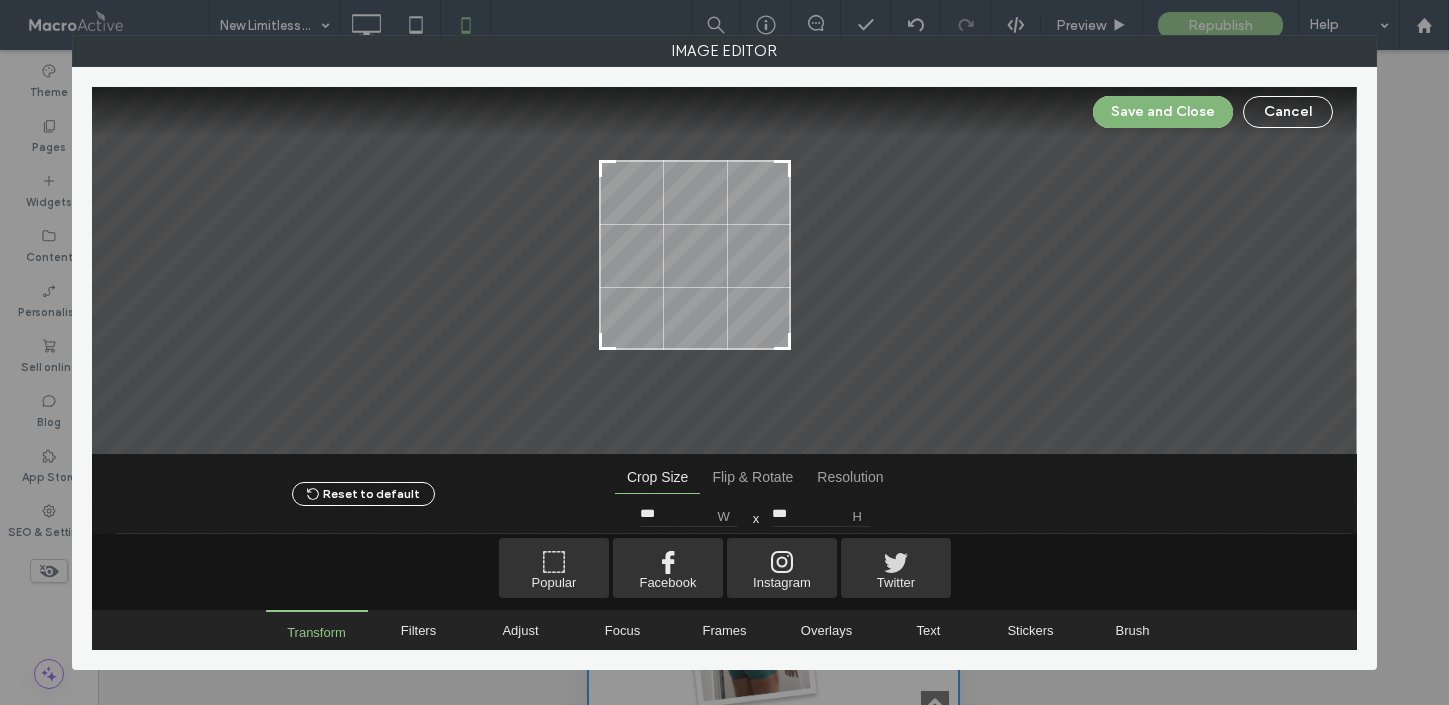 click on "Save and Close" at bounding box center [1163, 112] 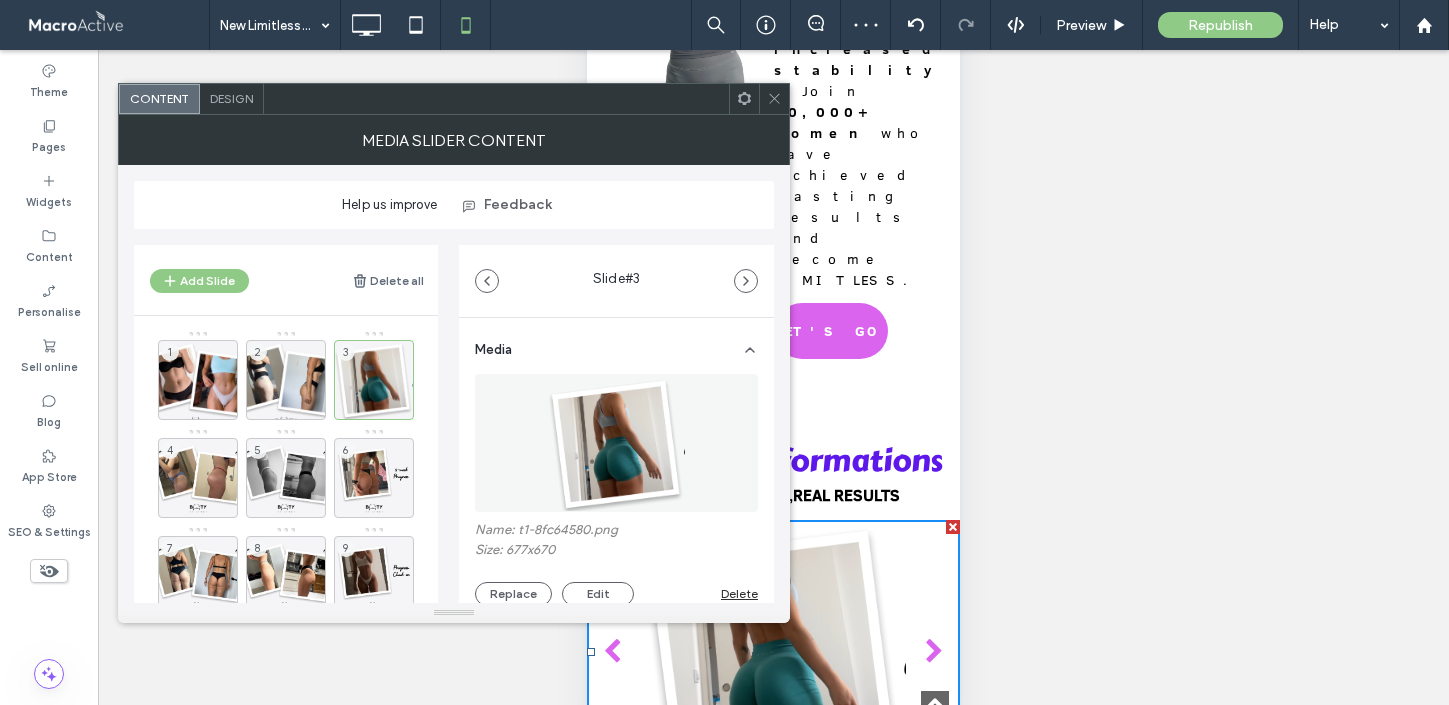 click 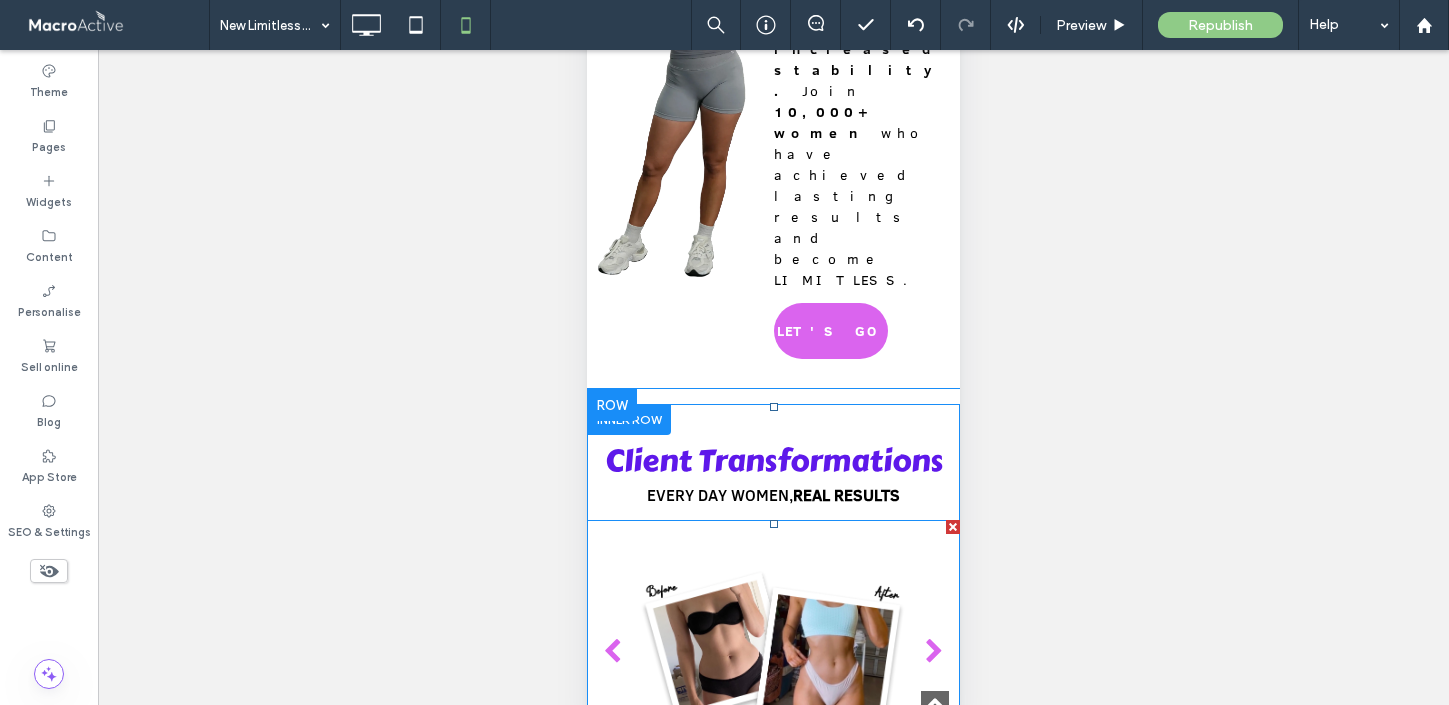 click at bounding box center (774, 651) 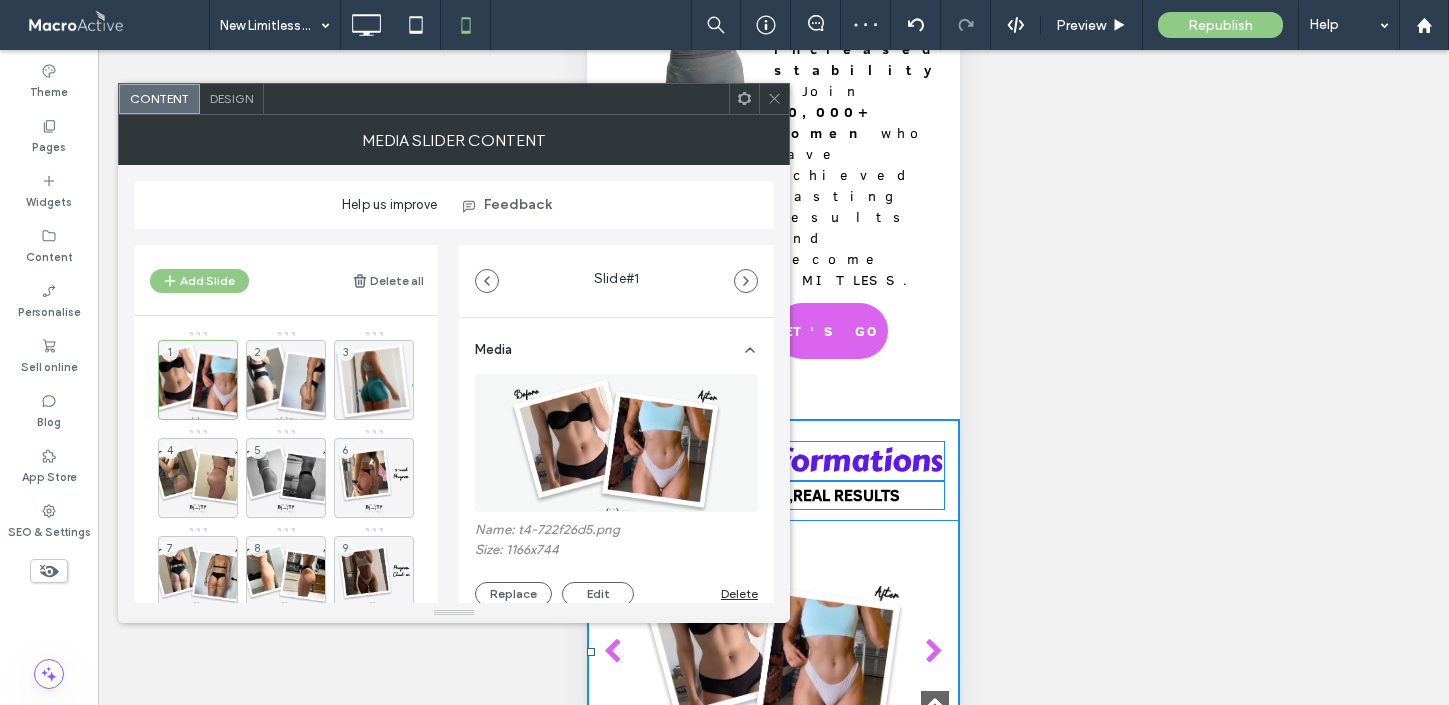 drag, startPoint x: 956, startPoint y: 508, endPoint x: 1046, endPoint y: 551, distance: 99.744675 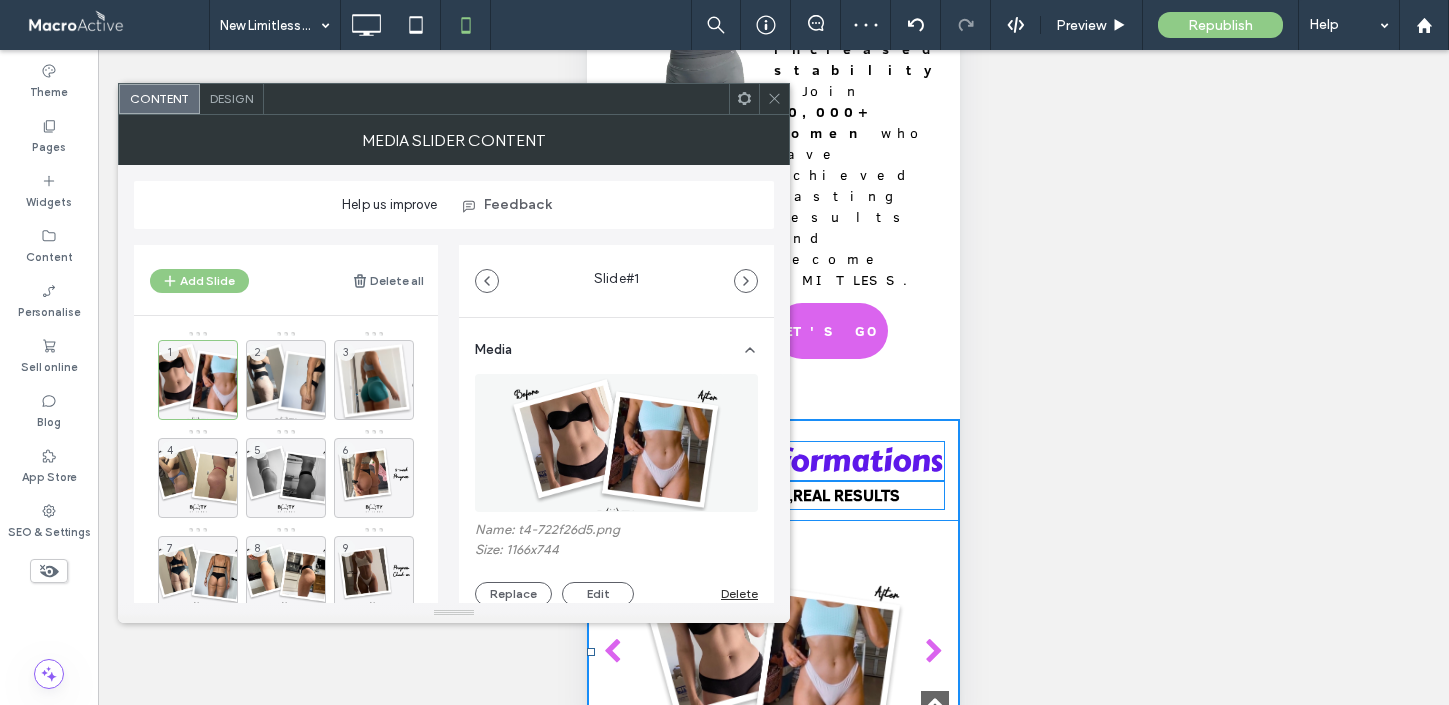 click on "Click To Paste
Best Ever Glutes Sophie Evans
HOME USD
BBJ SIGNATURE PROGRAM USD
DUMBBELL ONLY PROGRAM USD
BEST EVER GLUTES USD
BBJ X ANNA RODGERS USD
Run + Lift USD
BBJ @ HOME USD
BBJ Ultimate Glute Program
Limitless Glute Challenge
New Limitless Challenge
Click To Paste
Get in touch   555-555-5555 mymail@mailservice.com Click To Paste
Menu
Header
Click To Paste
Row + Add Section
Click To Paste
Row
Click To Paste
Row" at bounding box center [773, 2297] 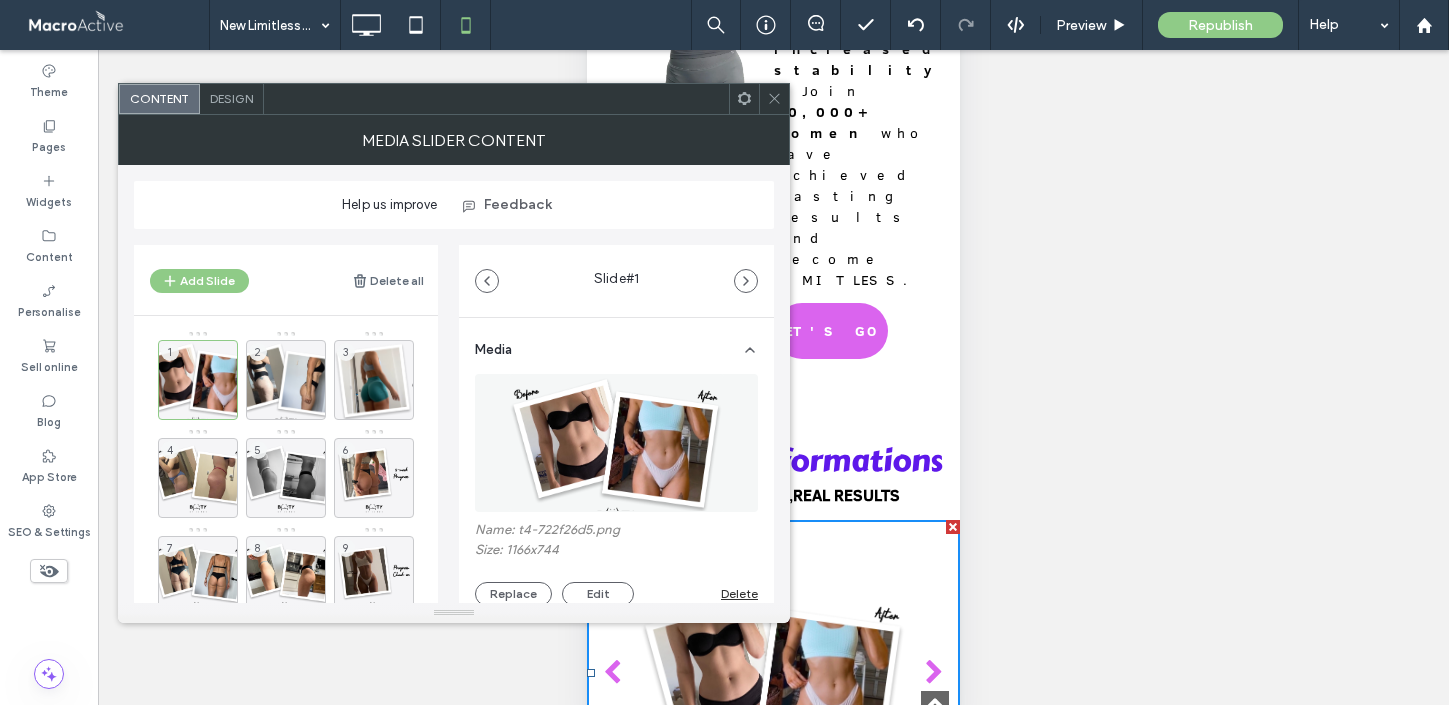 click on "Design" at bounding box center [232, 99] 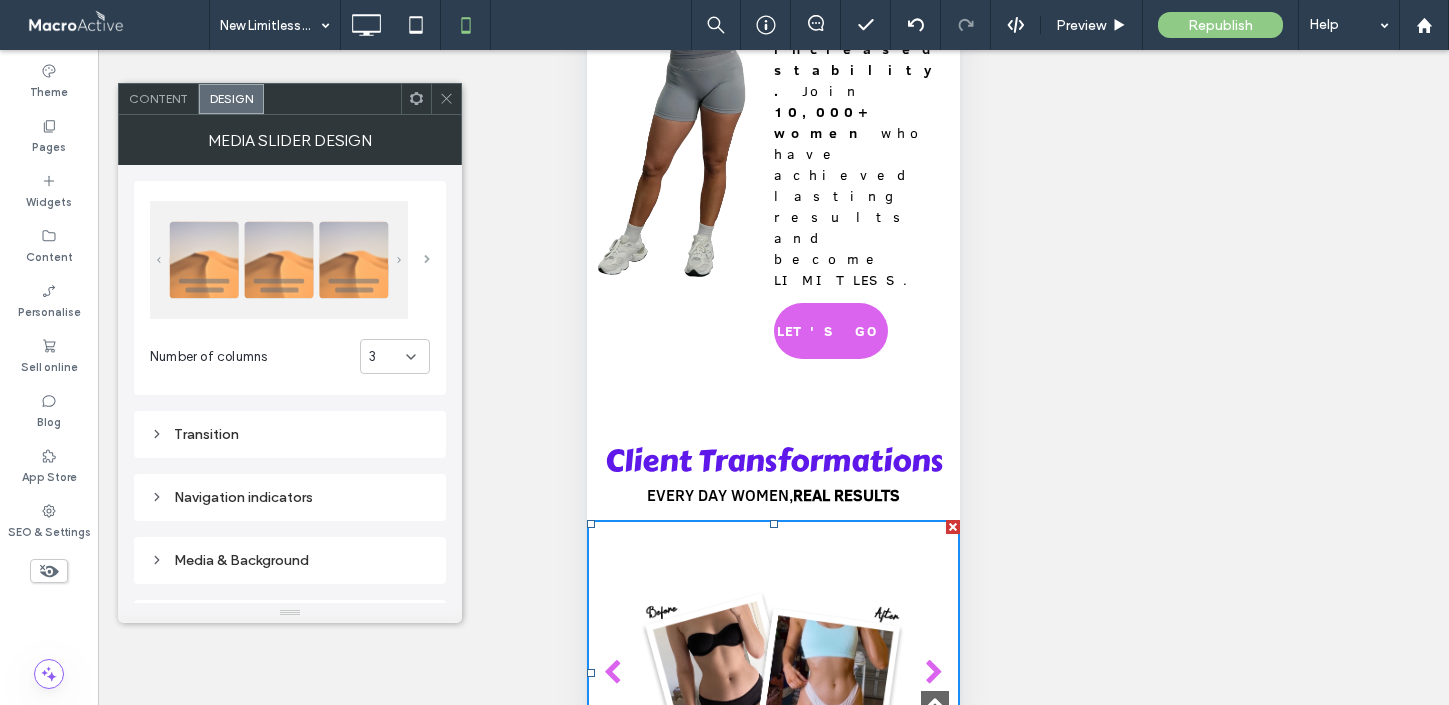 click at bounding box center [427, 259] 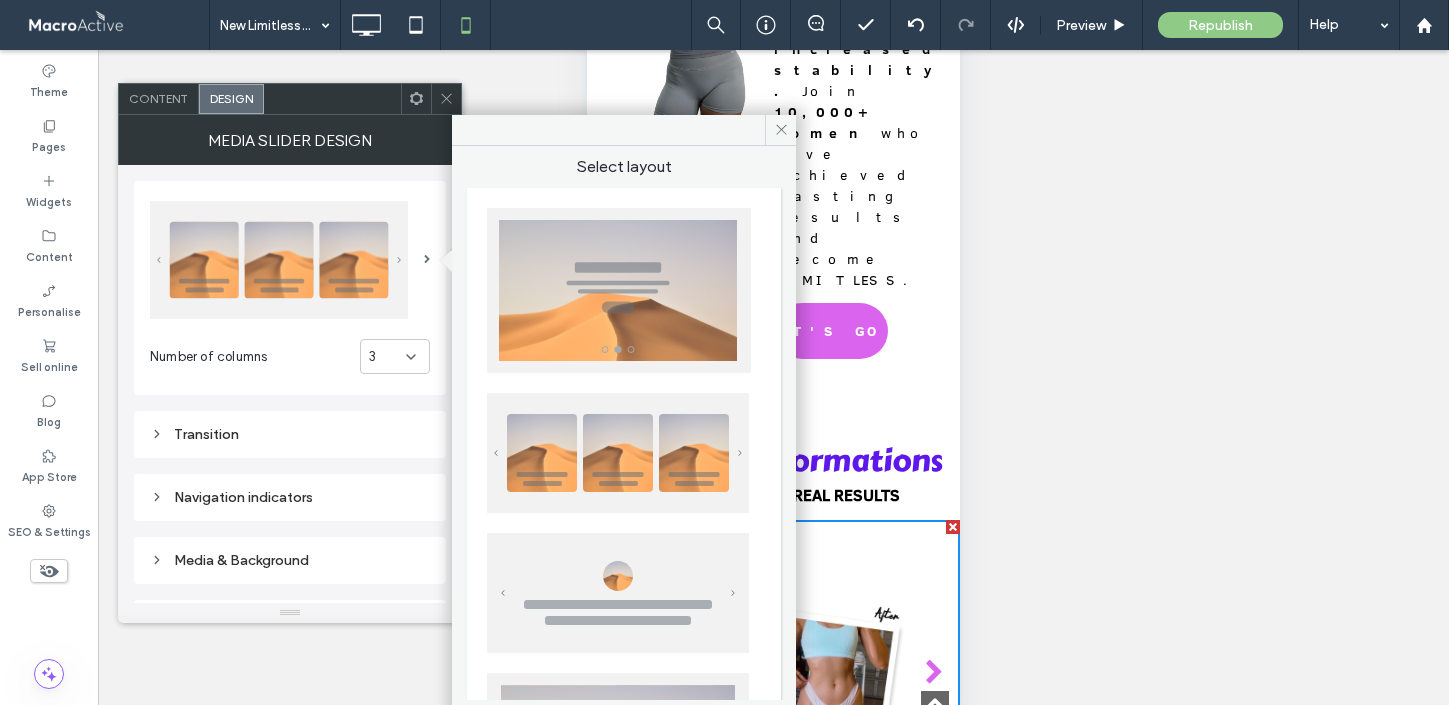 click at bounding box center [619, 290] 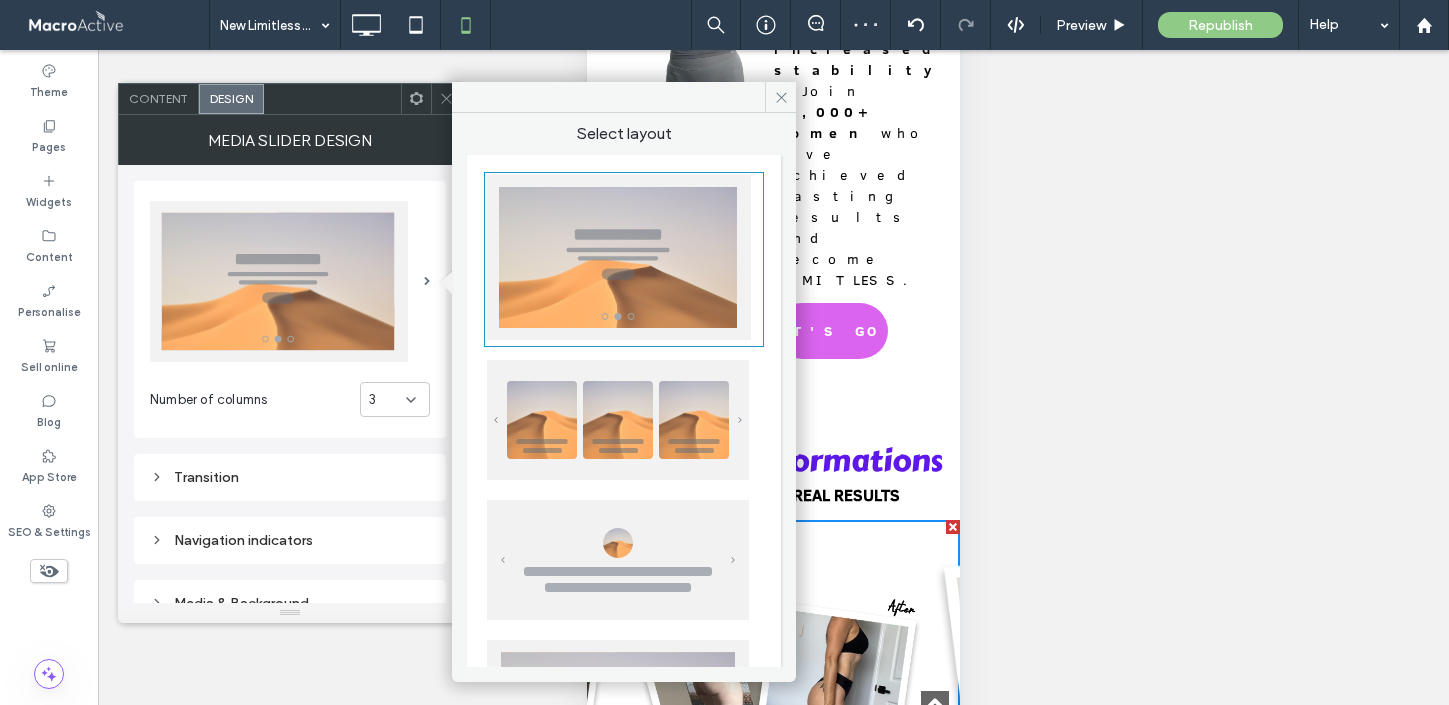 click at bounding box center [618, 420] 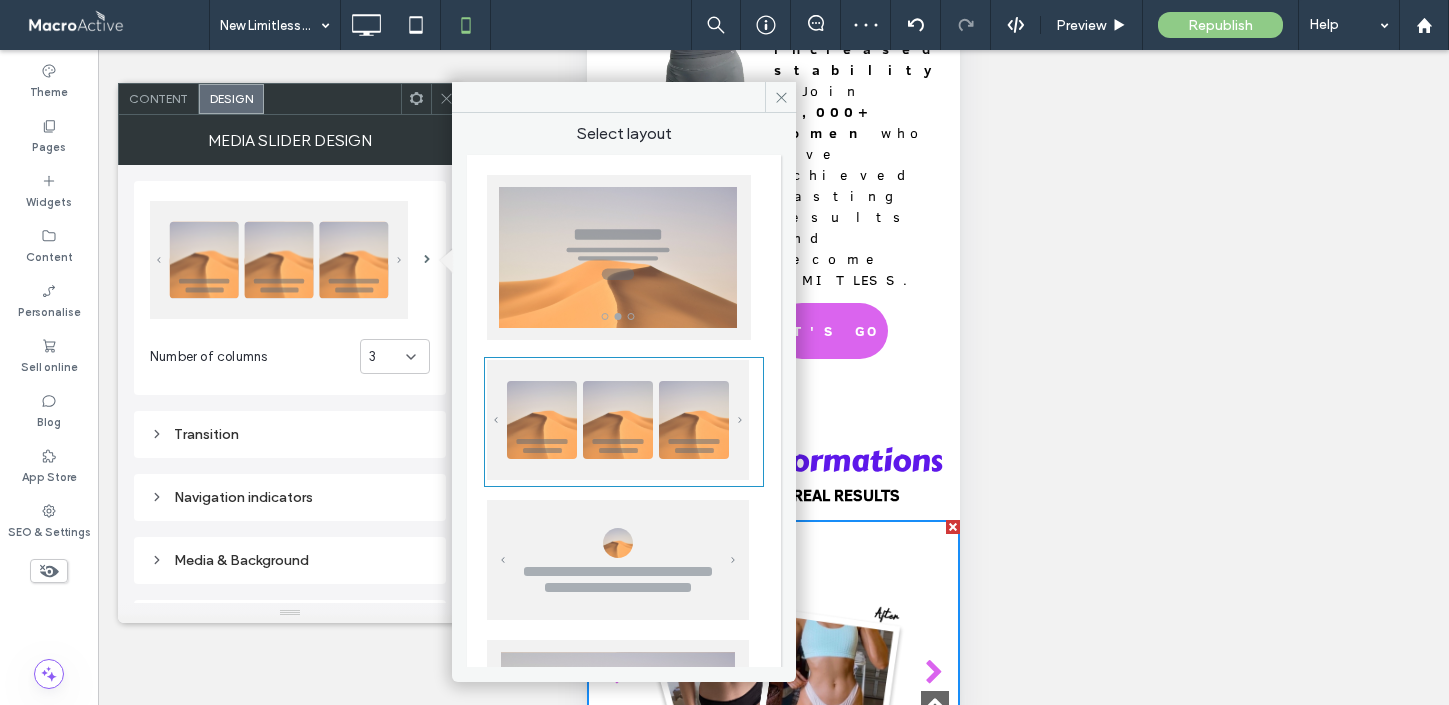 click 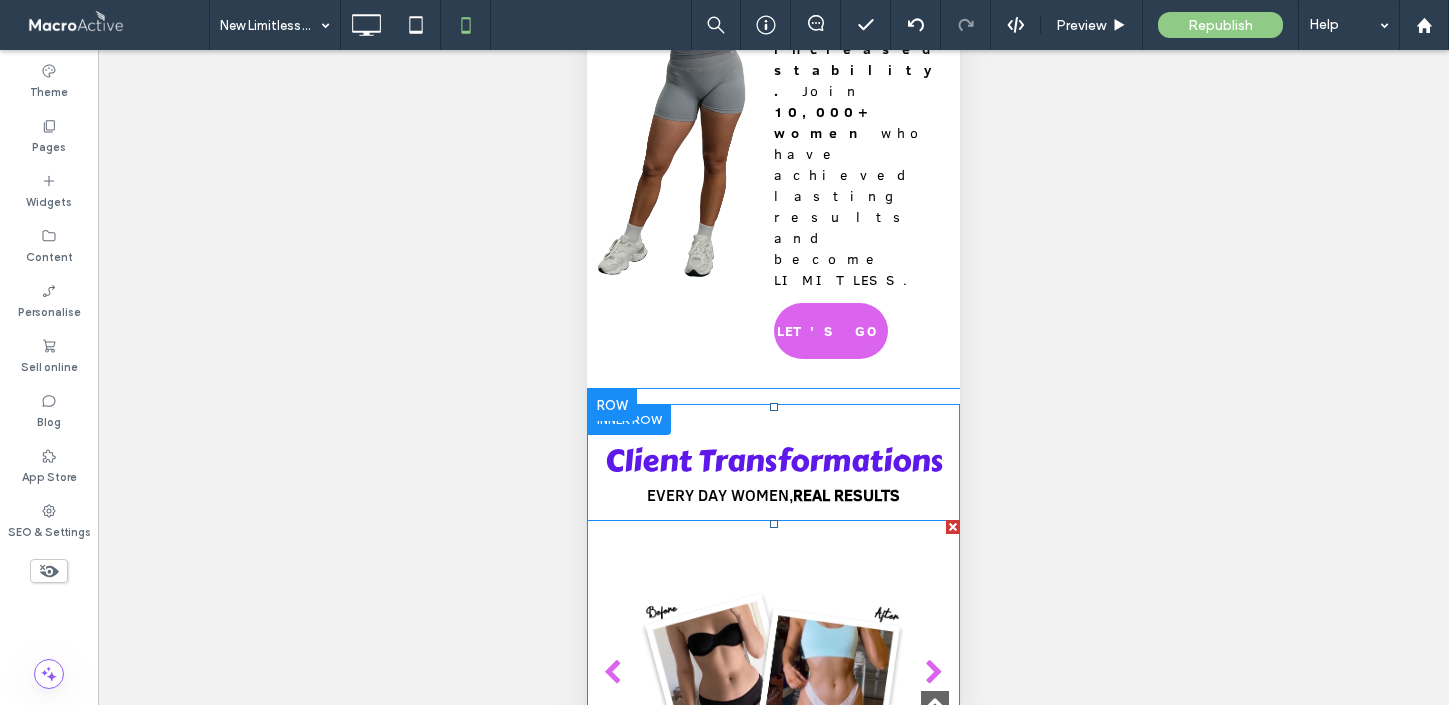 click at bounding box center [934, 673] 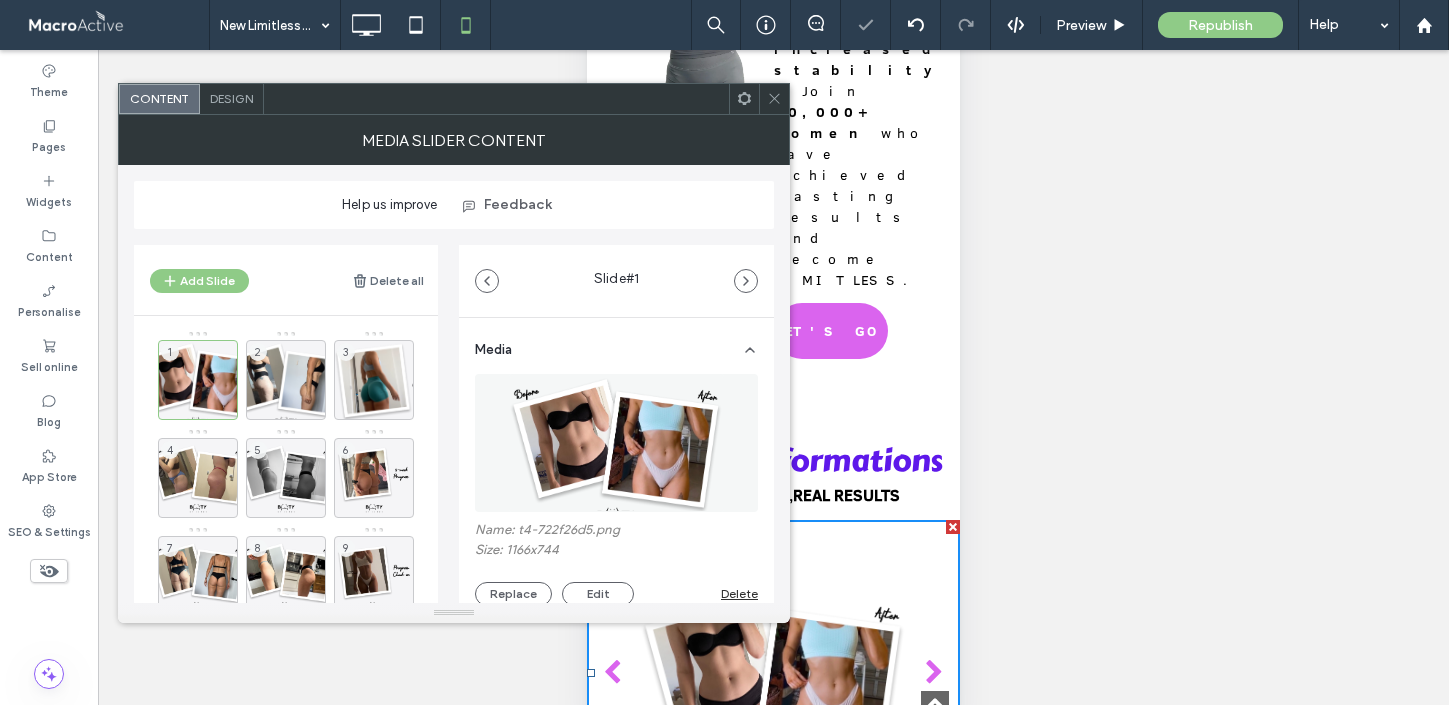click 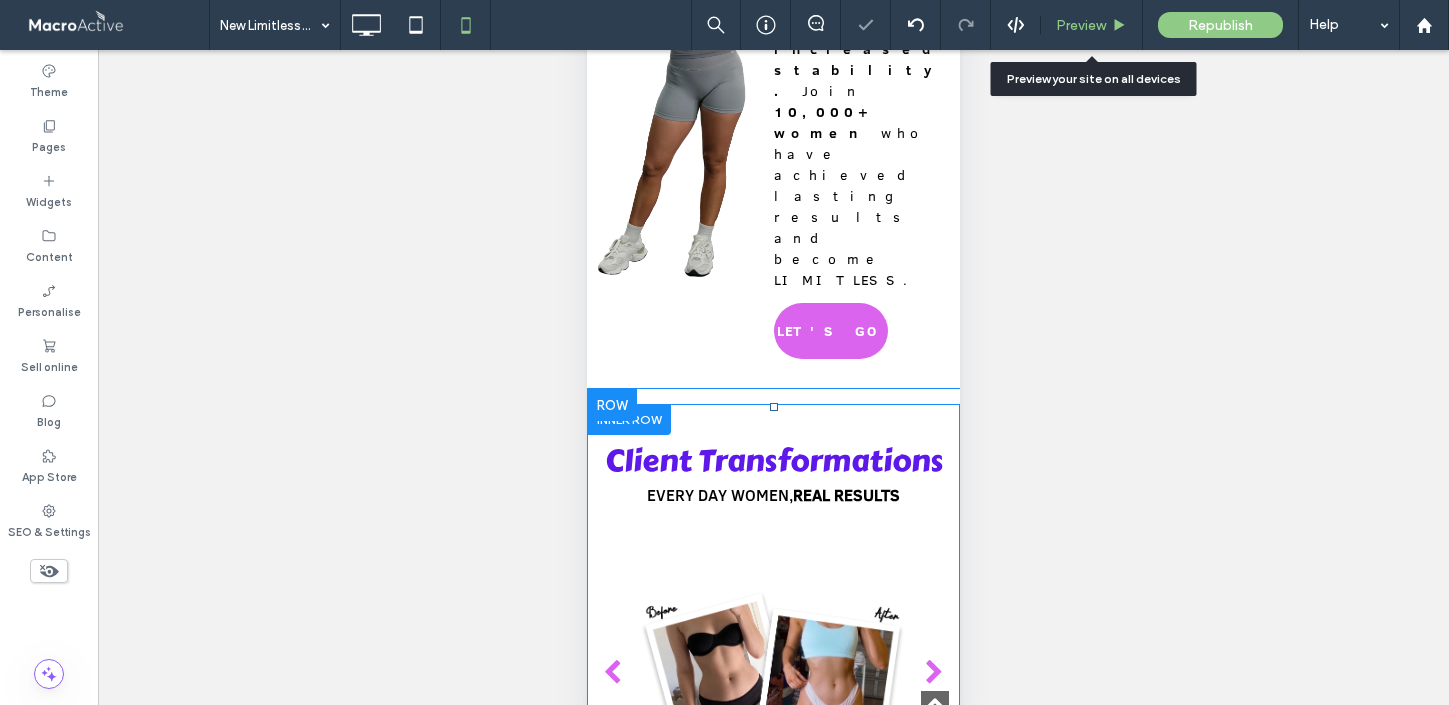 click on "Preview" at bounding box center (1081, 25) 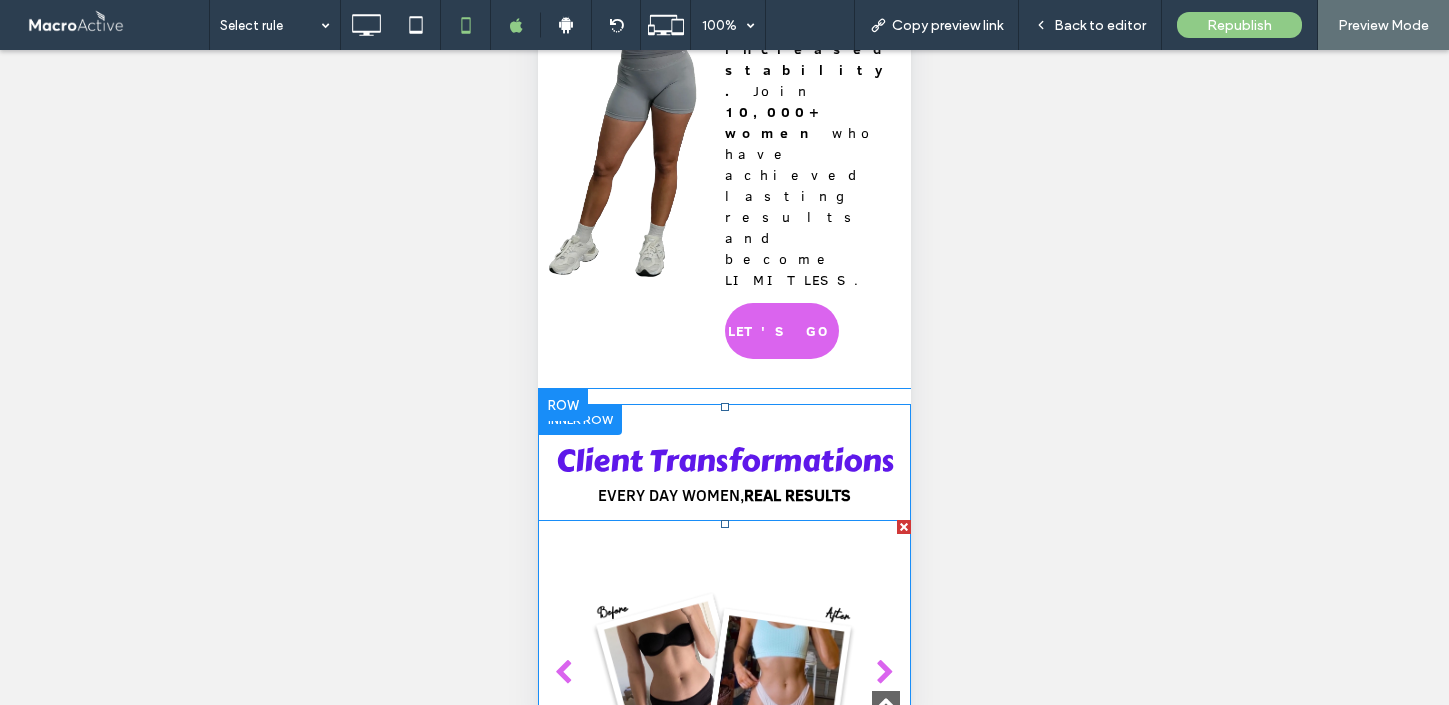 click at bounding box center (885, 673) 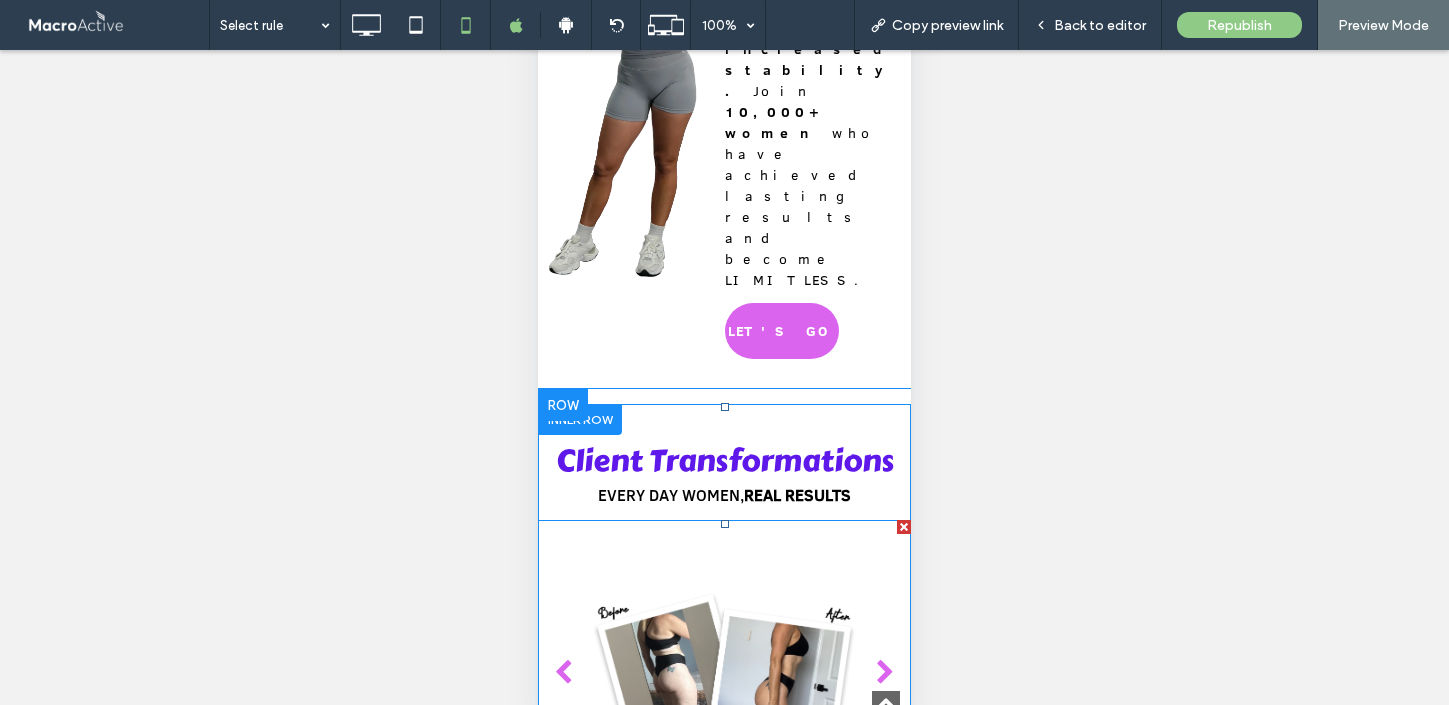 click at bounding box center (885, 673) 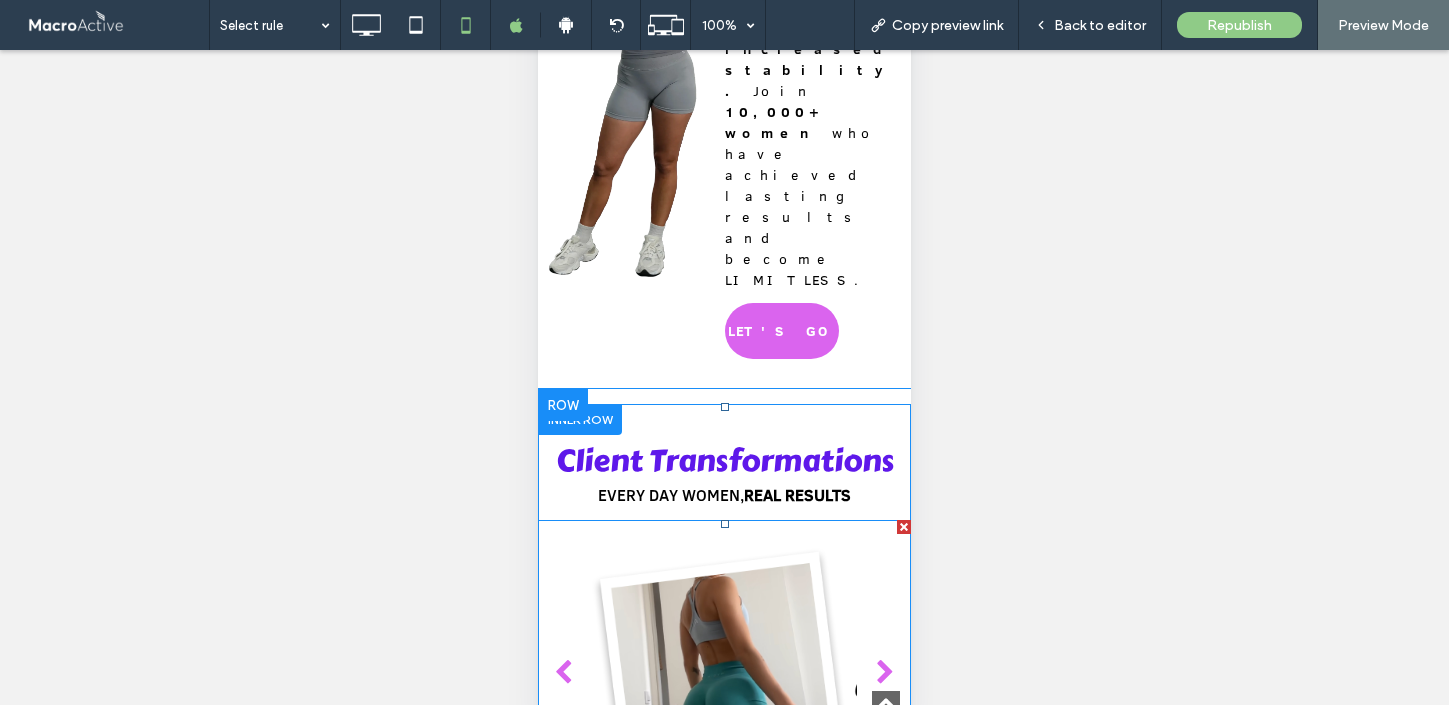 click at bounding box center [885, 673] 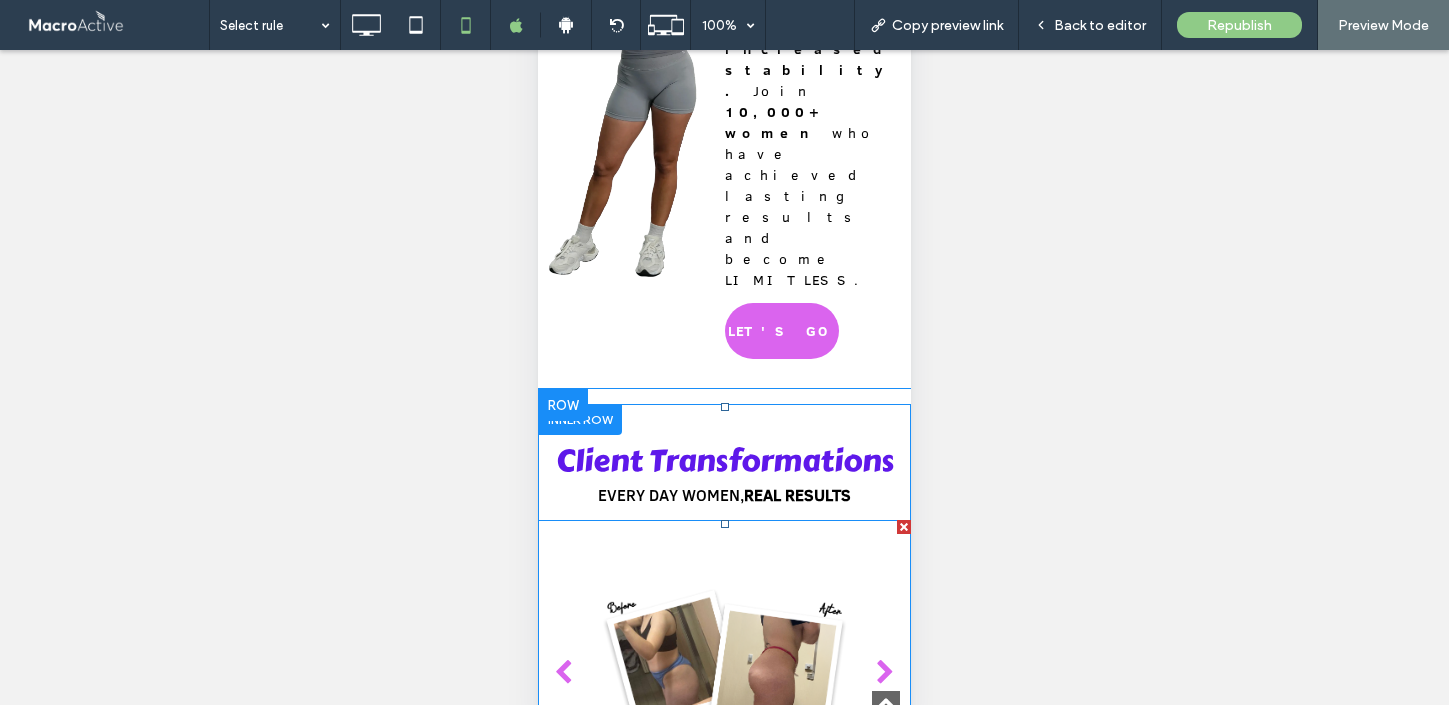 click at bounding box center (885, 673) 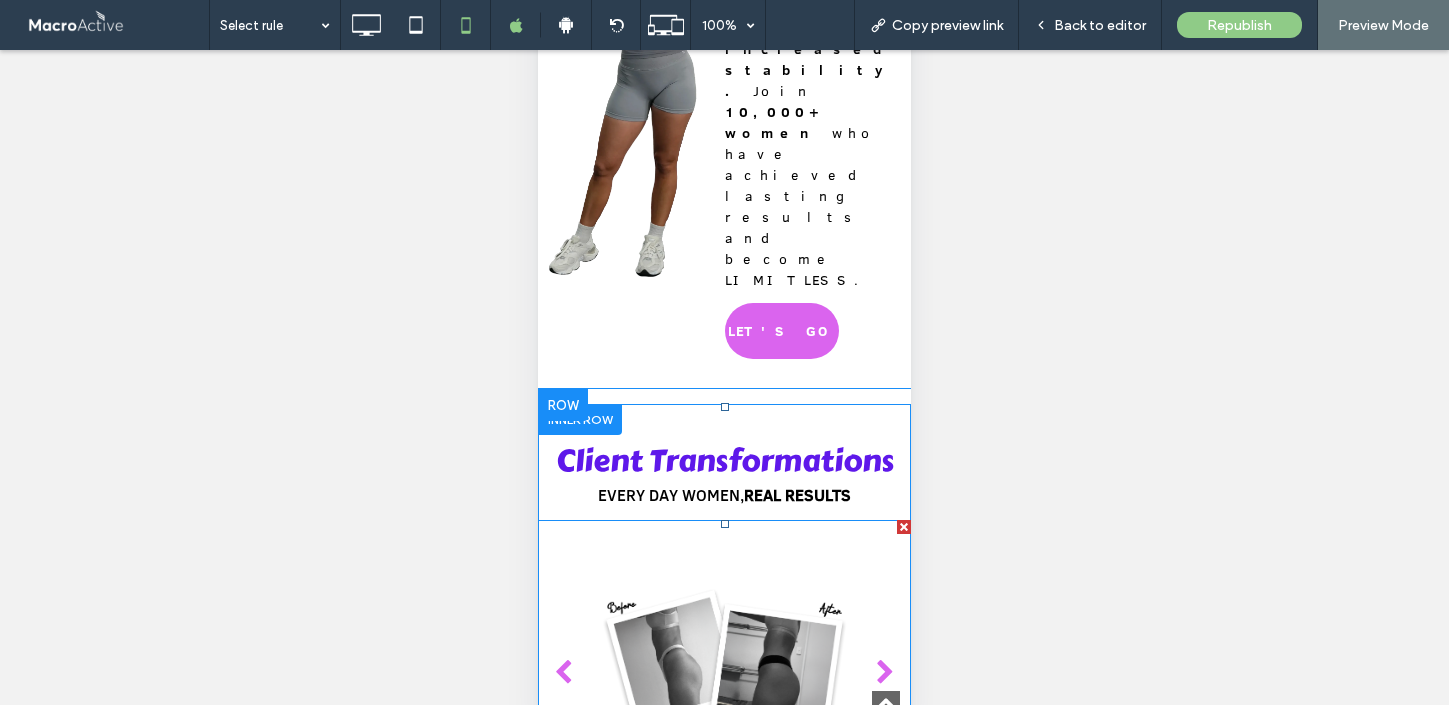 click at bounding box center [725, 673] 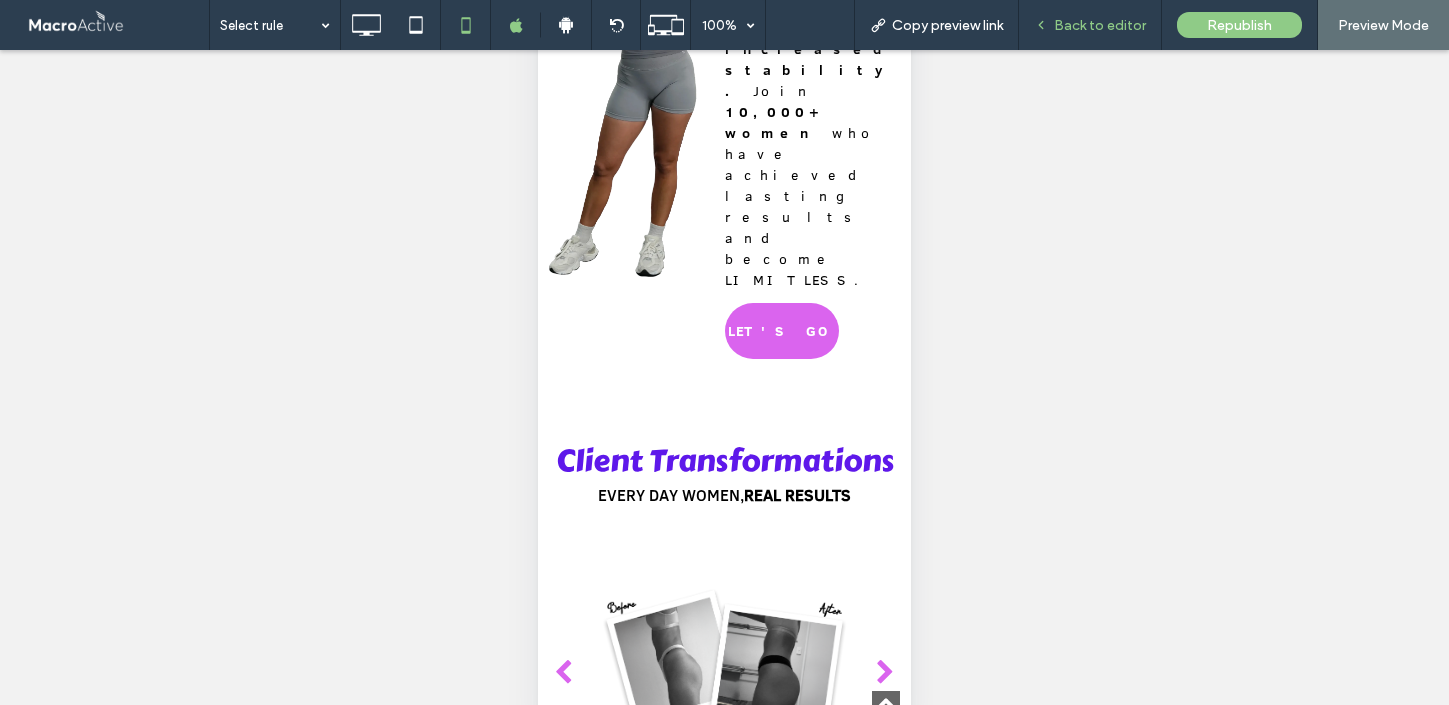 click on "Back to editor" at bounding box center (1100, 25) 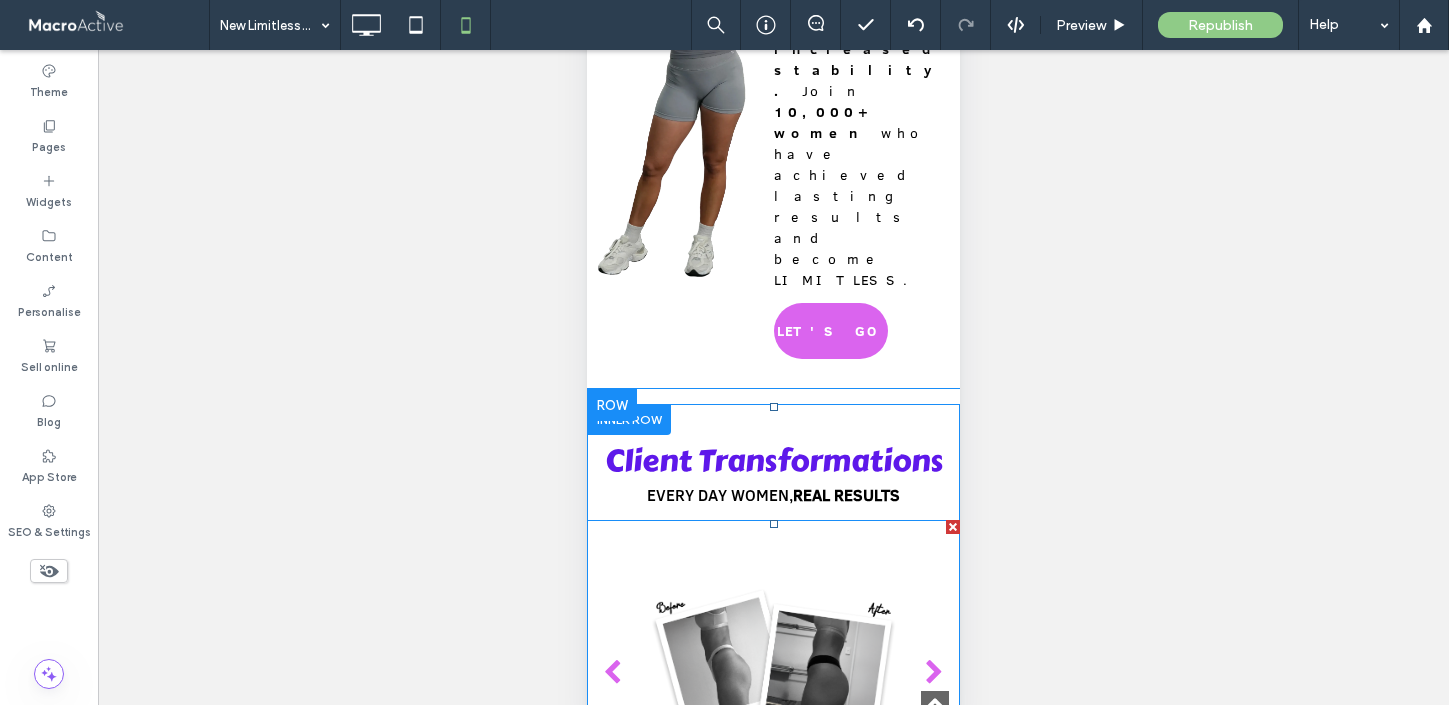 click at bounding box center [774, 673] 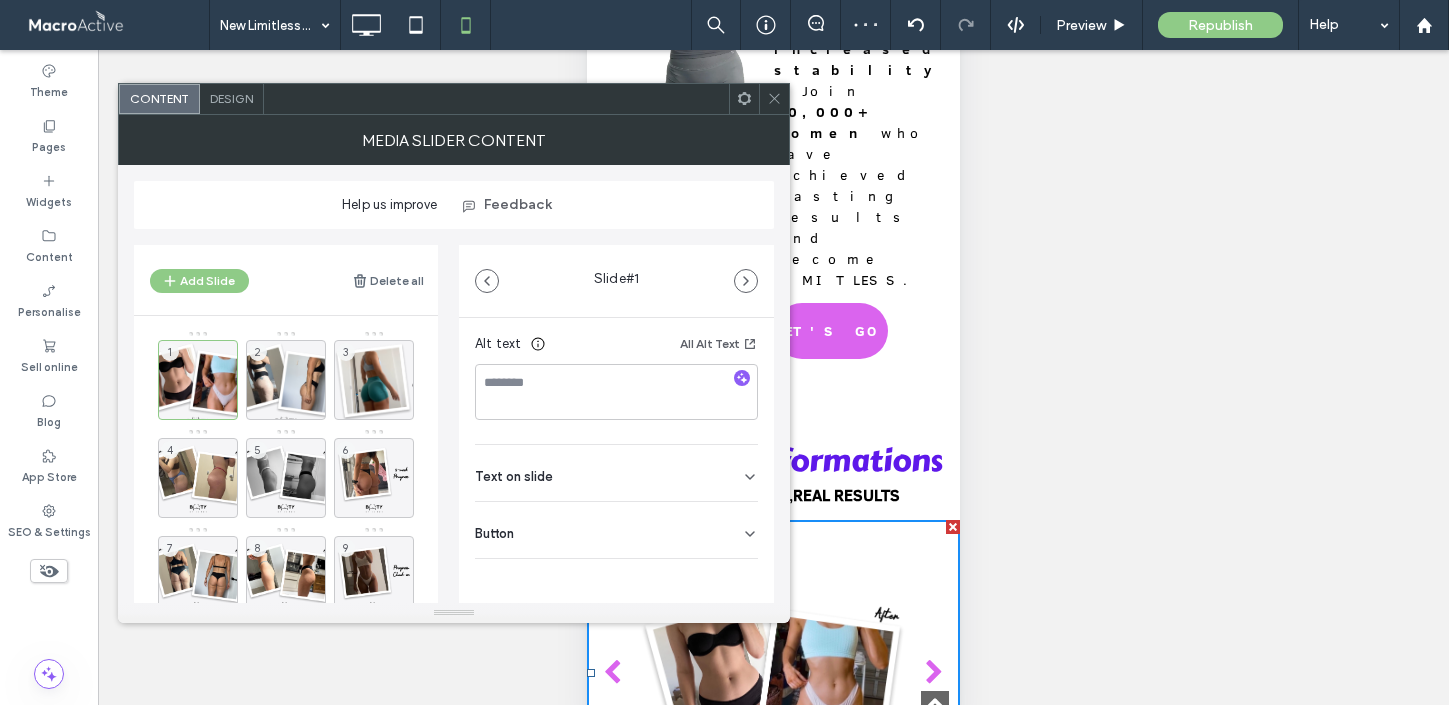 scroll, scrollTop: 349, scrollLeft: 0, axis: vertical 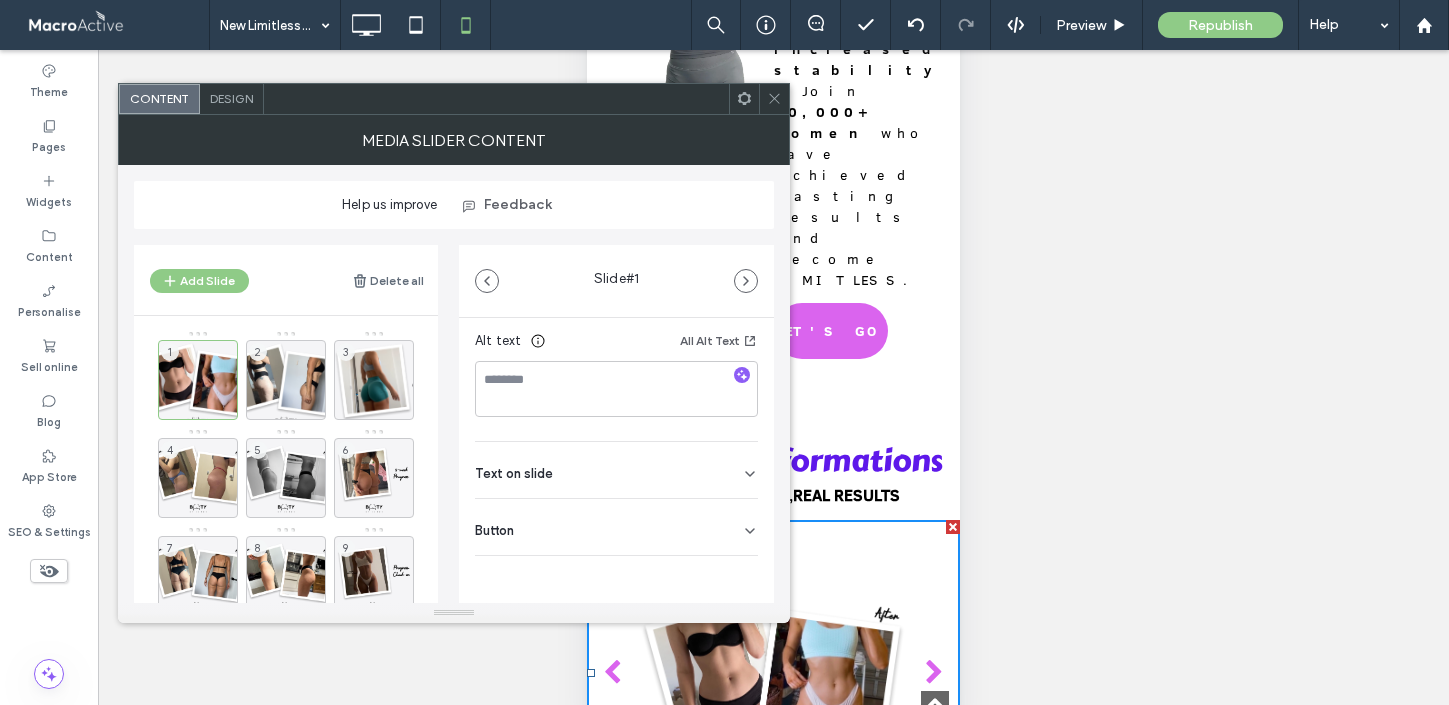 click on "Design" at bounding box center (231, 98) 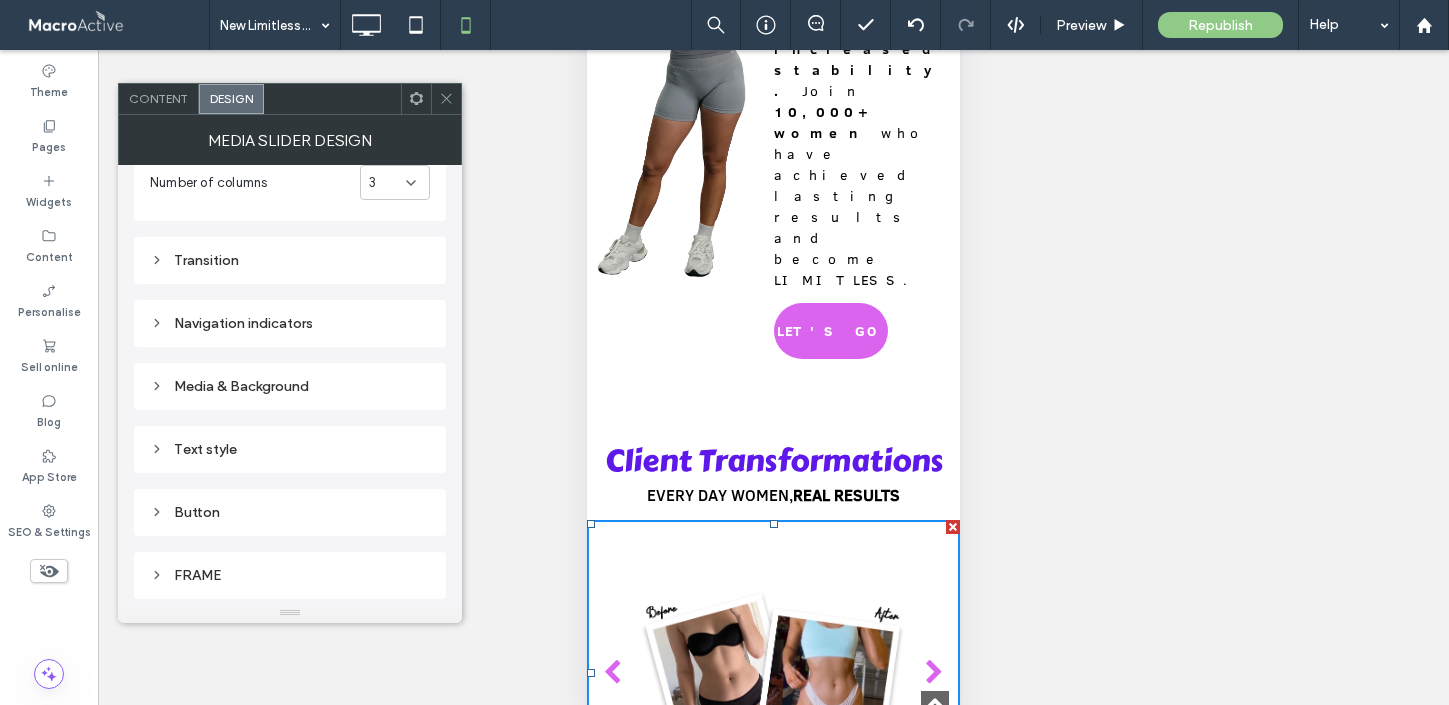scroll, scrollTop: 167, scrollLeft: 0, axis: vertical 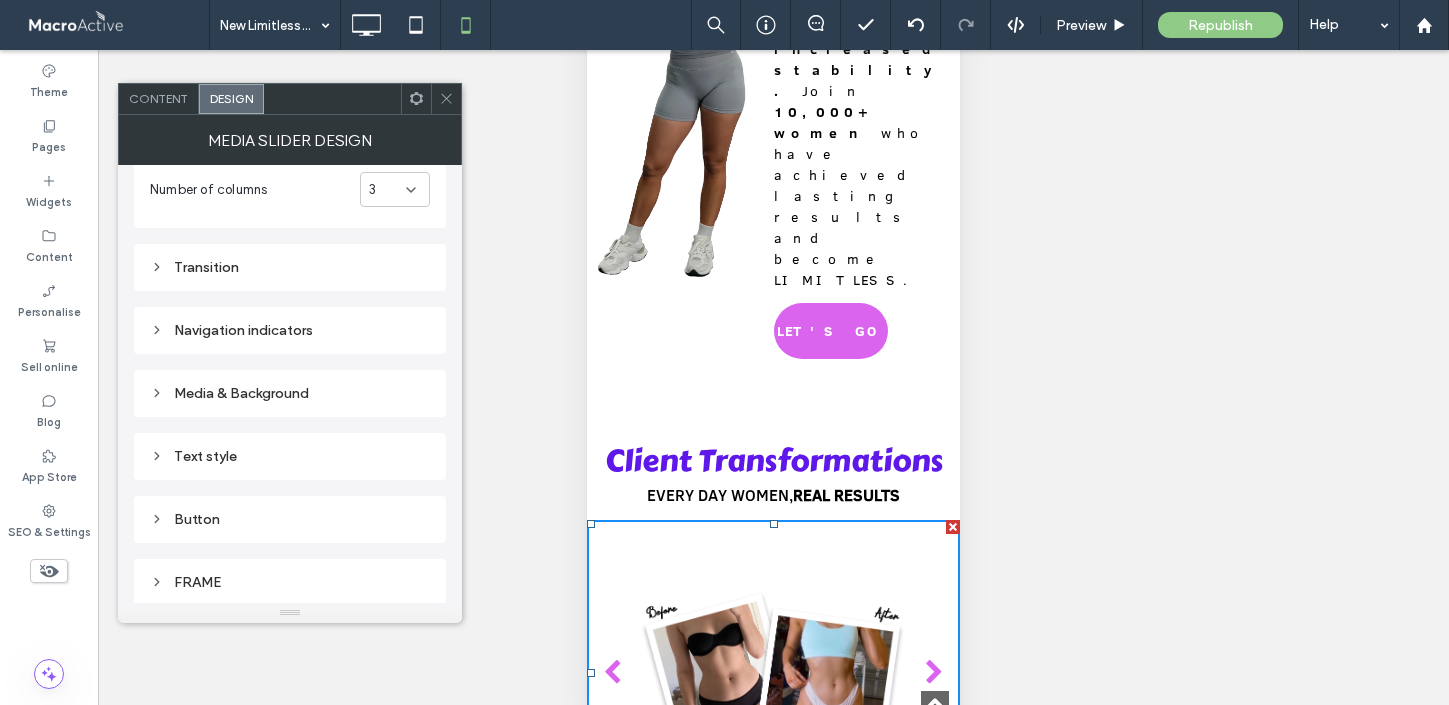 click on "FRAME" at bounding box center [290, 582] 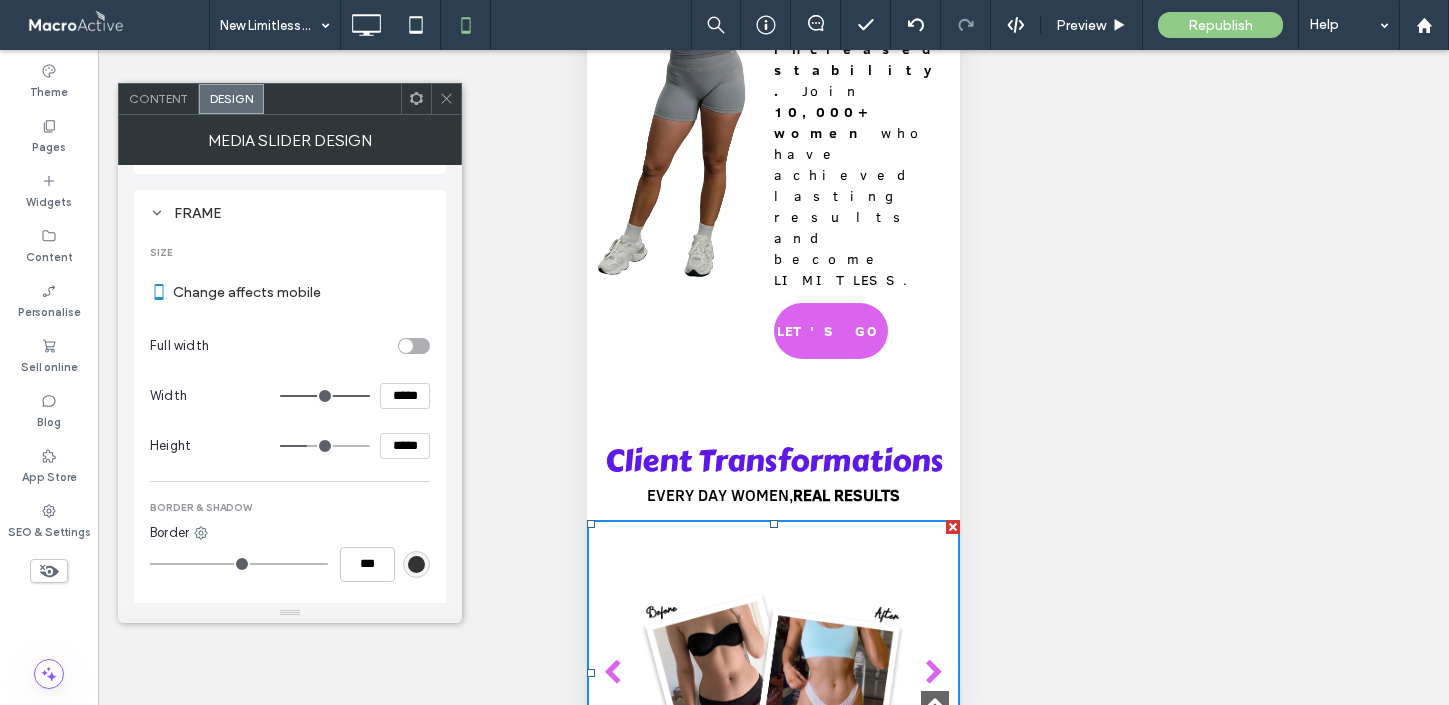 scroll, scrollTop: 552, scrollLeft: 0, axis: vertical 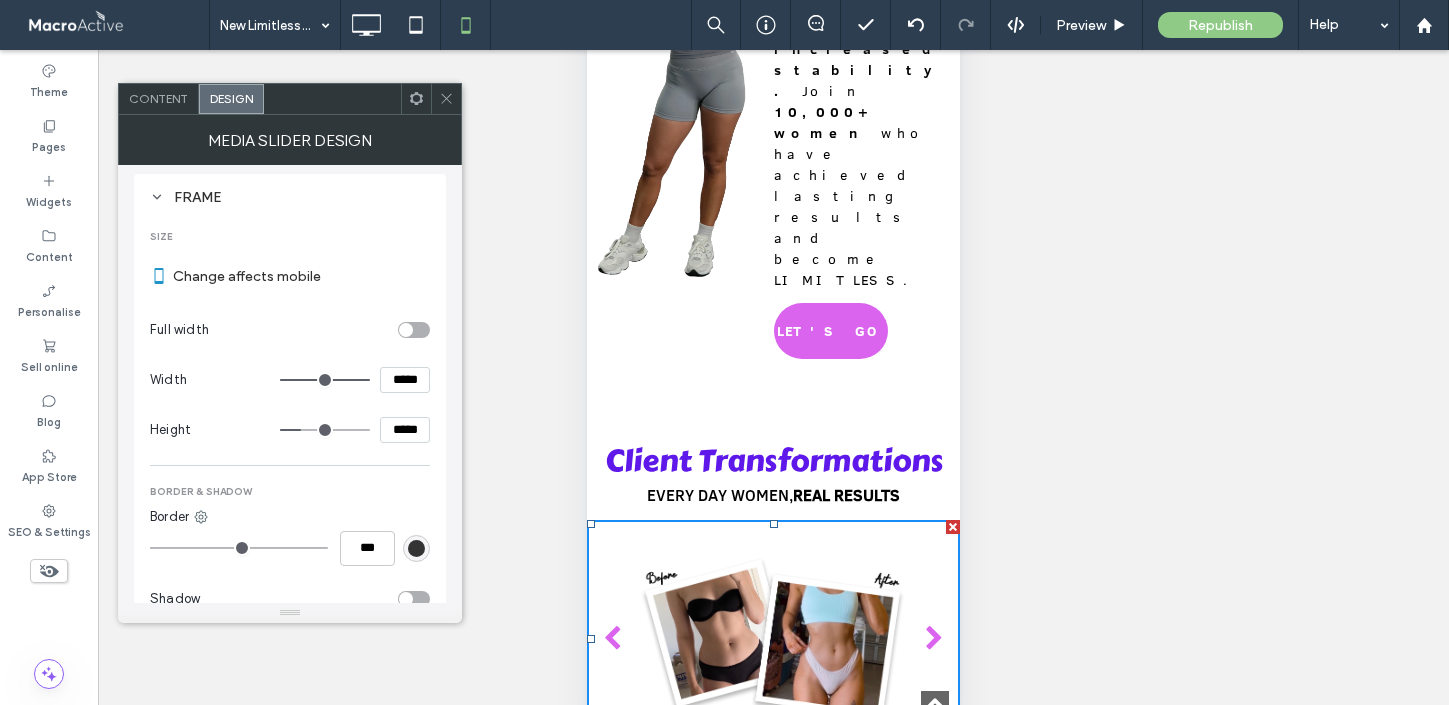 drag, startPoint x: 310, startPoint y: 432, endPoint x: 305, endPoint y: 446, distance: 14.866069 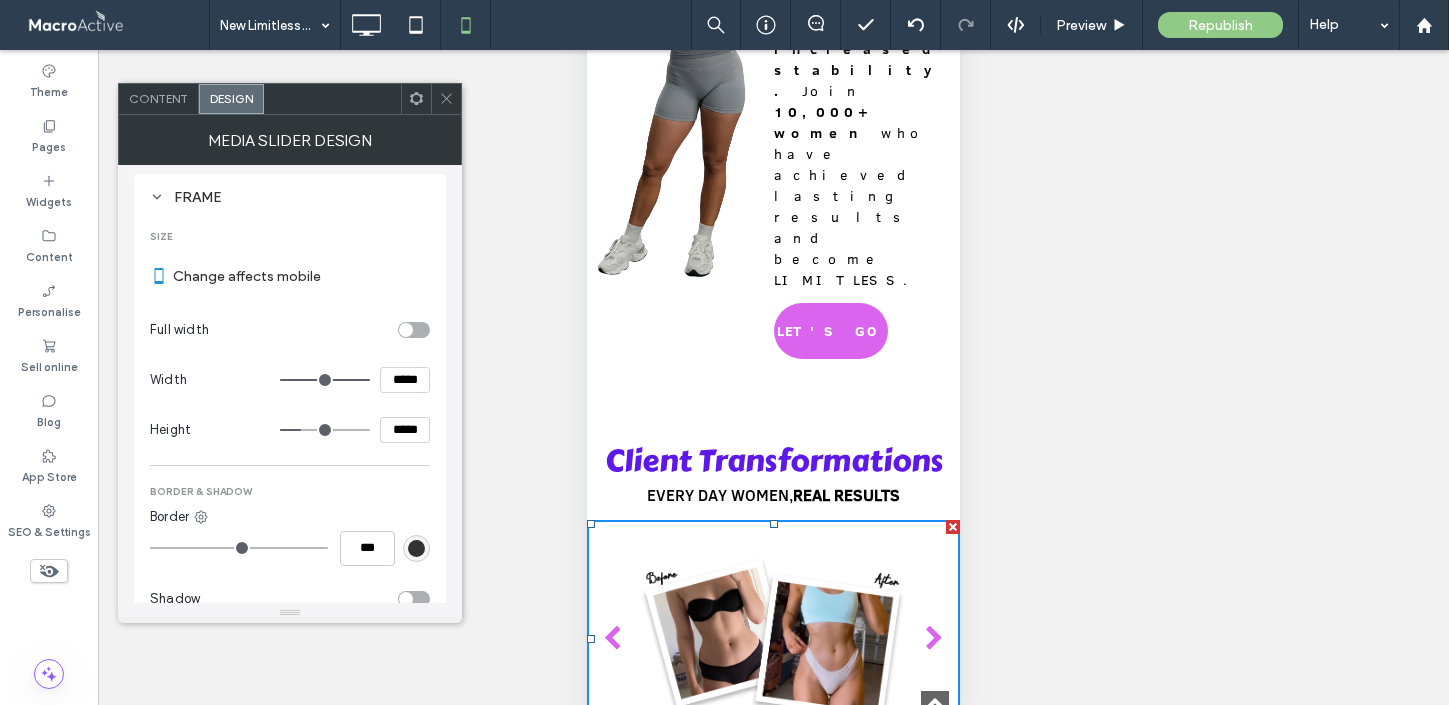 click at bounding box center (325, 430) 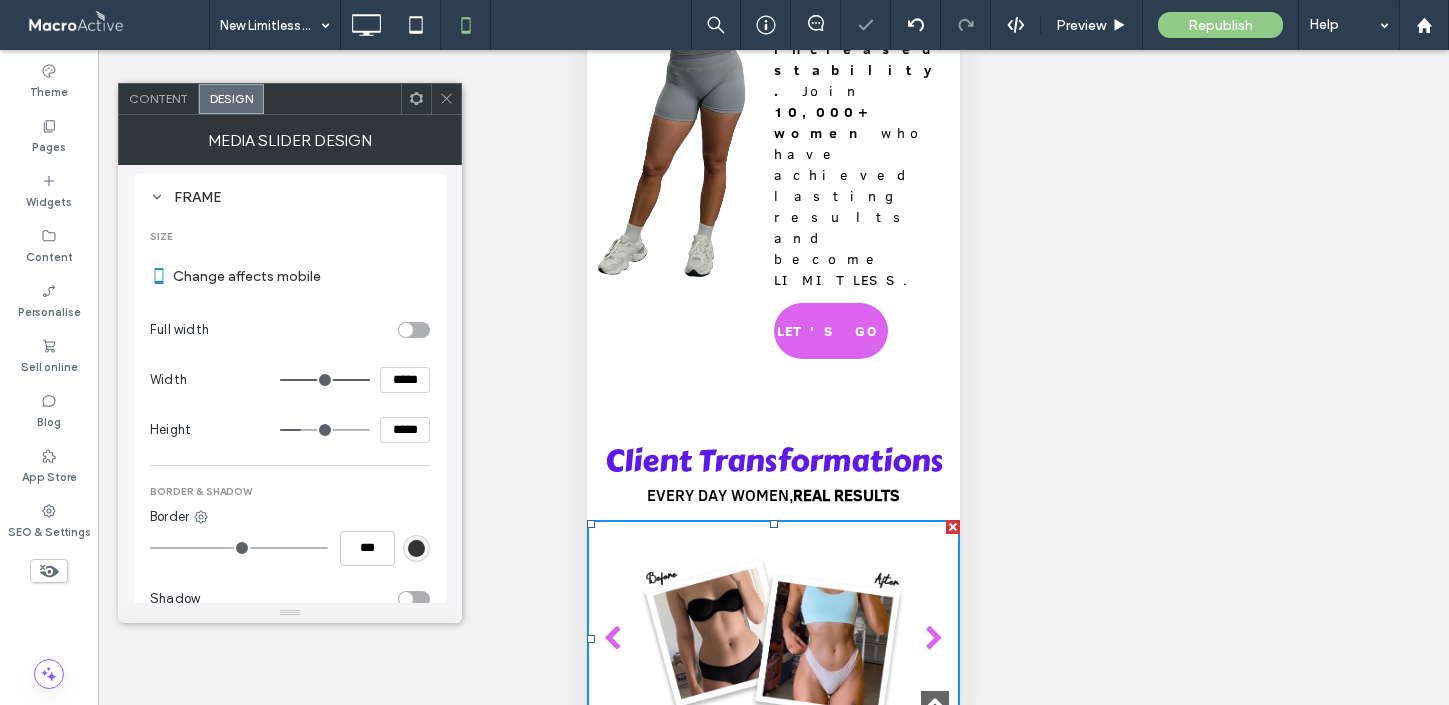 drag, startPoint x: 362, startPoint y: 381, endPoint x: 380, endPoint y: 381, distance: 18 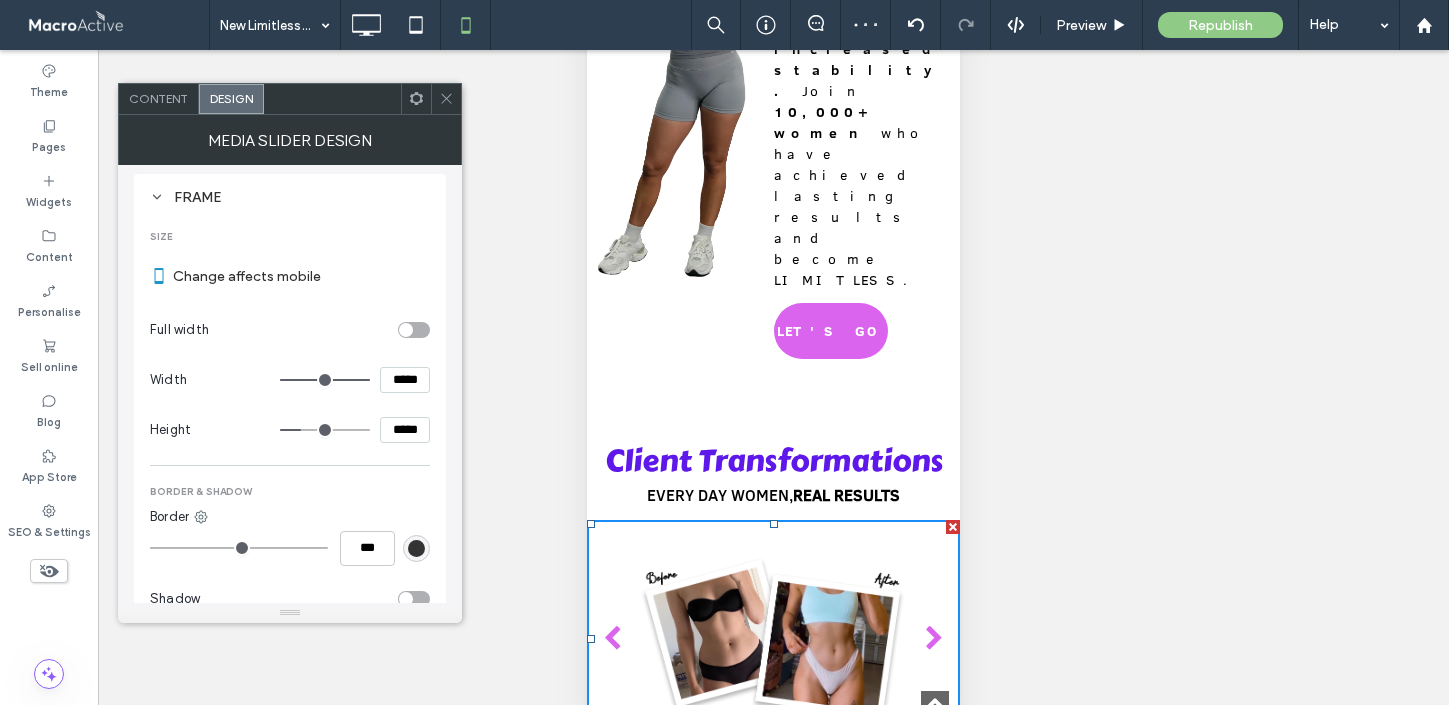 click at bounding box center [414, 330] 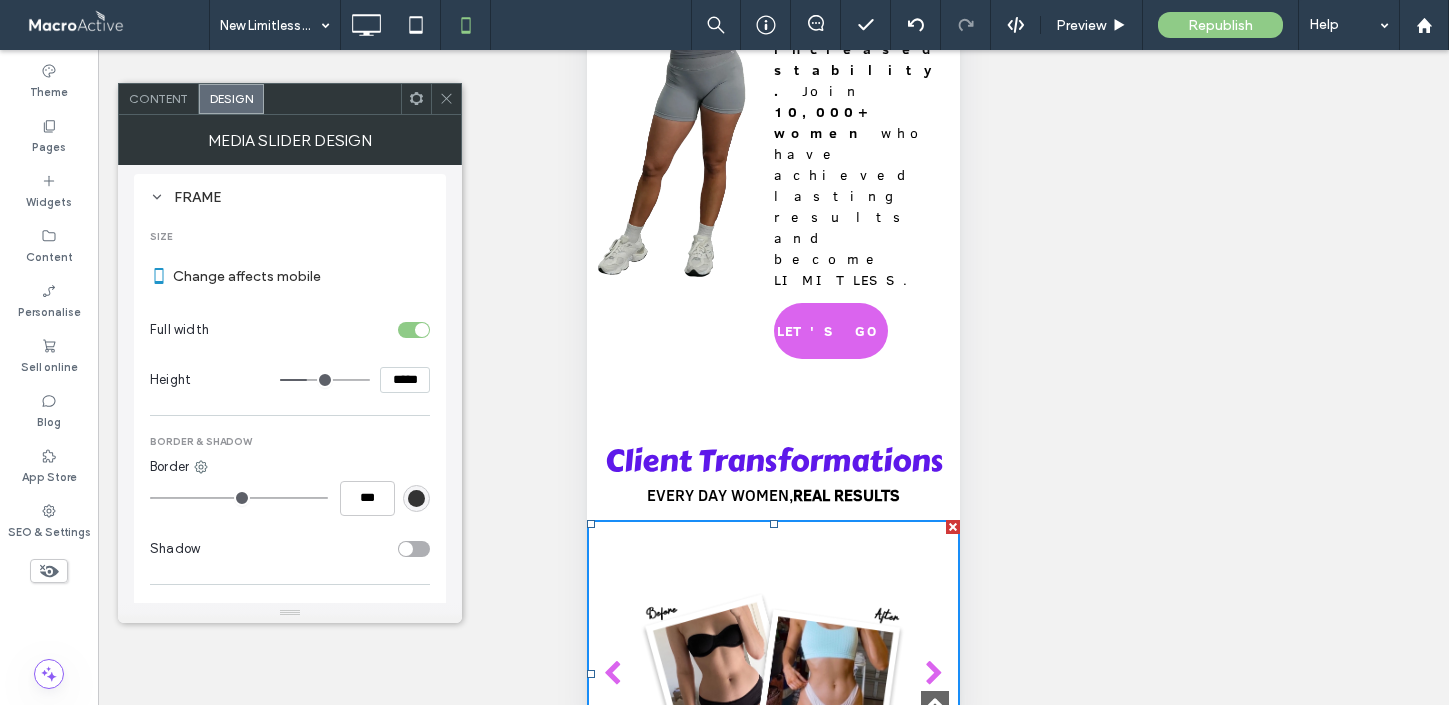 click at bounding box center [325, 380] 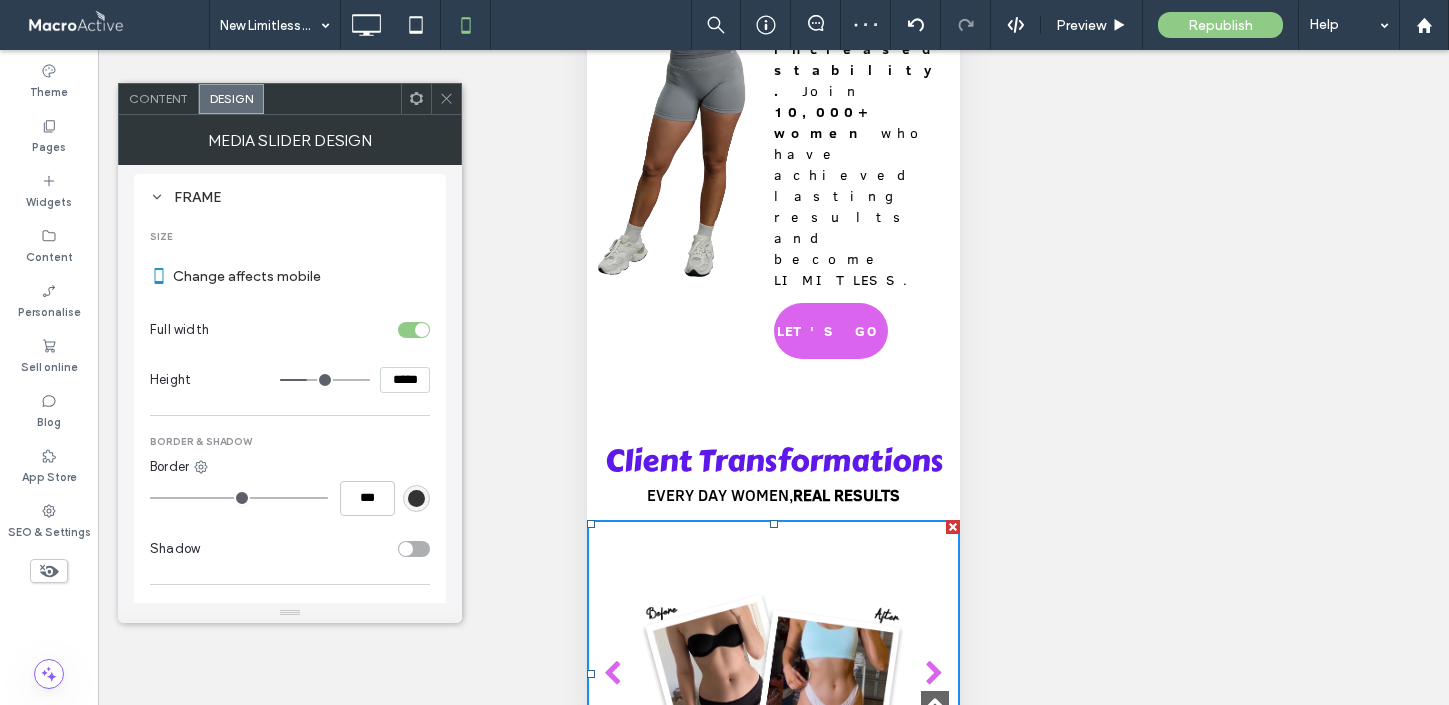 click on "Change affects mobile" at bounding box center (301, 276) 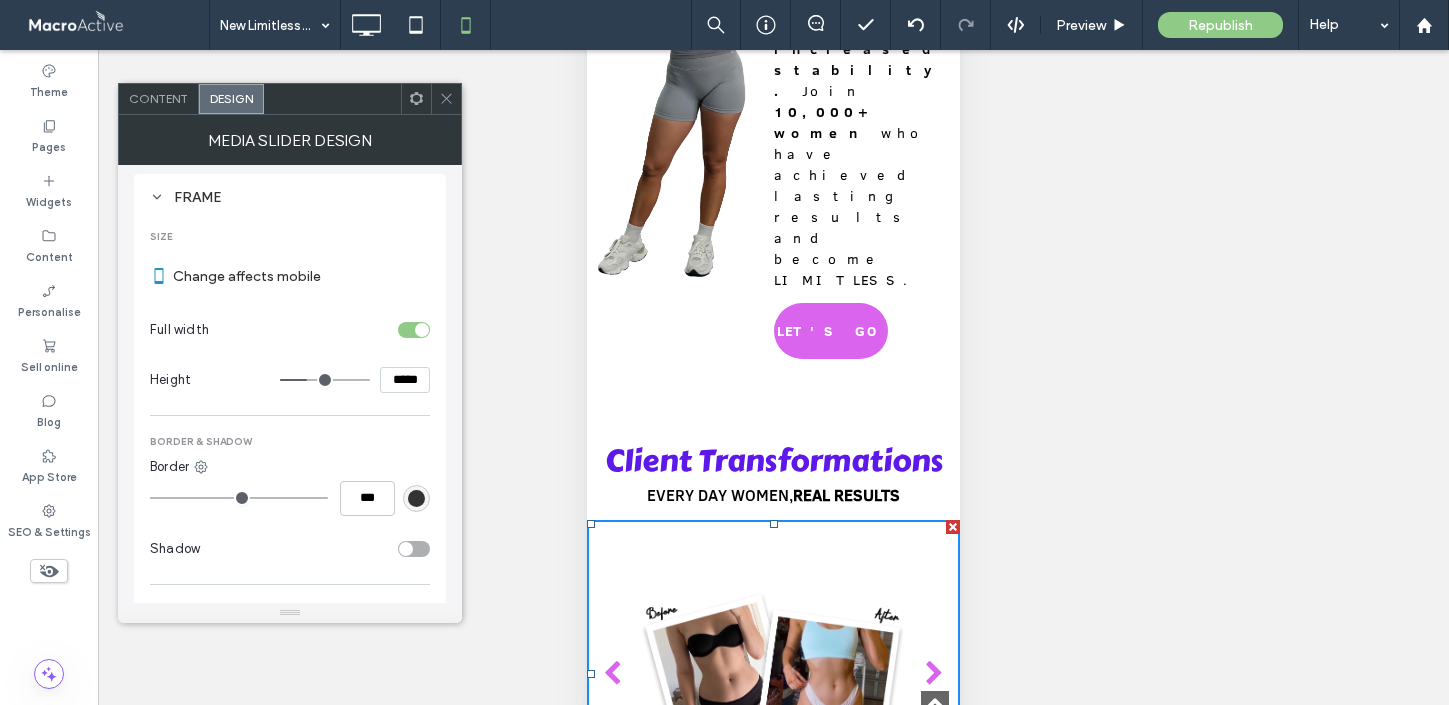 click at bounding box center [422, 330] 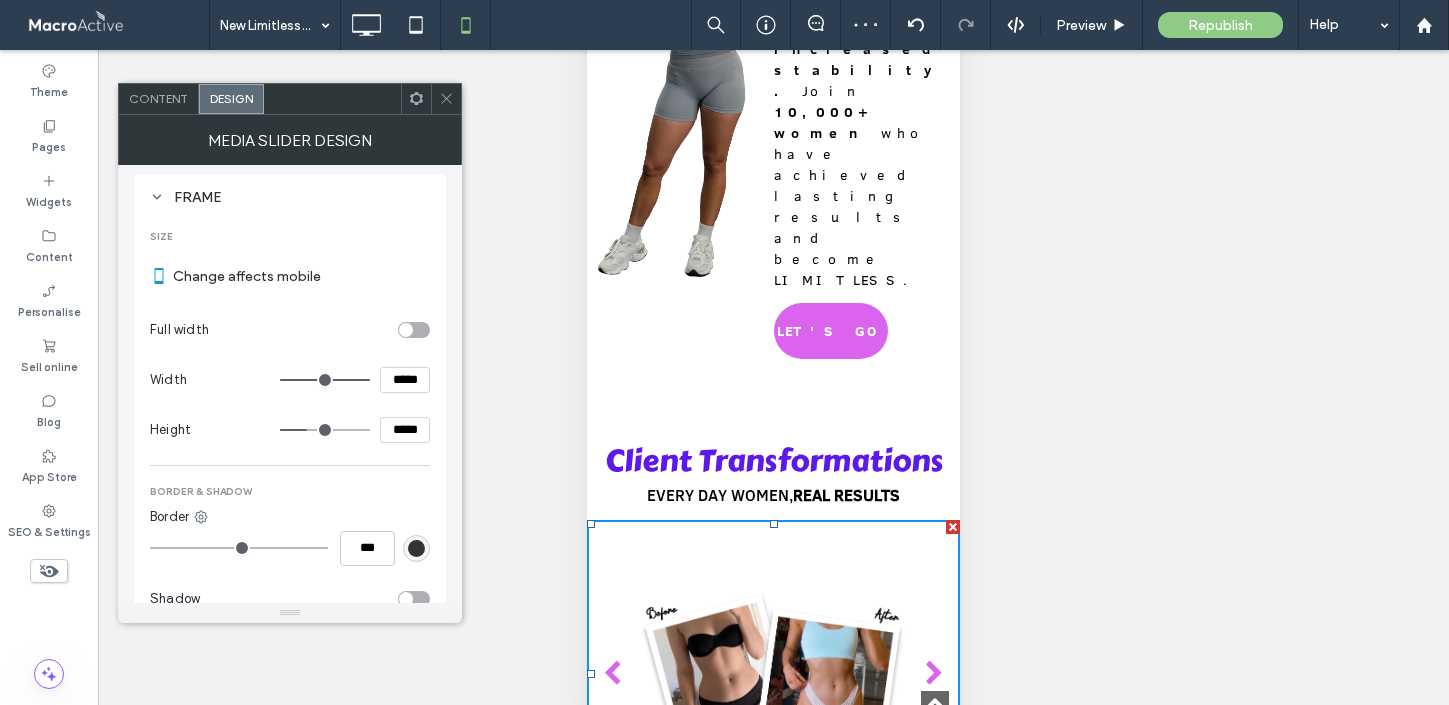 drag, startPoint x: 362, startPoint y: 380, endPoint x: 380, endPoint y: 380, distance: 18 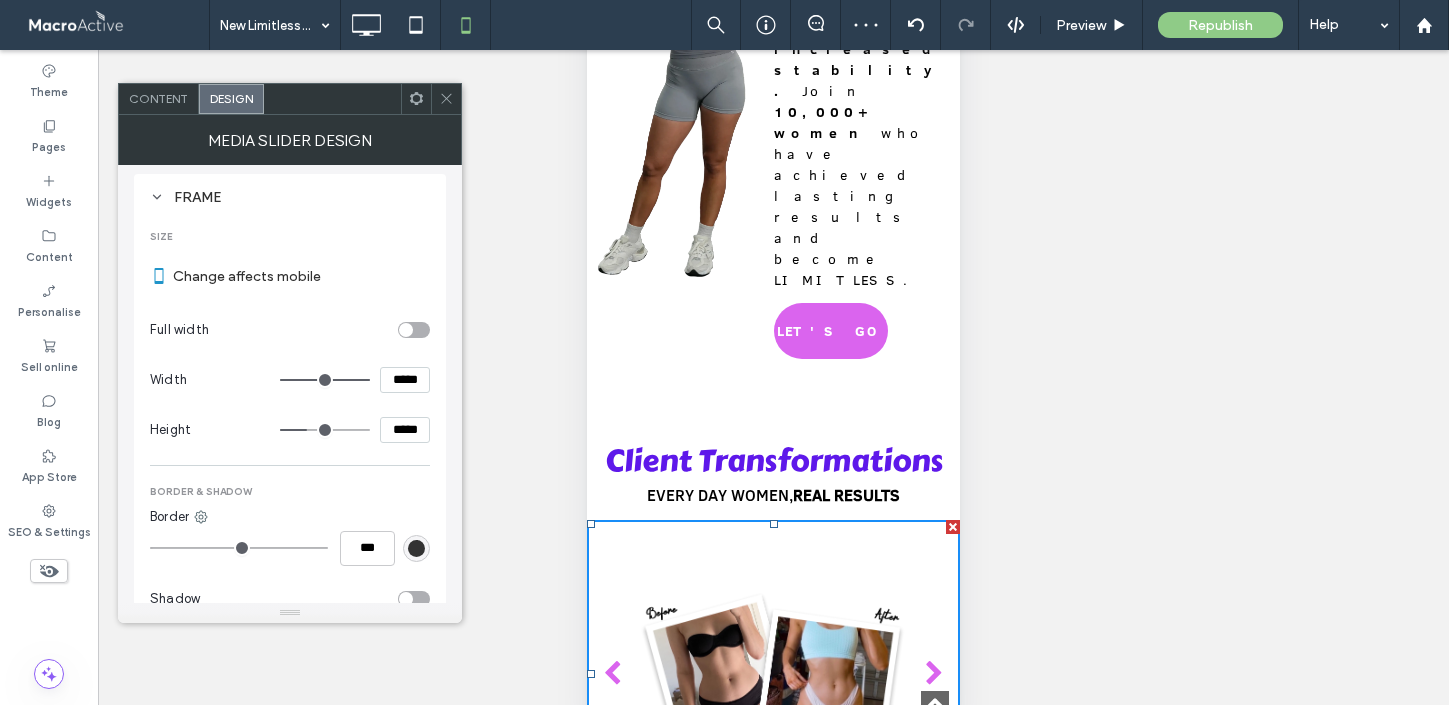 click at bounding box center [325, 380] 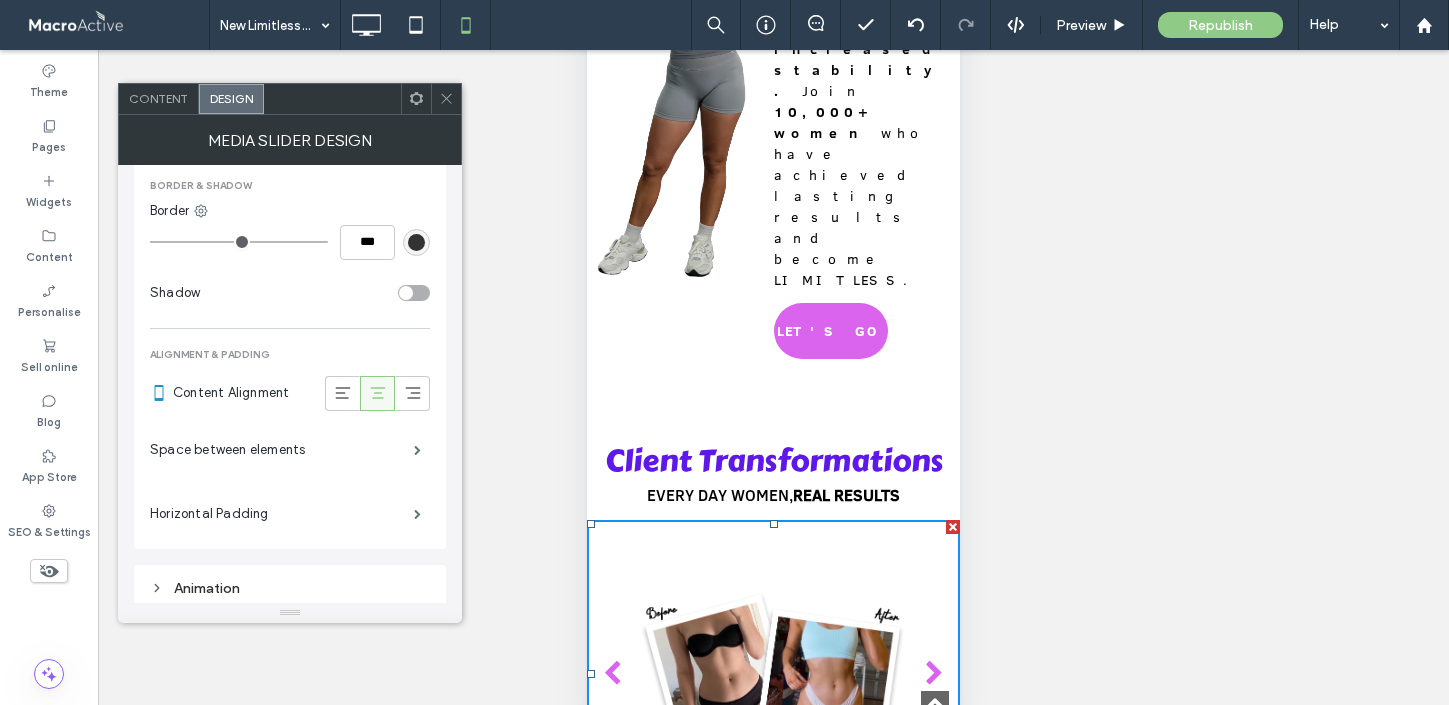 scroll, scrollTop: 871, scrollLeft: 0, axis: vertical 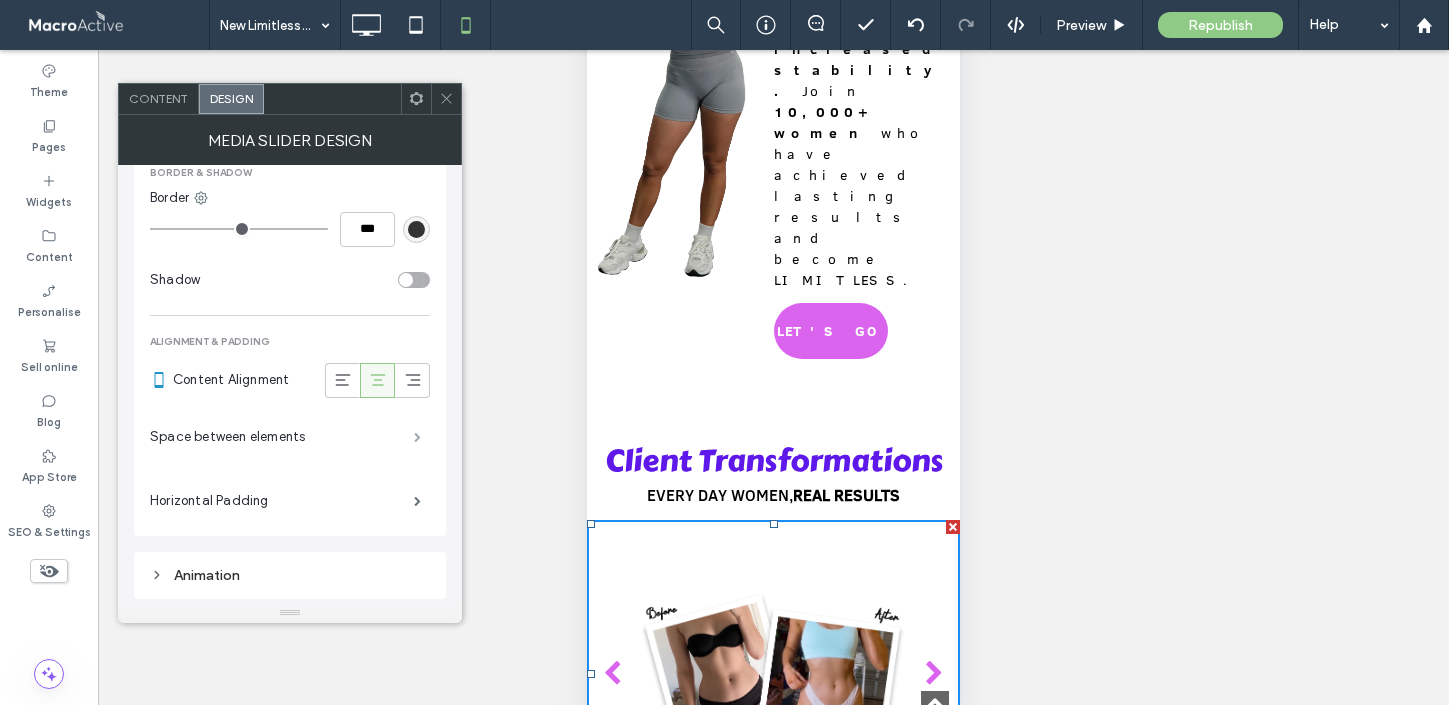 click at bounding box center [417, 437] 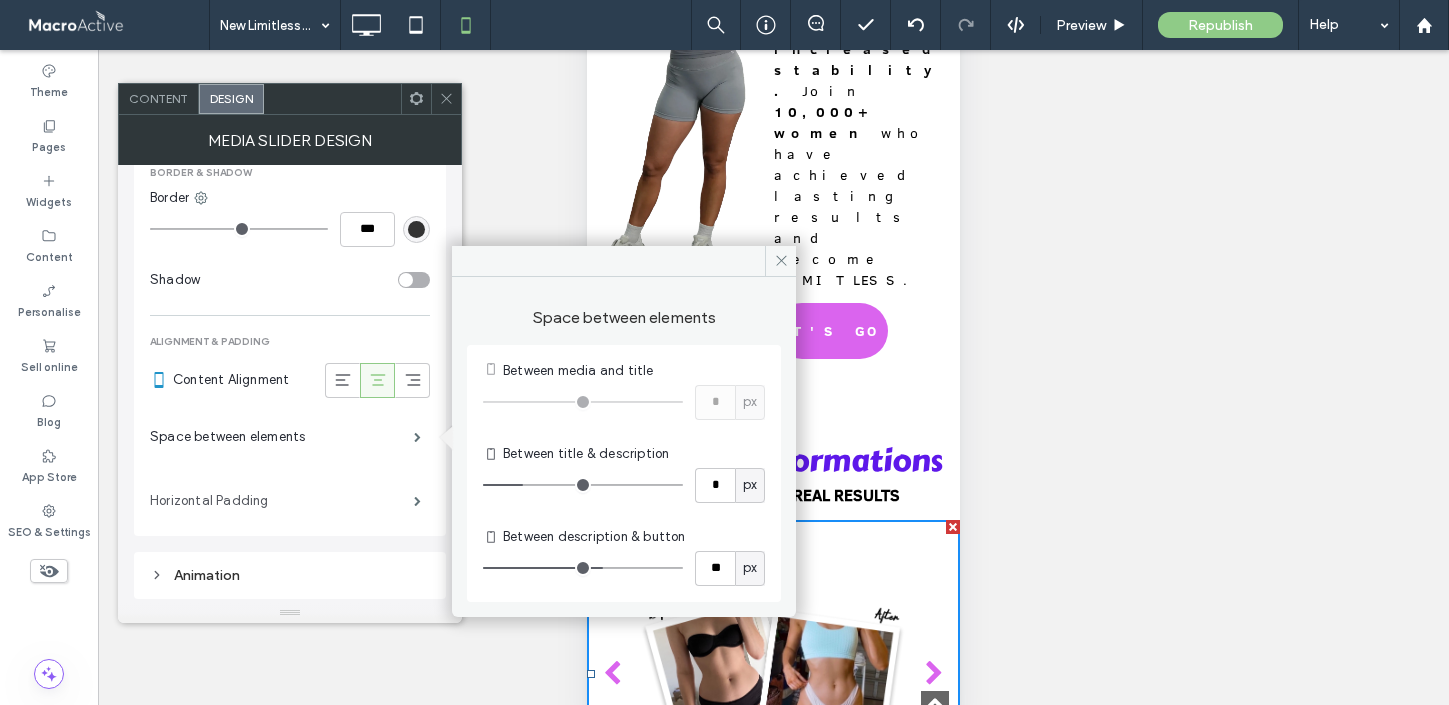 click on "Horizontal Padding" at bounding box center (282, 501) 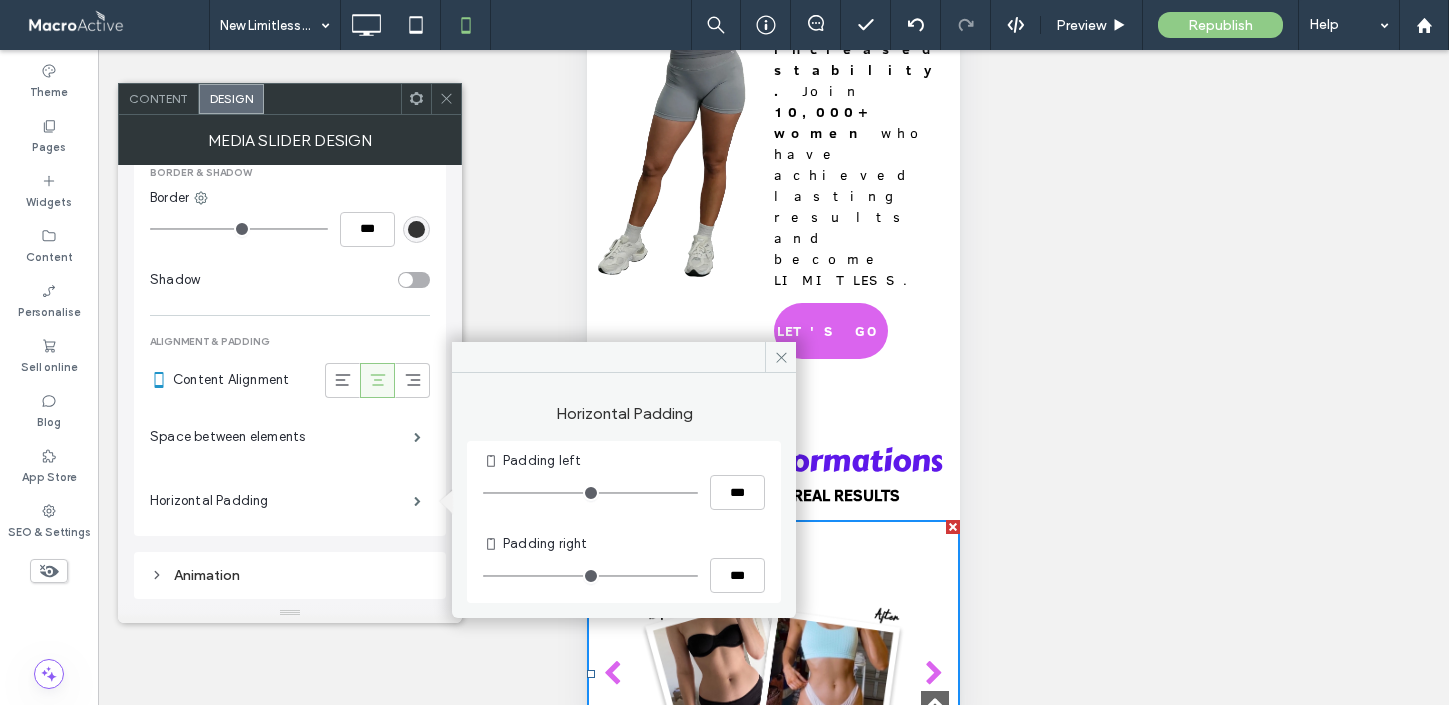 click at bounding box center (590, 493) 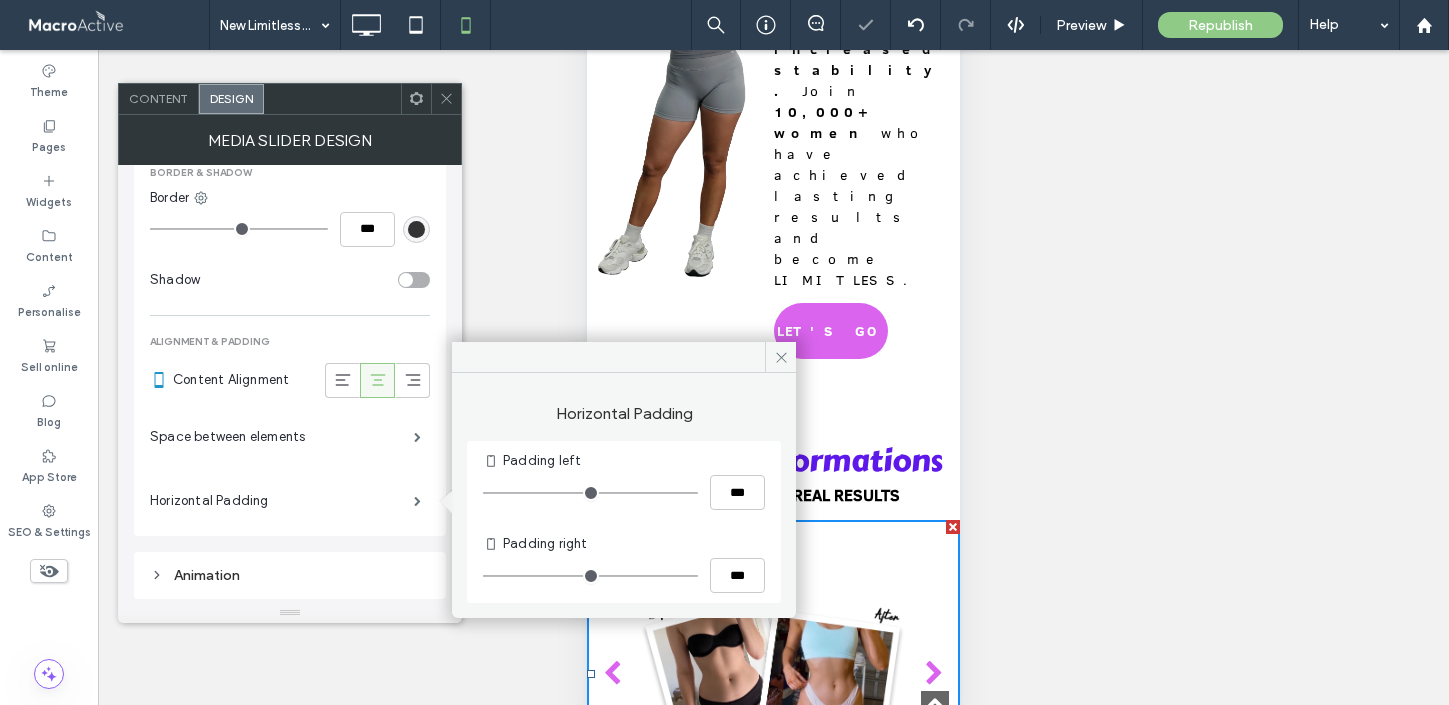 click 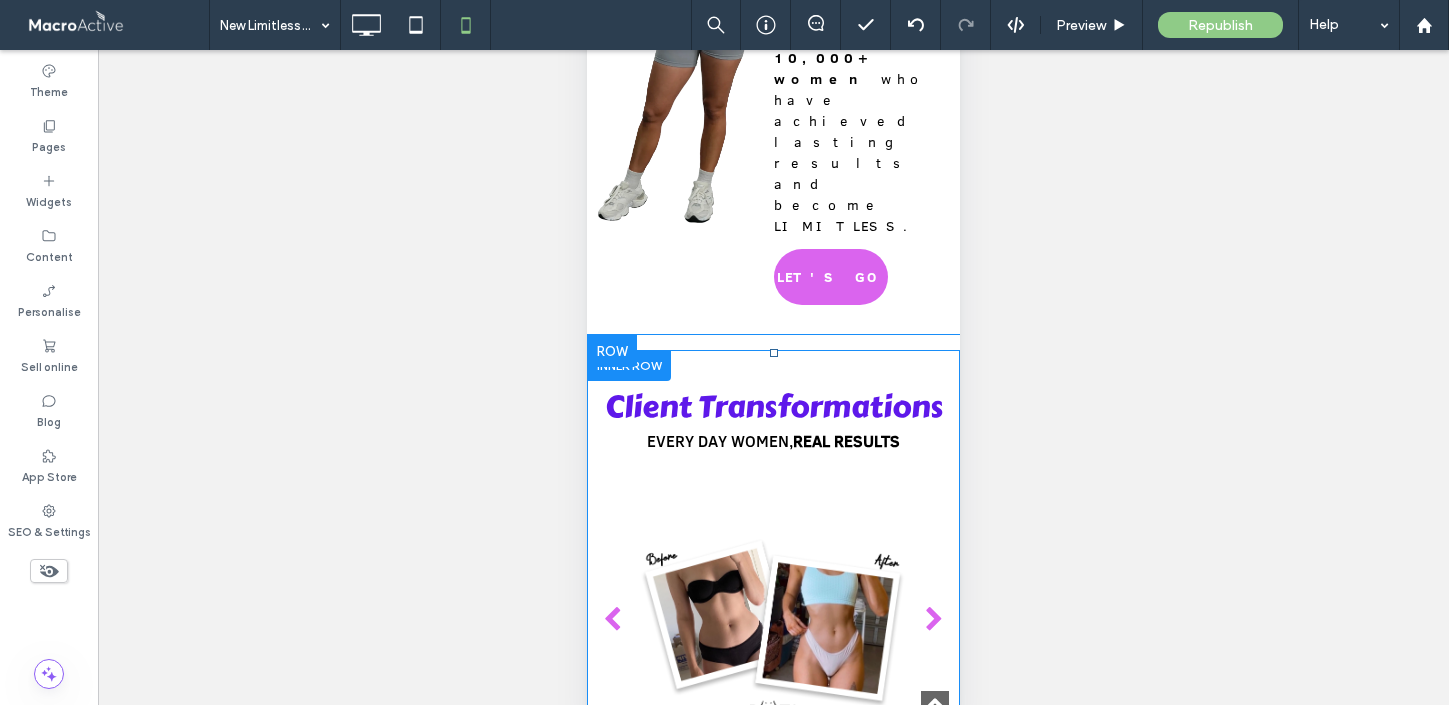 scroll, scrollTop: 793, scrollLeft: 0, axis: vertical 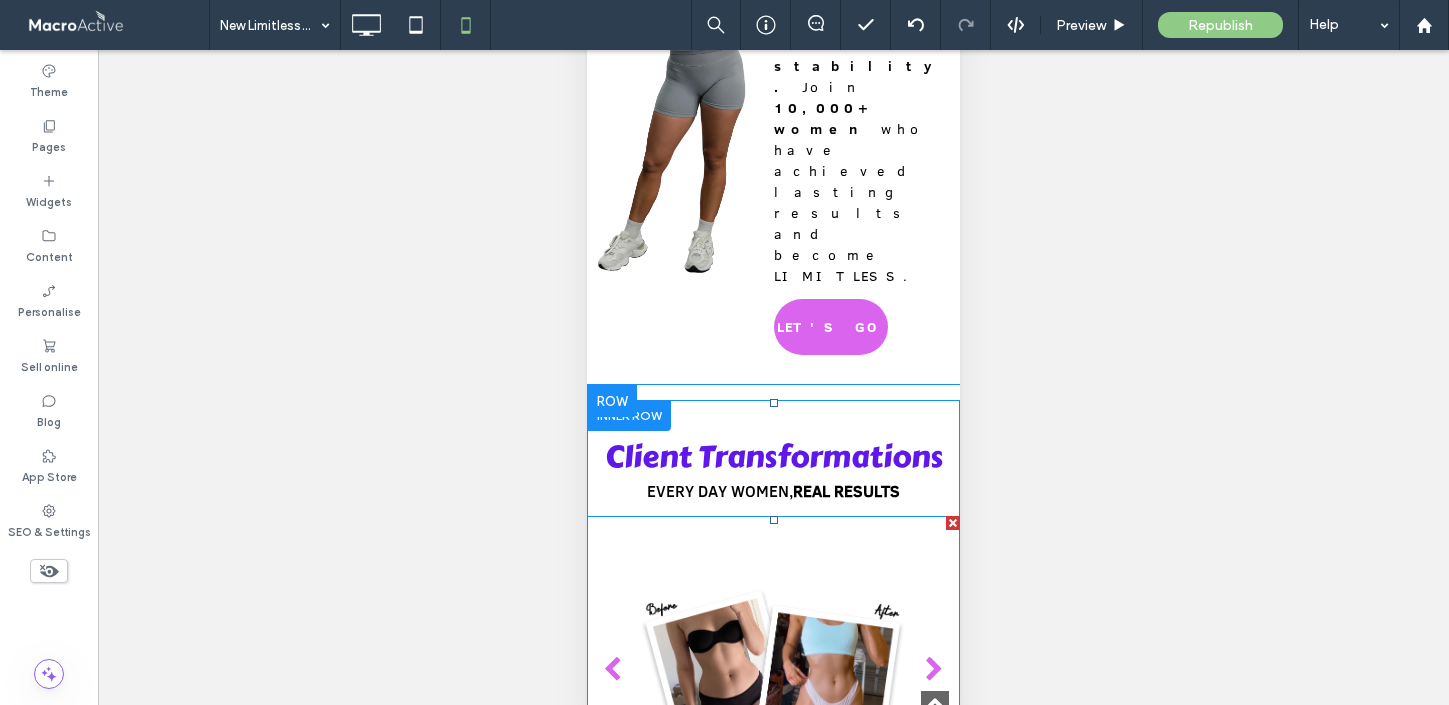 click at bounding box center (774, 670) 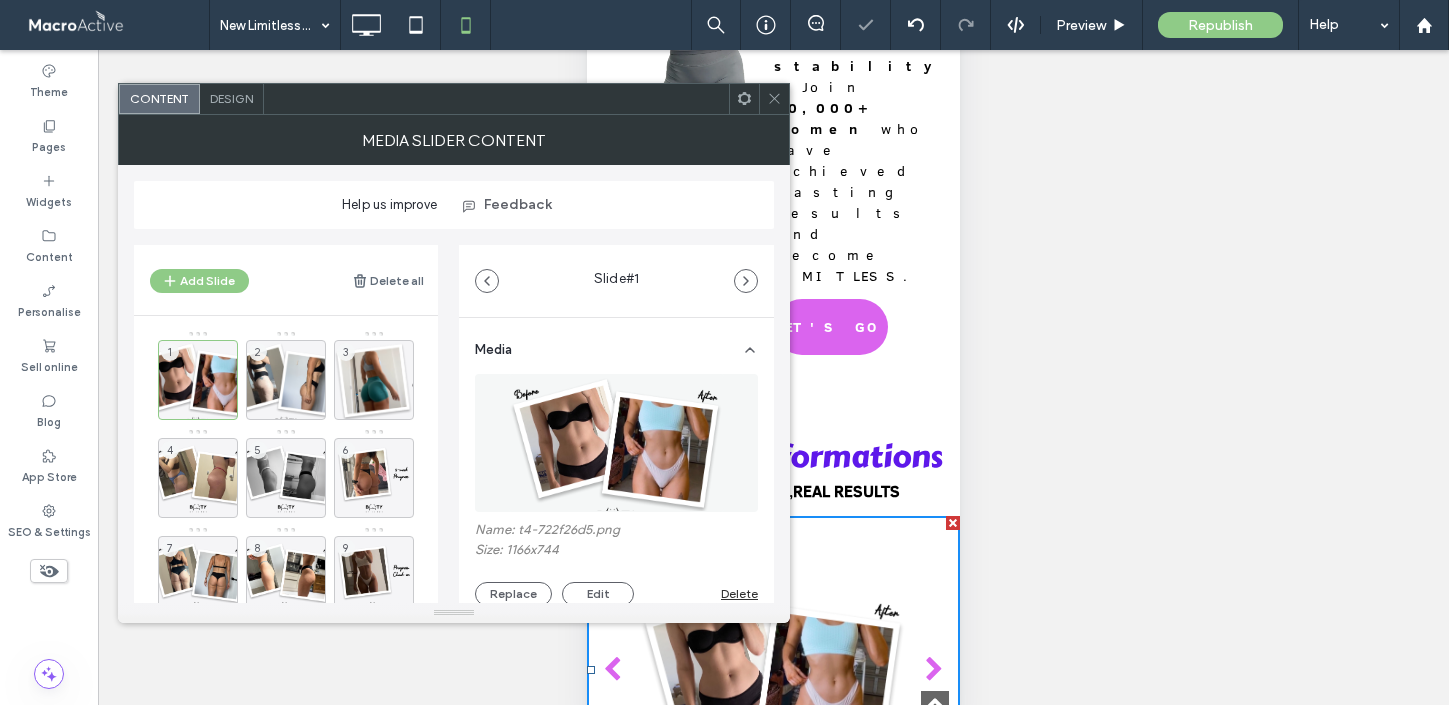 click on "Design" at bounding box center (232, 99) 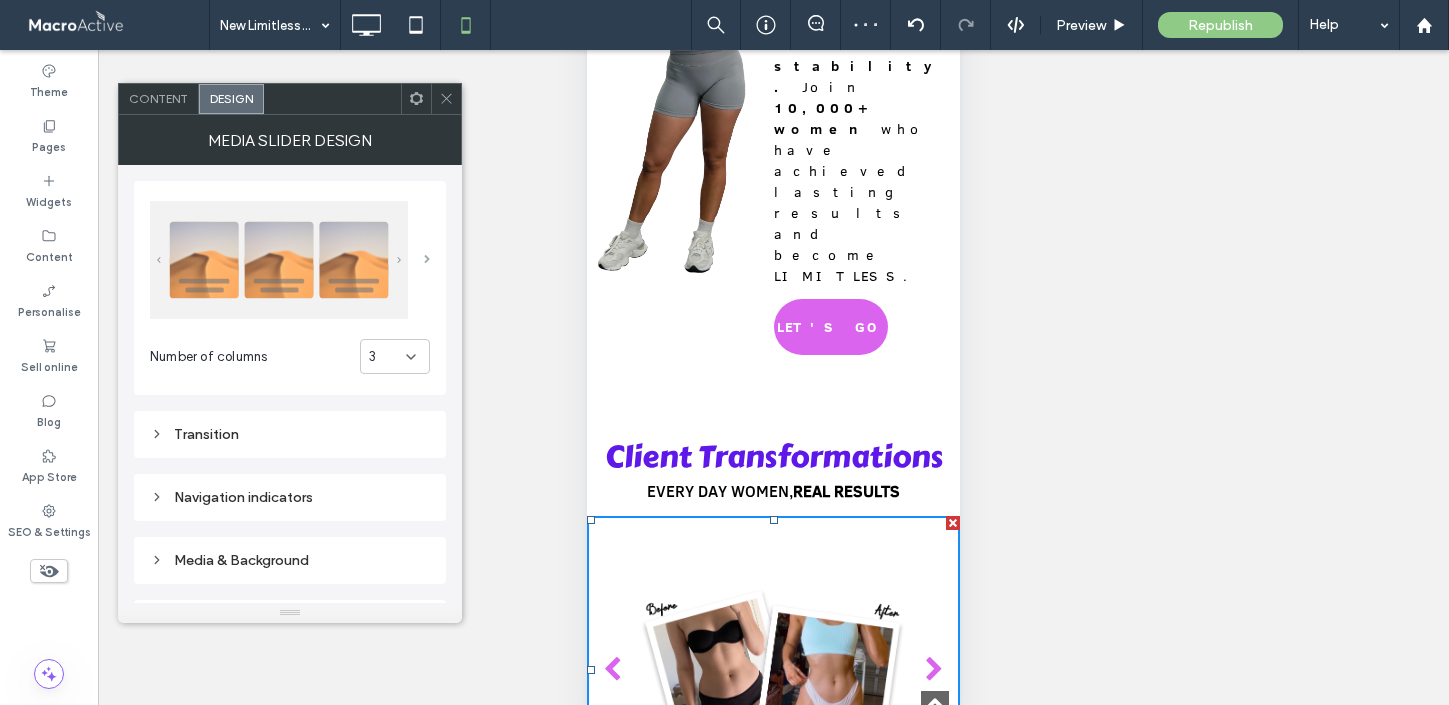 click at bounding box center [427, 259] 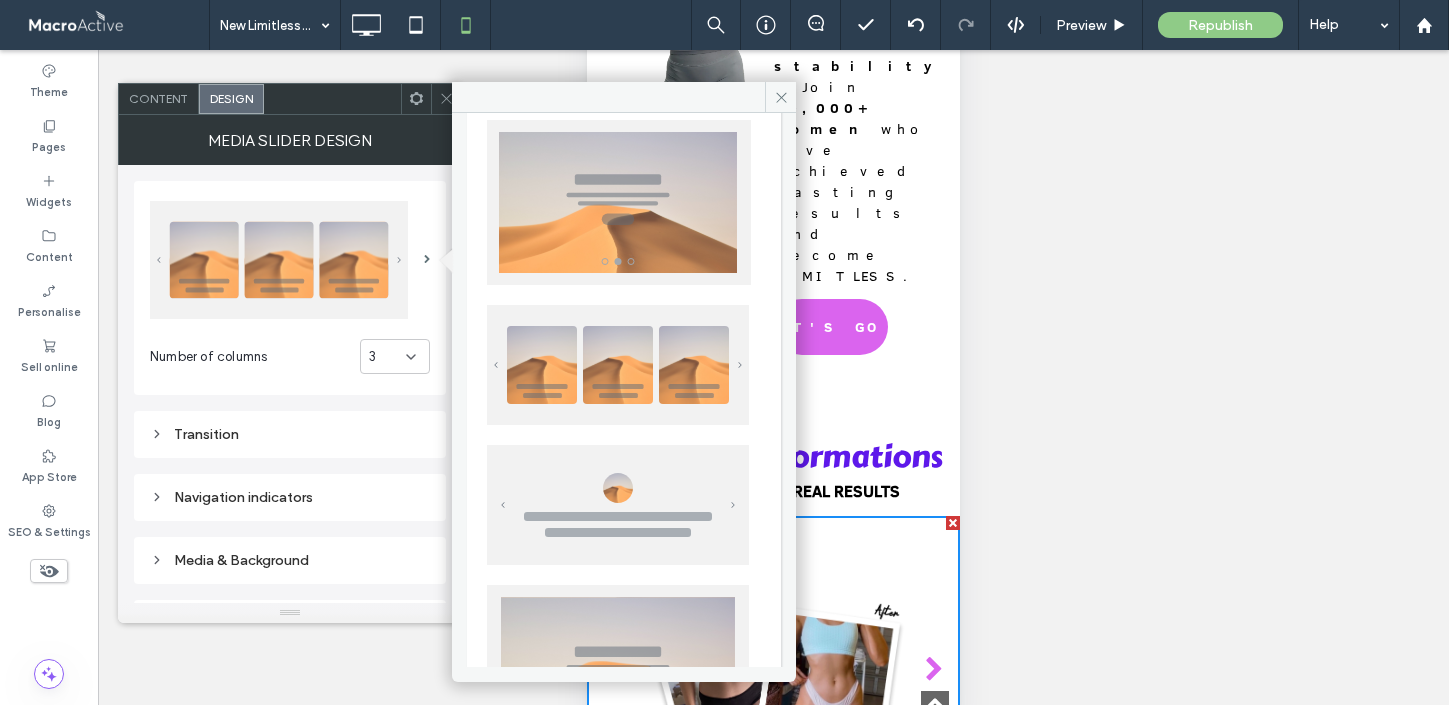 scroll, scrollTop: 0, scrollLeft: 0, axis: both 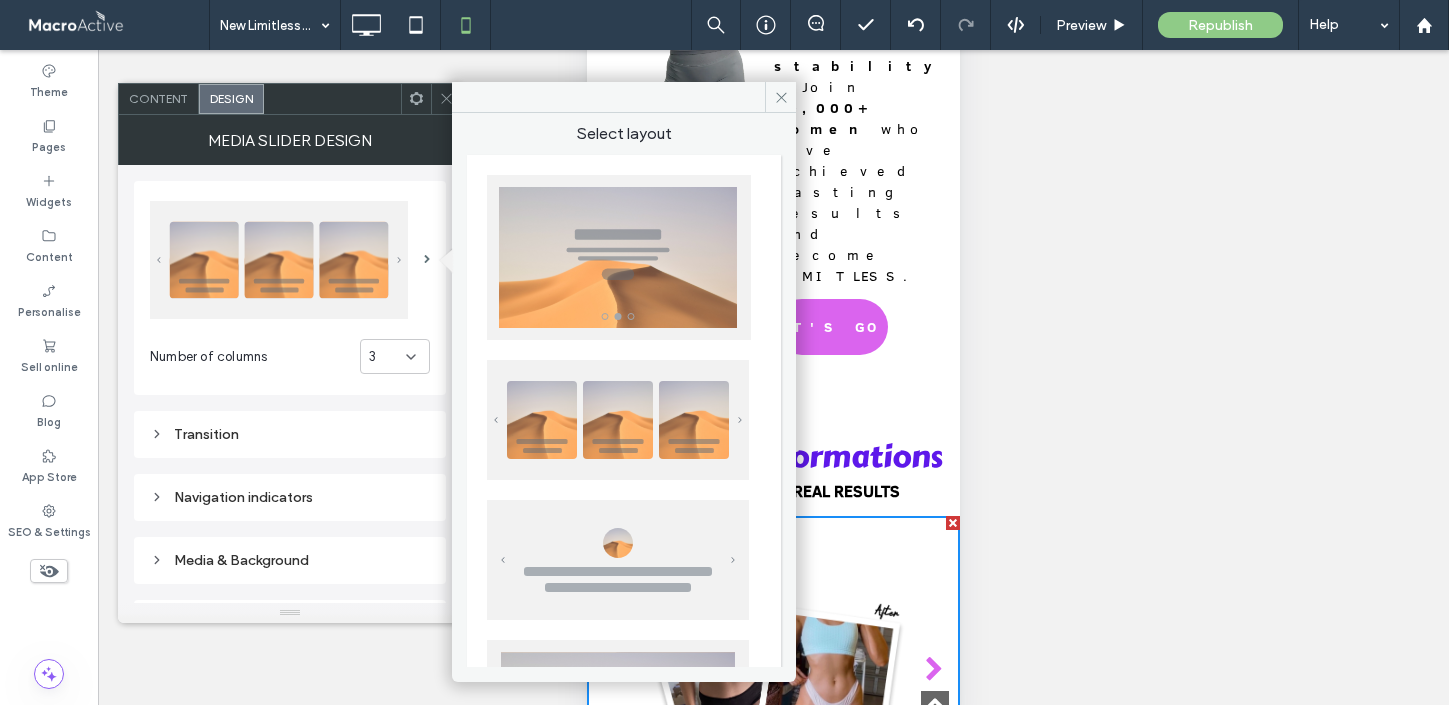 click at bounding box center (619, 257) 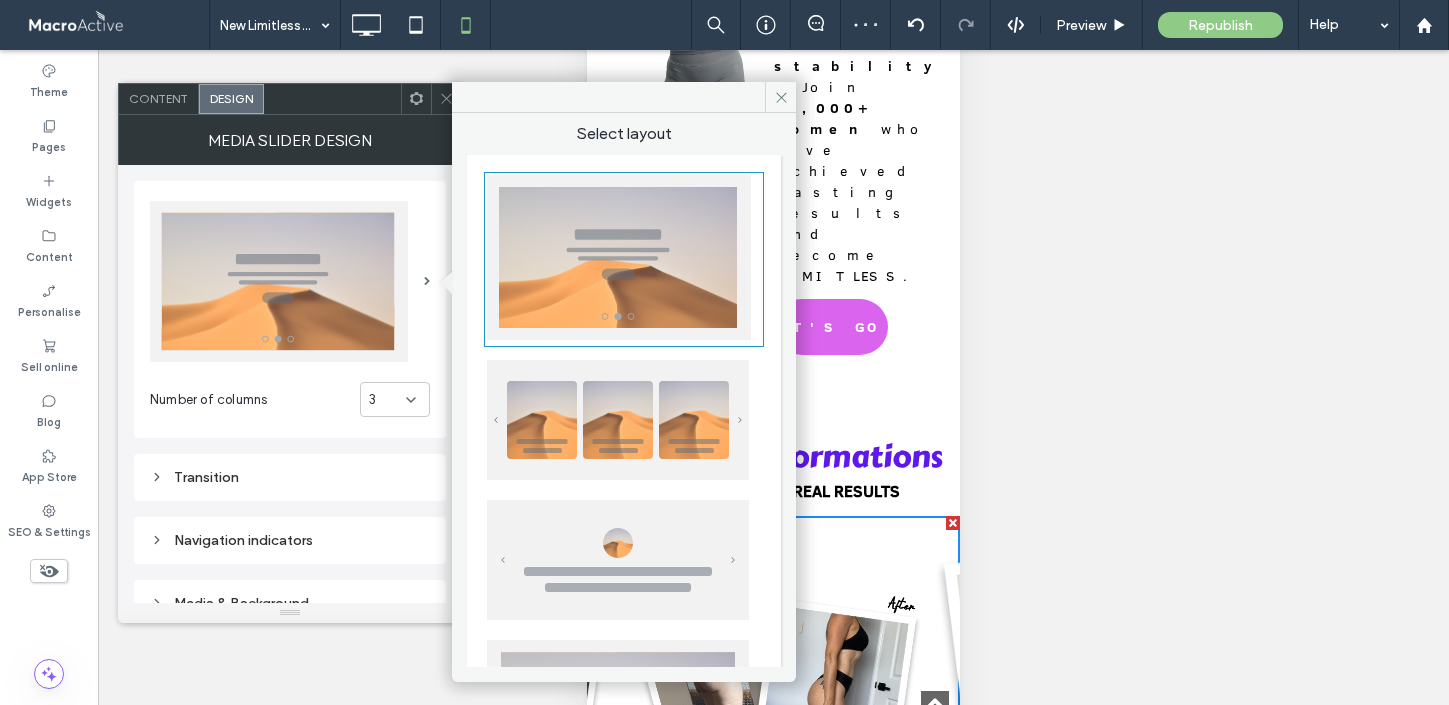click 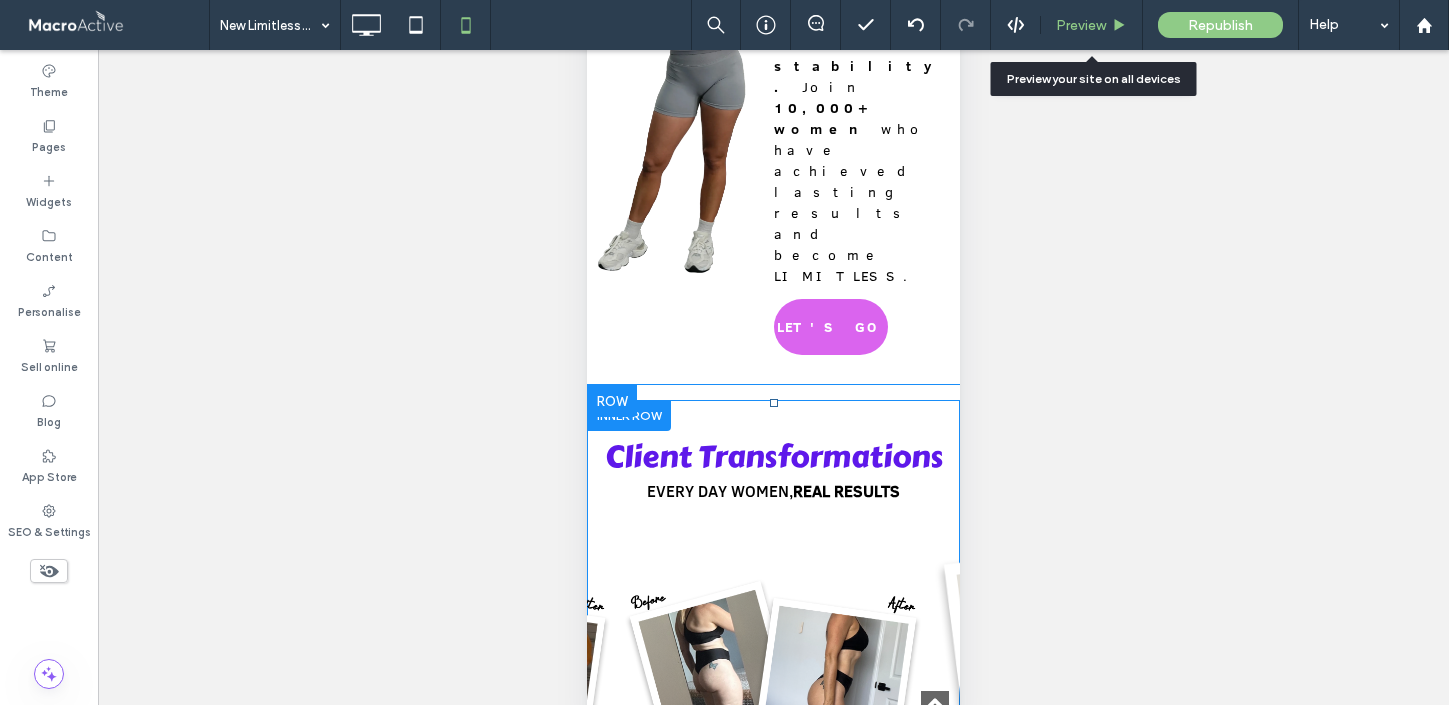 click on "Preview" at bounding box center [1092, 25] 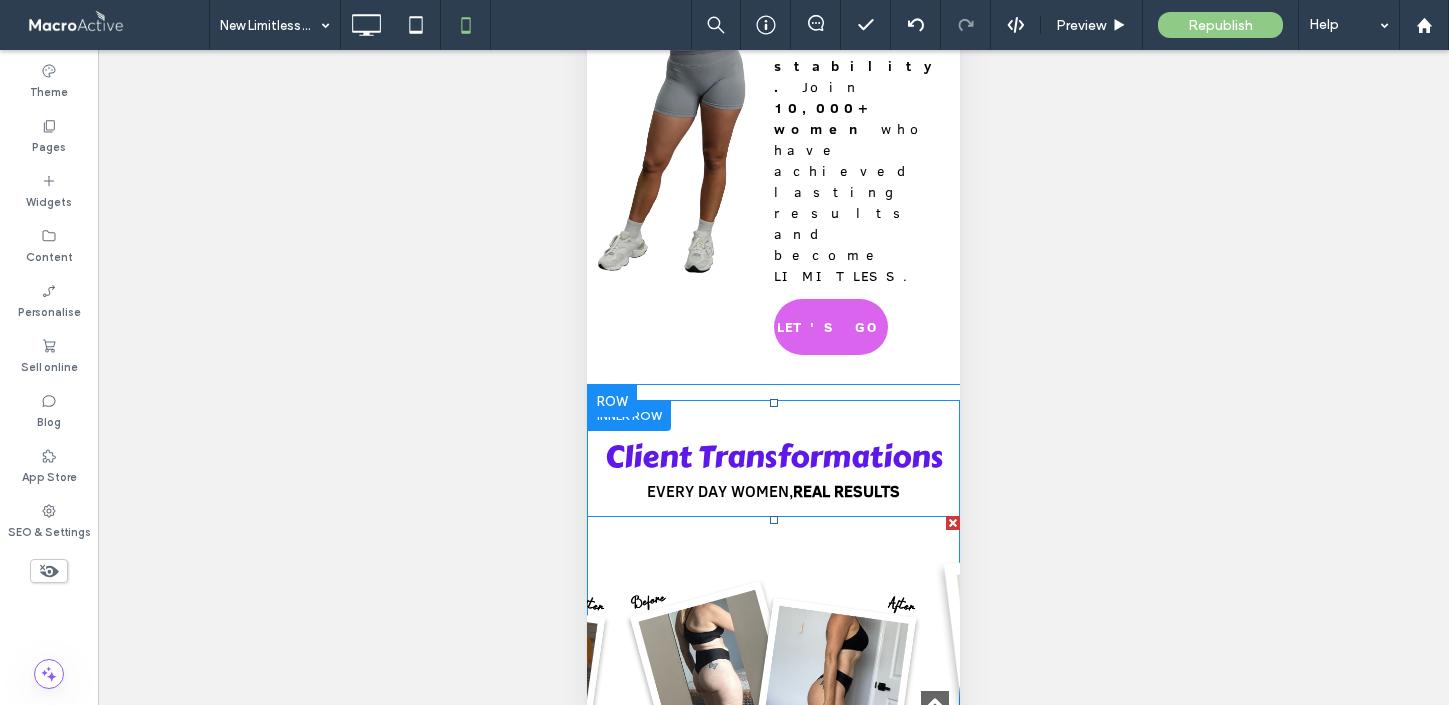 click at bounding box center (773, 652) 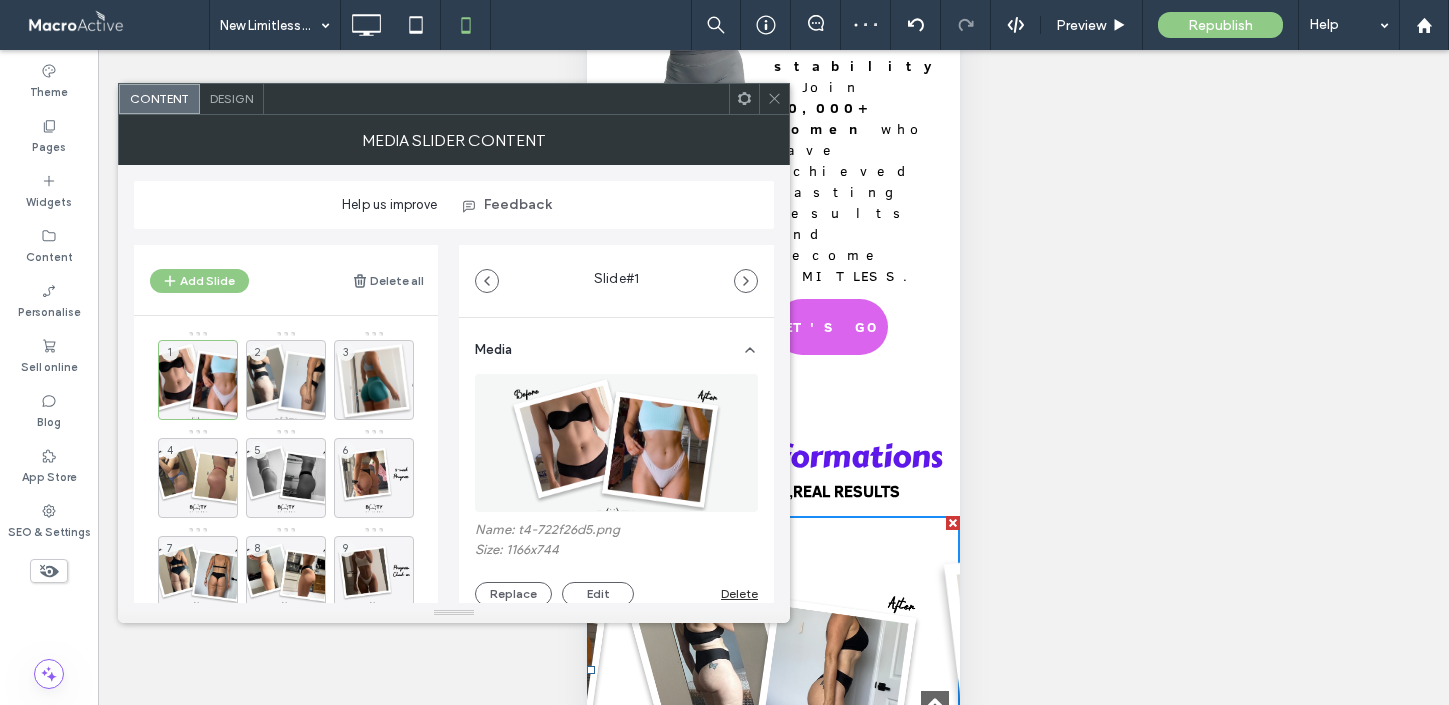 click 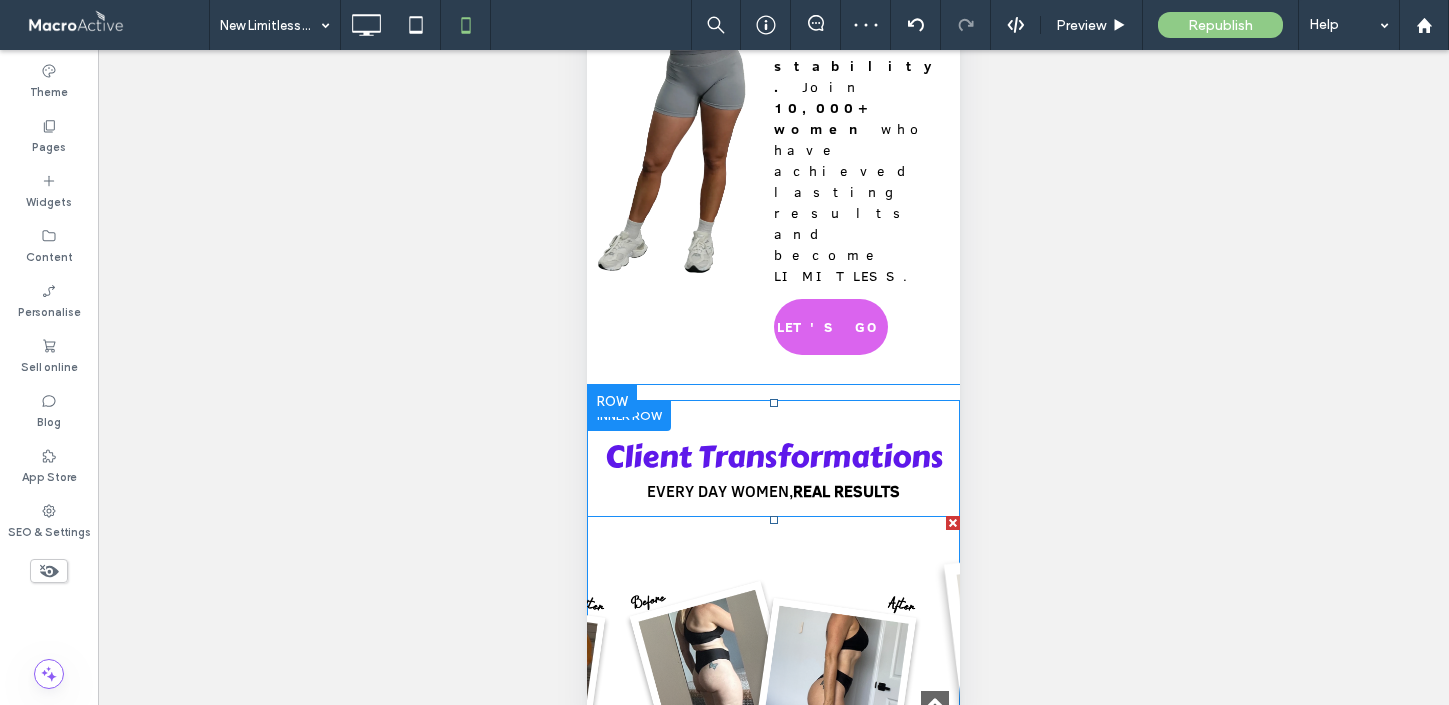 click at bounding box center [773, 796] 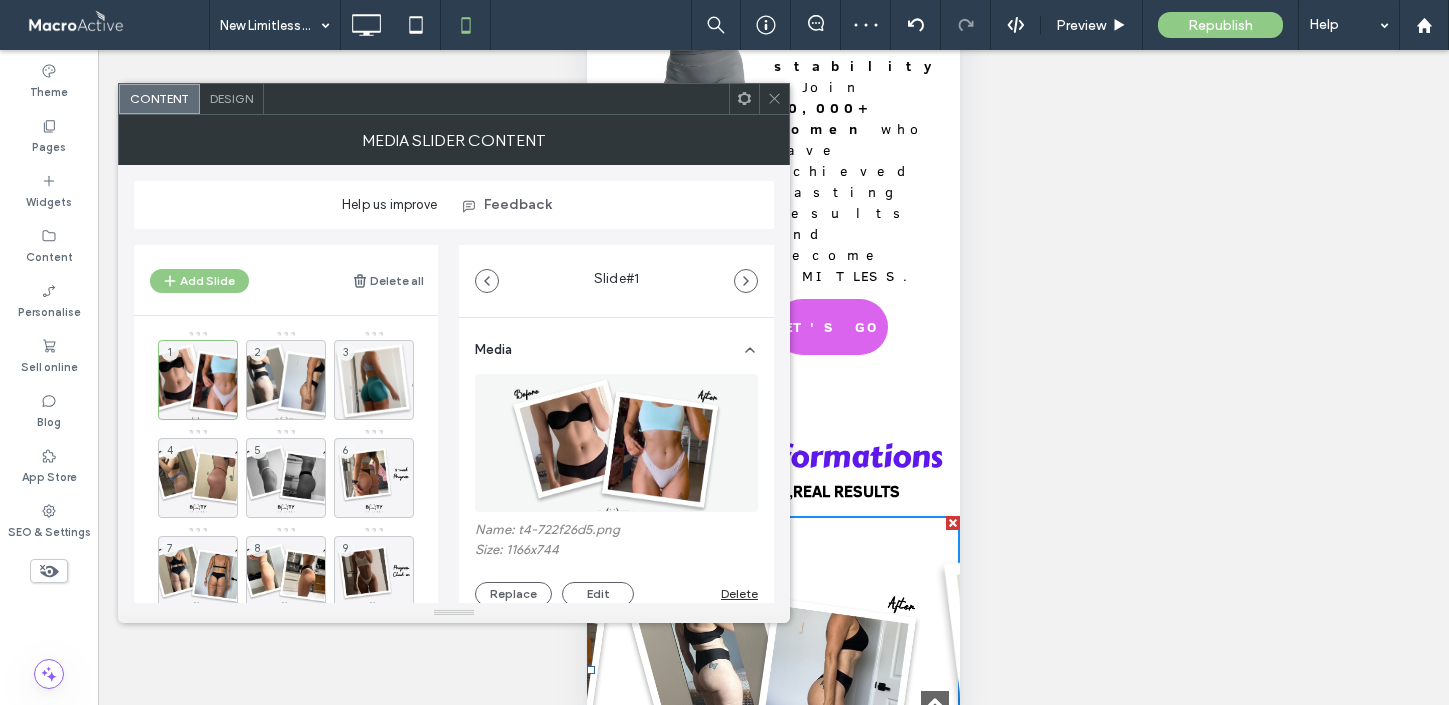 click 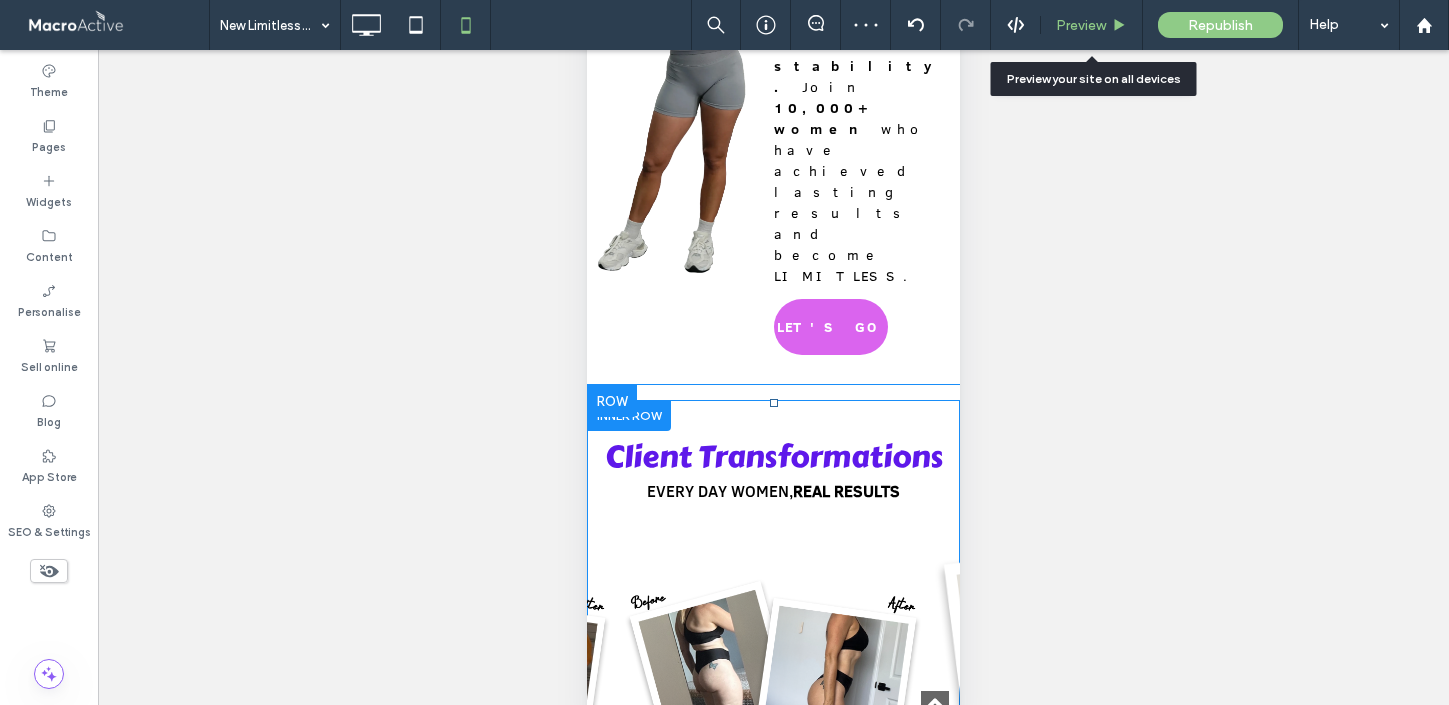 click on "Preview" at bounding box center (1092, 25) 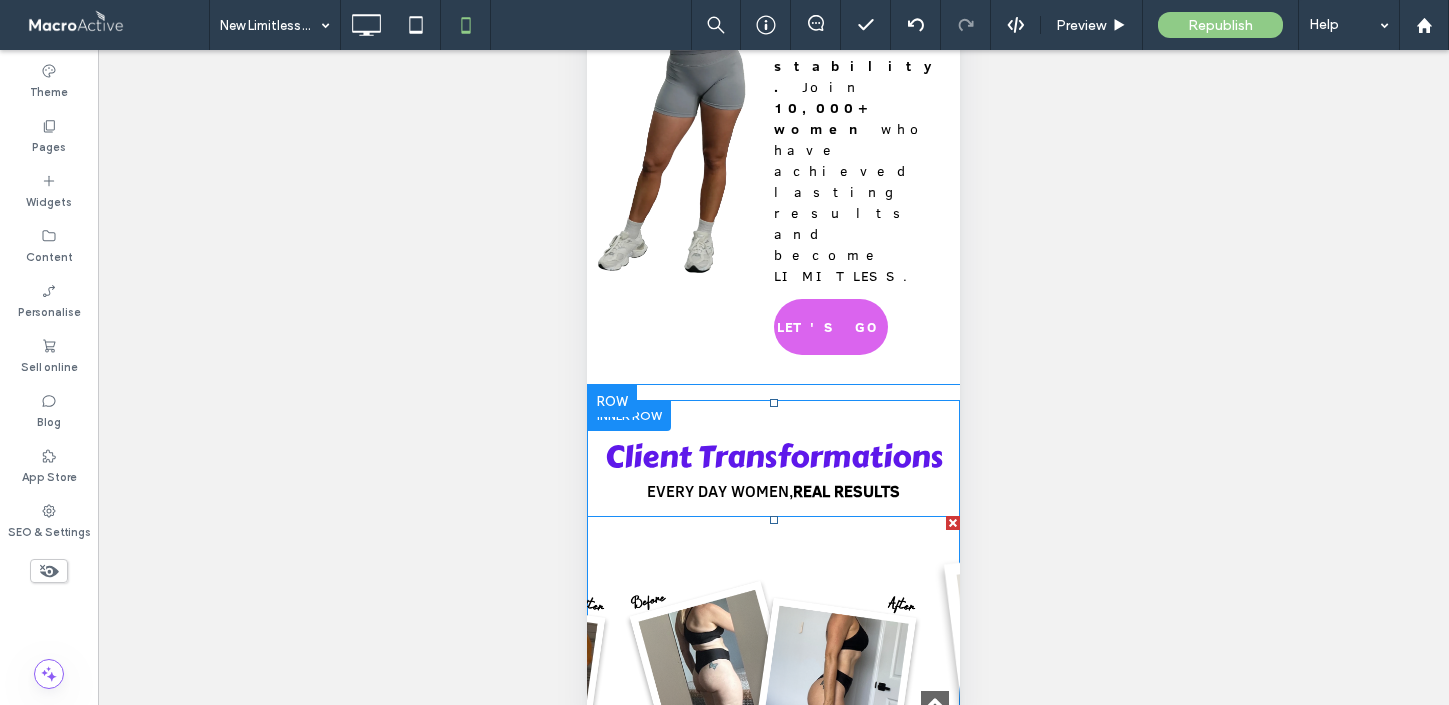drag, startPoint x: 847, startPoint y: 472, endPoint x: 706, endPoint y: 472, distance: 141 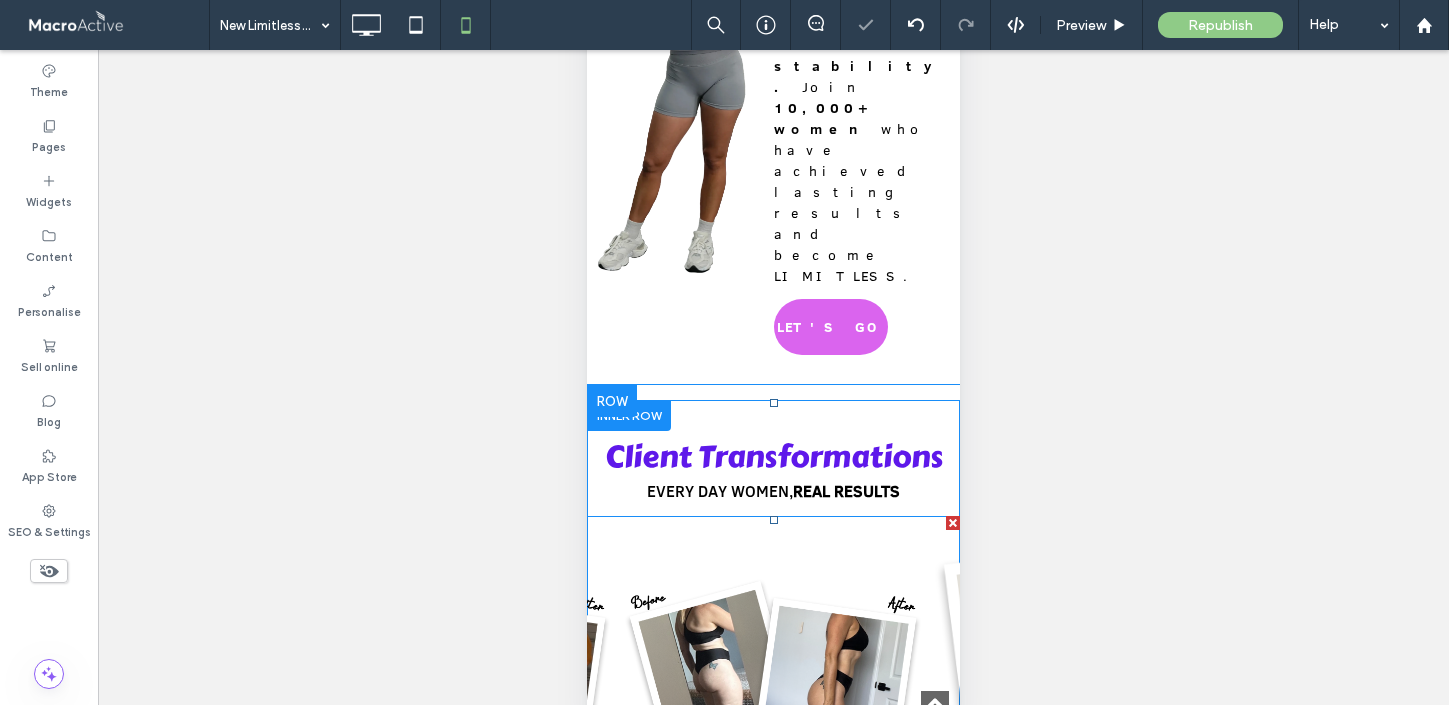 click at bounding box center [742, 796] 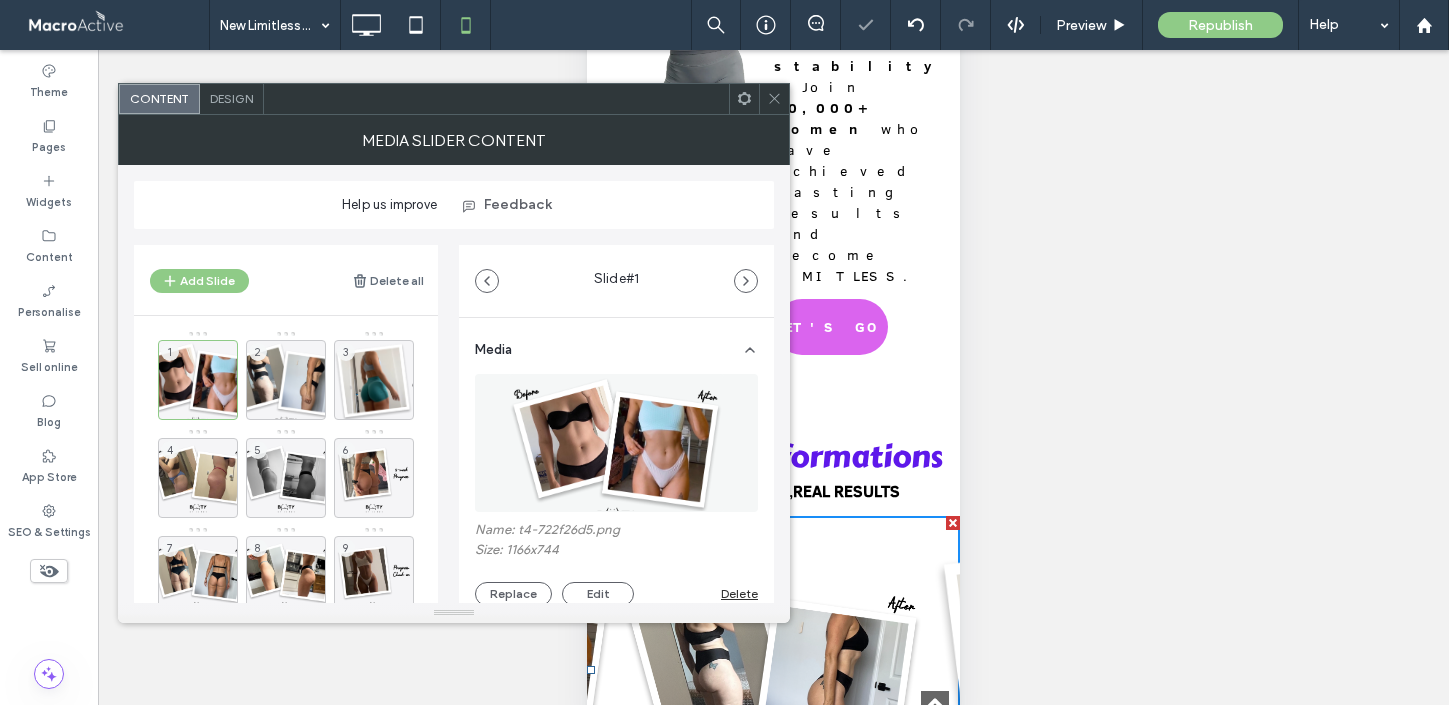 click 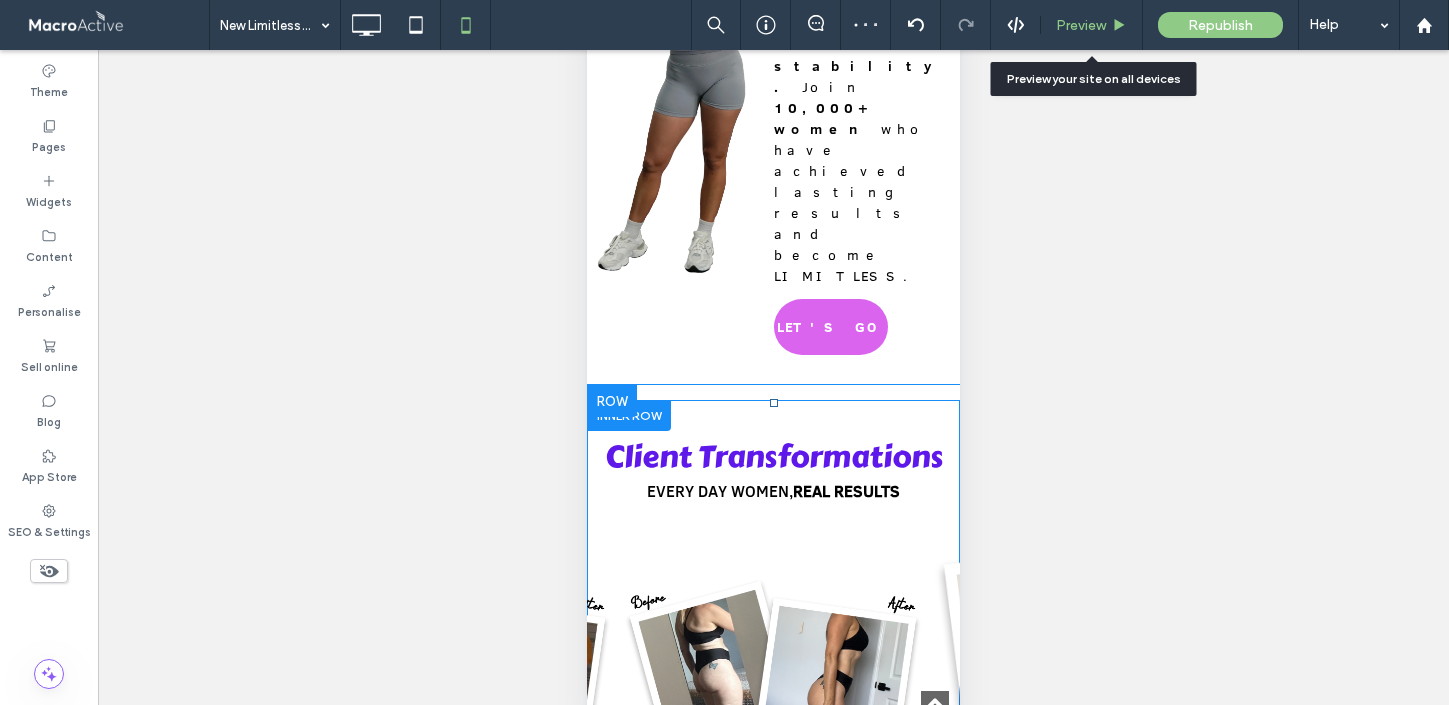 click on "Preview" at bounding box center [1092, 25] 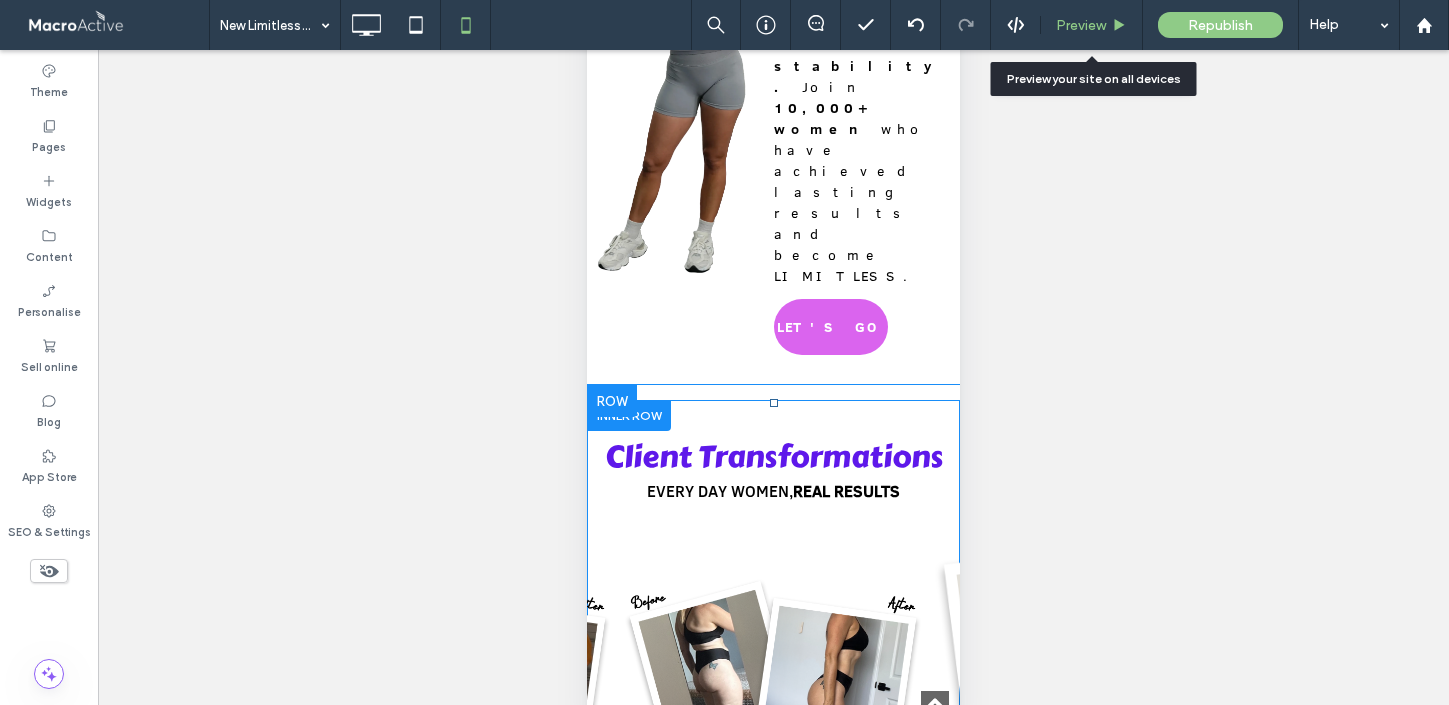 click 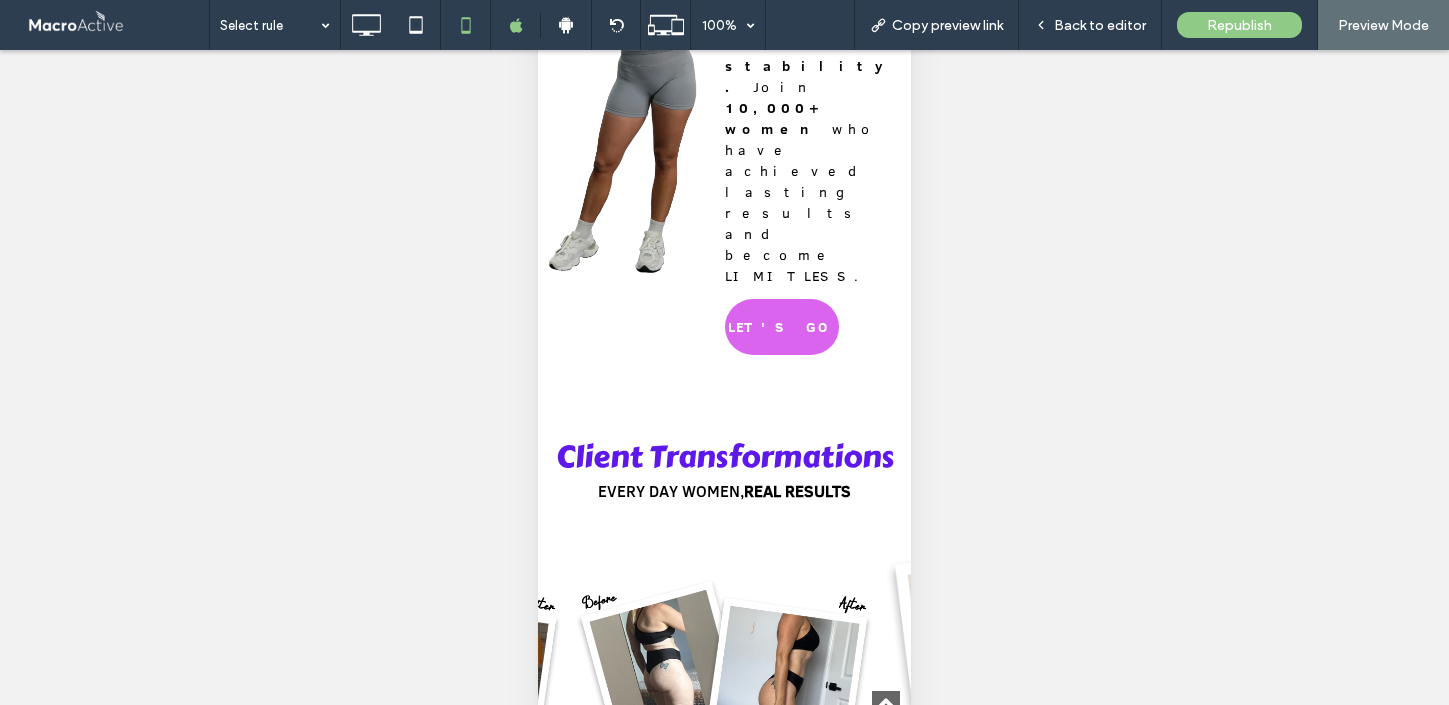 drag, startPoint x: 763, startPoint y: 459, endPoint x: 643, endPoint y: 459, distance: 120 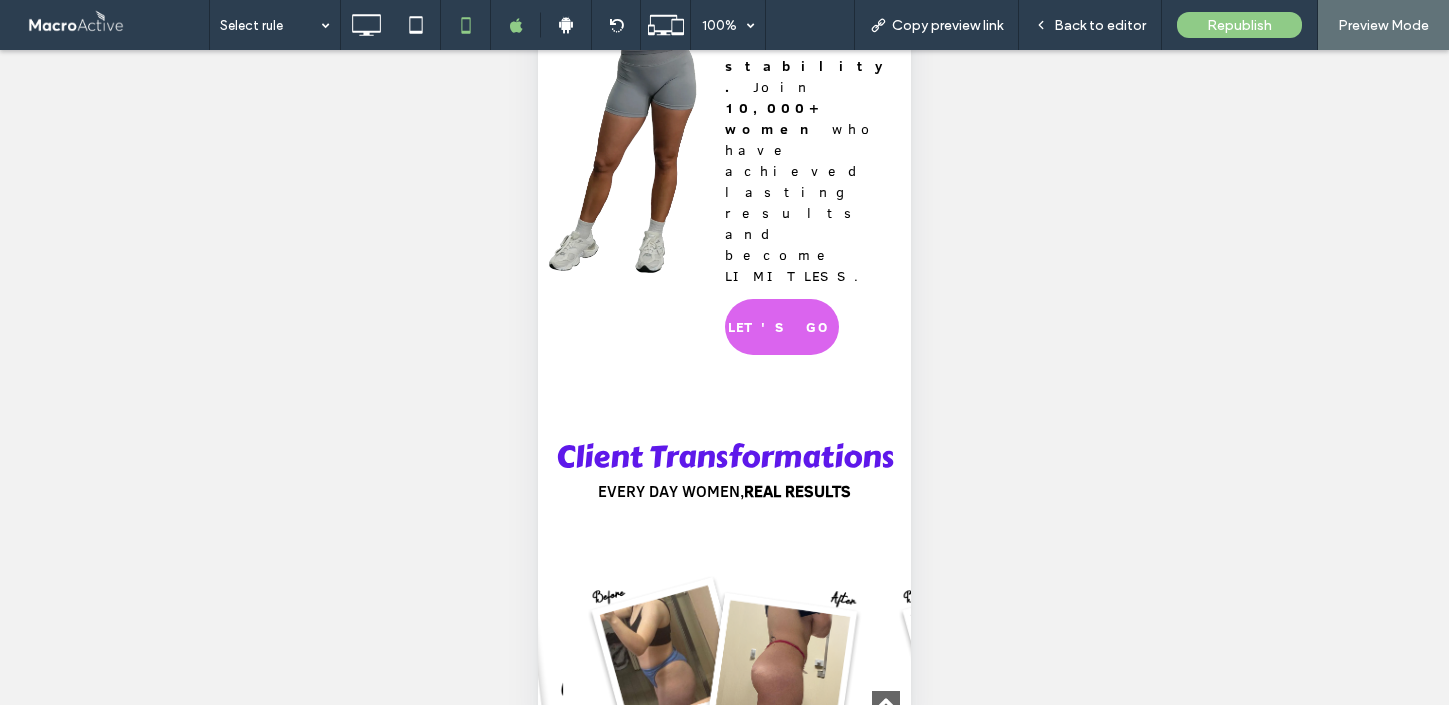 click at bounding box center (709, 796) 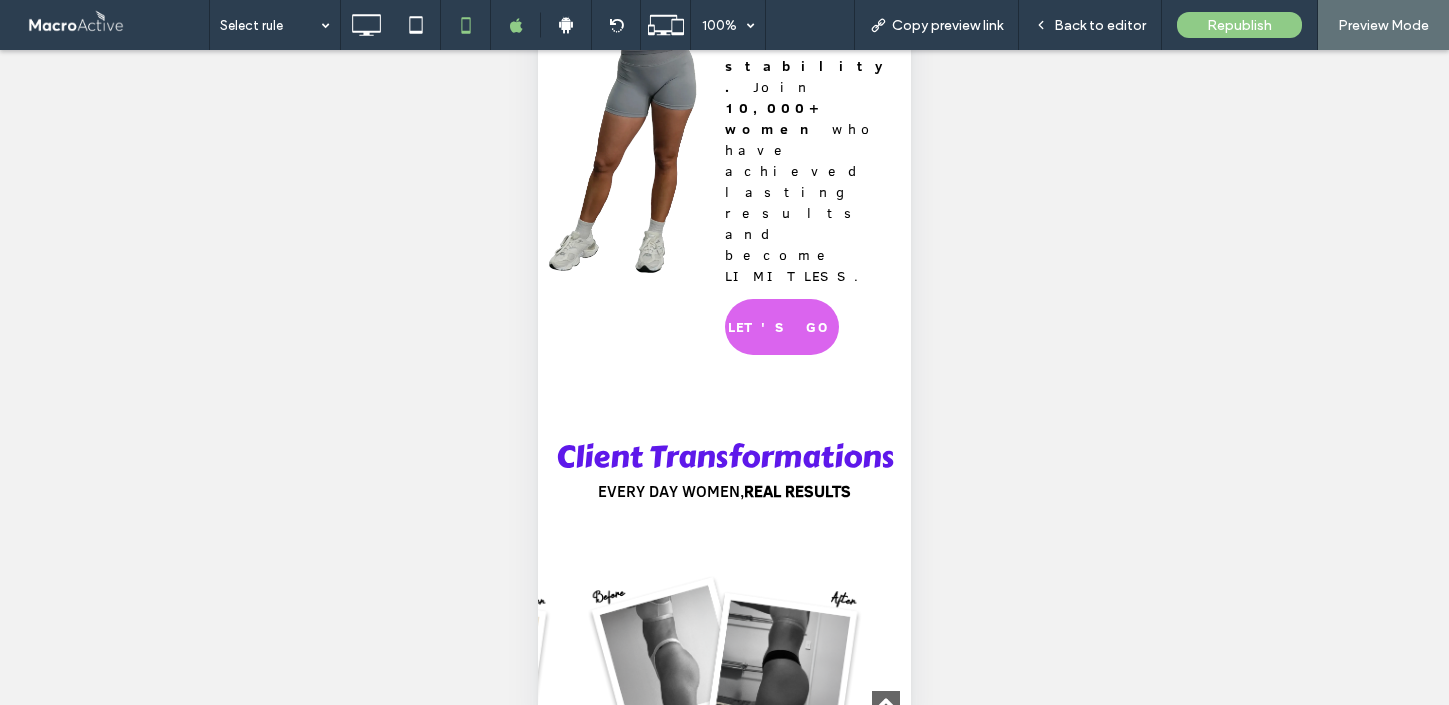 click at bounding box center (725, 796) 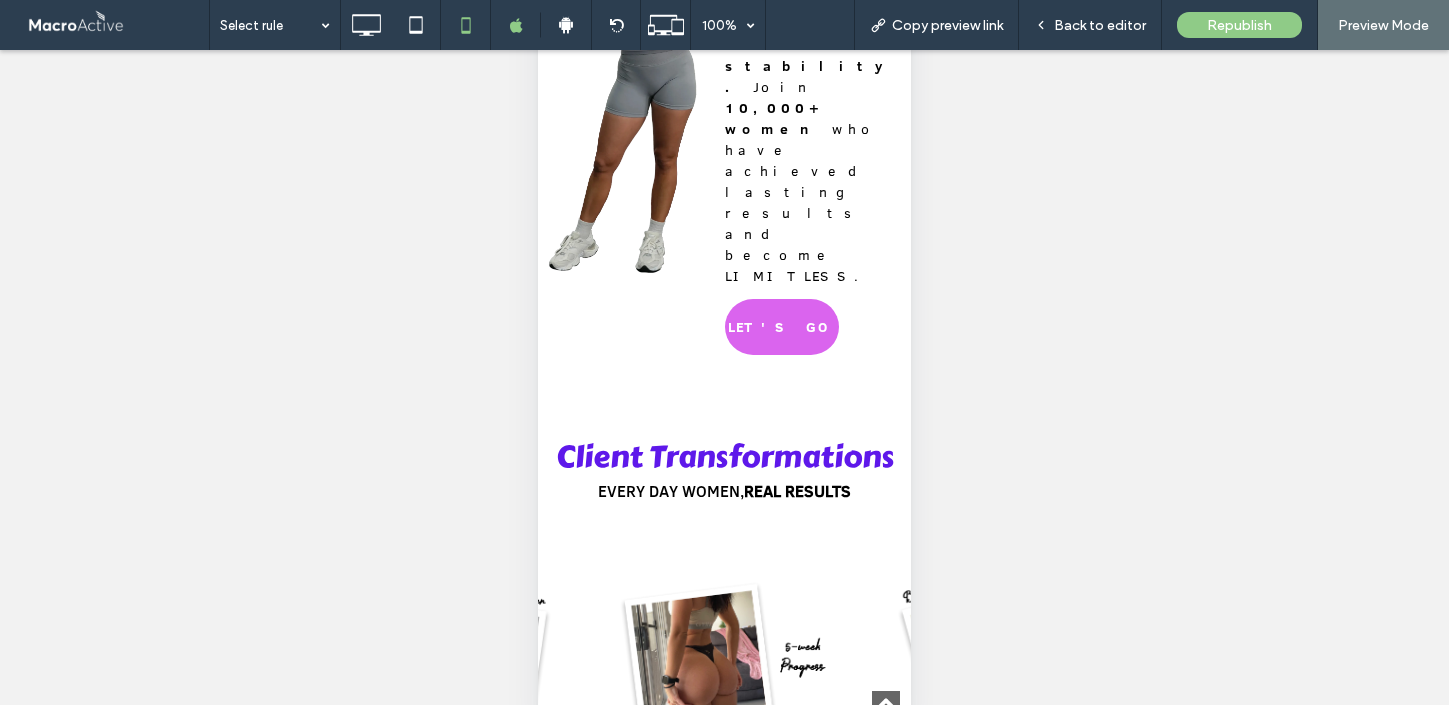 click at bounding box center (741, 796) 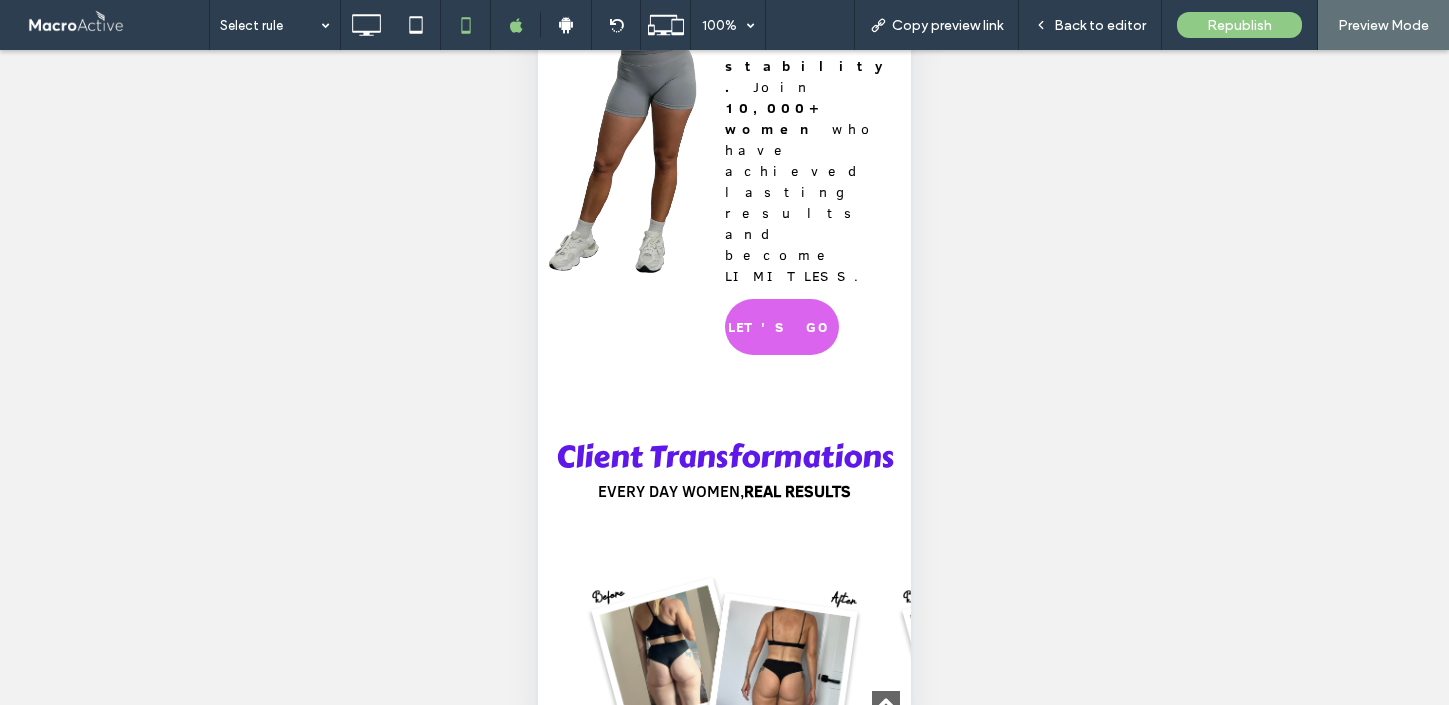 click at bounding box center (757, 796) 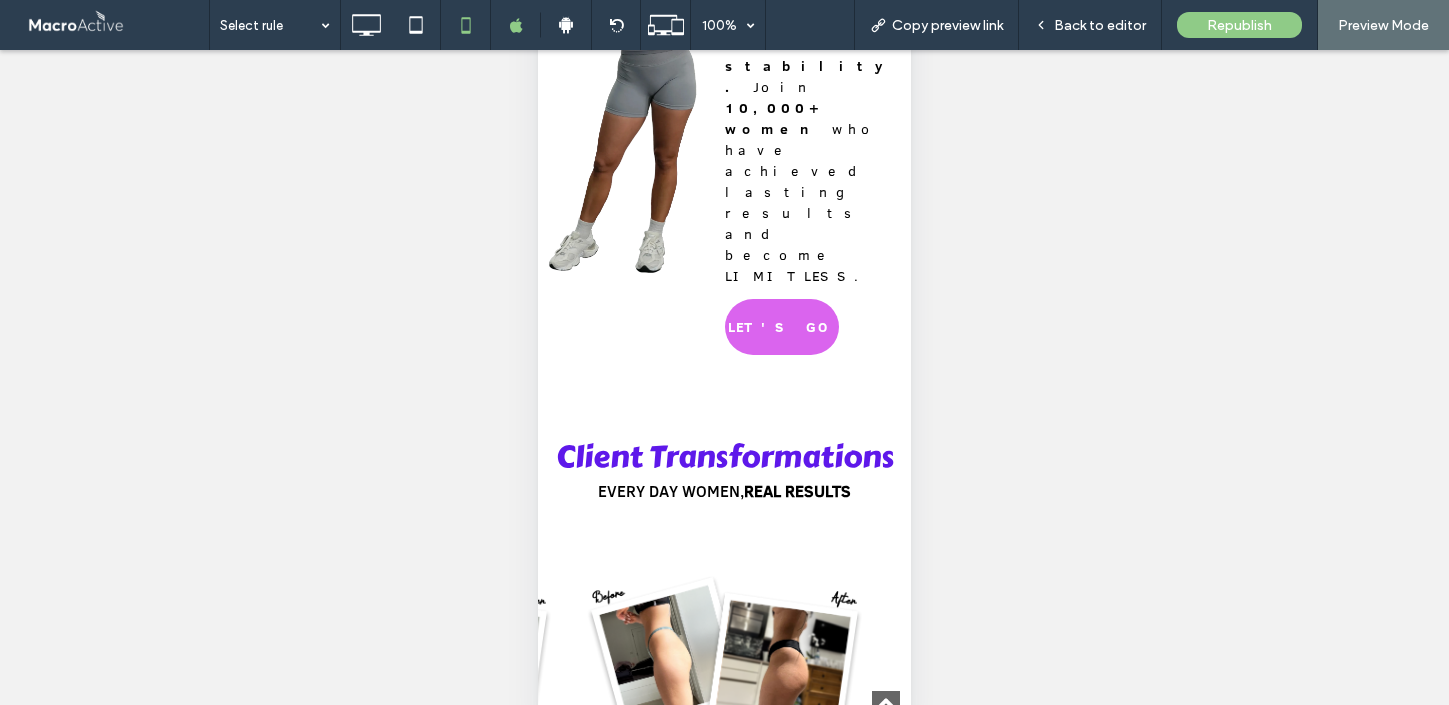 click at bounding box center [773, 796] 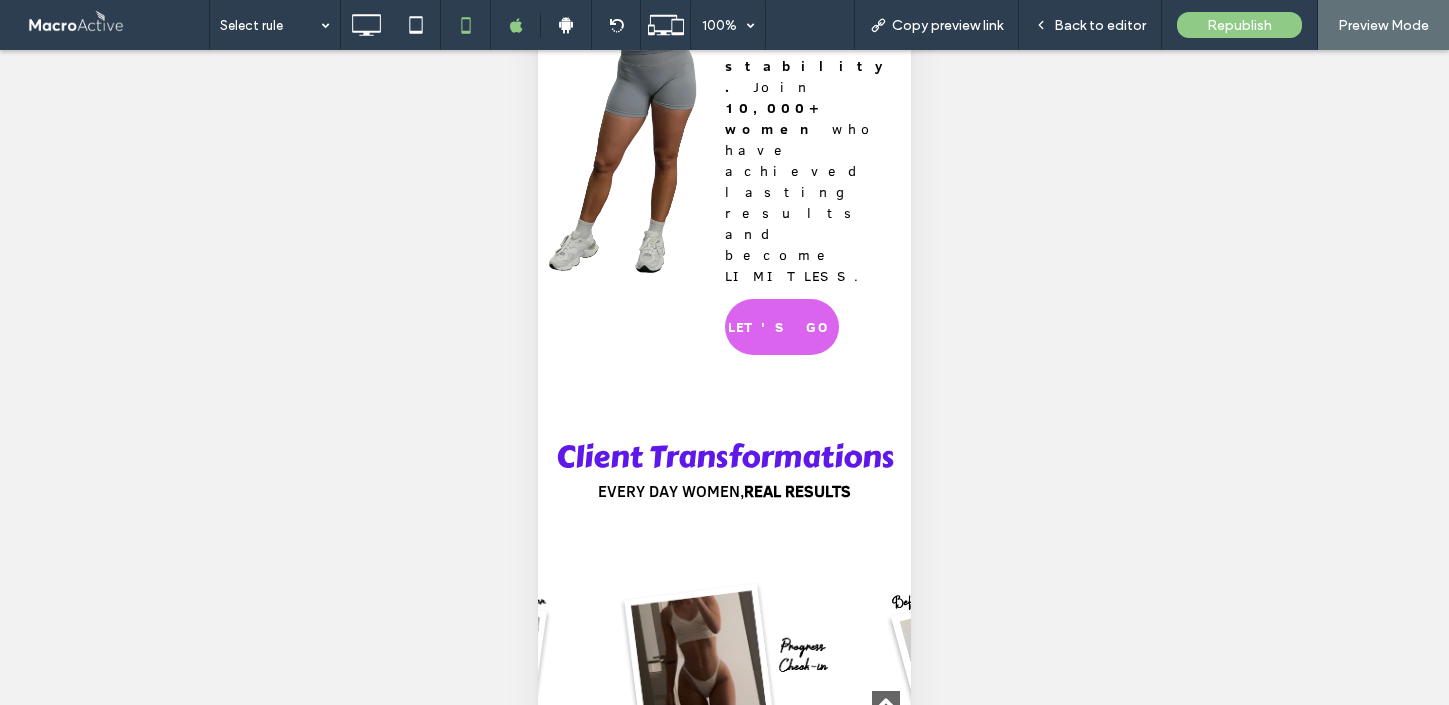 click at bounding box center (789, 796) 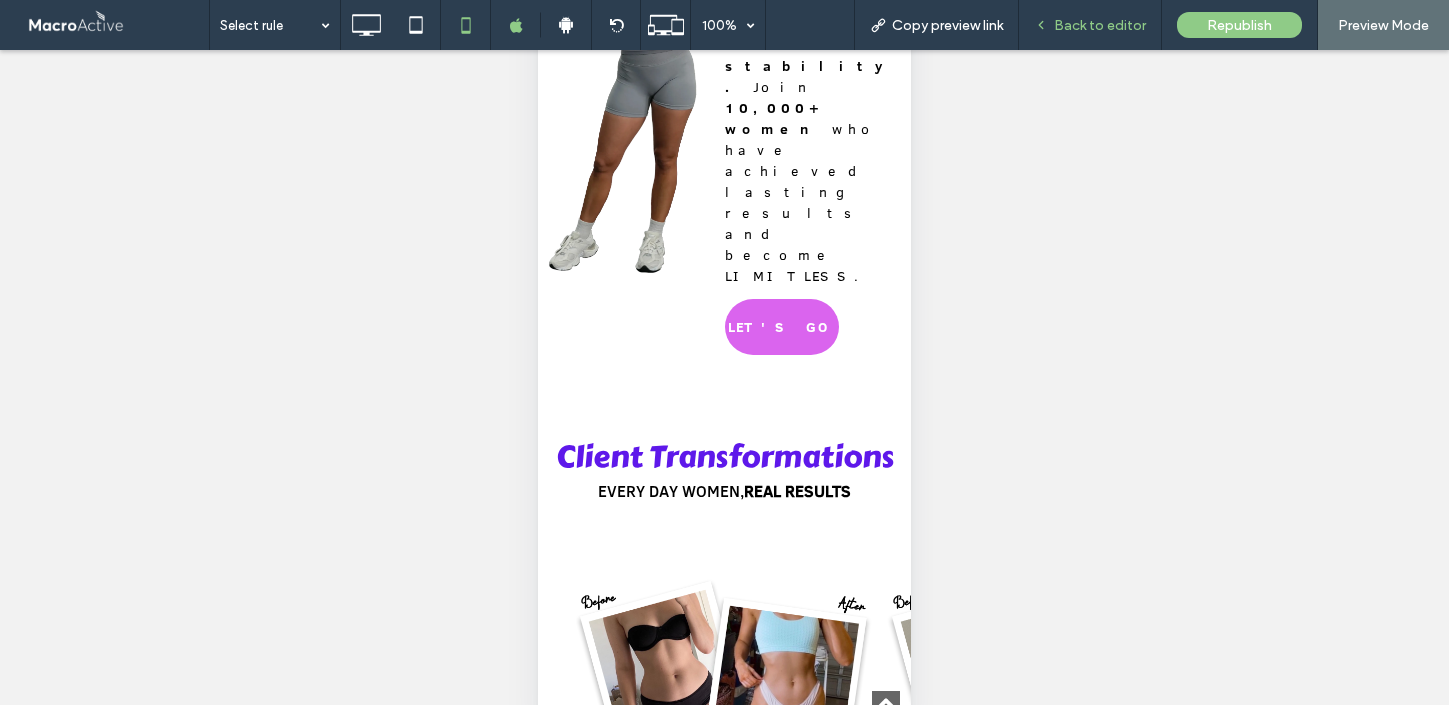 click on "Back to editor" at bounding box center (1100, 25) 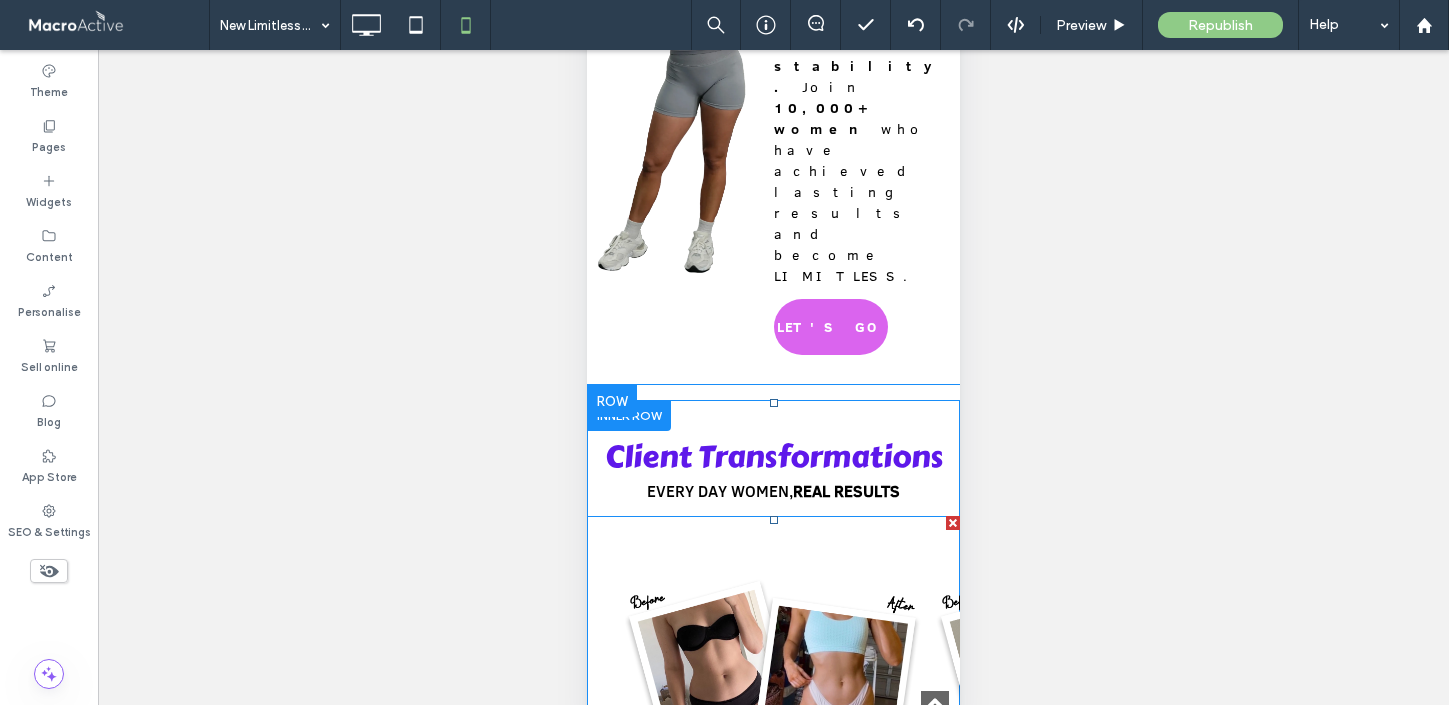 click at bounding box center [773, 652] 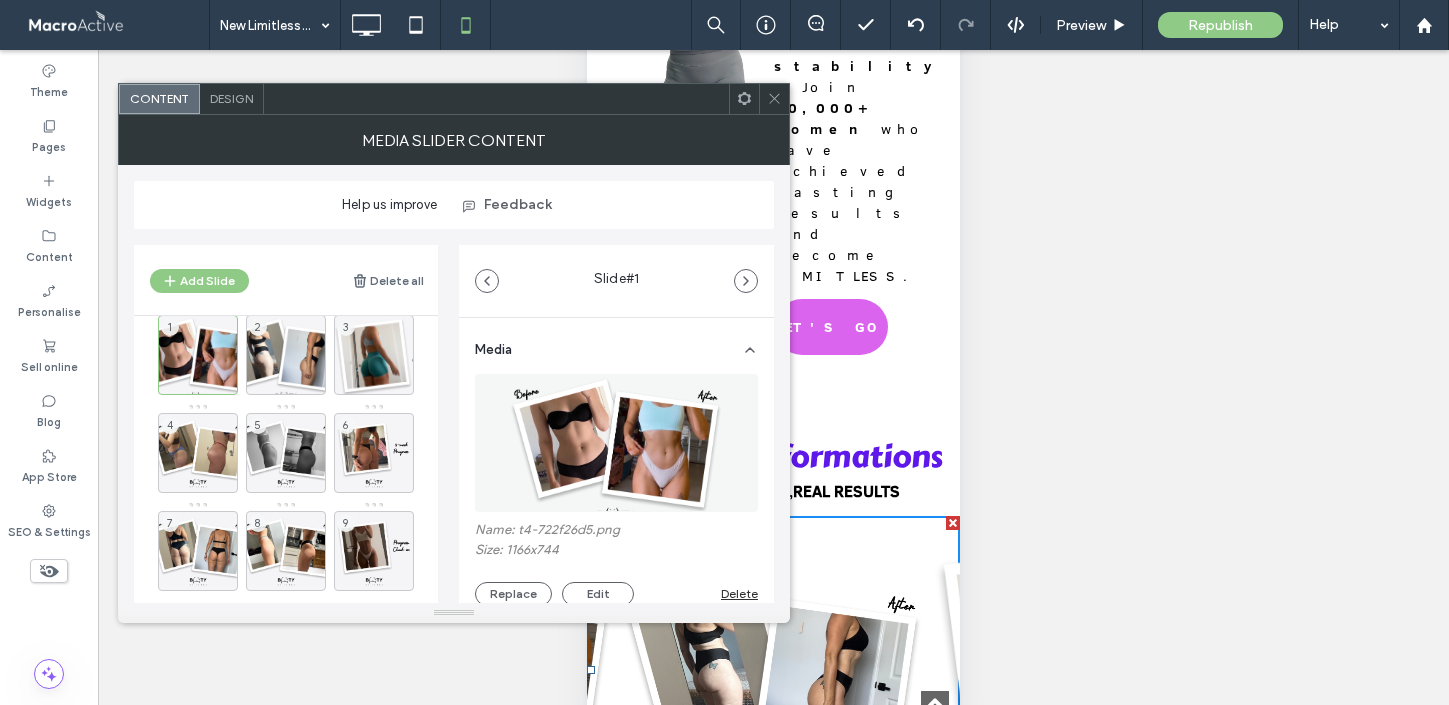 scroll, scrollTop: 48, scrollLeft: 0, axis: vertical 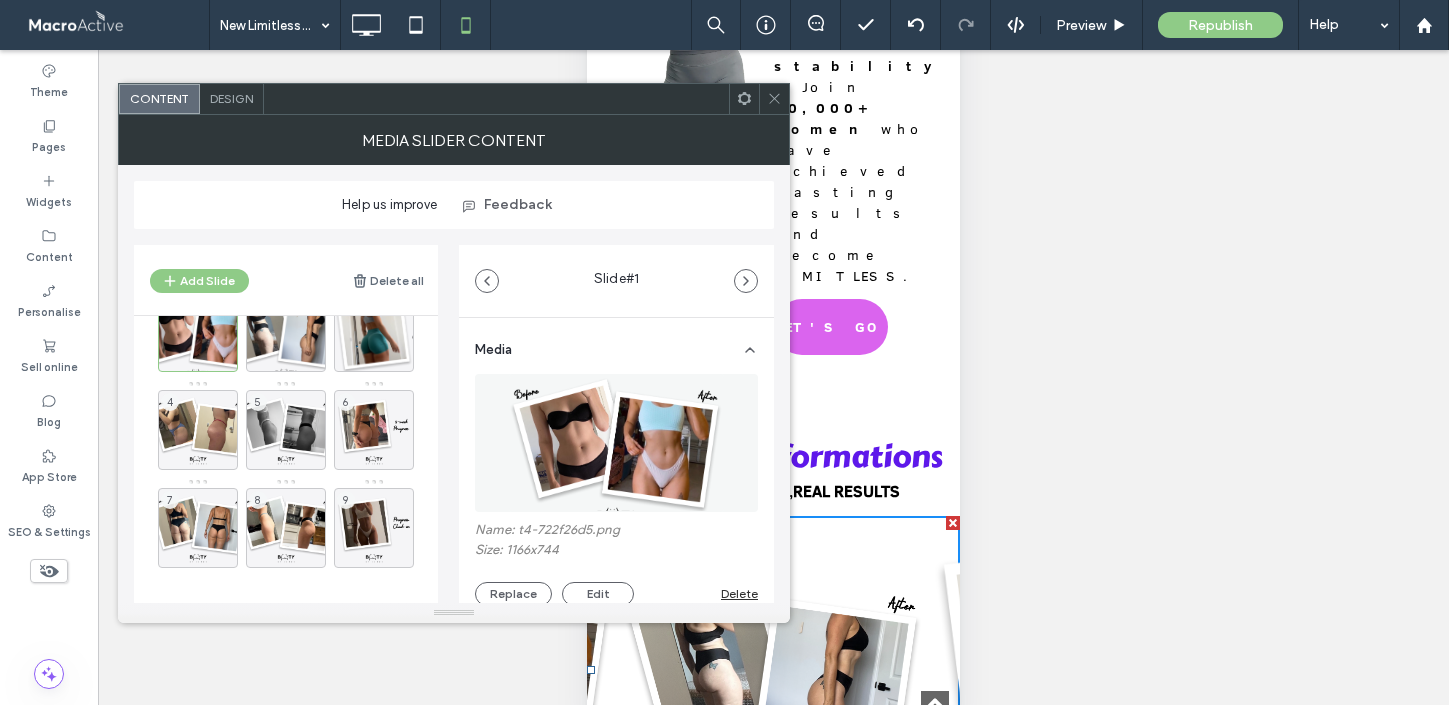 click on "Design" at bounding box center [231, 98] 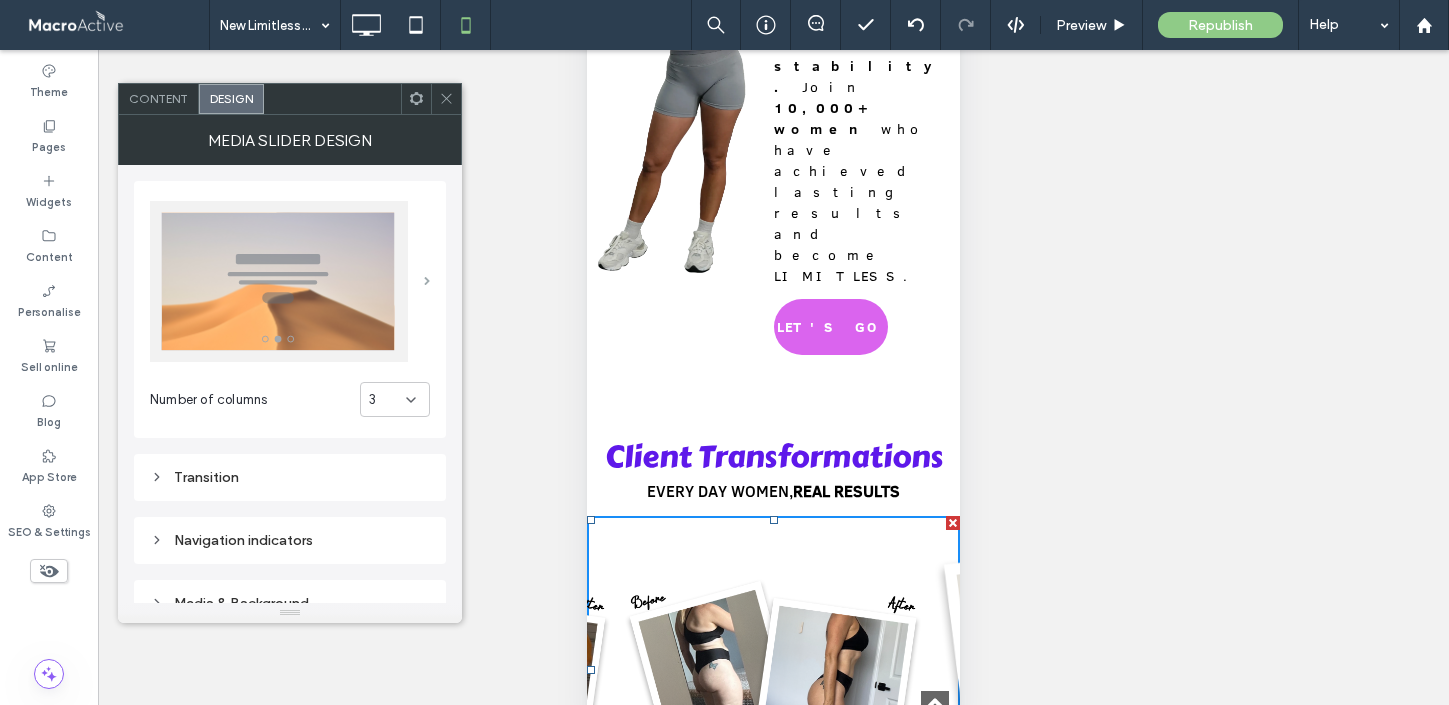 click at bounding box center (427, 281) 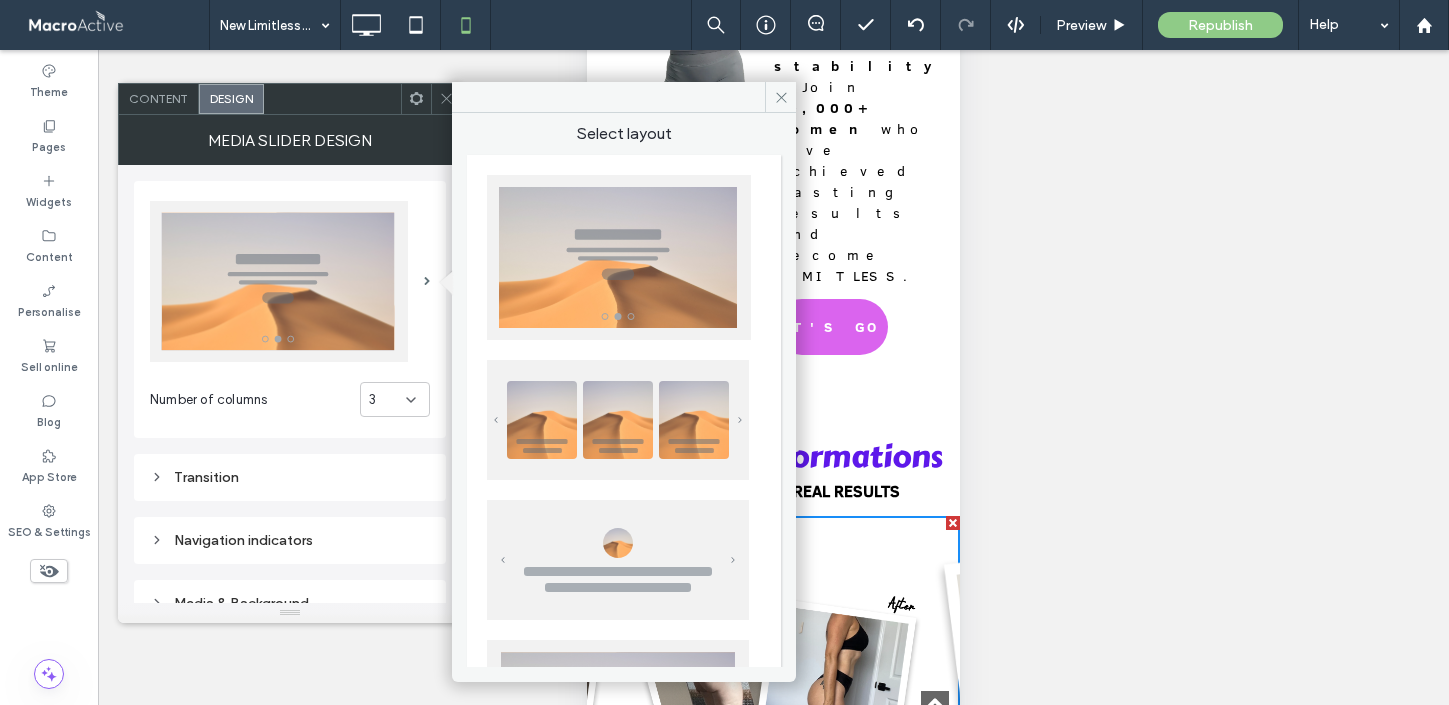 click at bounding box center (618, 420) 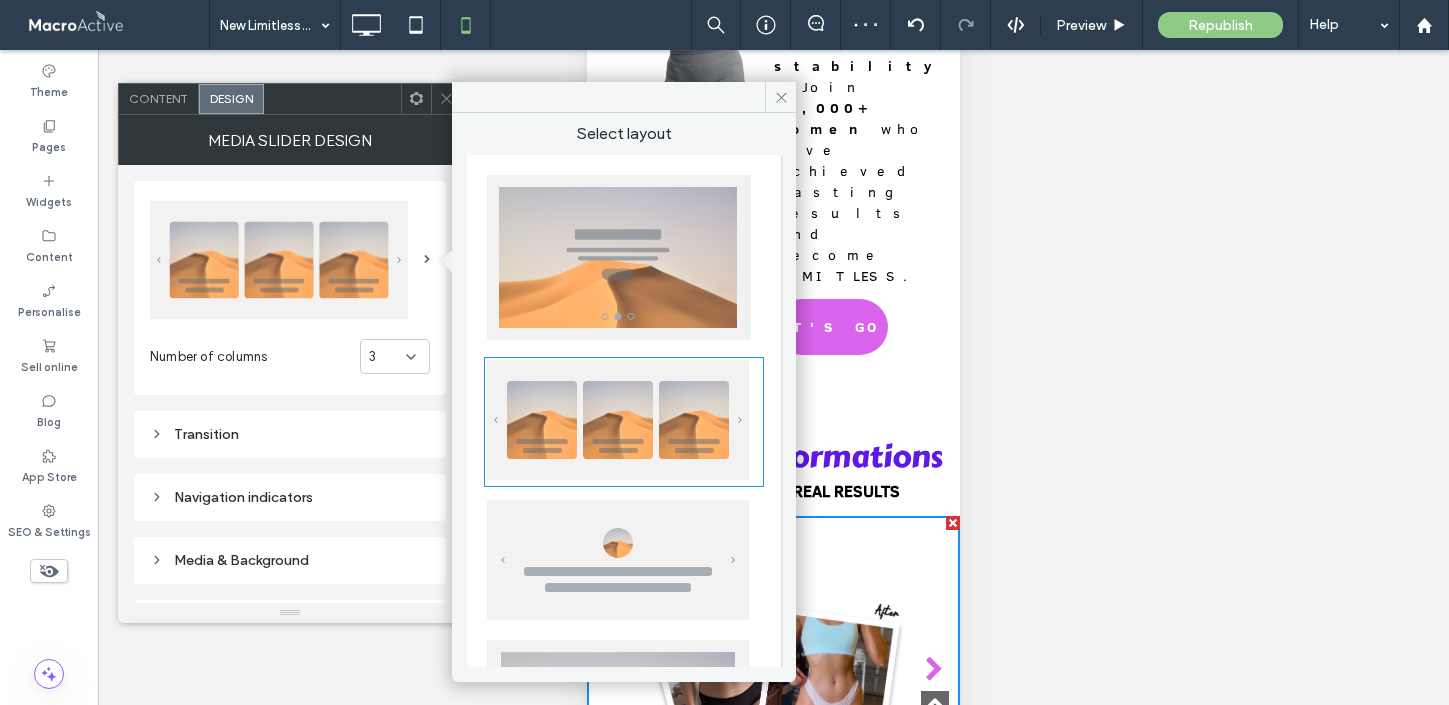 click 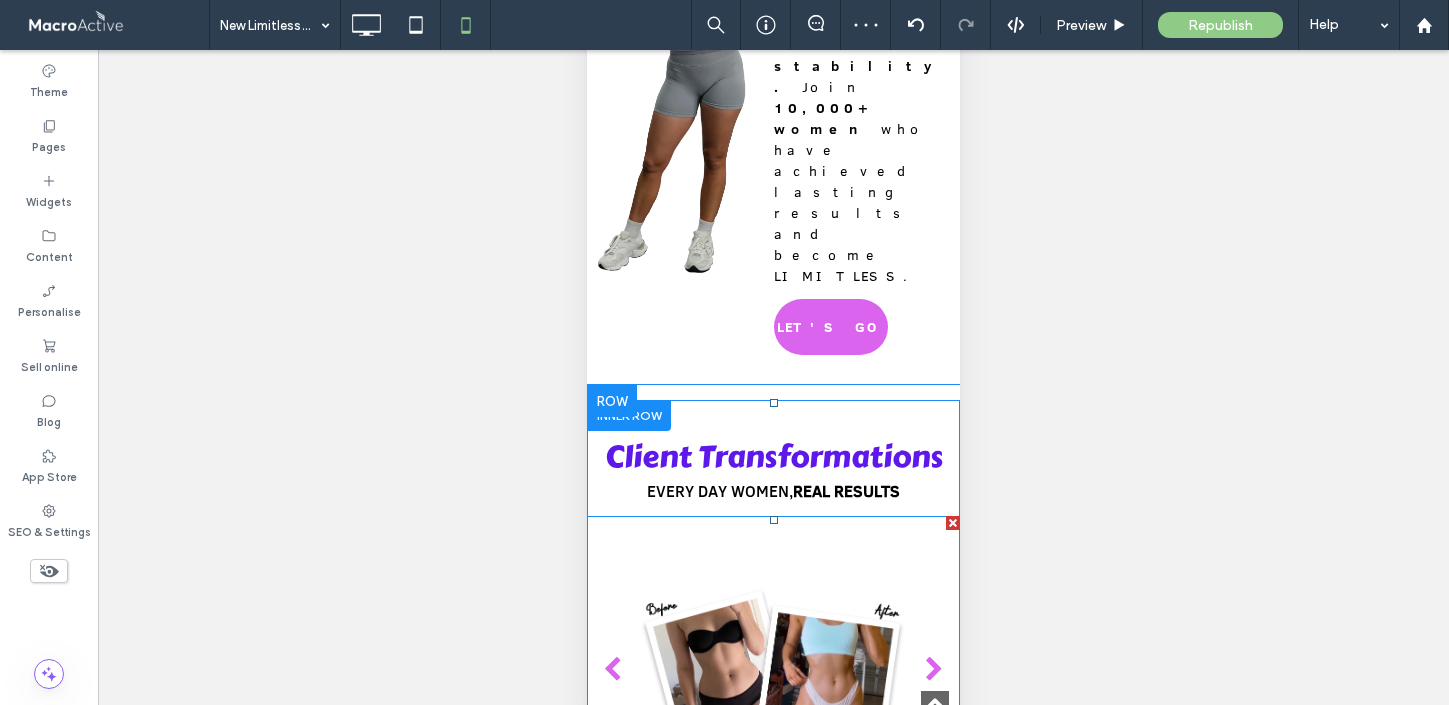 click at bounding box center (774, 670) 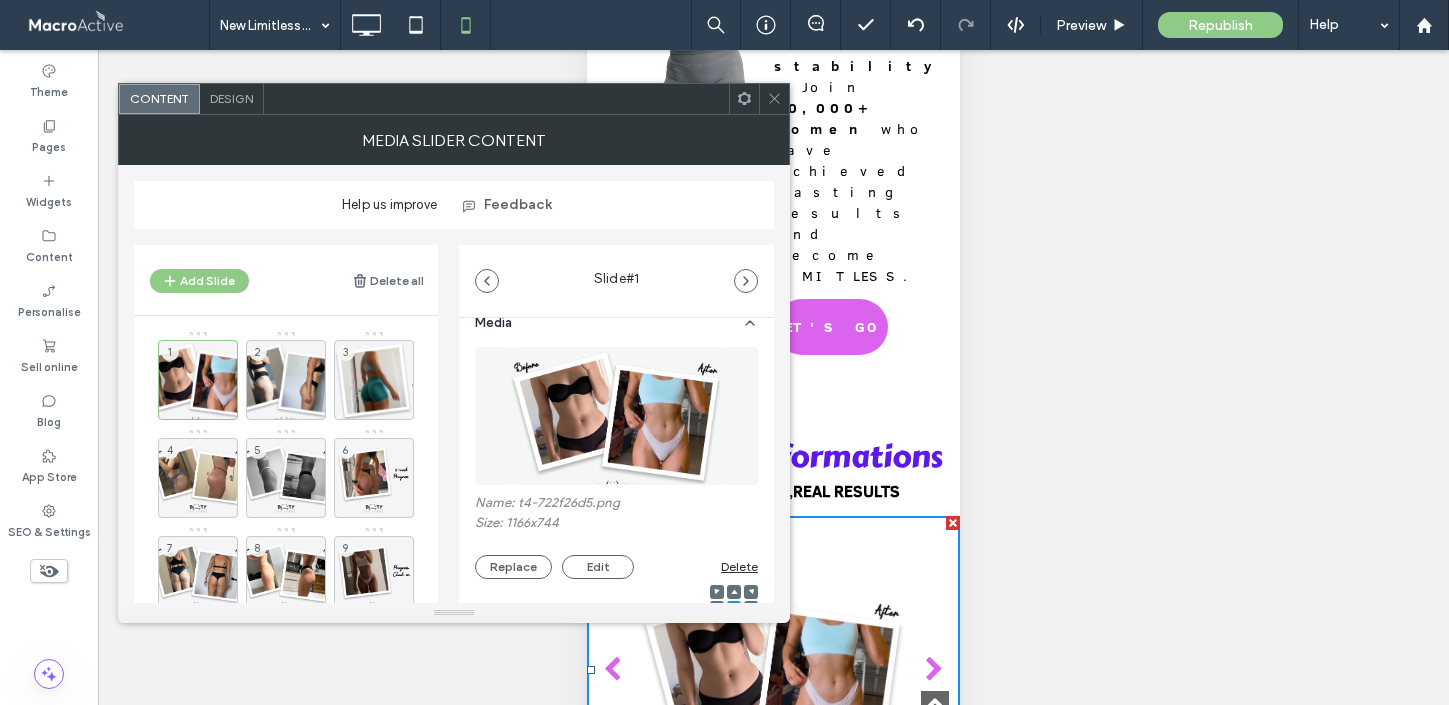 scroll, scrollTop: 0, scrollLeft: 0, axis: both 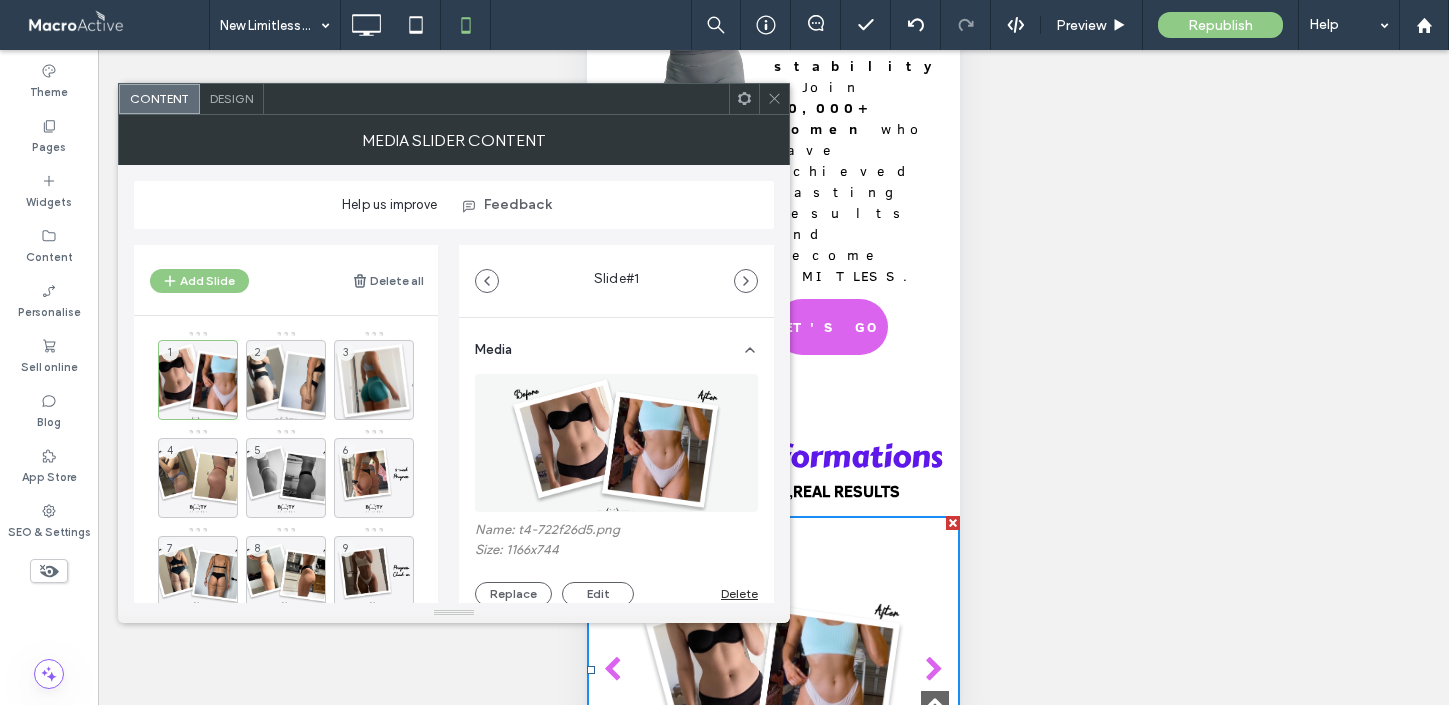 click 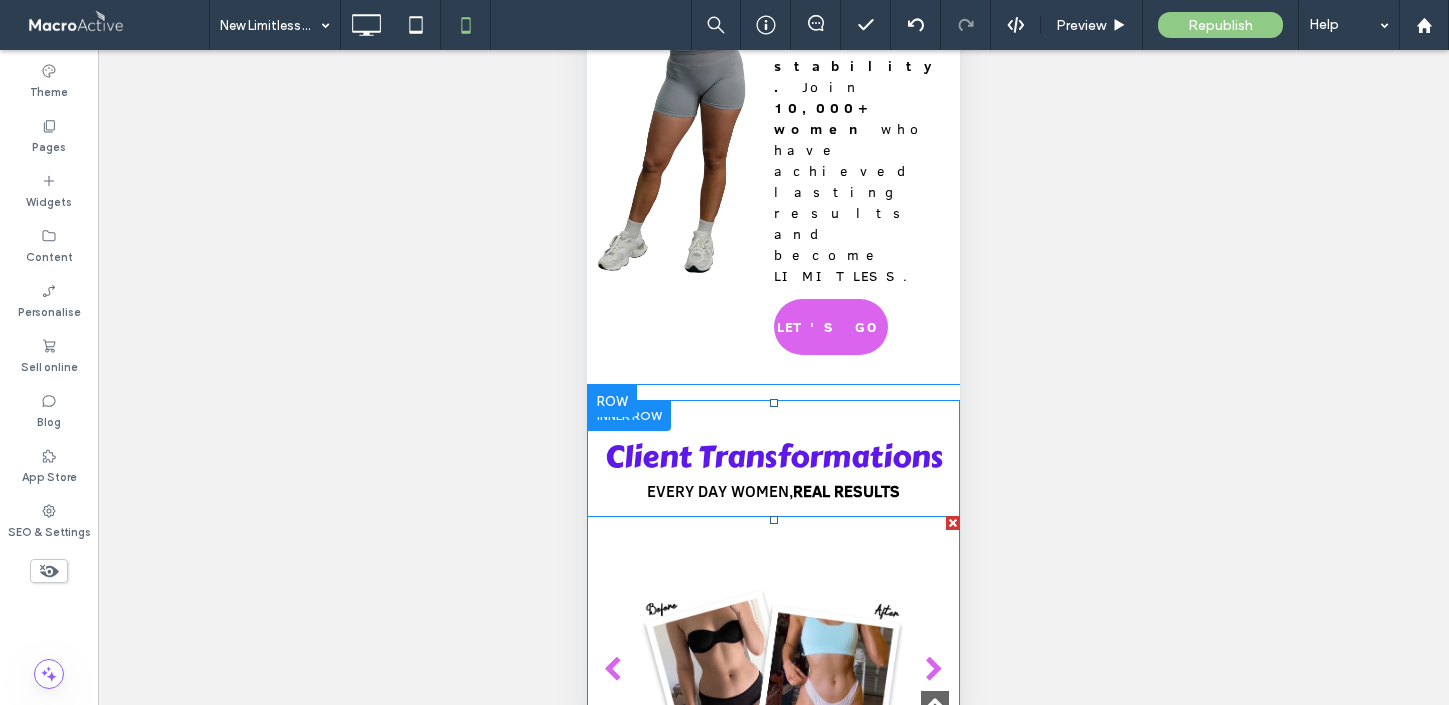 click at bounding box center (774, 670) 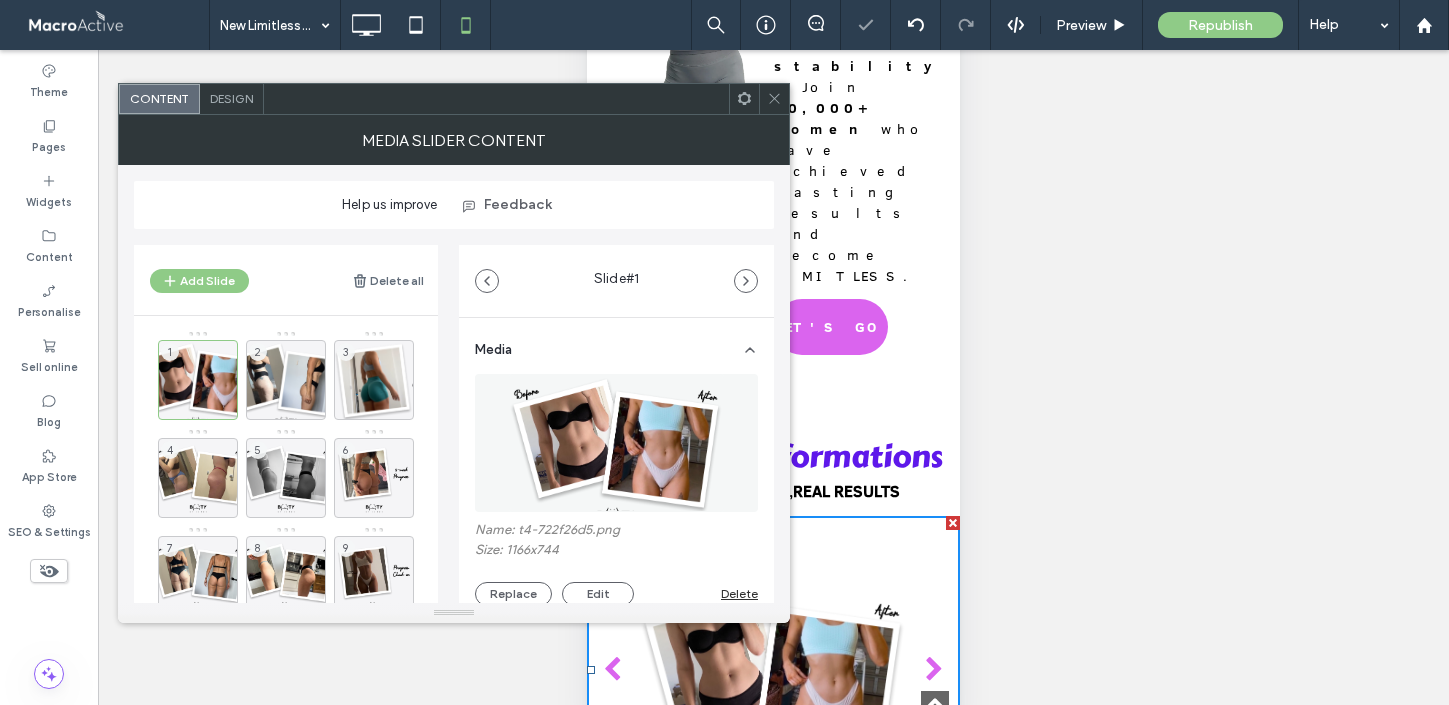 click on "Design" at bounding box center (232, 99) 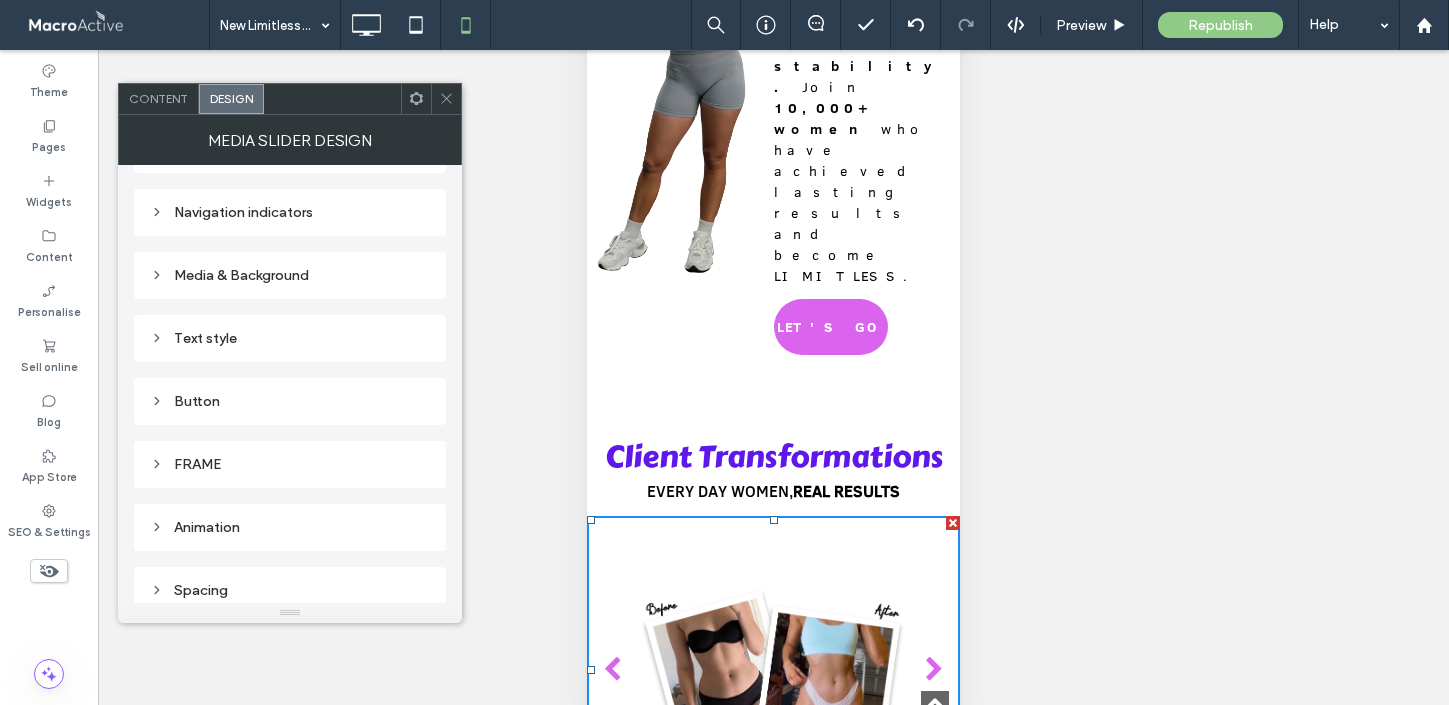 scroll, scrollTop: 296, scrollLeft: 0, axis: vertical 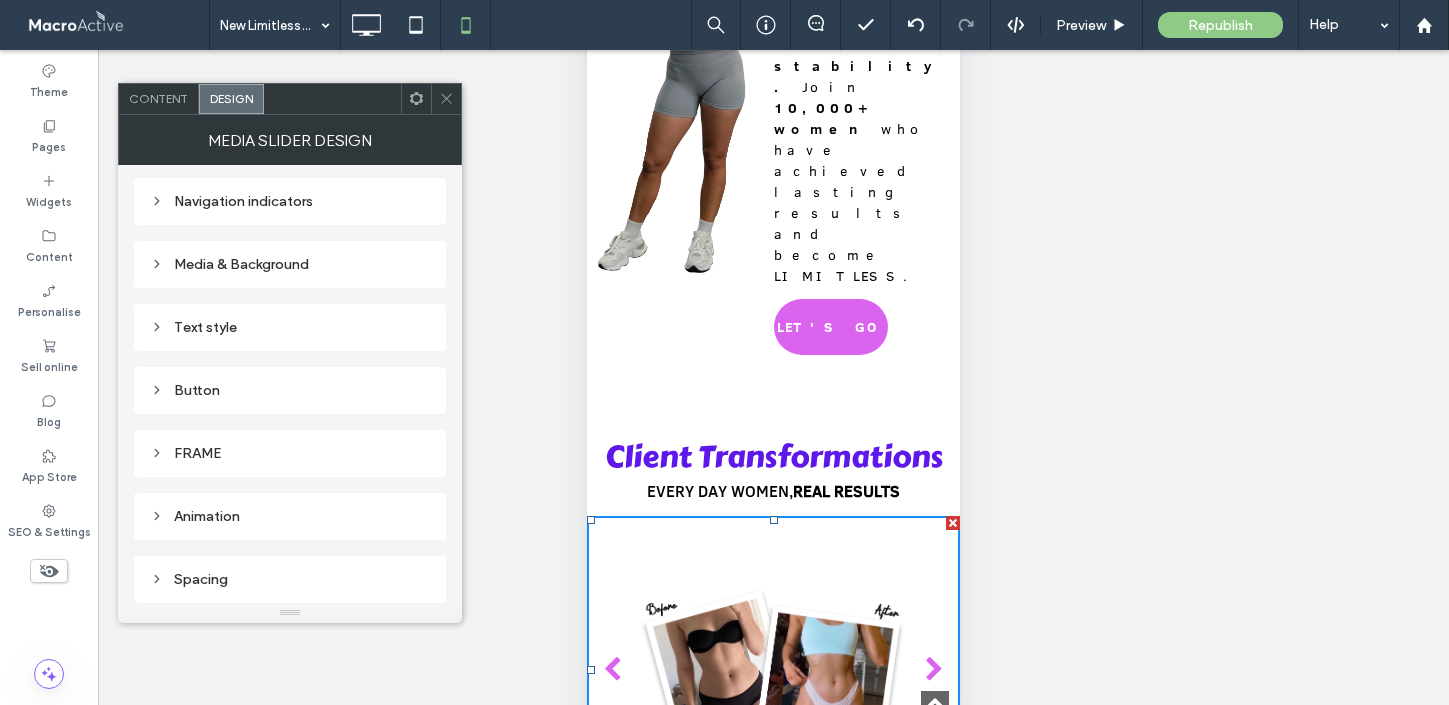 click on "Spacing" at bounding box center (290, 579) 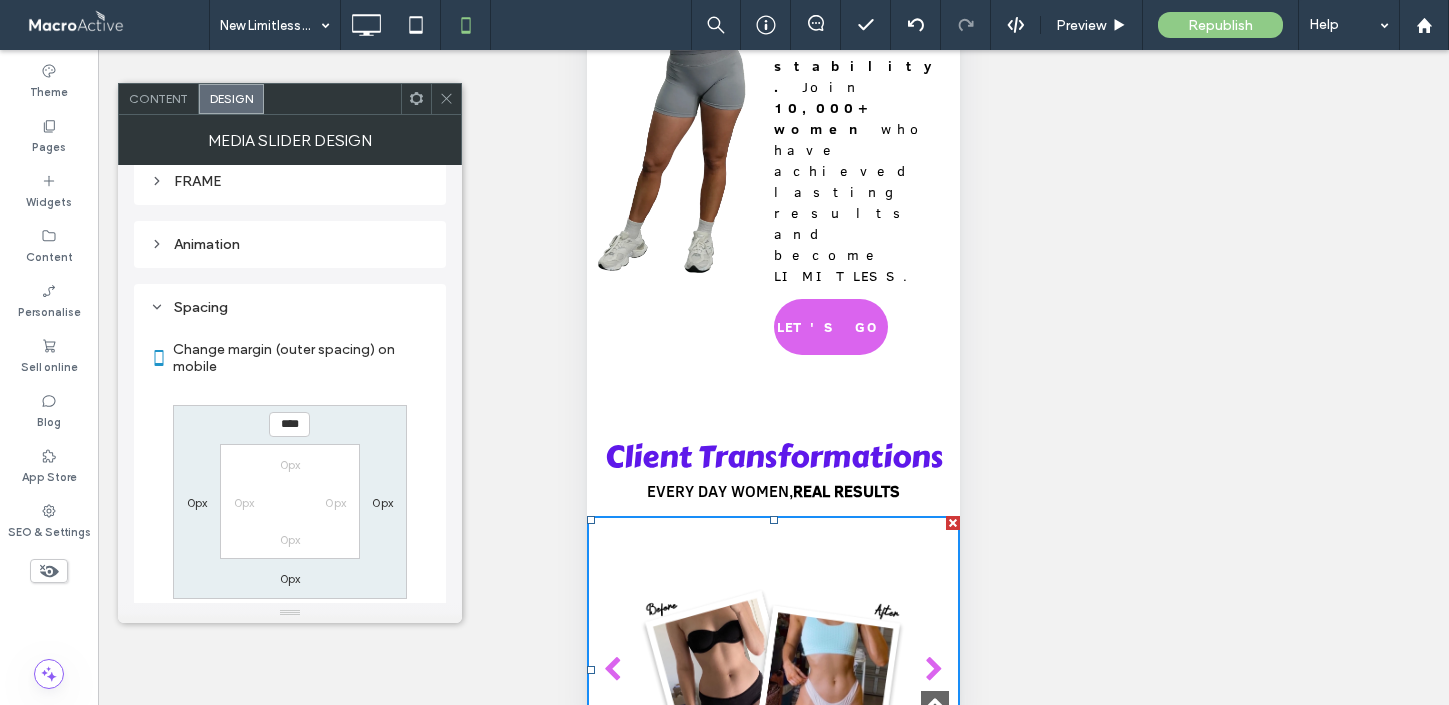 scroll, scrollTop: 583, scrollLeft: 0, axis: vertical 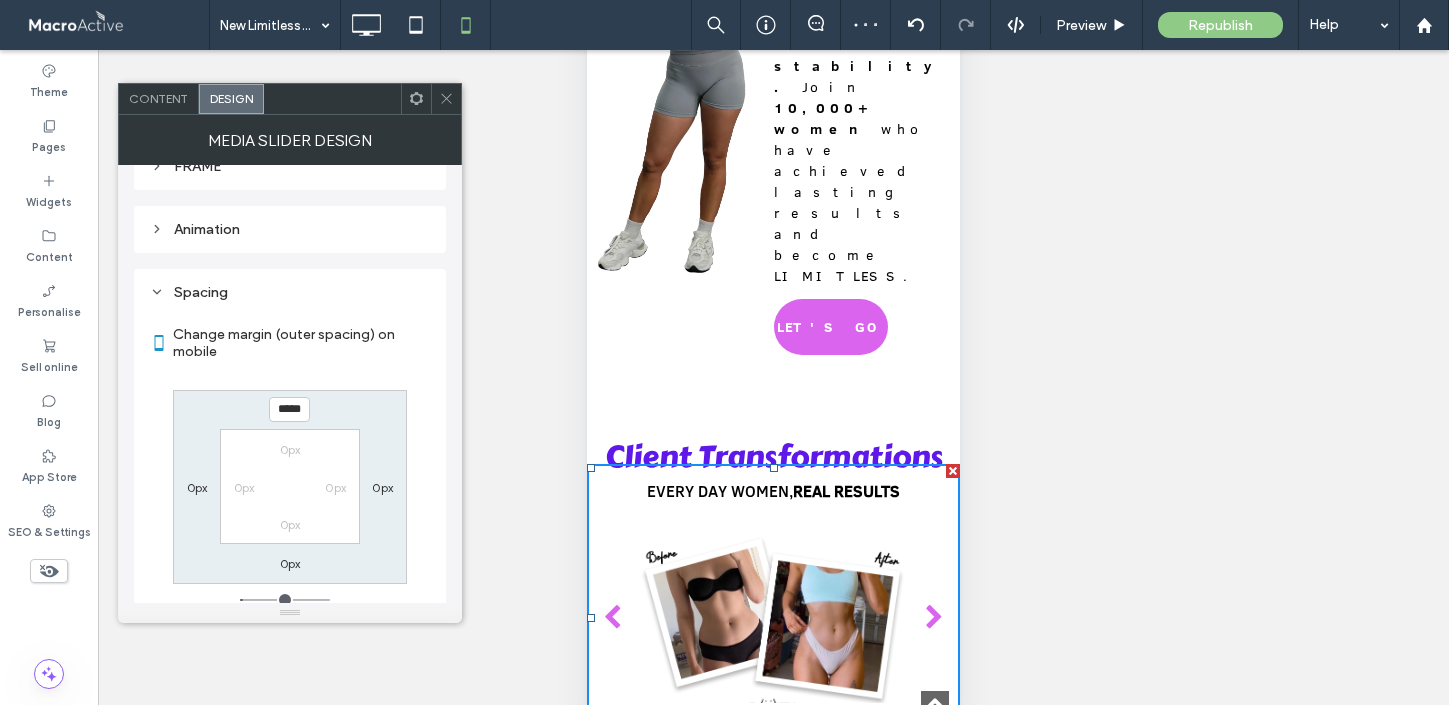 click on "0px" at bounding box center [290, 563] 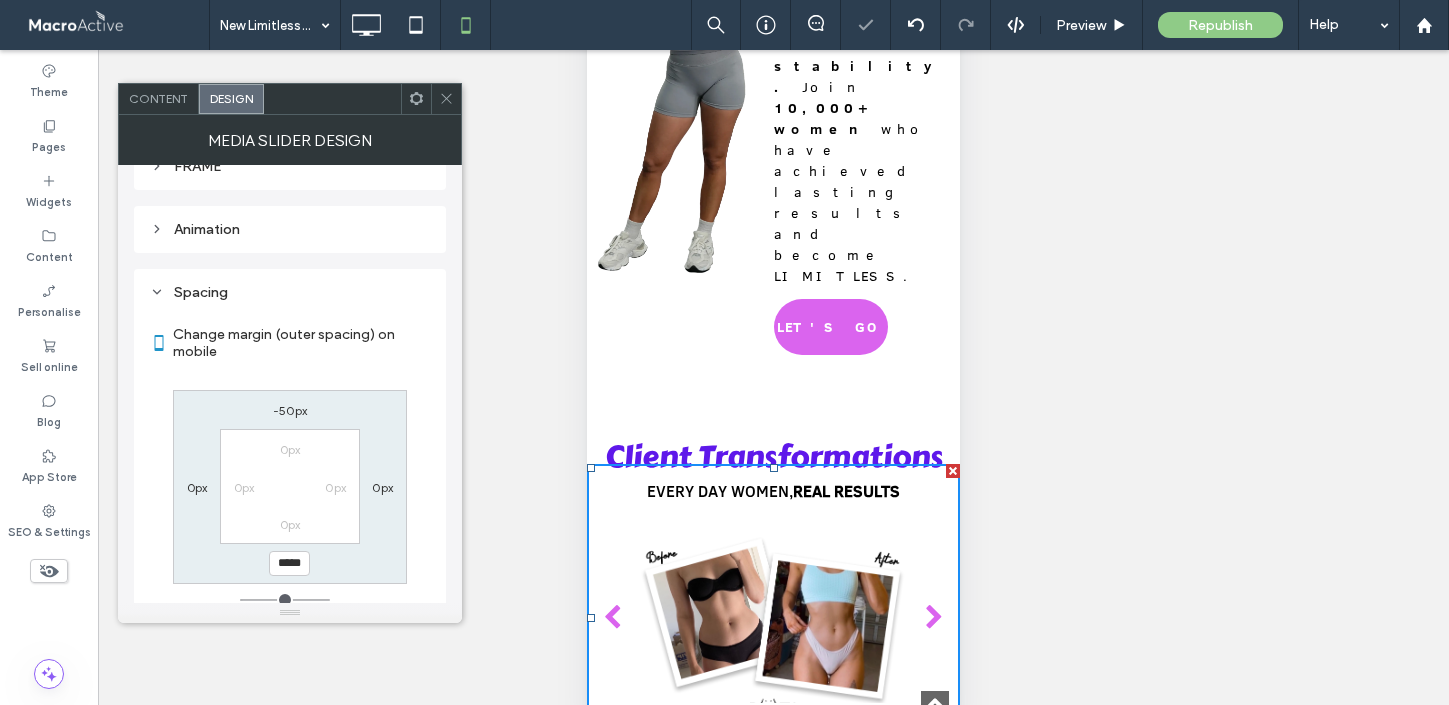 click on "0px" at bounding box center (290, 524) 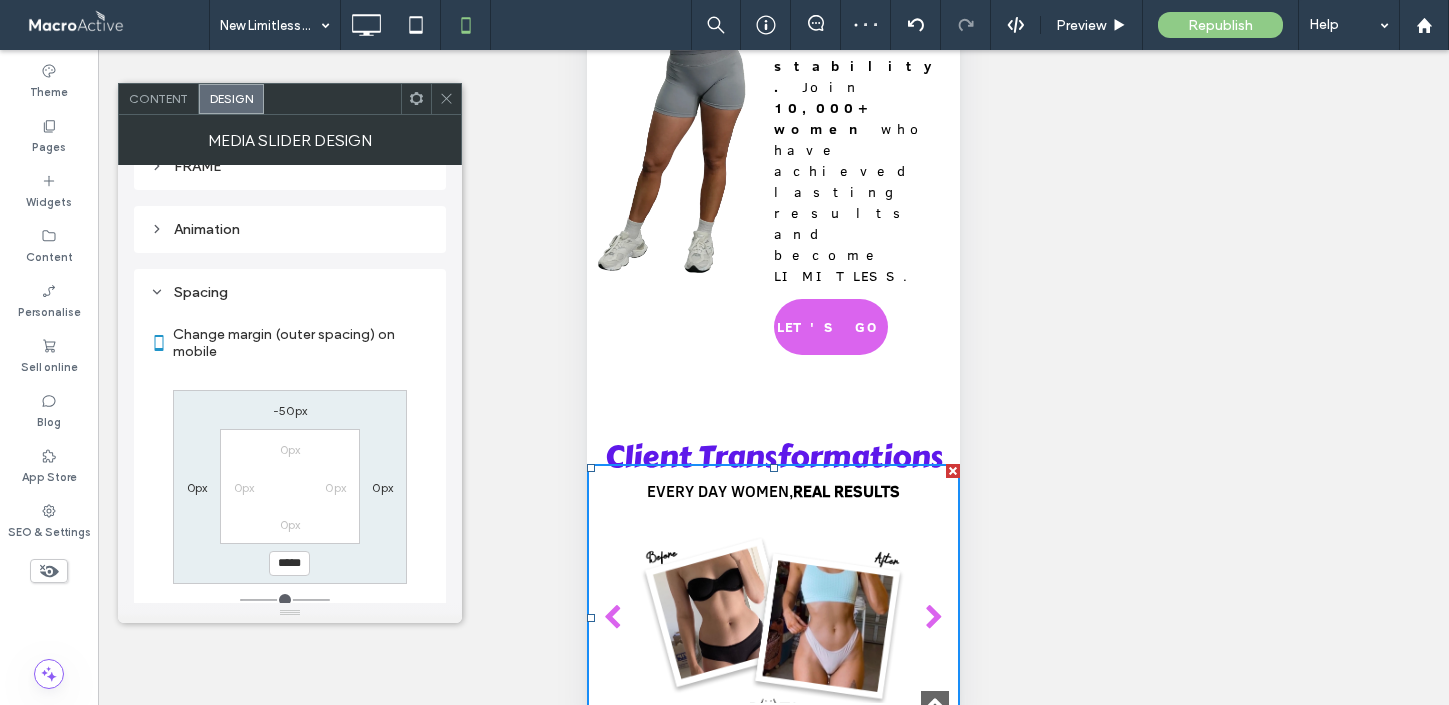 click on "0px" at bounding box center (382, 487) 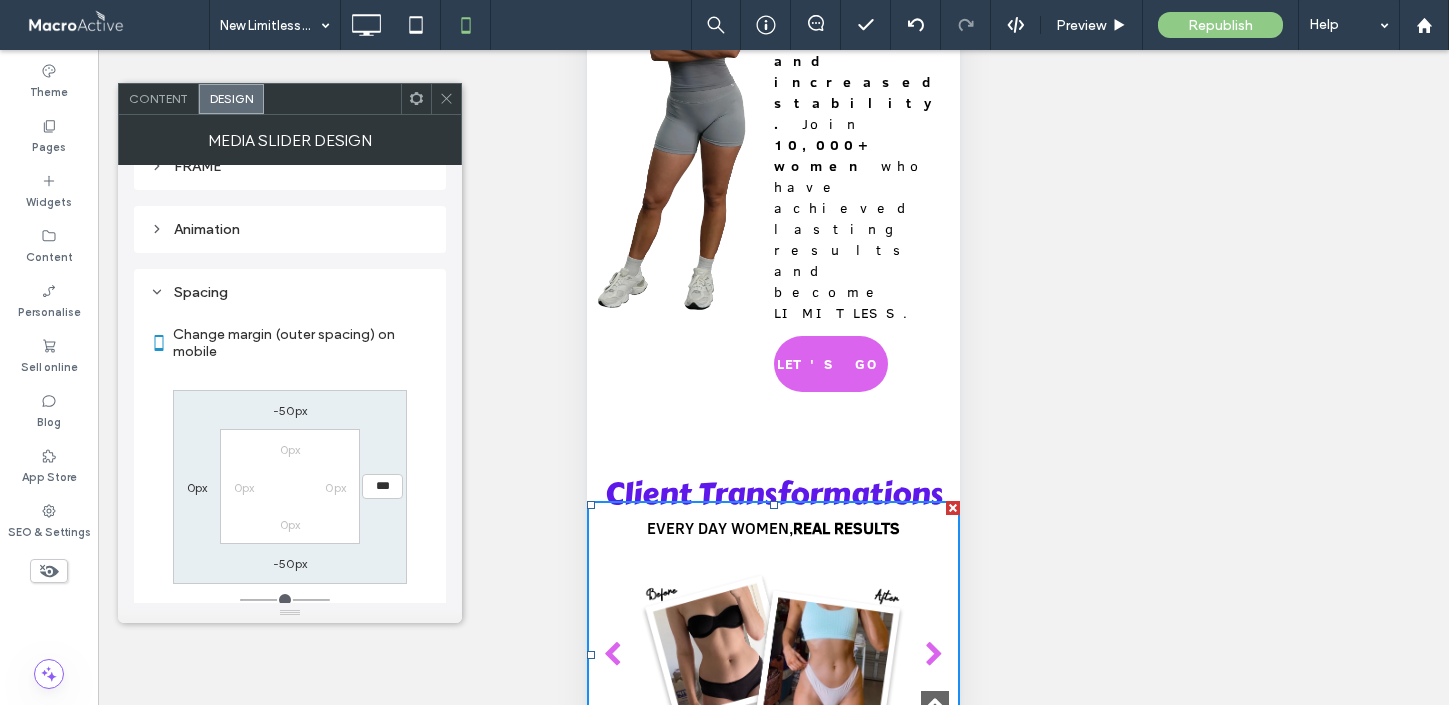 scroll, scrollTop: 791, scrollLeft: 0, axis: vertical 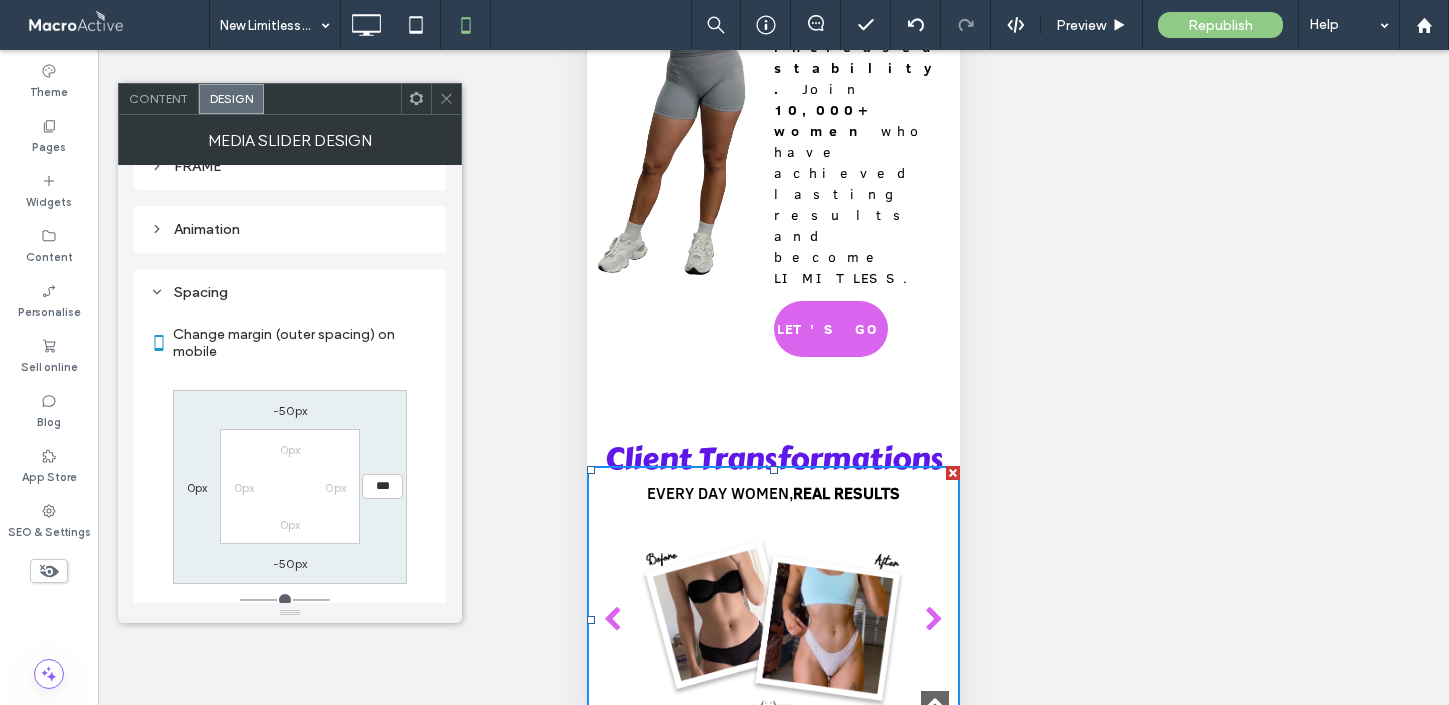 click at bounding box center [934, 620] 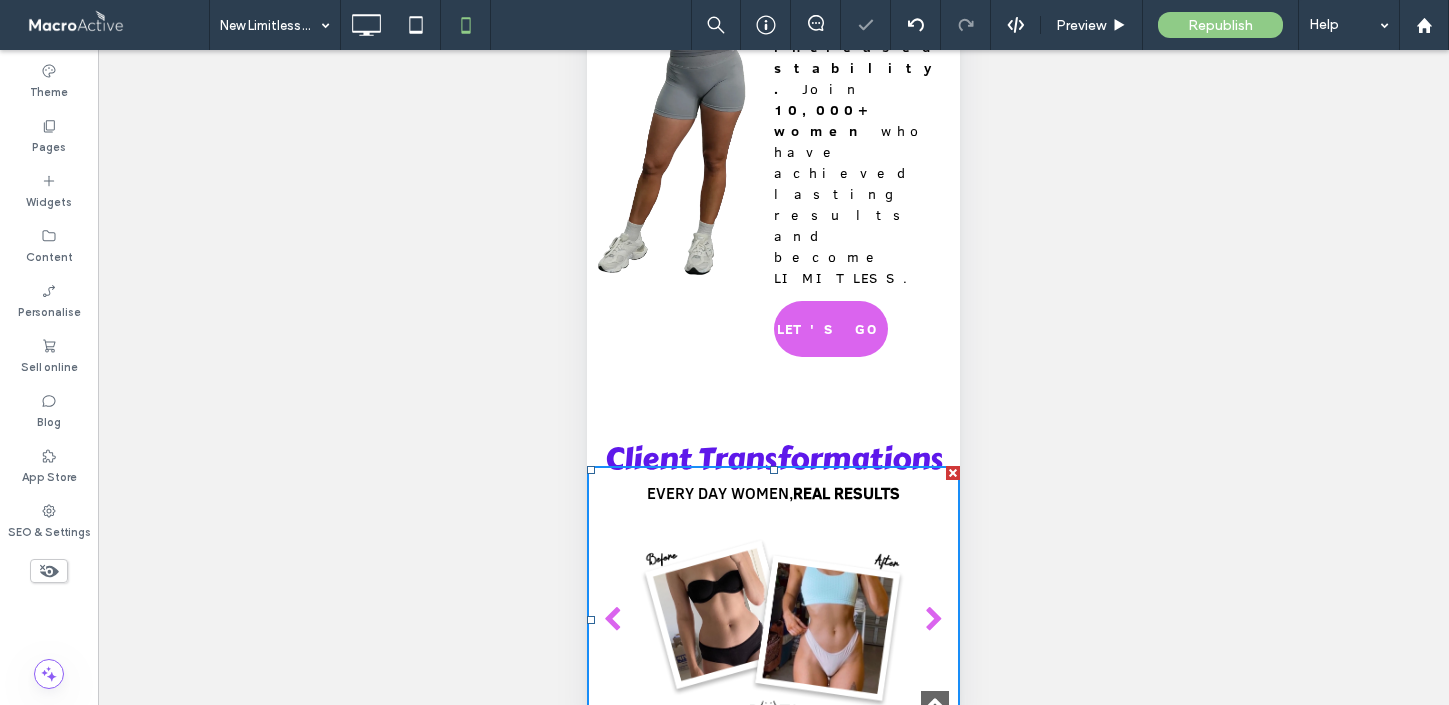 click at bounding box center (934, 620) 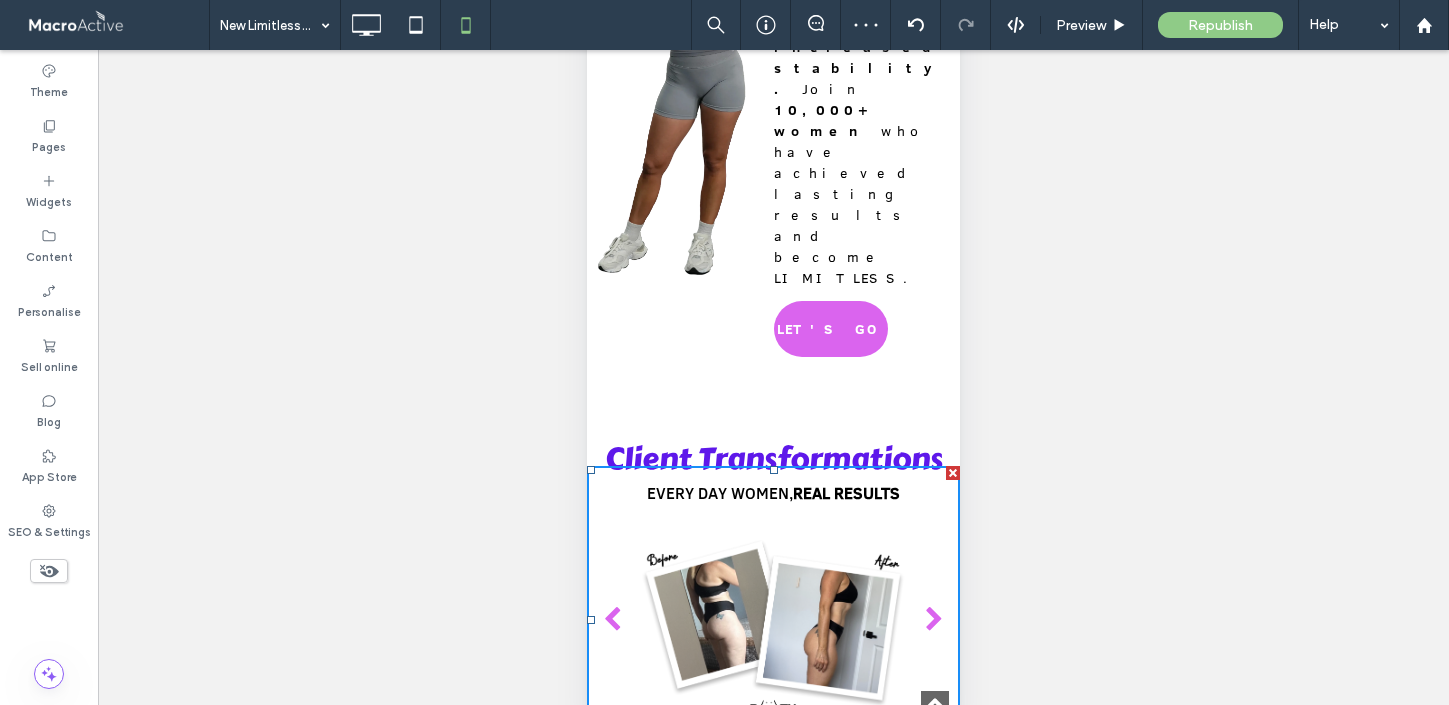 click at bounding box center (934, 620) 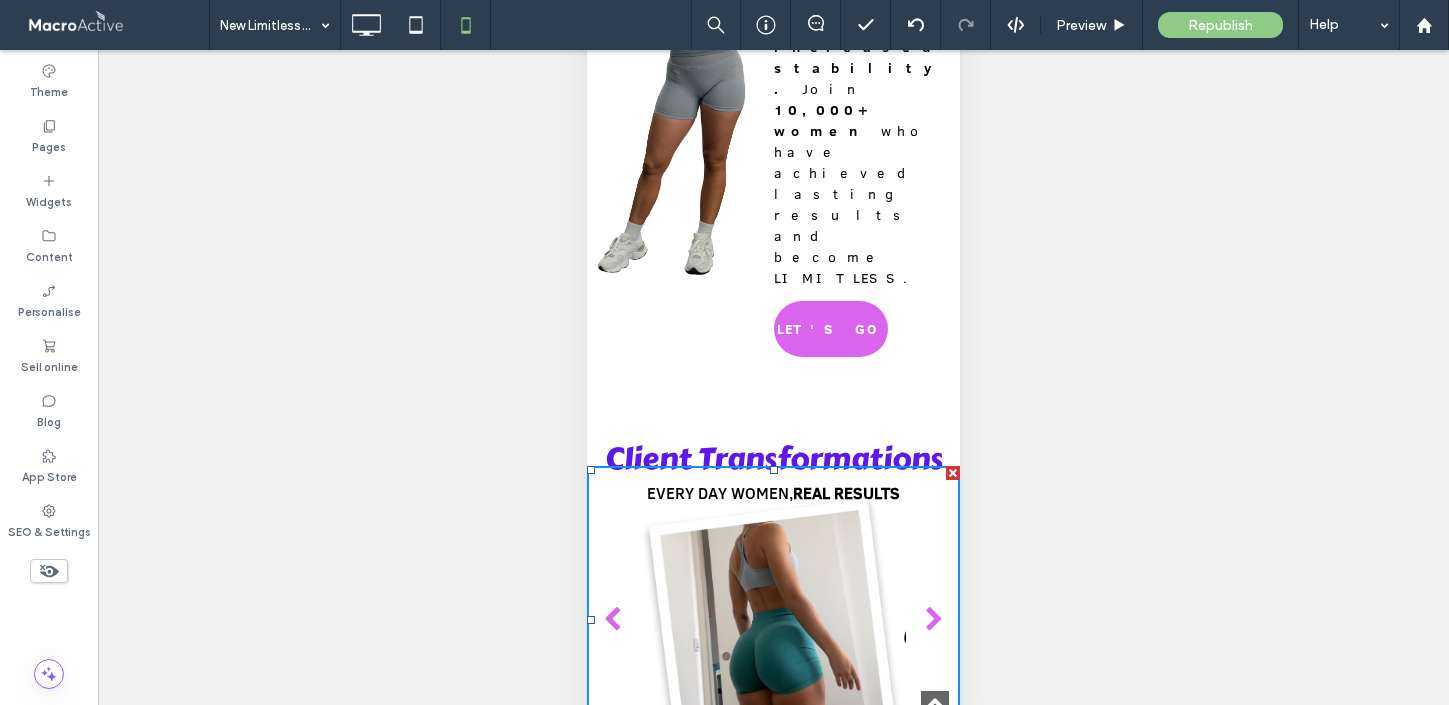 click at bounding box center (934, 620) 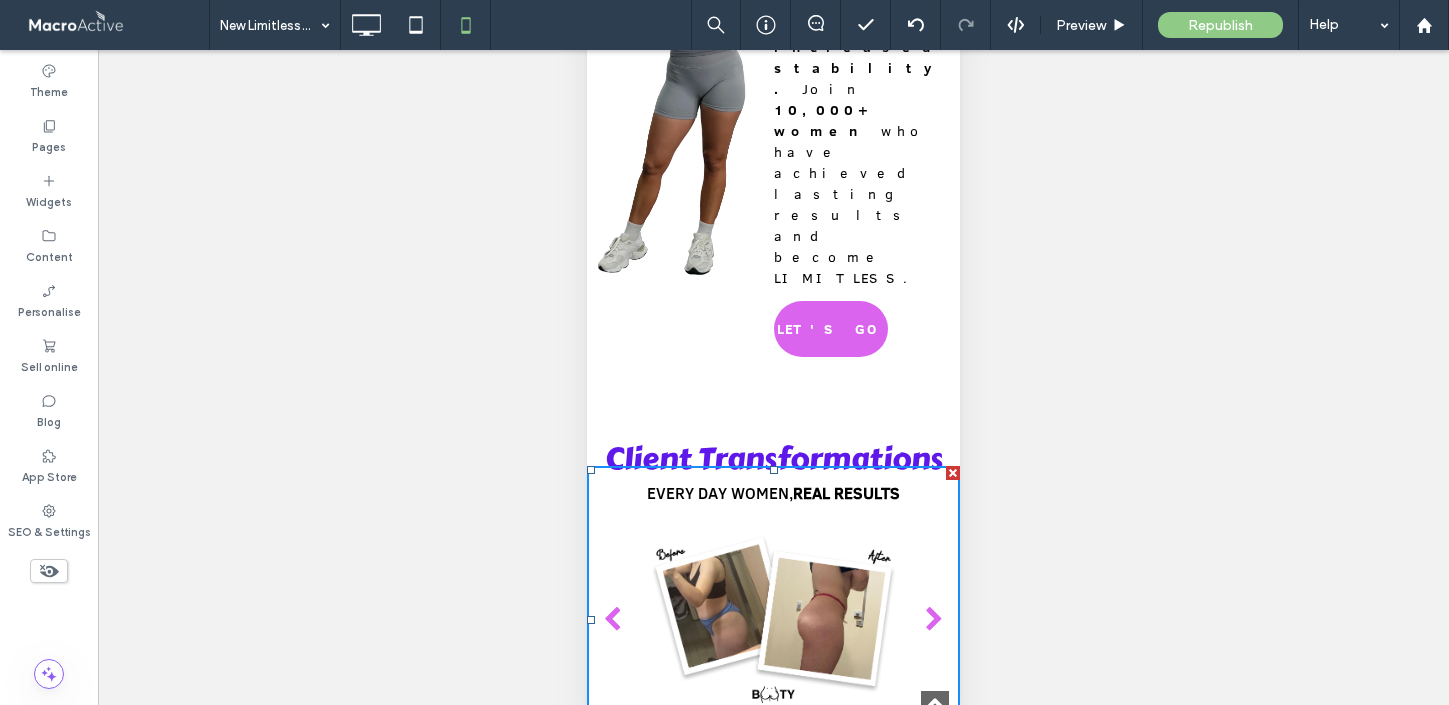 click at bounding box center (934, 620) 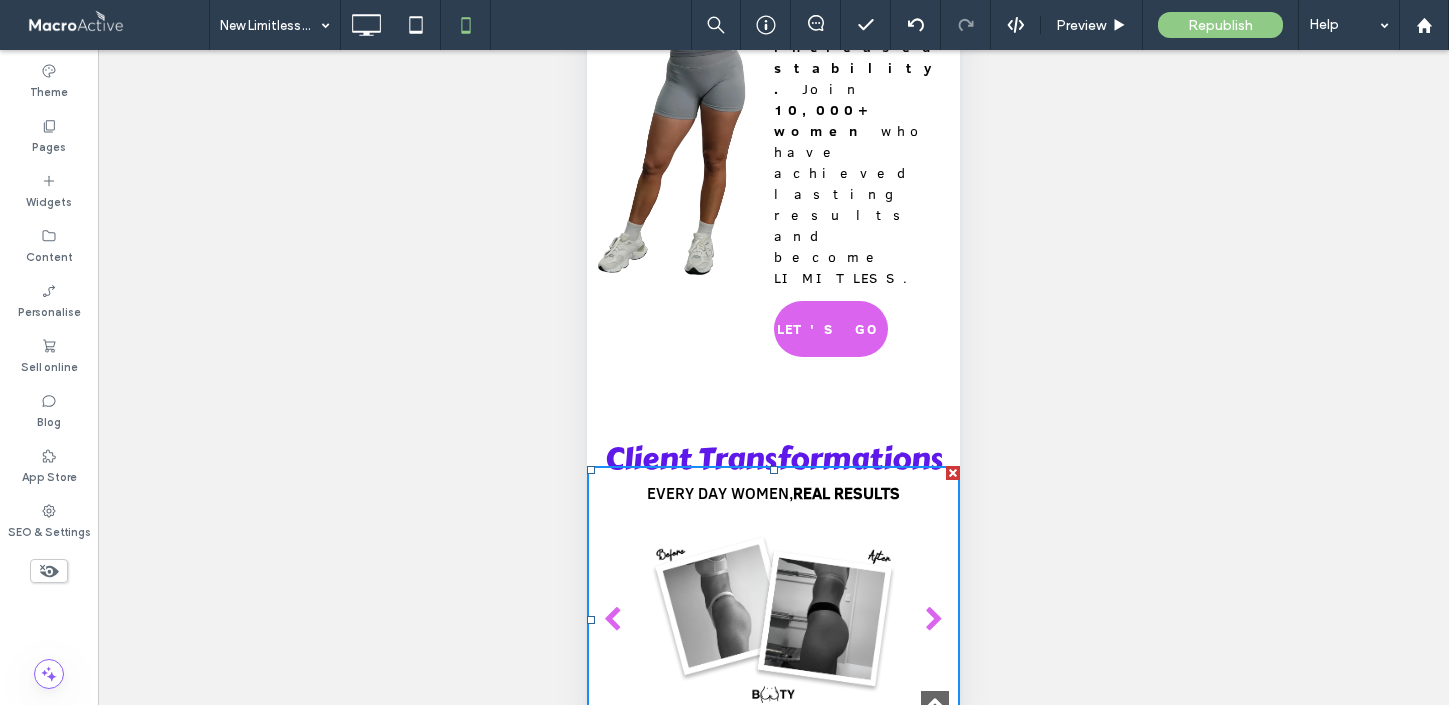 click at bounding box center (774, 620) 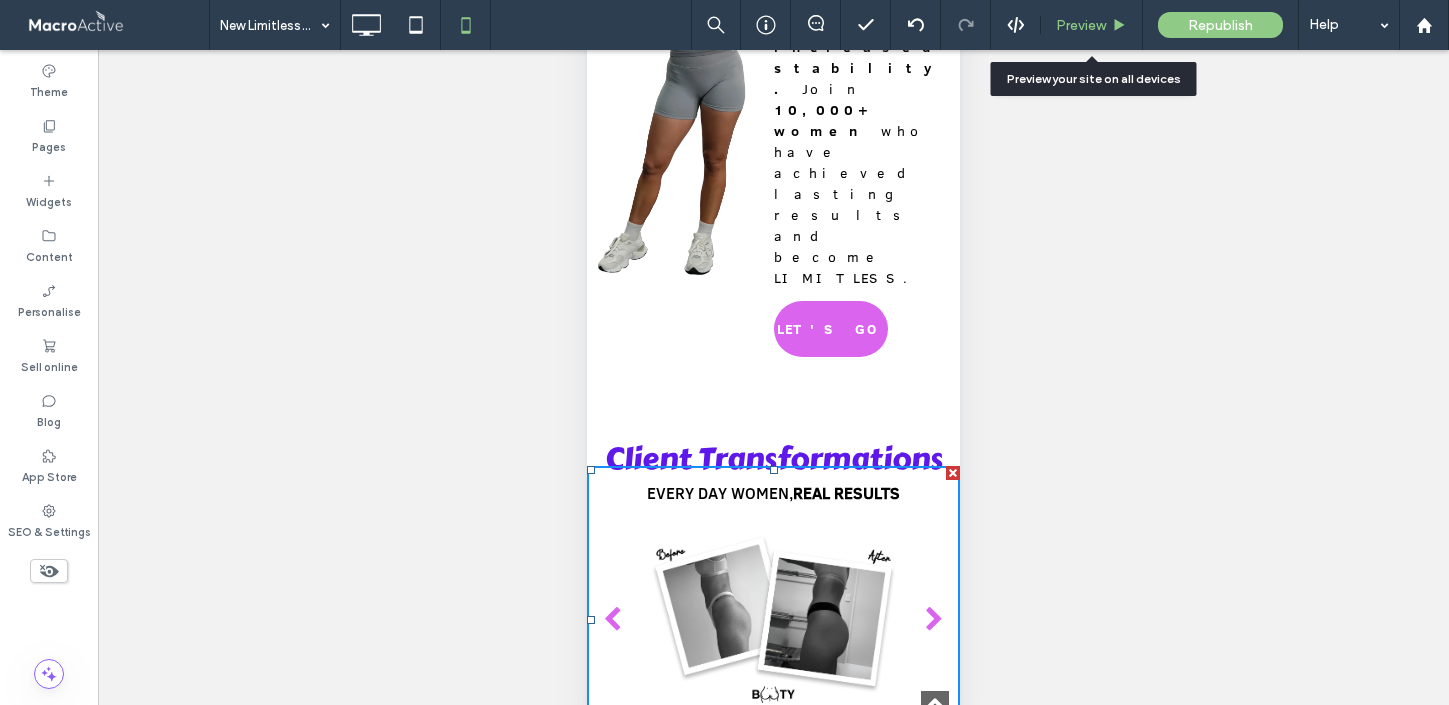 click on "Preview" at bounding box center (1081, 25) 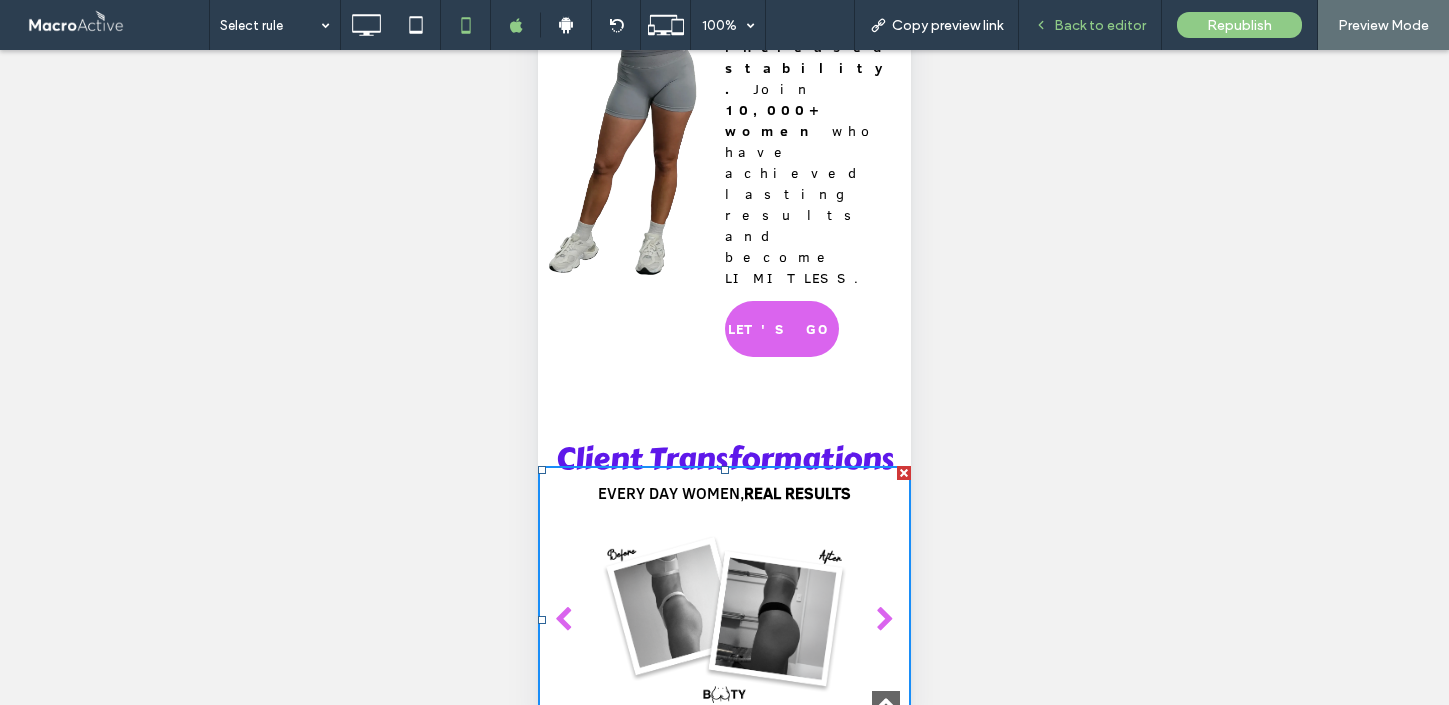 click on "Back to editor" at bounding box center (1100, 25) 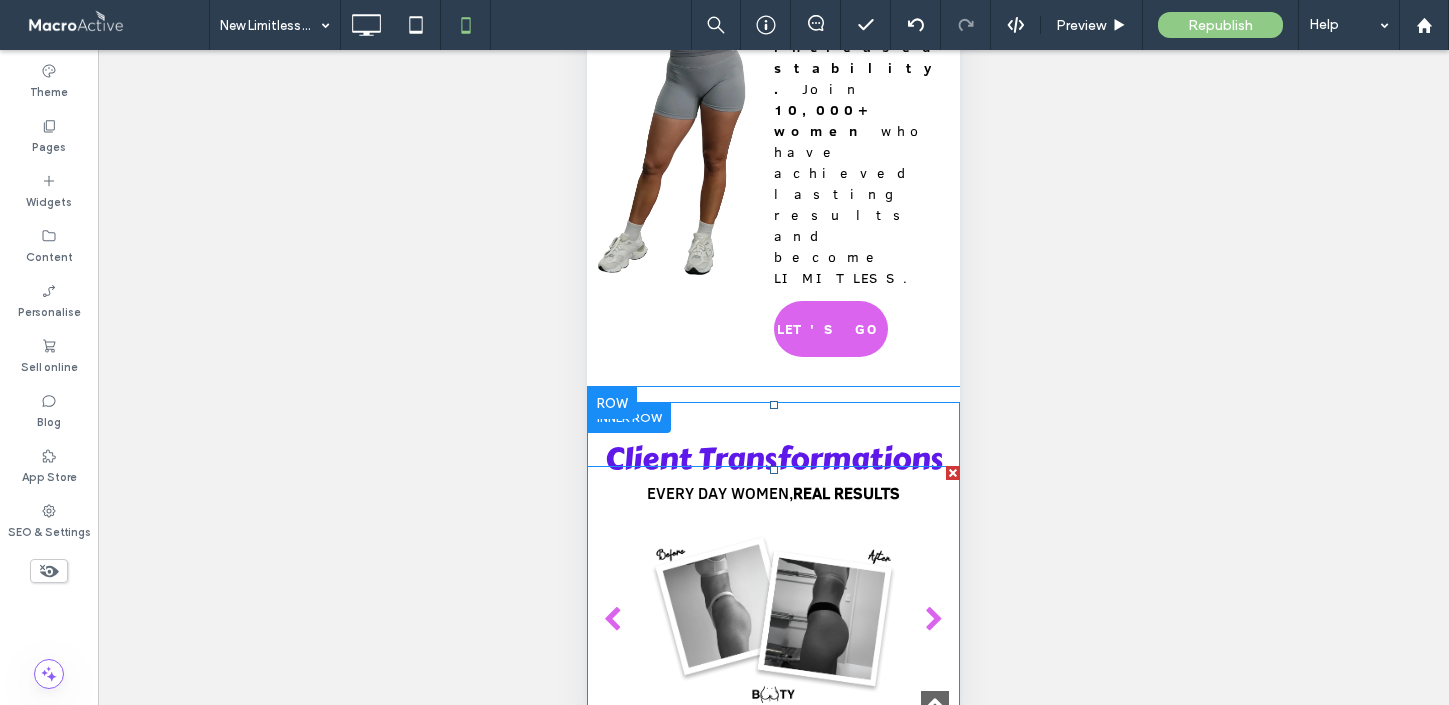 click at bounding box center [774, 620] 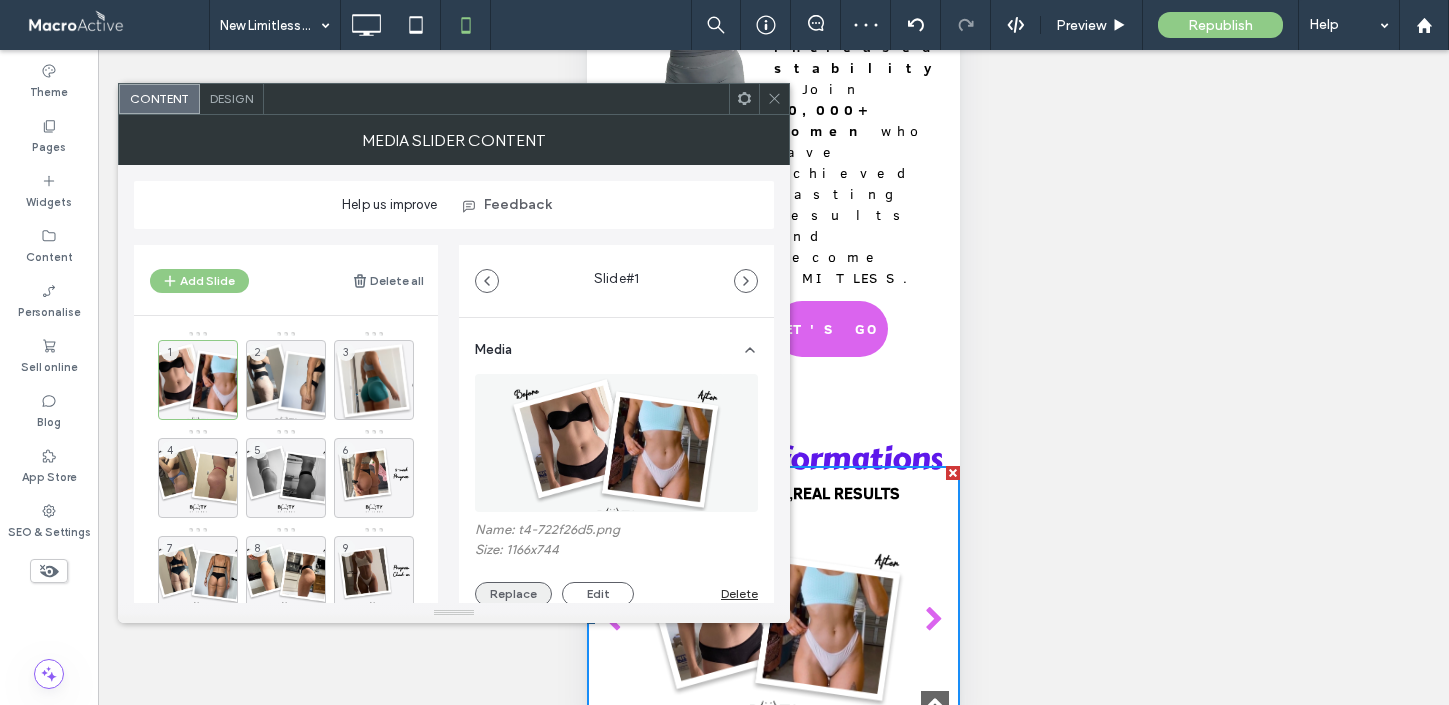 click on "Replace" at bounding box center [513, 594] 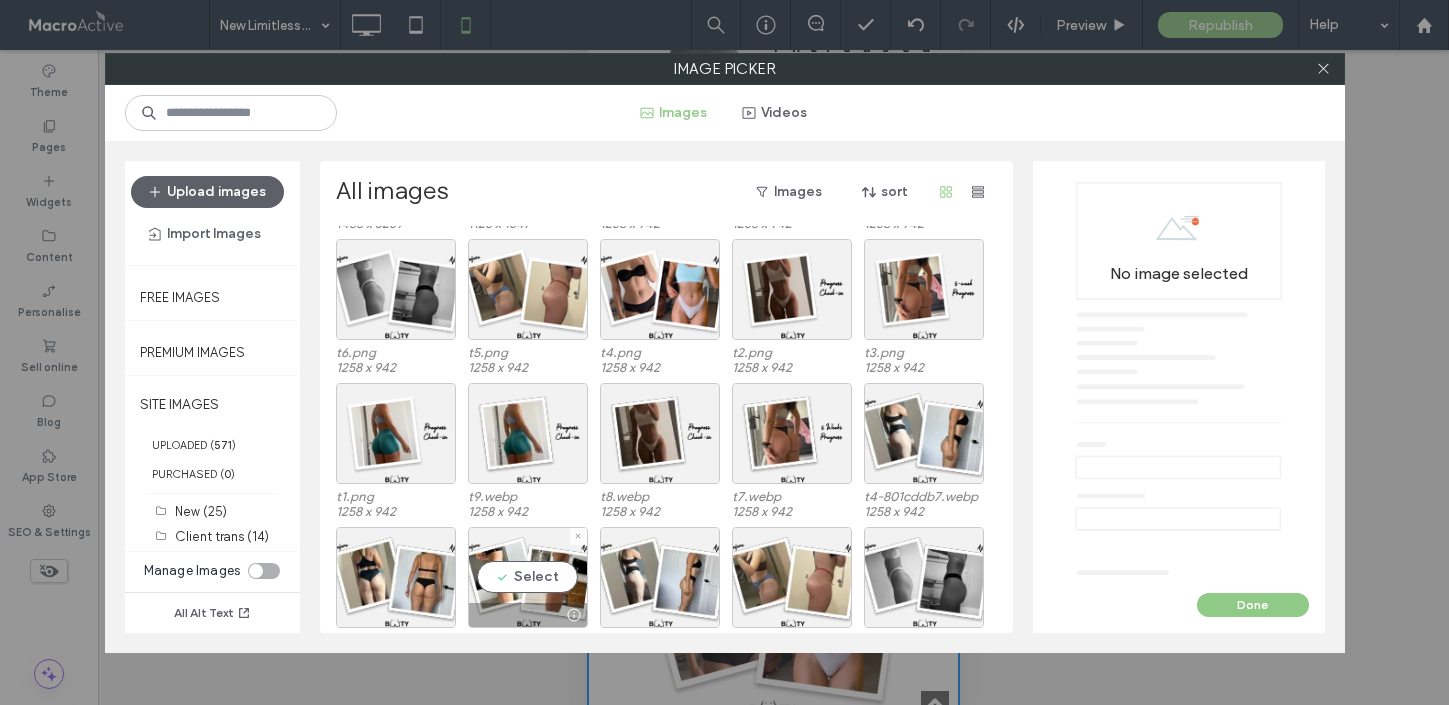 scroll, scrollTop: 303, scrollLeft: 0, axis: vertical 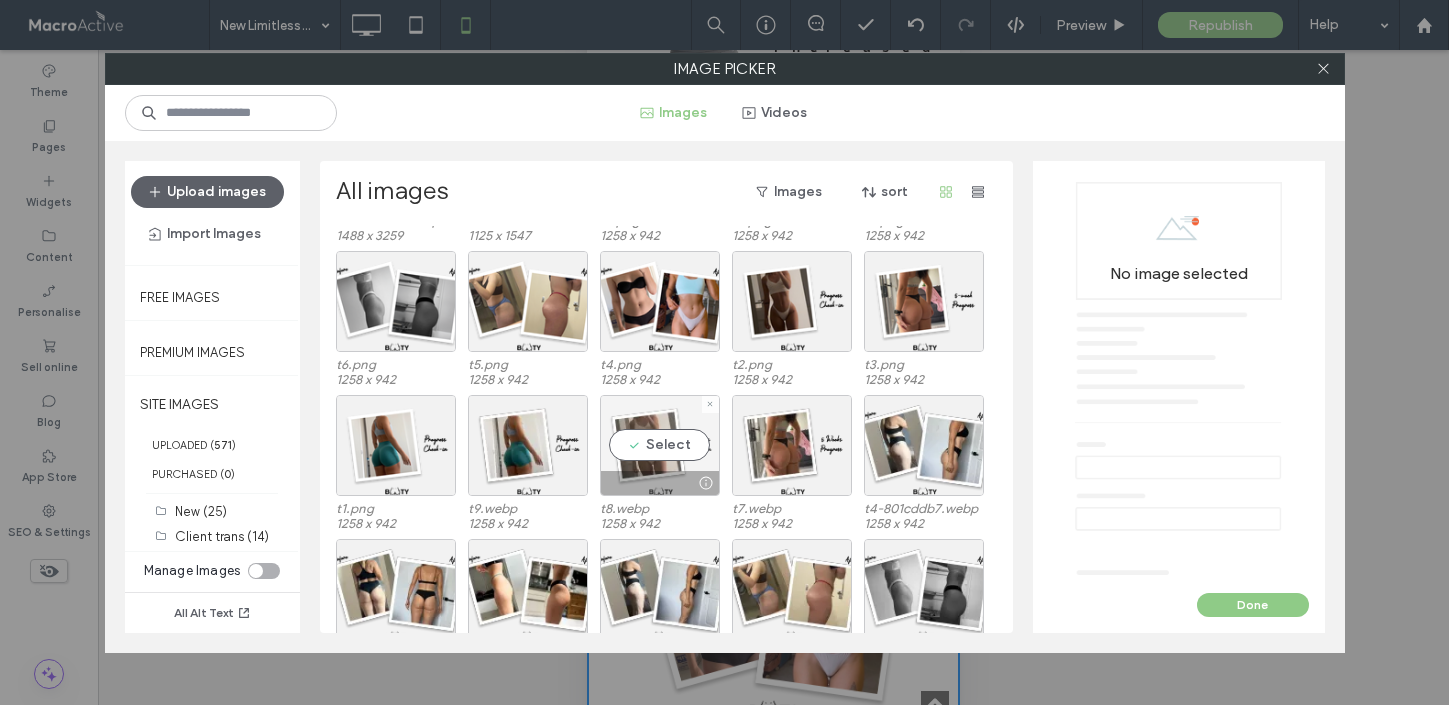 click on "Select" at bounding box center [660, 445] 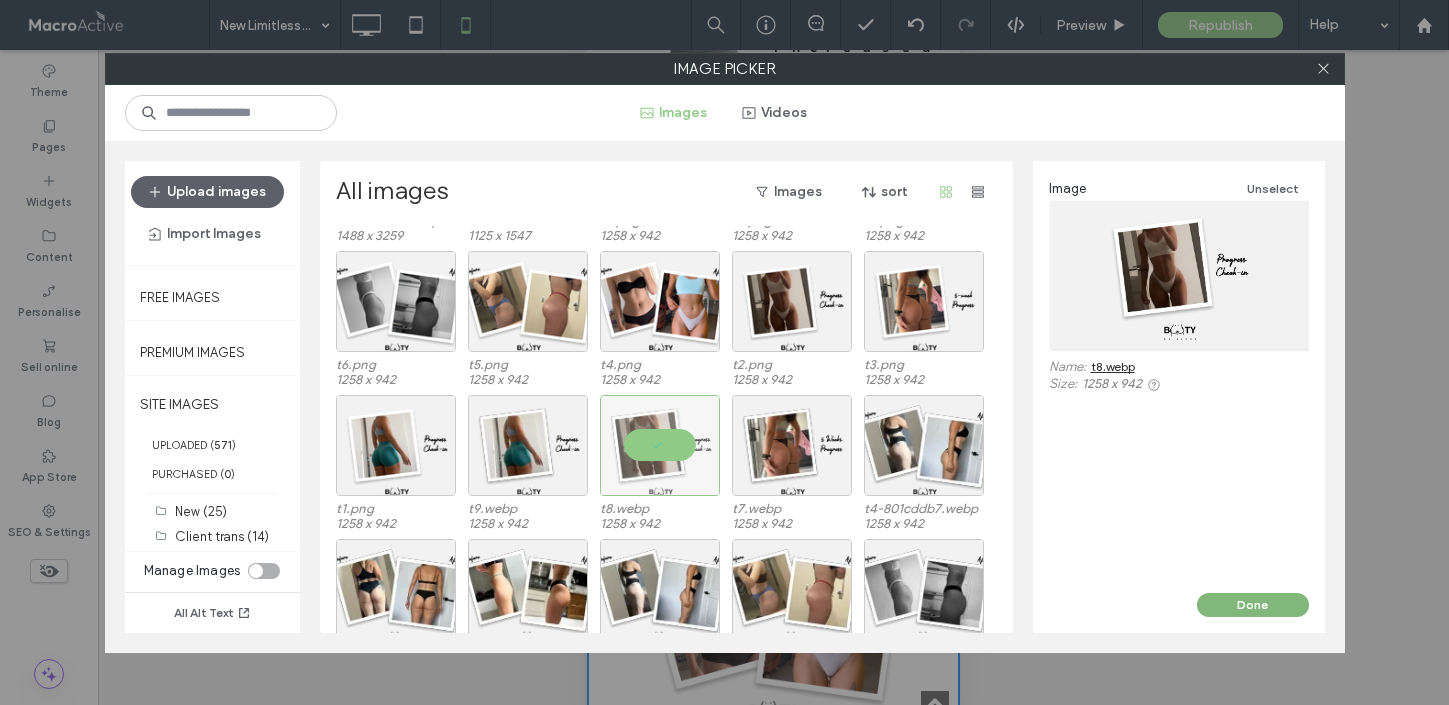 click on "Done" at bounding box center [1253, 605] 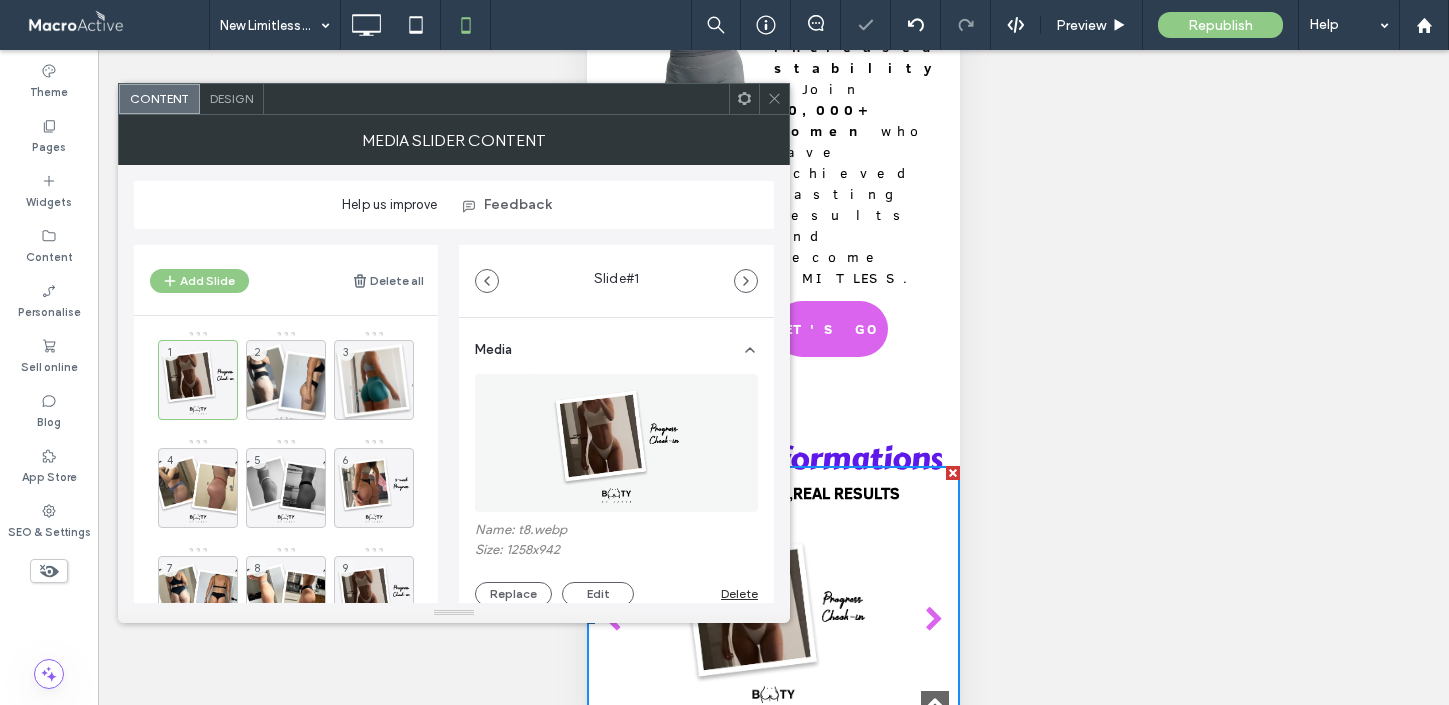 click 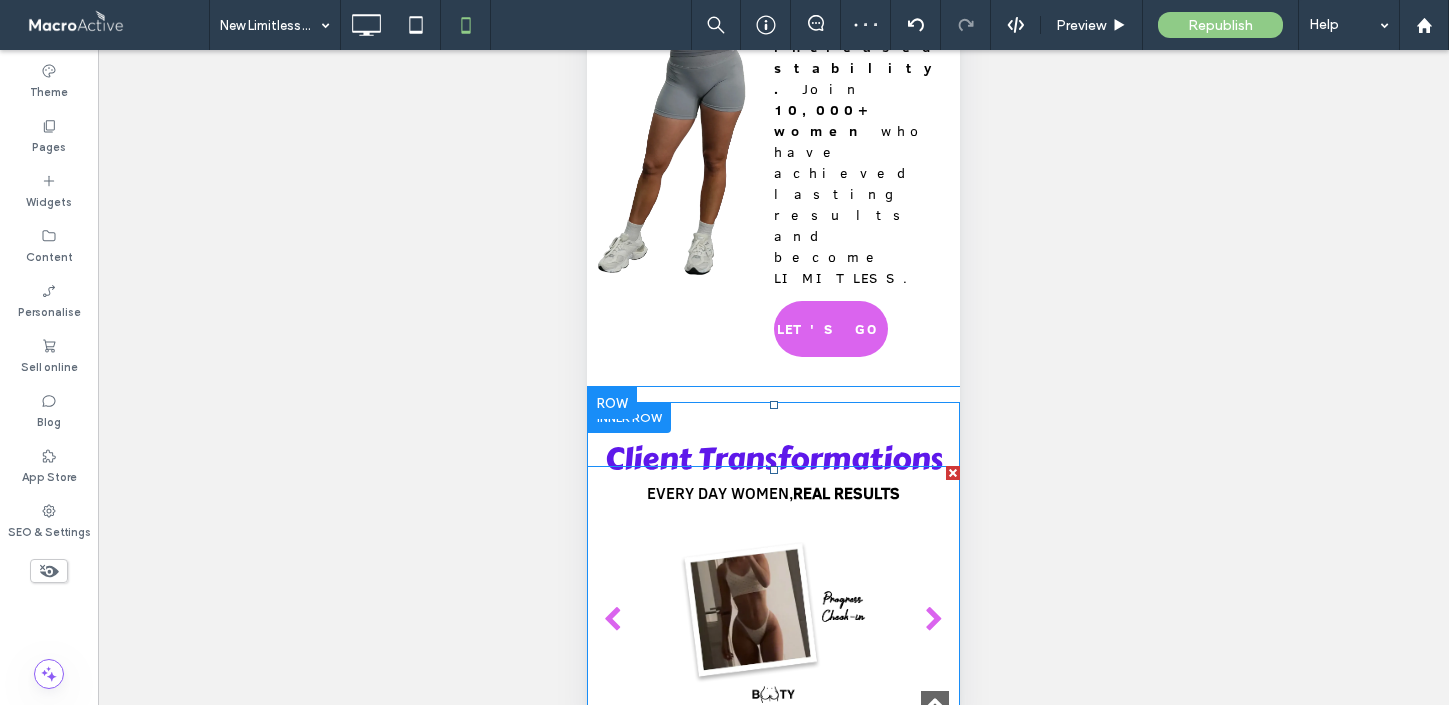 click at bounding box center (774, 620) 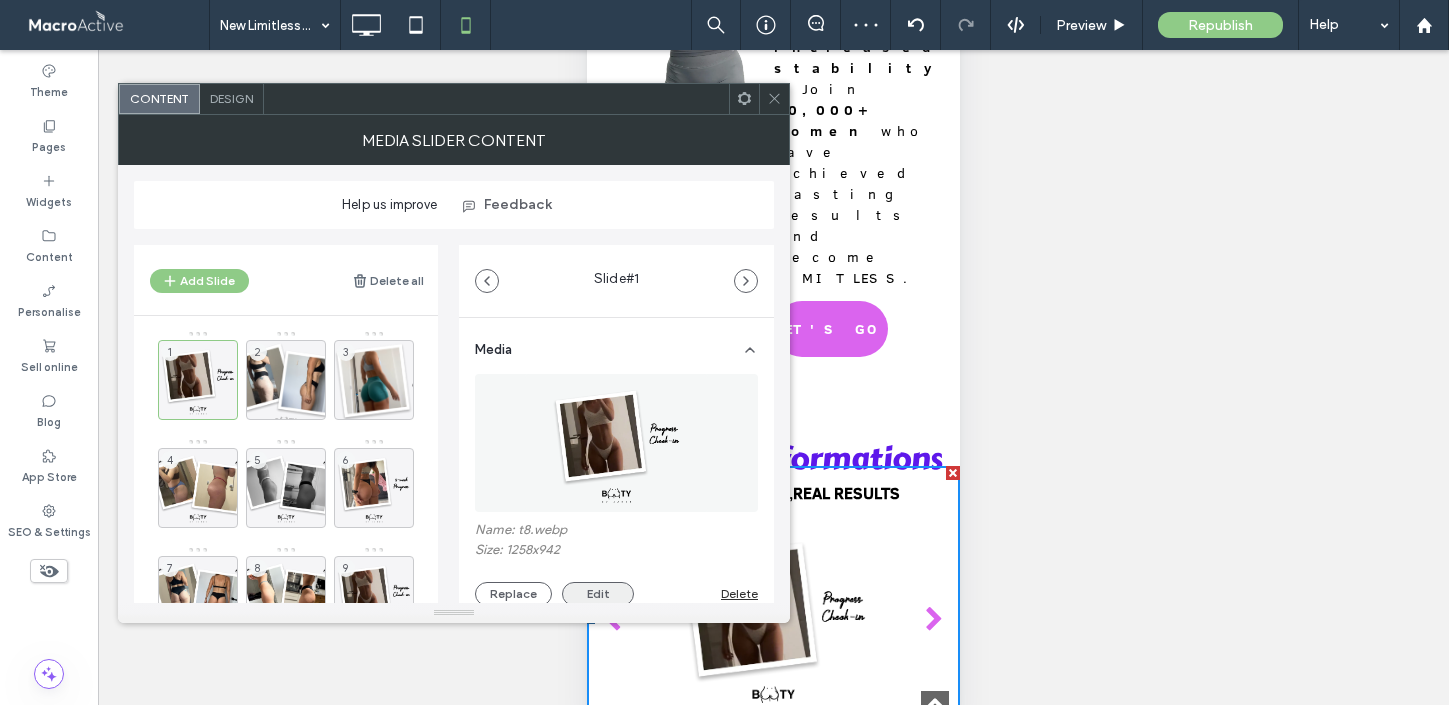 click on "Edit" at bounding box center [598, 594] 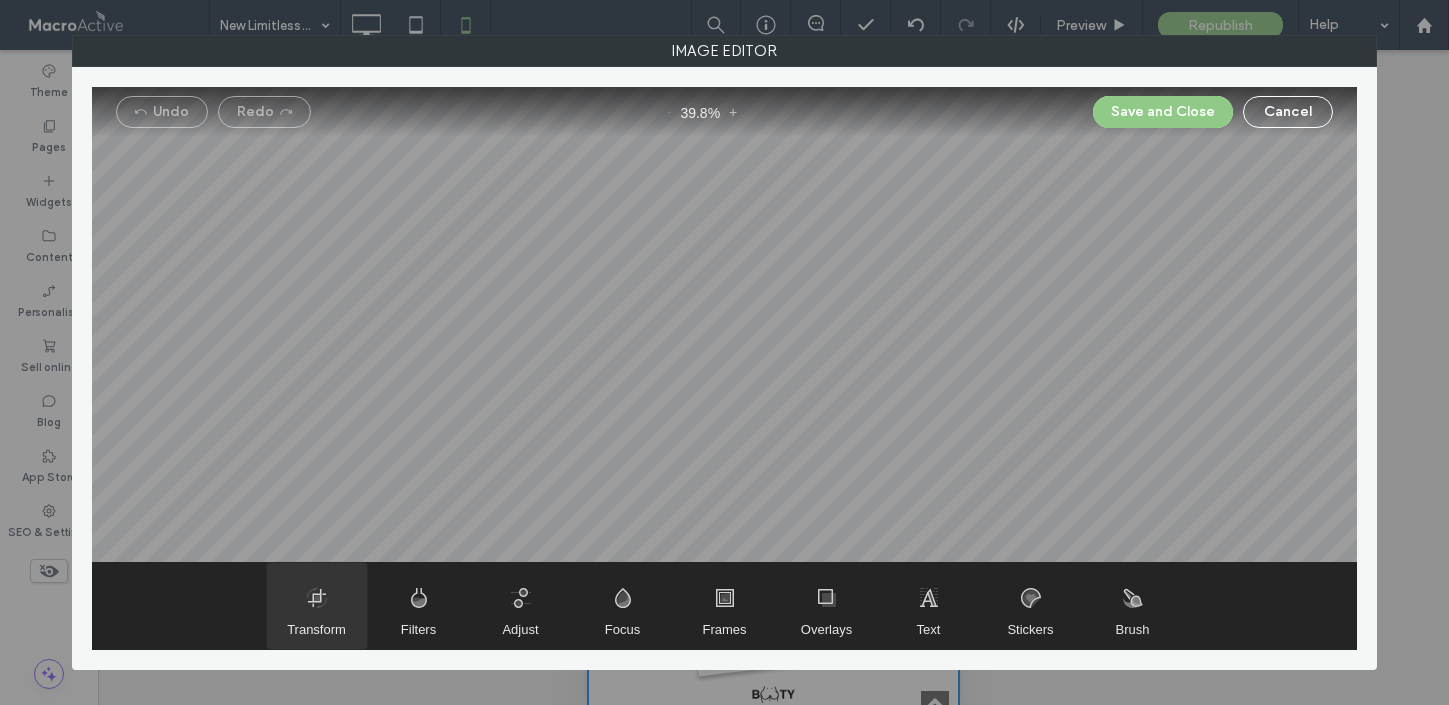 click at bounding box center [317, 606] 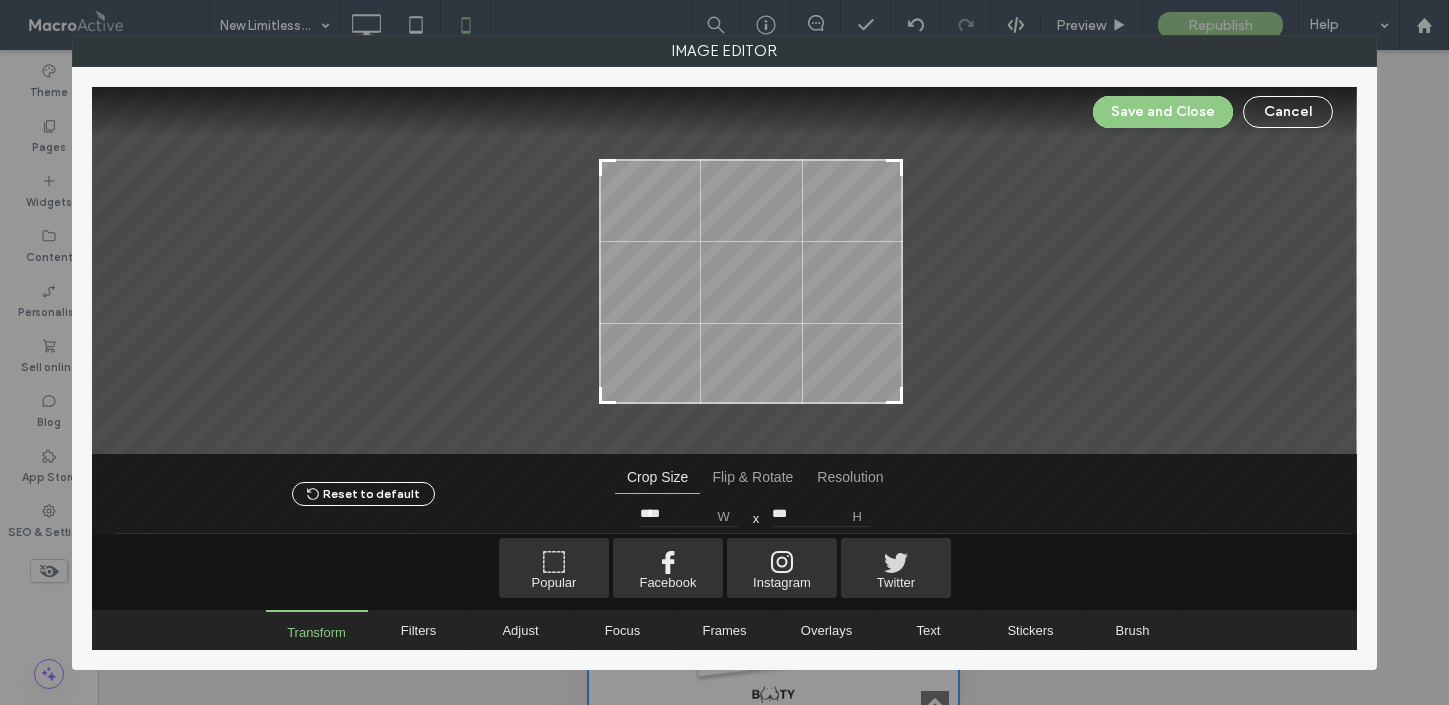 drag, startPoint x: 549, startPoint y: 138, endPoint x: 602, endPoint y: 160, distance: 57.384666 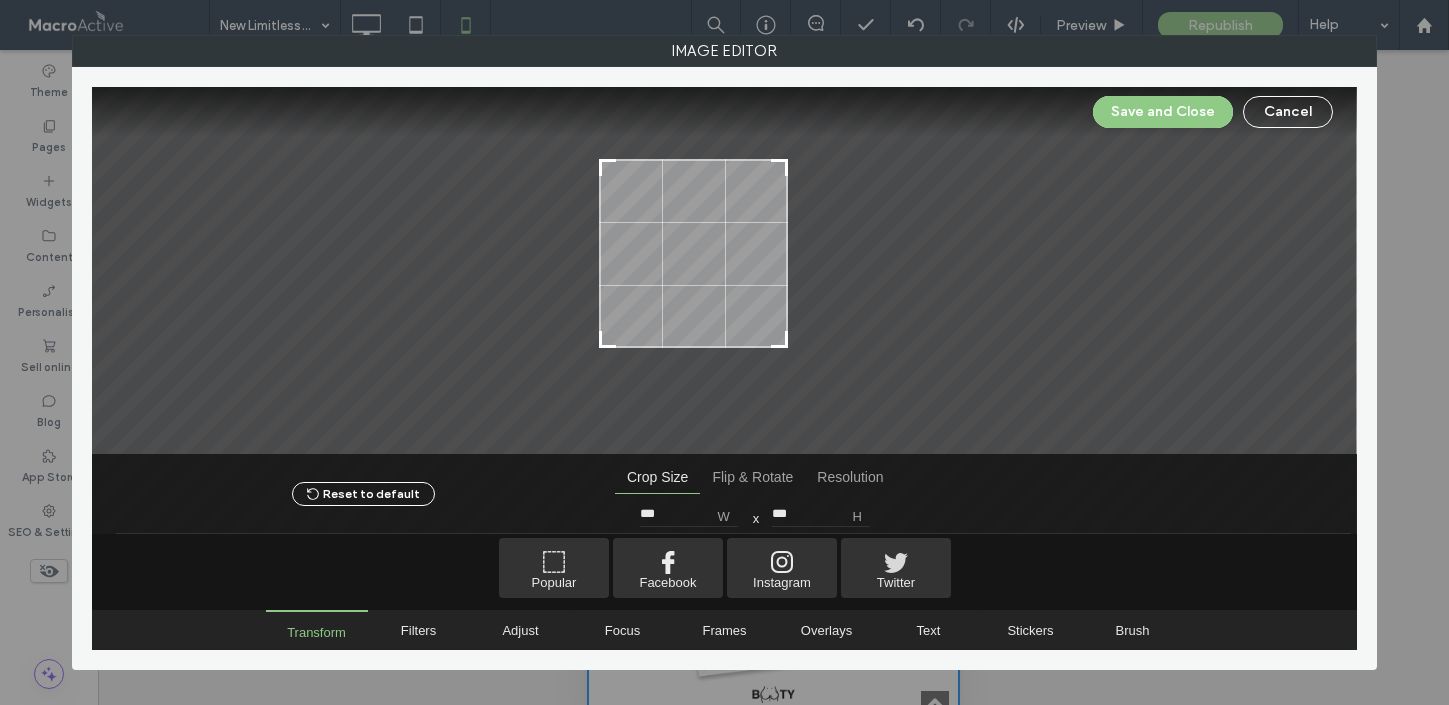 drag, startPoint x: 897, startPoint y: 399, endPoint x: 782, endPoint y: 343, distance: 127.910126 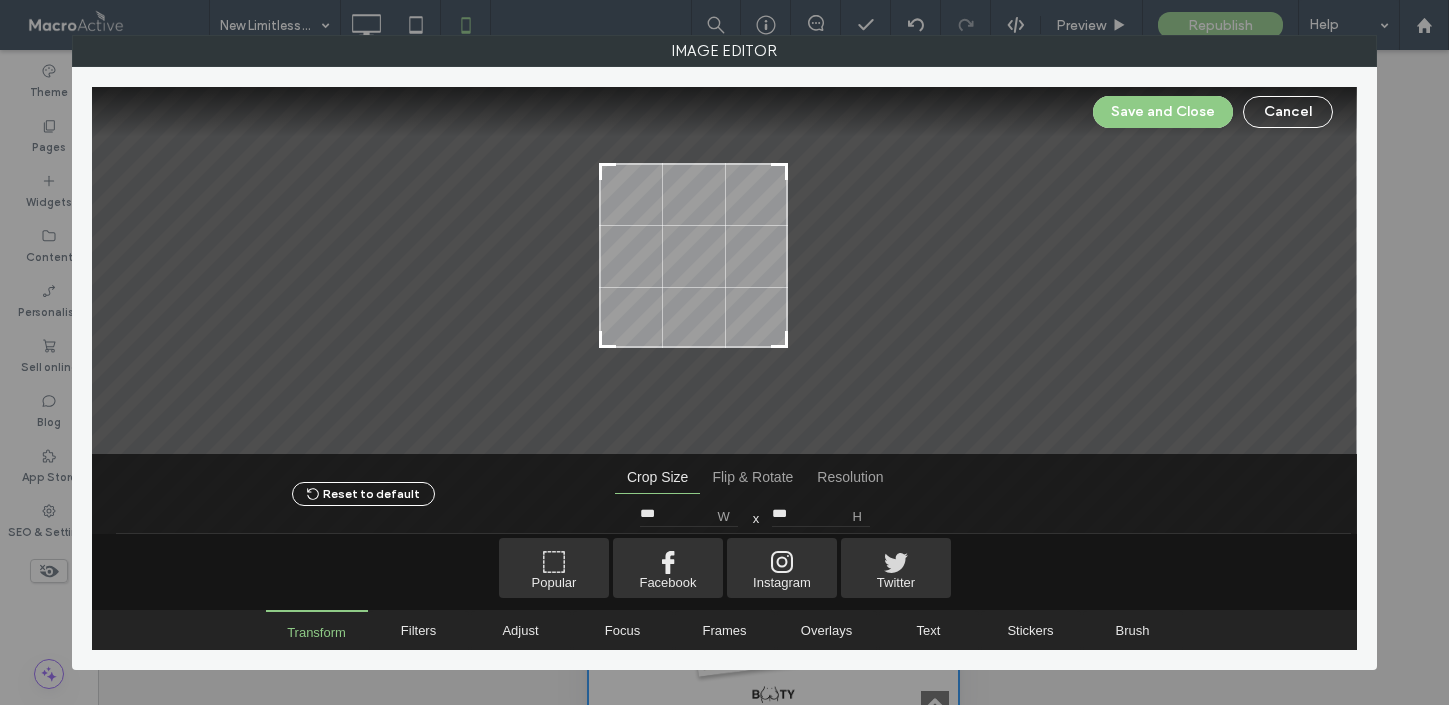 click at bounding box center [779, 172] 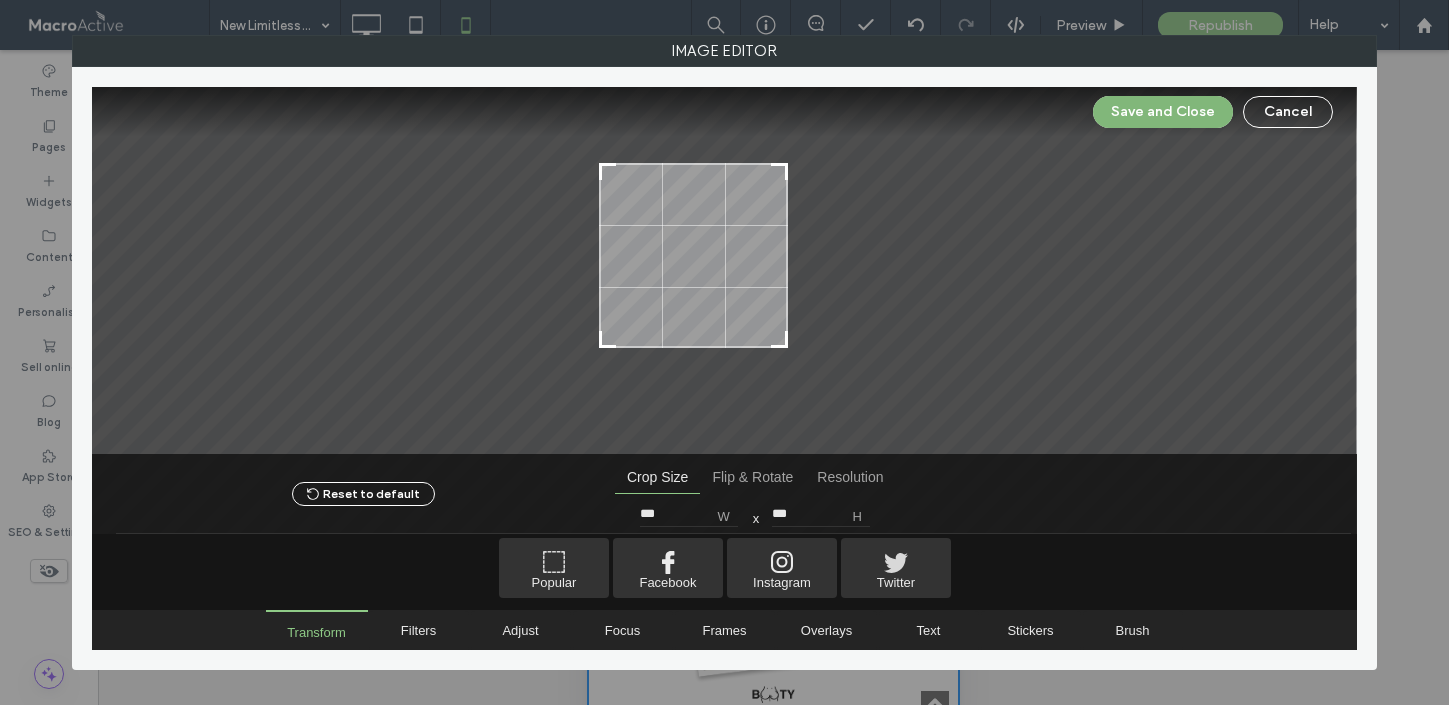 click on "Save and Close" at bounding box center [1163, 112] 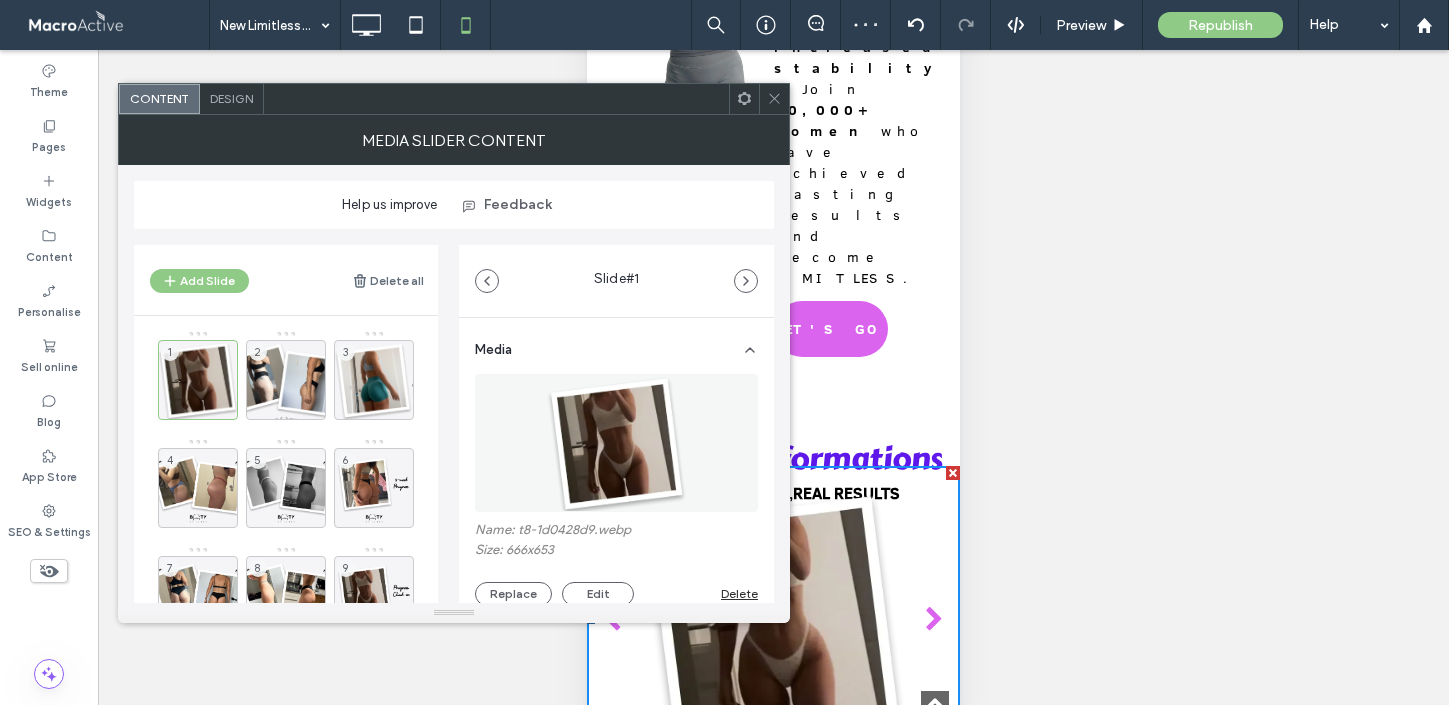 click 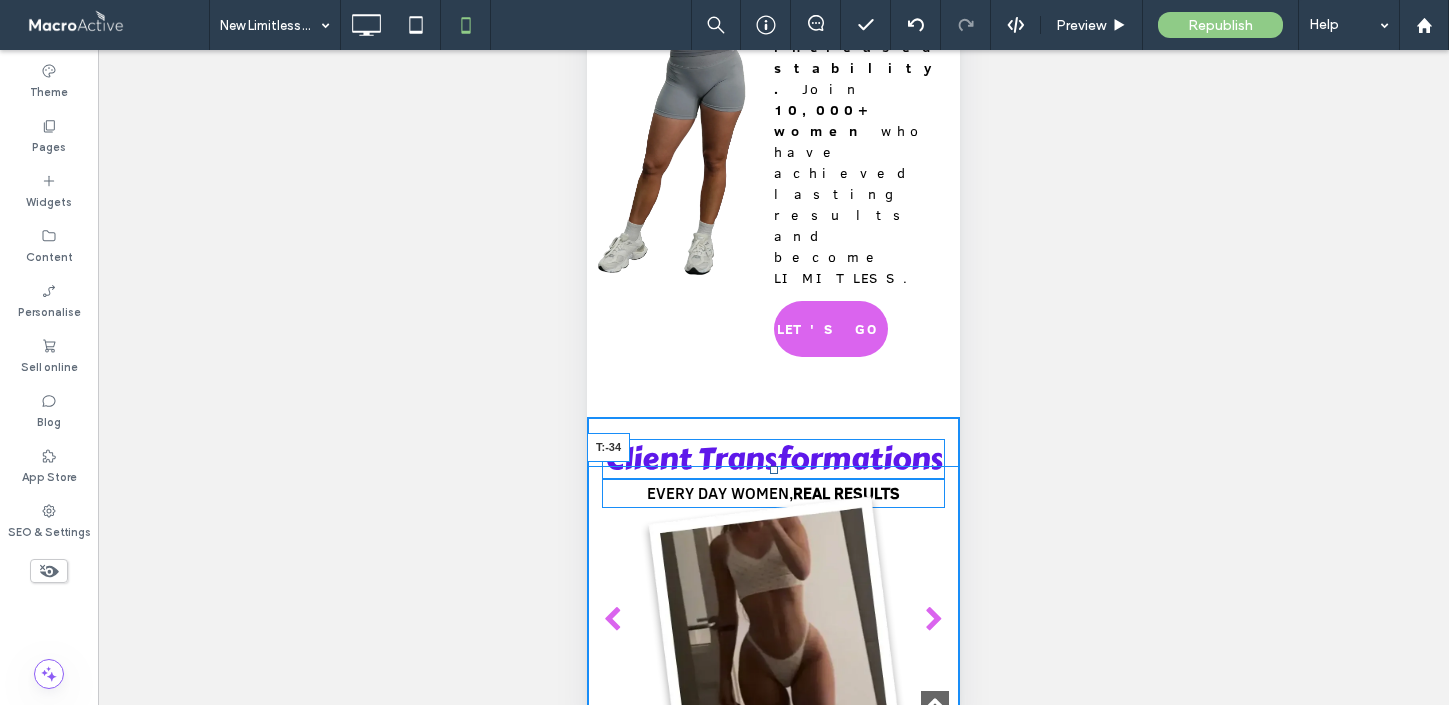 drag, startPoint x: 772, startPoint y: 200, endPoint x: 771, endPoint y: 216, distance: 16.03122 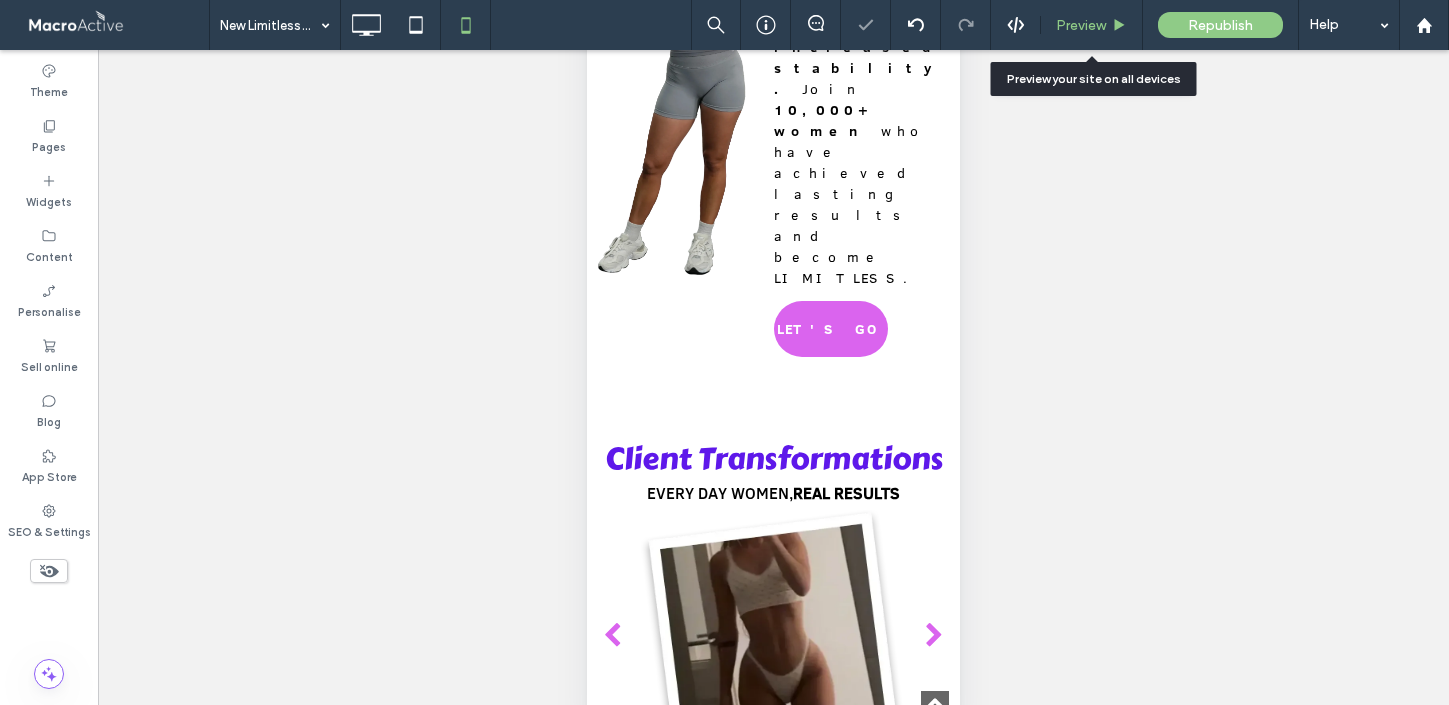click on "Preview" at bounding box center (1081, 25) 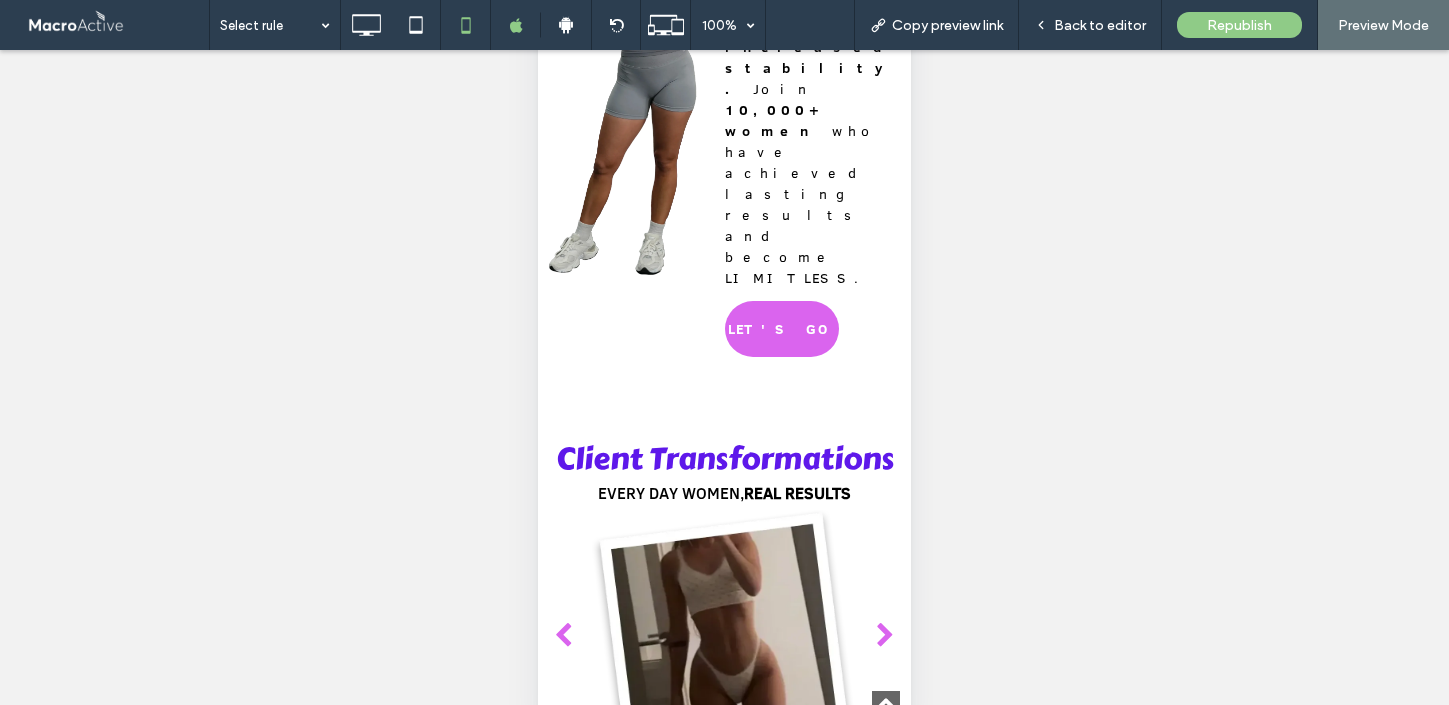 click at bounding box center [885, 636] 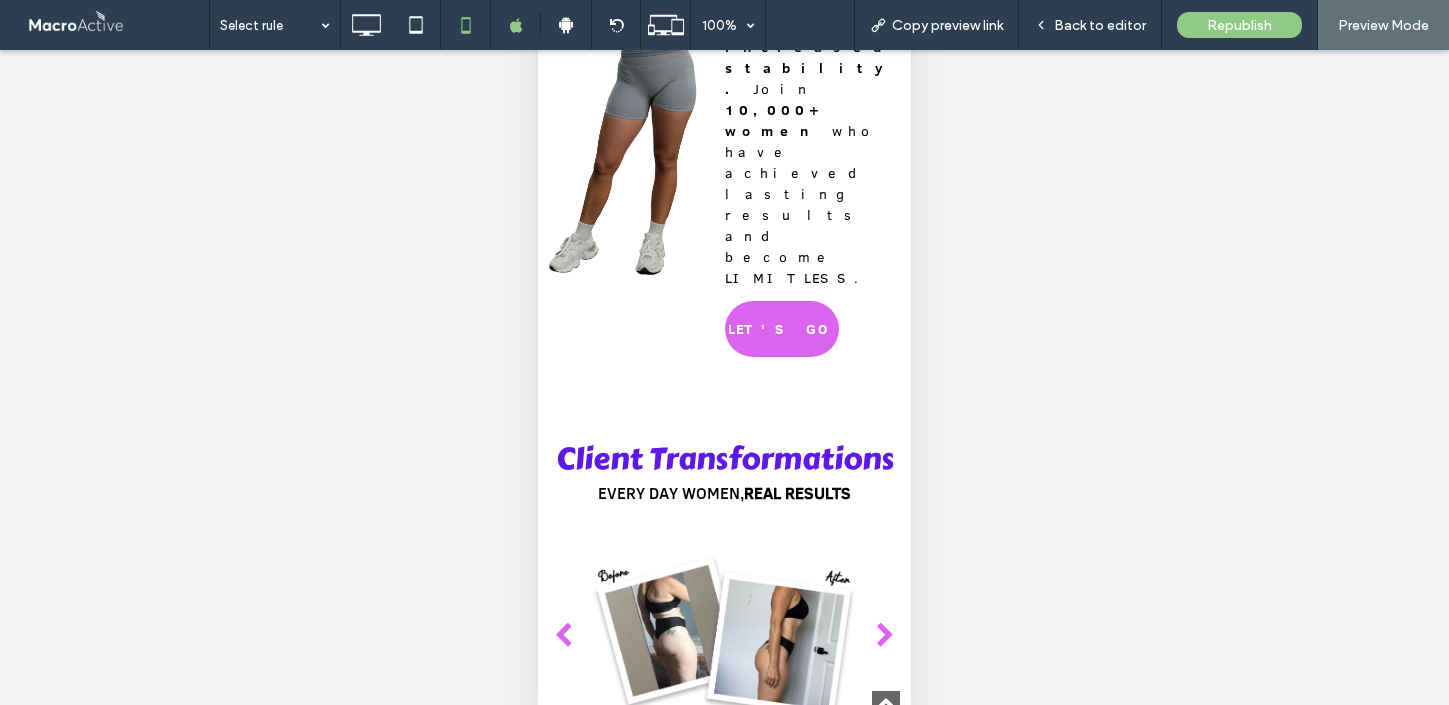 click at bounding box center (885, 636) 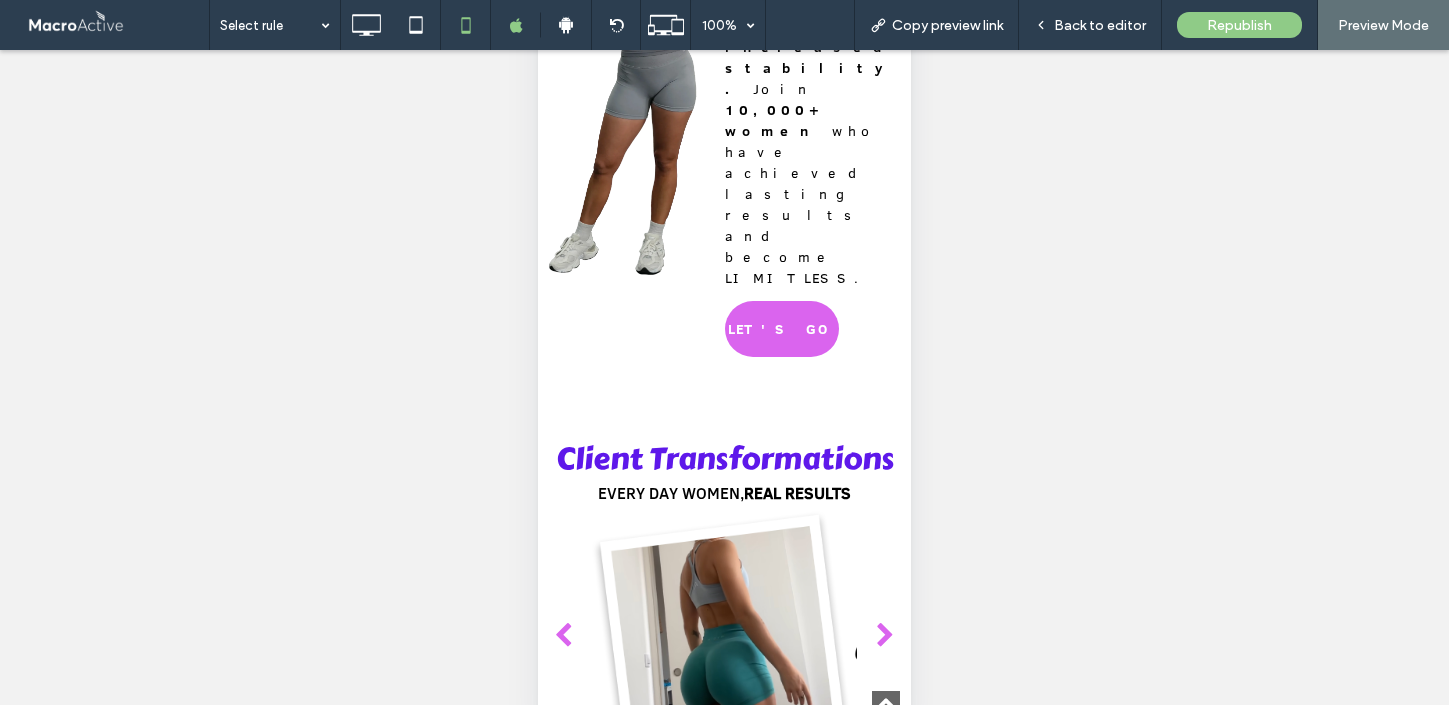 click at bounding box center [885, 636] 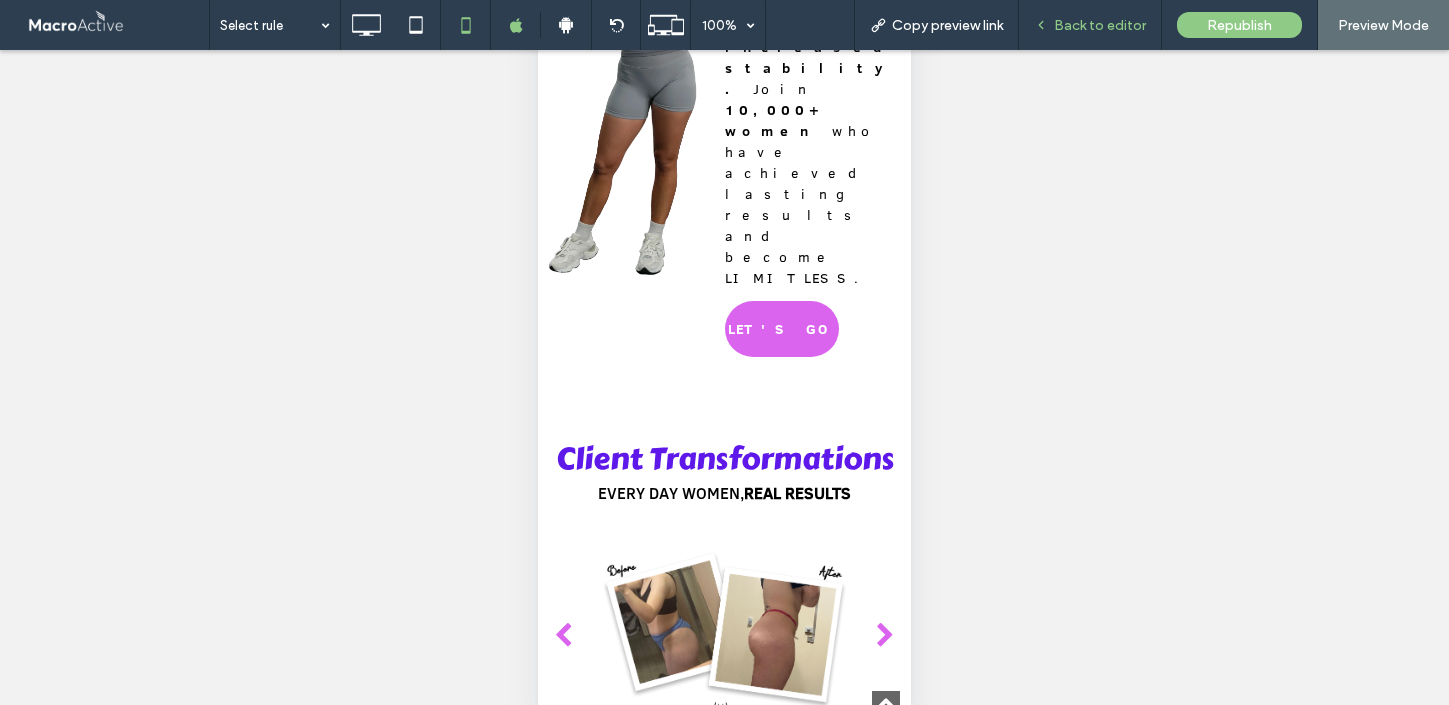 click on "Back to editor" at bounding box center [1100, 25] 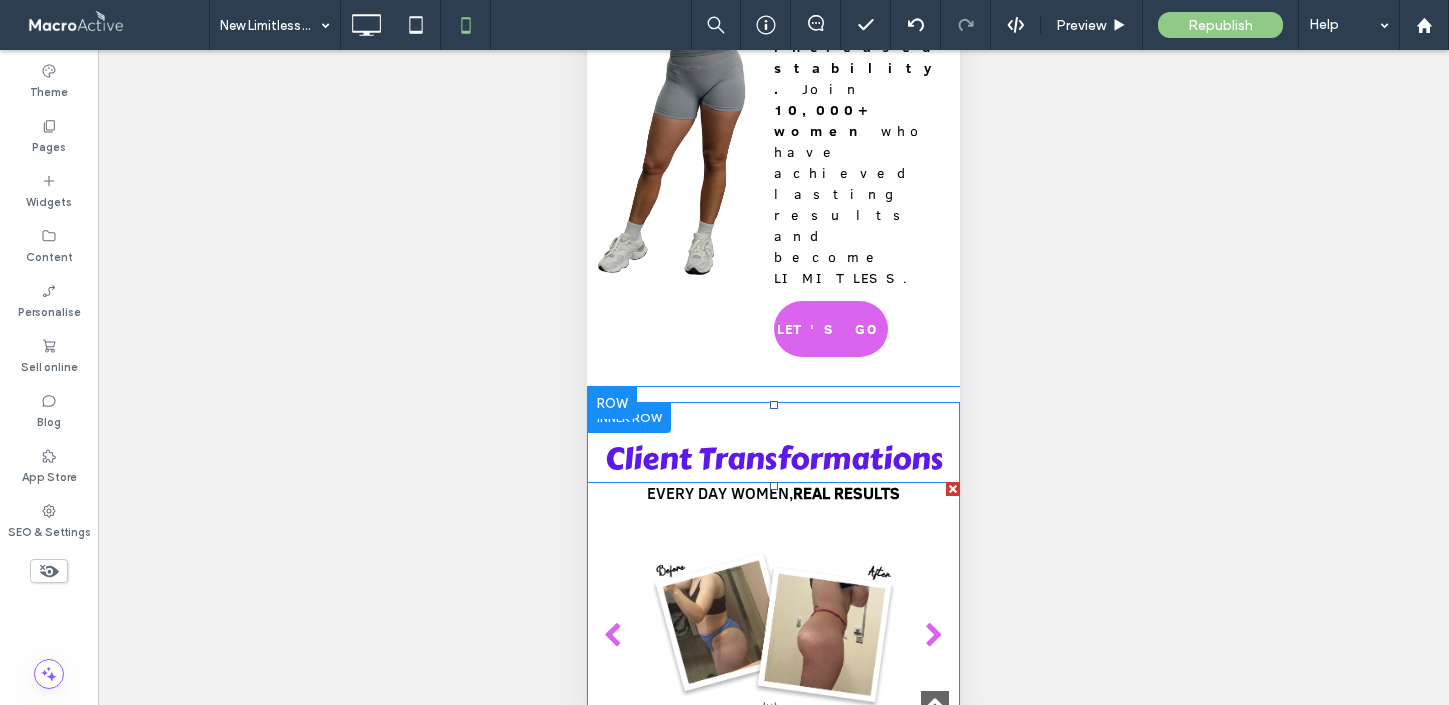 click at bounding box center (774, 636) 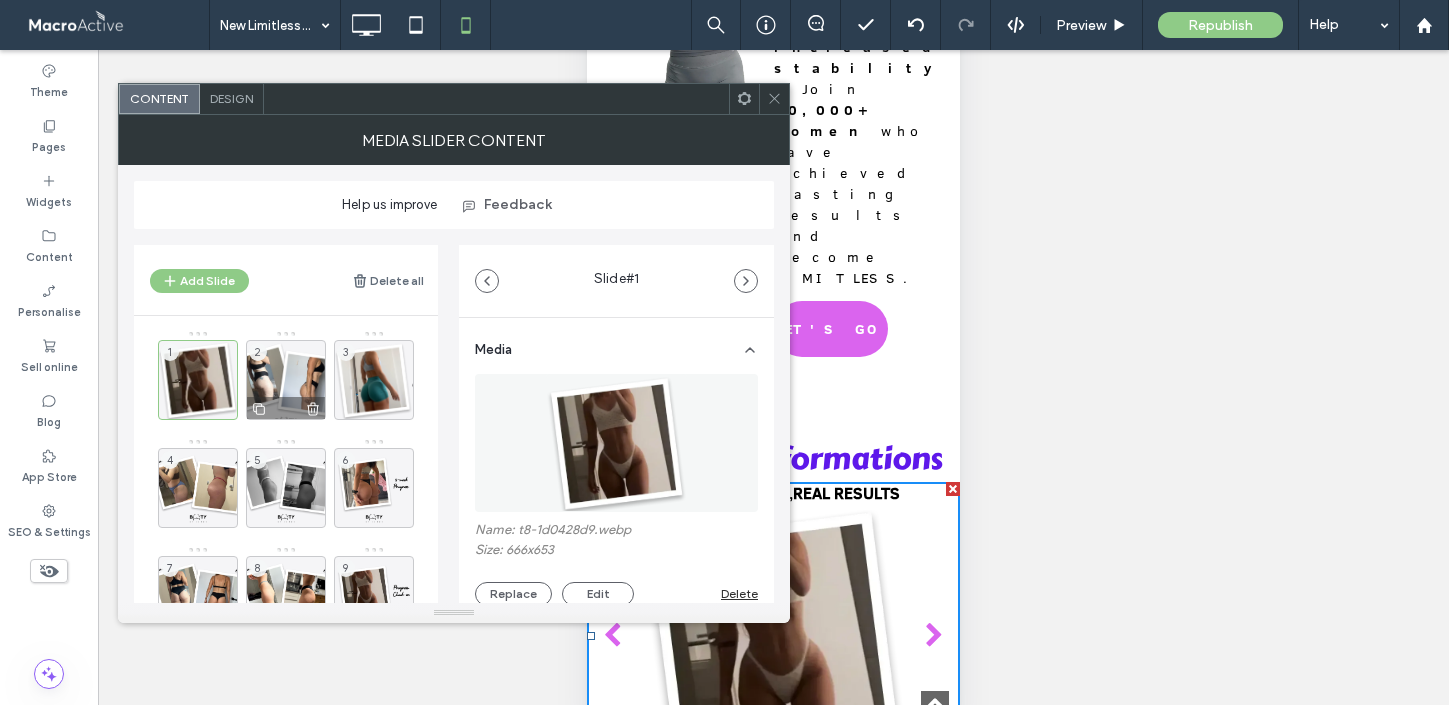 click 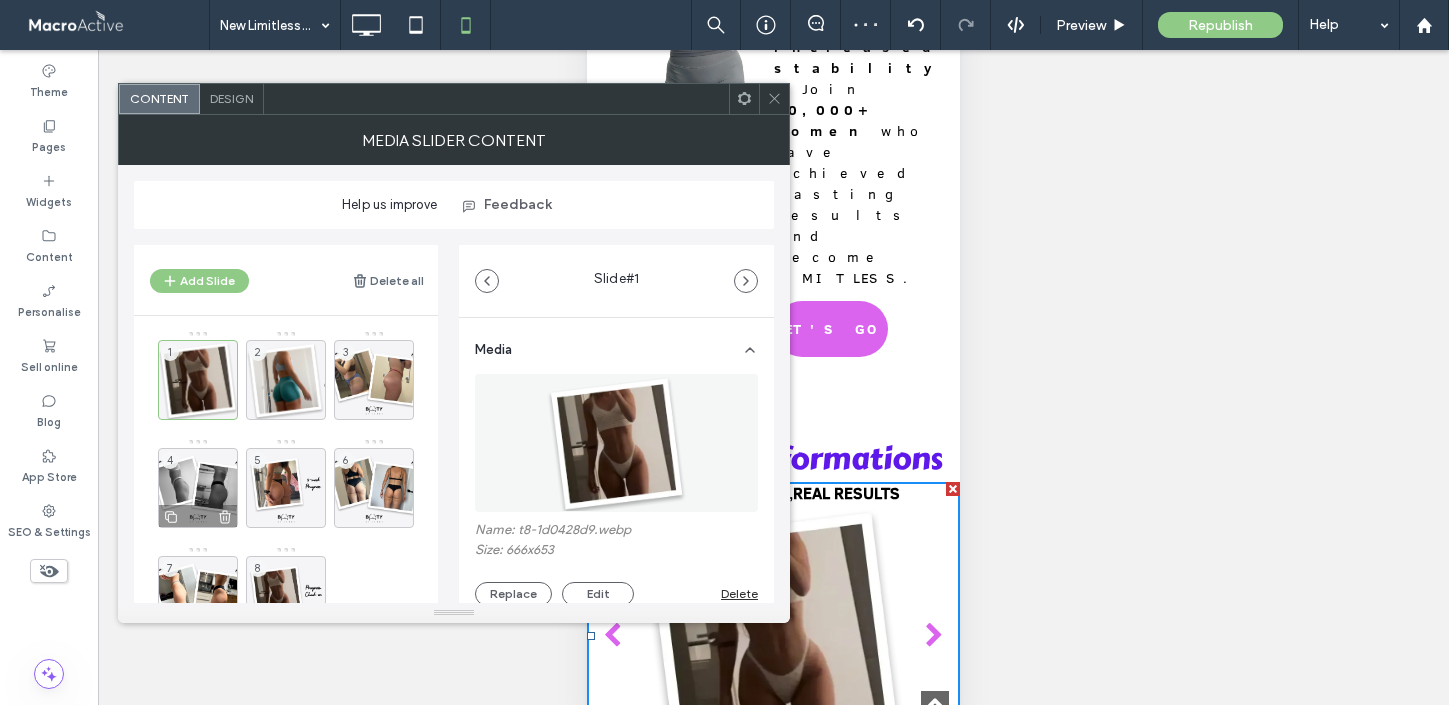click on "4" at bounding box center [198, 488] 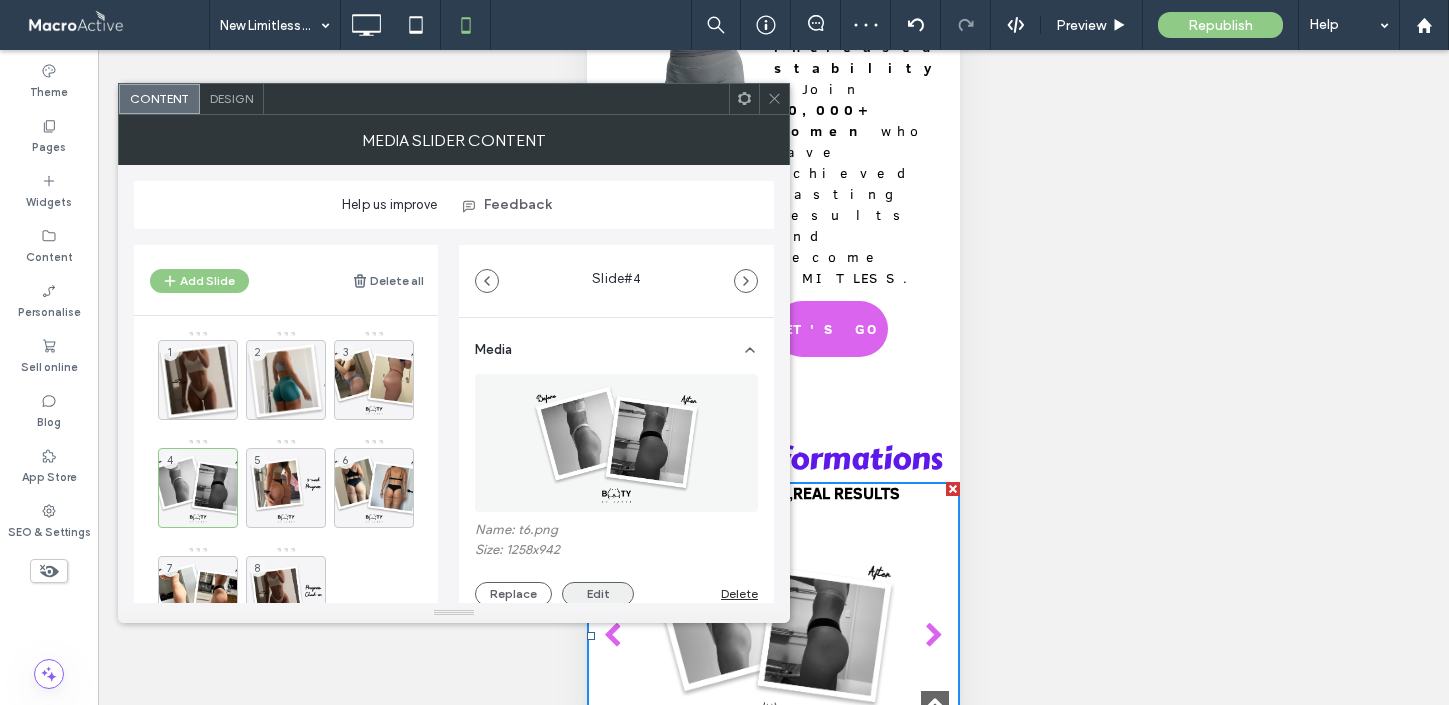 click on "Edit" at bounding box center [598, 594] 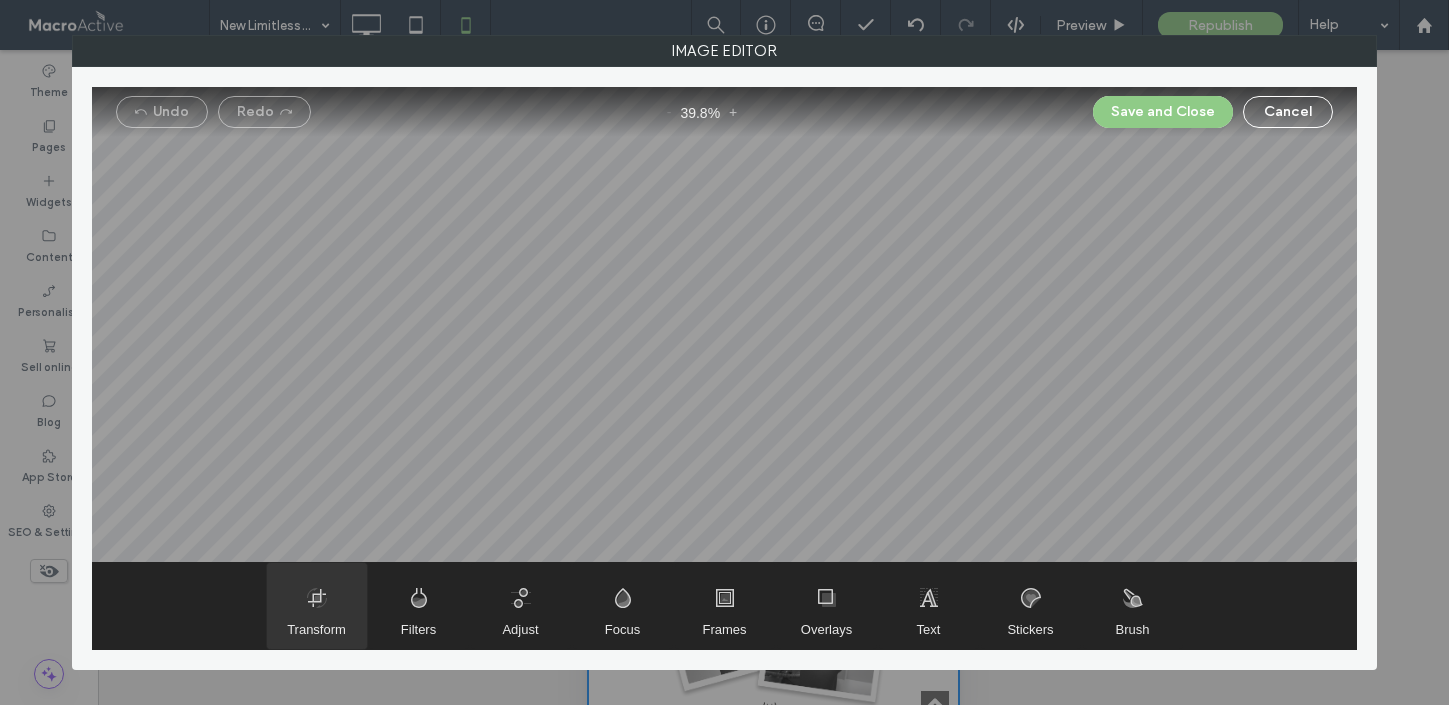 click at bounding box center (317, 606) 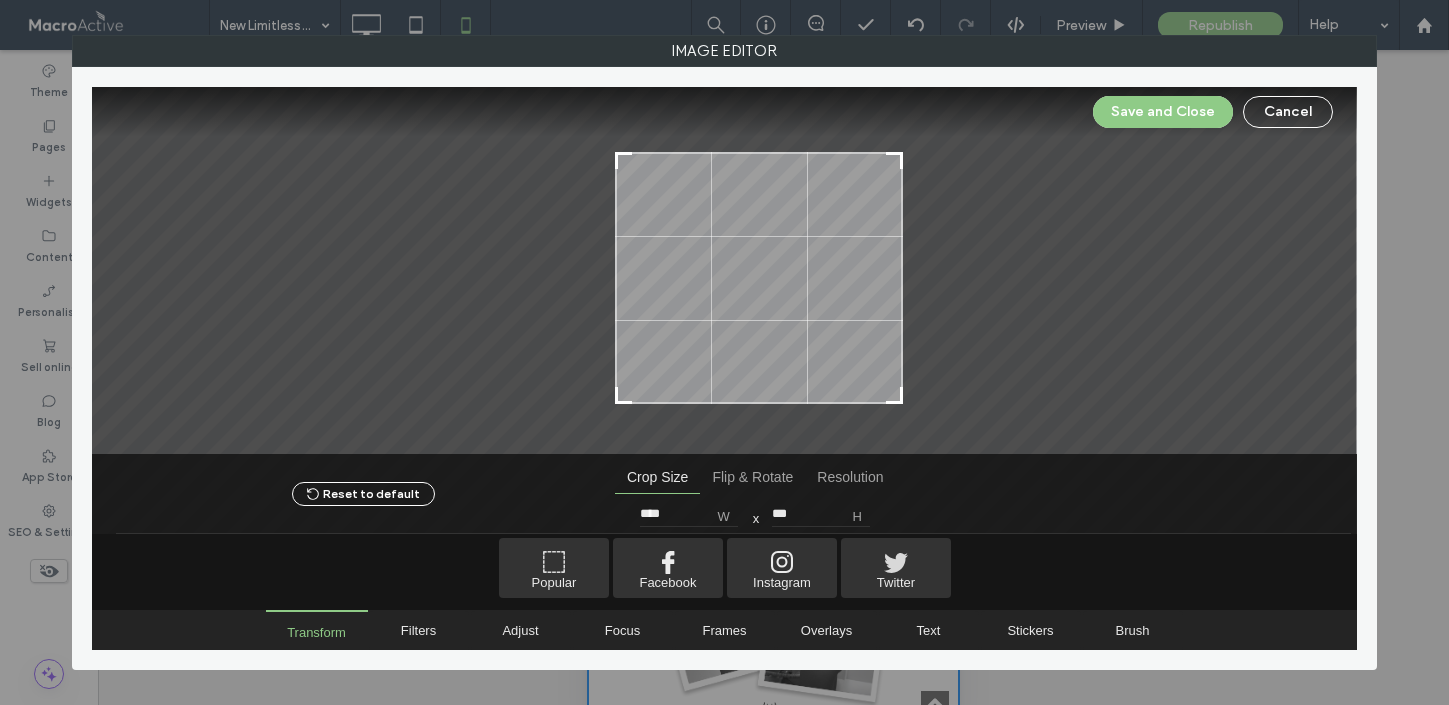 drag, startPoint x: 548, startPoint y: 139, endPoint x: 617, endPoint y: 154, distance: 70.61161 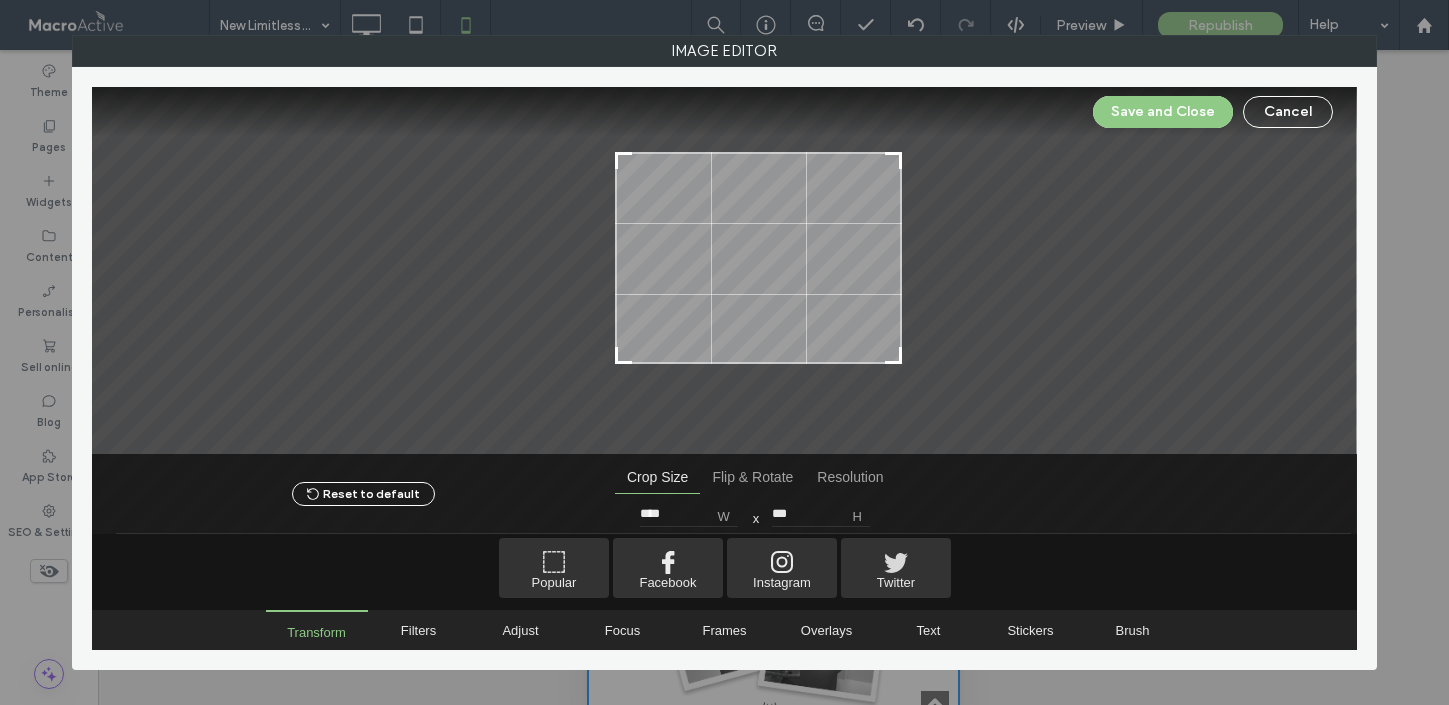 drag, startPoint x: 897, startPoint y: 404, endPoint x: 896, endPoint y: 364, distance: 40.012497 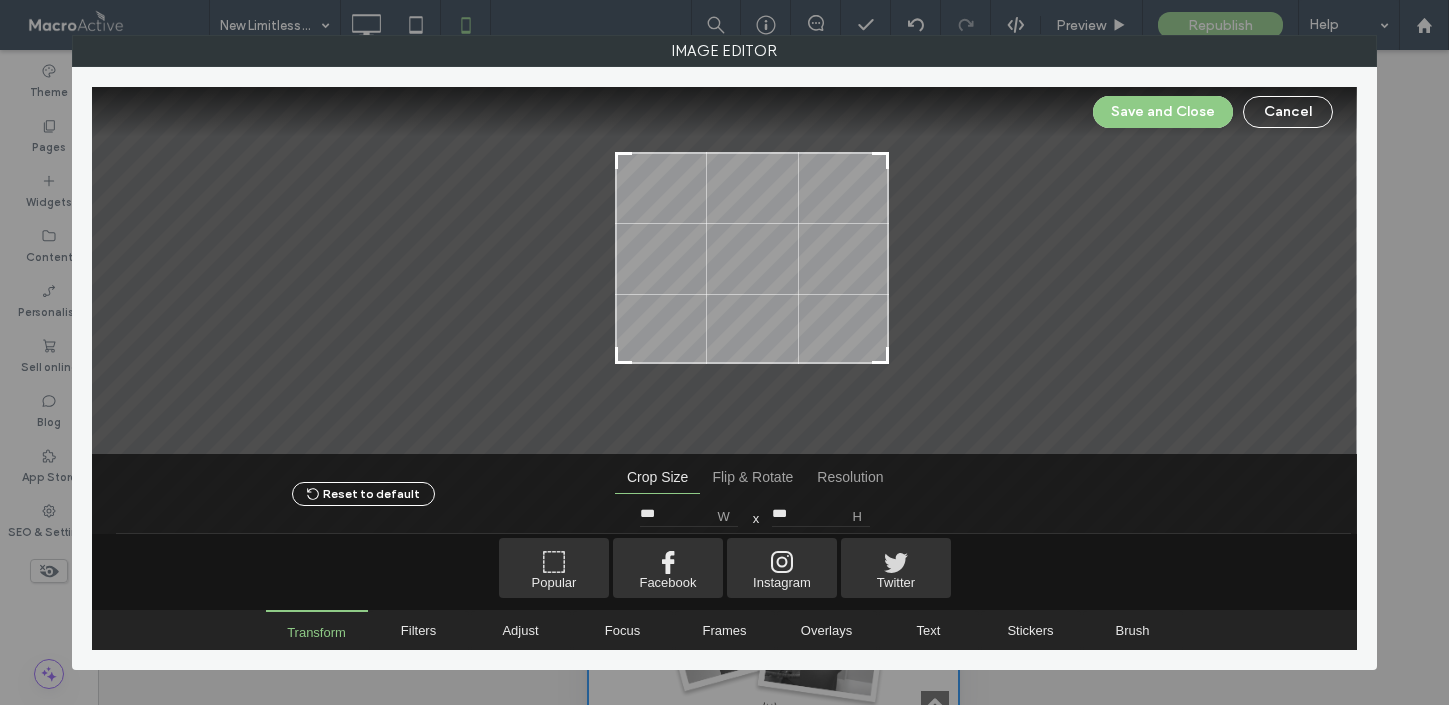 drag, startPoint x: 894, startPoint y: 153, endPoint x: 881, endPoint y: 153, distance: 13 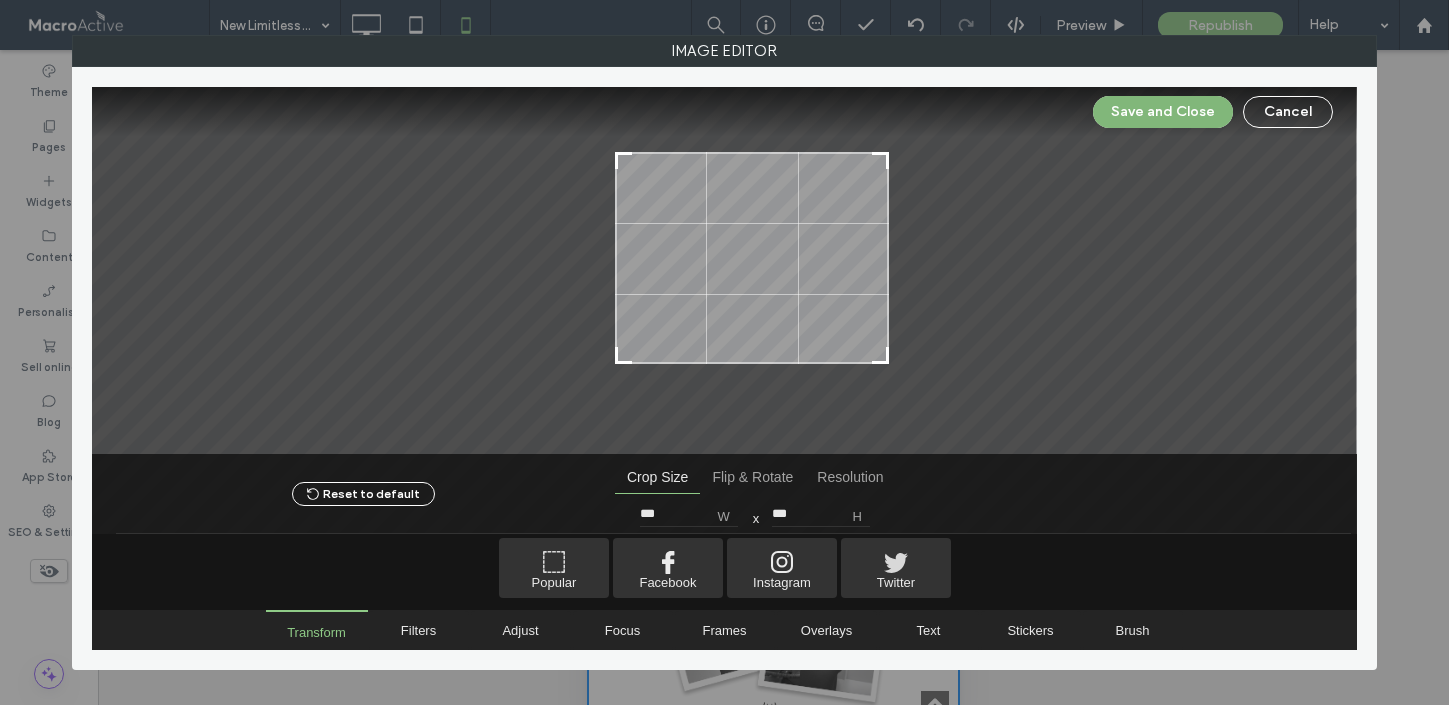 click on "Save and Close" at bounding box center (1163, 112) 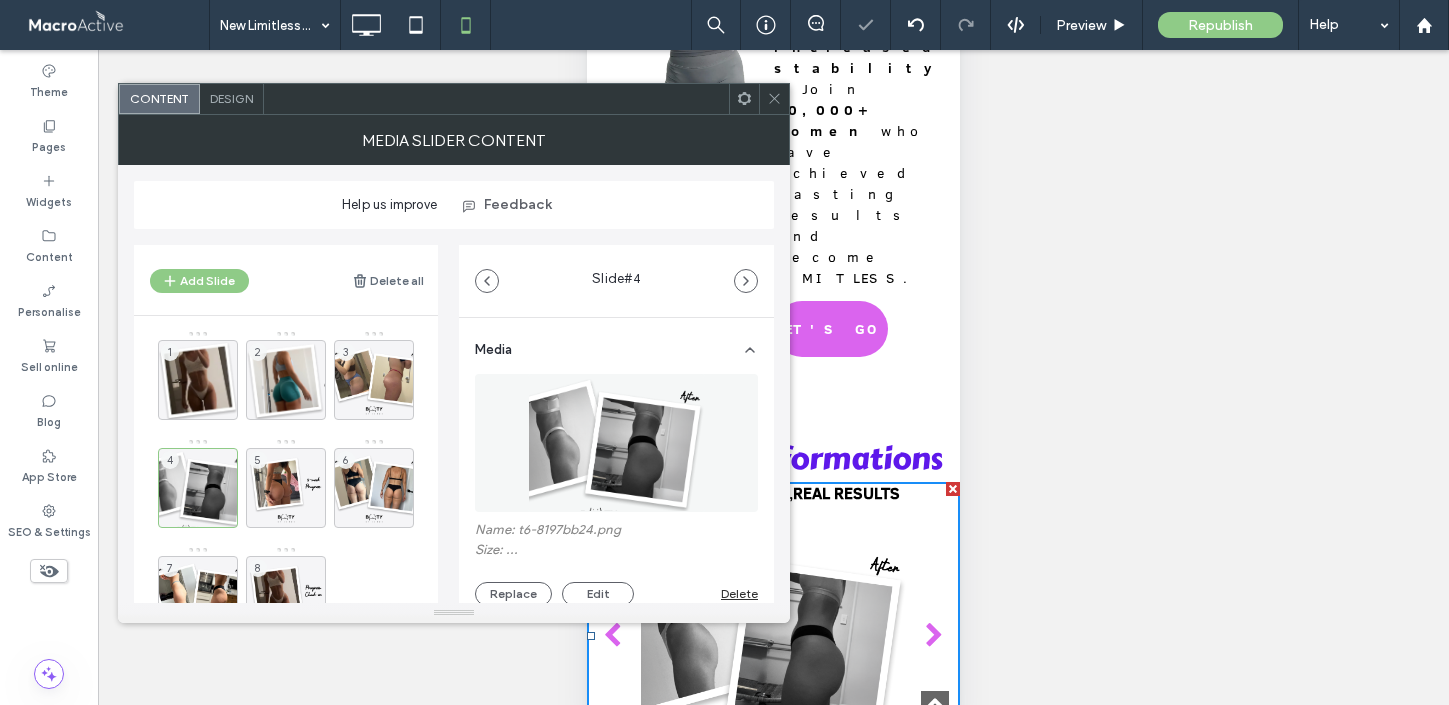 click 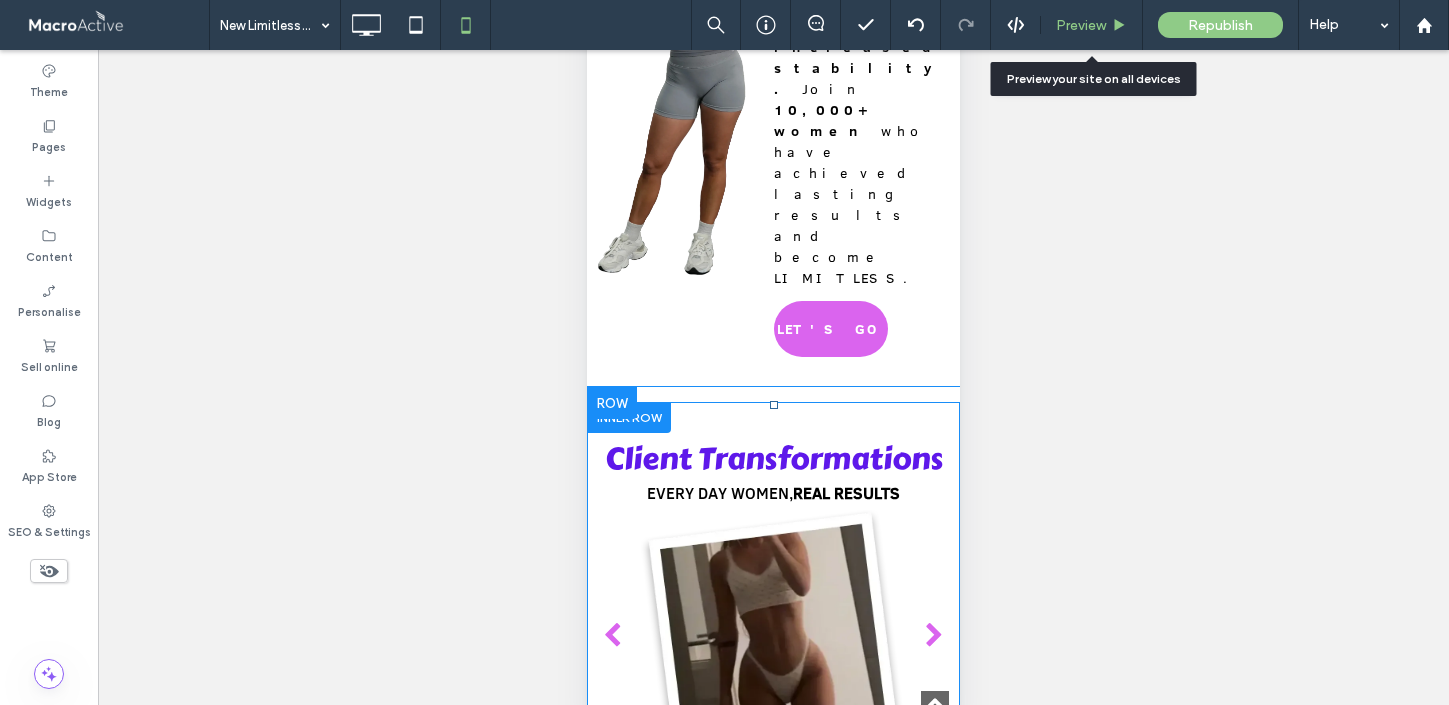 click on "Preview" at bounding box center (1081, 25) 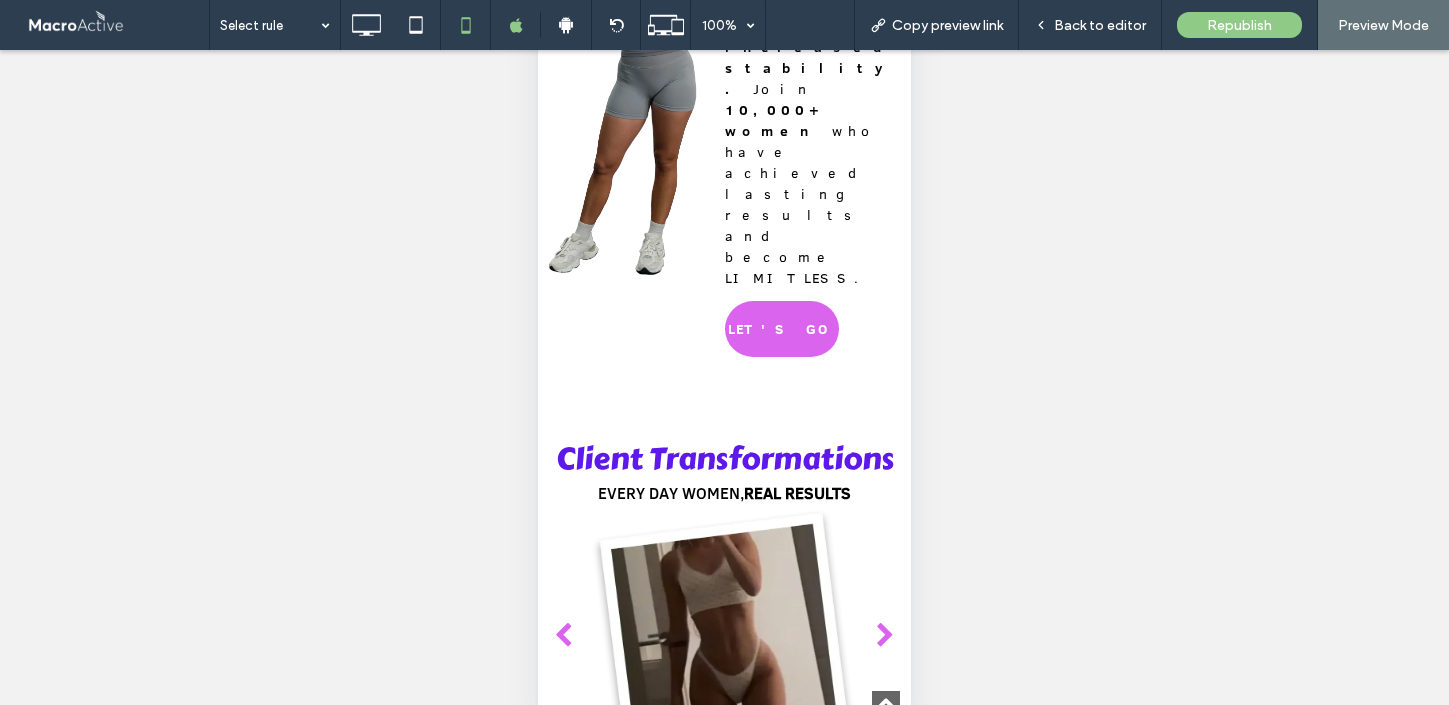 click at bounding box center (885, 636) 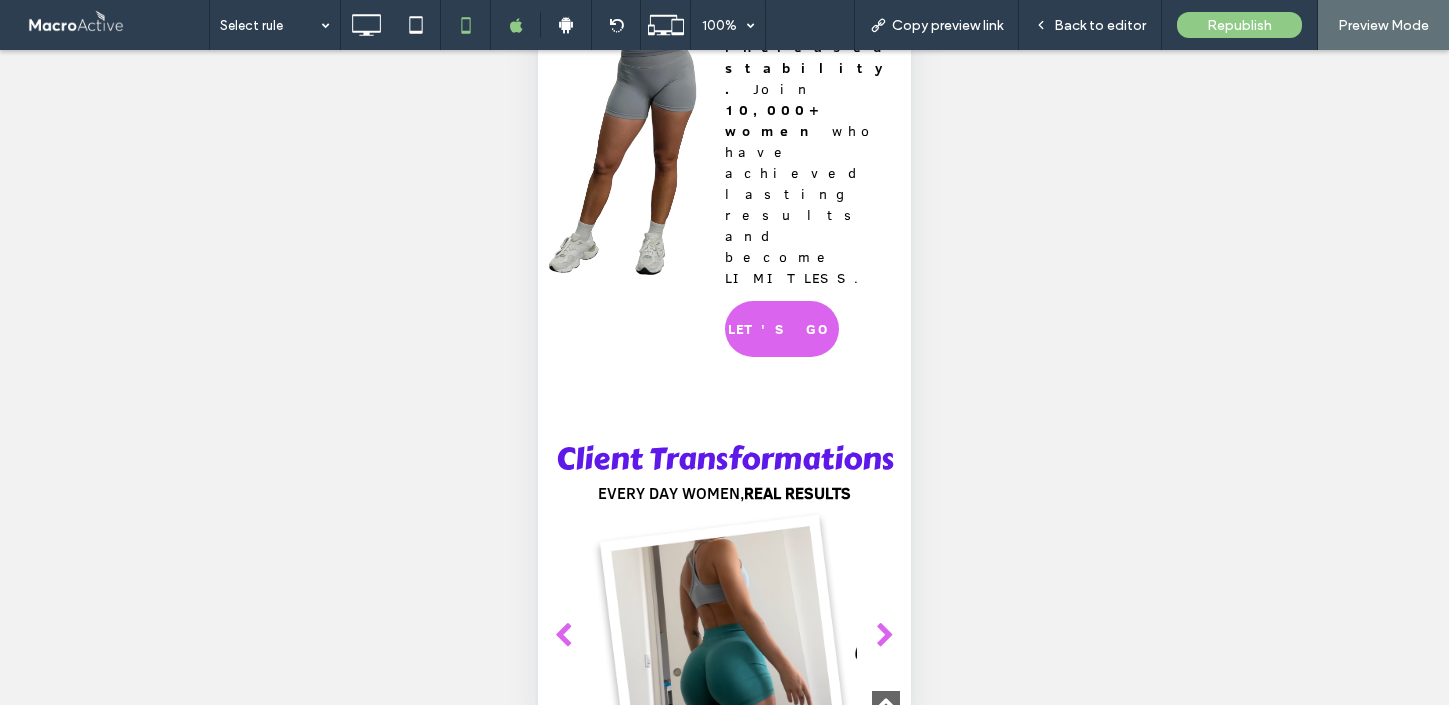 click at bounding box center (885, 636) 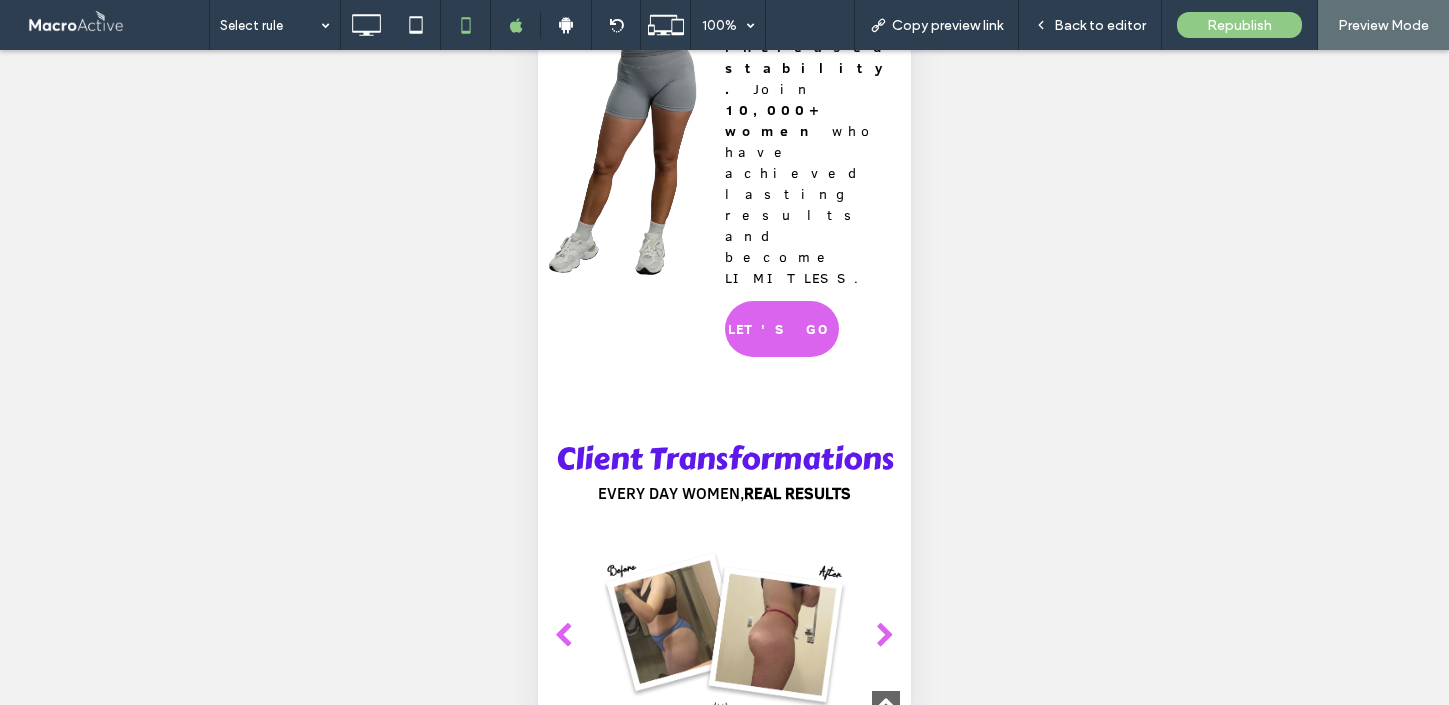 click at bounding box center (885, 636) 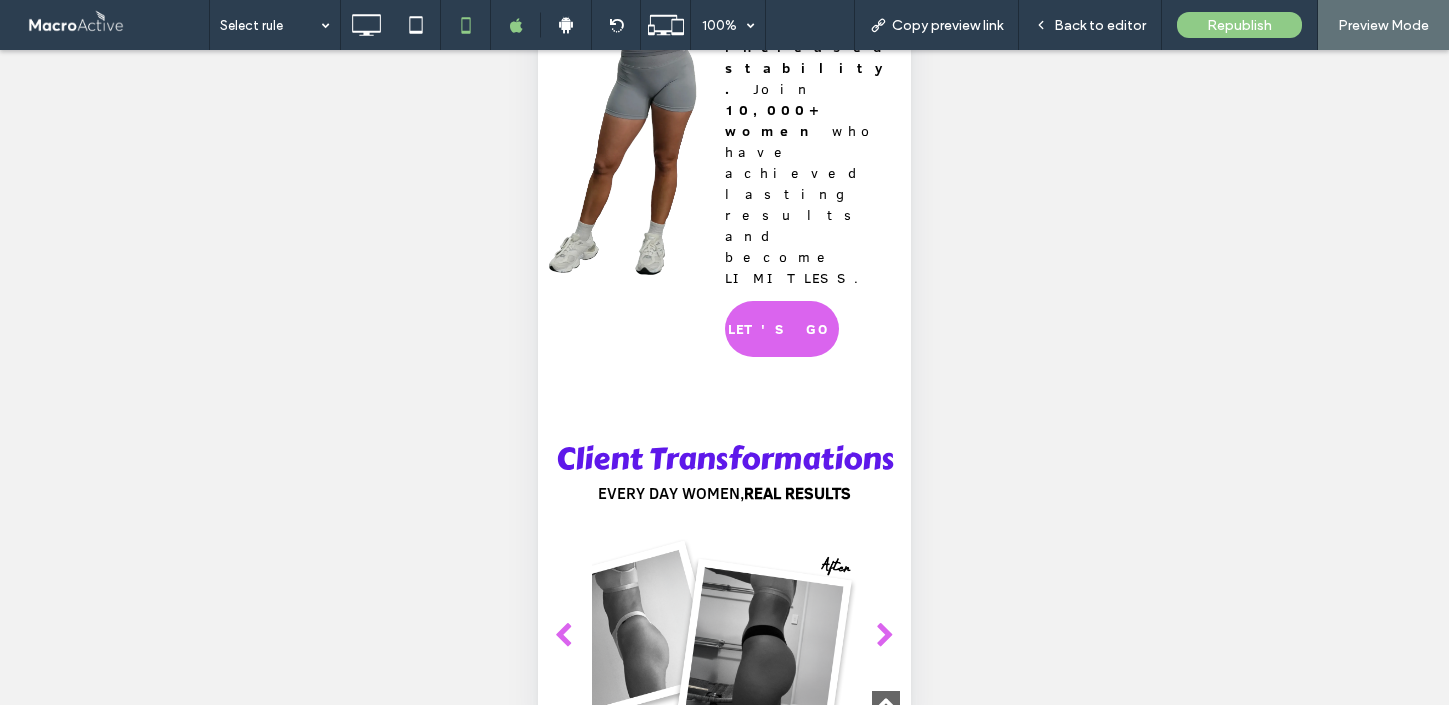click at bounding box center [885, 636] 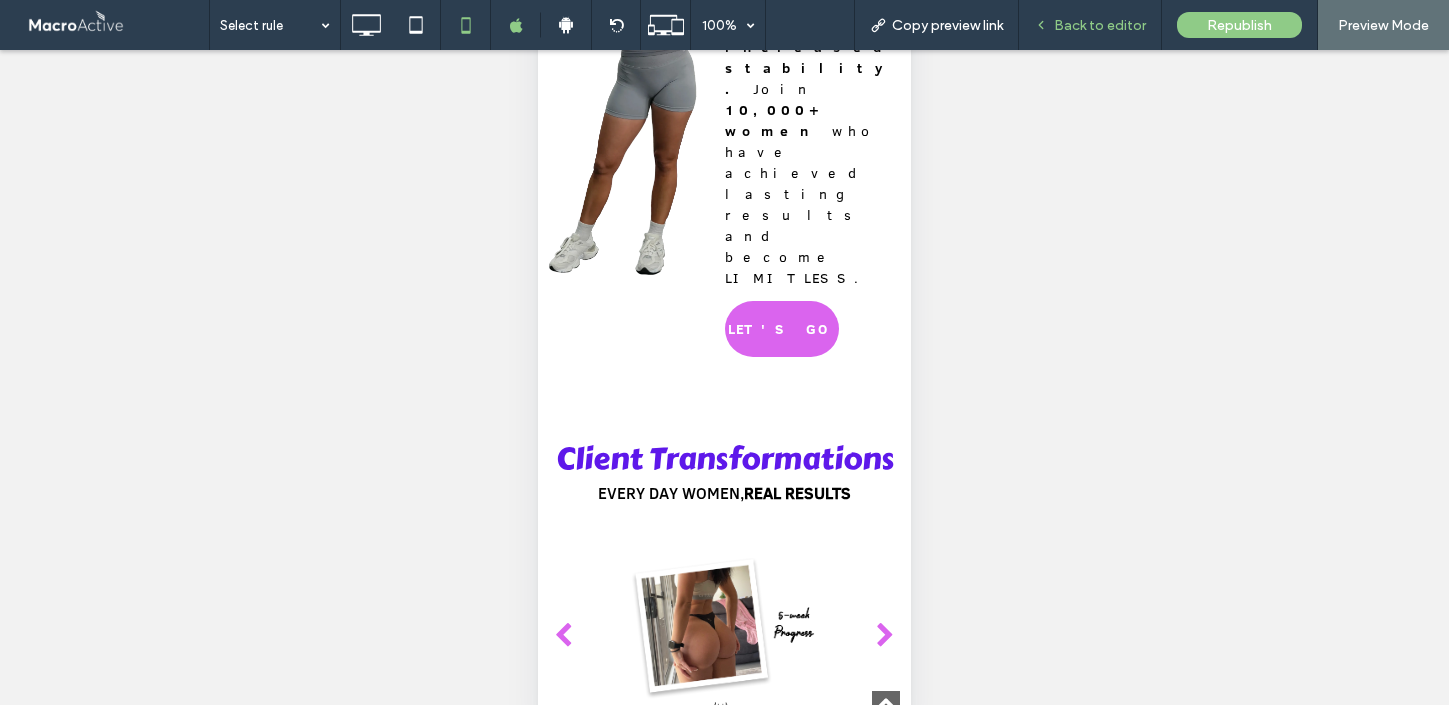 click on "Back to editor" at bounding box center (1090, 25) 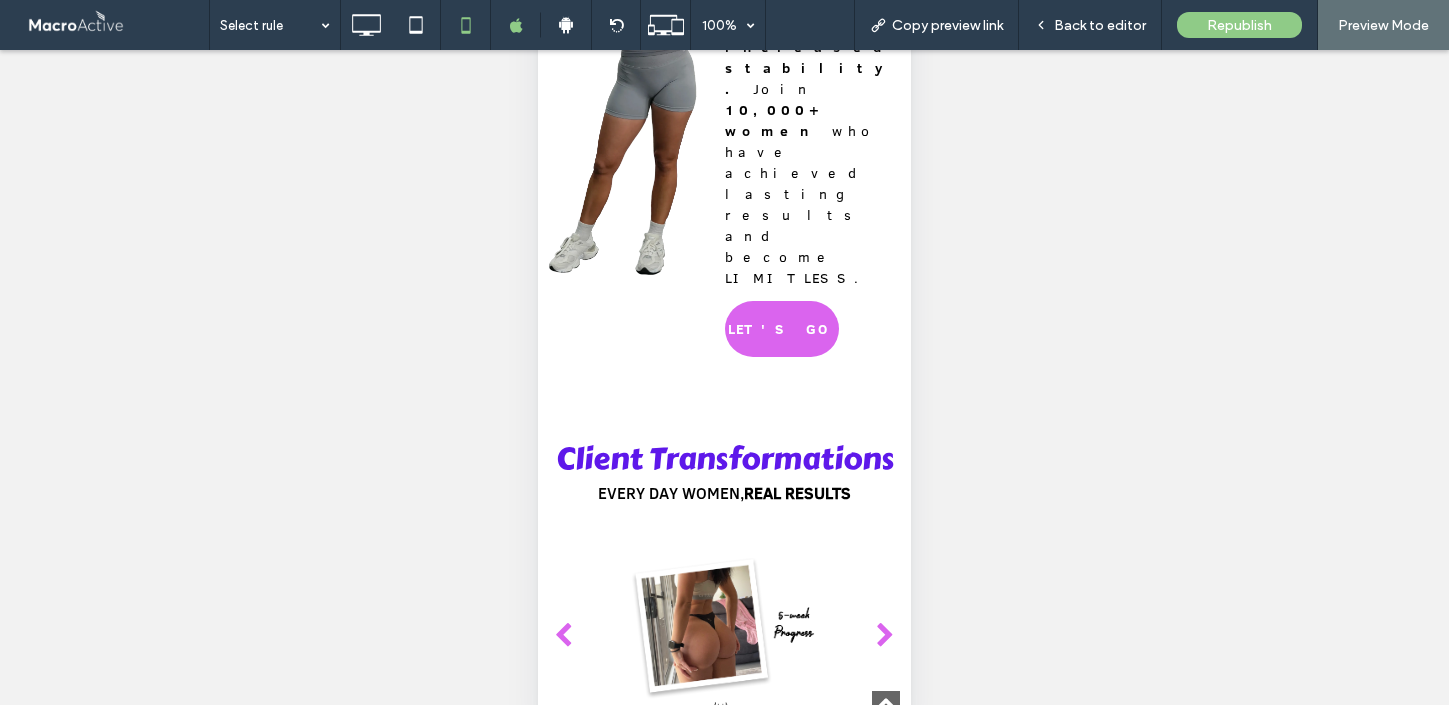click at bounding box center [725, 636] 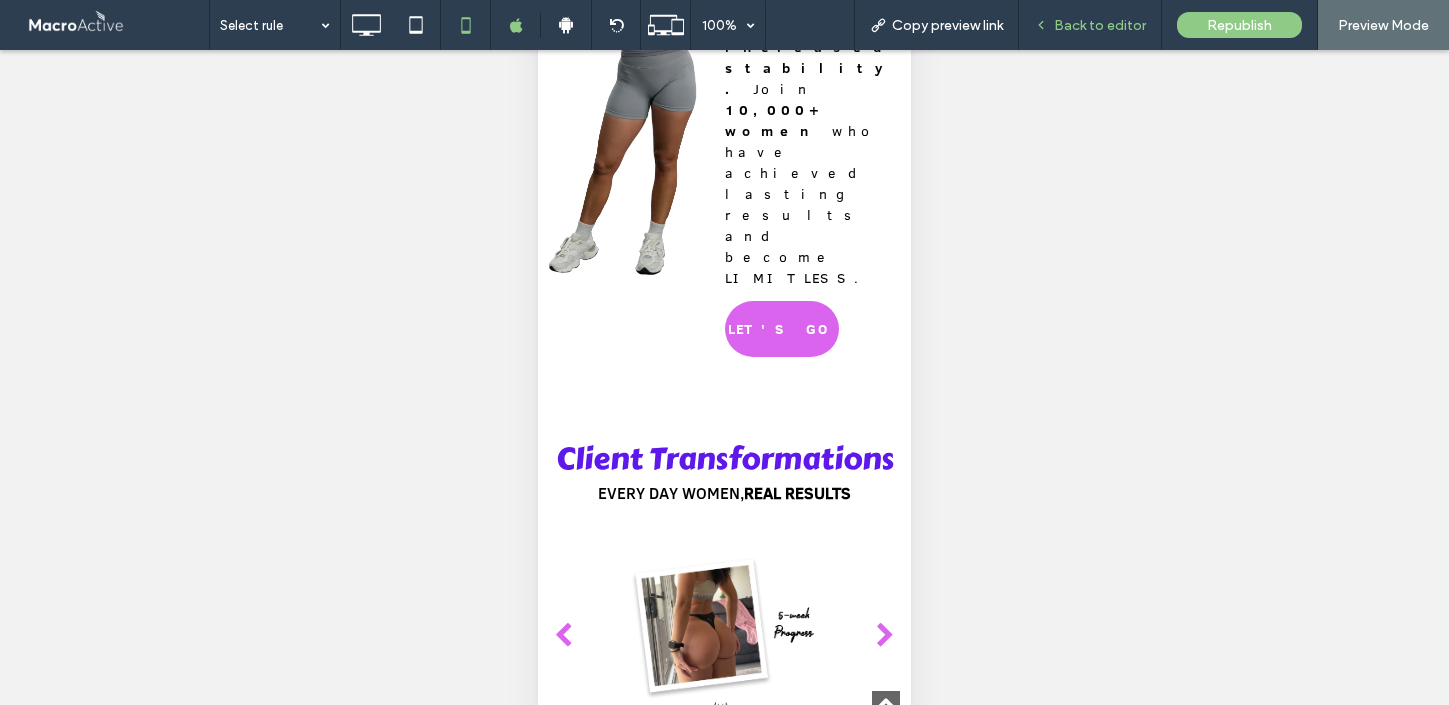 click on "Back to editor" at bounding box center (1100, 25) 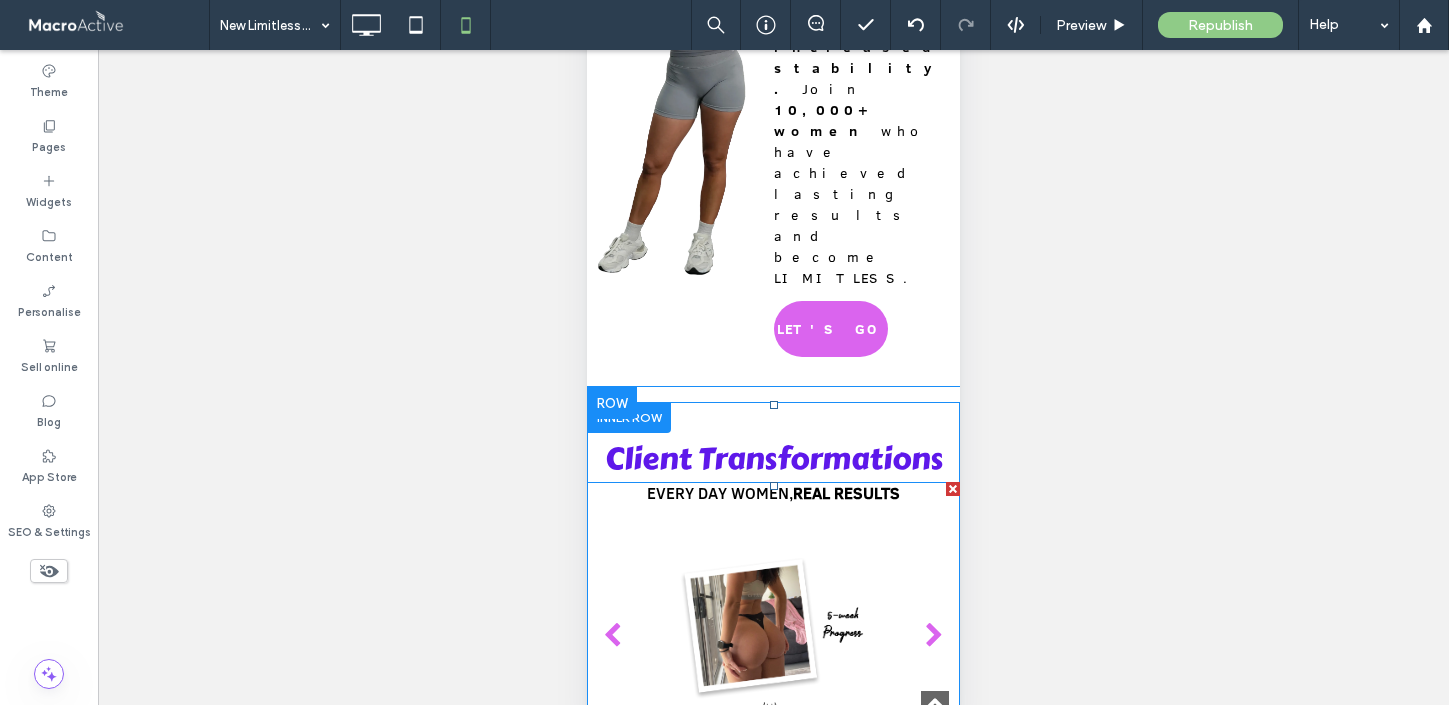 click at bounding box center [774, 636] 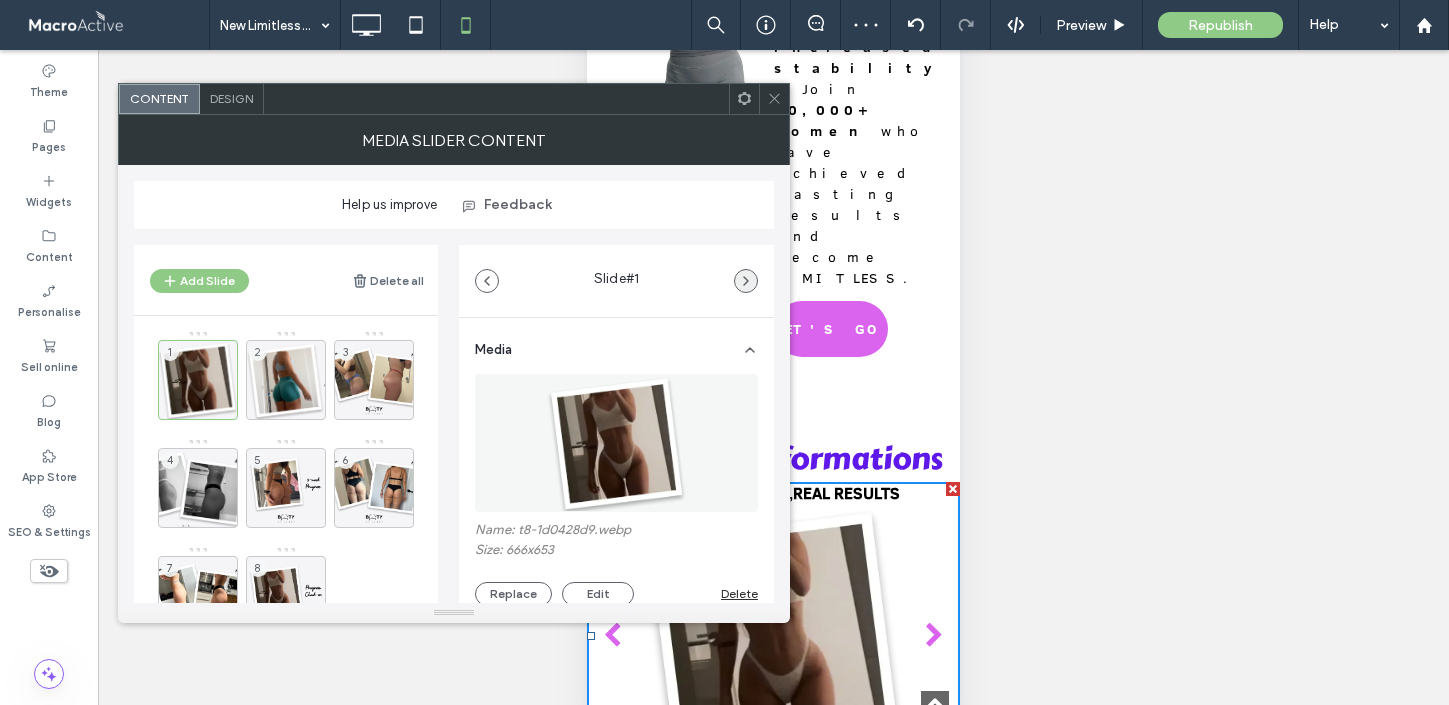 click 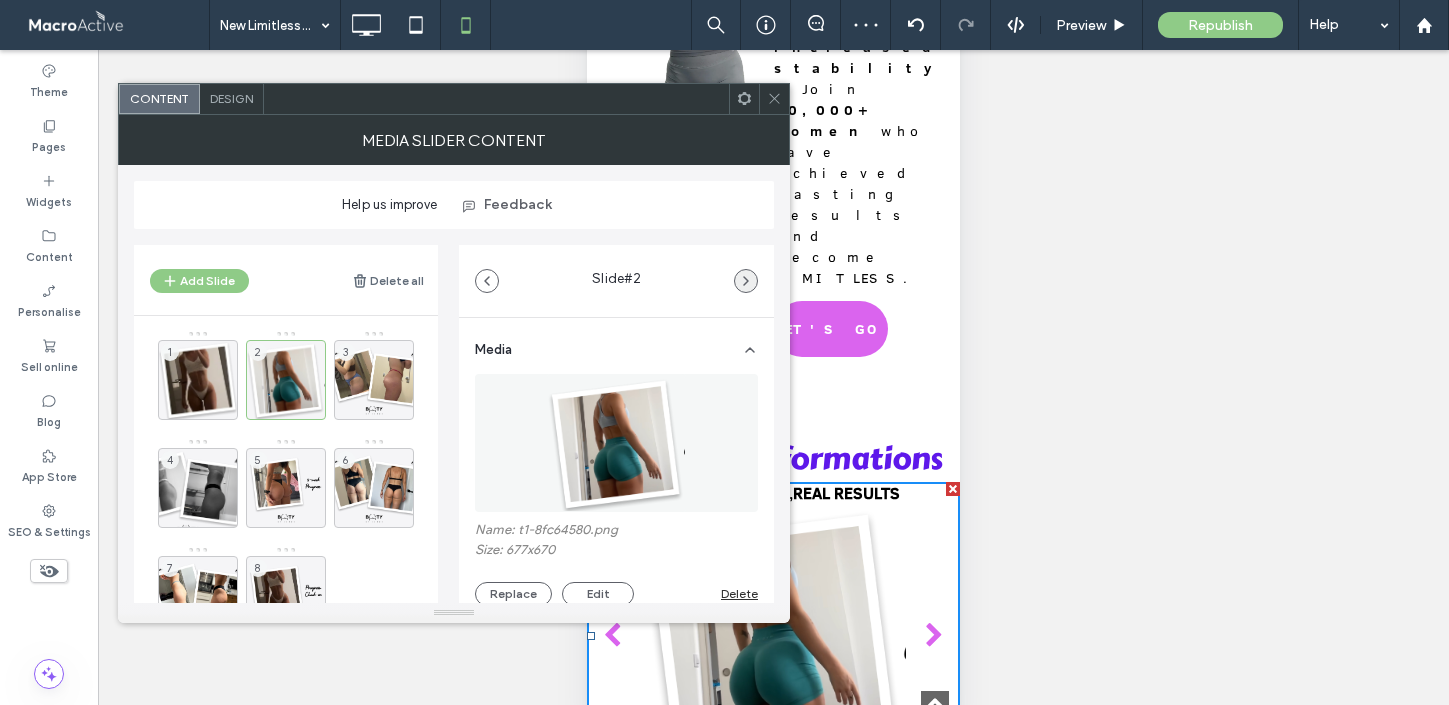 click 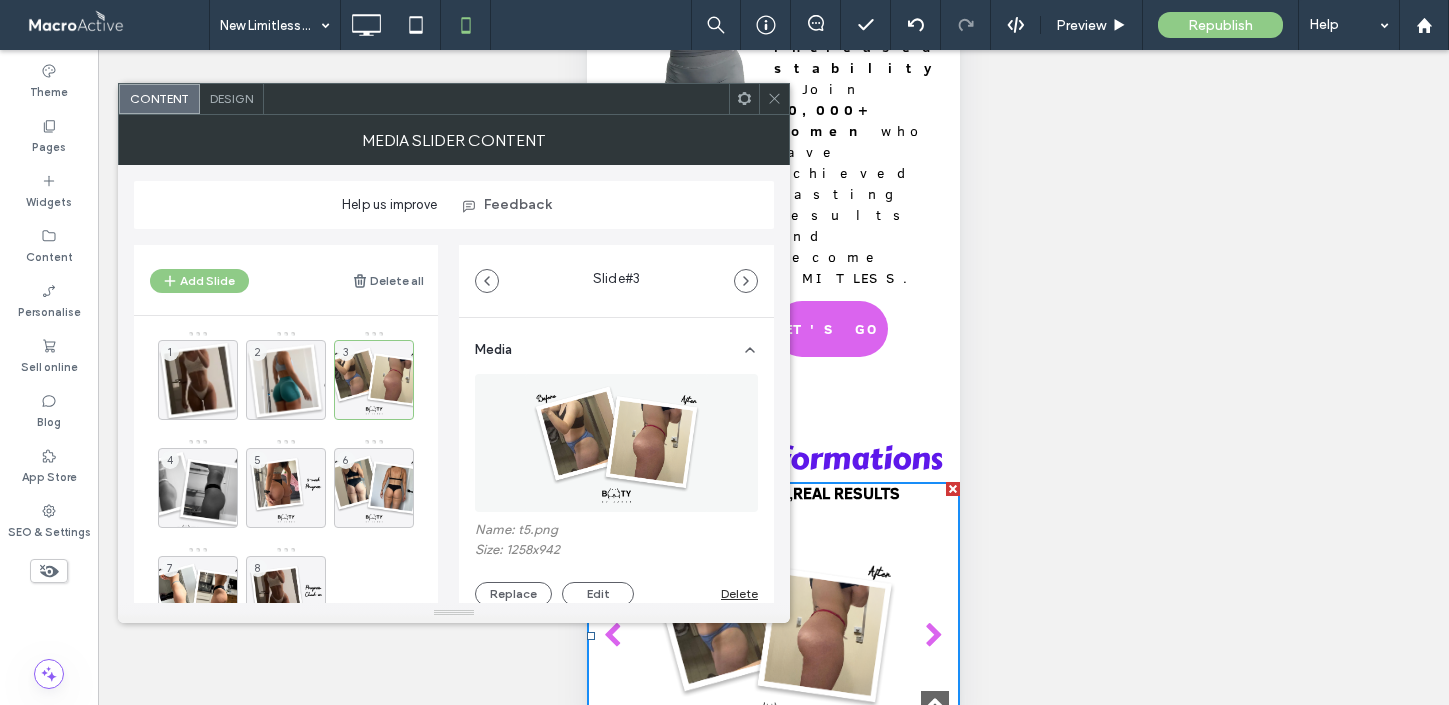 click on "Delete" at bounding box center [739, 593] 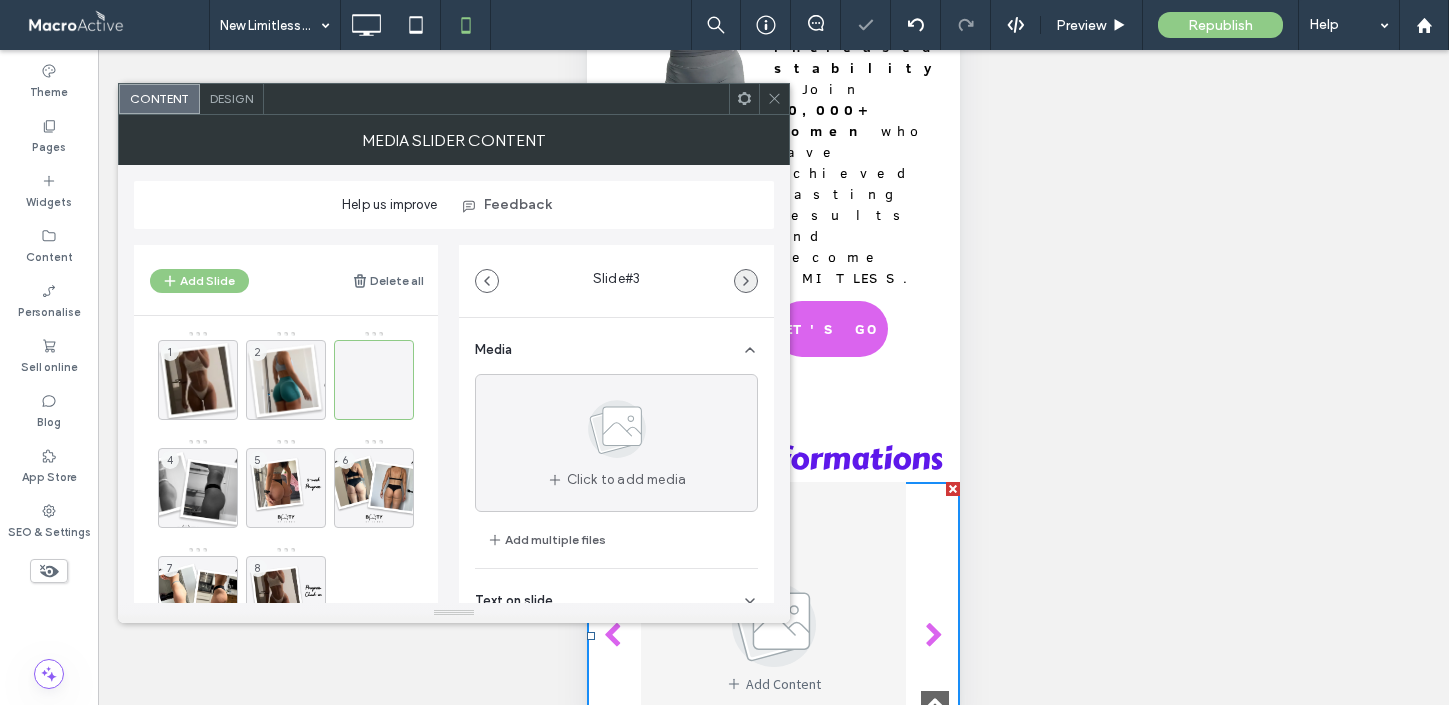 click 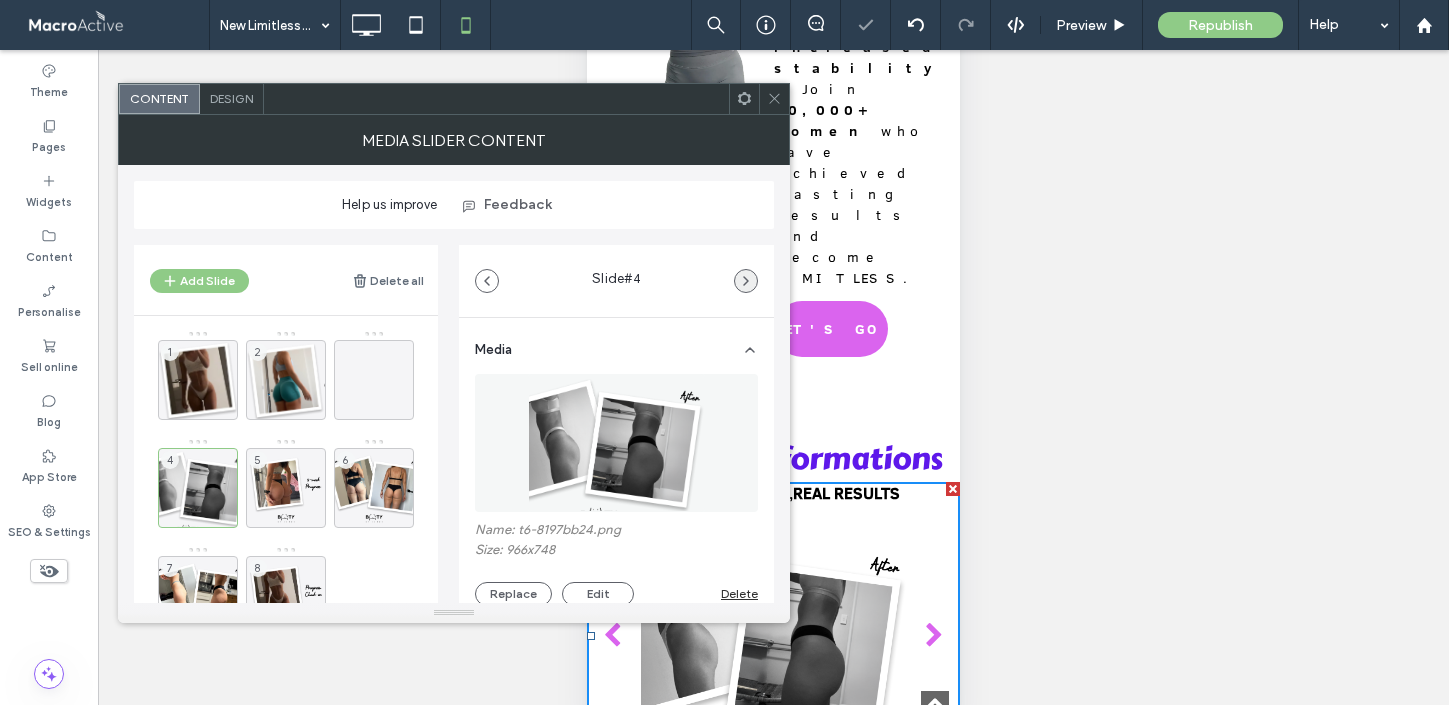 click 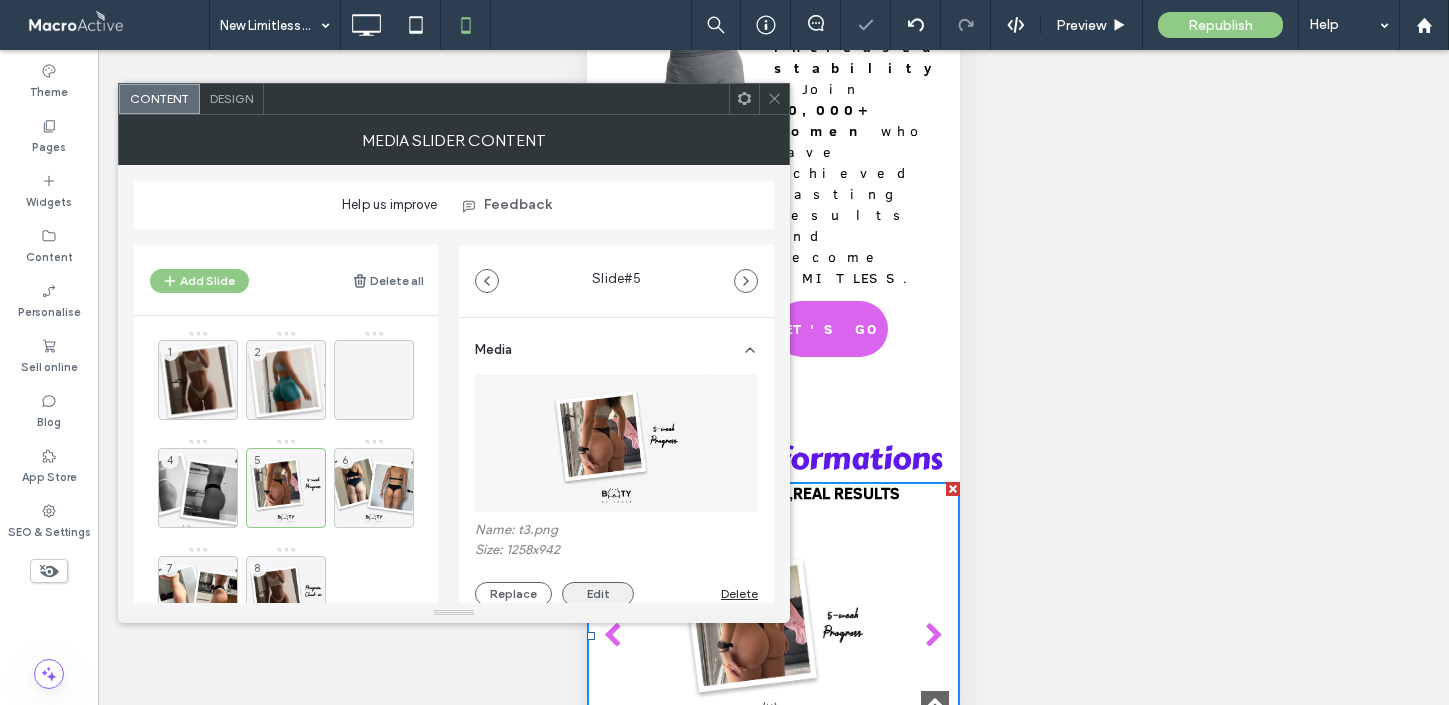 click on "Edit" at bounding box center [598, 594] 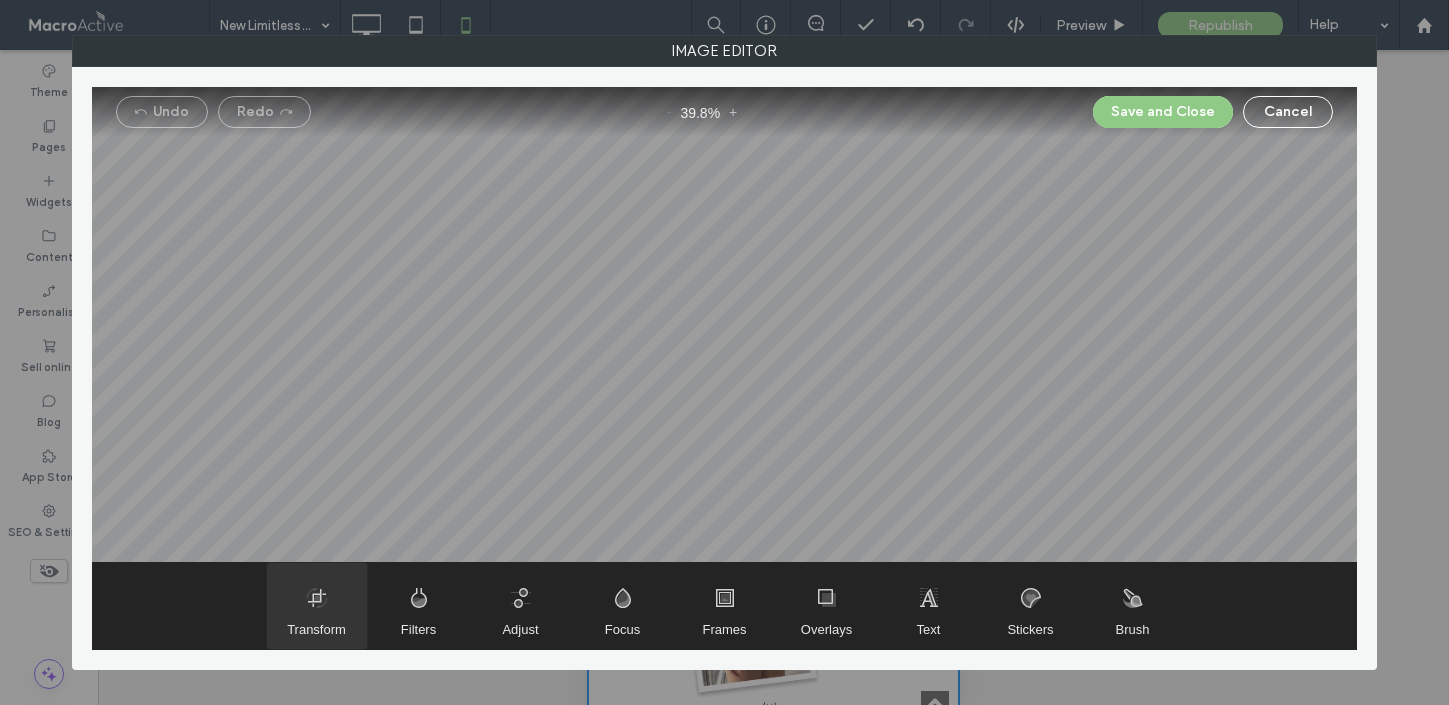 click at bounding box center [317, 606] 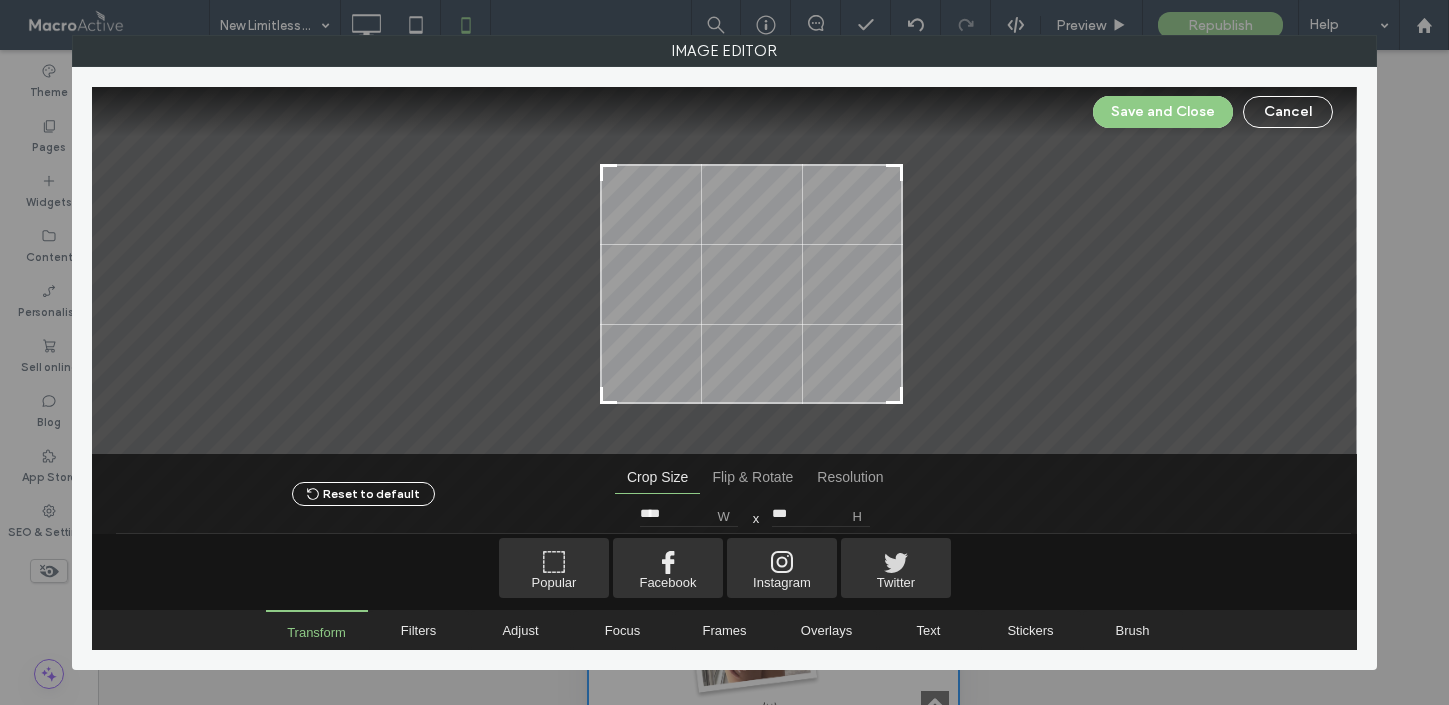 drag, startPoint x: 547, startPoint y: 143, endPoint x: 598, endPoint y: 172, distance: 58.66856 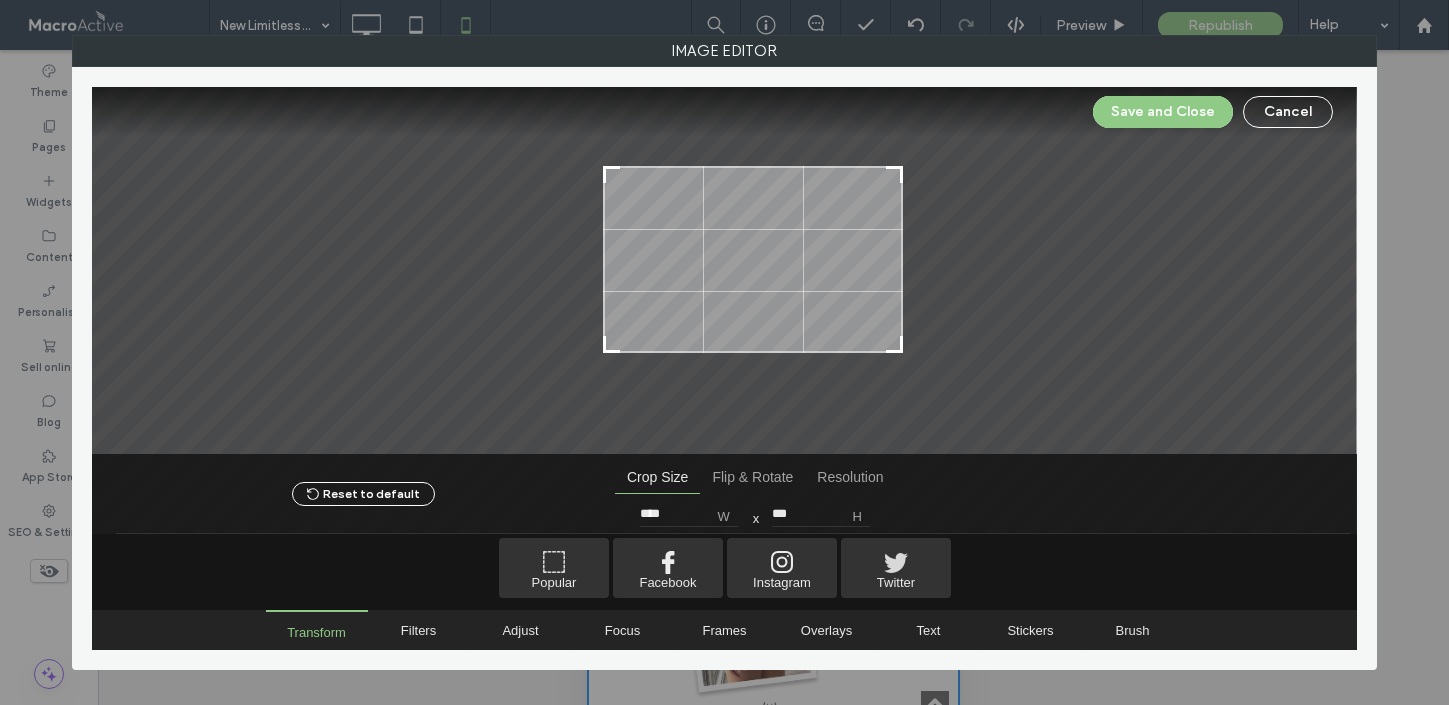 drag, startPoint x: 600, startPoint y: 395, endPoint x: 605, endPoint y: 344, distance: 51.24451 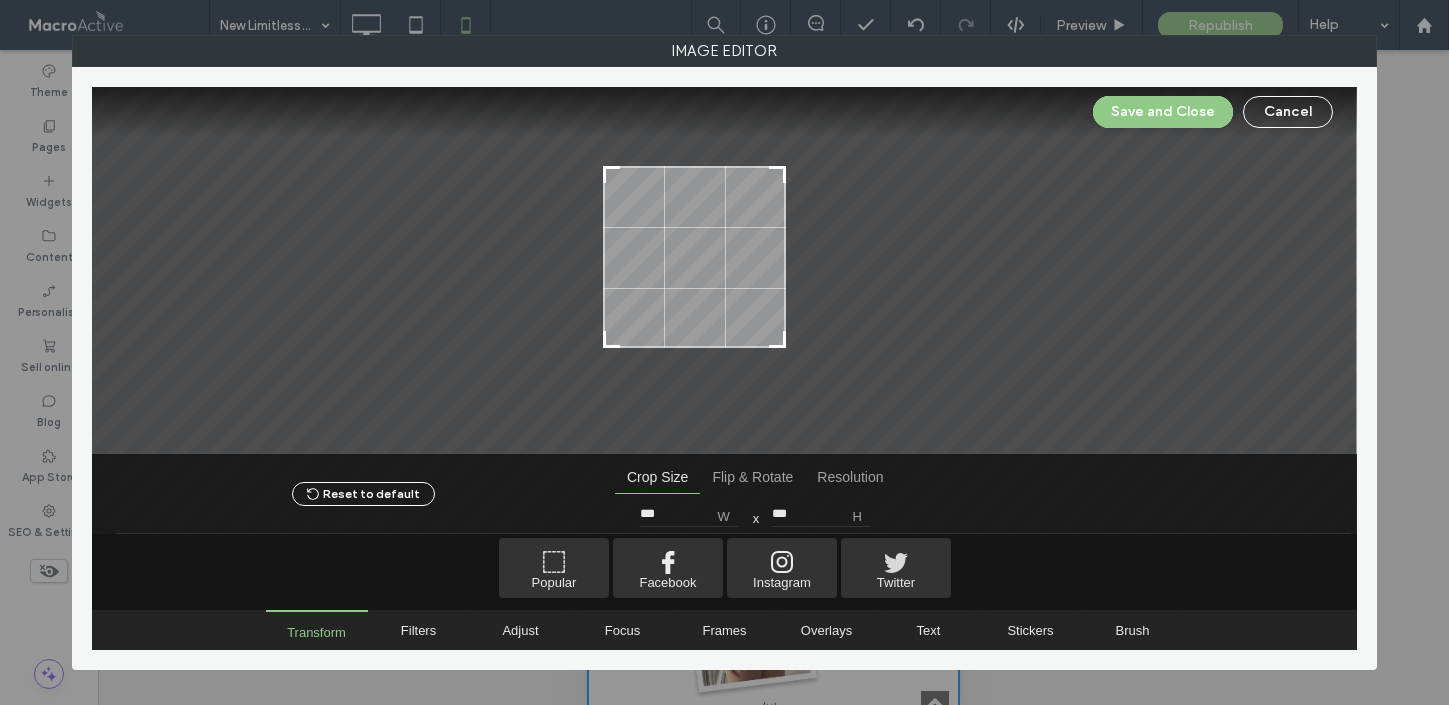 drag, startPoint x: 898, startPoint y: 347, endPoint x: 781, endPoint y: 342, distance: 117.10679 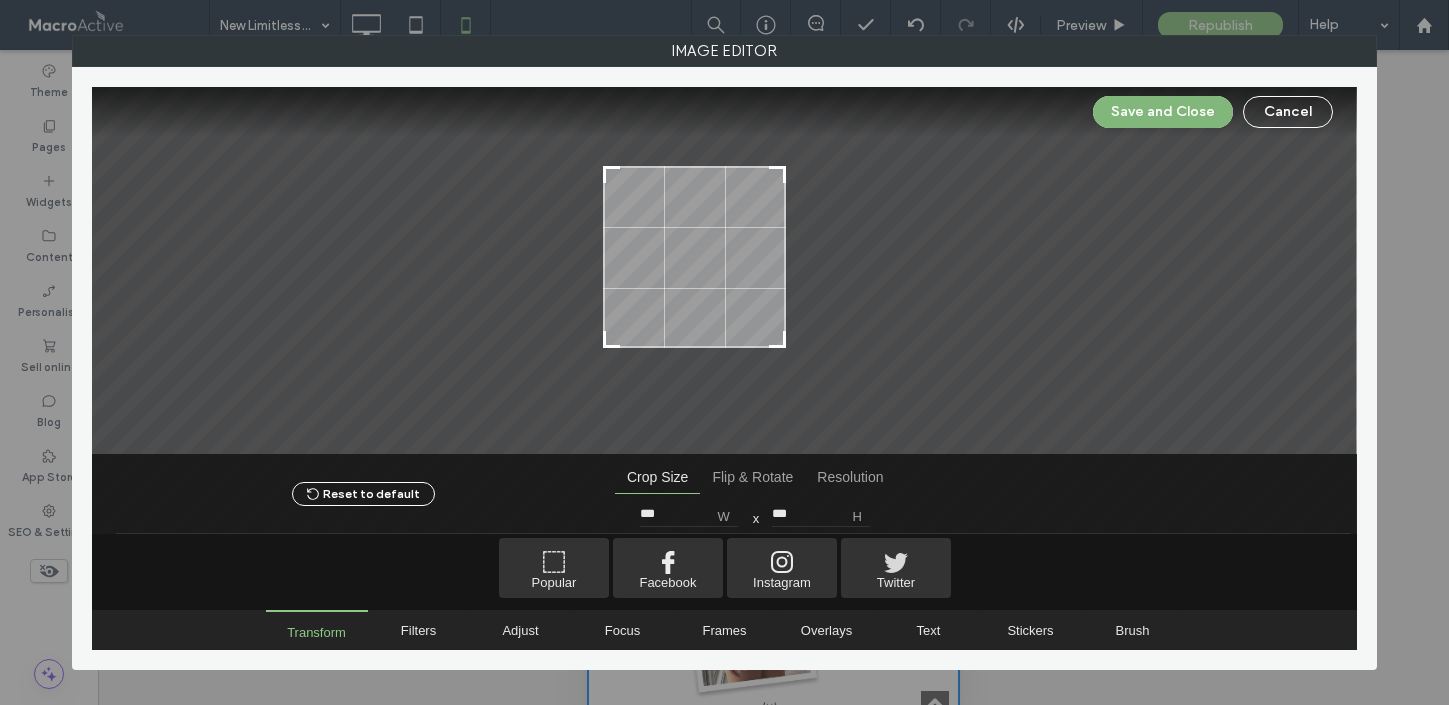 click on "Save and Close" at bounding box center (1163, 112) 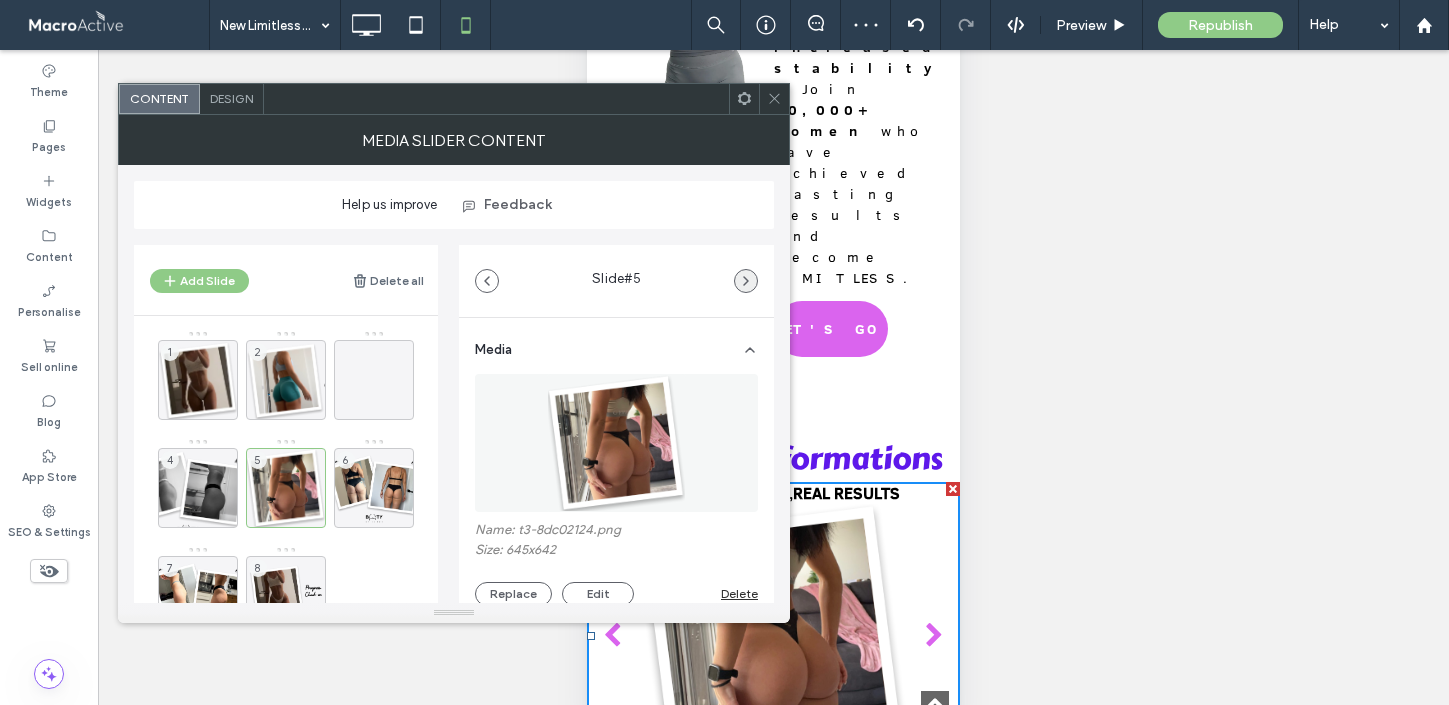click 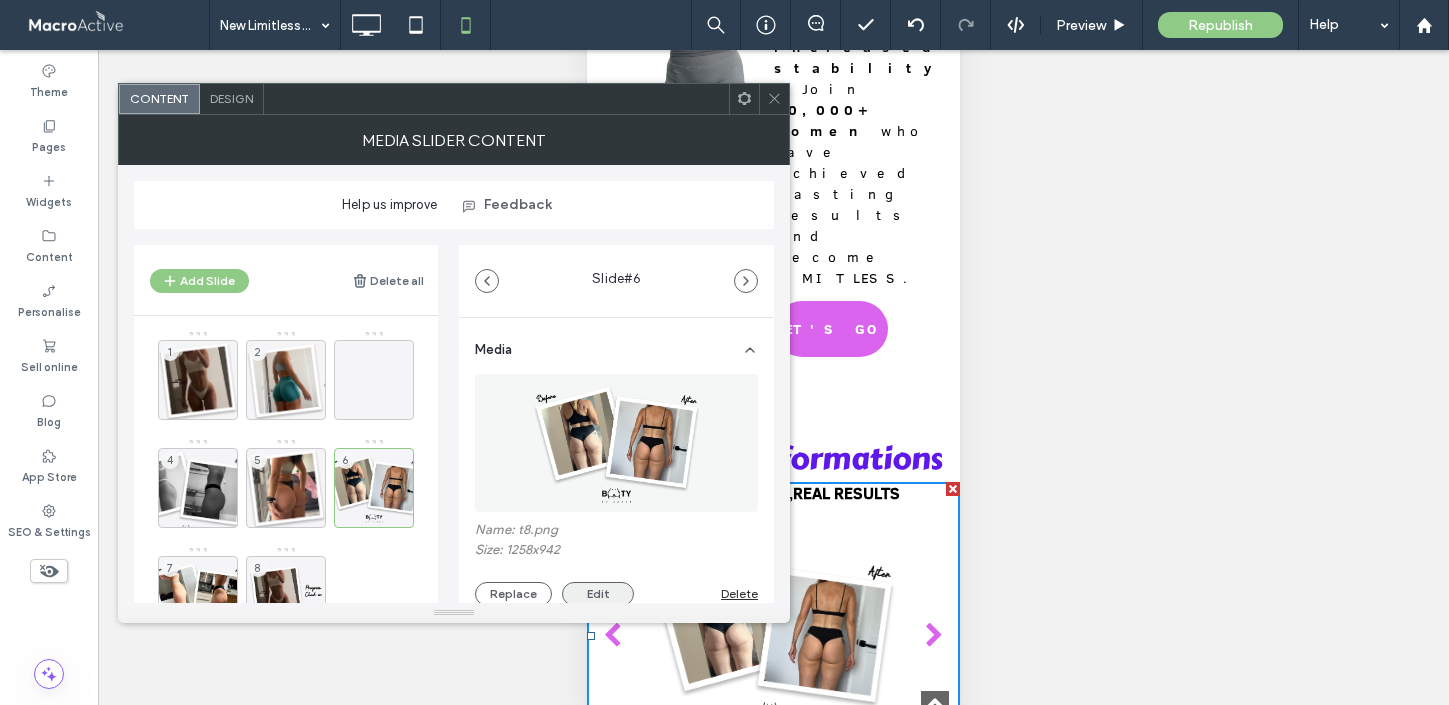 click on "Edit" at bounding box center (598, 594) 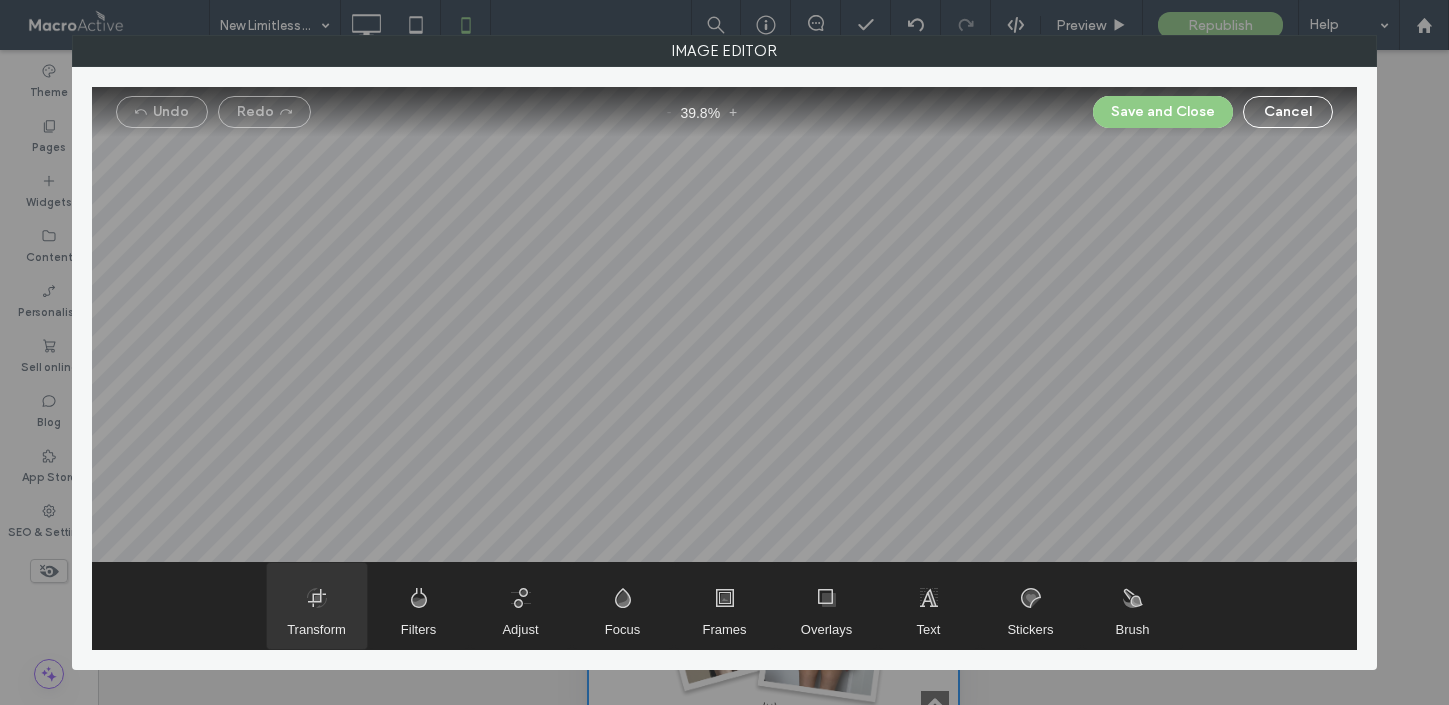 click at bounding box center [317, 606] 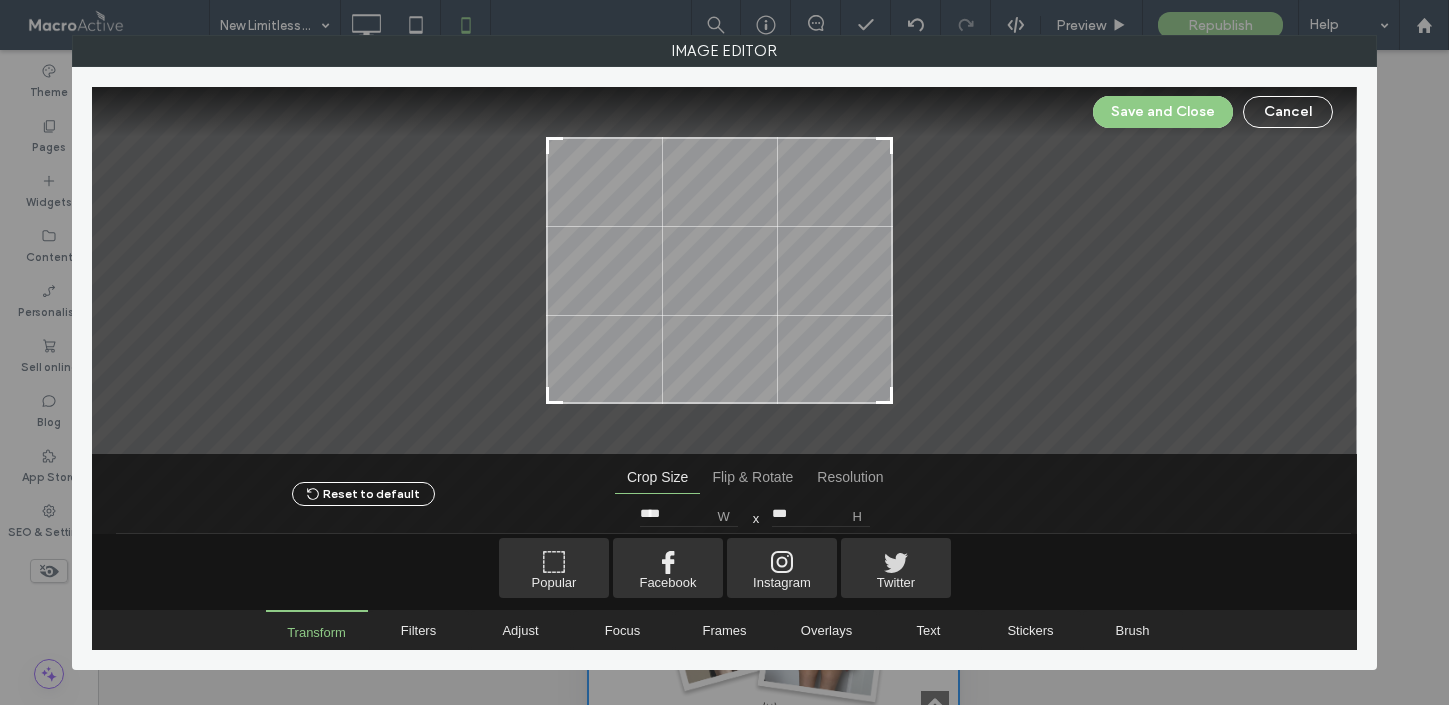 click at bounding box center (884, 395) 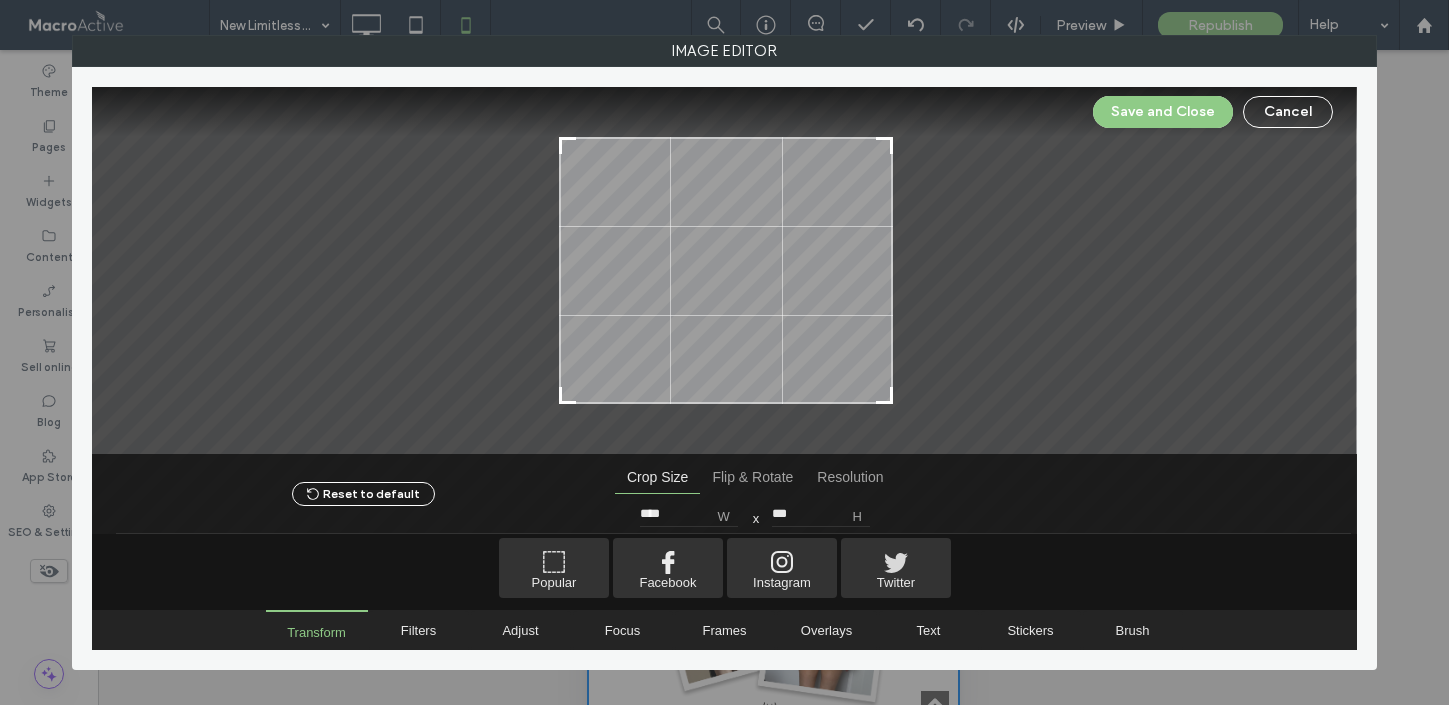 drag, startPoint x: 550, startPoint y: 398, endPoint x: 563, endPoint y: 398, distance: 13 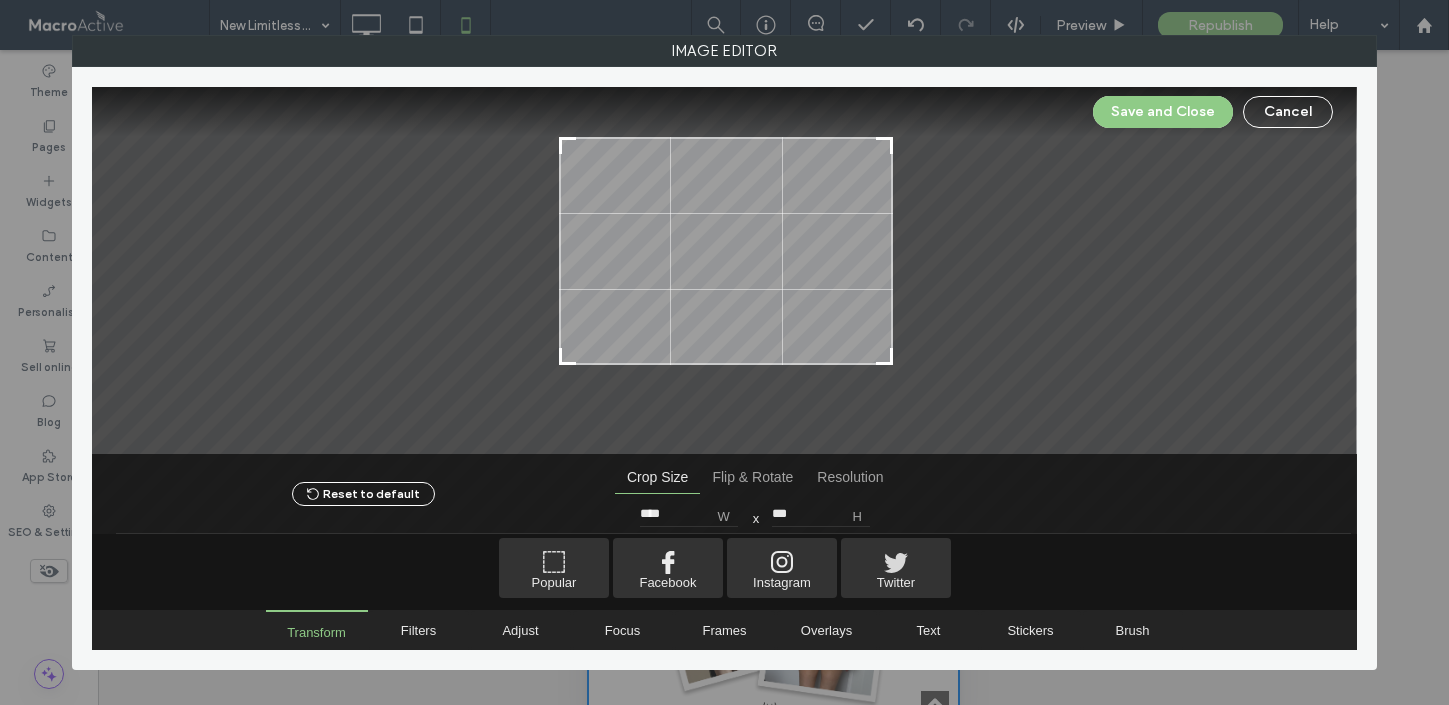 drag, startPoint x: 562, startPoint y: 398, endPoint x: 562, endPoint y: 359, distance: 39 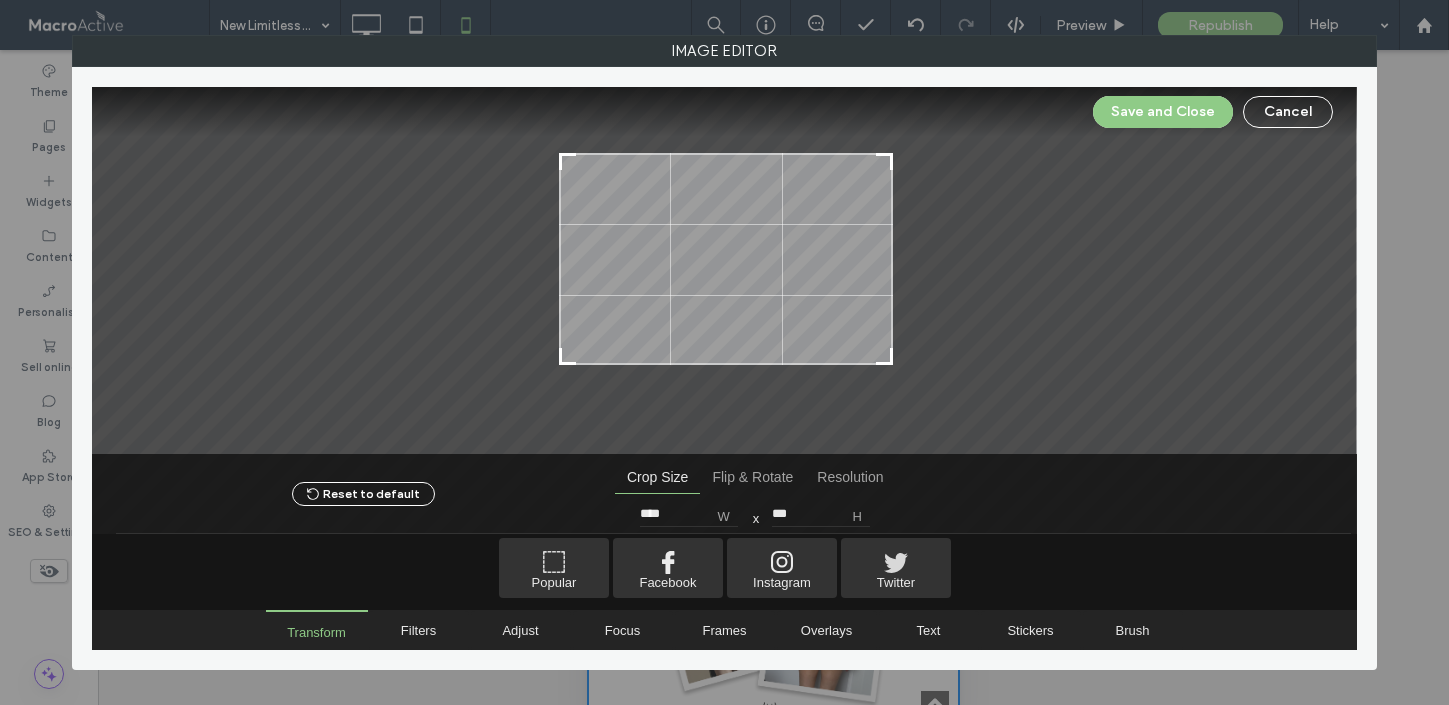 drag, startPoint x: 887, startPoint y: 141, endPoint x: 887, endPoint y: 157, distance: 16 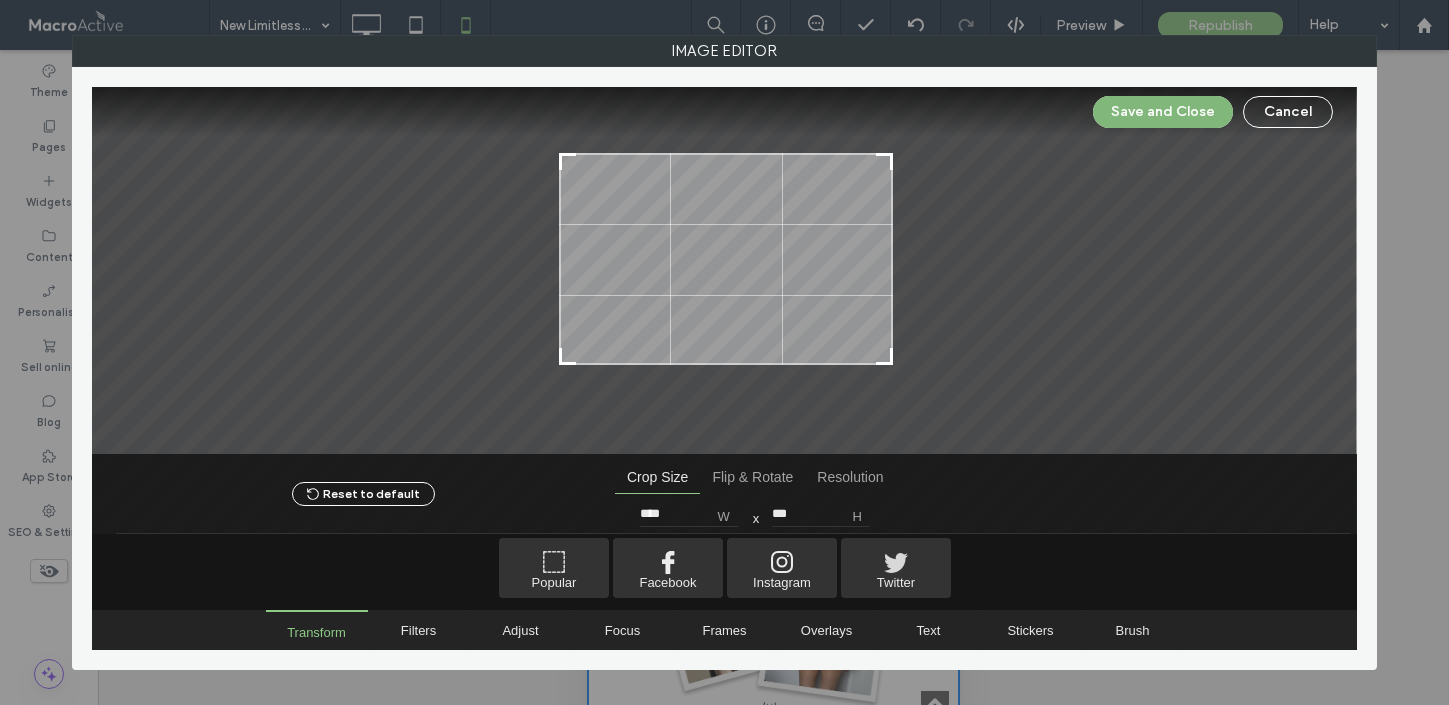 click on "Save and Close" at bounding box center (1163, 112) 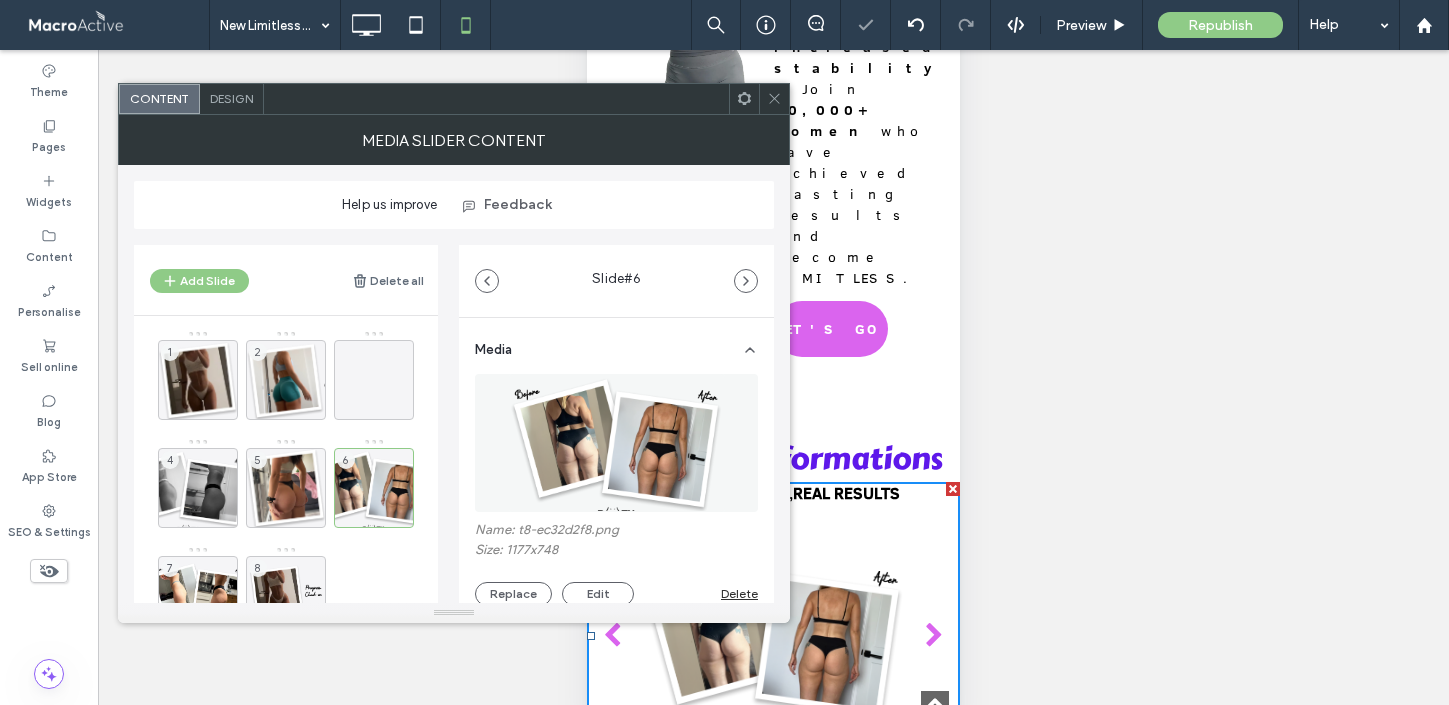 click 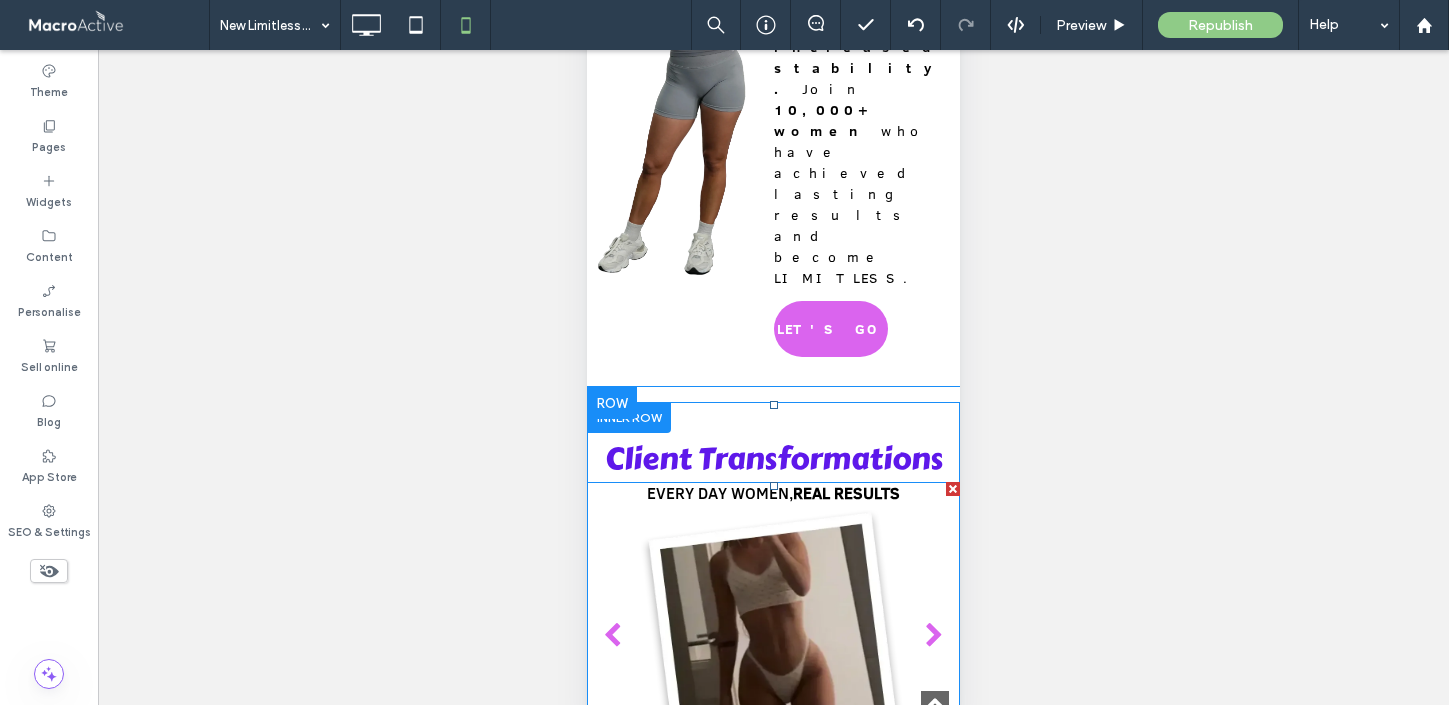 click at bounding box center (774, 636) 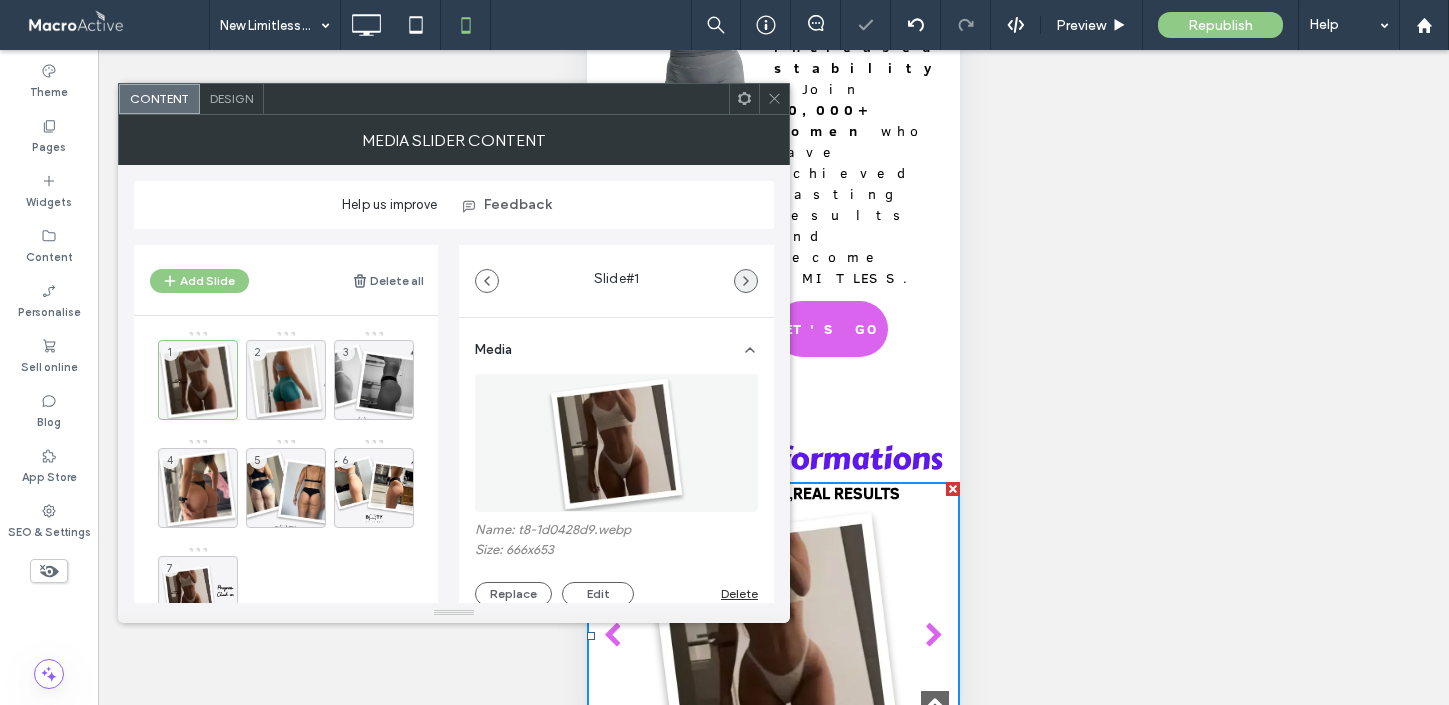 click 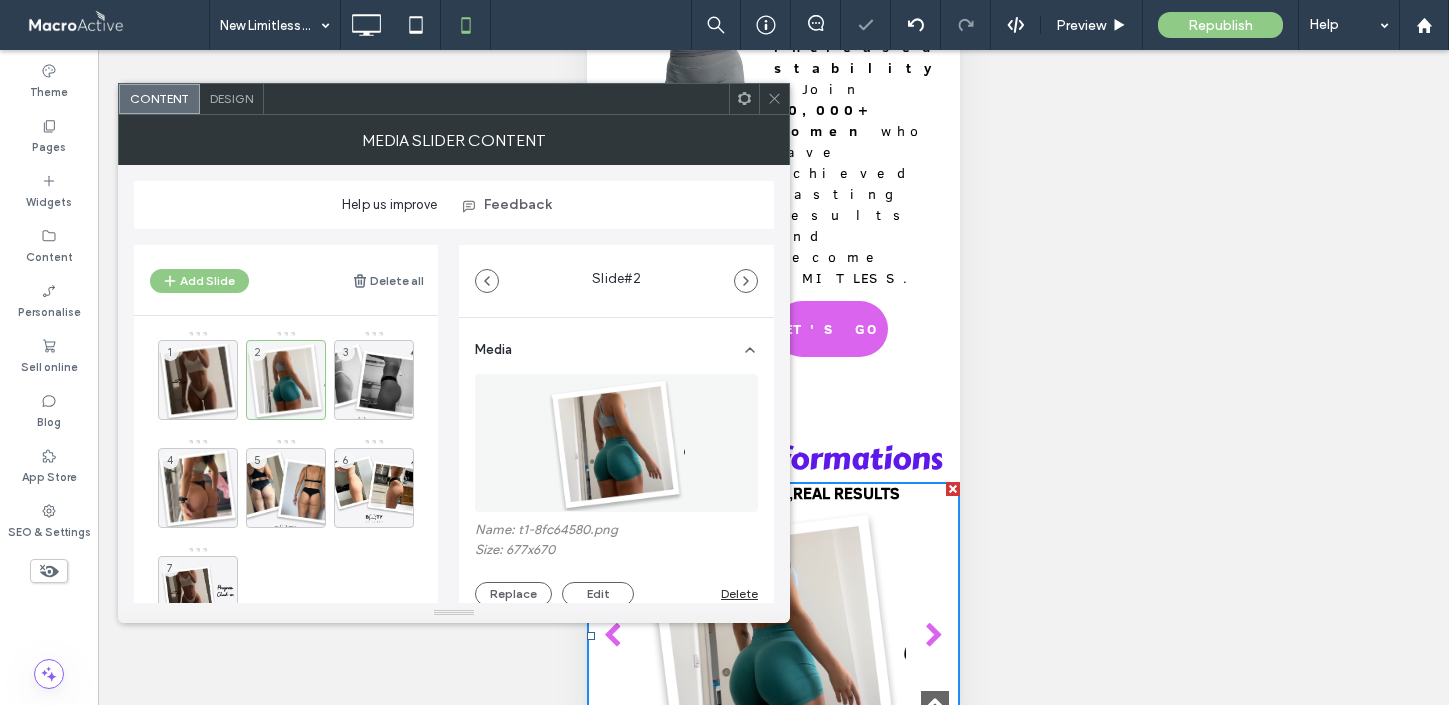click 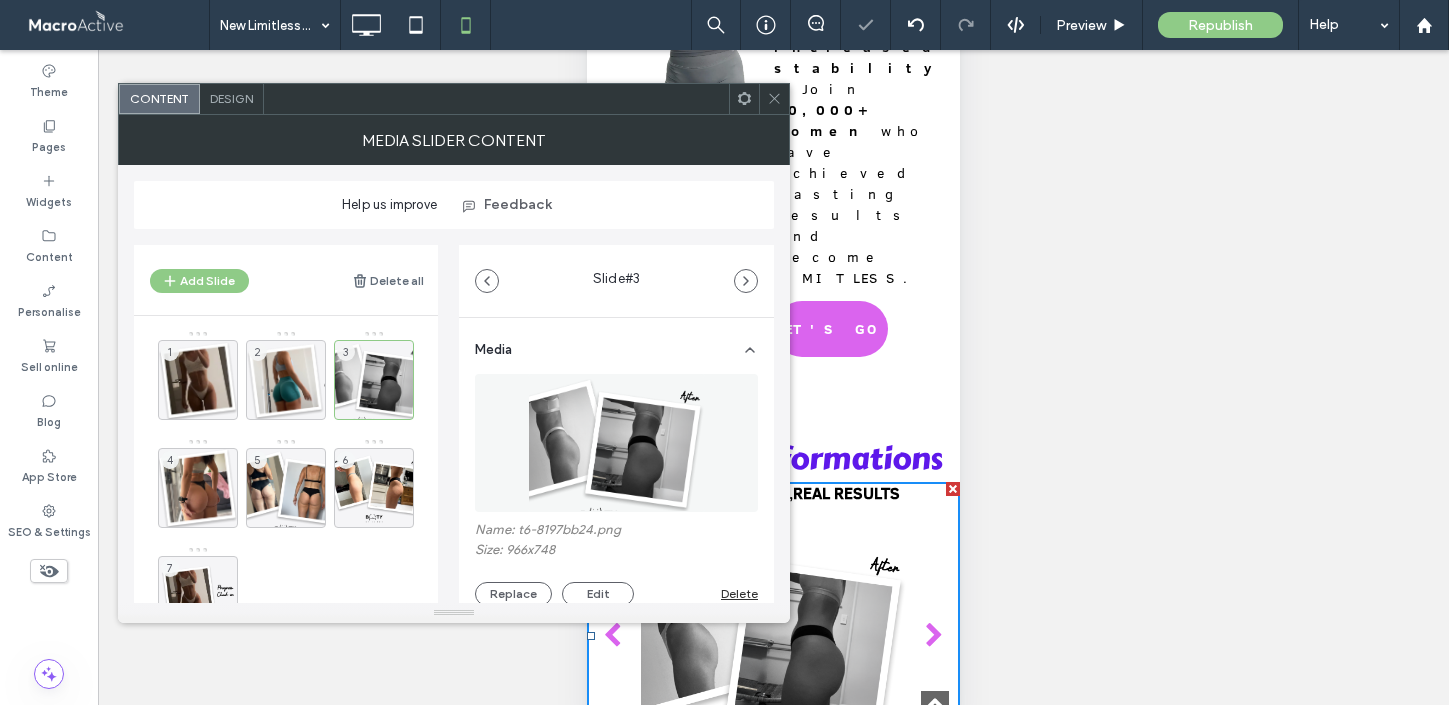 click 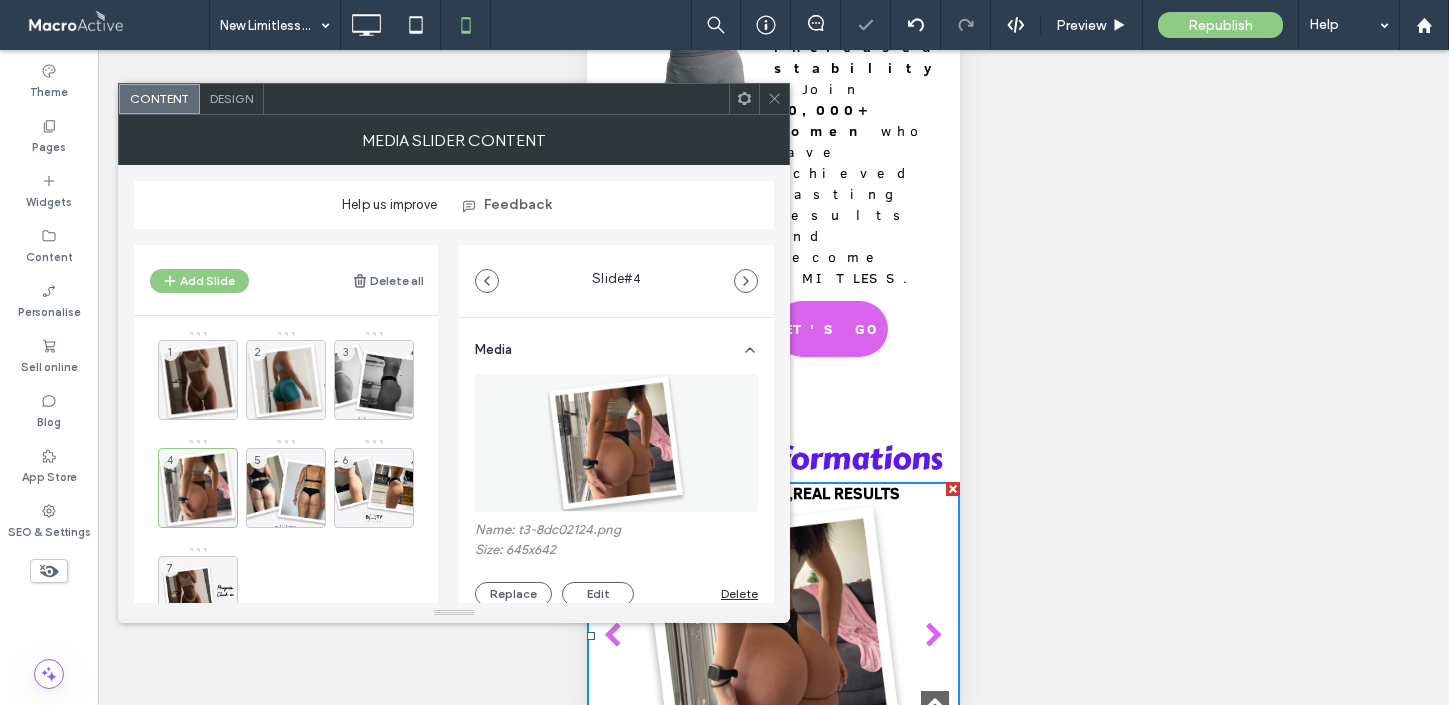 click 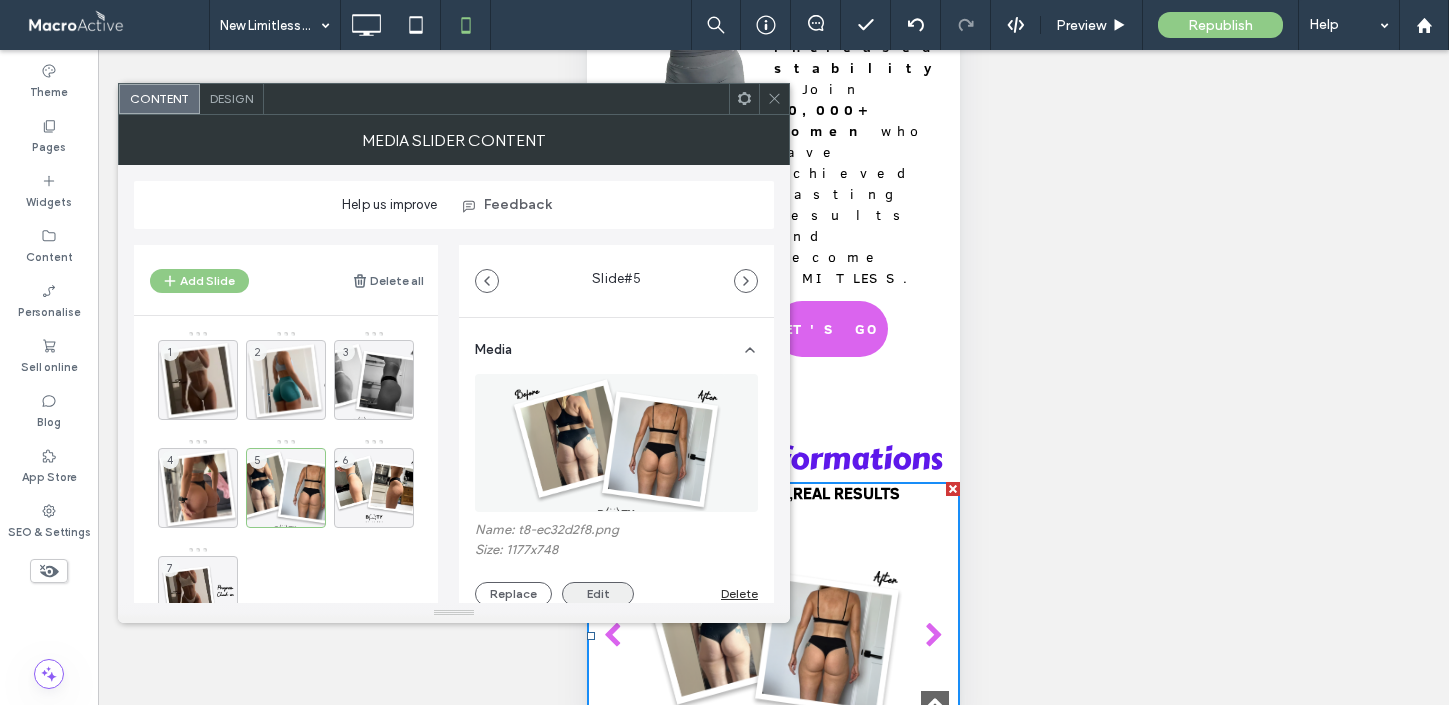 click on "Edit" at bounding box center (598, 594) 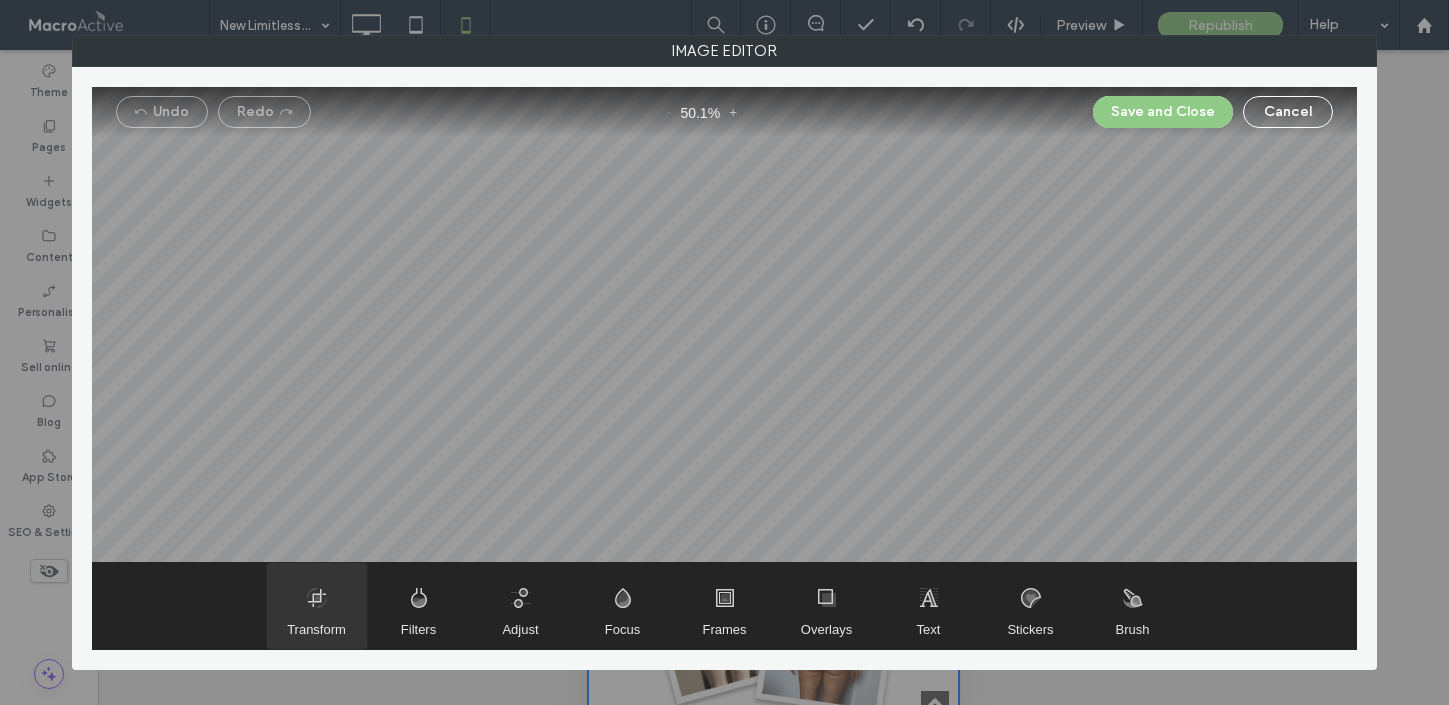 click at bounding box center (317, 606) 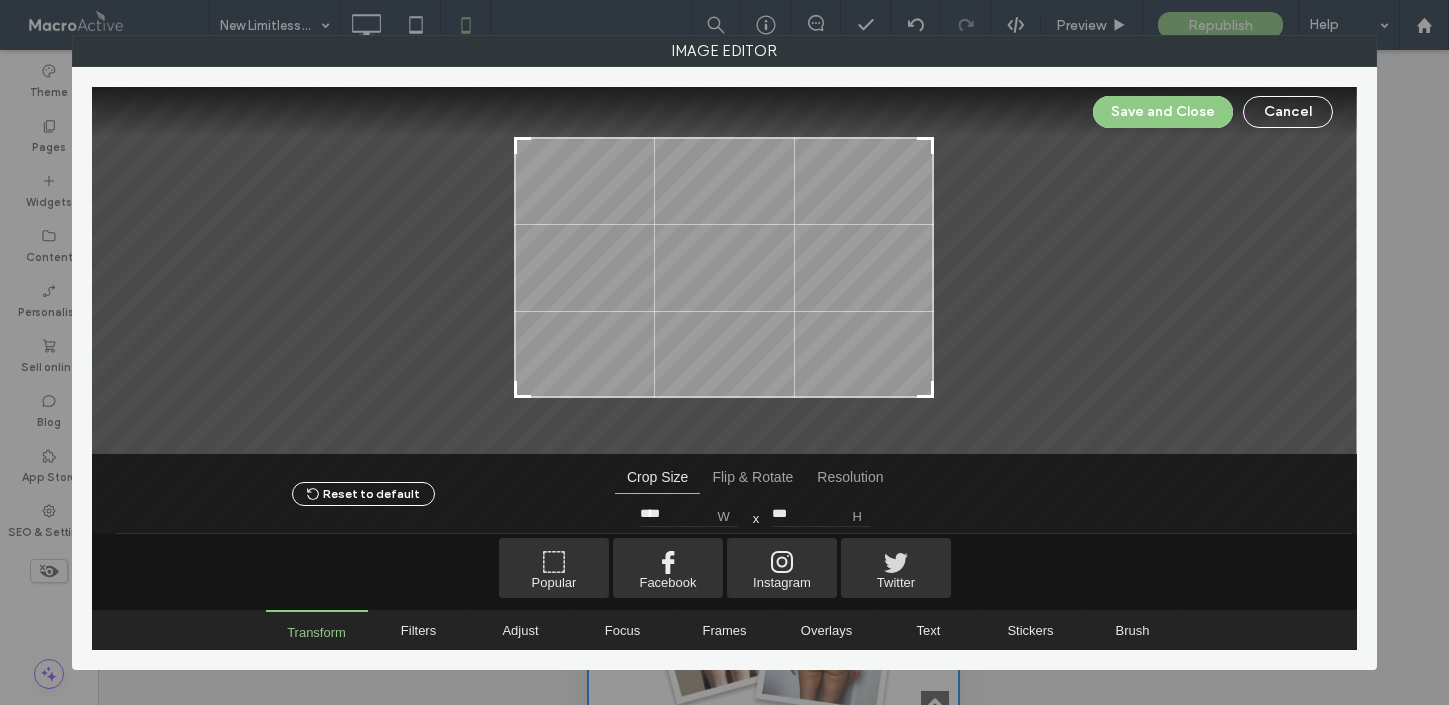 click at bounding box center [724, 270] 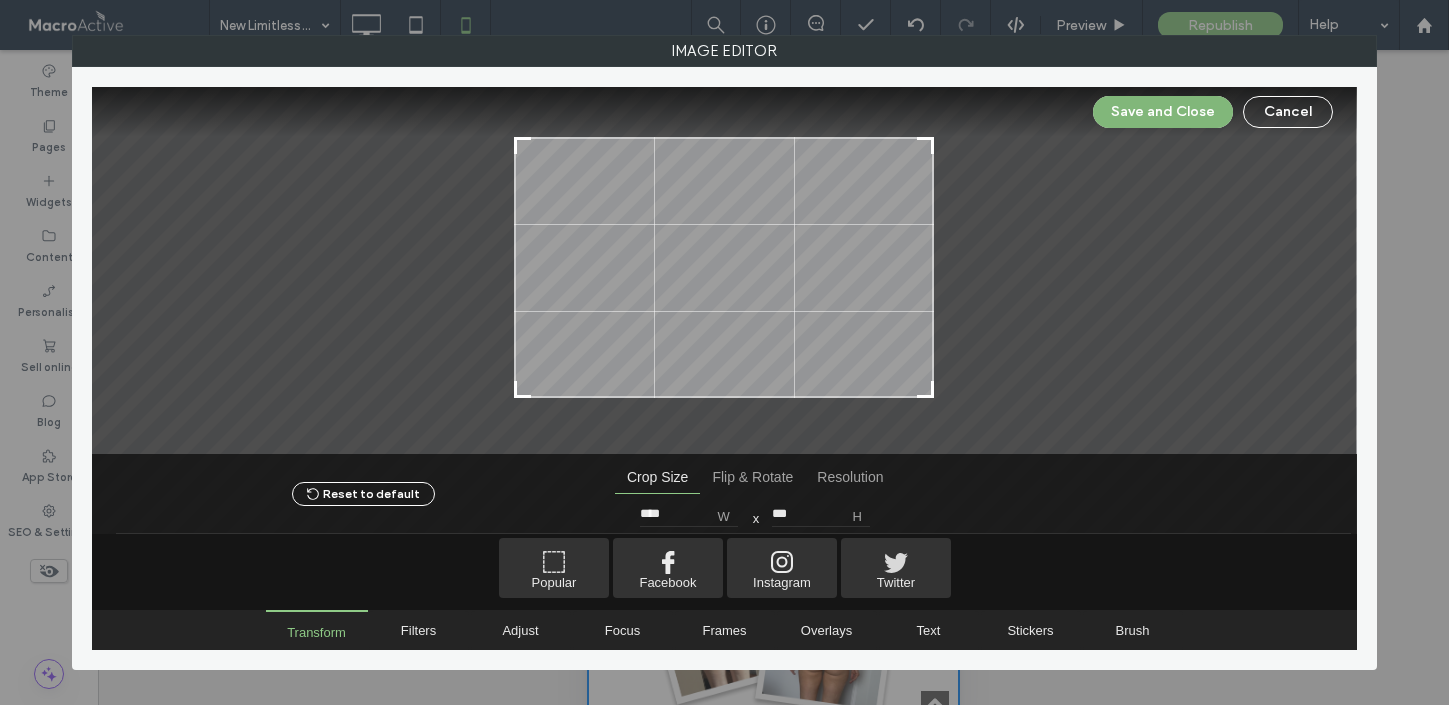 click on "Save and Close" at bounding box center (1163, 112) 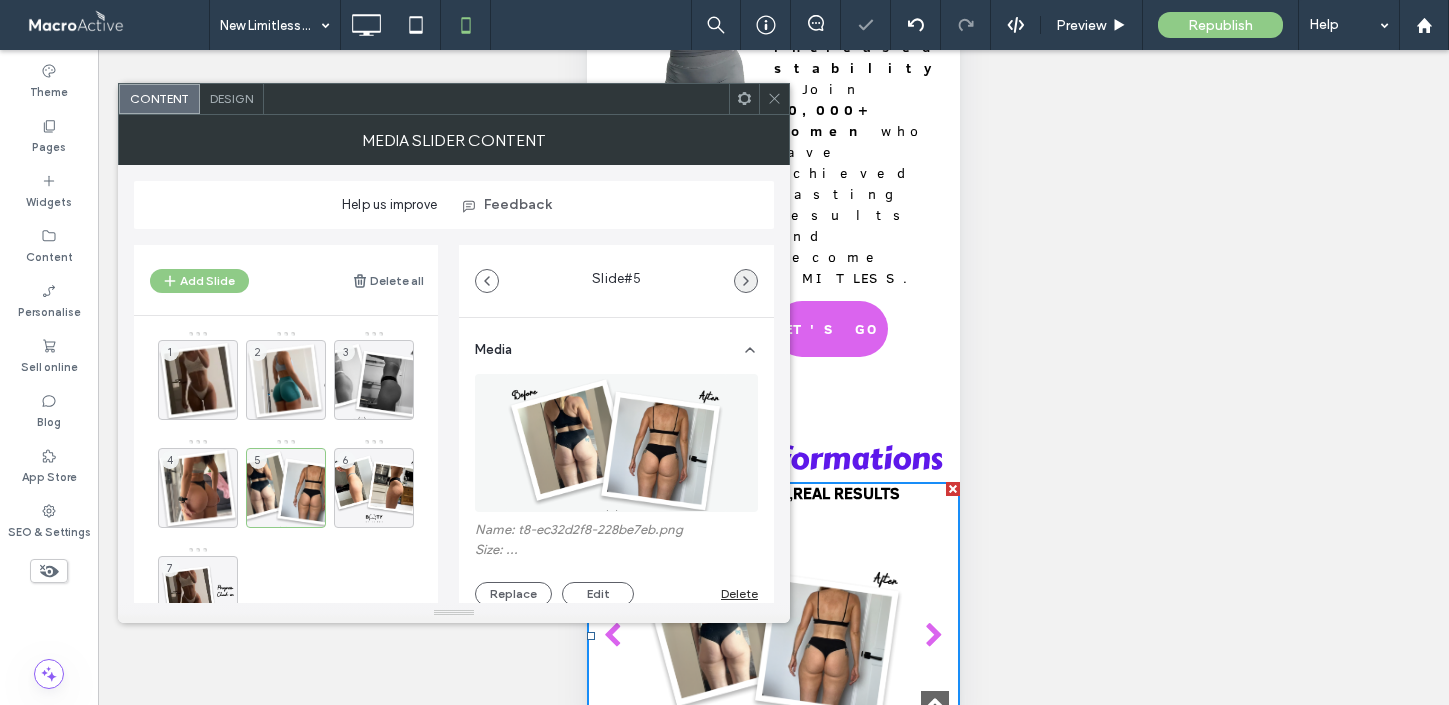 click 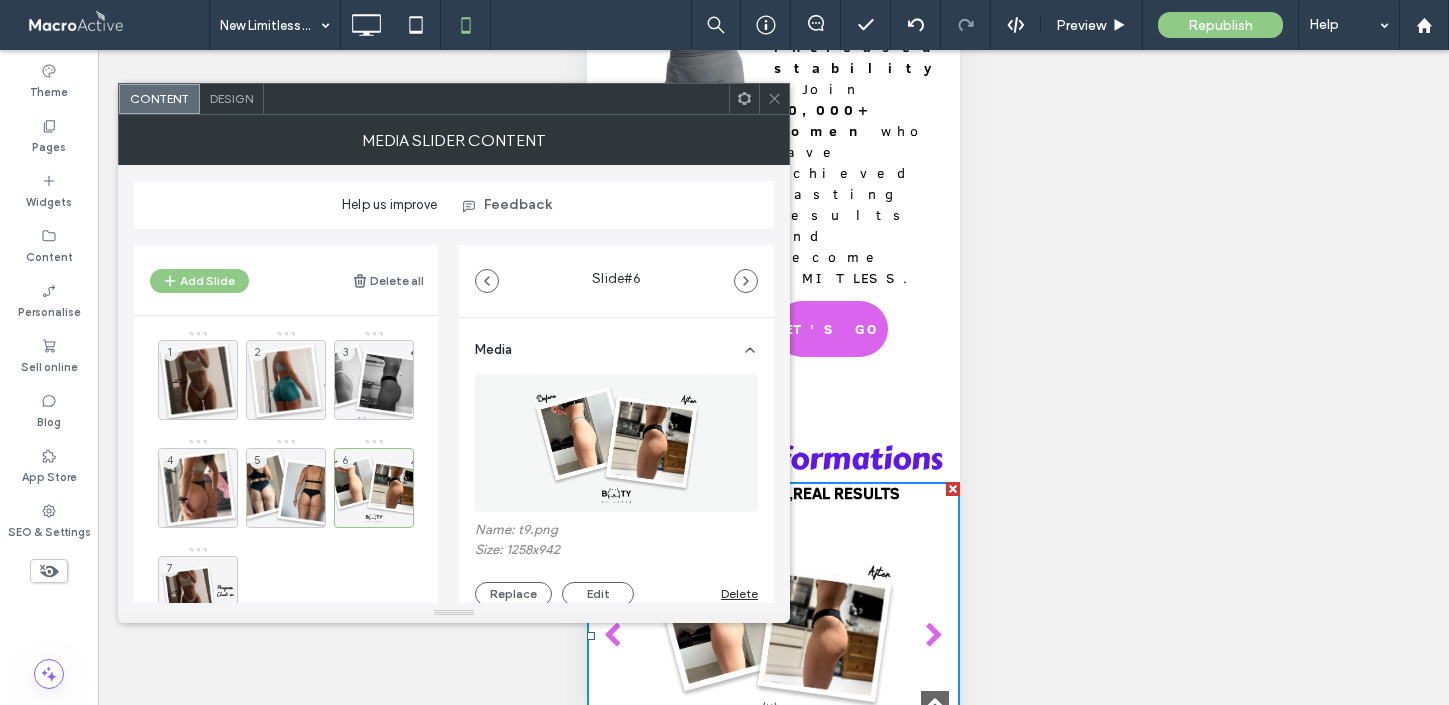 click on "Delete" at bounding box center [739, 593] 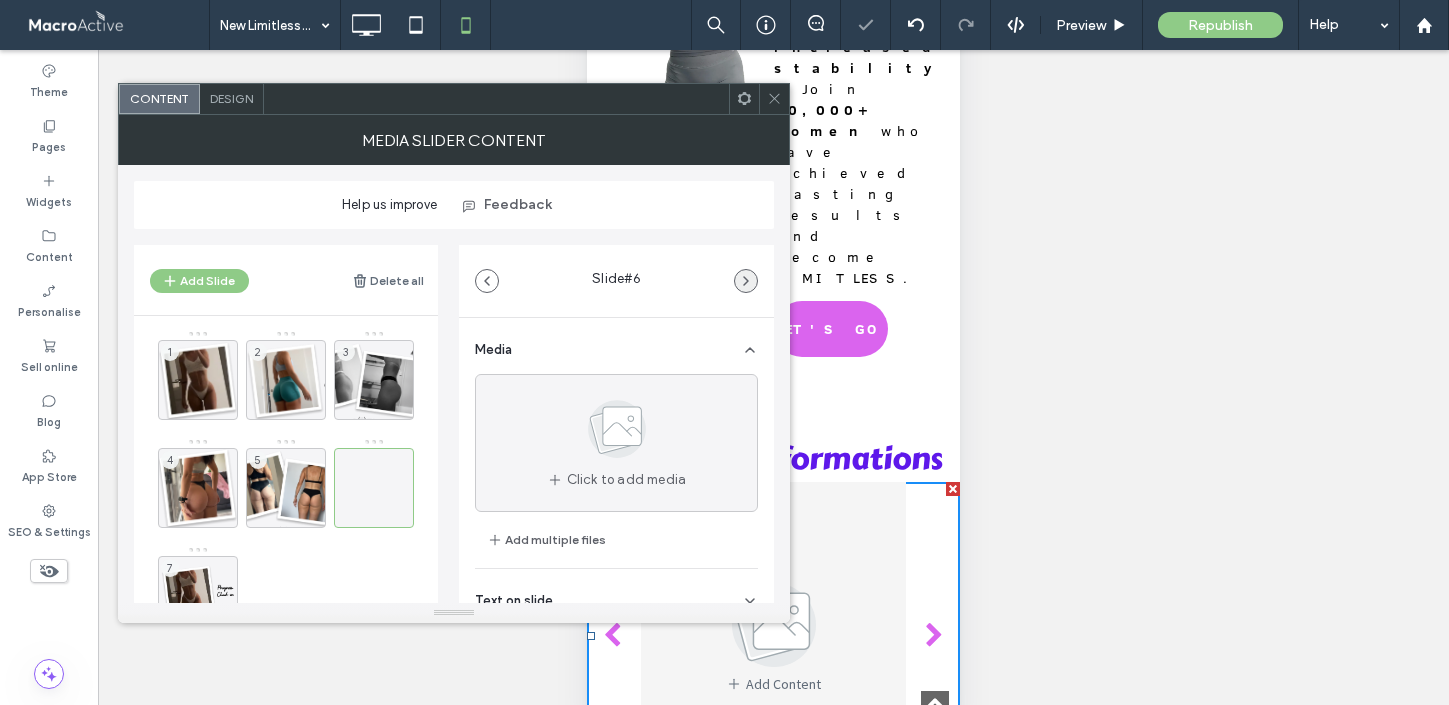 click 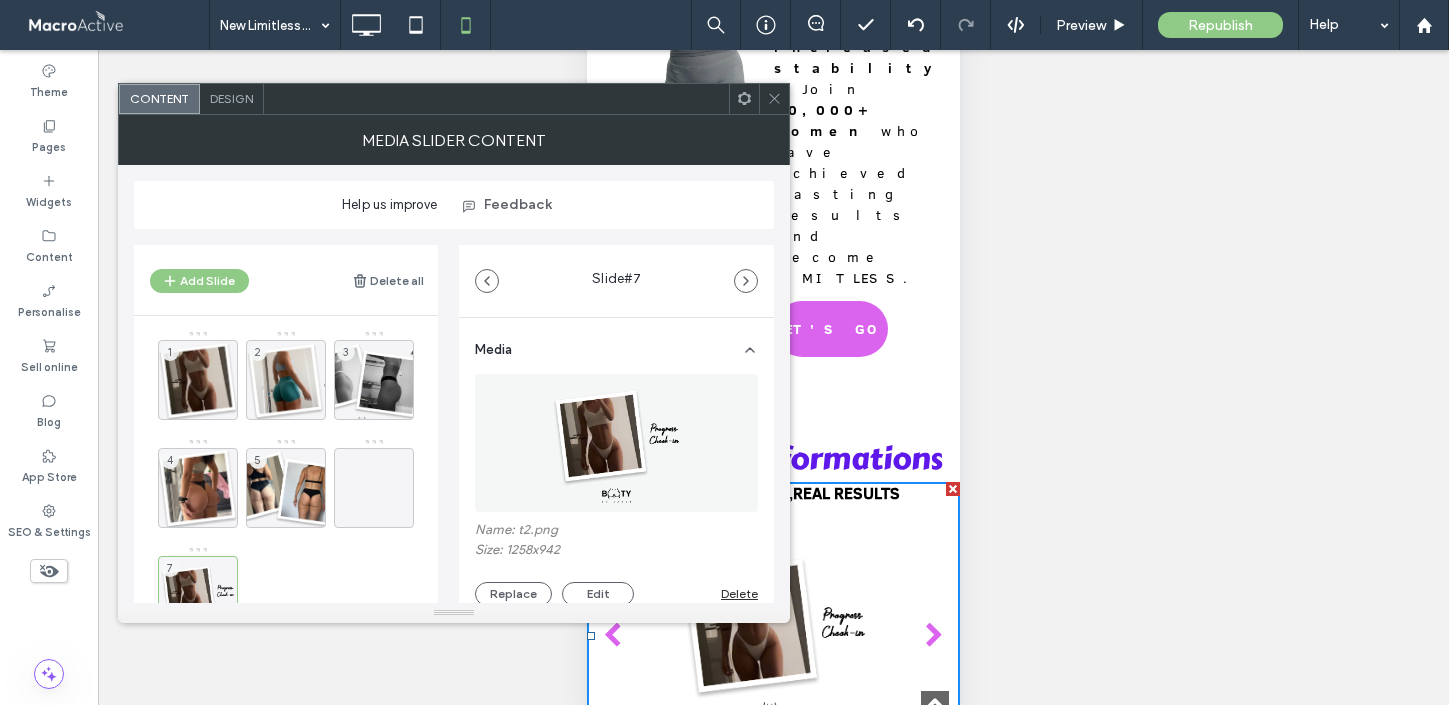 click on "Delete" at bounding box center [739, 593] 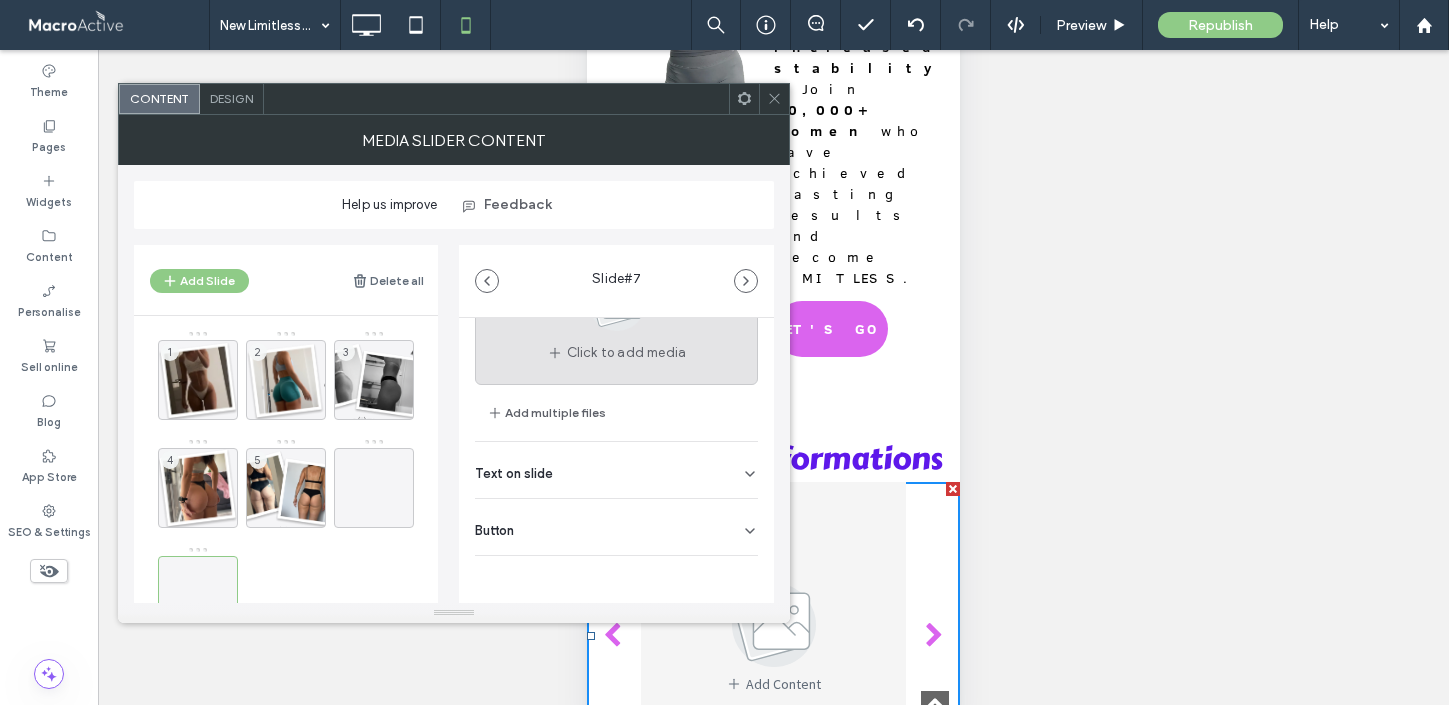 scroll, scrollTop: 0, scrollLeft: 0, axis: both 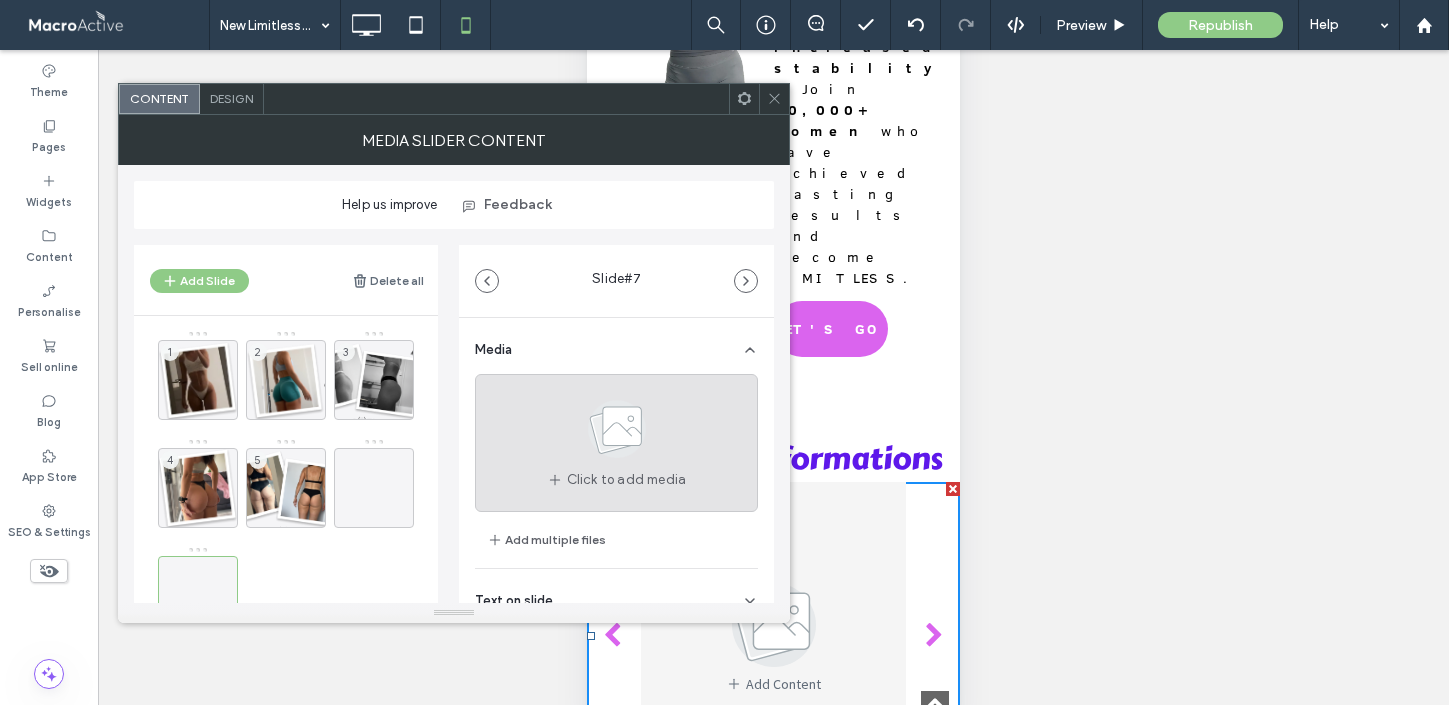 click 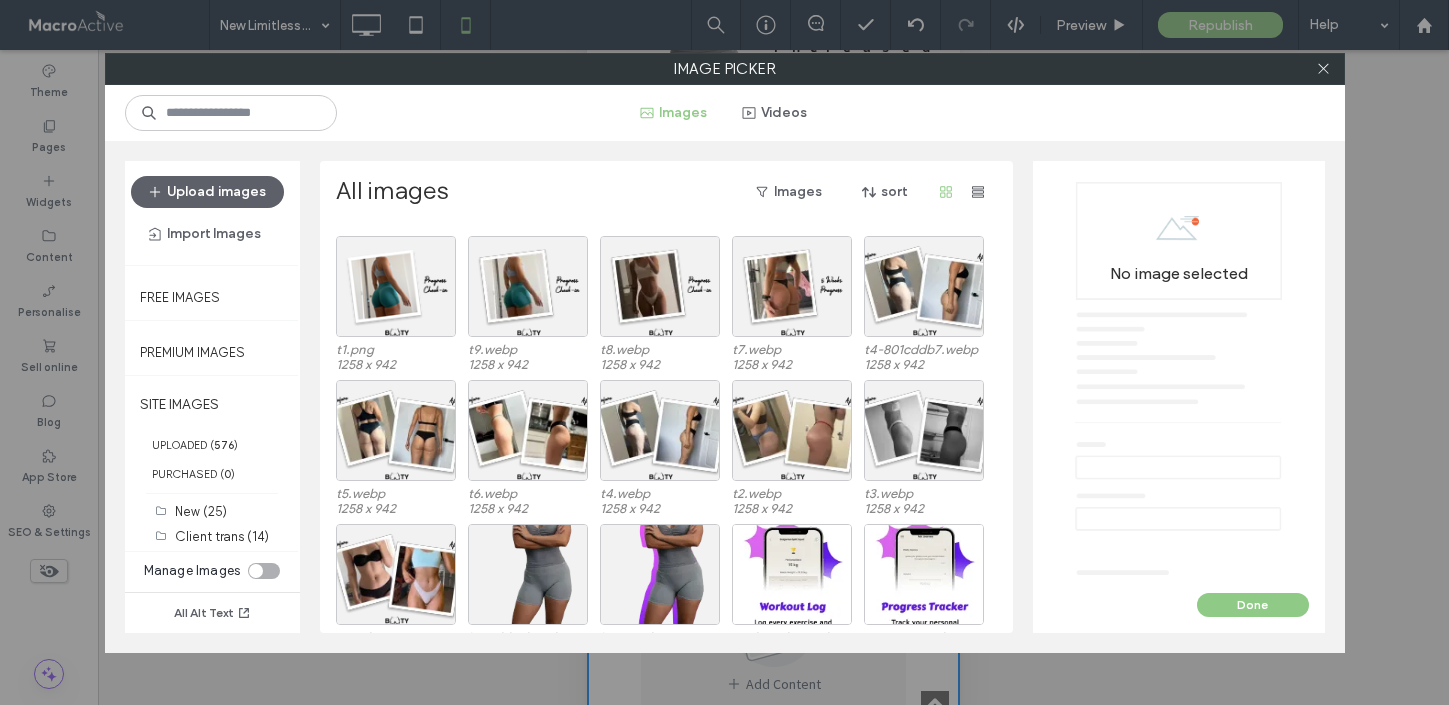 scroll, scrollTop: 612, scrollLeft: 0, axis: vertical 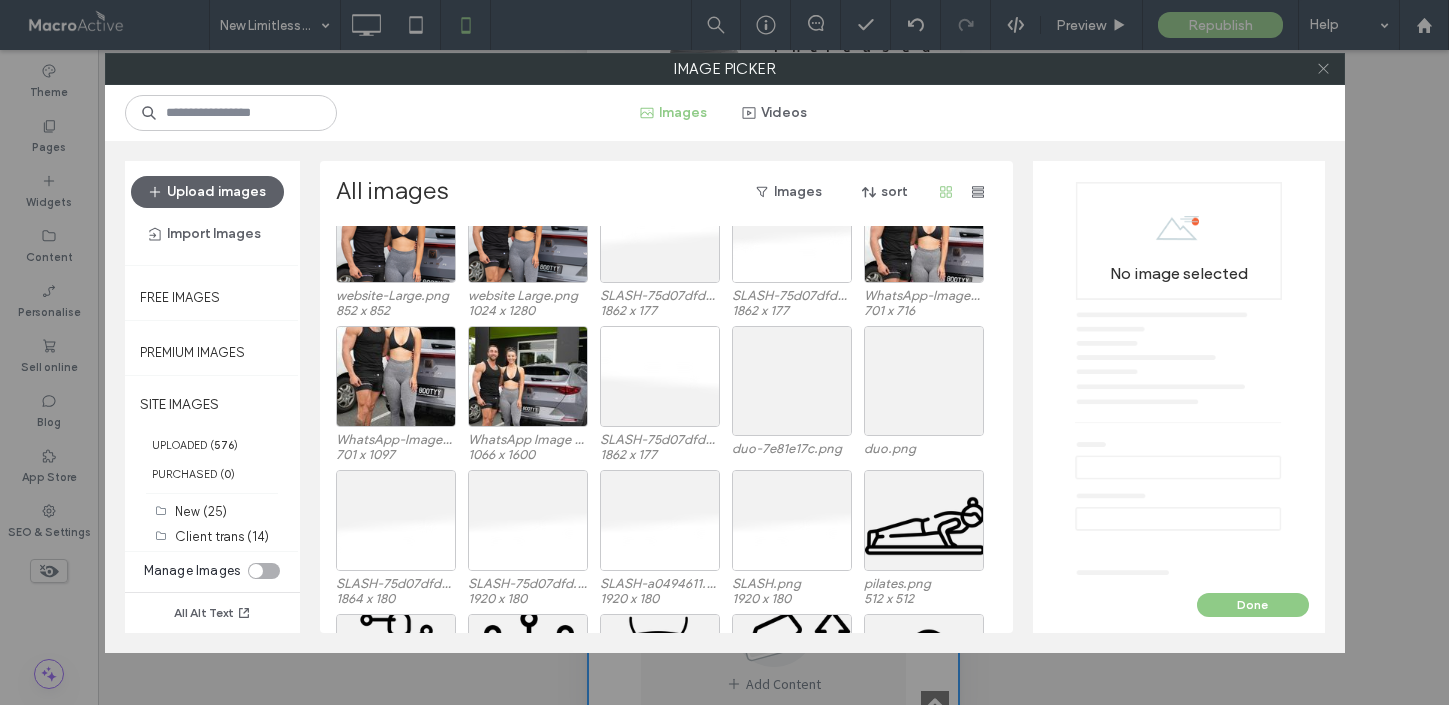 click 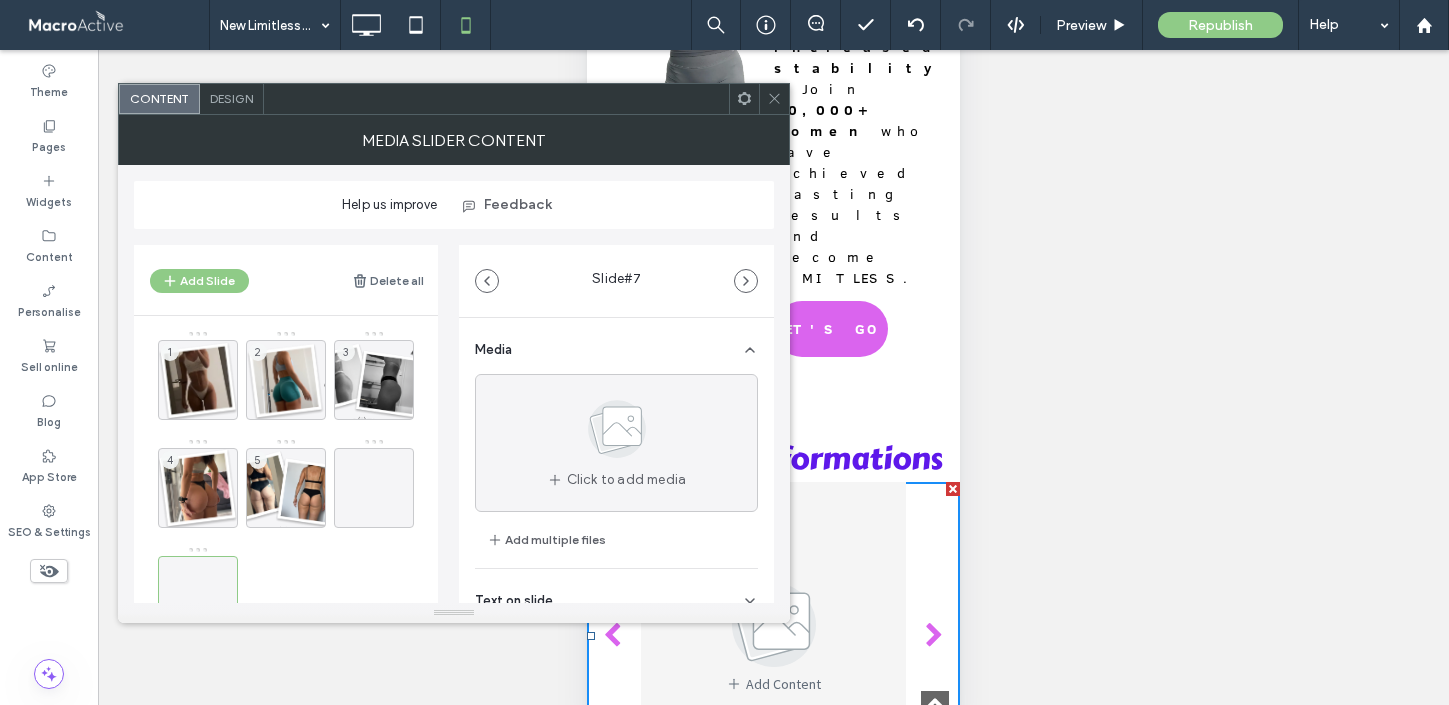 click at bounding box center (774, 99) 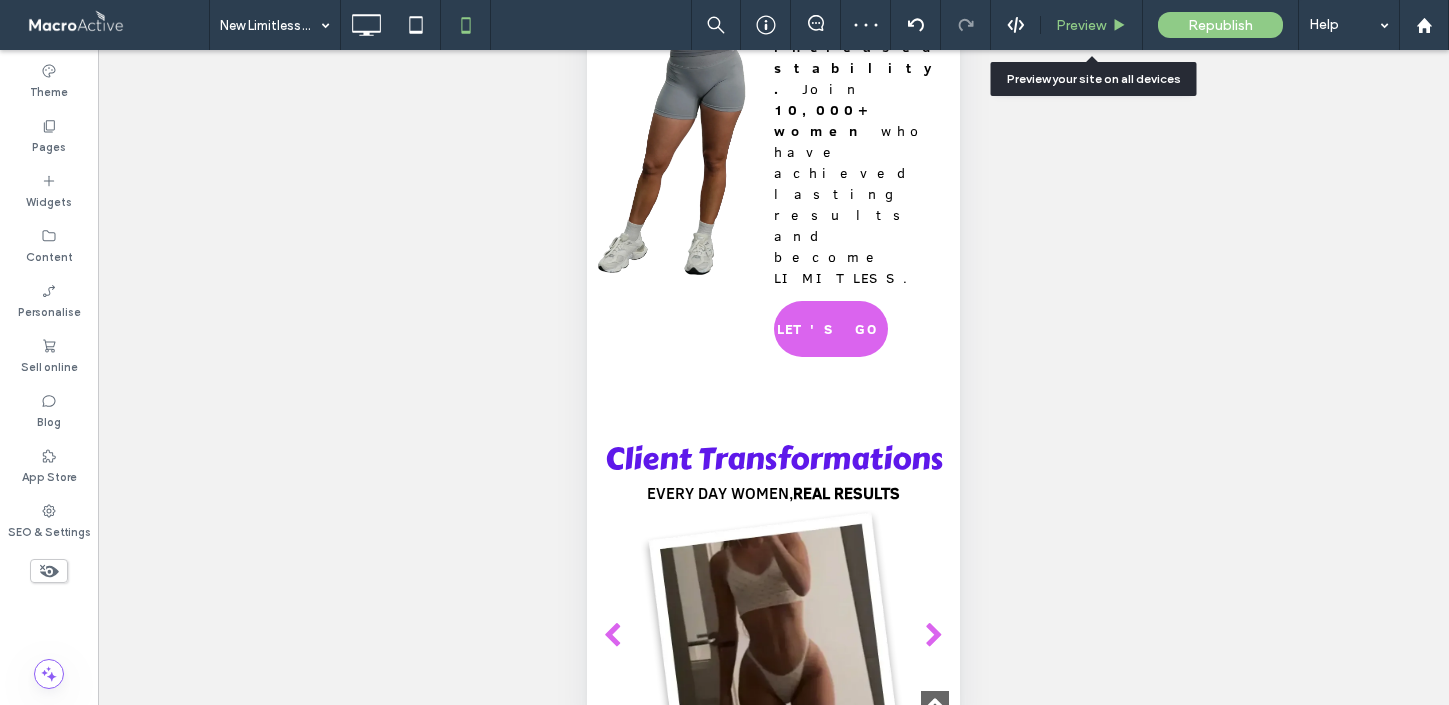 click on "Preview" at bounding box center [1092, 25] 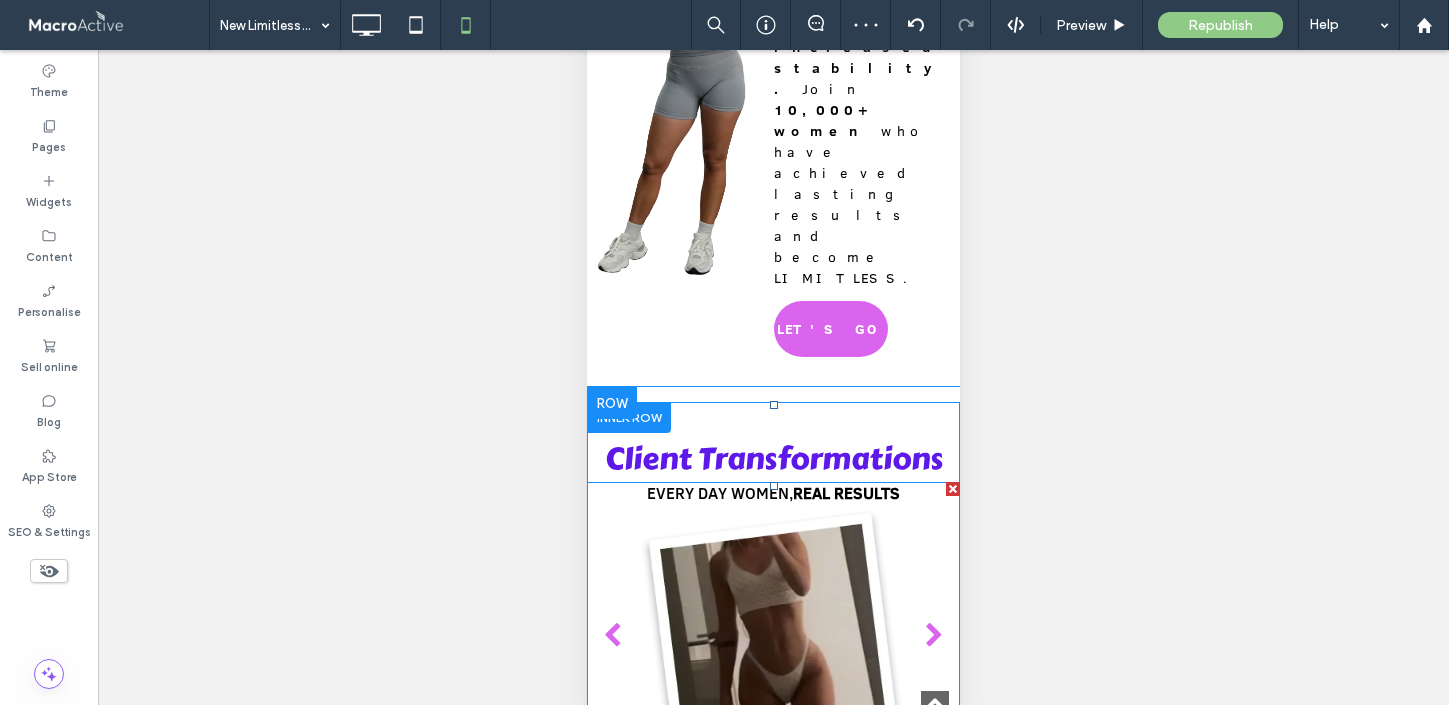 click at bounding box center [934, 636] 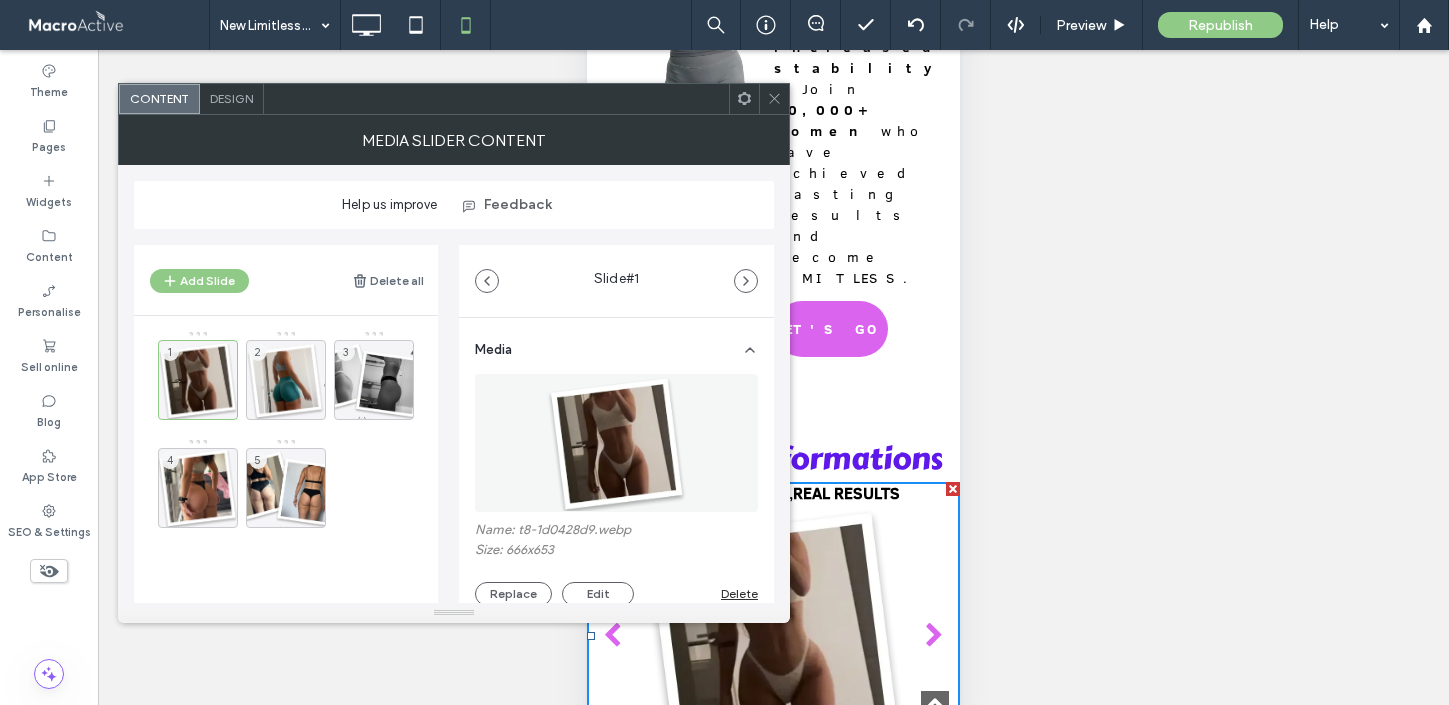 click at bounding box center [774, 99] 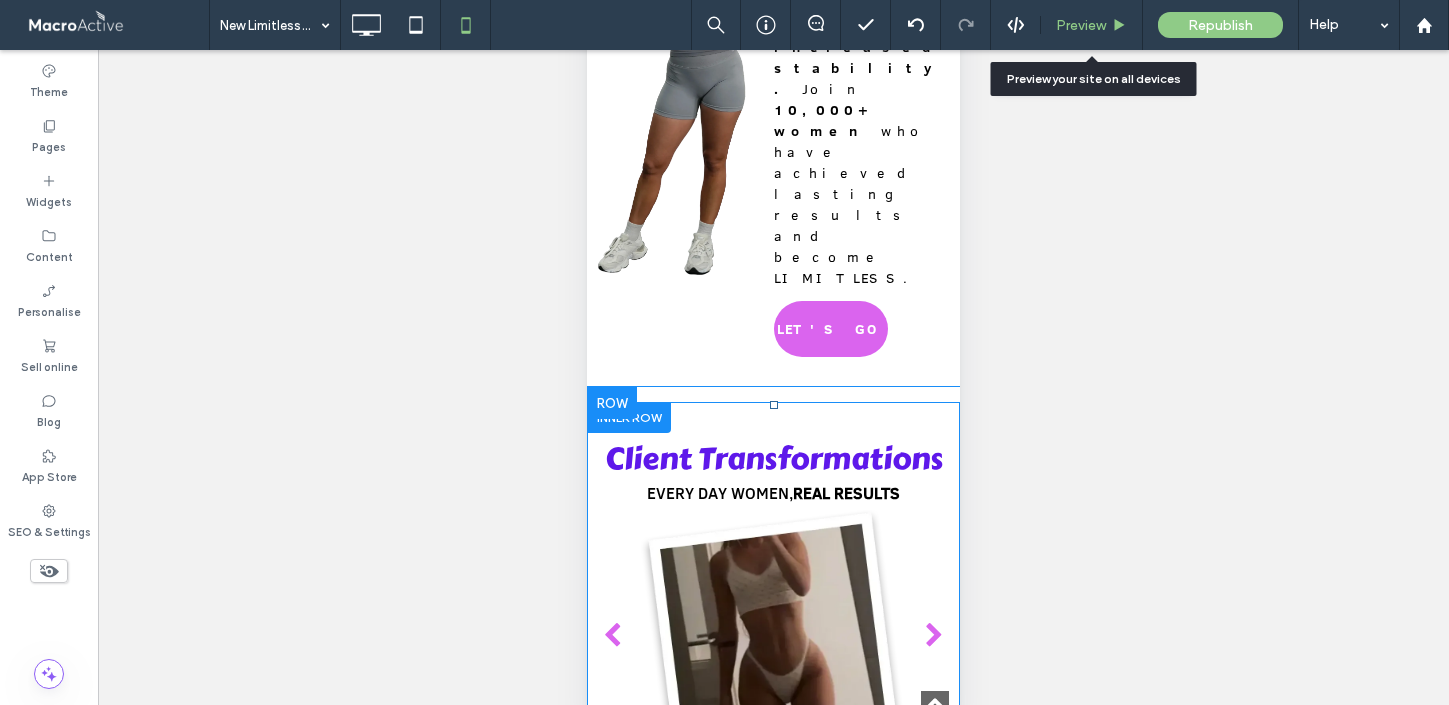 click on "Preview" at bounding box center (1081, 25) 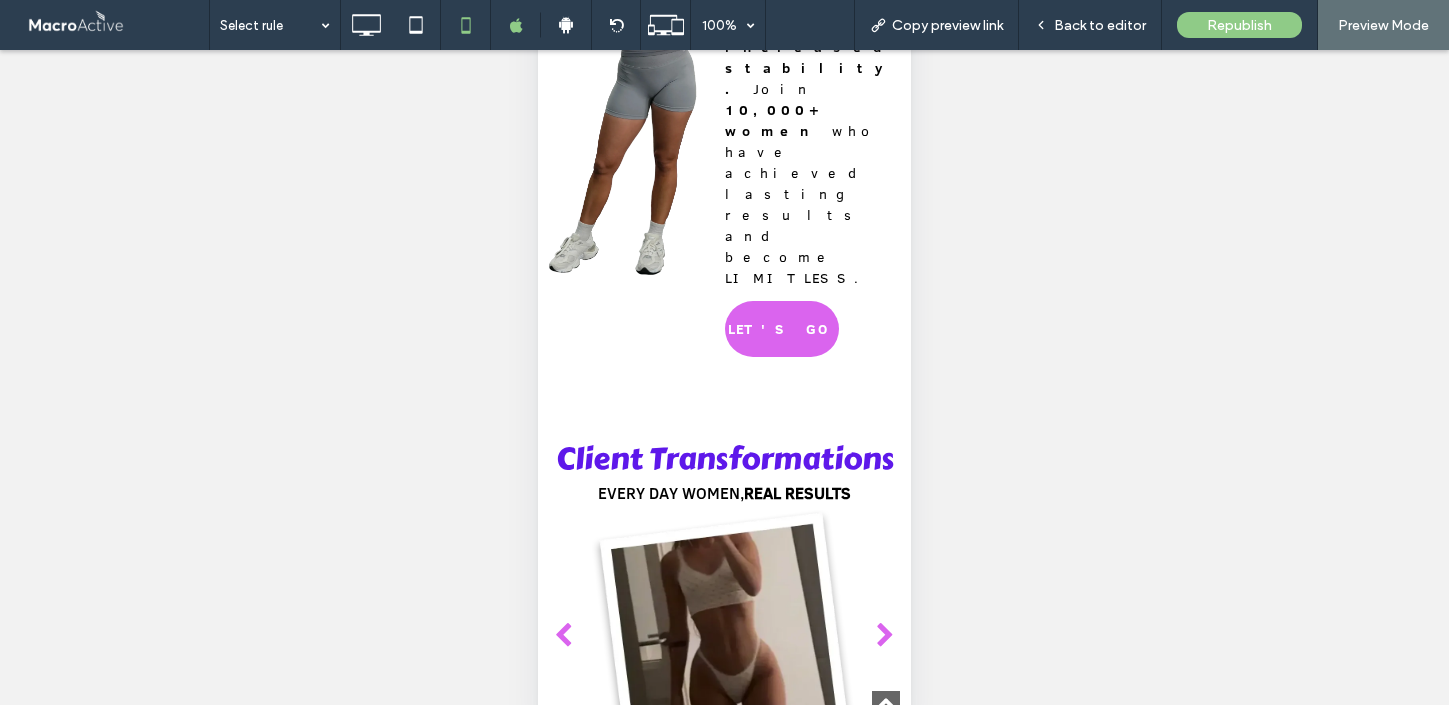 click at bounding box center (885, 636) 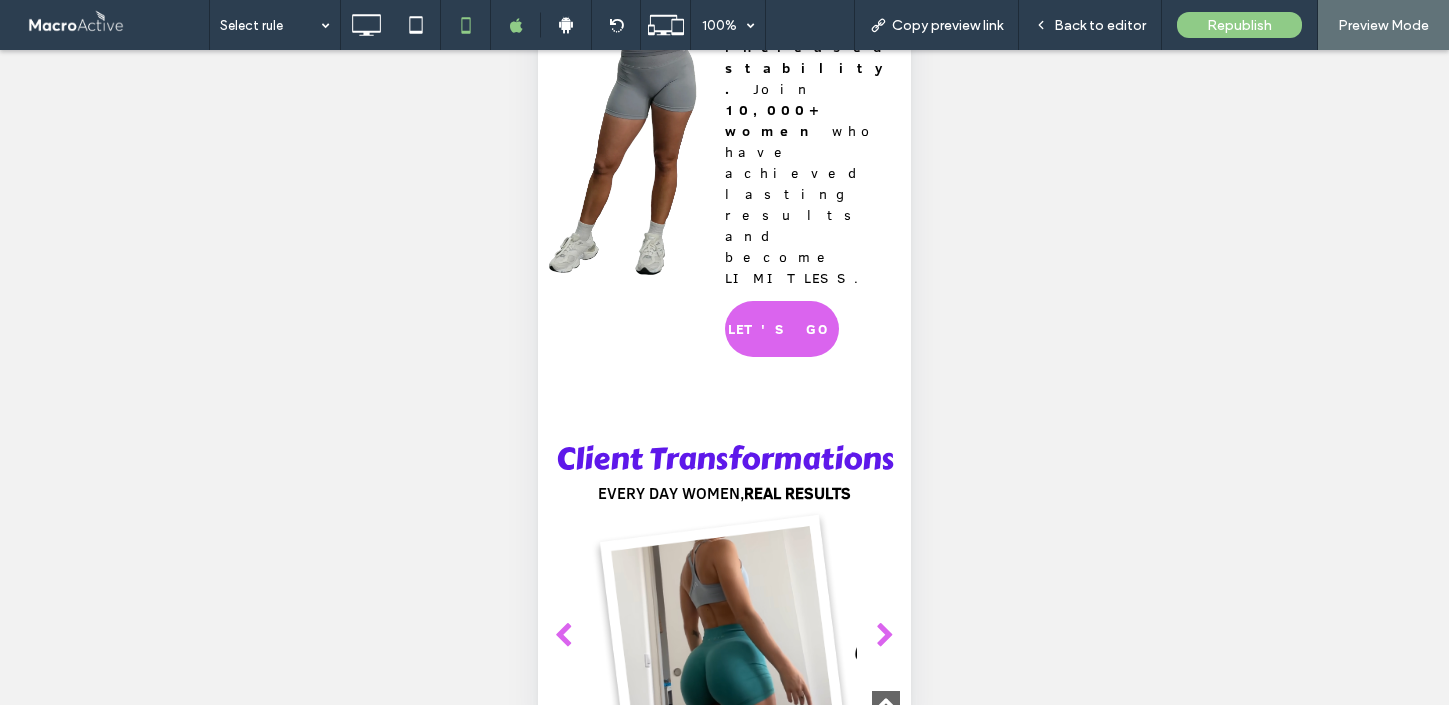 click at bounding box center (885, 636) 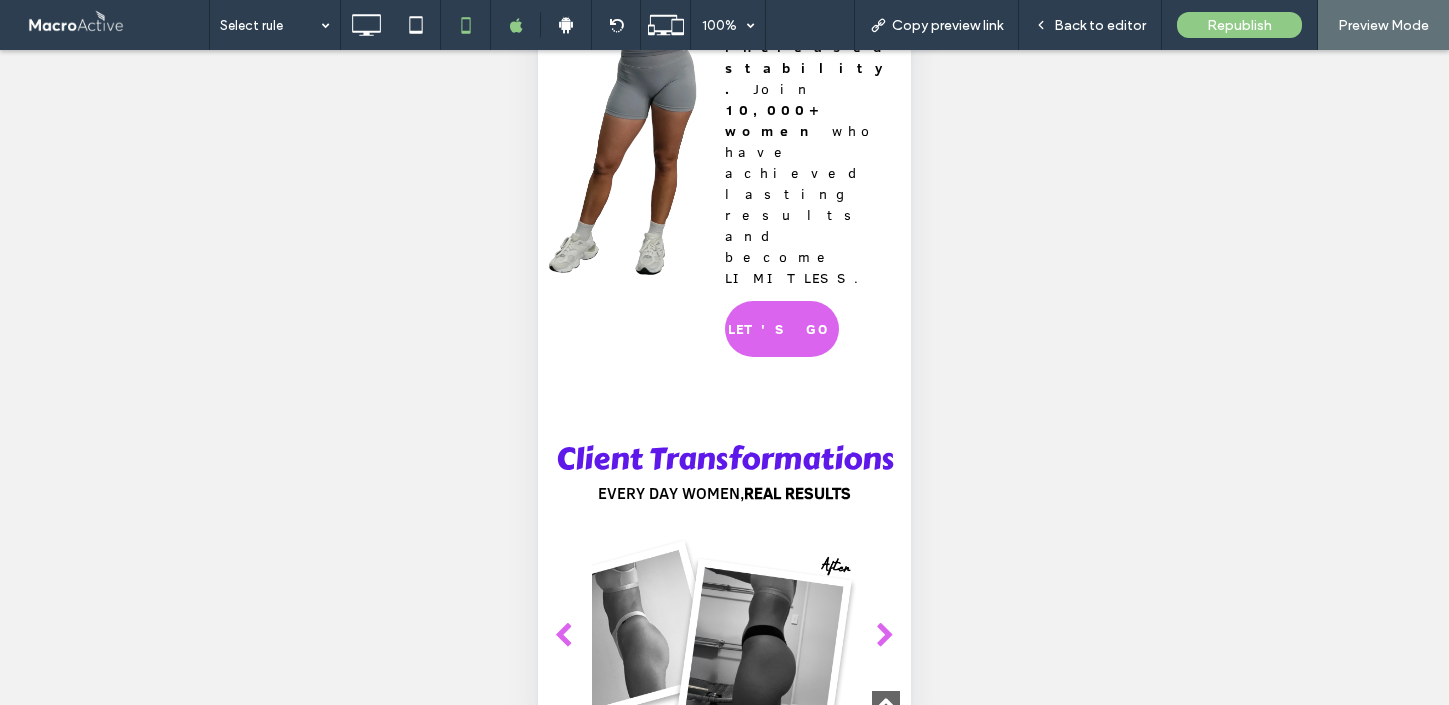 click at bounding box center (885, 636) 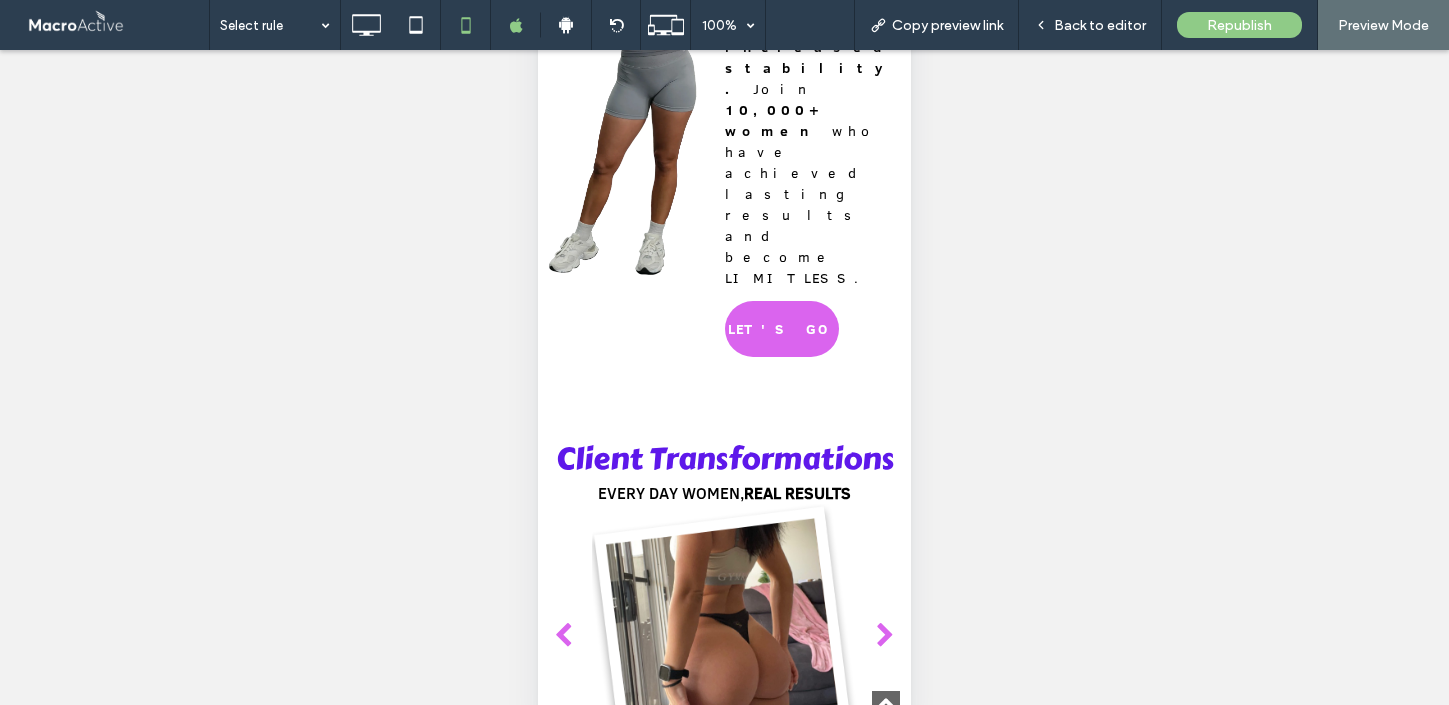click at bounding box center (885, 636) 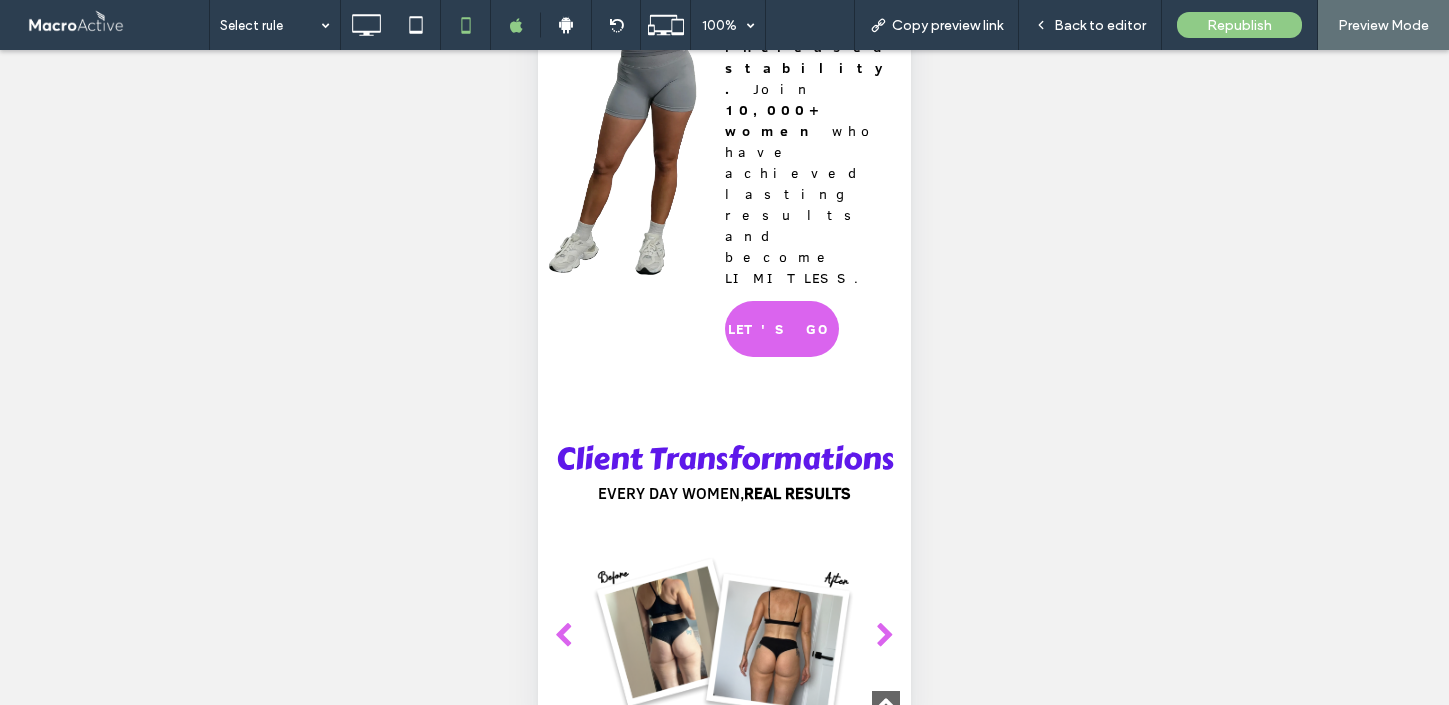 click at bounding box center [885, 636] 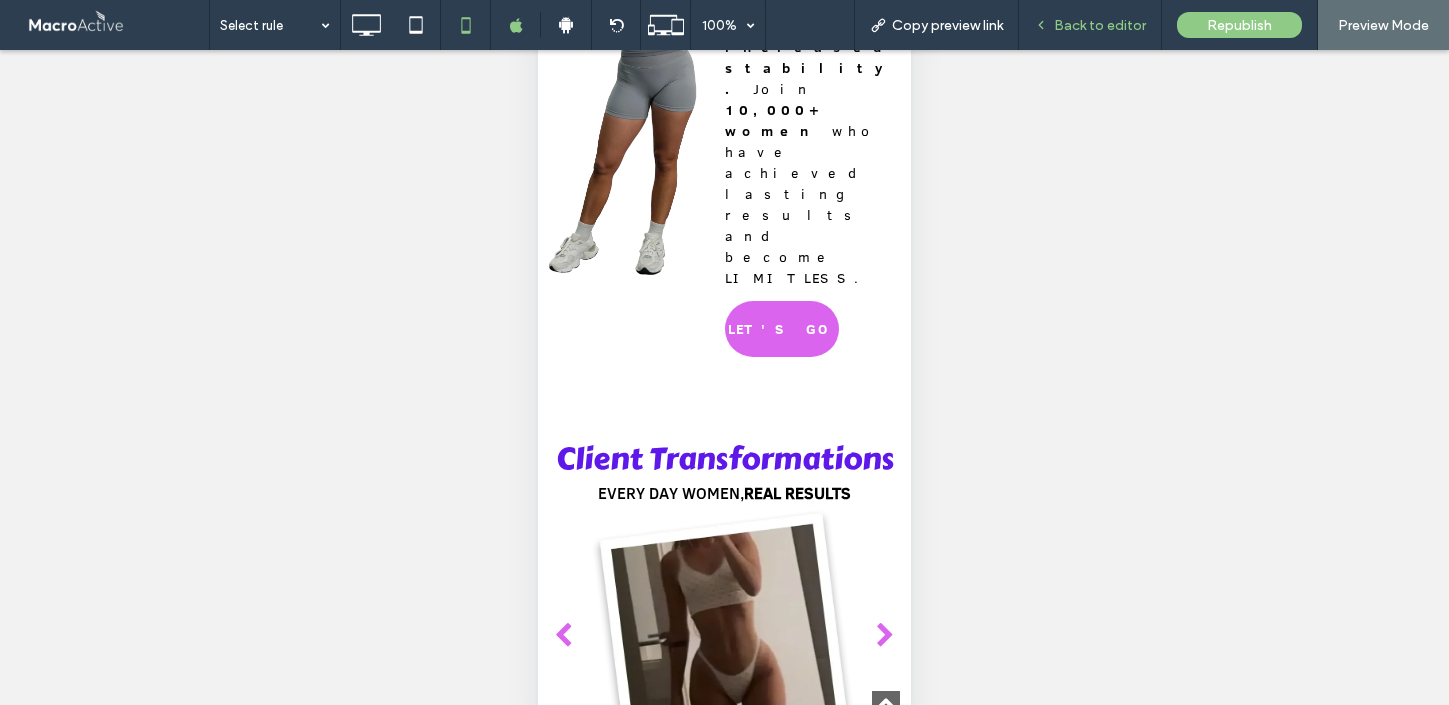 click on "Back to editor" at bounding box center (1100, 25) 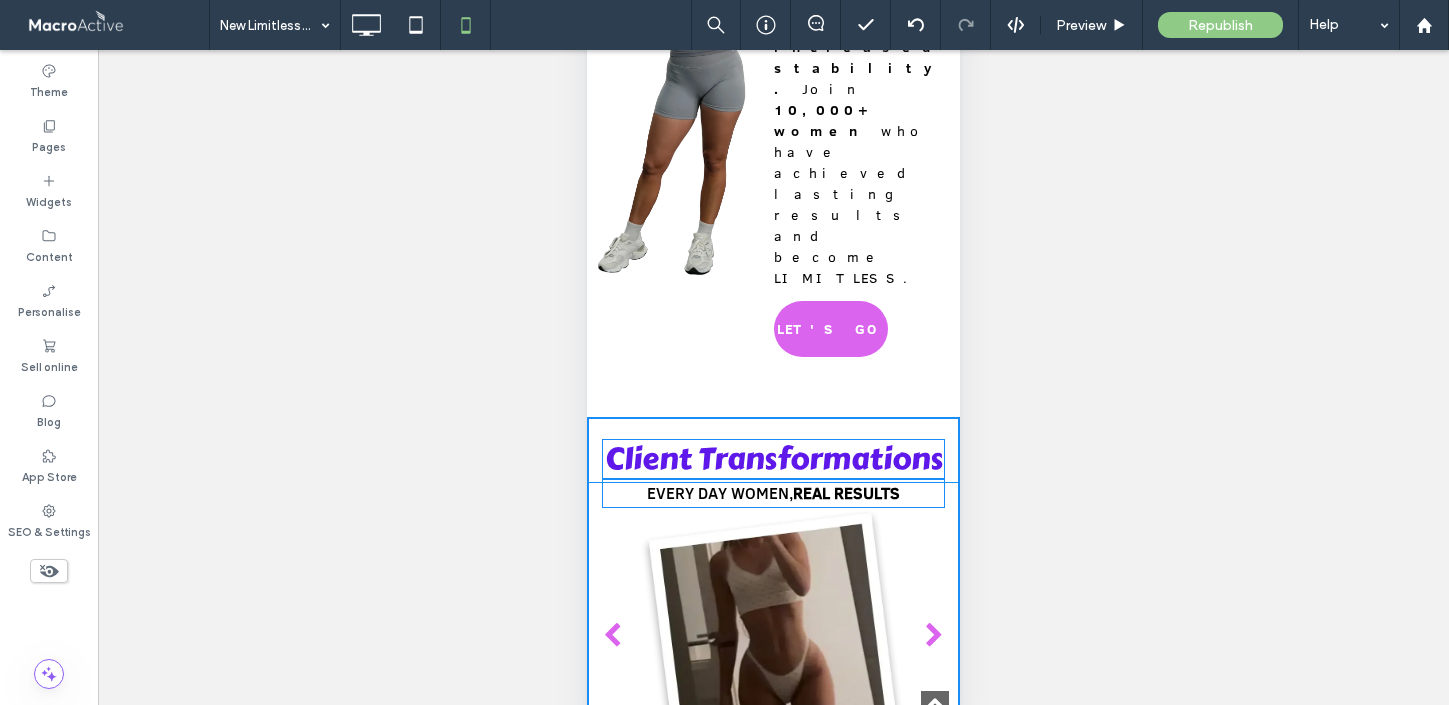drag, startPoint x: 774, startPoint y: 484, endPoint x: 774, endPoint y: 506, distance: 22 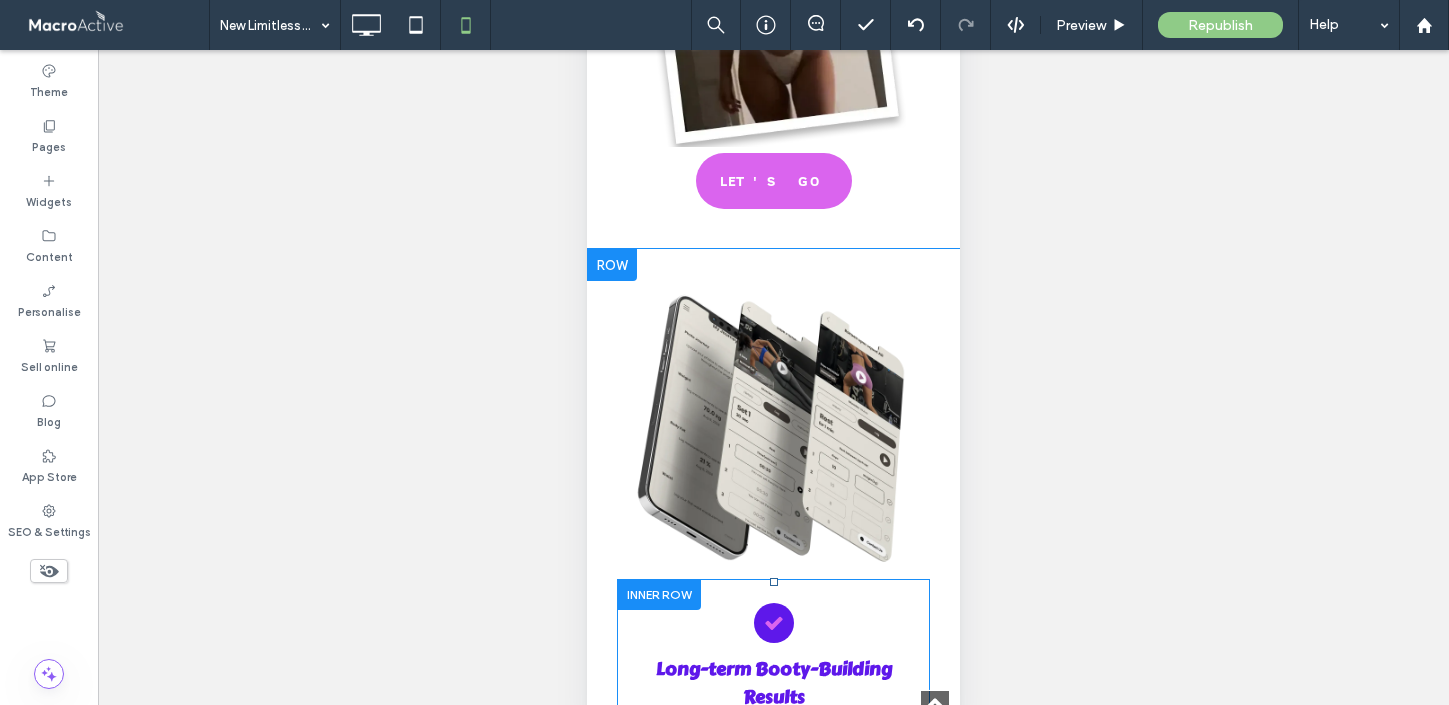 scroll, scrollTop: 1412, scrollLeft: 0, axis: vertical 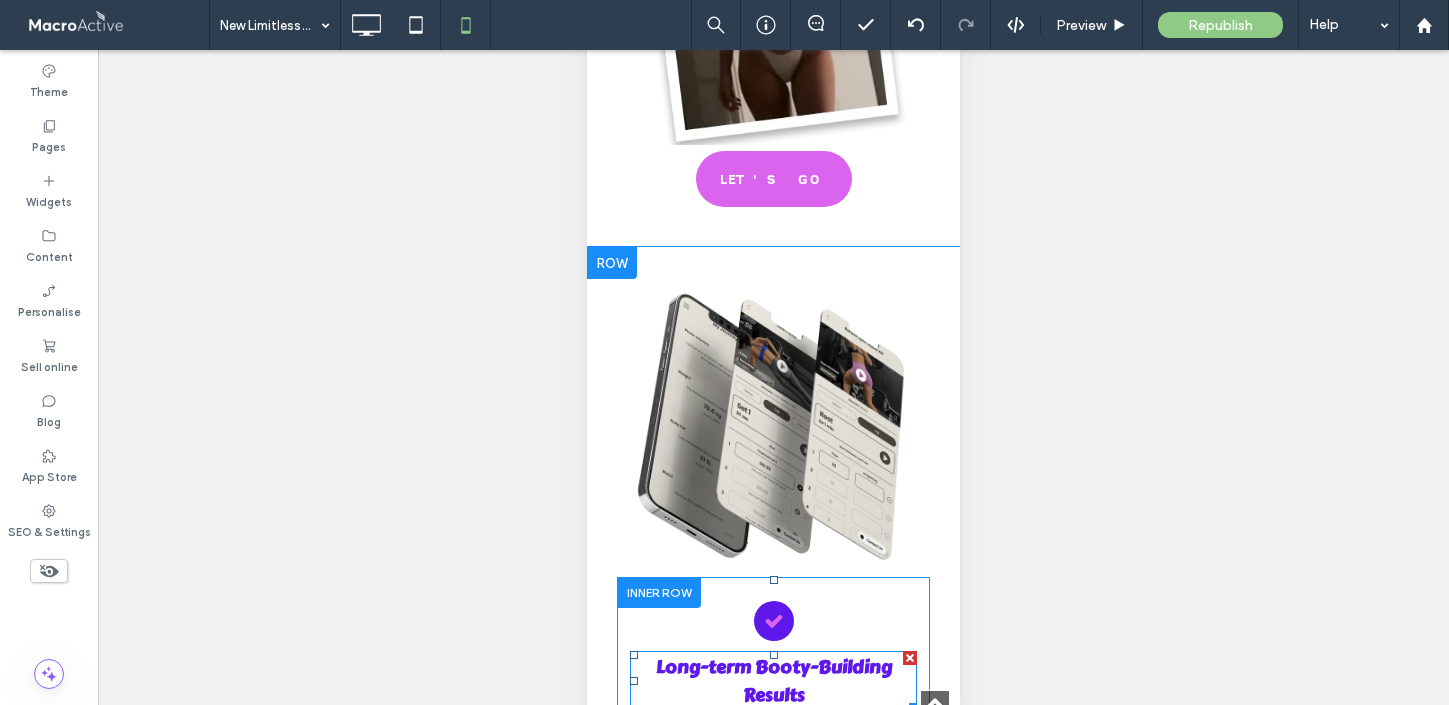 click on "Long-term Booty-Building Results" at bounding box center [773, 681] 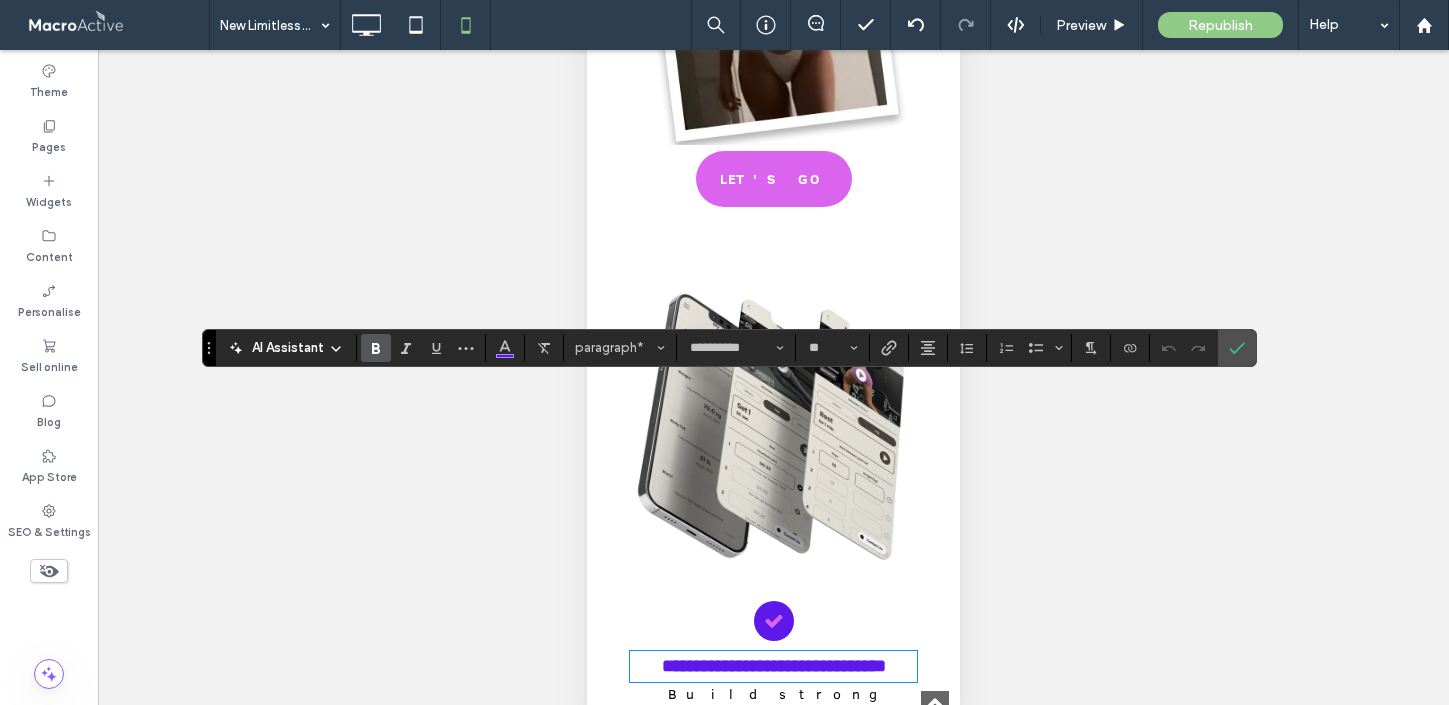 click on "**********" at bounding box center (773, 666) 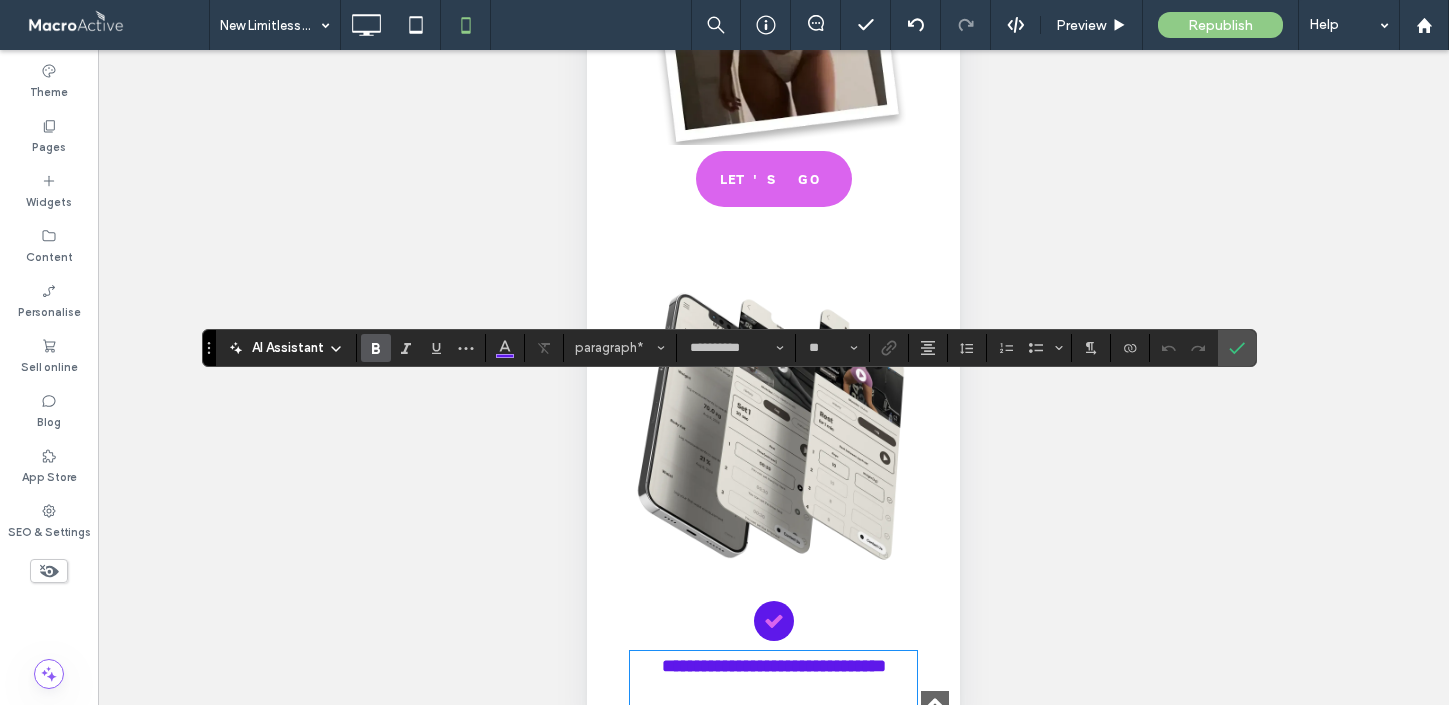 scroll, scrollTop: 0, scrollLeft: 0, axis: both 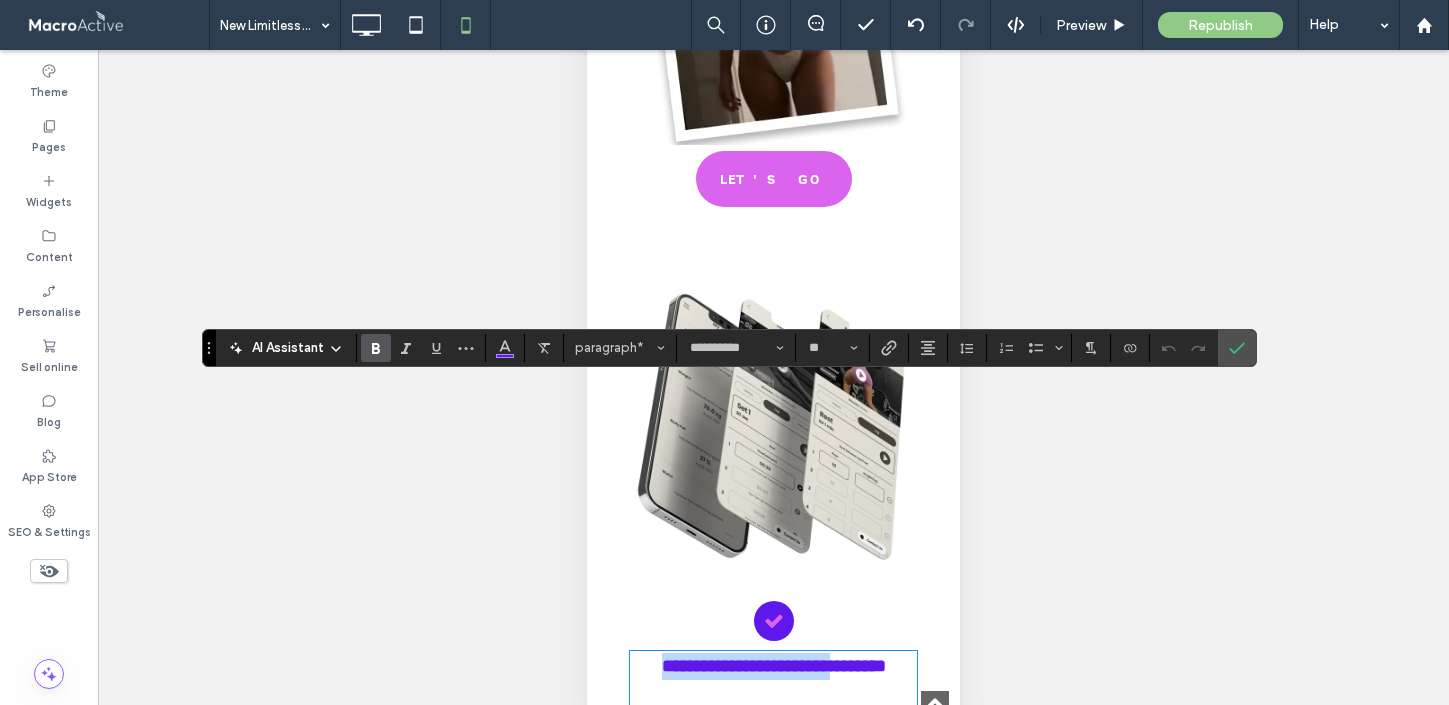 drag, startPoint x: 885, startPoint y: 397, endPoint x: 647, endPoint y: 396, distance: 238.0021 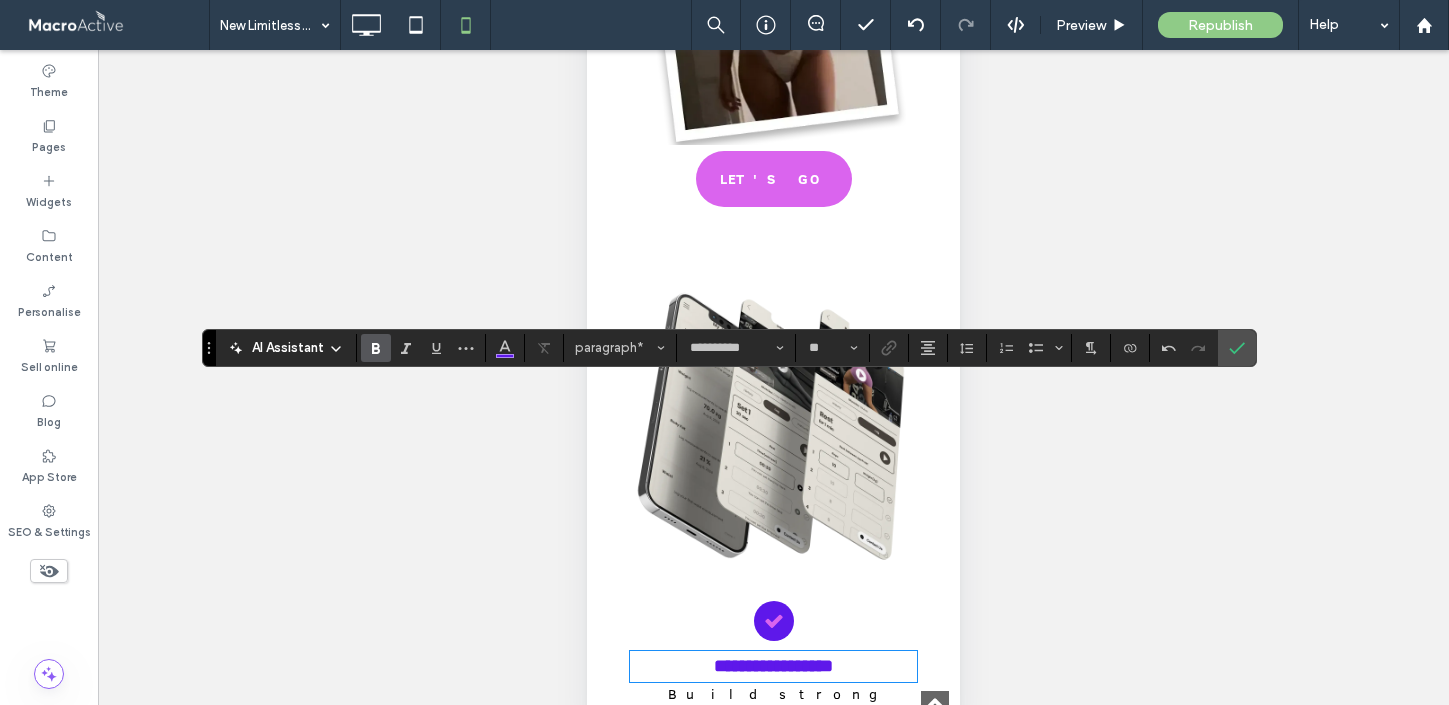 click on "Build strong glutes that last. No quick fixes, just real progress with smart programming, progressive overload, and consistency that pays off." at bounding box center (773, 799) 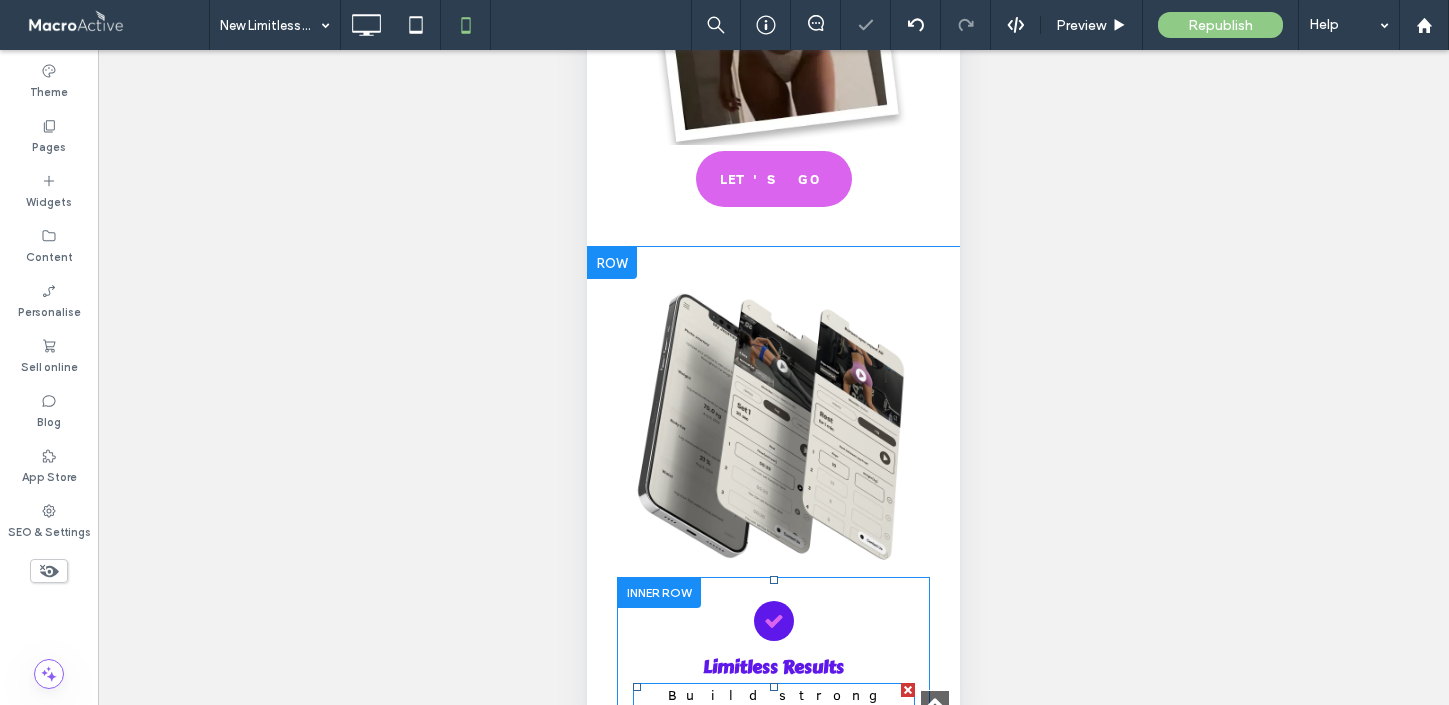 click on "Build strong glutes that last. No quick fixes, just real progress with smart programming, progressive overload, and consistency that pays off." at bounding box center [773, 800] 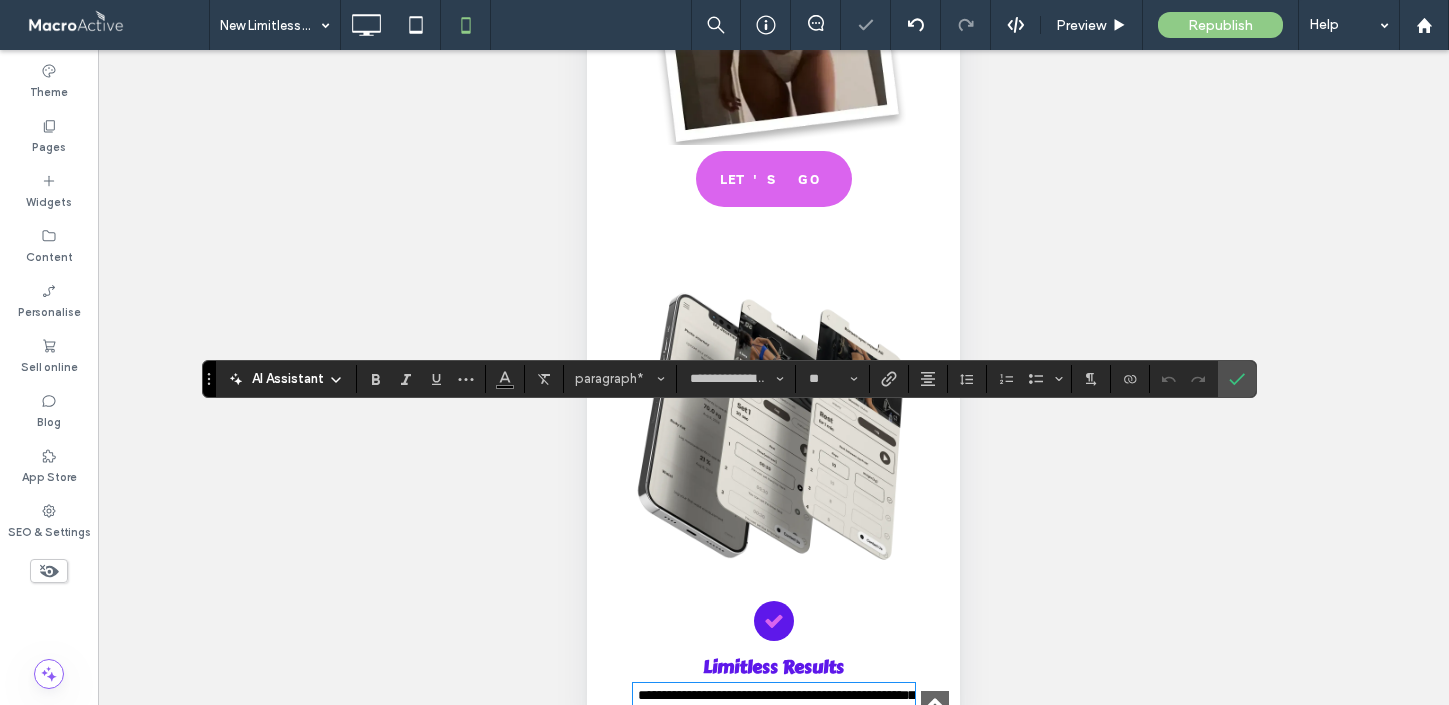 click on "**********" at bounding box center [774, 716] 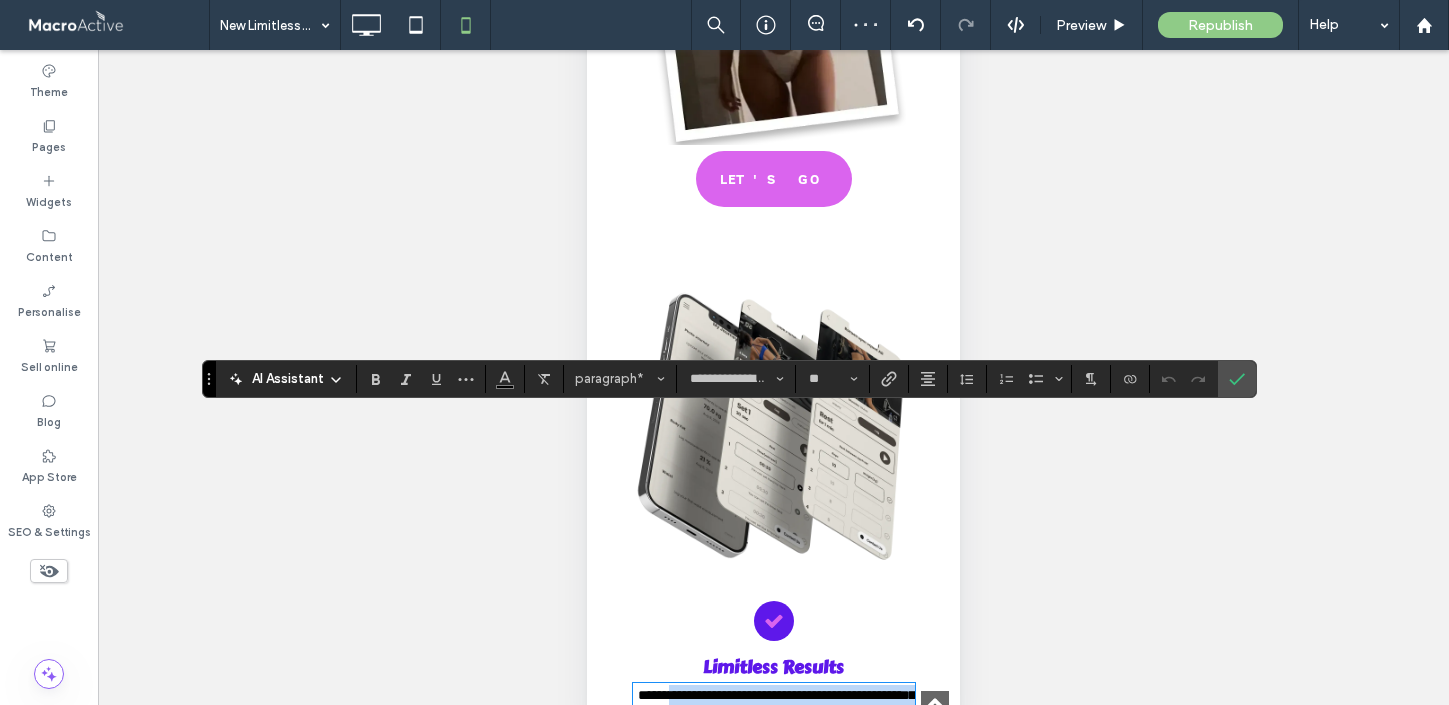 drag, startPoint x: 803, startPoint y: 494, endPoint x: 674, endPoint y: 418, distance: 149.72308 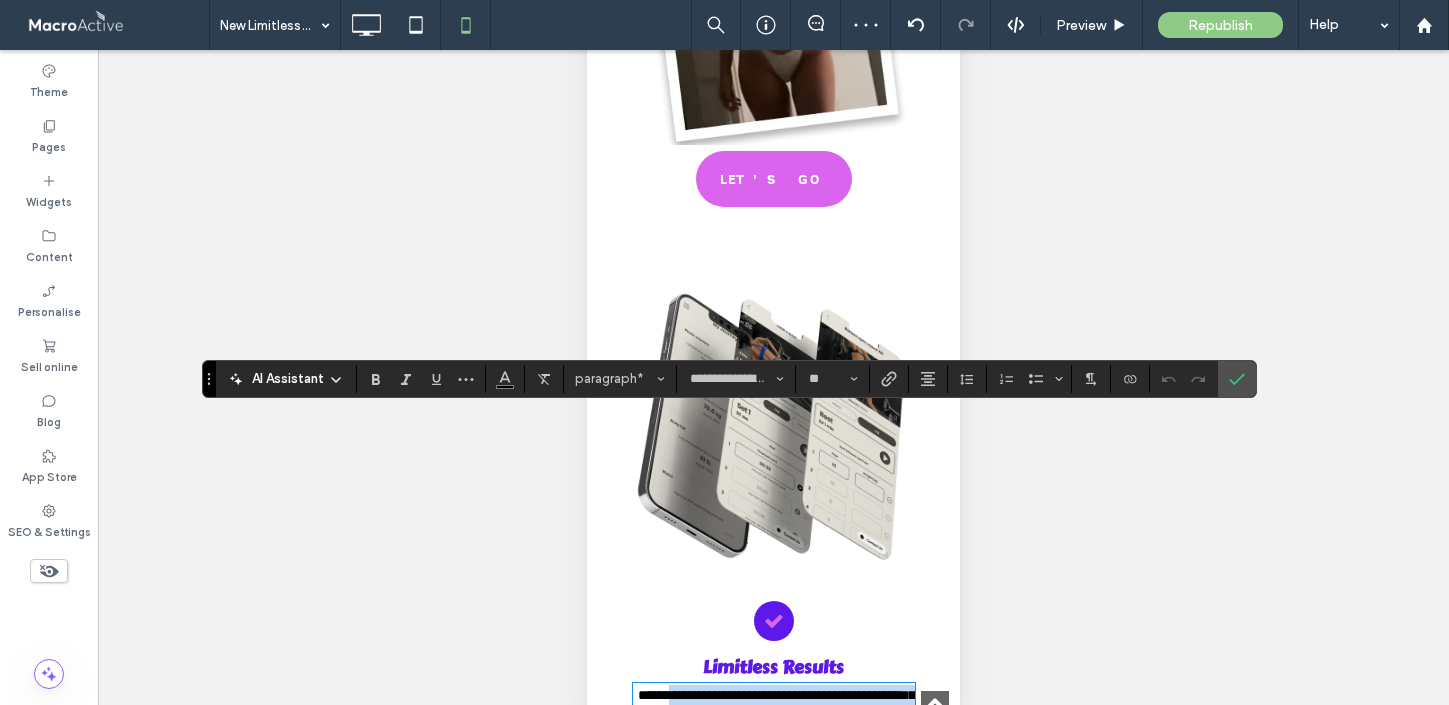 click on "**********" at bounding box center [774, 716] 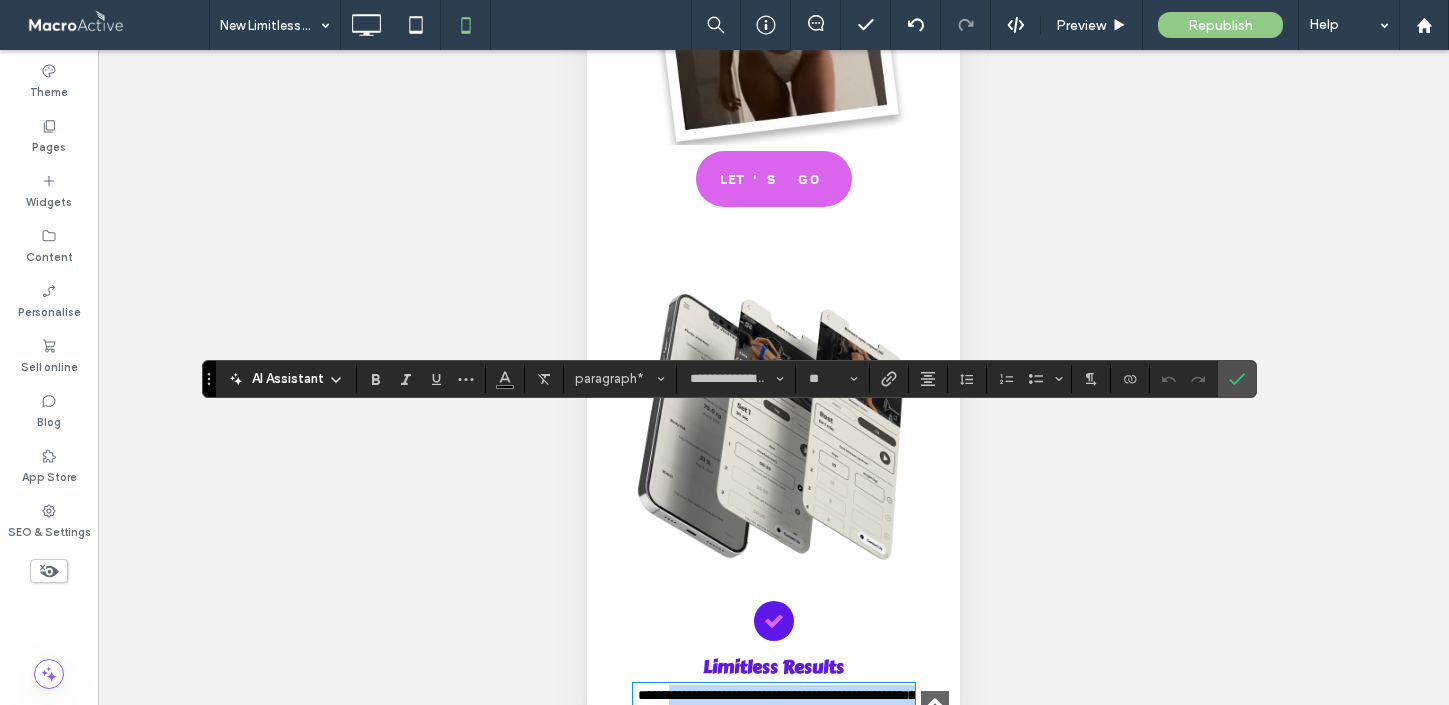 type 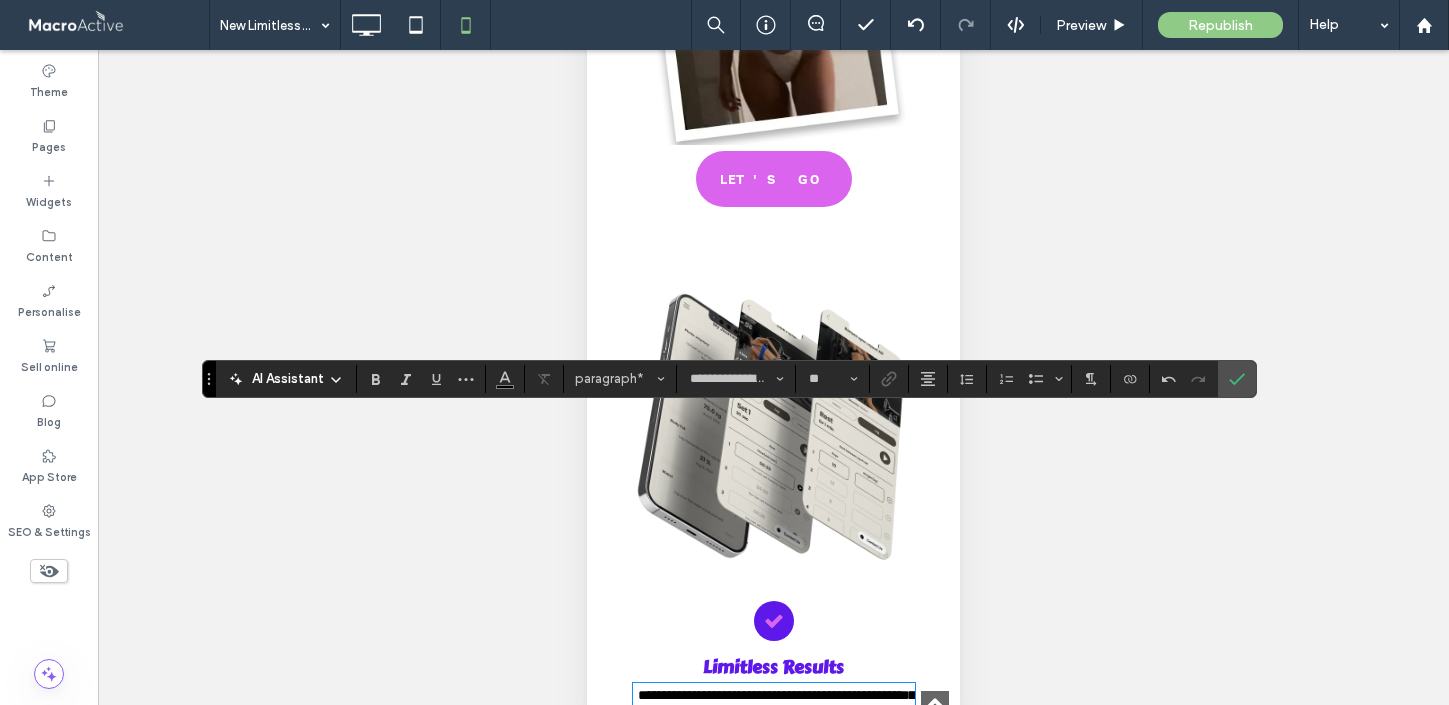 click on "**********" at bounding box center [776, 705] 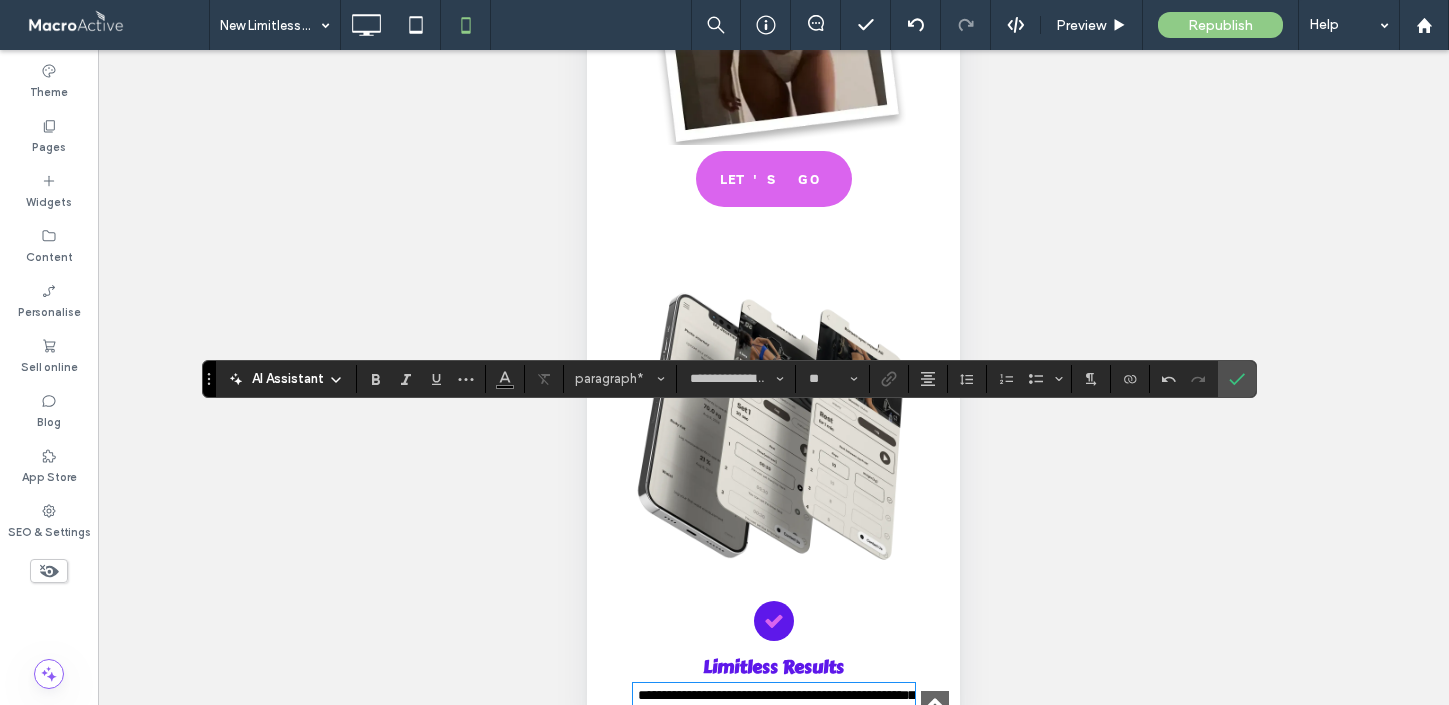 click on "**********" at bounding box center (774, 706) 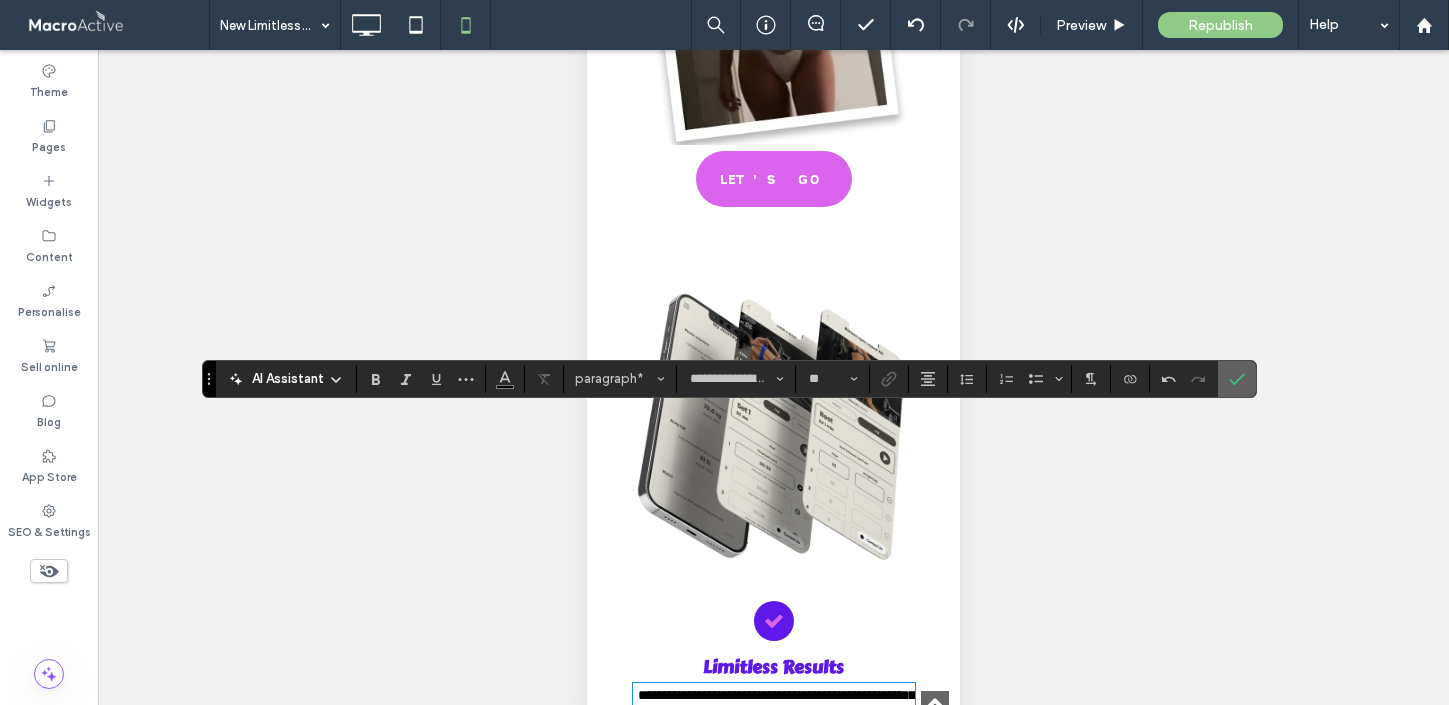 click 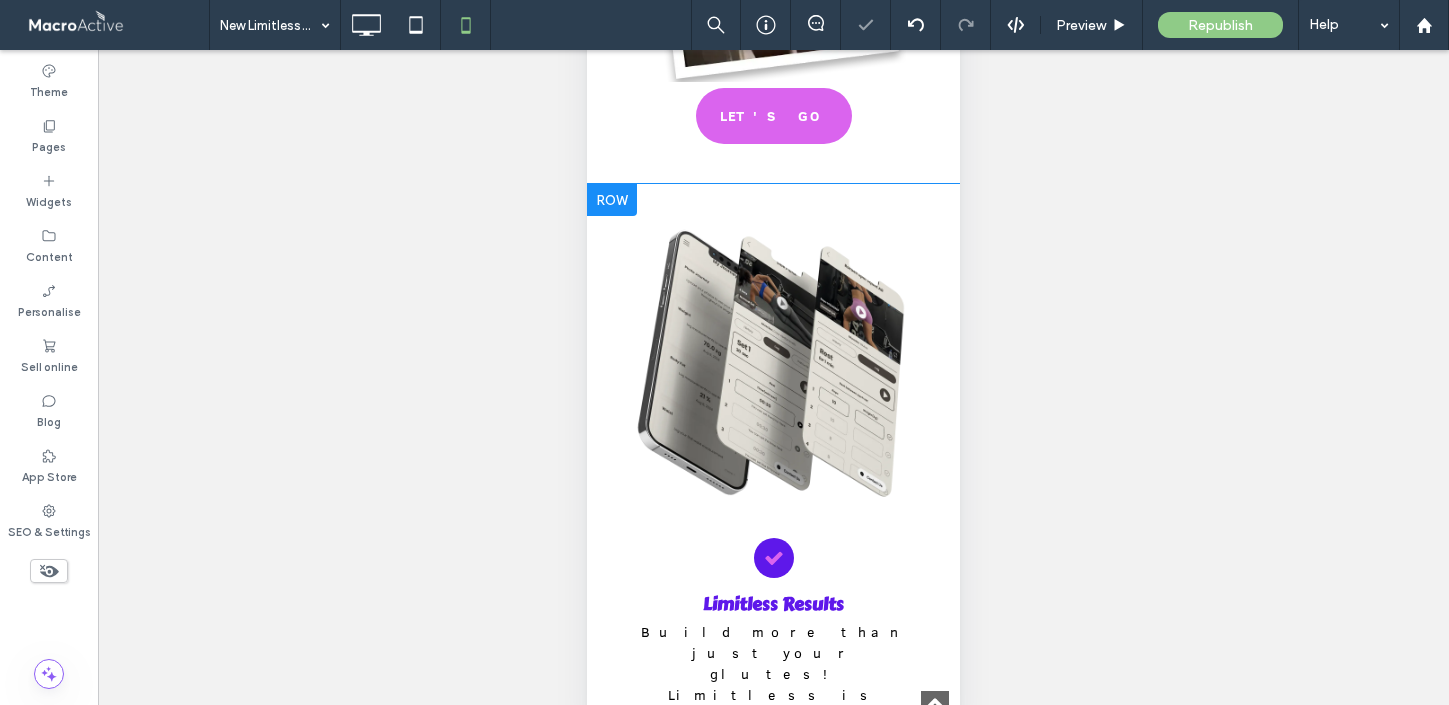 scroll, scrollTop: 1500, scrollLeft: 0, axis: vertical 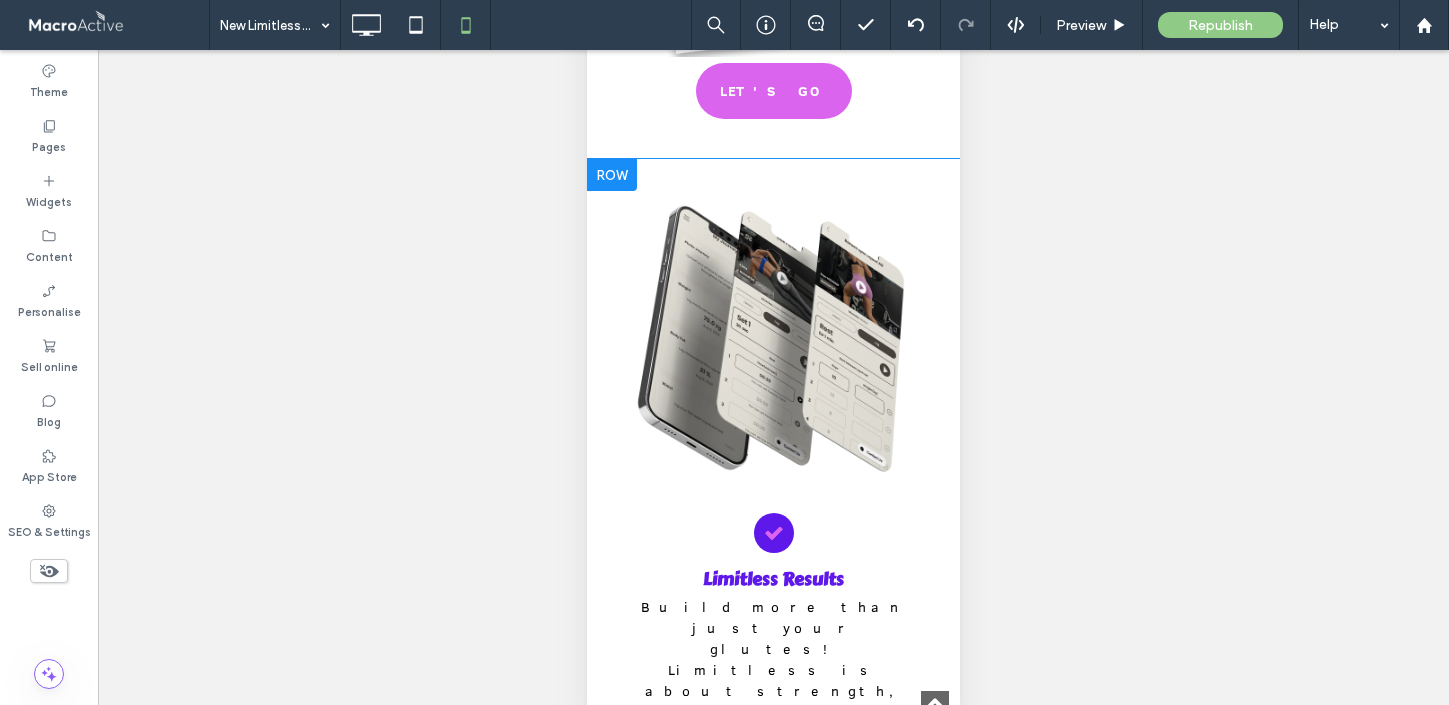 click on "Each workout is designed to hit your glutes, core, and back through a mix of compound lifts, isolation moves, and smart progressions—helping you build strength, shape, and stability all at once." at bounding box center (773, 1025) 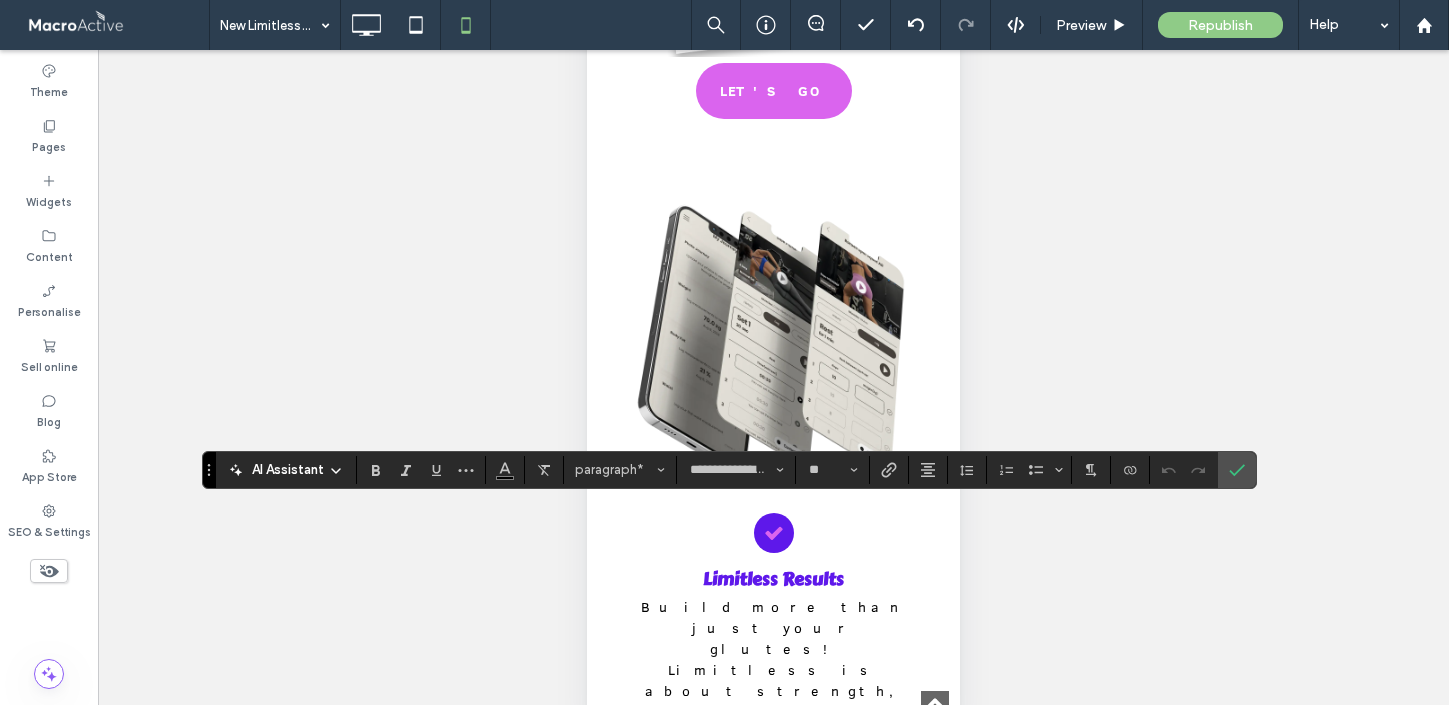 click on "Build more than just your glutes! Limitless is about strength, stability, symmetry and new found limits" at bounding box center (773, 680) 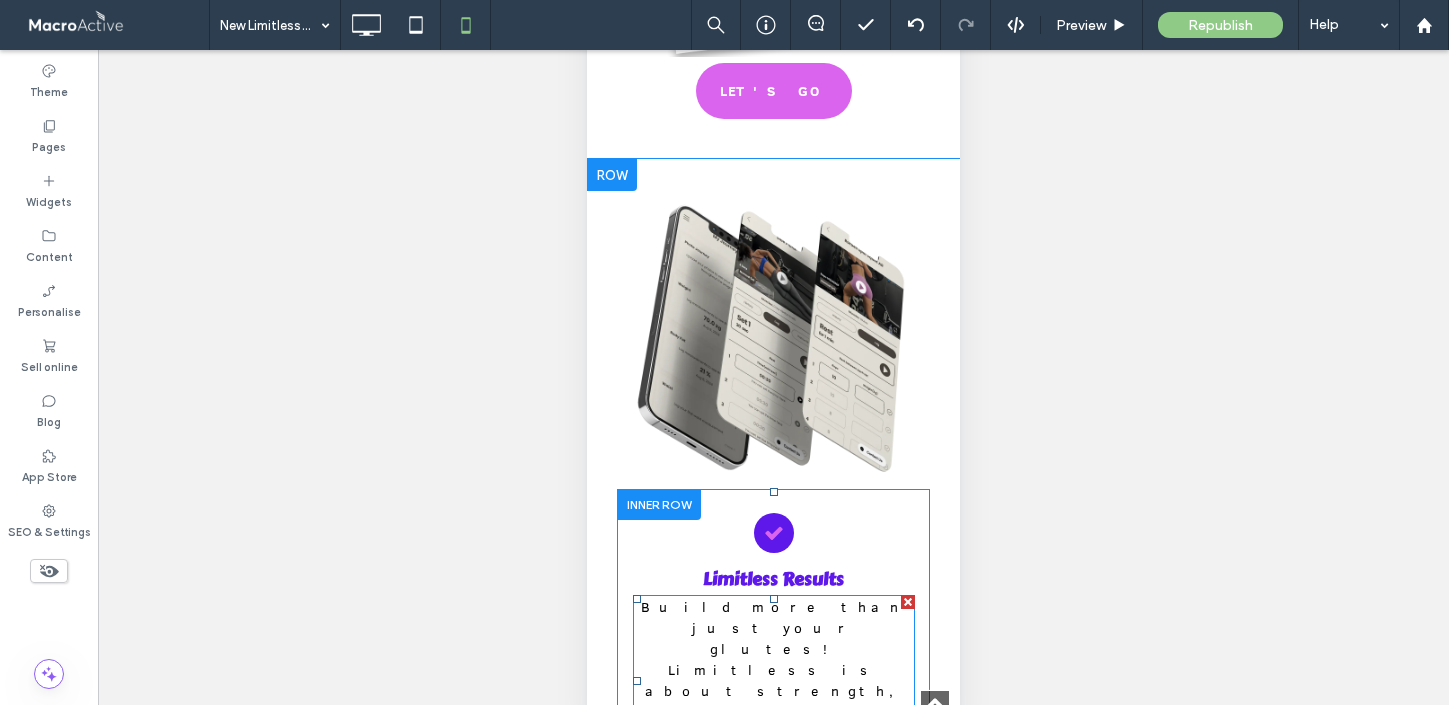 click on "Build more than just your glutes! Limitless is about strength, stability, symmetry and new found limits" at bounding box center (773, 680) 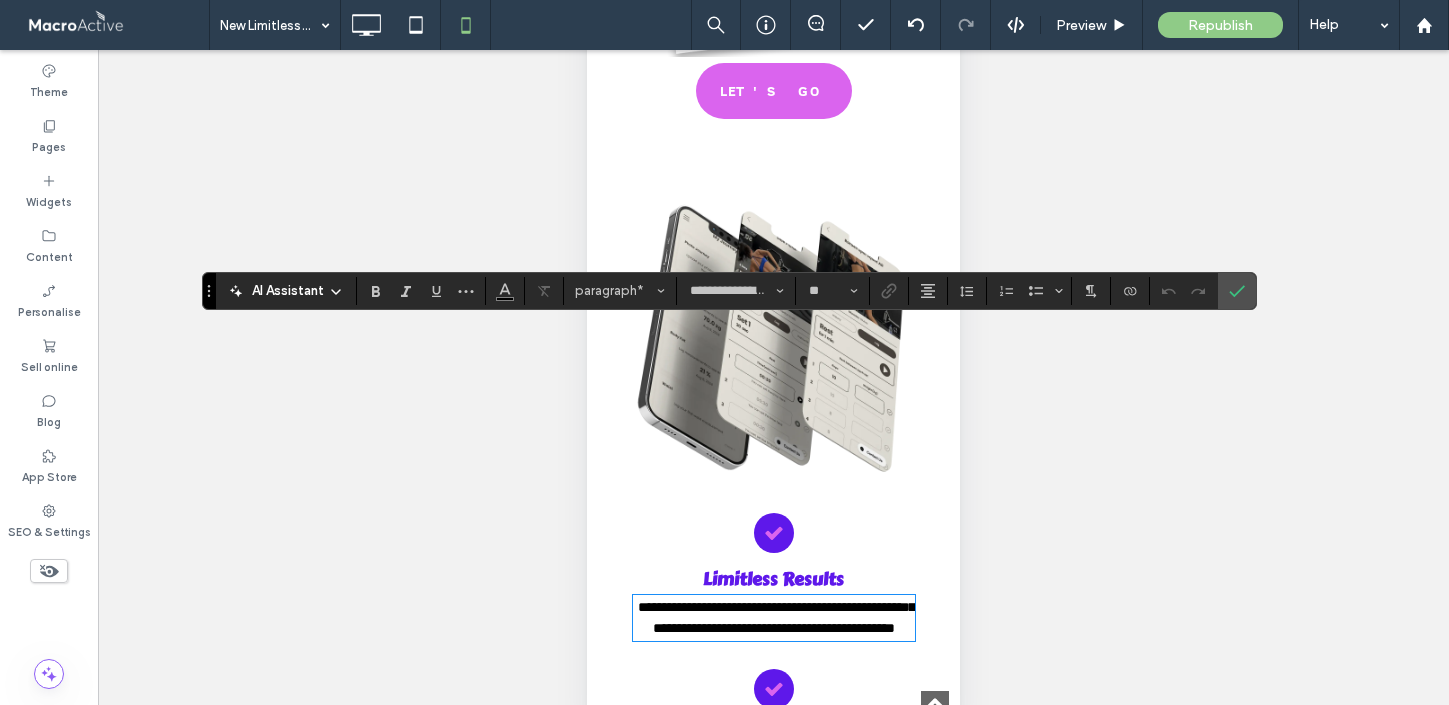 click on "Use Energy Where It Counts" at bounding box center [774, 735] 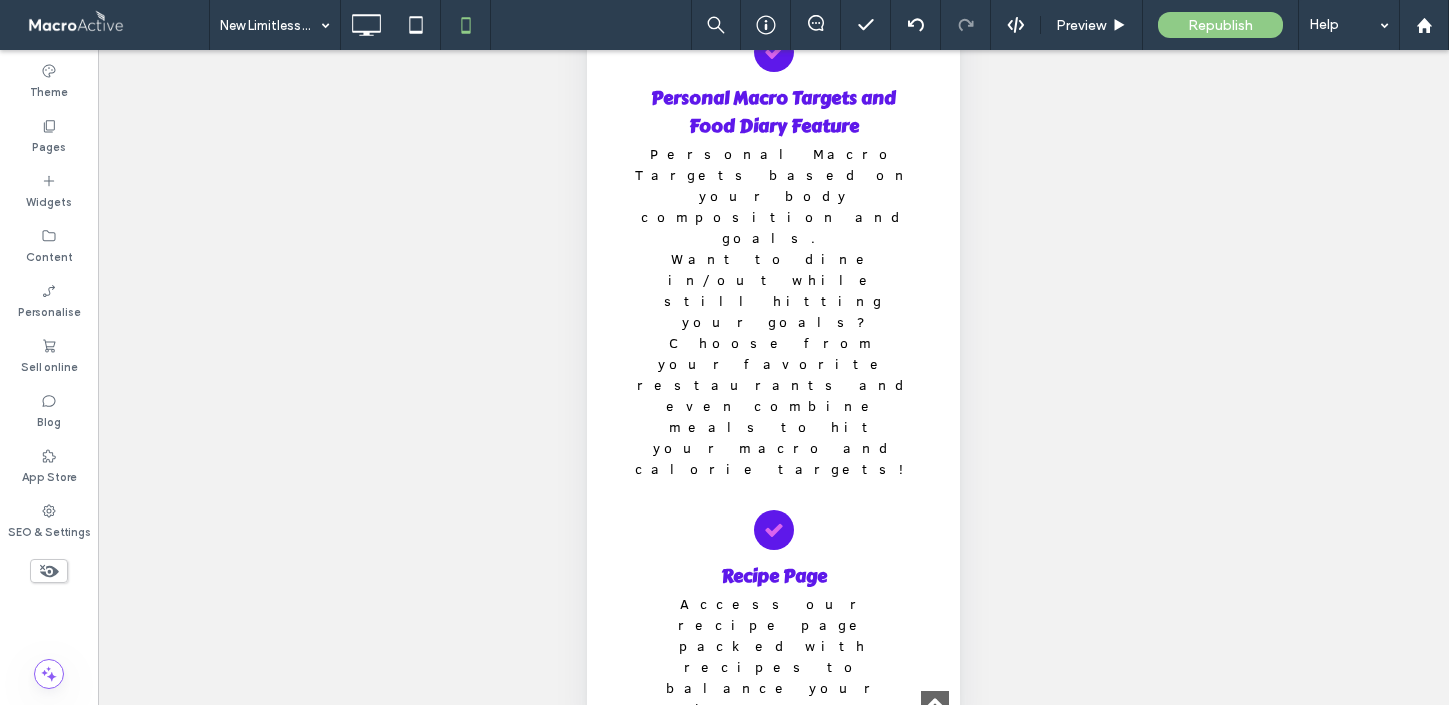 scroll, scrollTop: 3454, scrollLeft: 0, axis: vertical 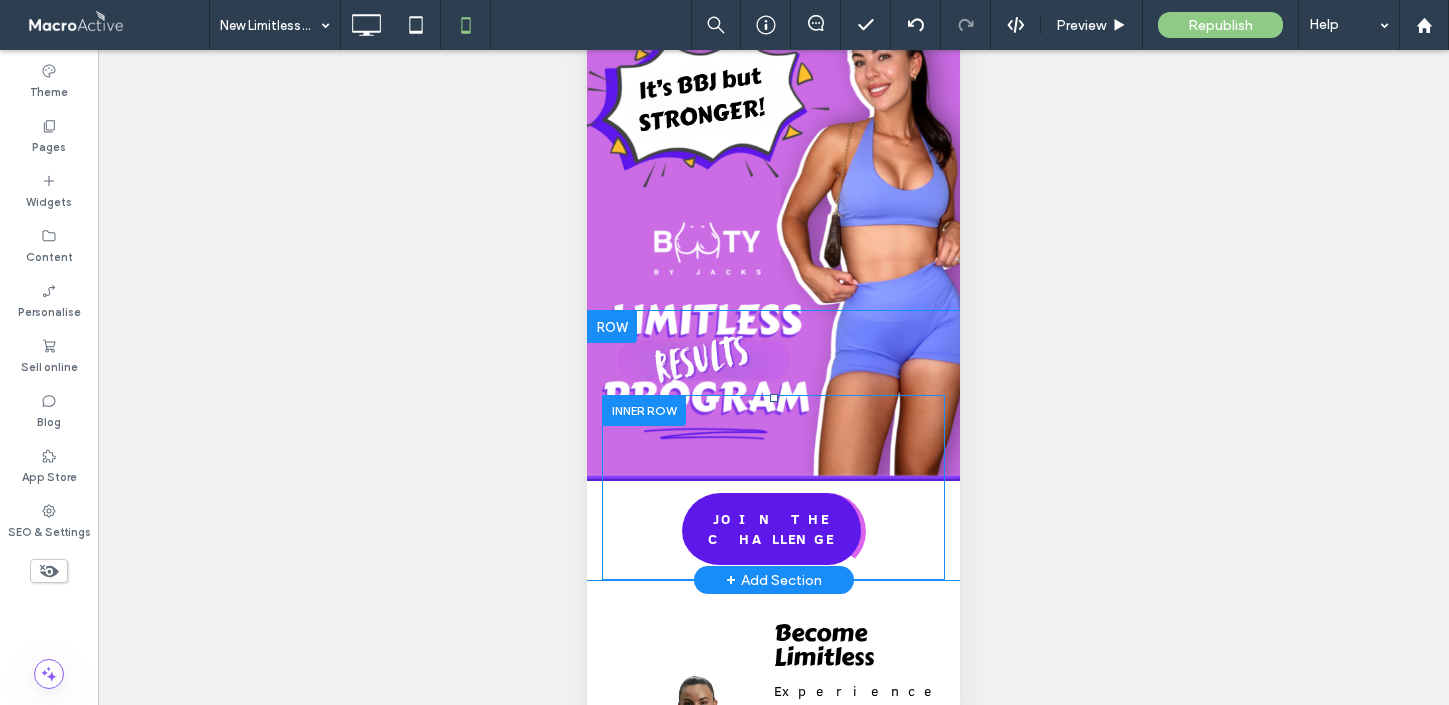 click at bounding box center (644, 410) 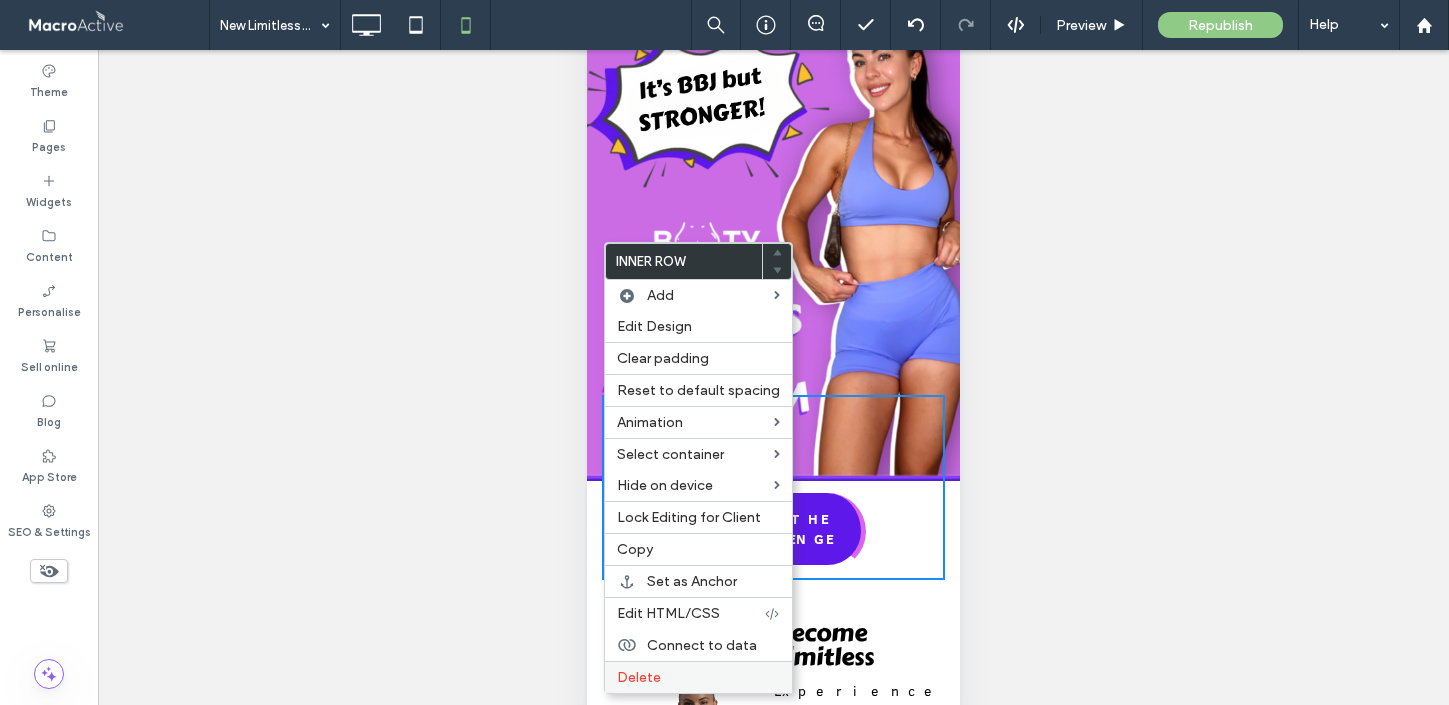click on "Delete" at bounding box center [639, 677] 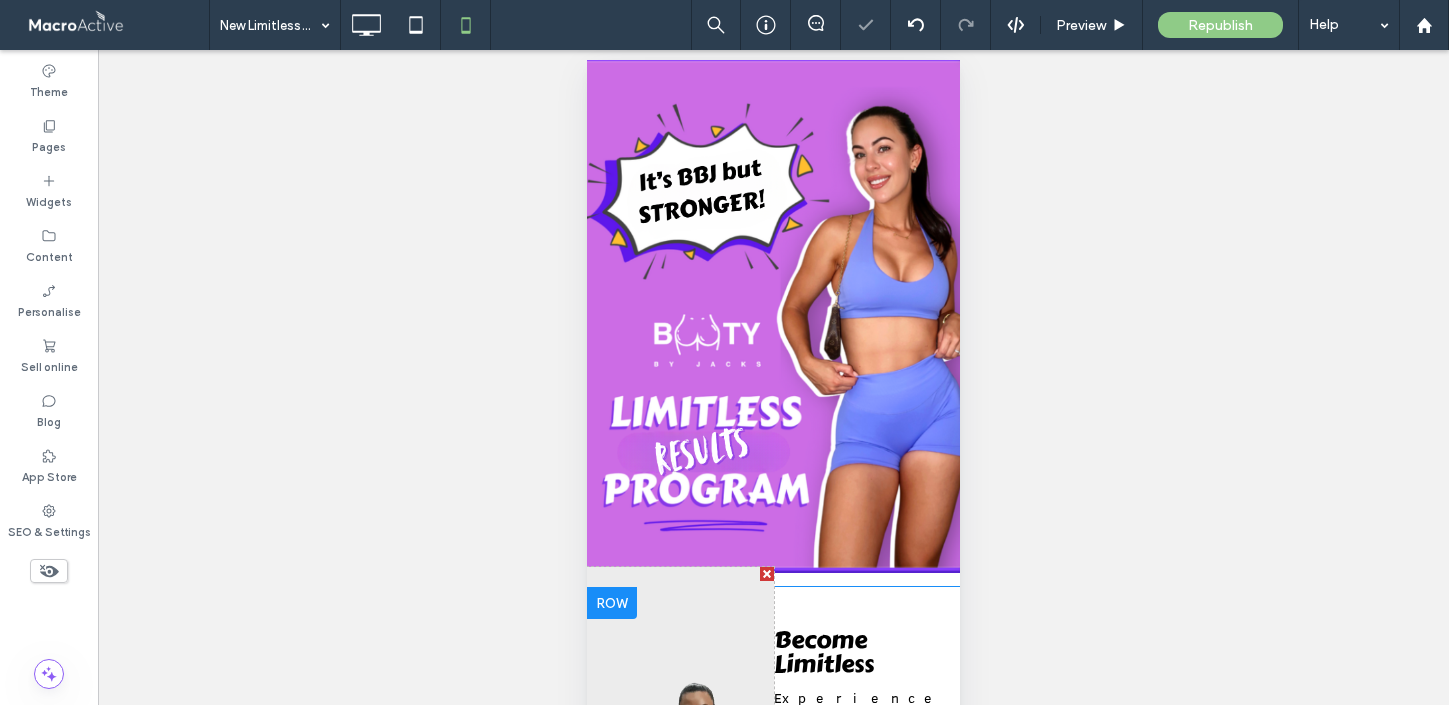 scroll, scrollTop: 0, scrollLeft: 0, axis: both 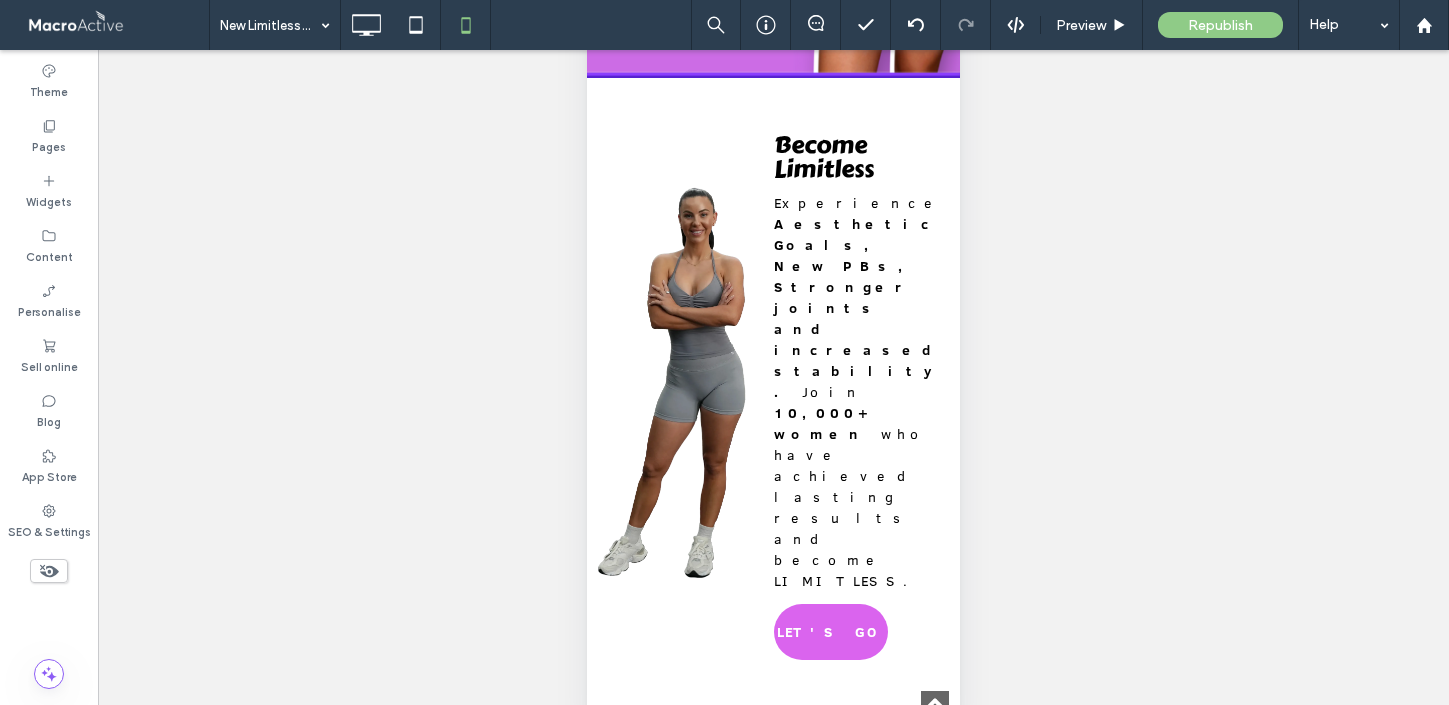 click on "Unhide?
Yes
Unhide?
Yes
Unhide?
Yes
Unhide?
Yes" at bounding box center [773, 402] 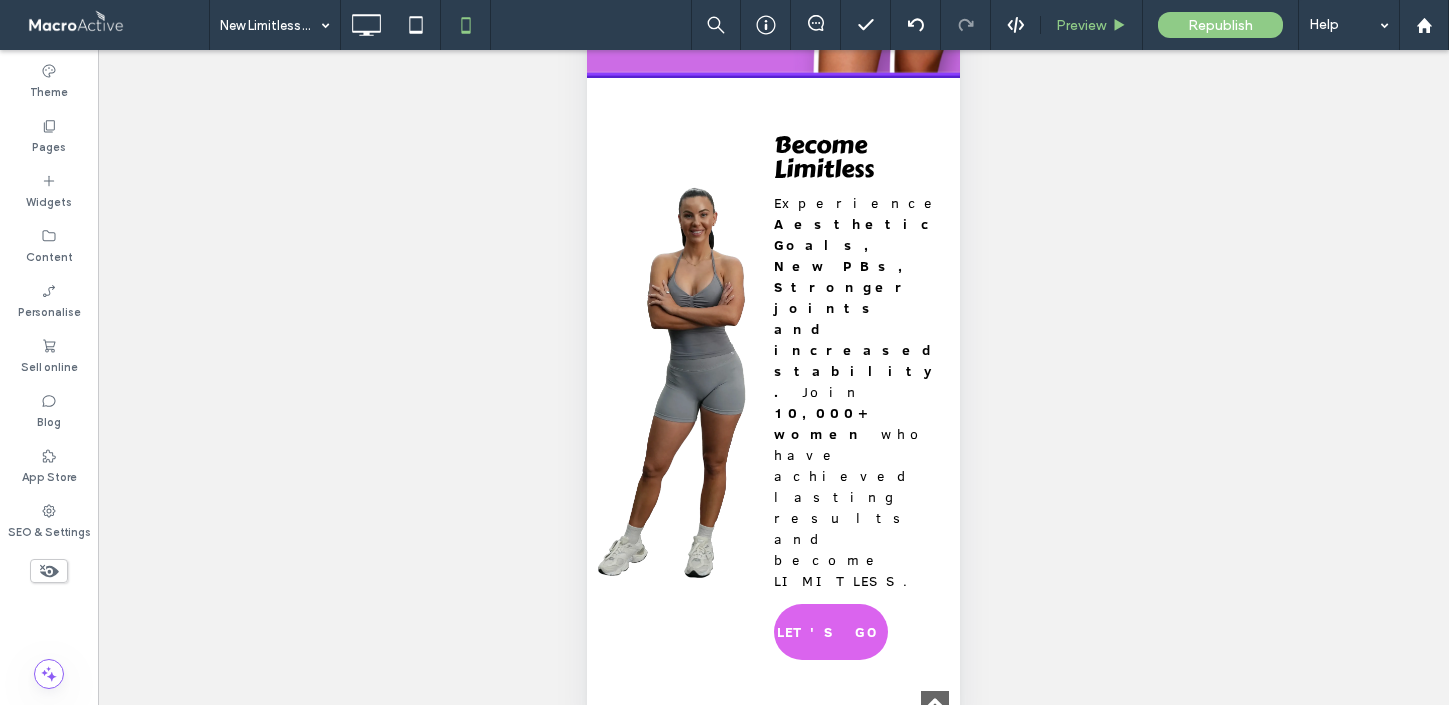 click on "Preview" at bounding box center [1081, 25] 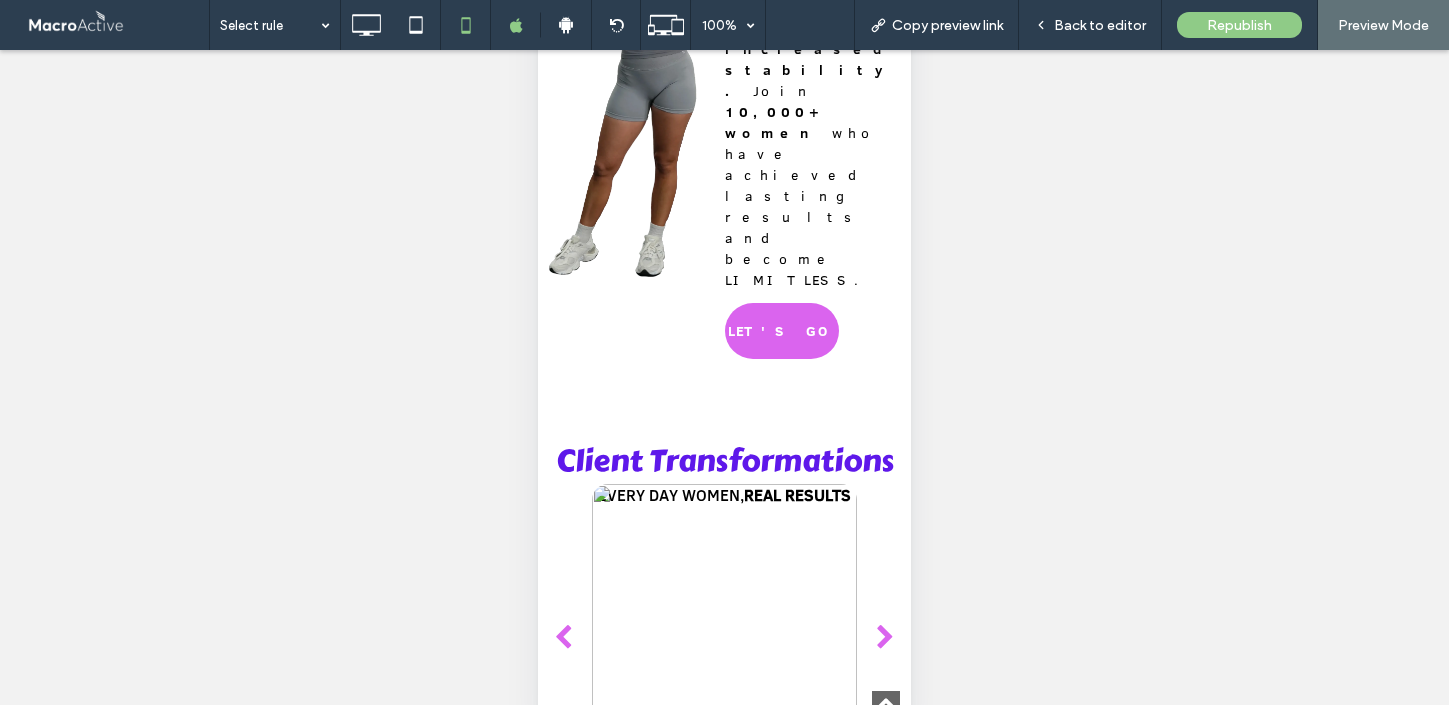 scroll, scrollTop: 728, scrollLeft: 0, axis: vertical 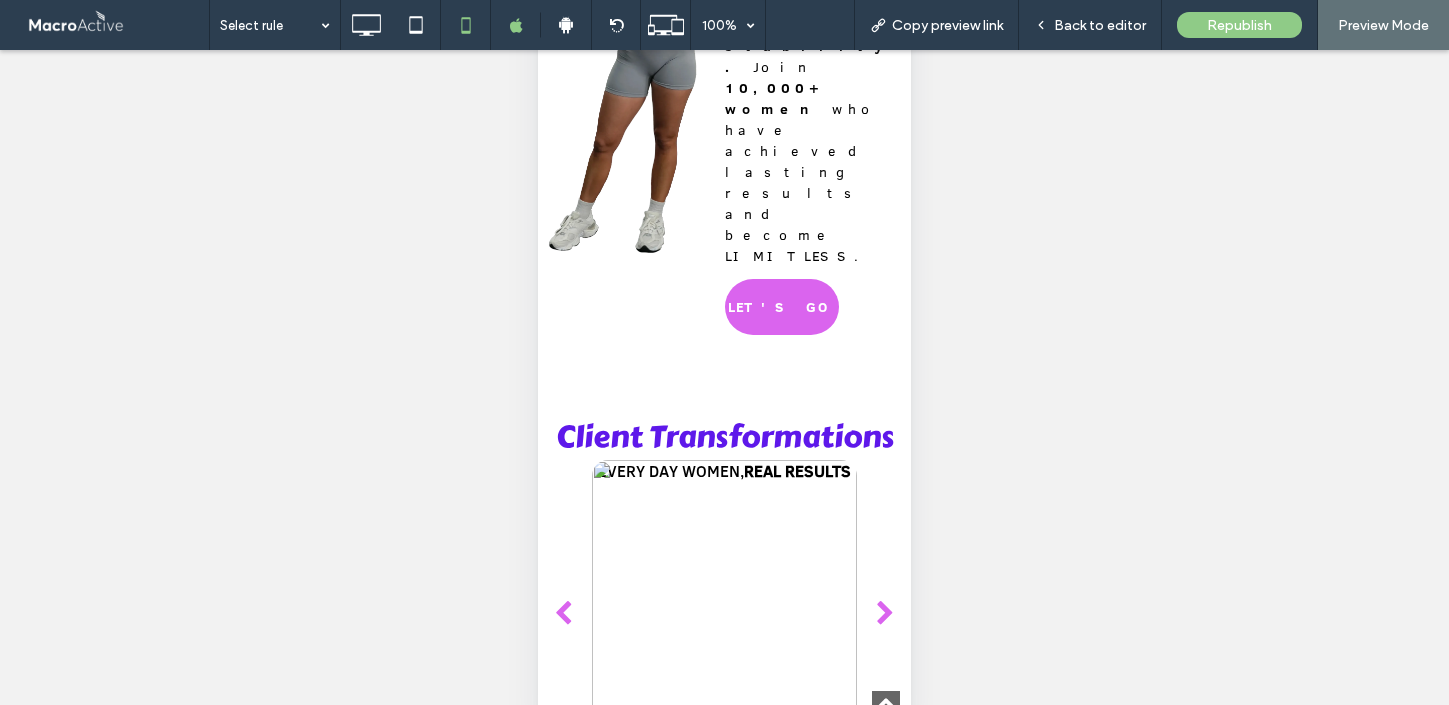click at bounding box center [885, 614] 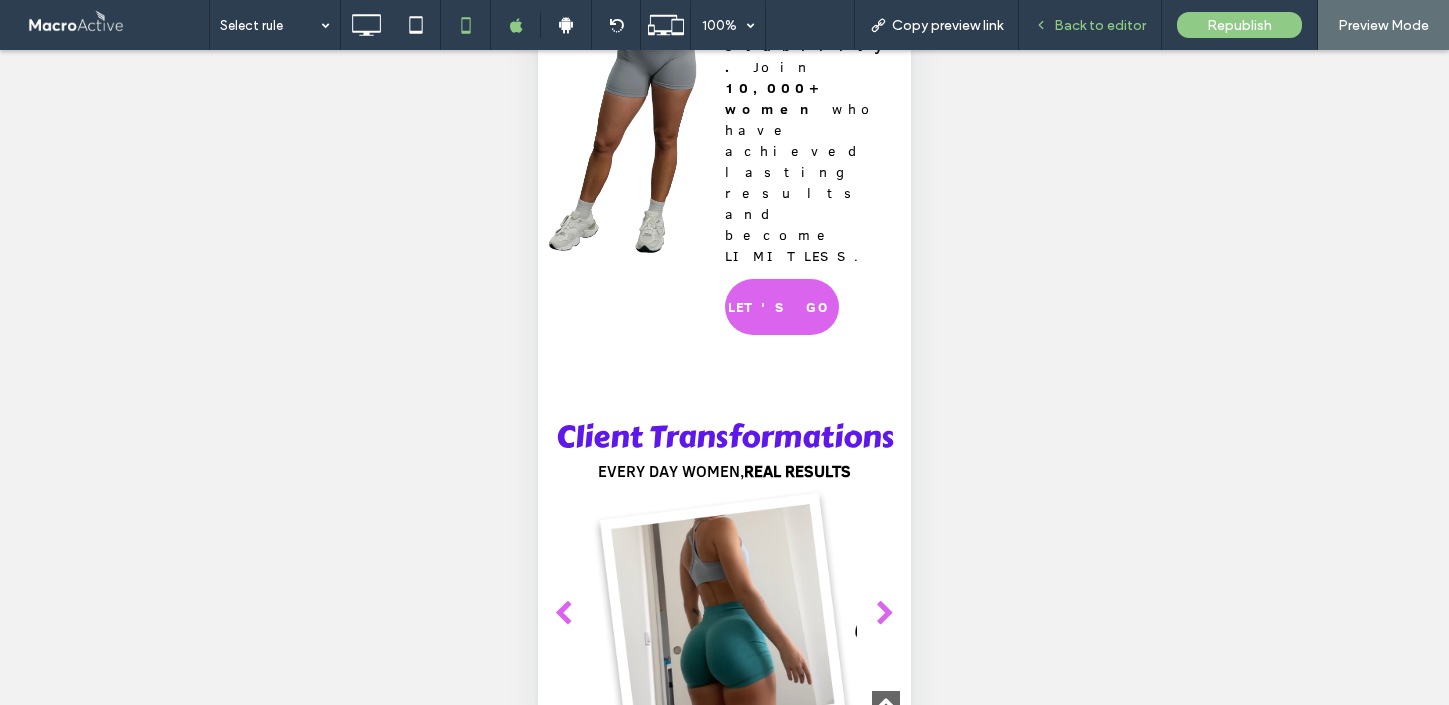 click on "Back to editor" at bounding box center (1100, 25) 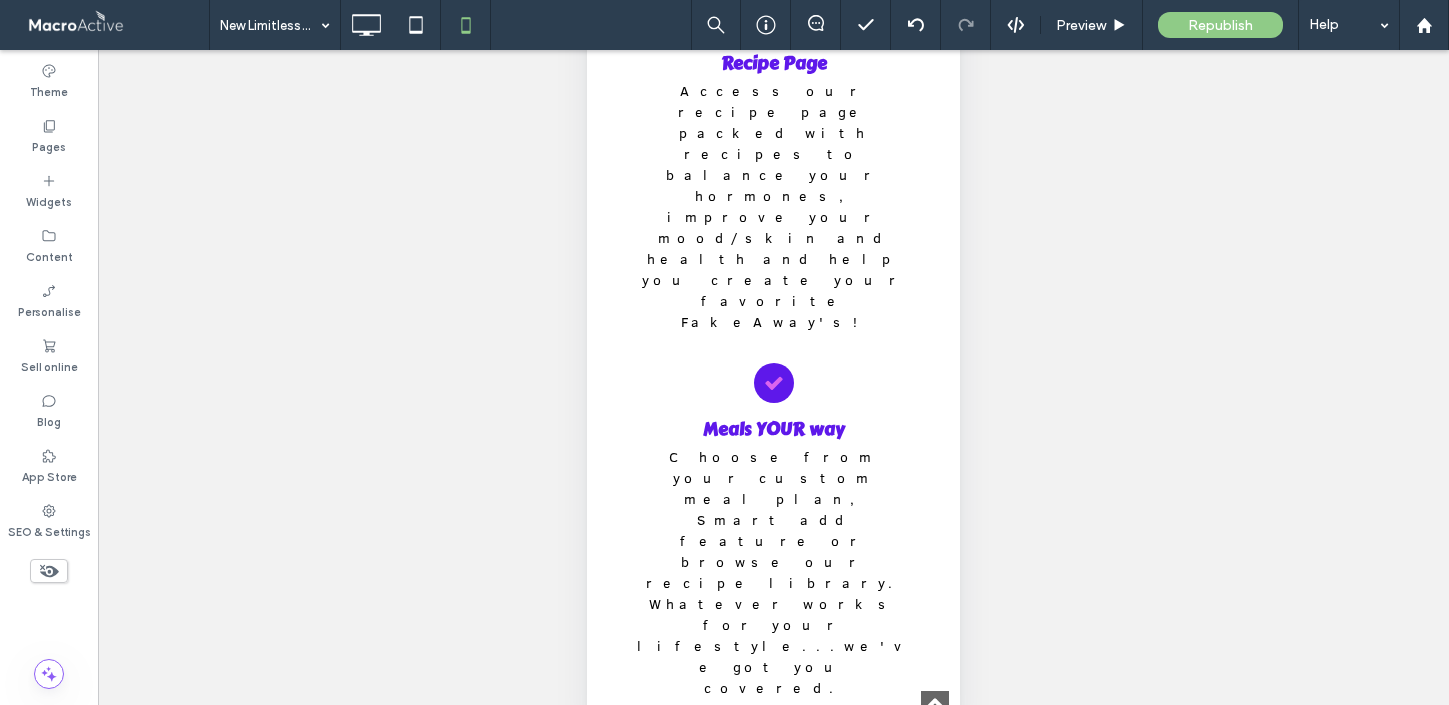 scroll, scrollTop: 3882, scrollLeft: 0, axis: vertical 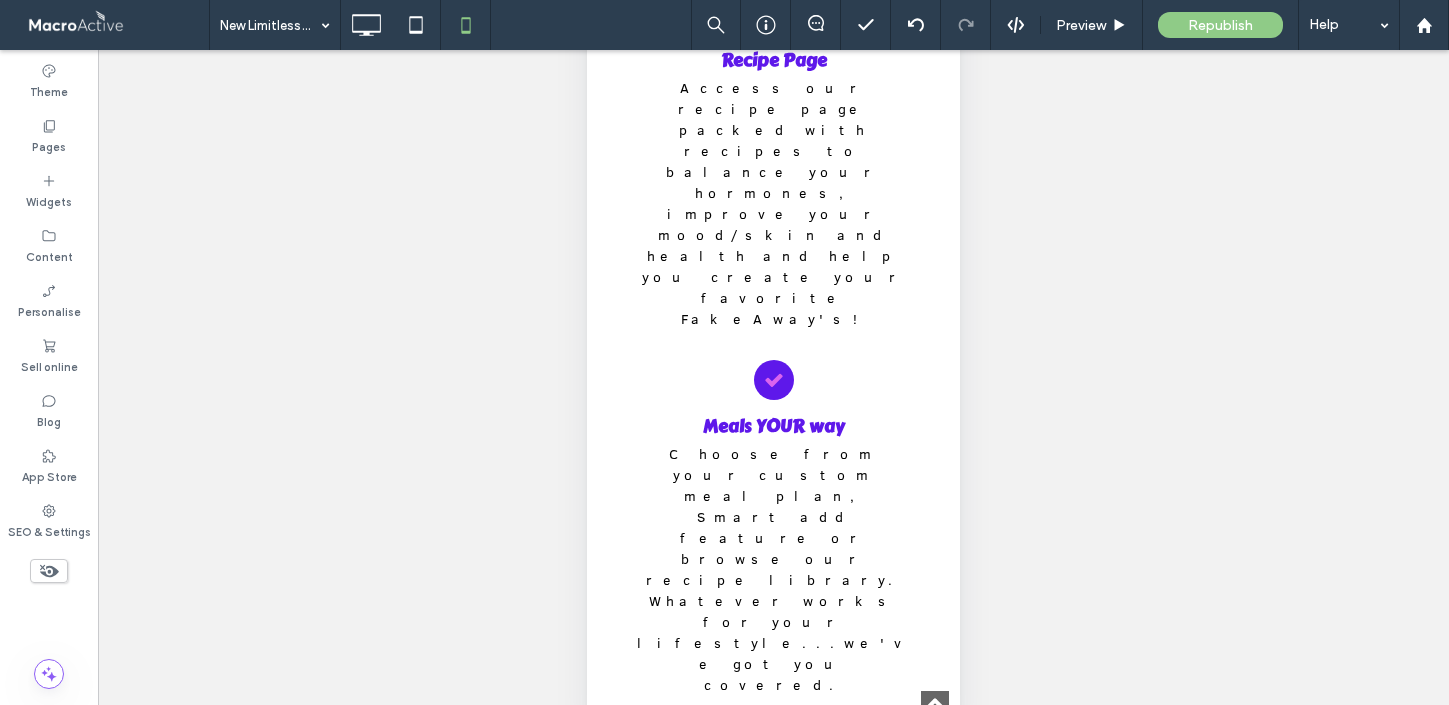 click at bounding box center [773, 1664] 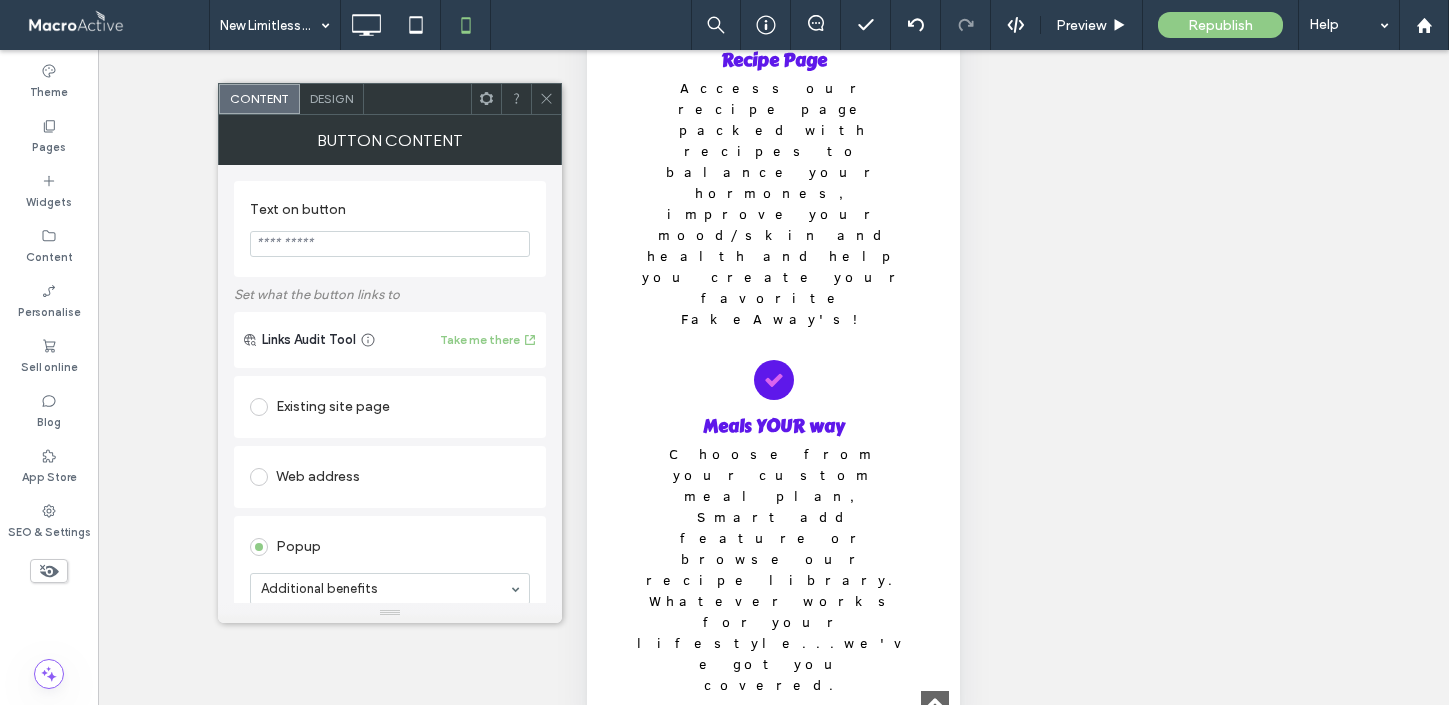 click 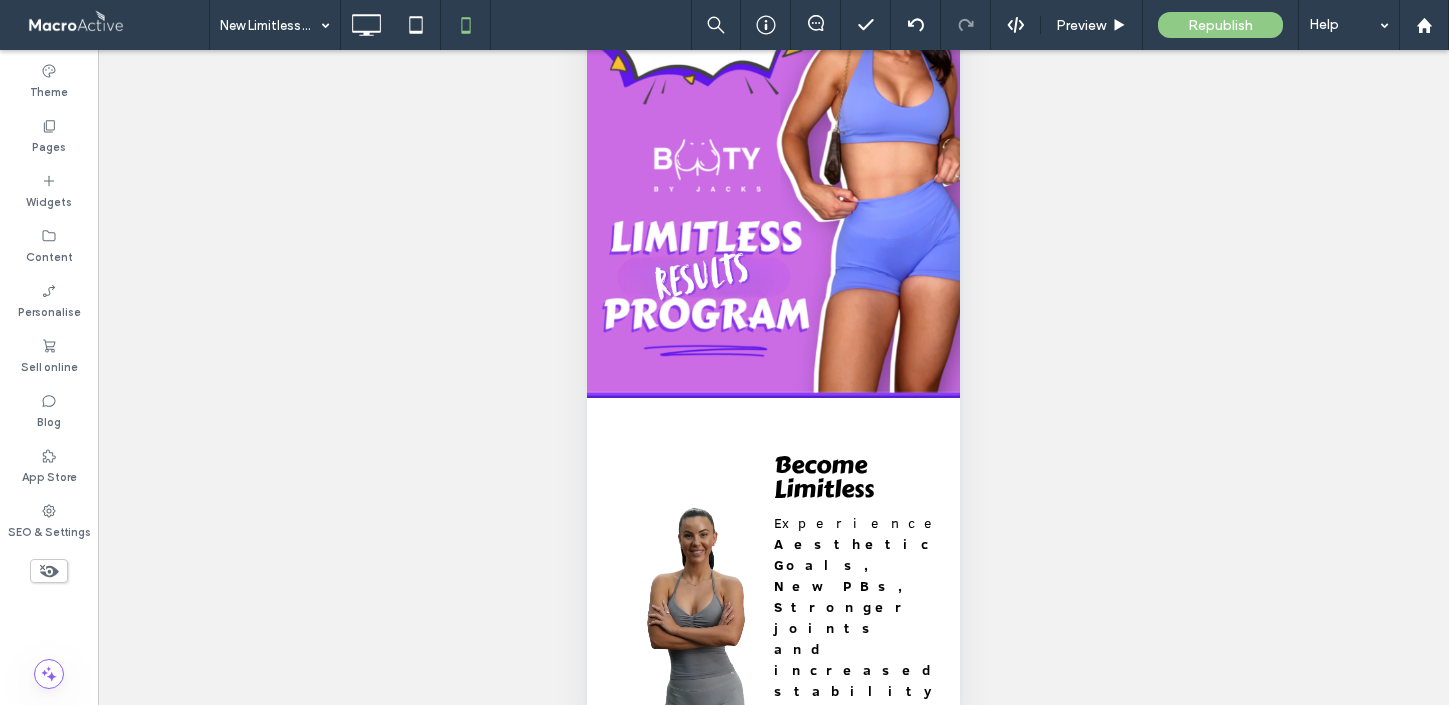 scroll, scrollTop: 0, scrollLeft: 0, axis: both 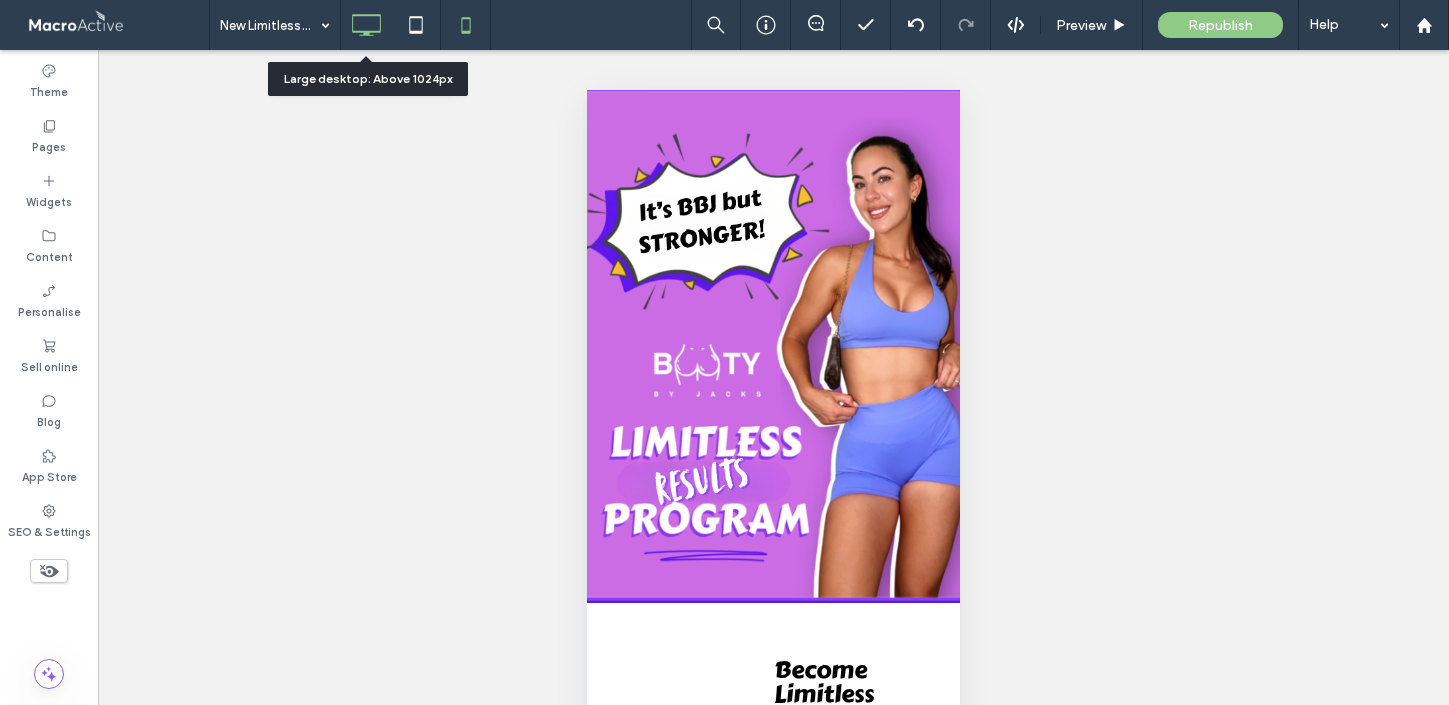 click 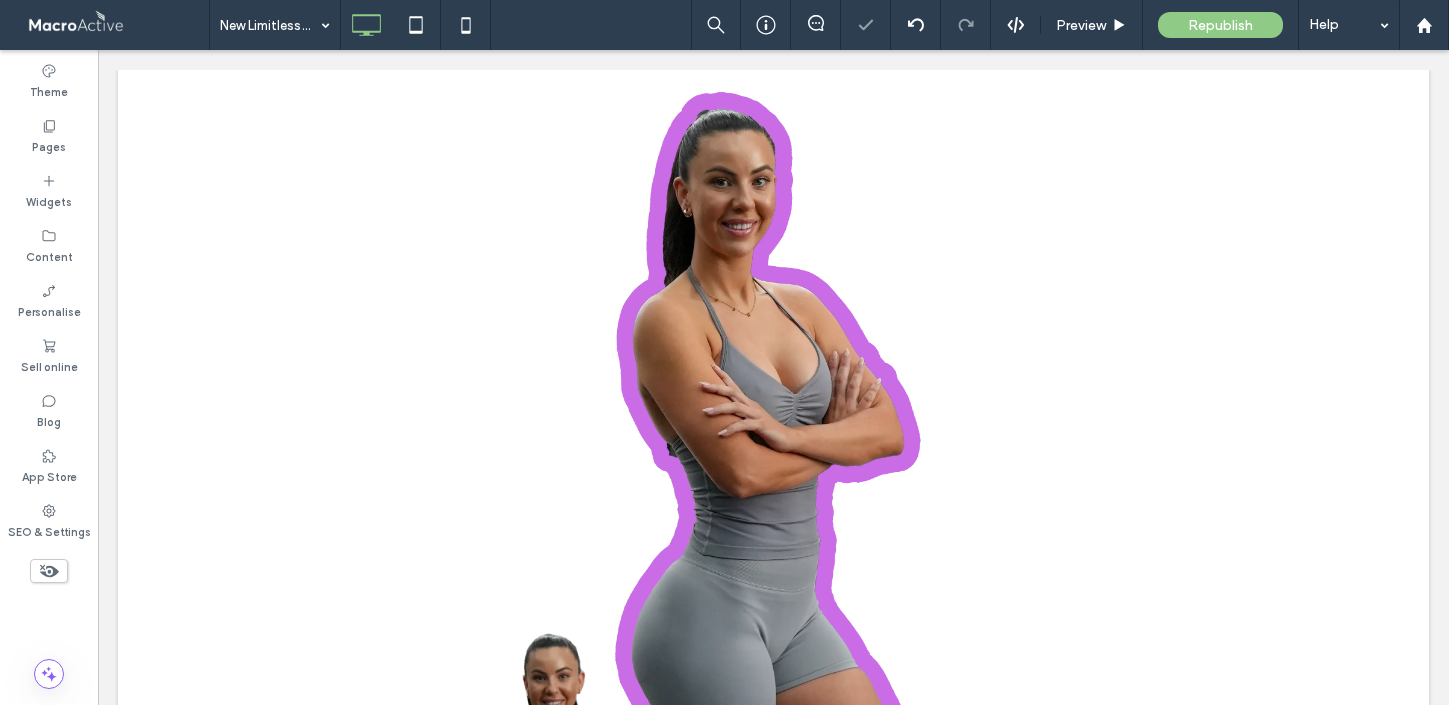 scroll, scrollTop: 0, scrollLeft: 0, axis: both 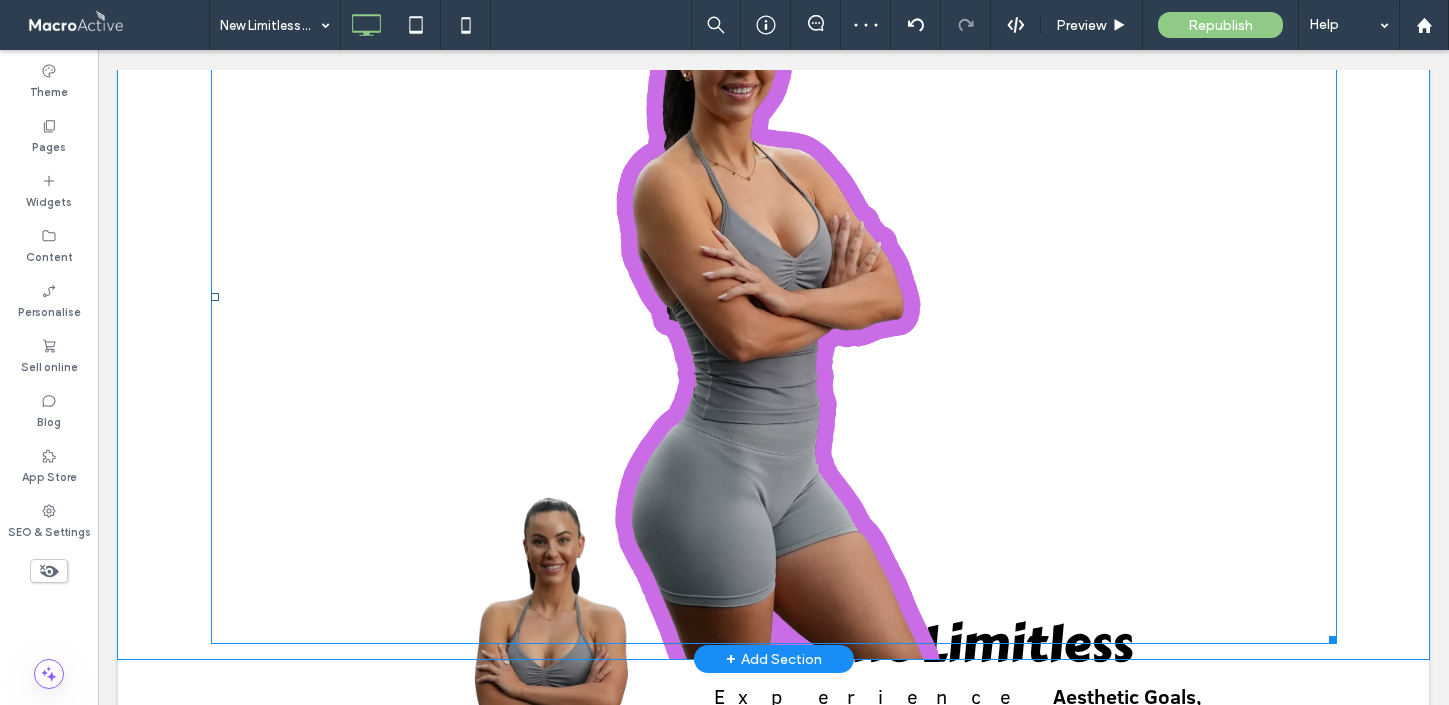 click at bounding box center [774, 296] 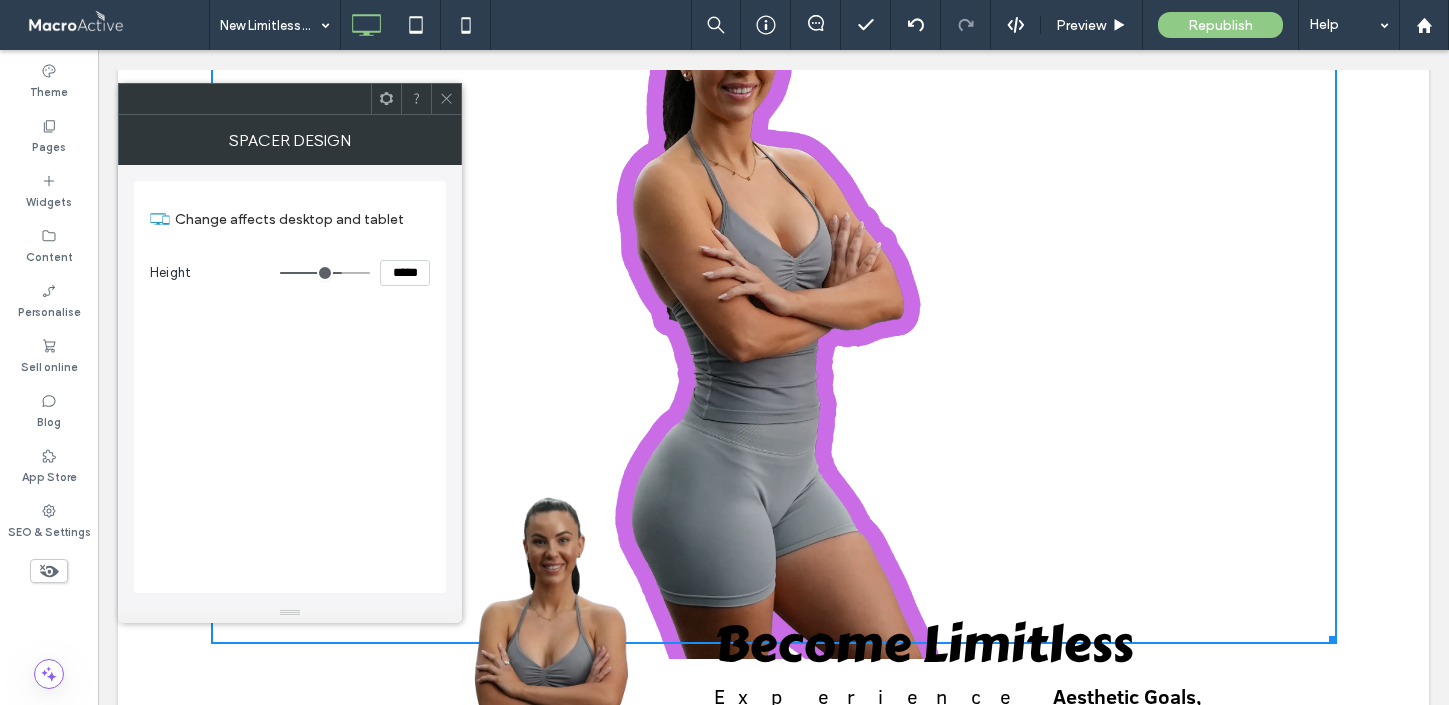 click 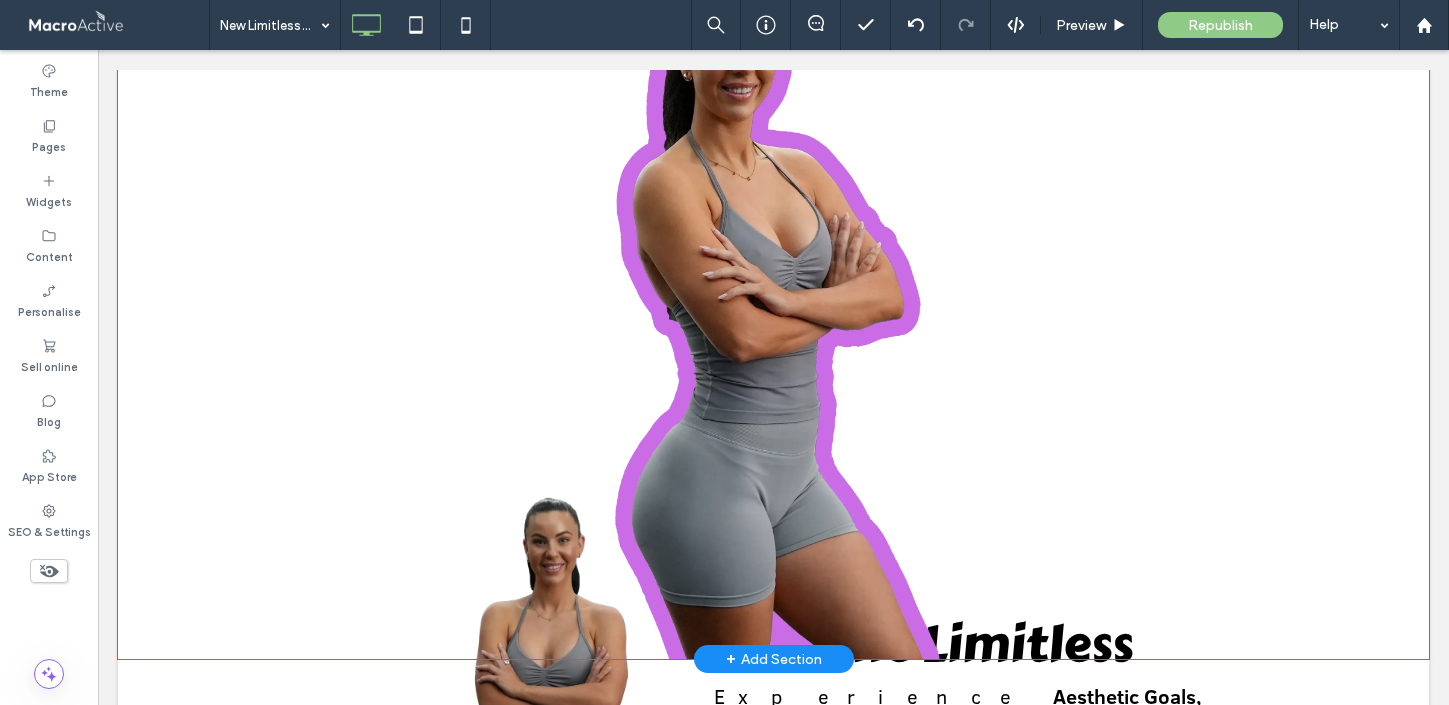 click on "Click To Paste
Row + Add Section" at bounding box center (773, 296) 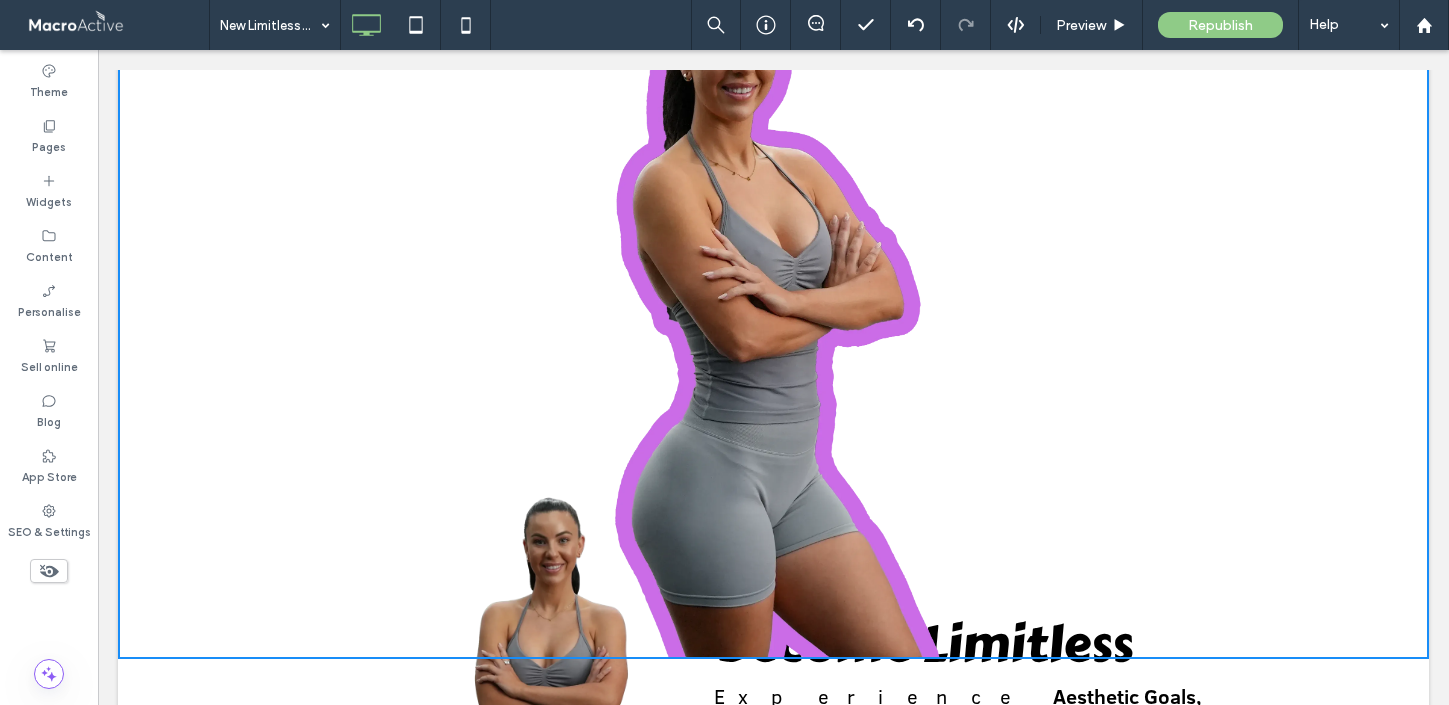 scroll, scrollTop: 0, scrollLeft: 0, axis: both 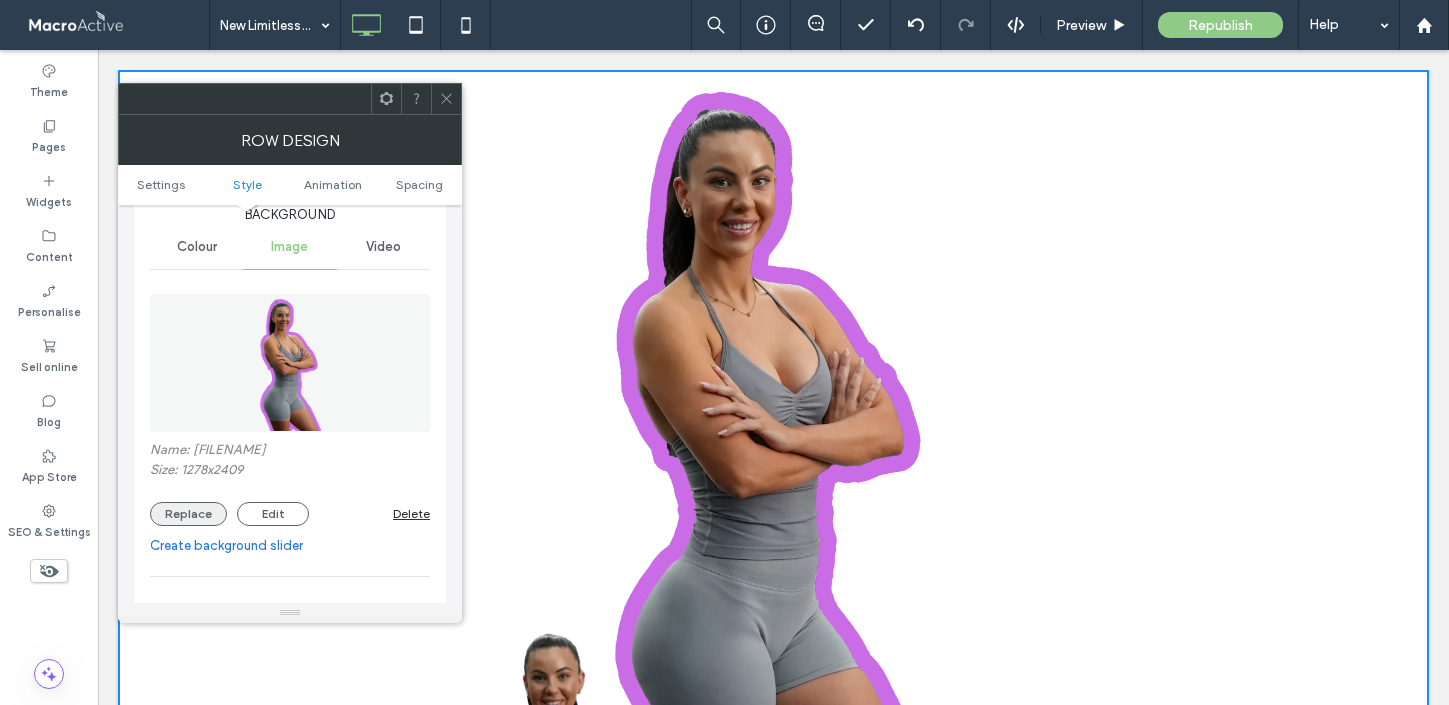 click on "Replace" at bounding box center (188, 514) 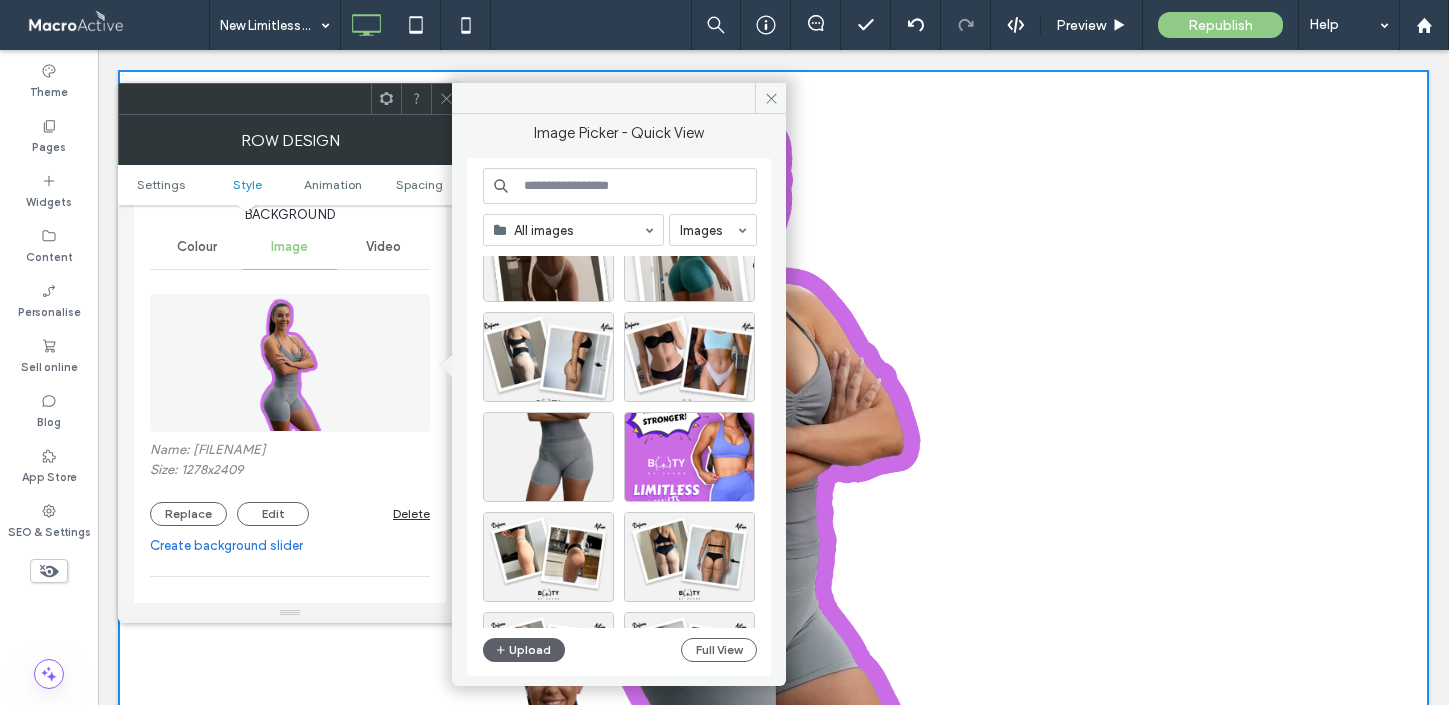scroll, scrollTop: 406, scrollLeft: 0, axis: vertical 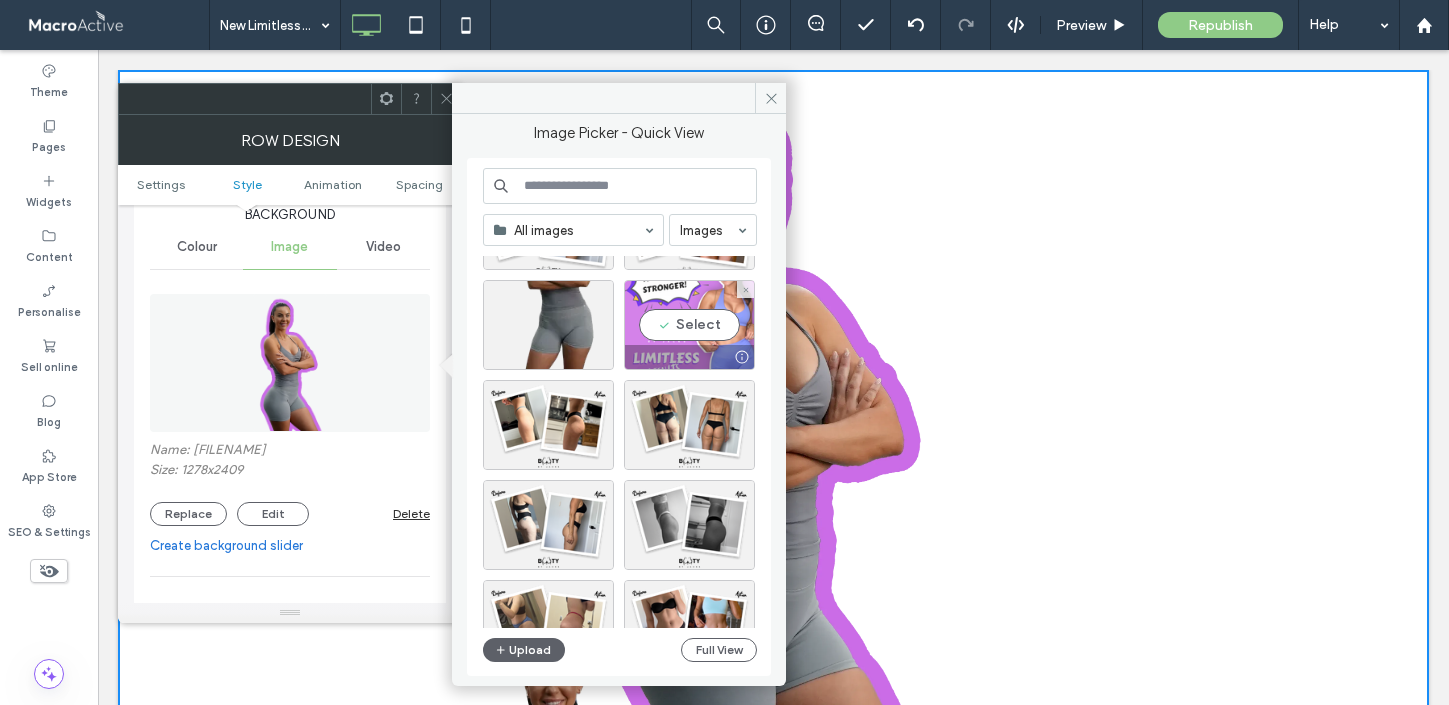 click on "Select" at bounding box center [689, 325] 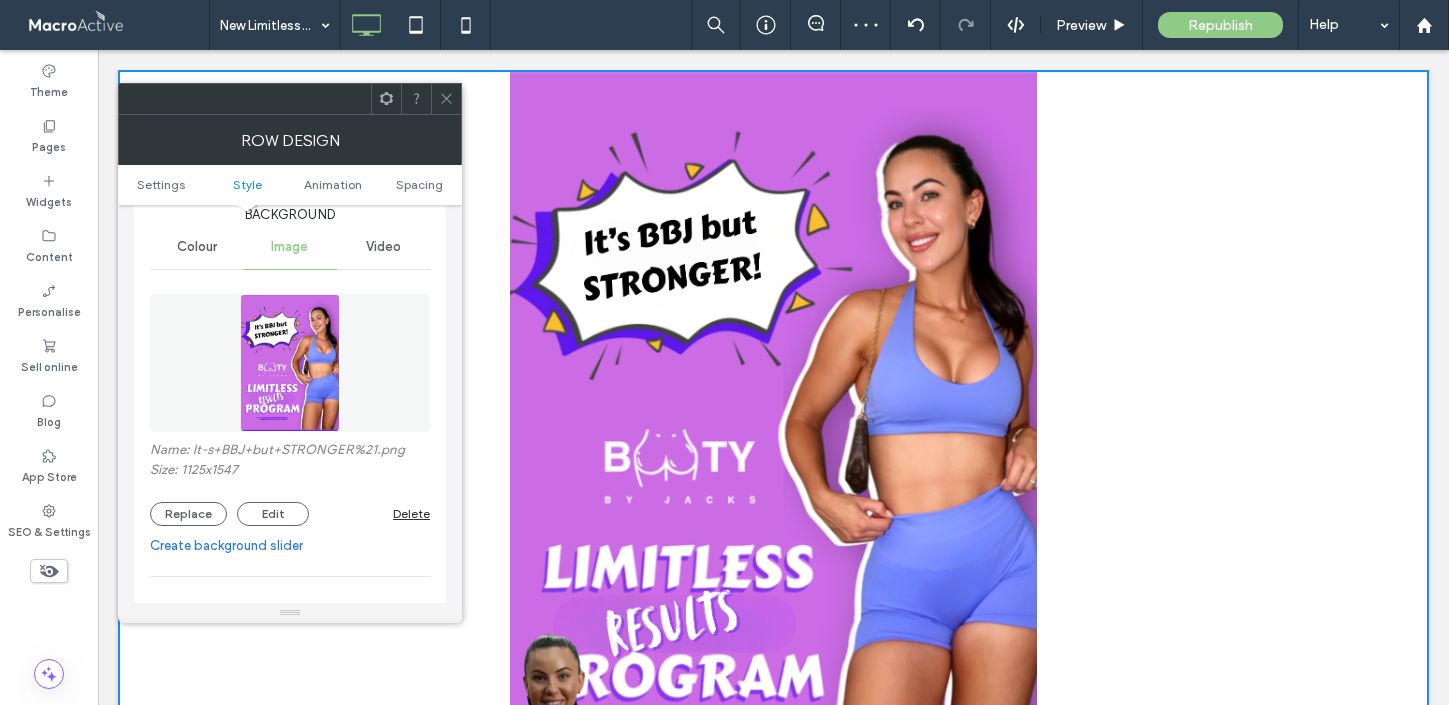 click 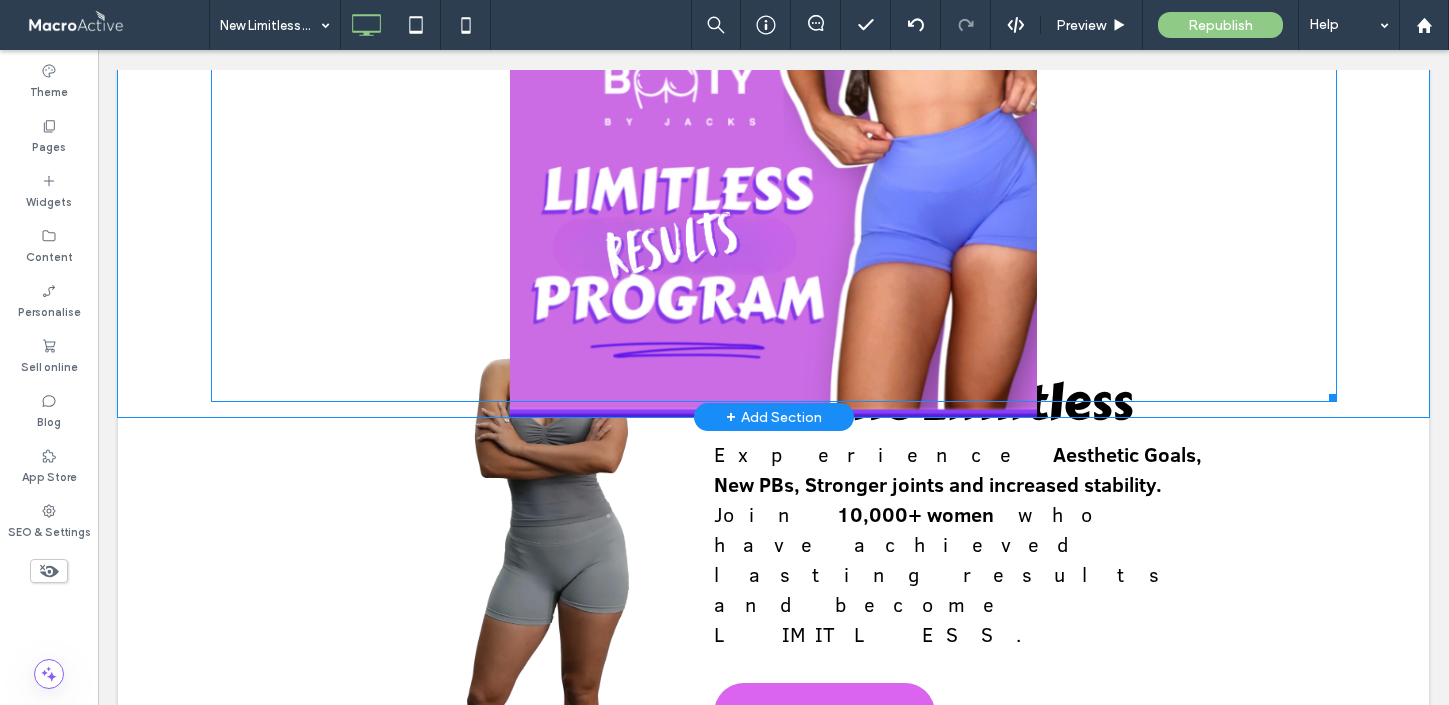 scroll, scrollTop: 429, scrollLeft: 0, axis: vertical 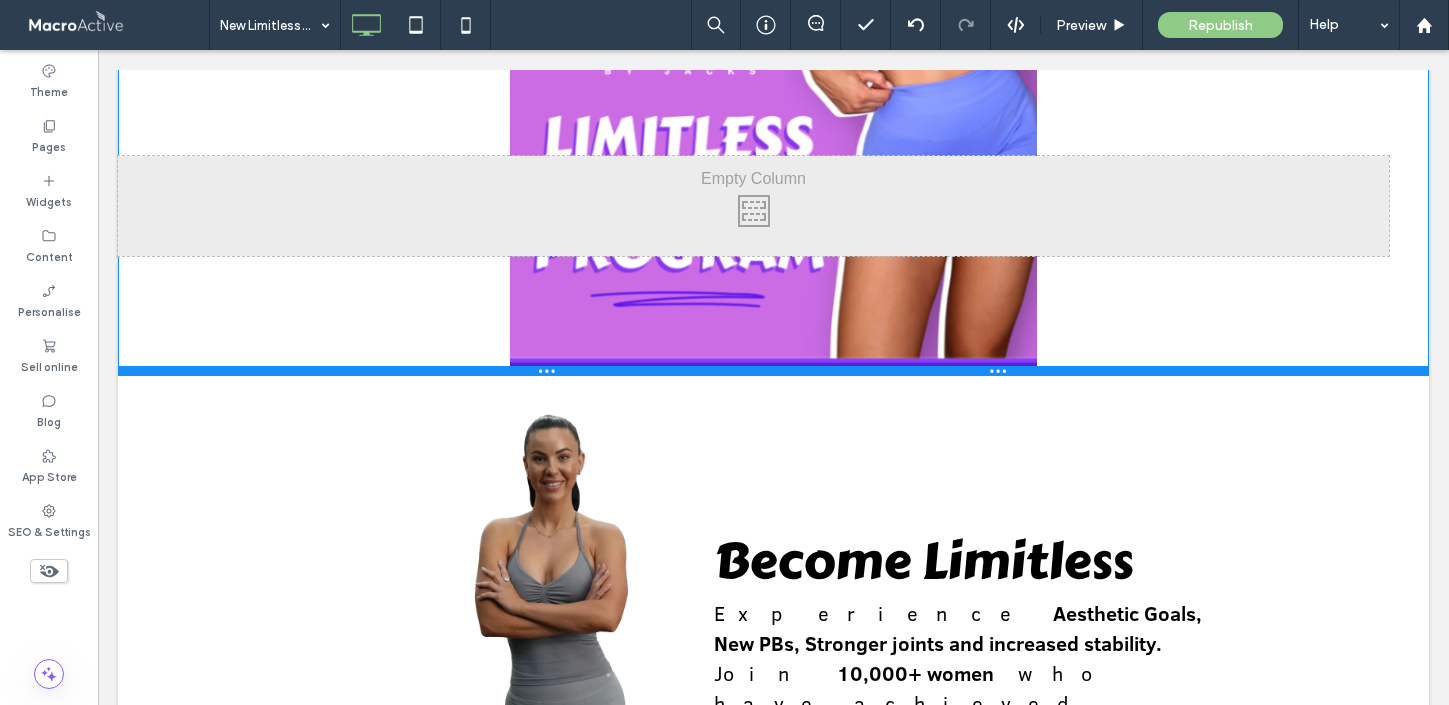 drag, startPoint x: 667, startPoint y: 165, endPoint x: 613, endPoint y: 375, distance: 216.83173 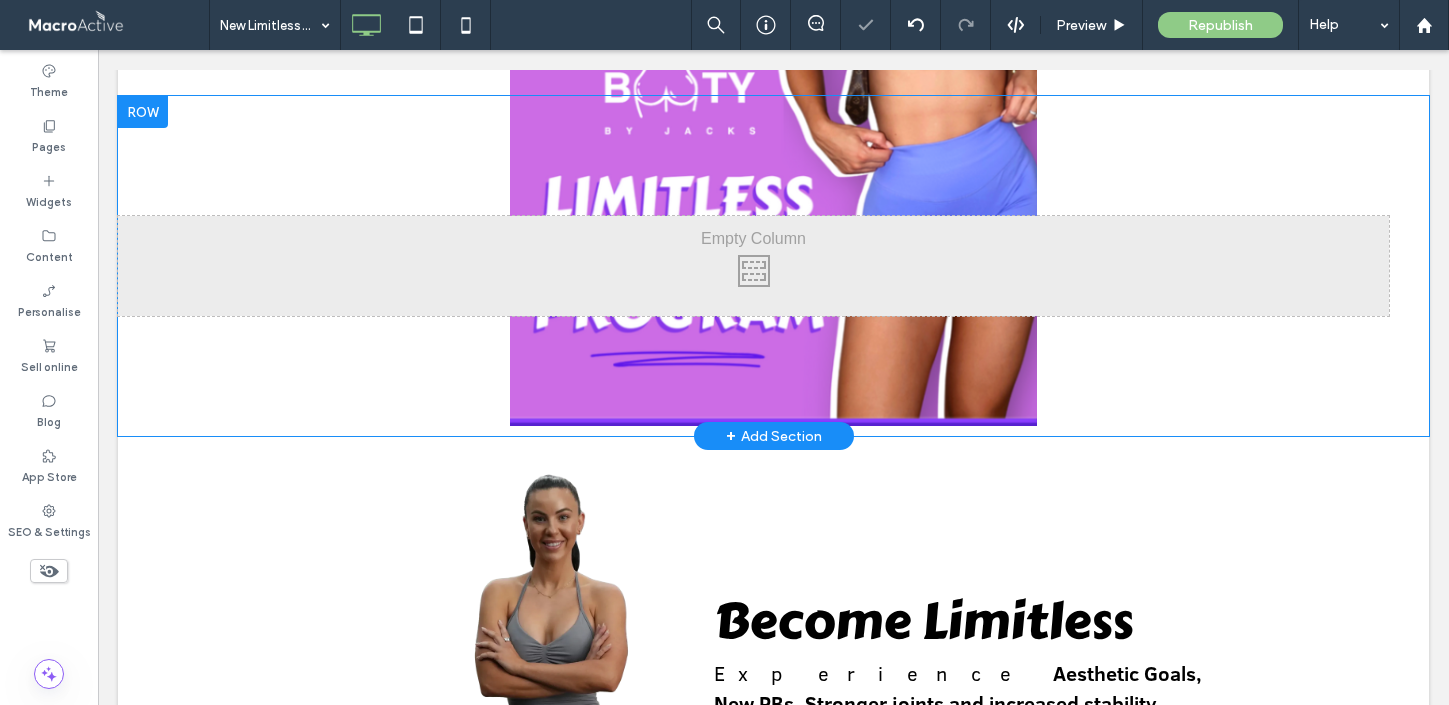 scroll, scrollTop: 193, scrollLeft: 0, axis: vertical 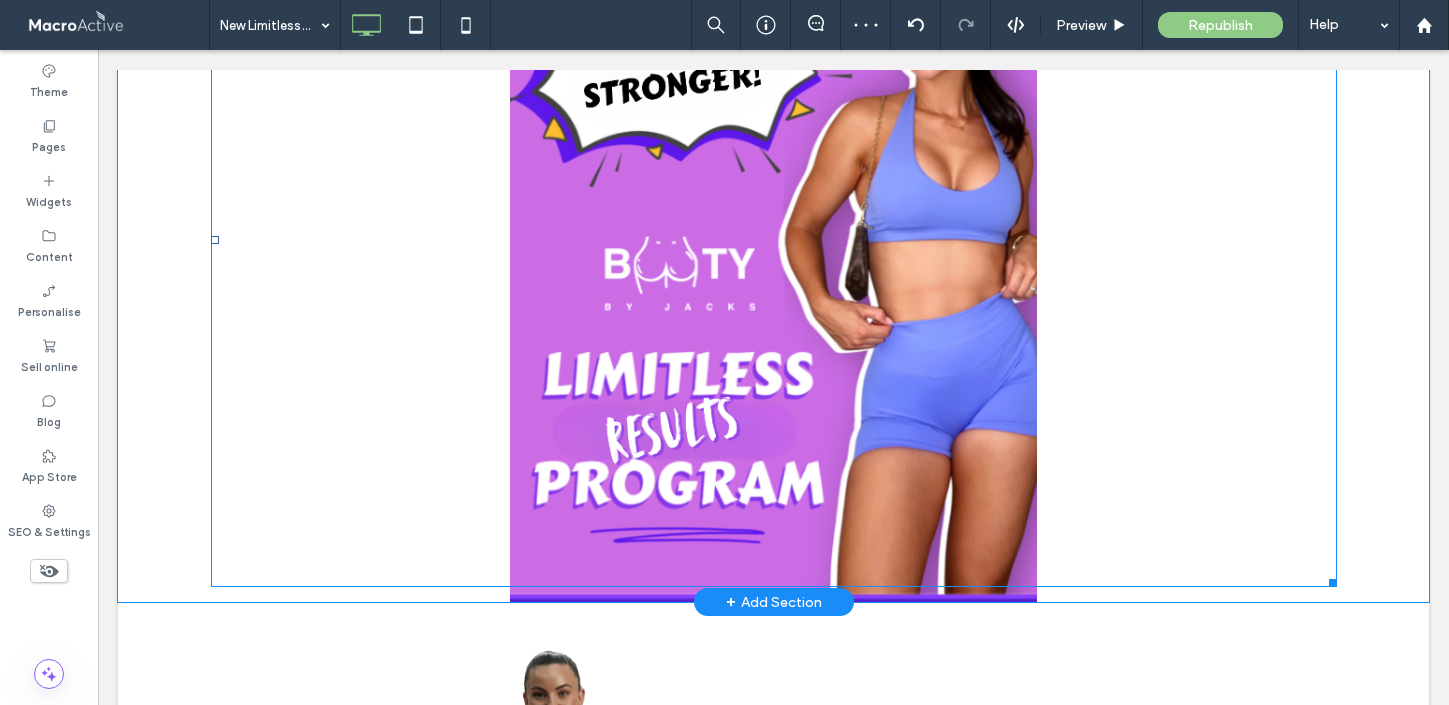 click at bounding box center (774, 239) 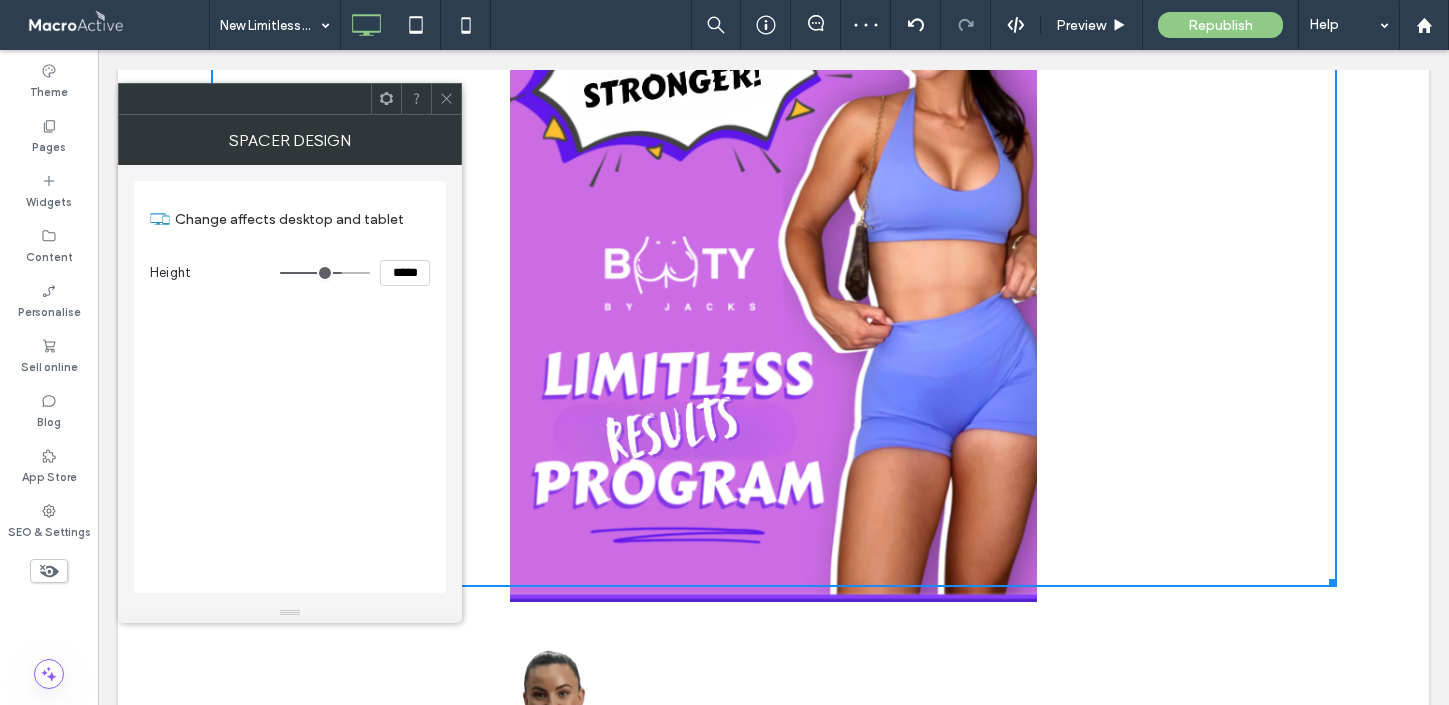 click 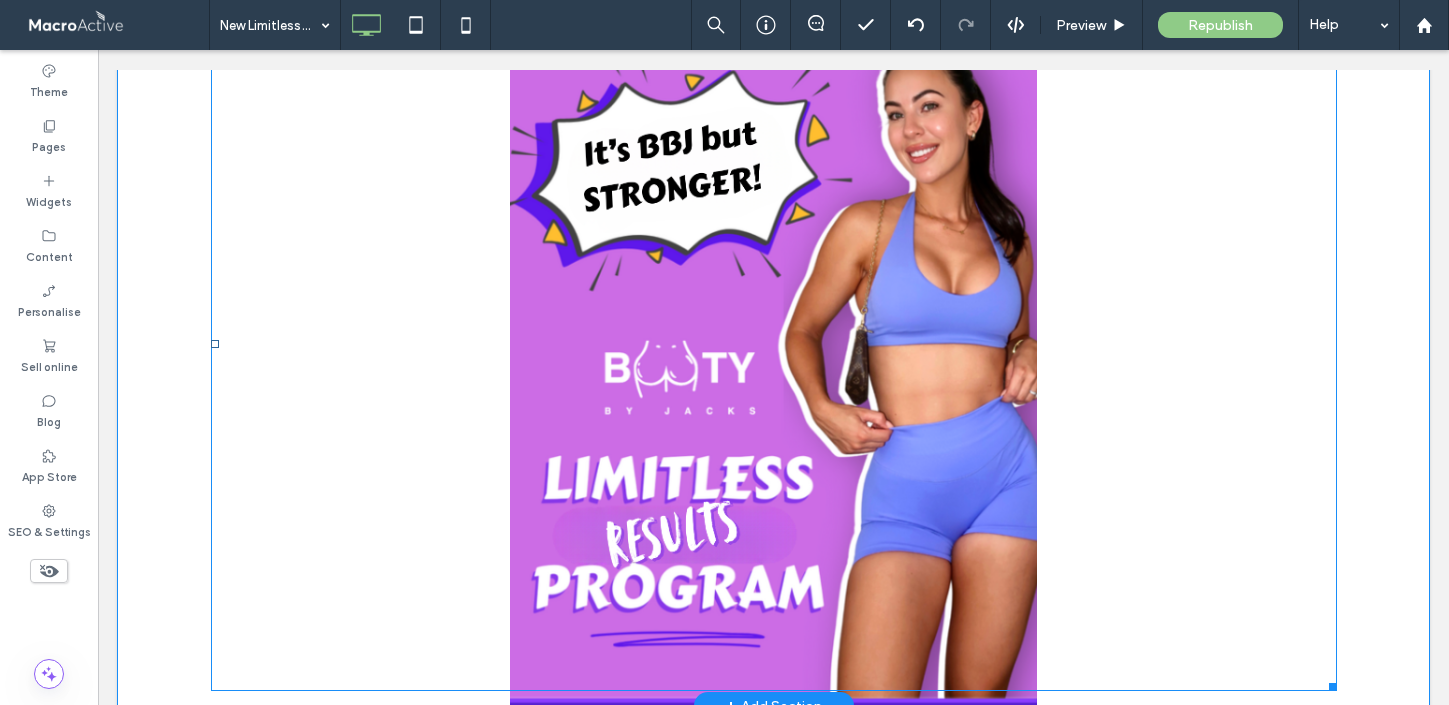 scroll, scrollTop: 103, scrollLeft: 0, axis: vertical 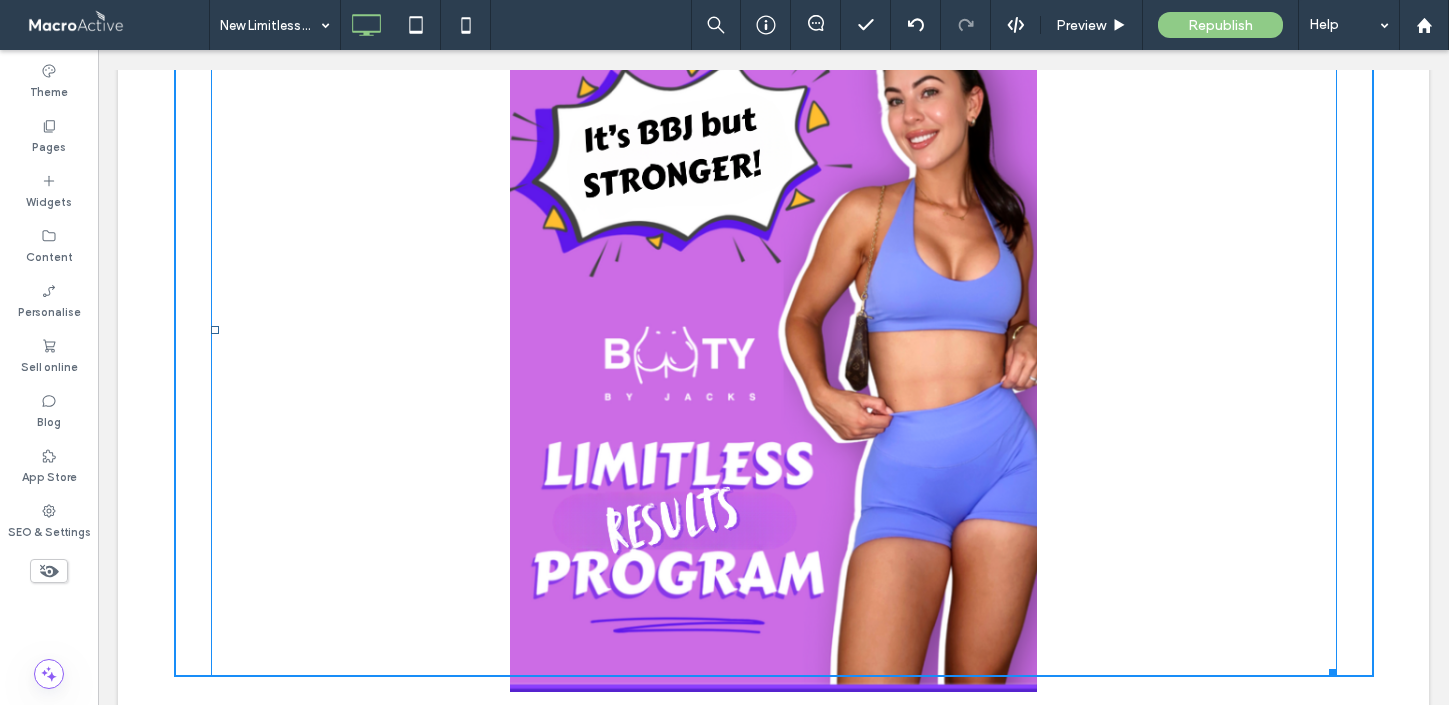 drag, startPoint x: 1332, startPoint y: 669, endPoint x: 1202, endPoint y: 510, distance: 205.38014 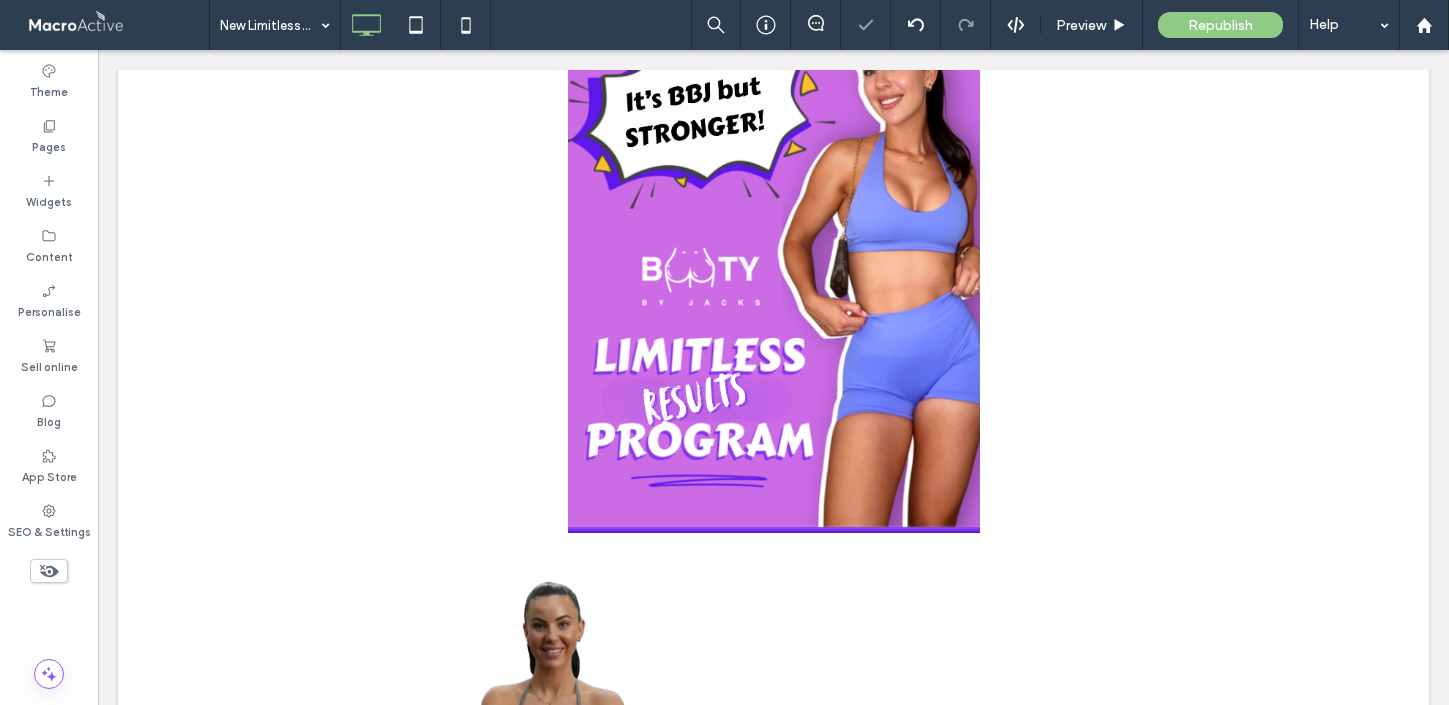 scroll, scrollTop: 0, scrollLeft: 0, axis: both 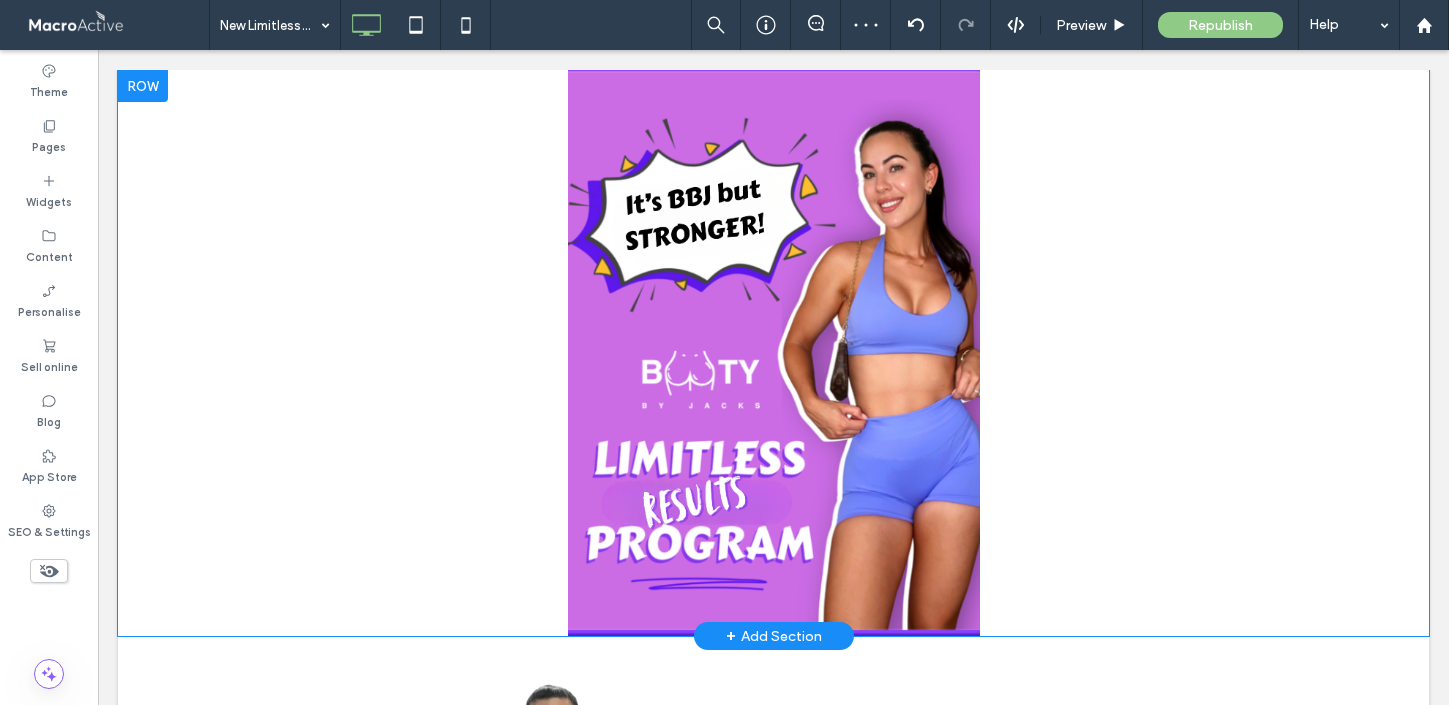click on "Click To Paste" at bounding box center (774, 353) 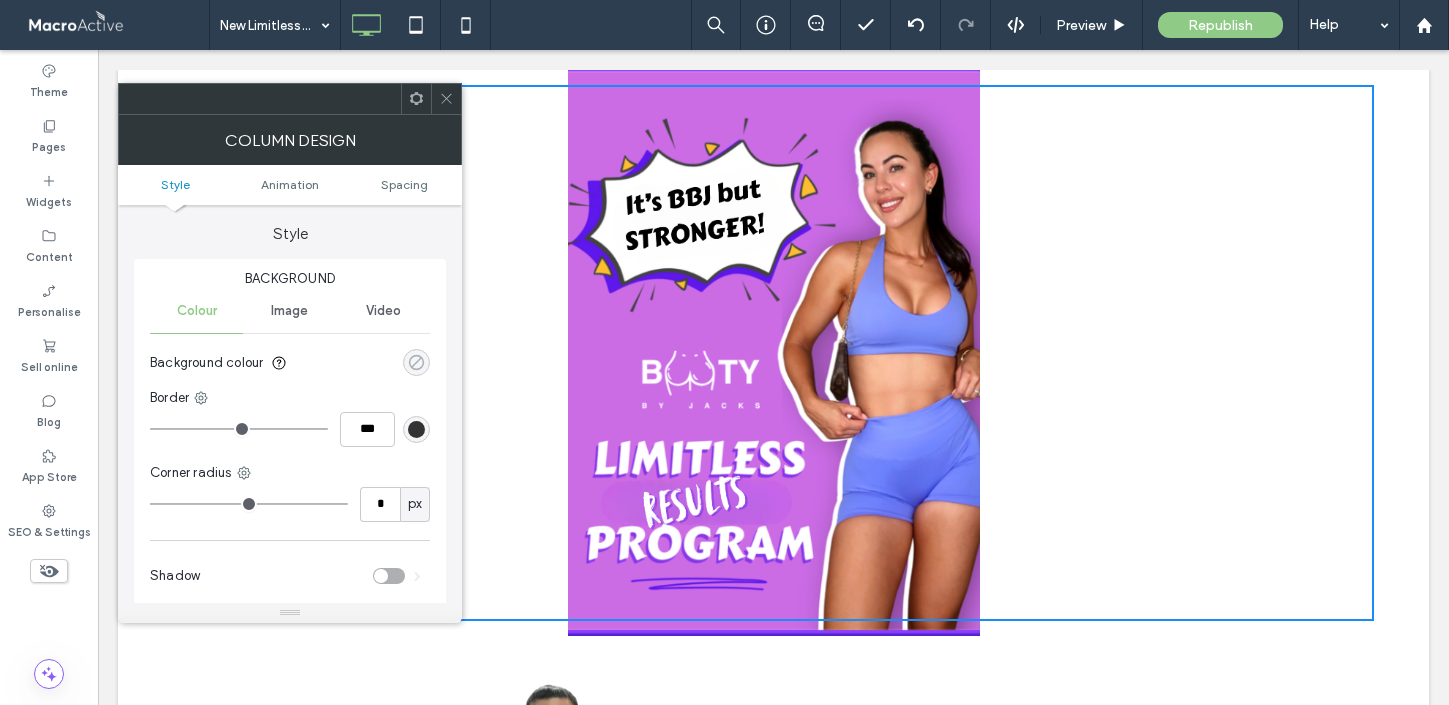 click 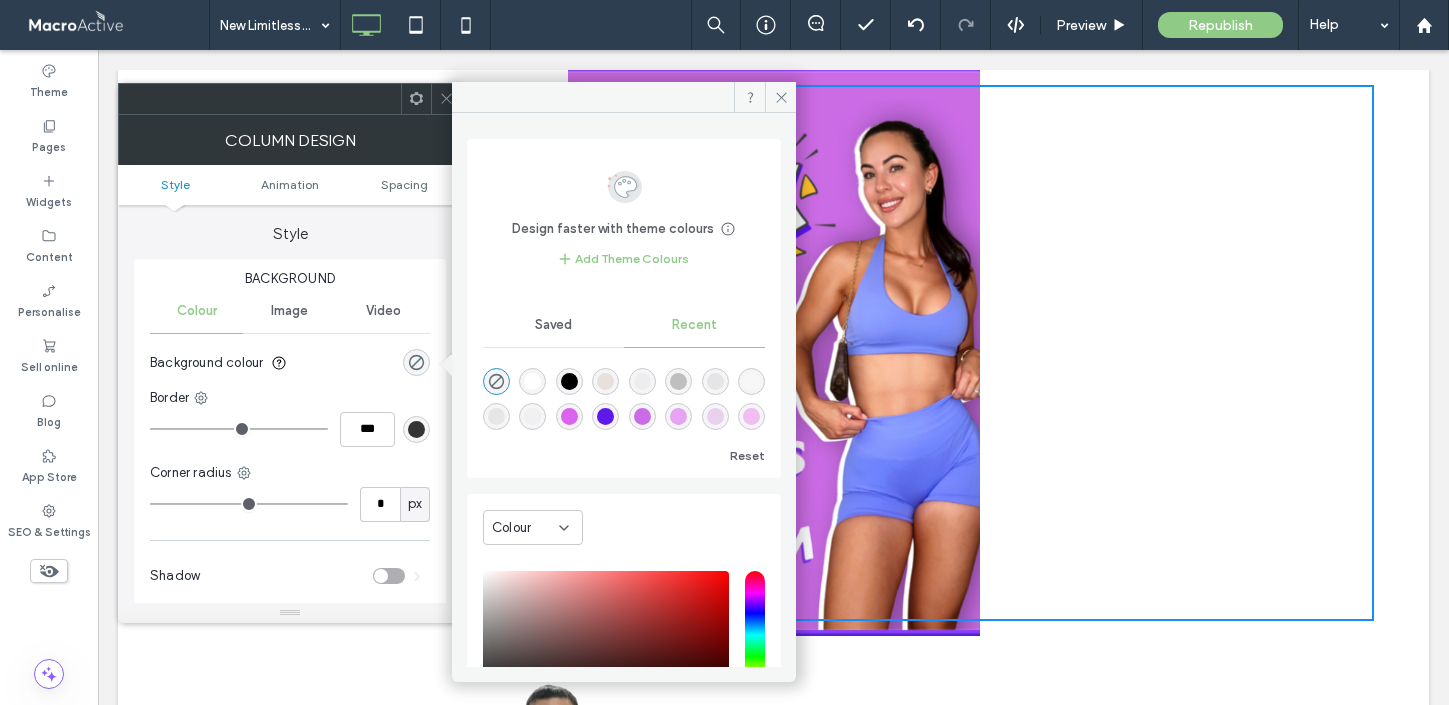 click at bounding box center (678, 416) 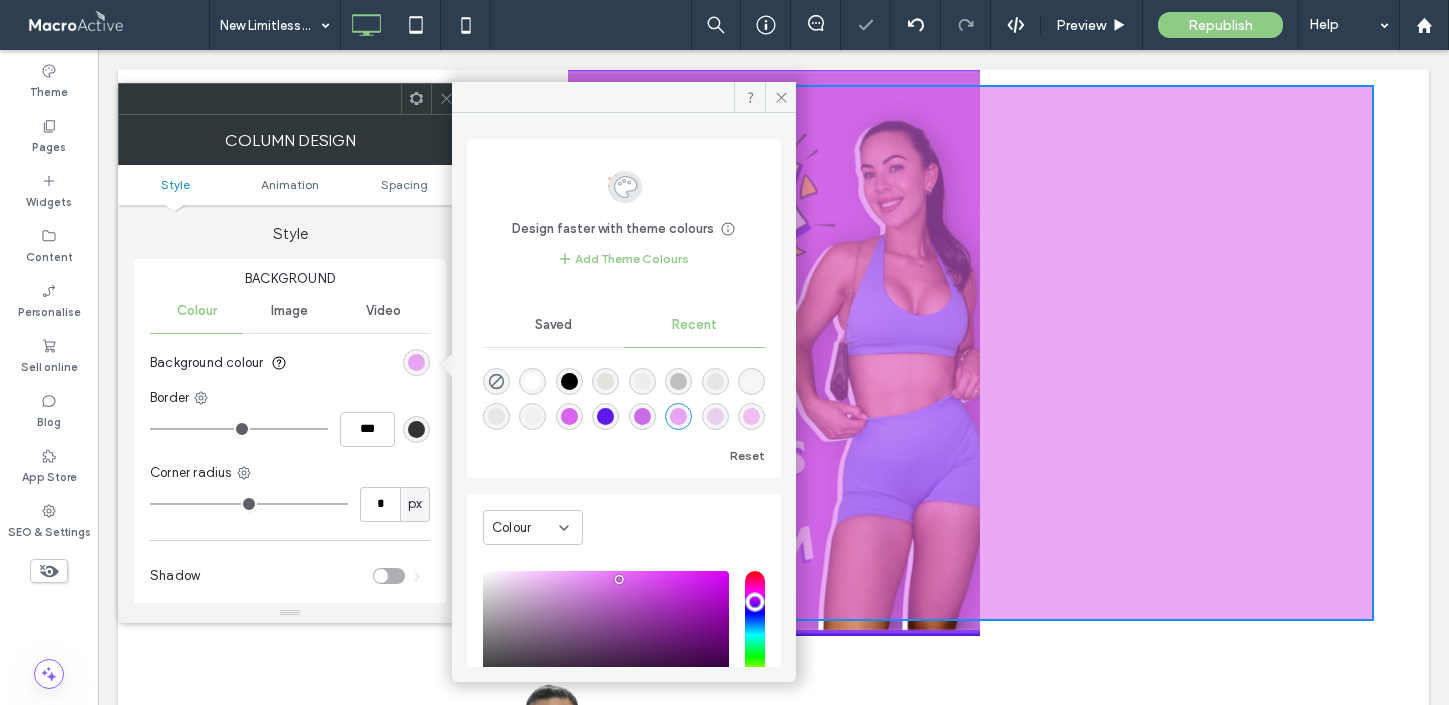 click at bounding box center [678, 416] 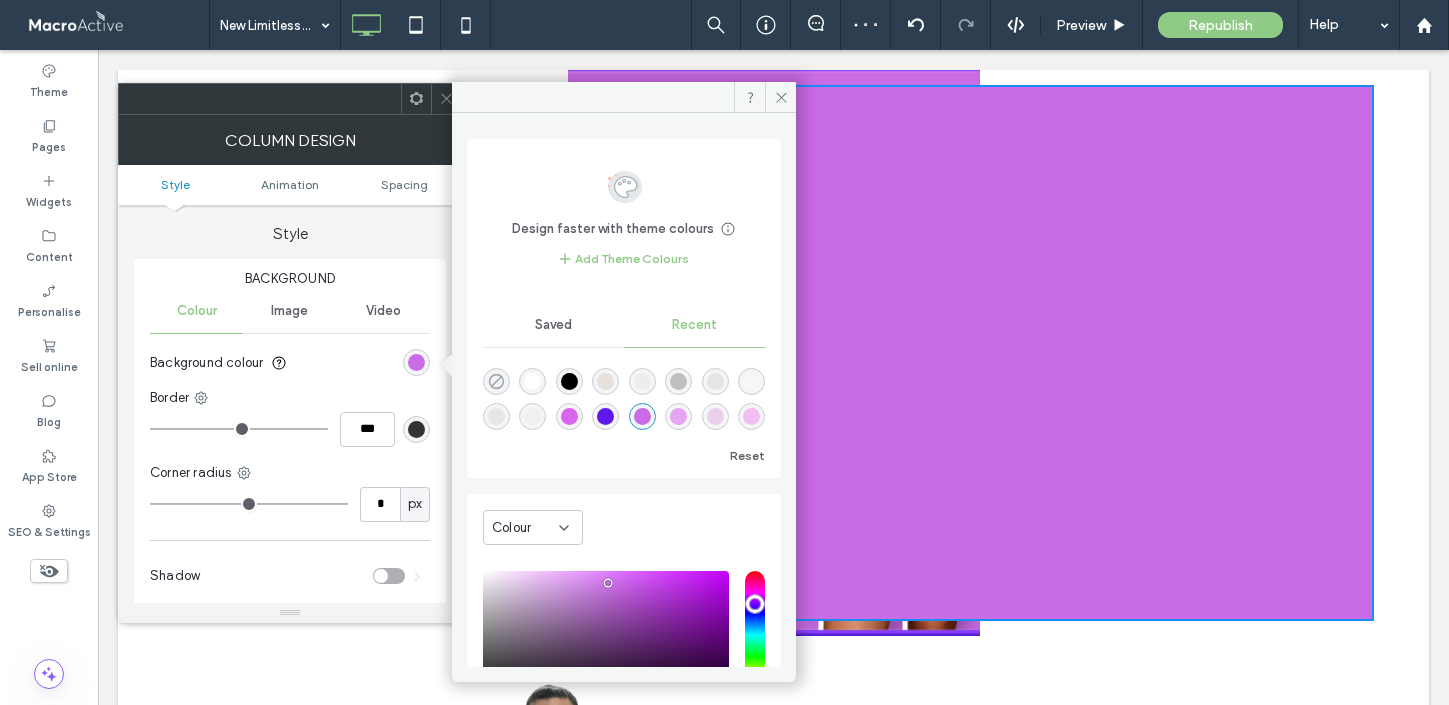 click 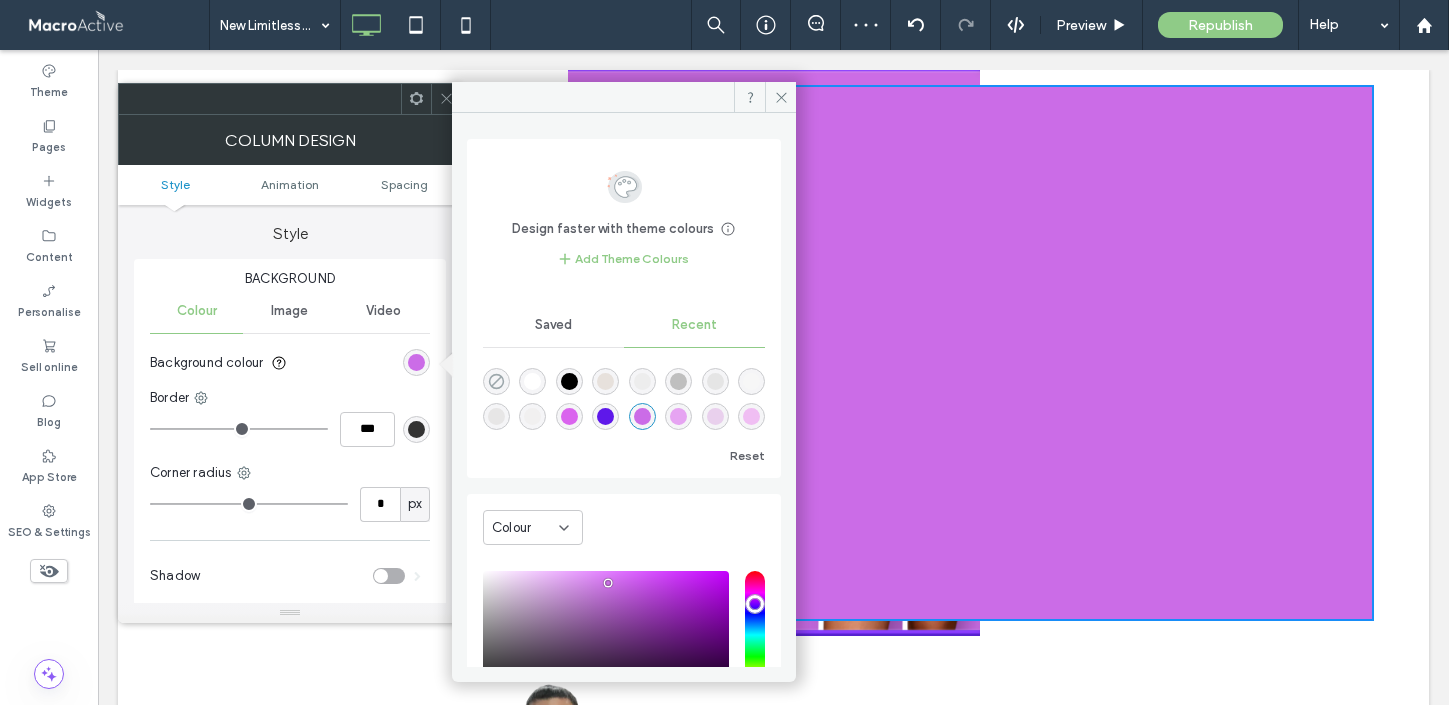 type on "*******" 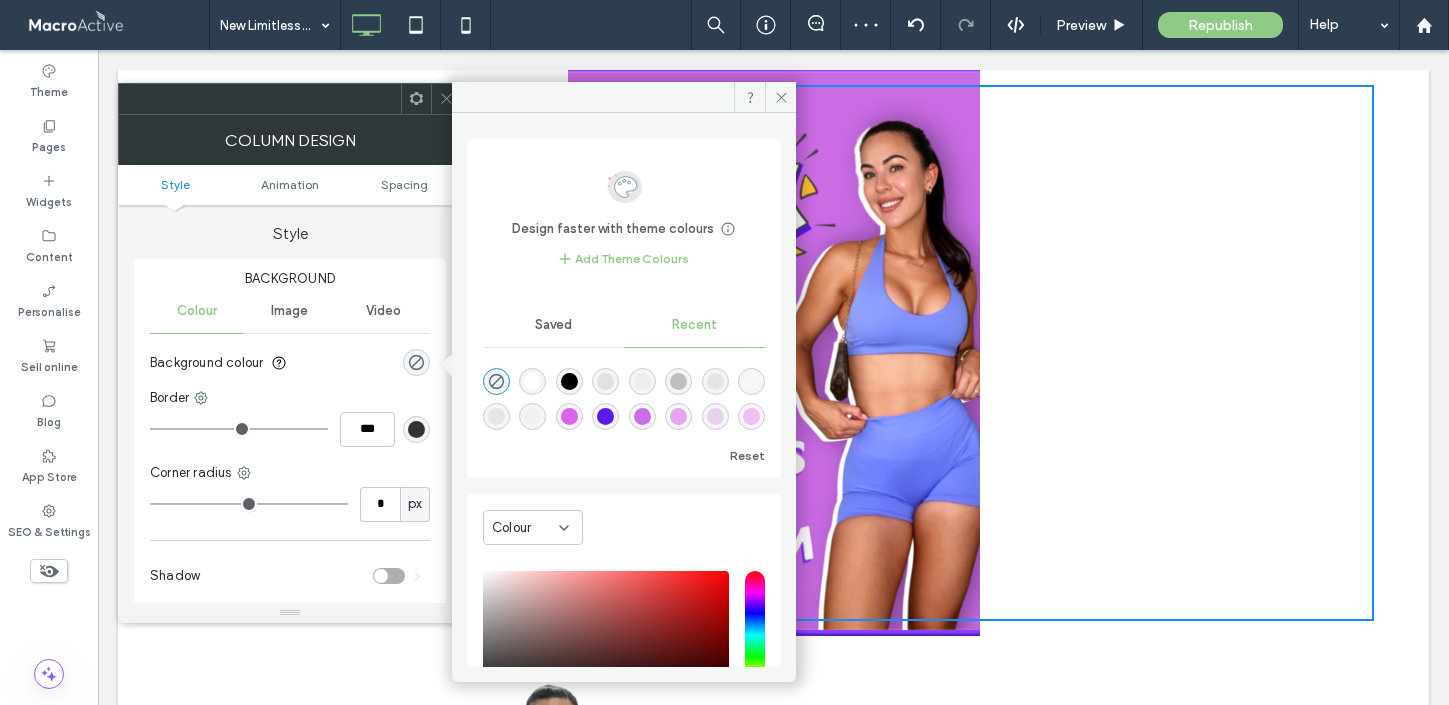 click on "Image" at bounding box center [289, 311] 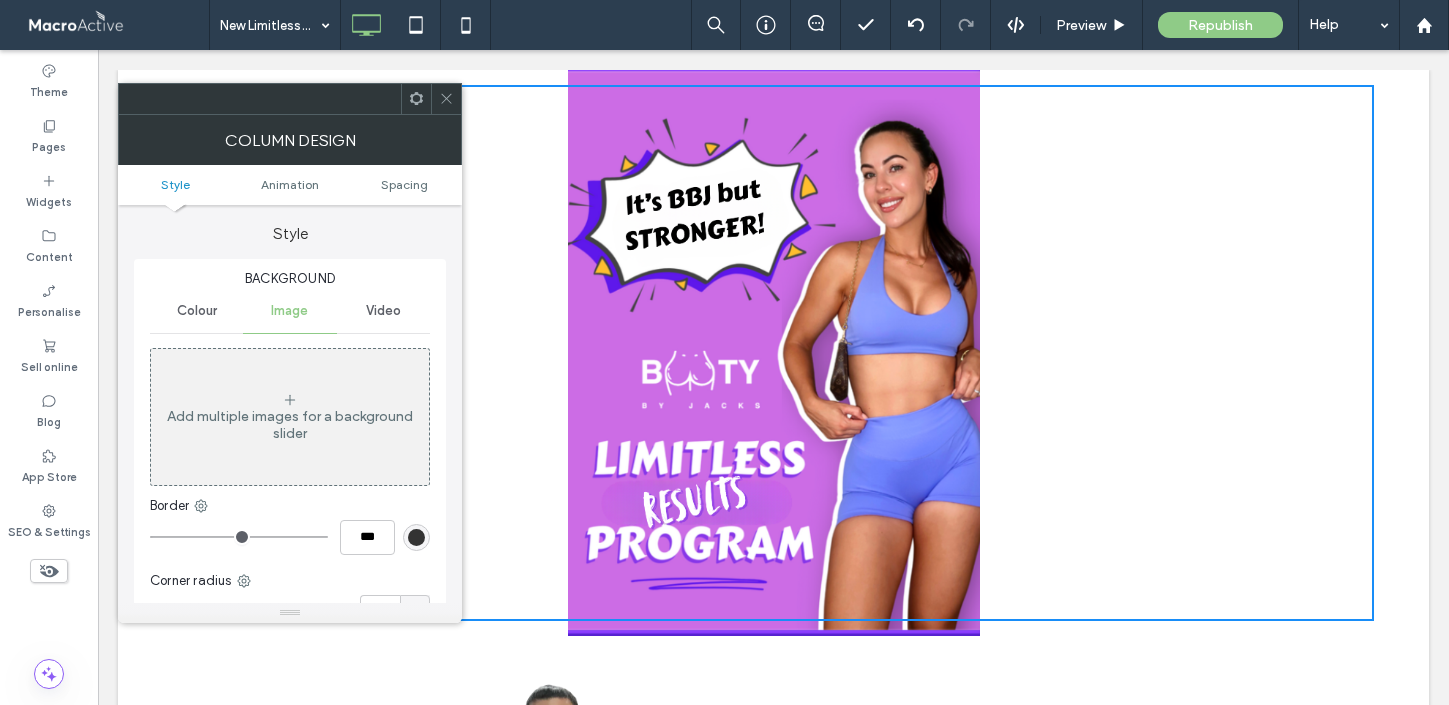 click on "Add multiple images for a background slider" at bounding box center [290, 417] 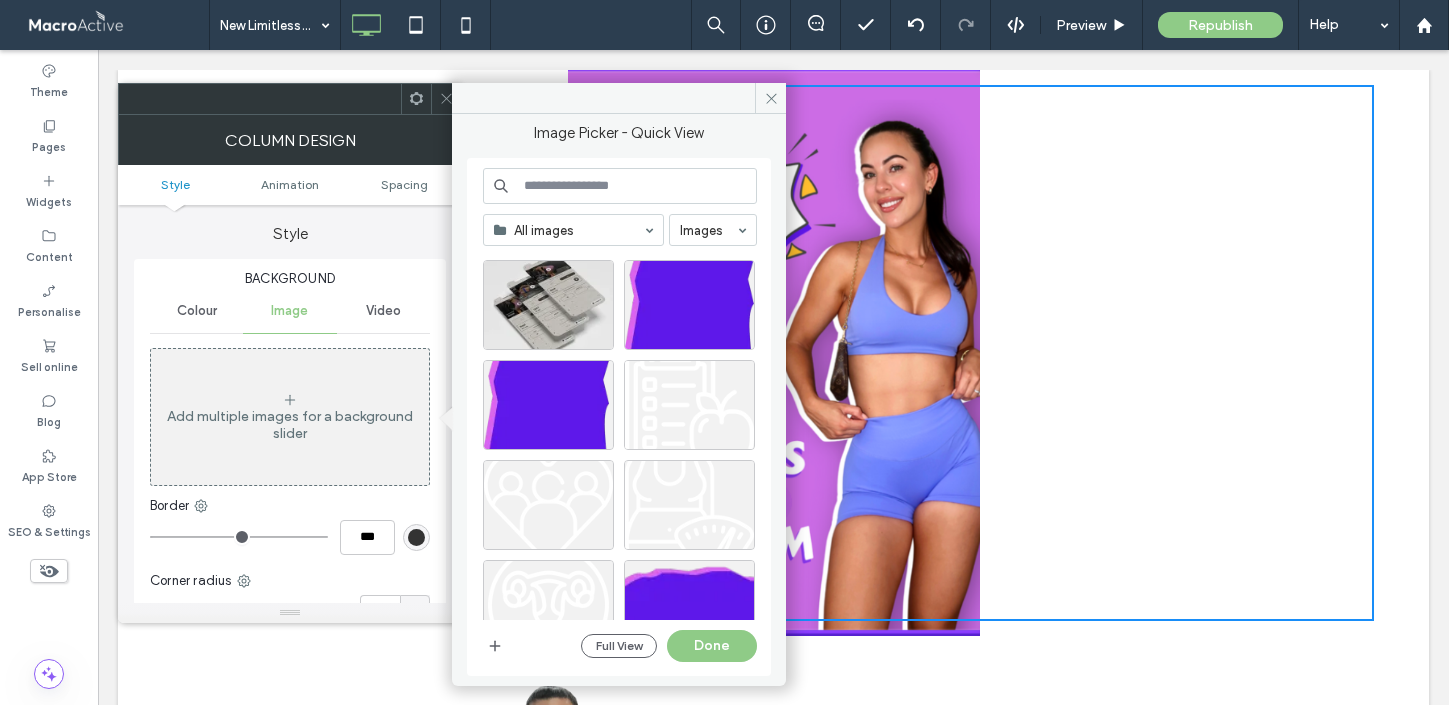 scroll, scrollTop: 2247, scrollLeft: 0, axis: vertical 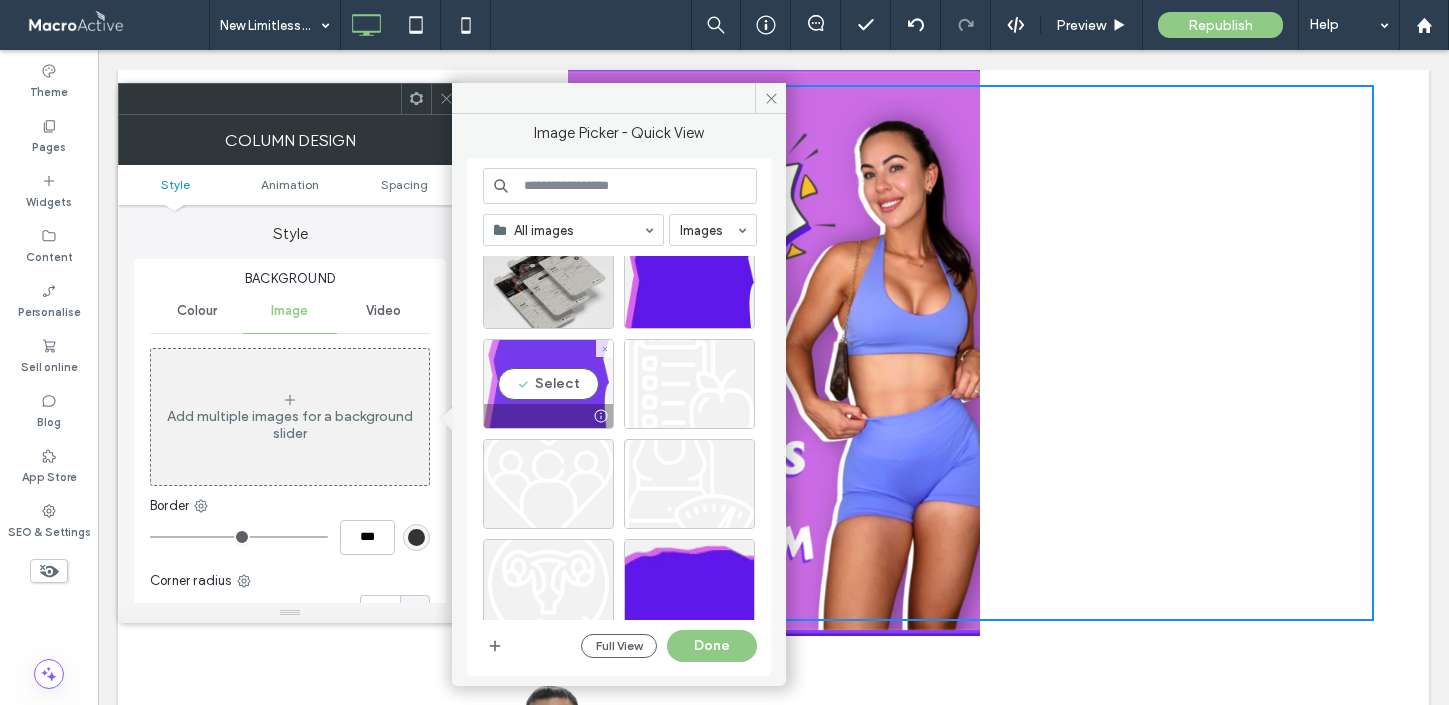 click on "Select" at bounding box center (548, 384) 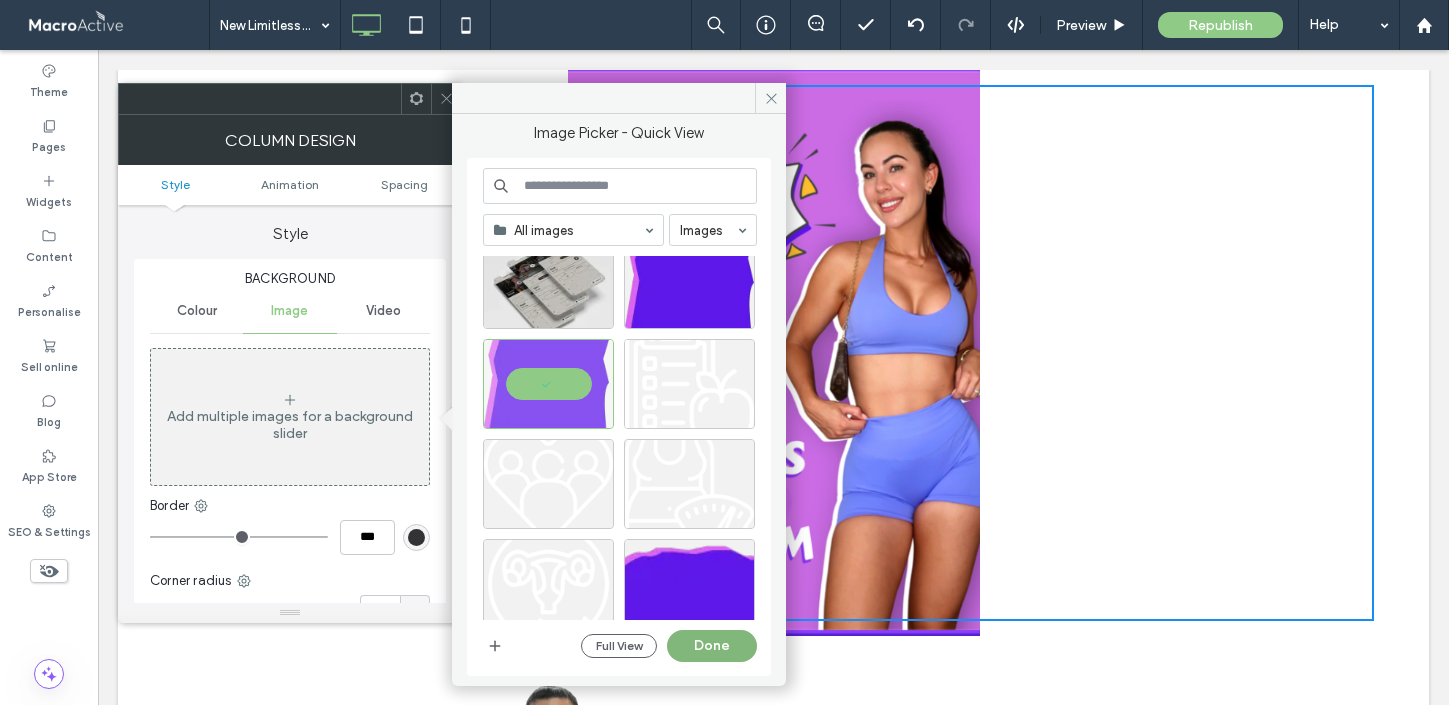 click on "Done" at bounding box center (712, 646) 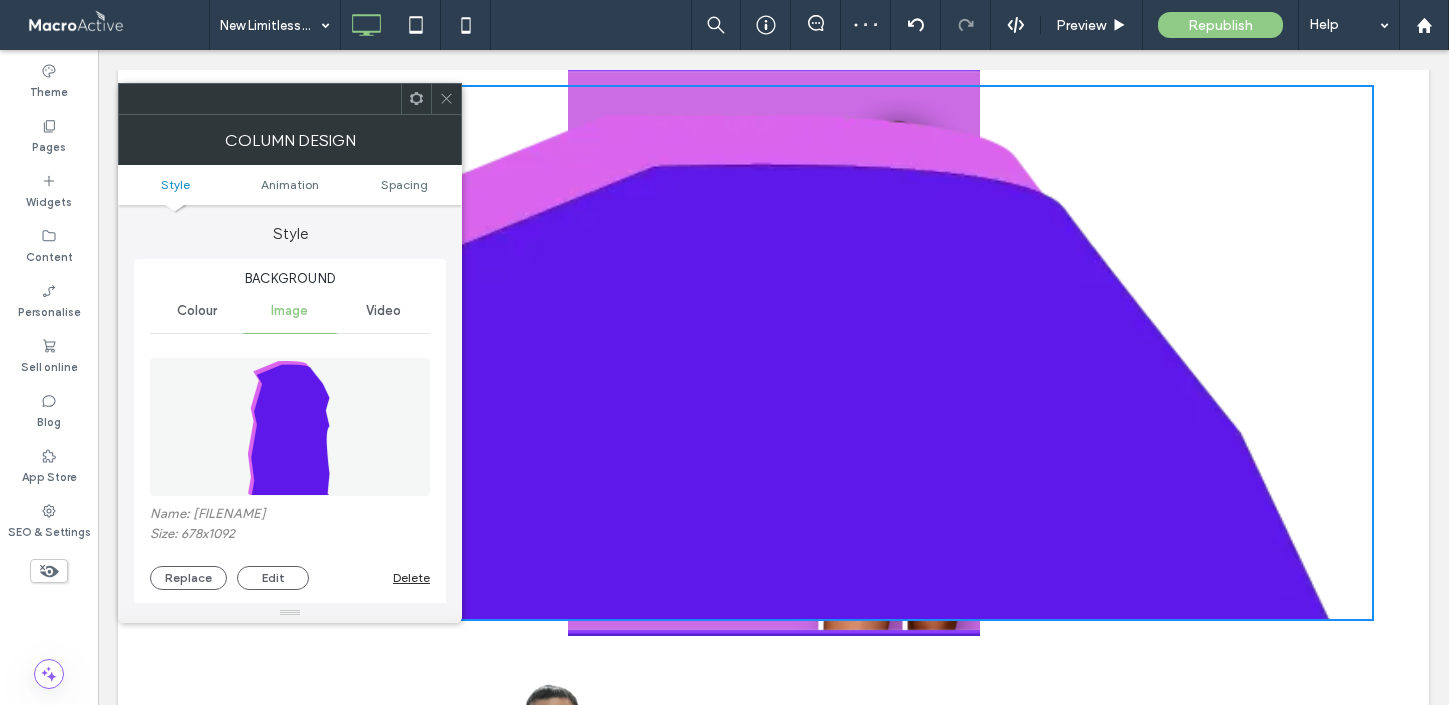 click on "Delete" at bounding box center (411, 577) 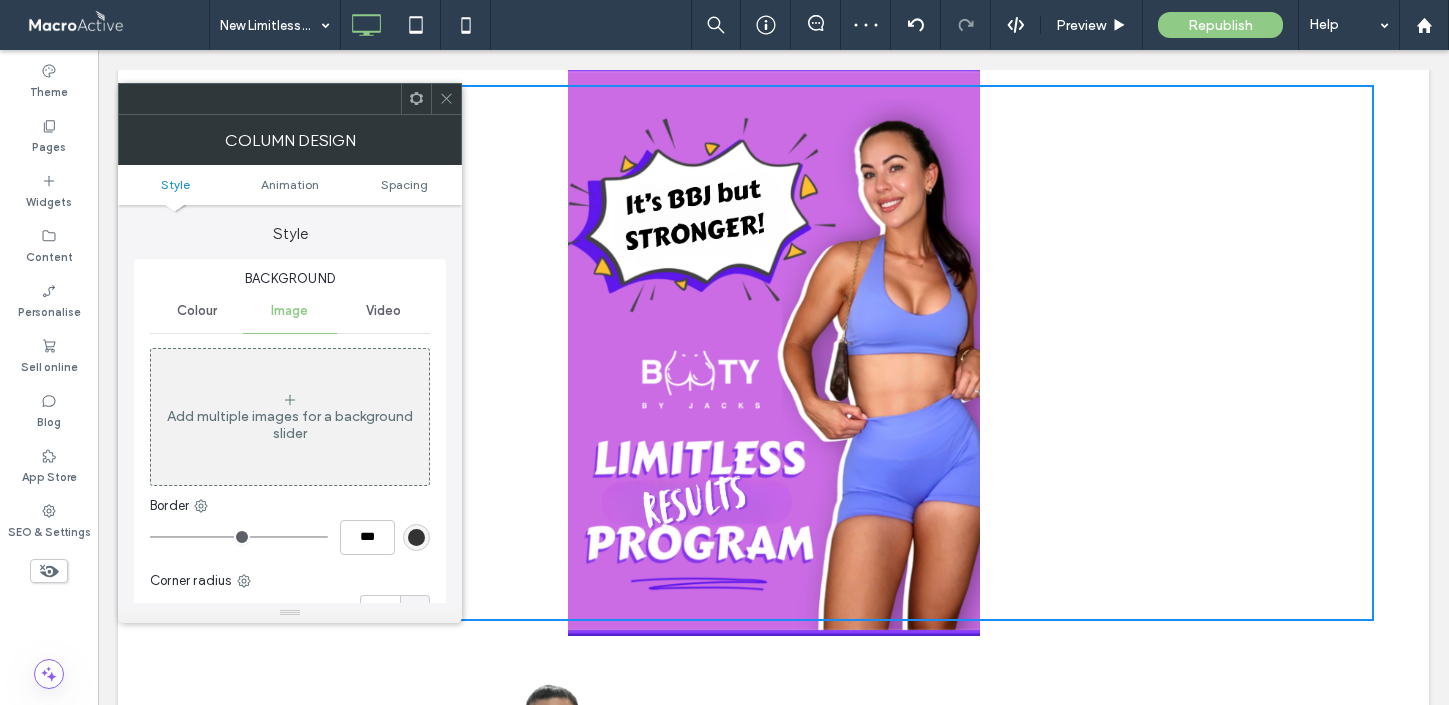 click 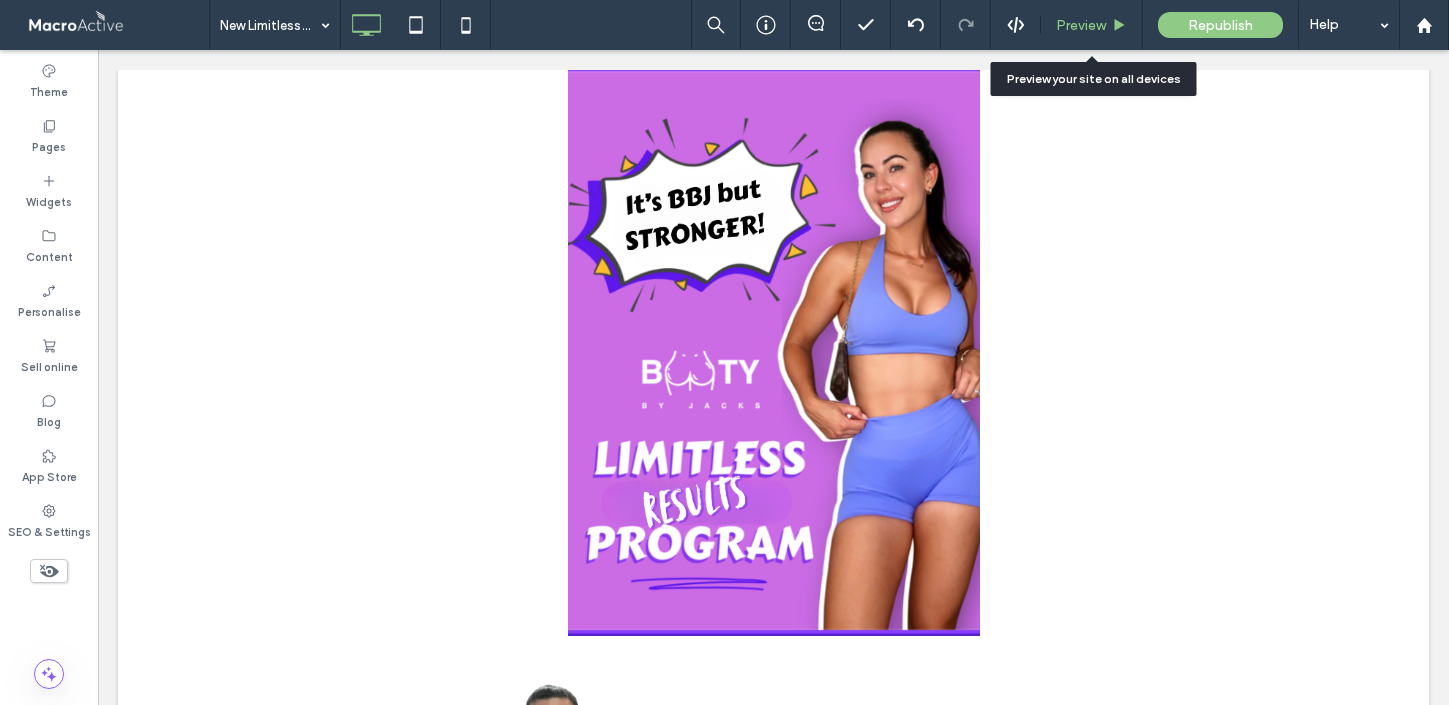 click on "Preview" at bounding box center (1081, 25) 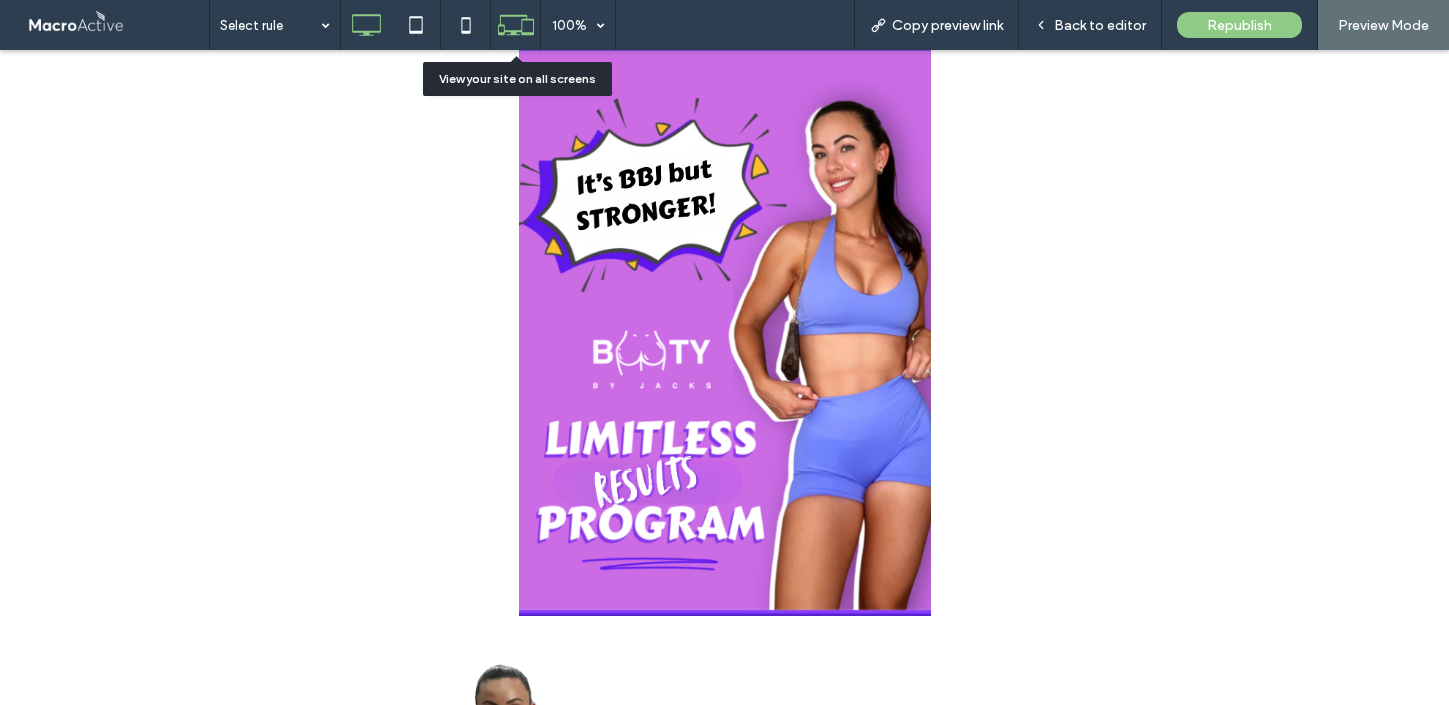 click 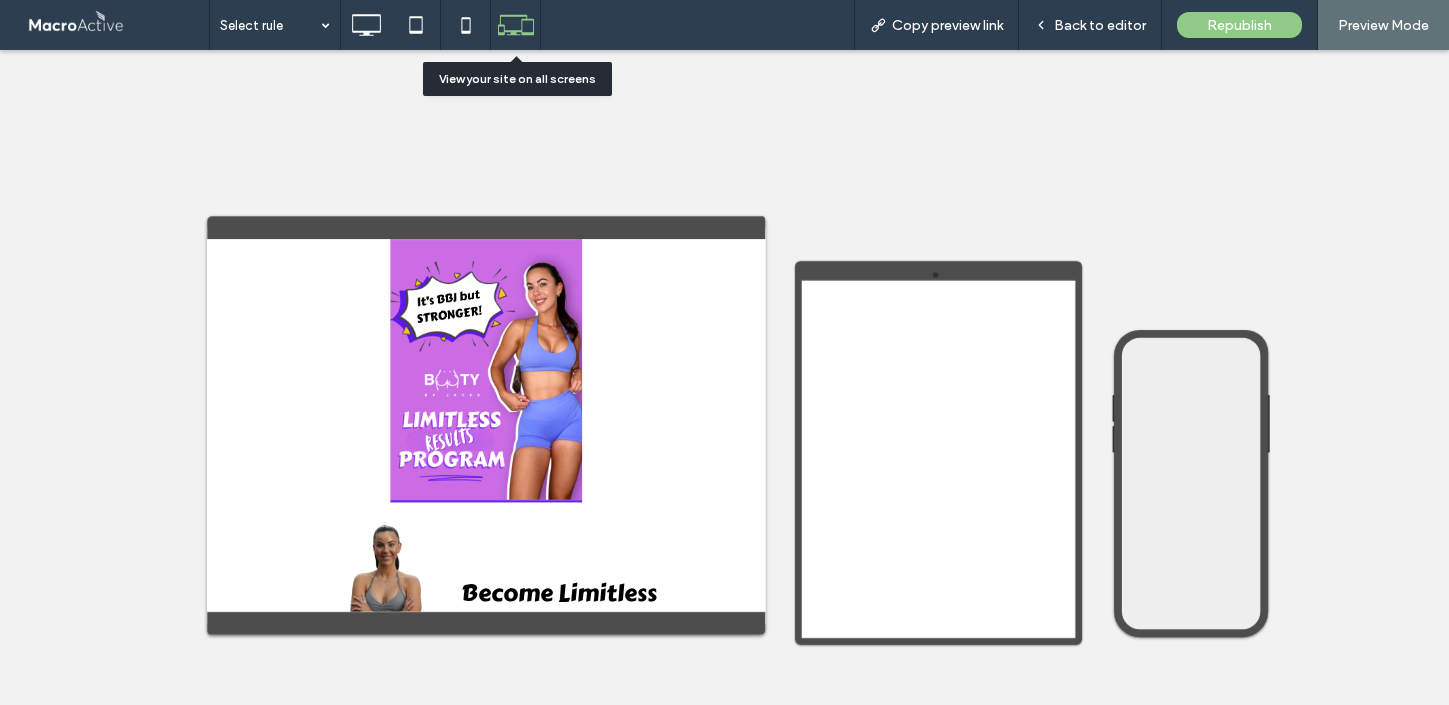scroll, scrollTop: 0, scrollLeft: 0, axis: both 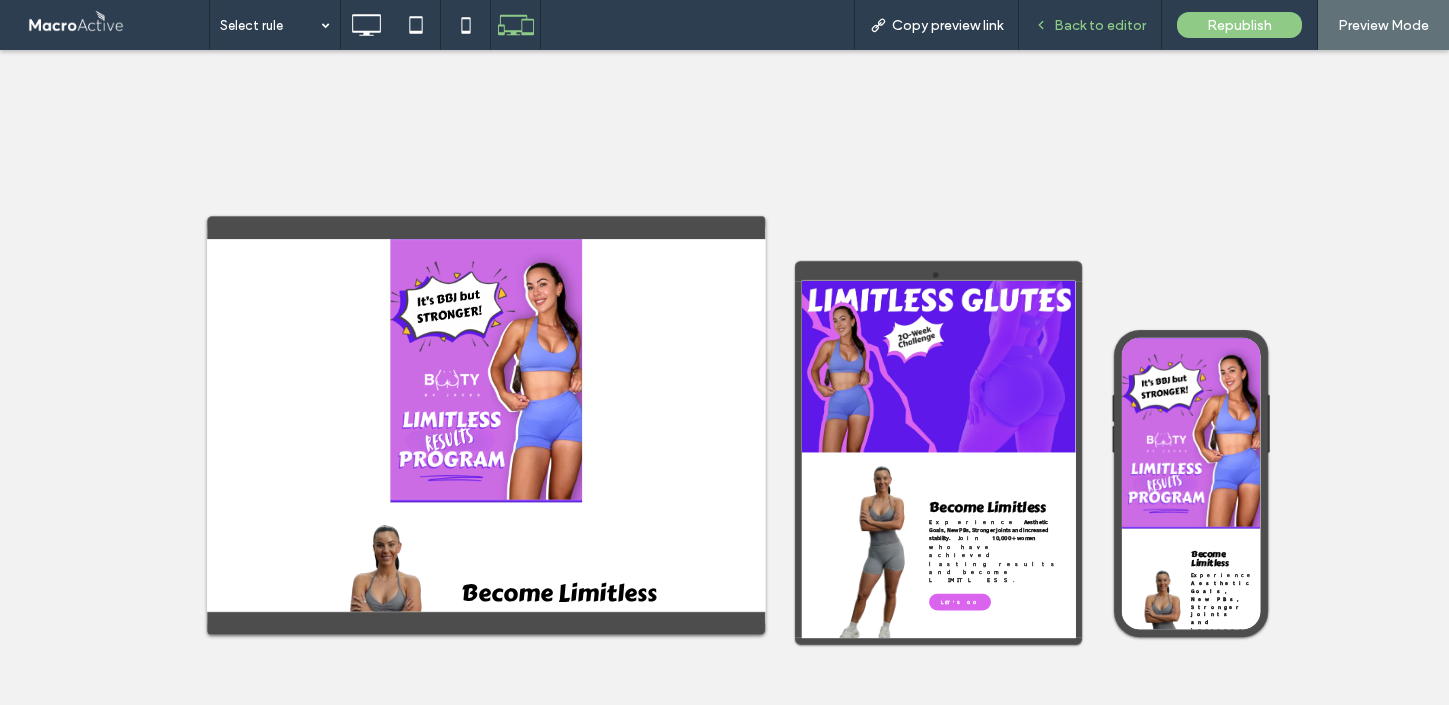 click on "Back to editor" at bounding box center (1100, 25) 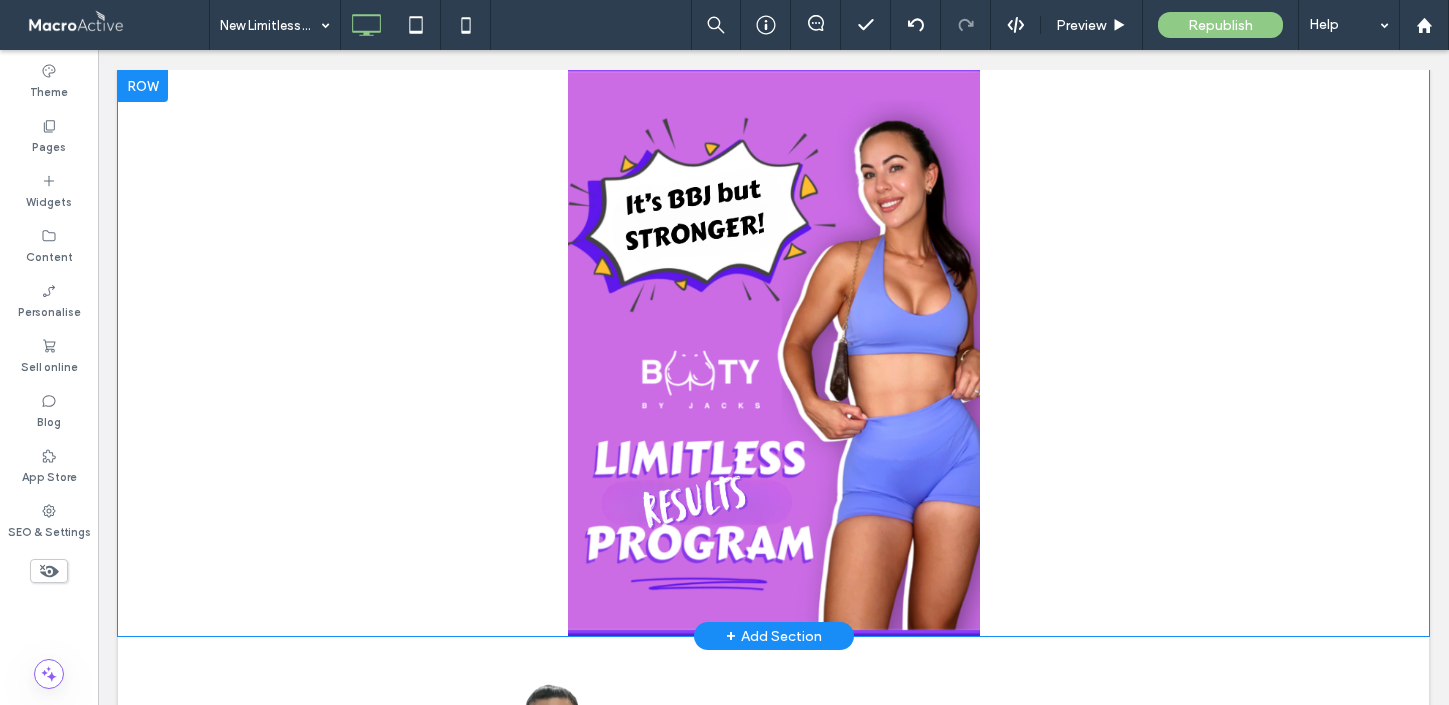 click at bounding box center [143, 86] 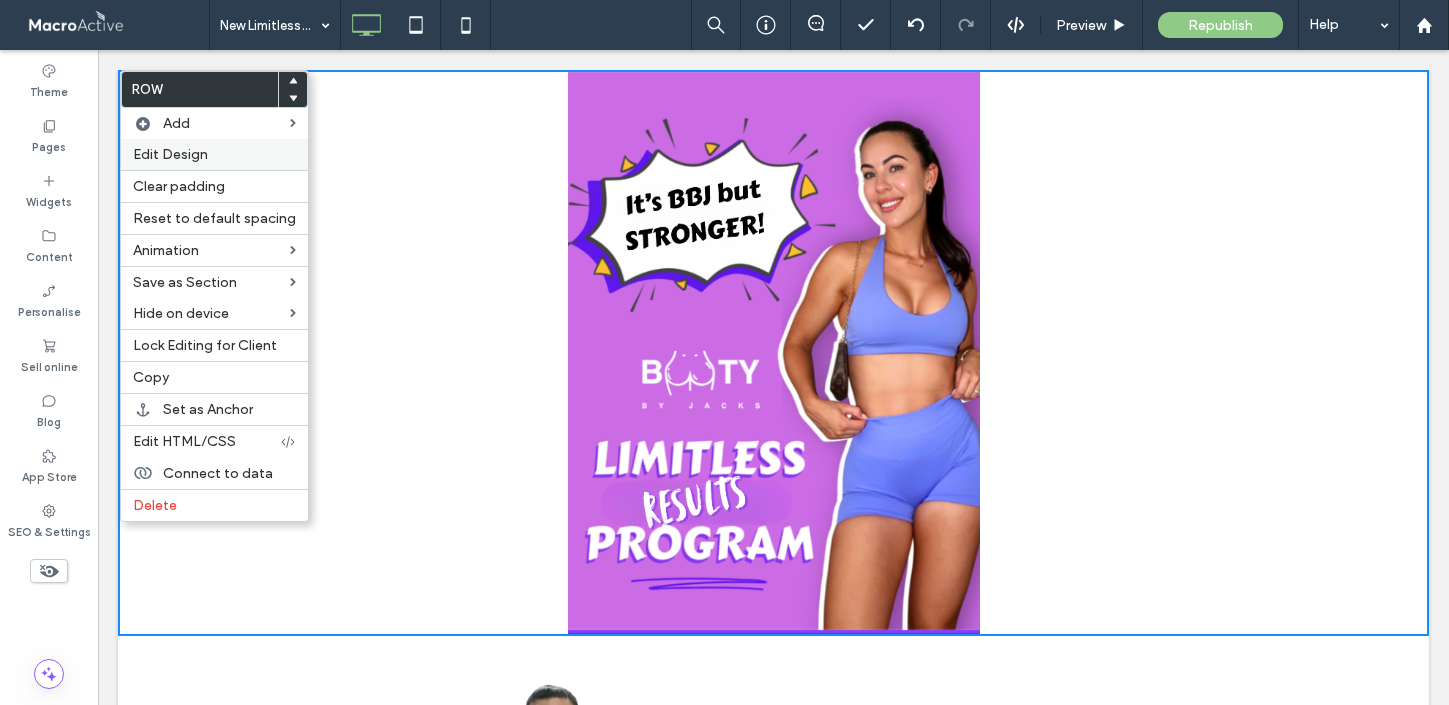 click on "Edit Design" at bounding box center [214, 154] 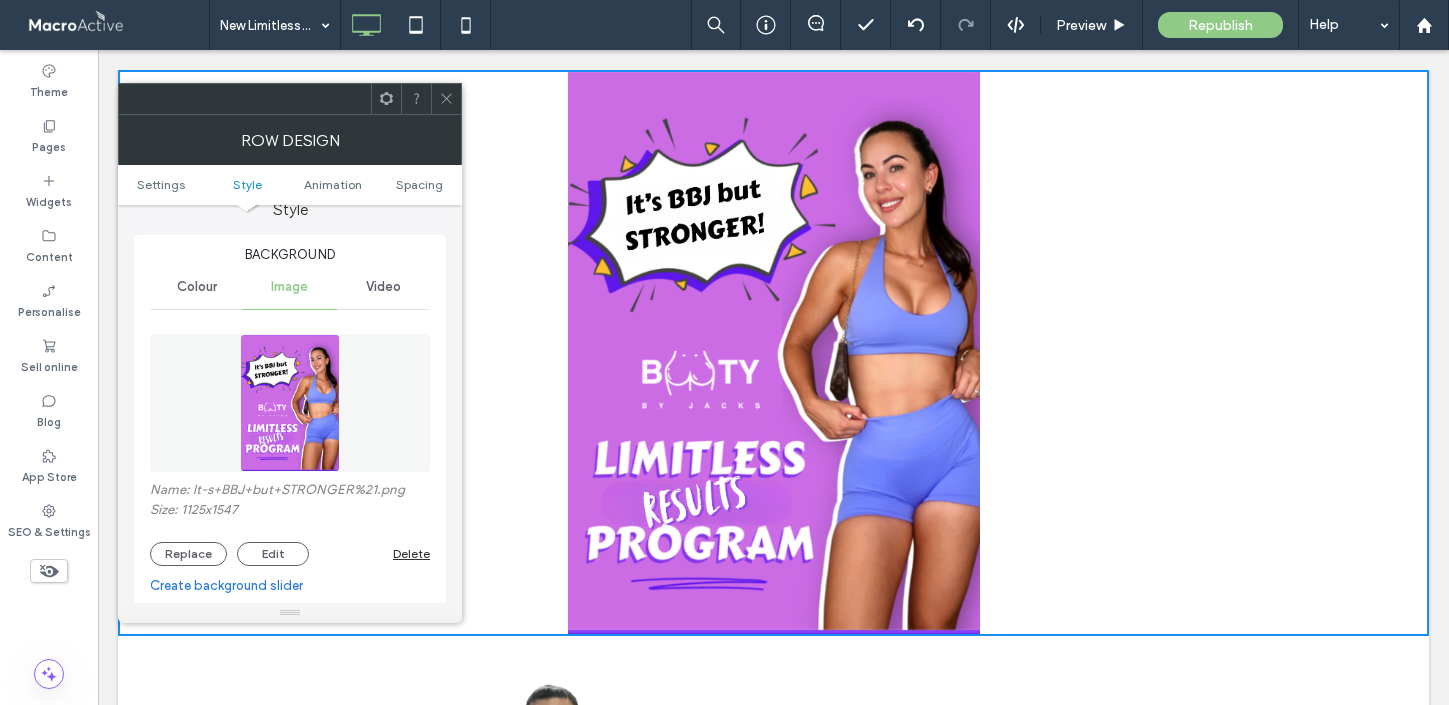 scroll, scrollTop: 200, scrollLeft: 0, axis: vertical 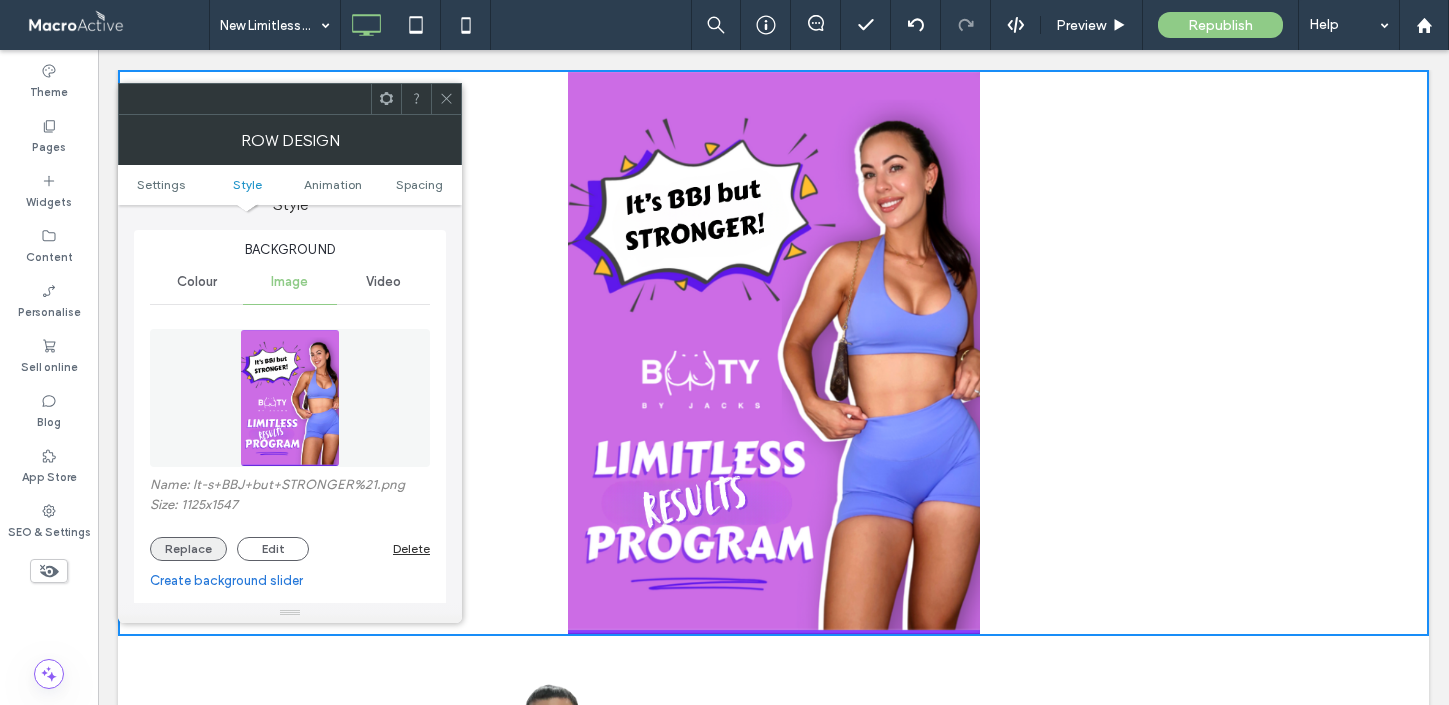 click on "Replace" at bounding box center (188, 549) 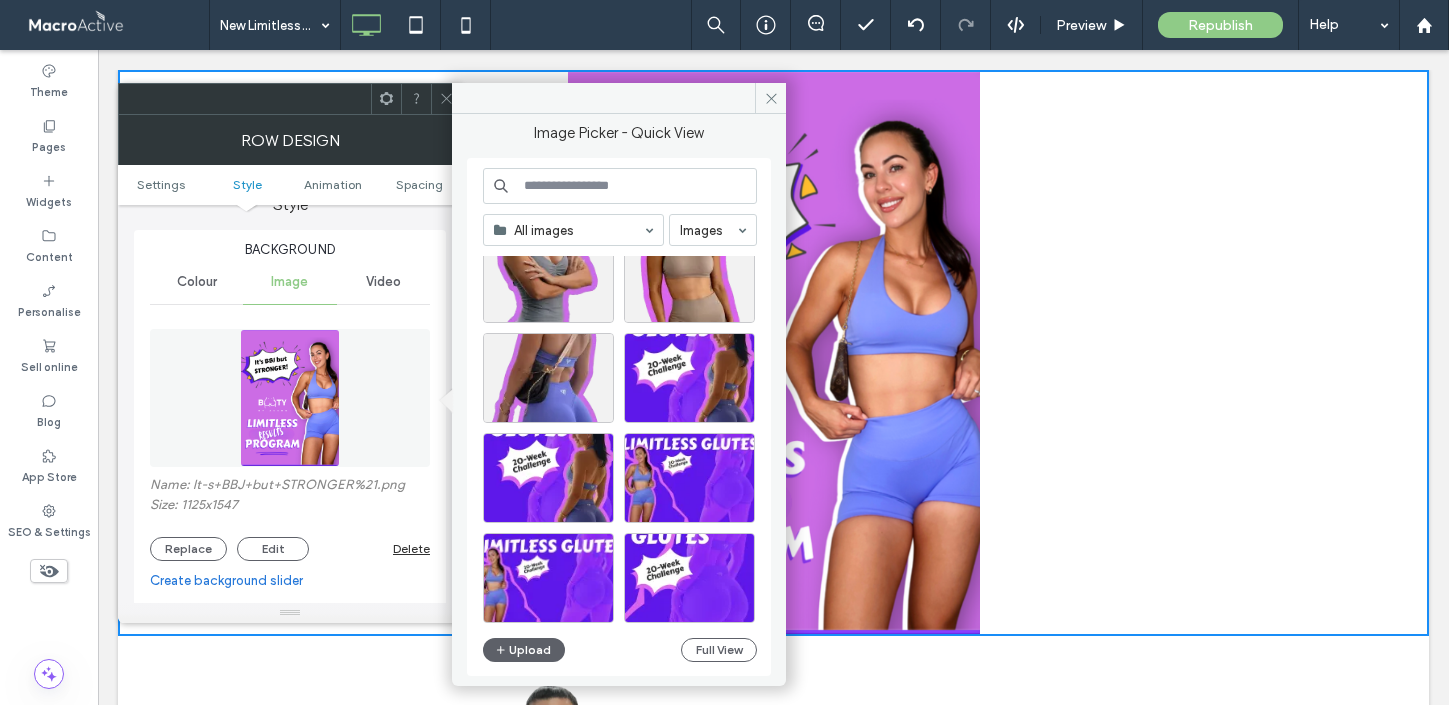 scroll, scrollTop: 2961, scrollLeft: 0, axis: vertical 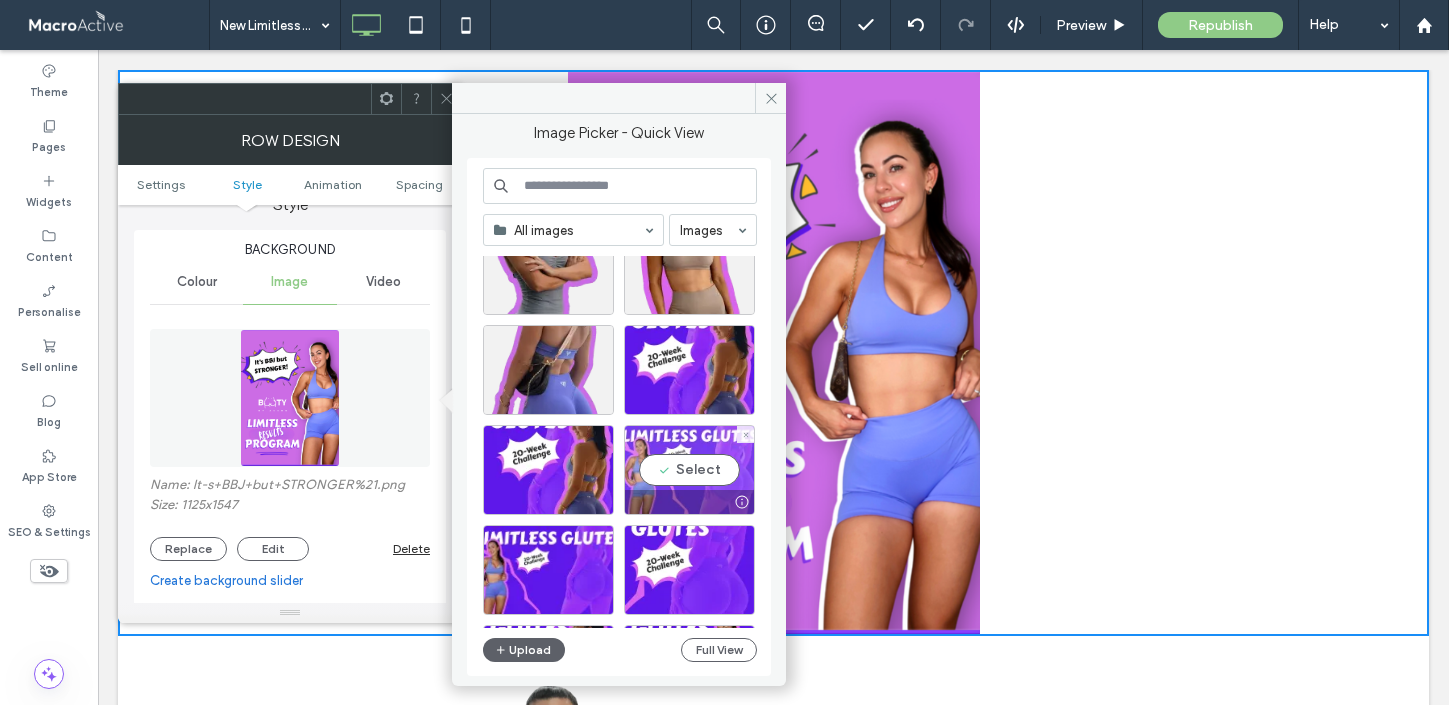 click on "Select" at bounding box center [689, 470] 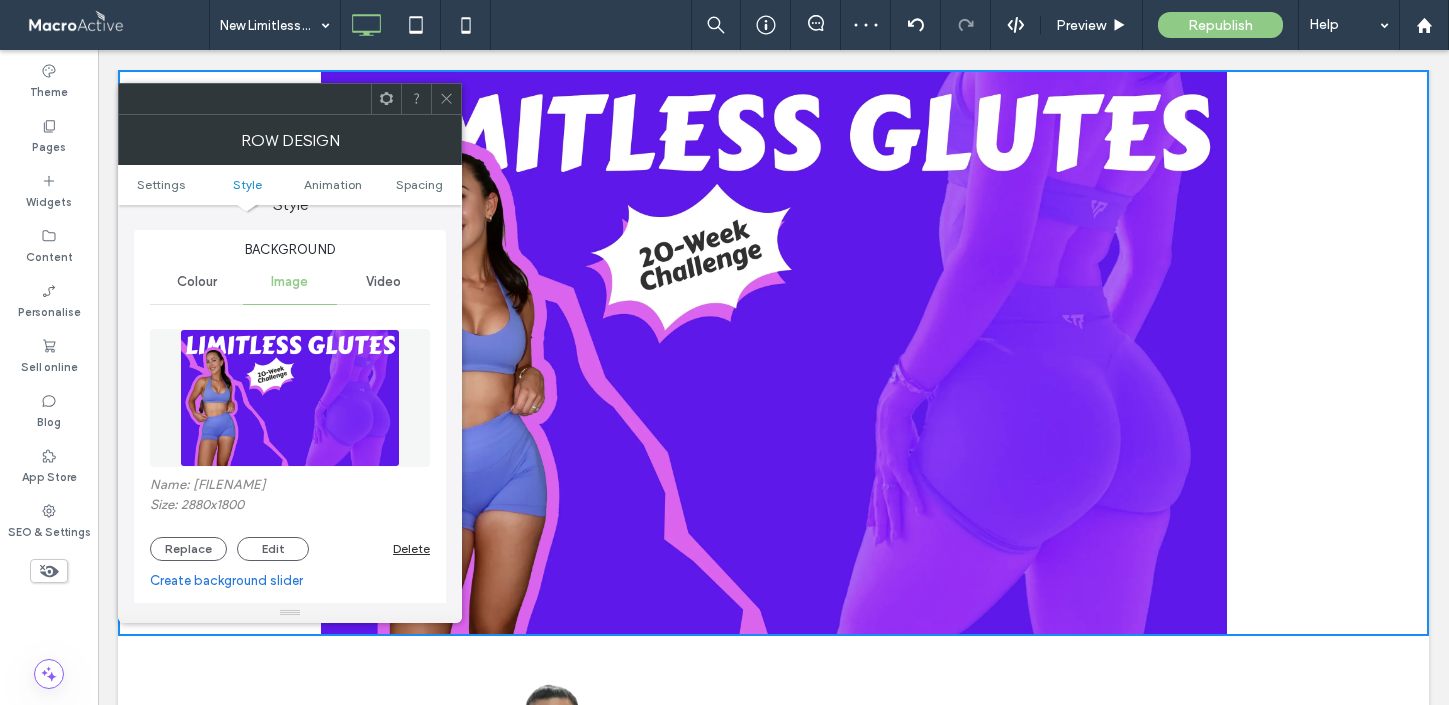 click 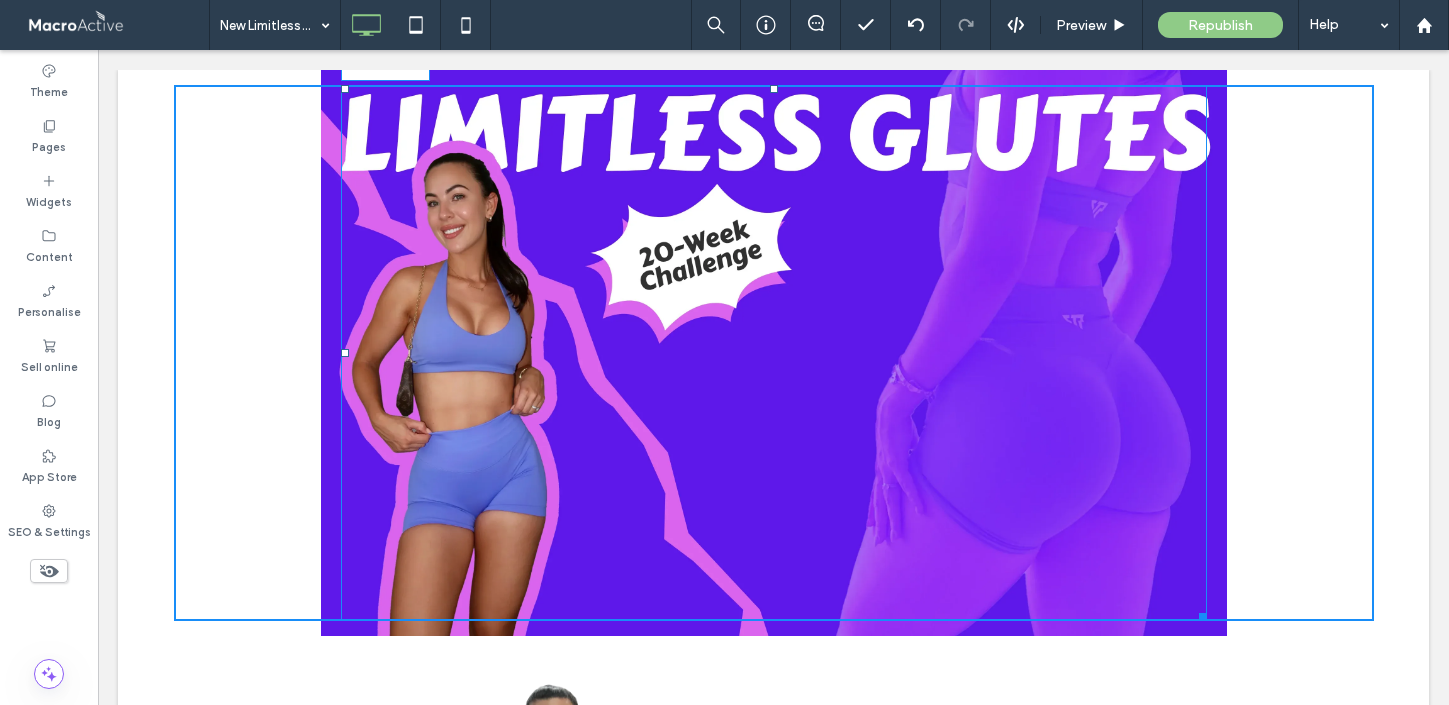 drag, startPoint x: 1201, startPoint y: 614, endPoint x: 1364, endPoint y: 693, distance: 181.13531 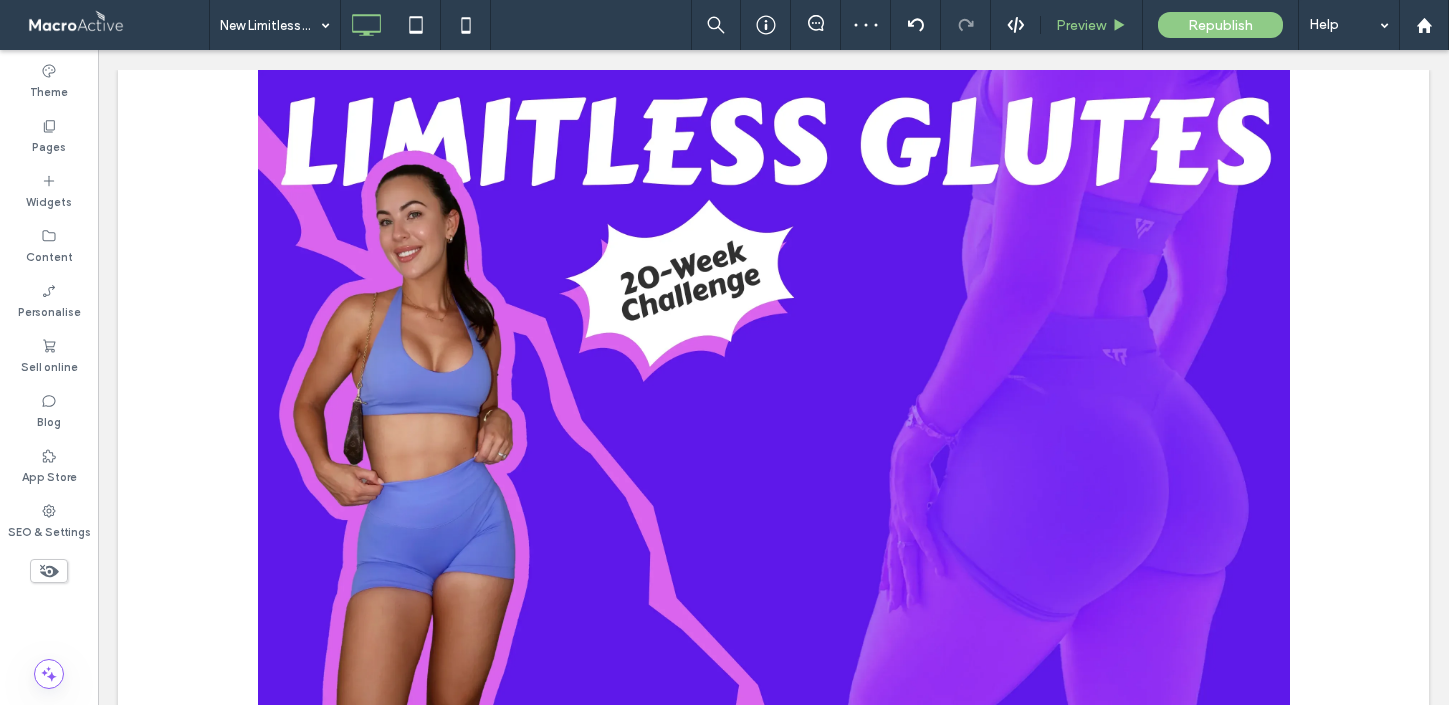 click on "Preview" at bounding box center (1081, 25) 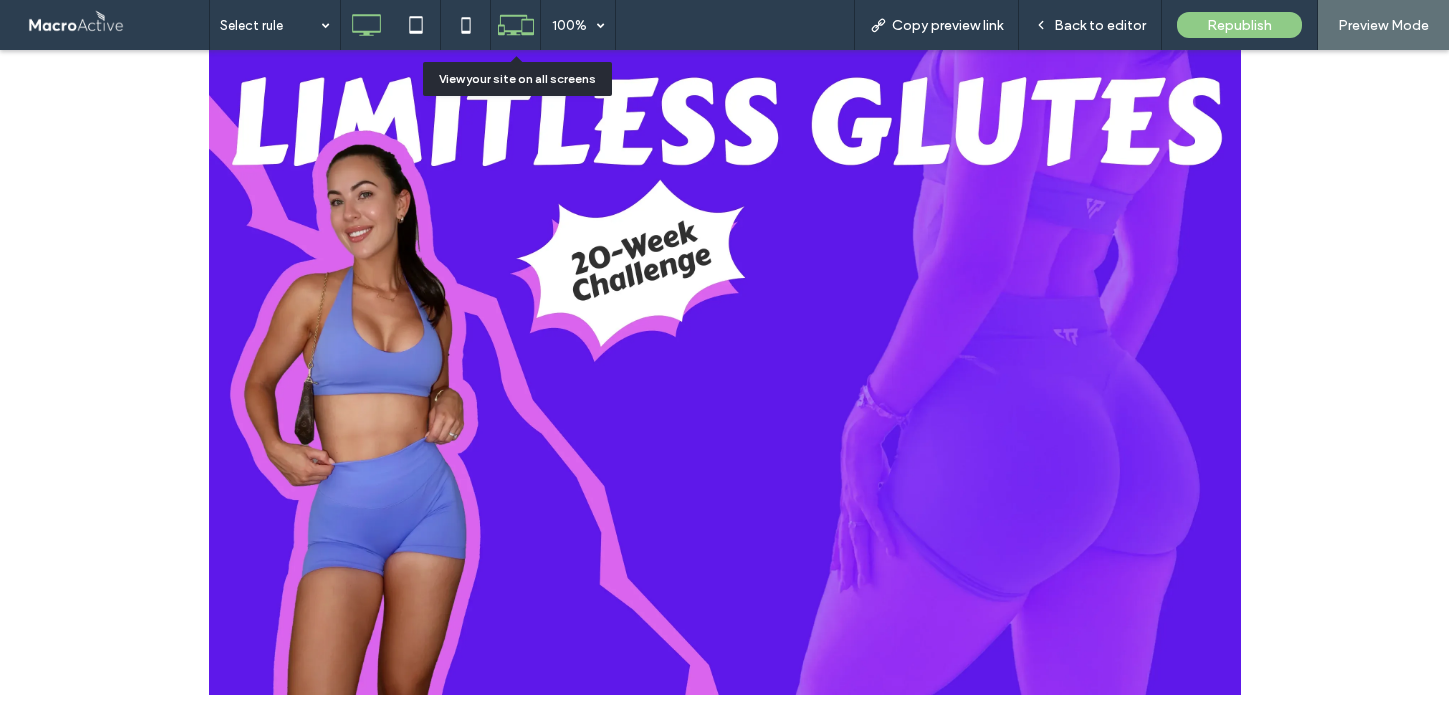 click 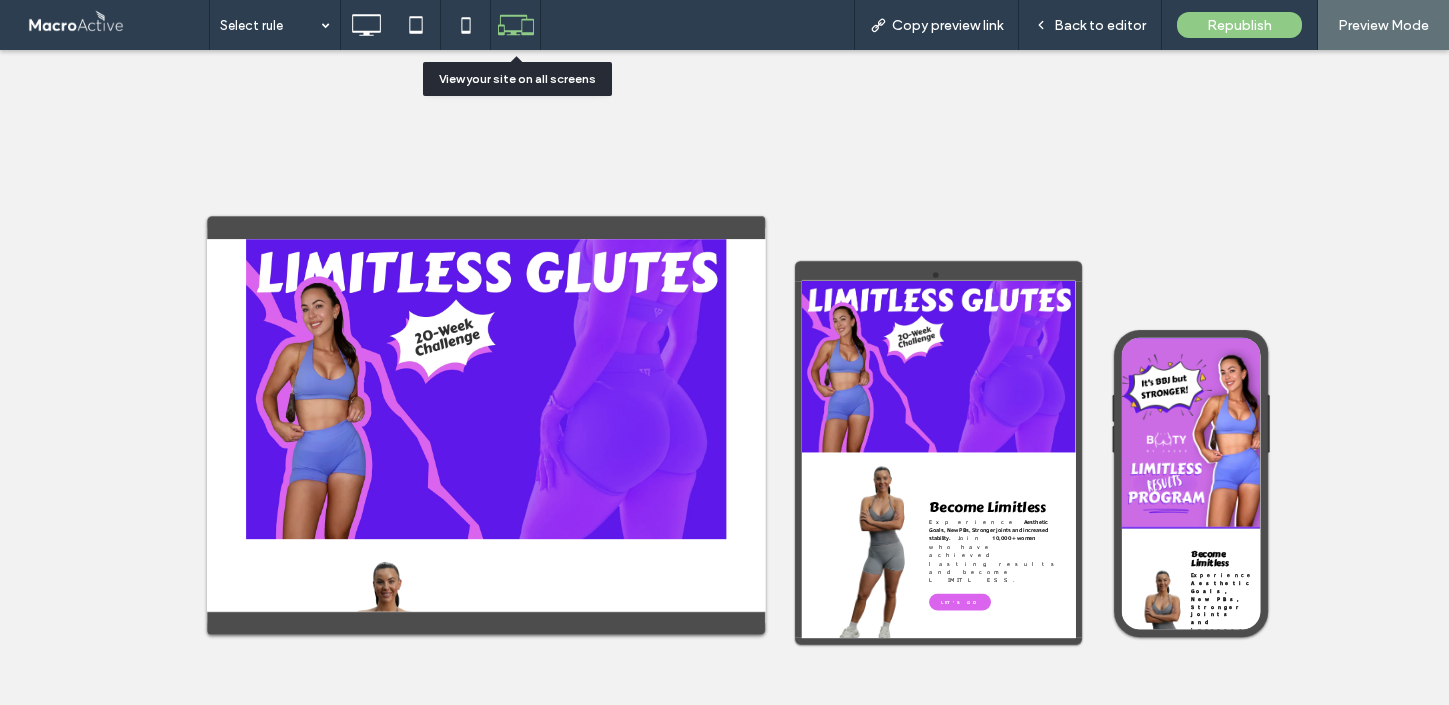 scroll, scrollTop: 0, scrollLeft: 0, axis: both 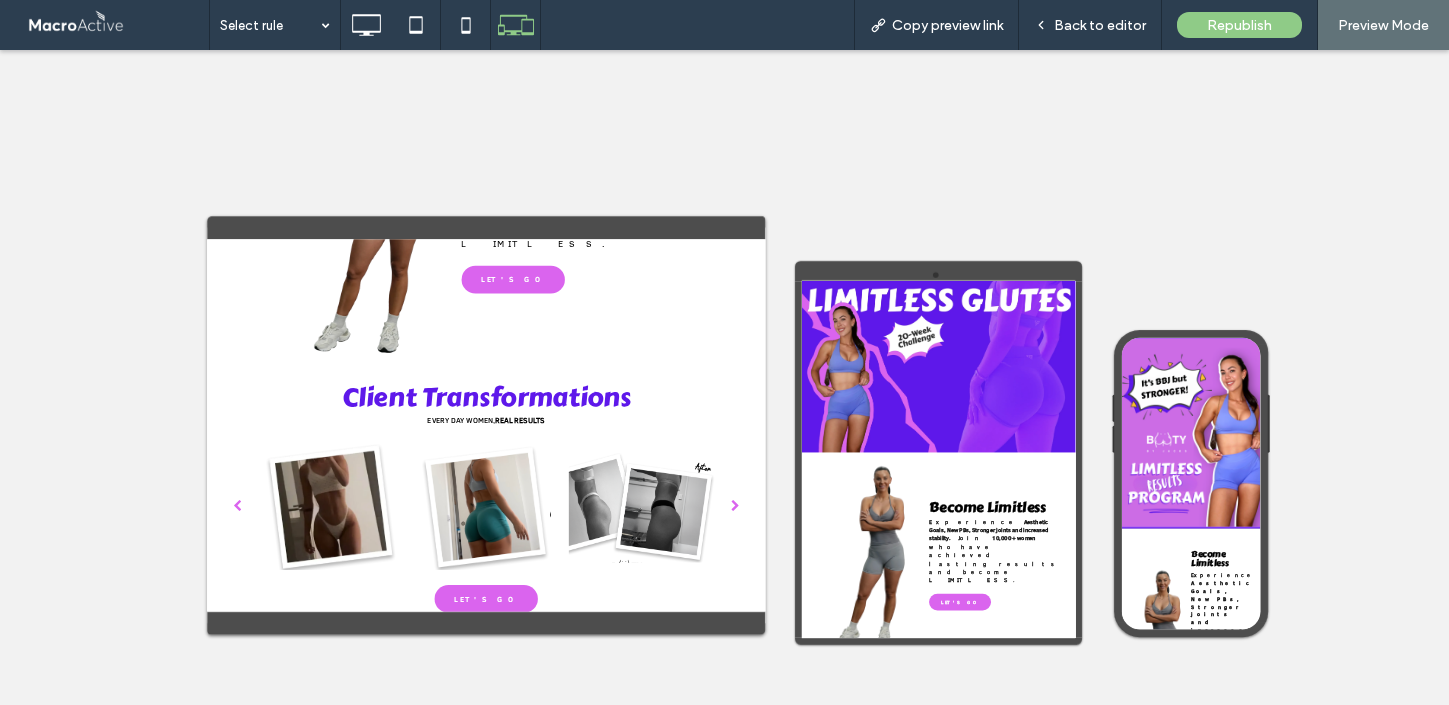 click at bounding box center [1340, 812] 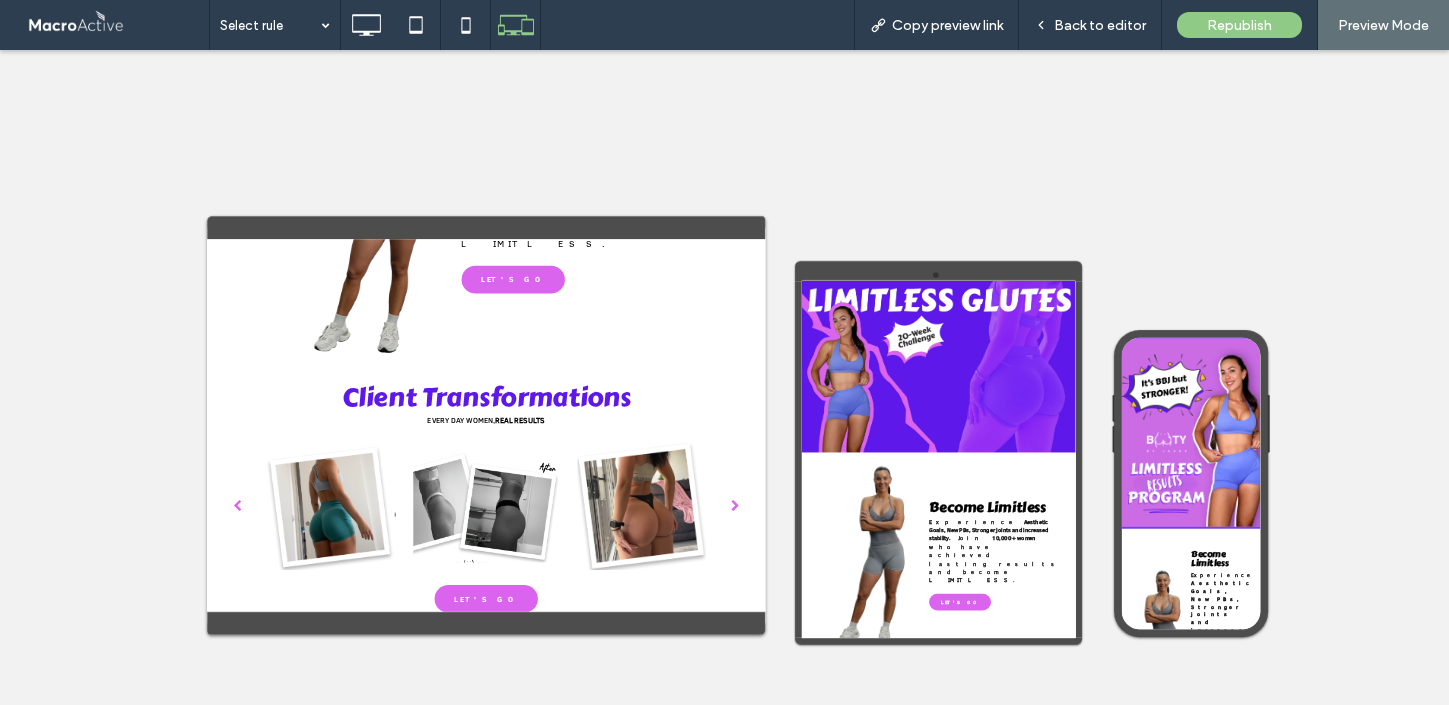 click at bounding box center [1340, 812] 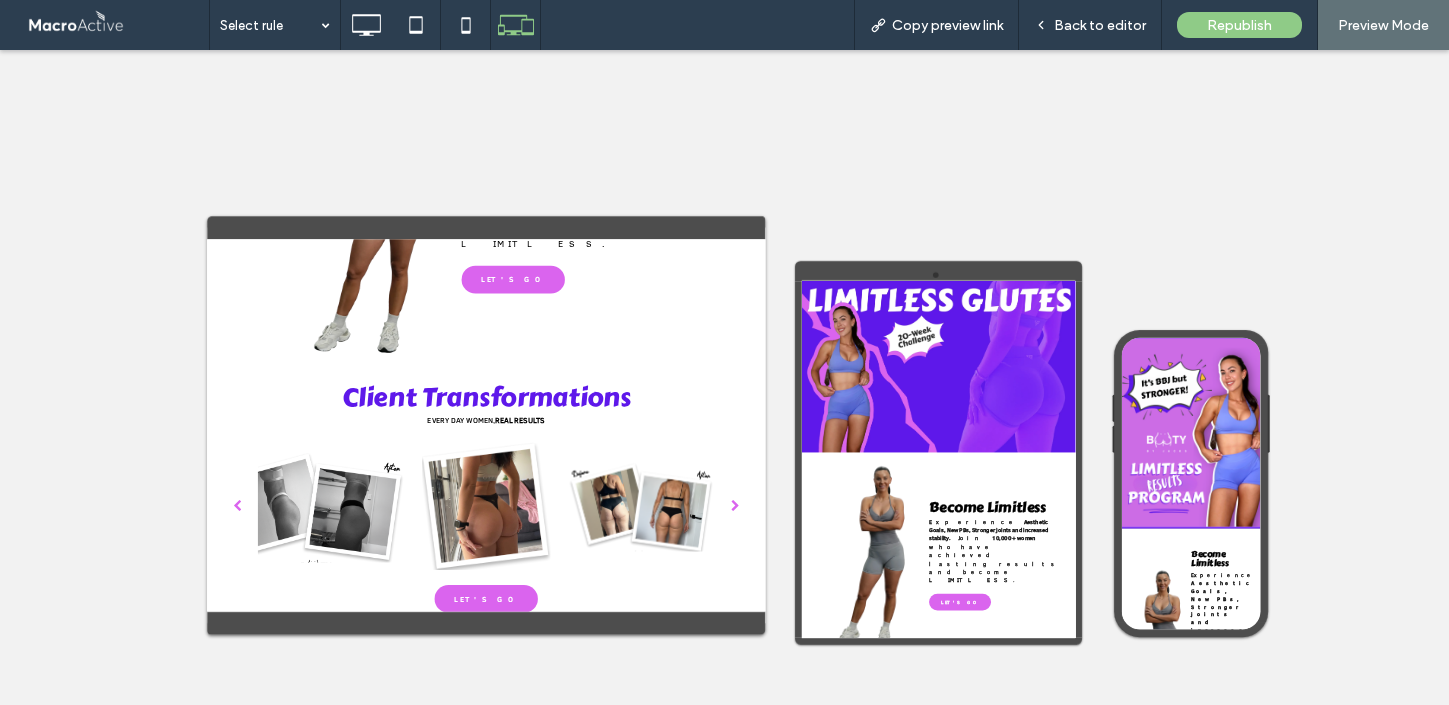 click at bounding box center (1340, 812) 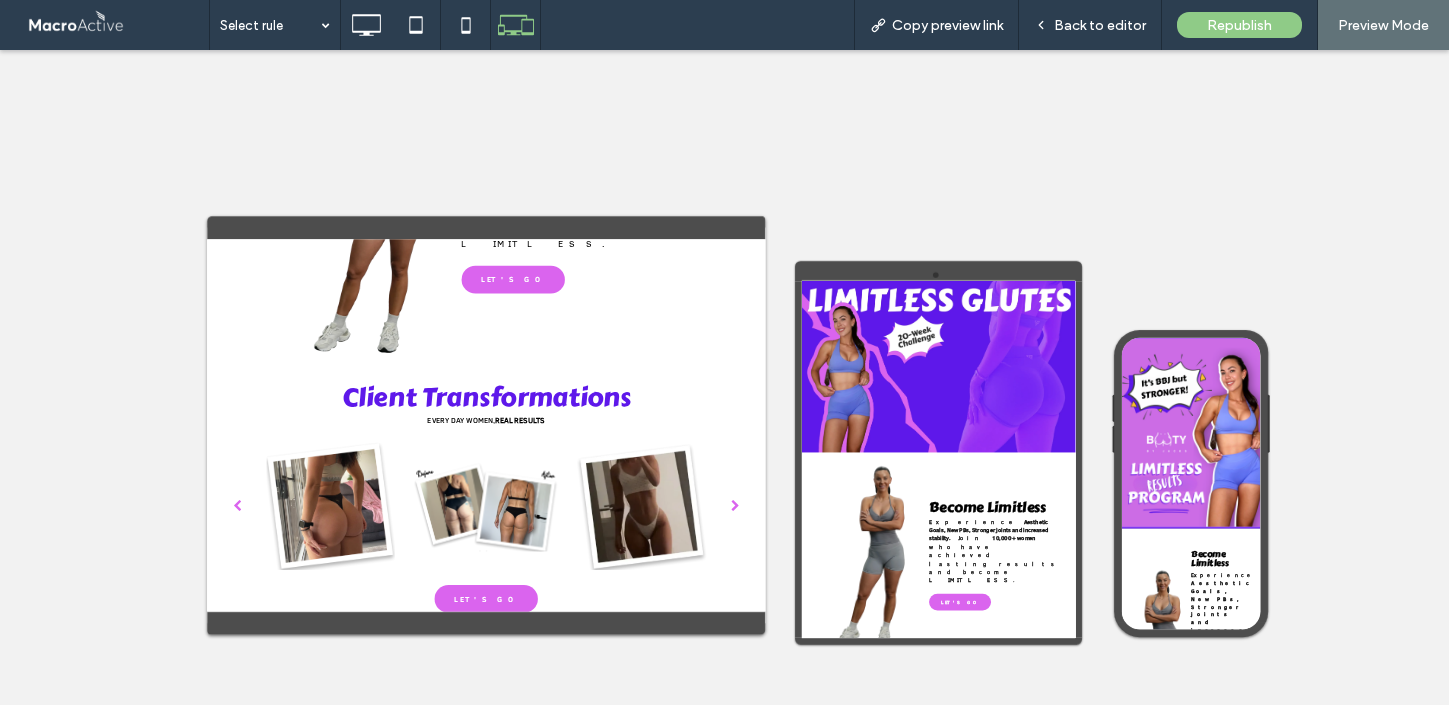 click at bounding box center (1340, 812) 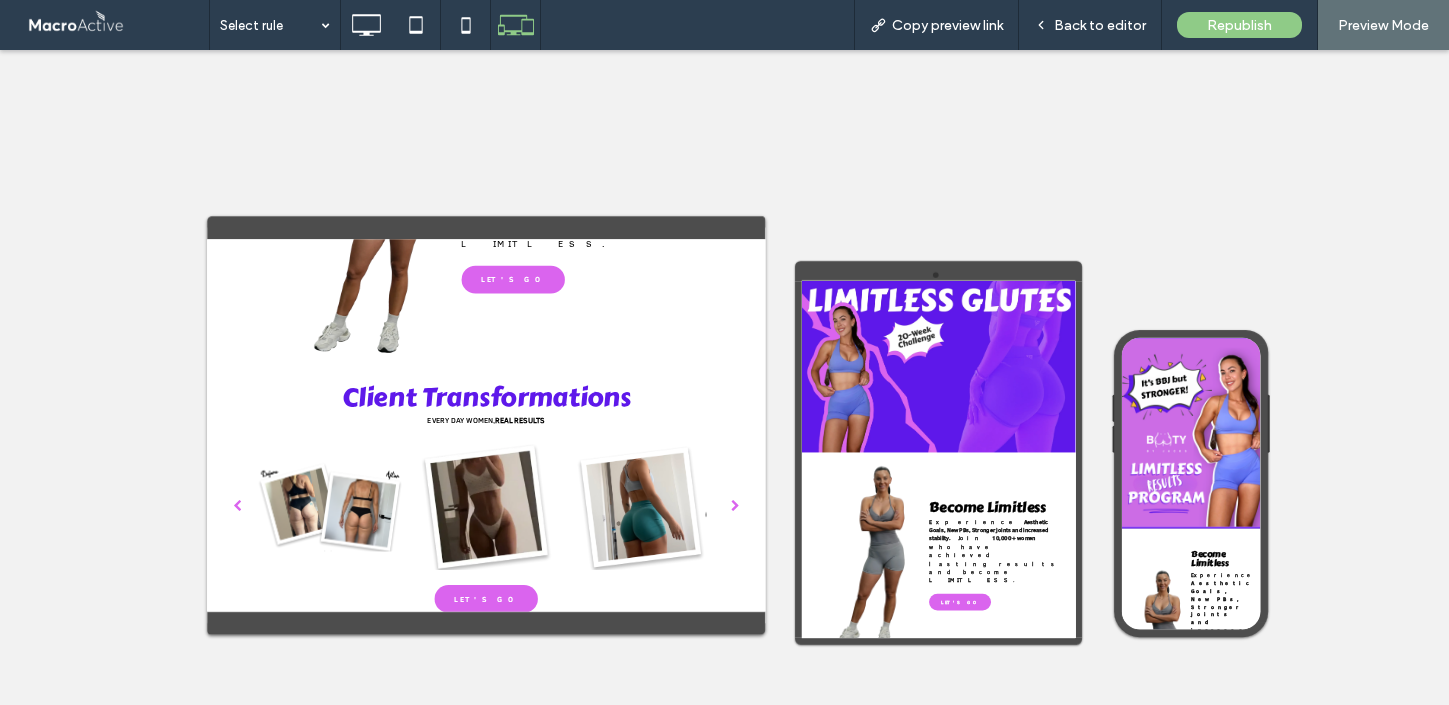 click at bounding box center [1340, 812] 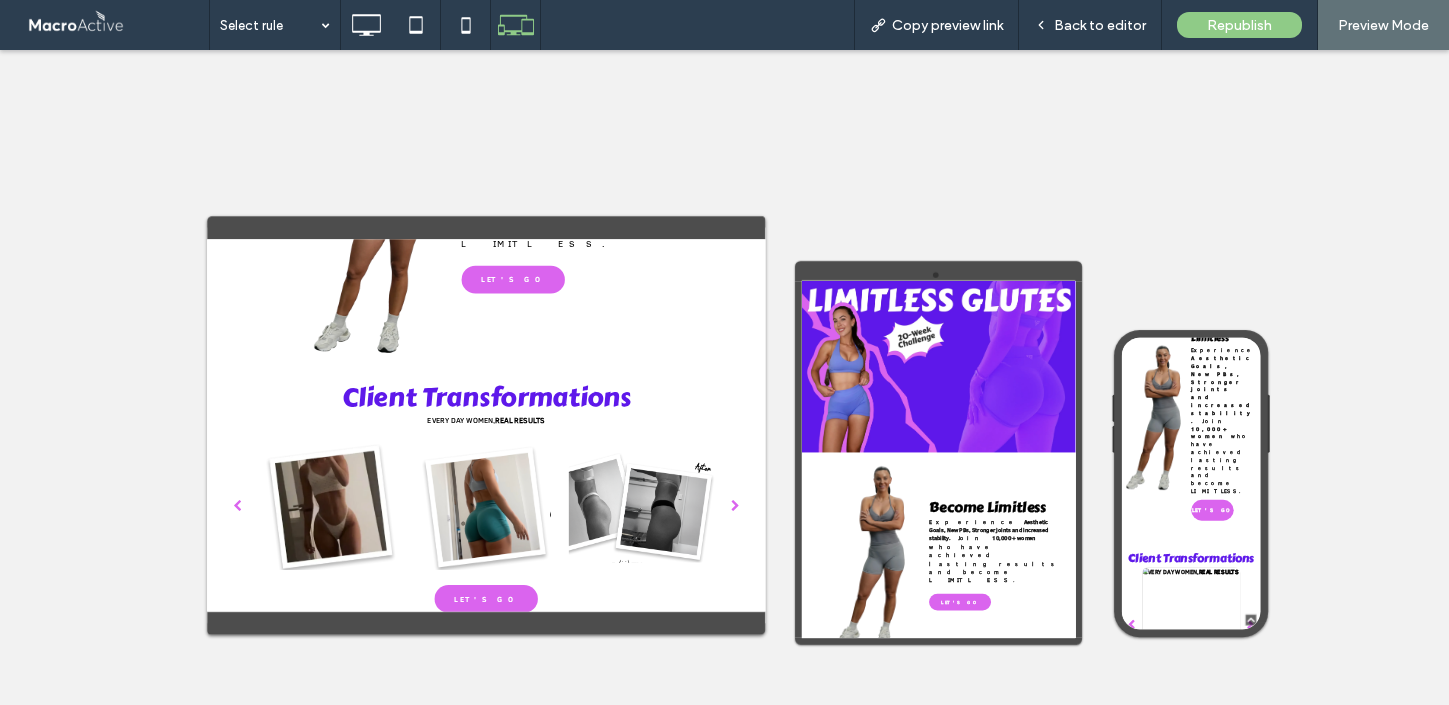 scroll, scrollTop: 611, scrollLeft: 0, axis: vertical 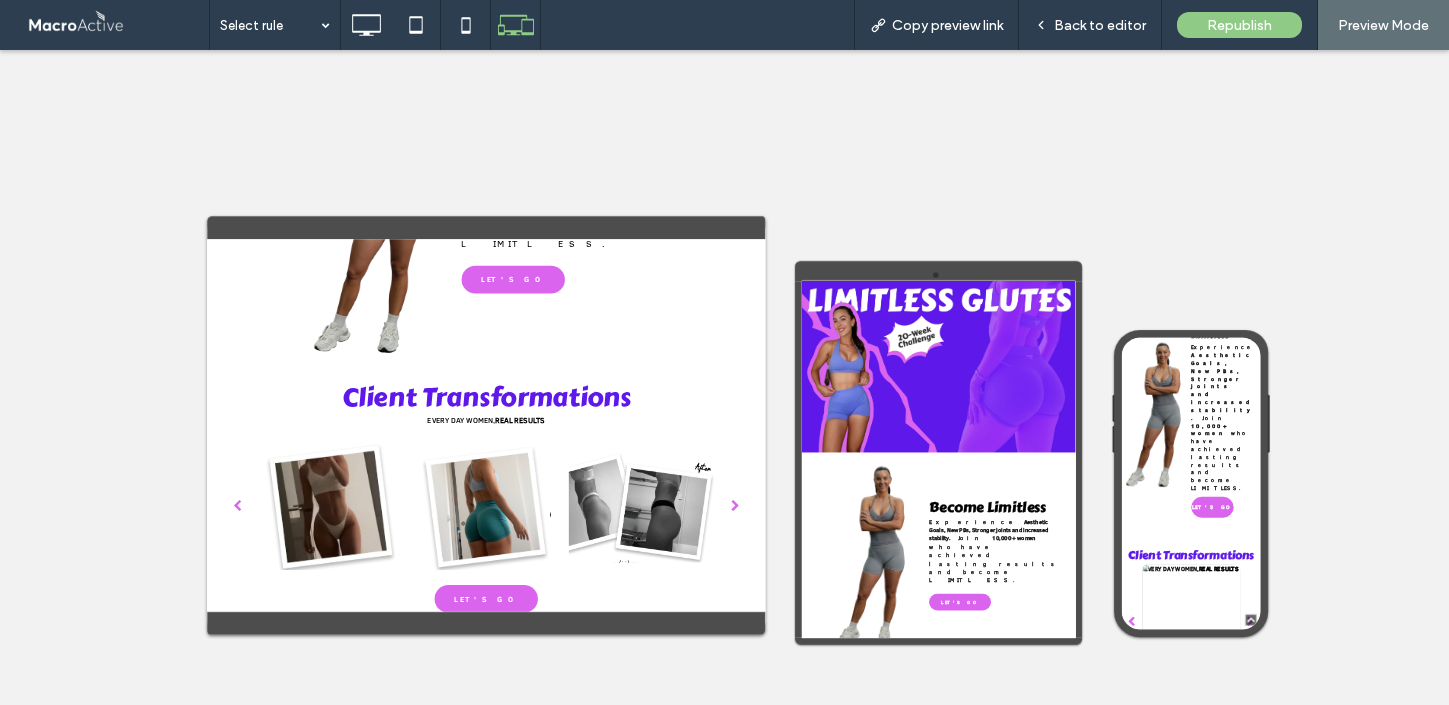 click at bounding box center (1467, 1101) 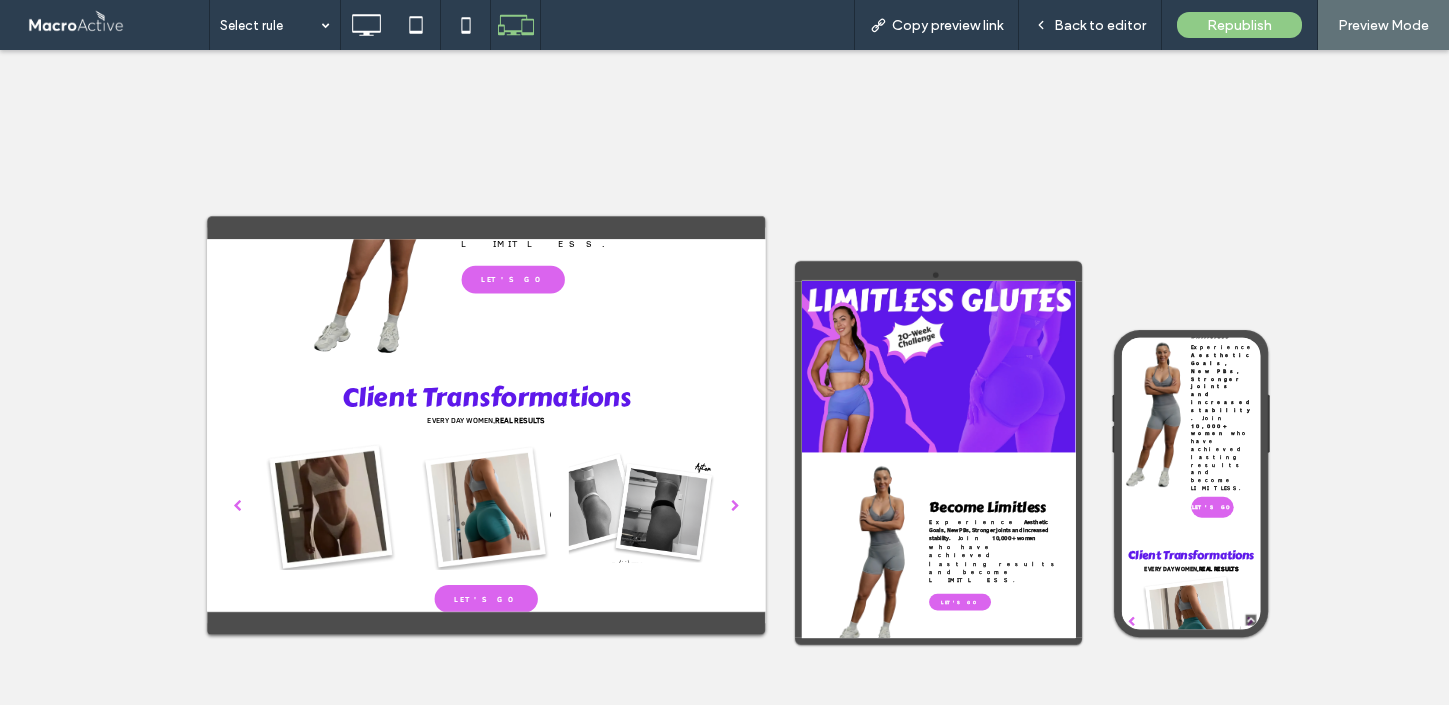 click at bounding box center (1467, 1101) 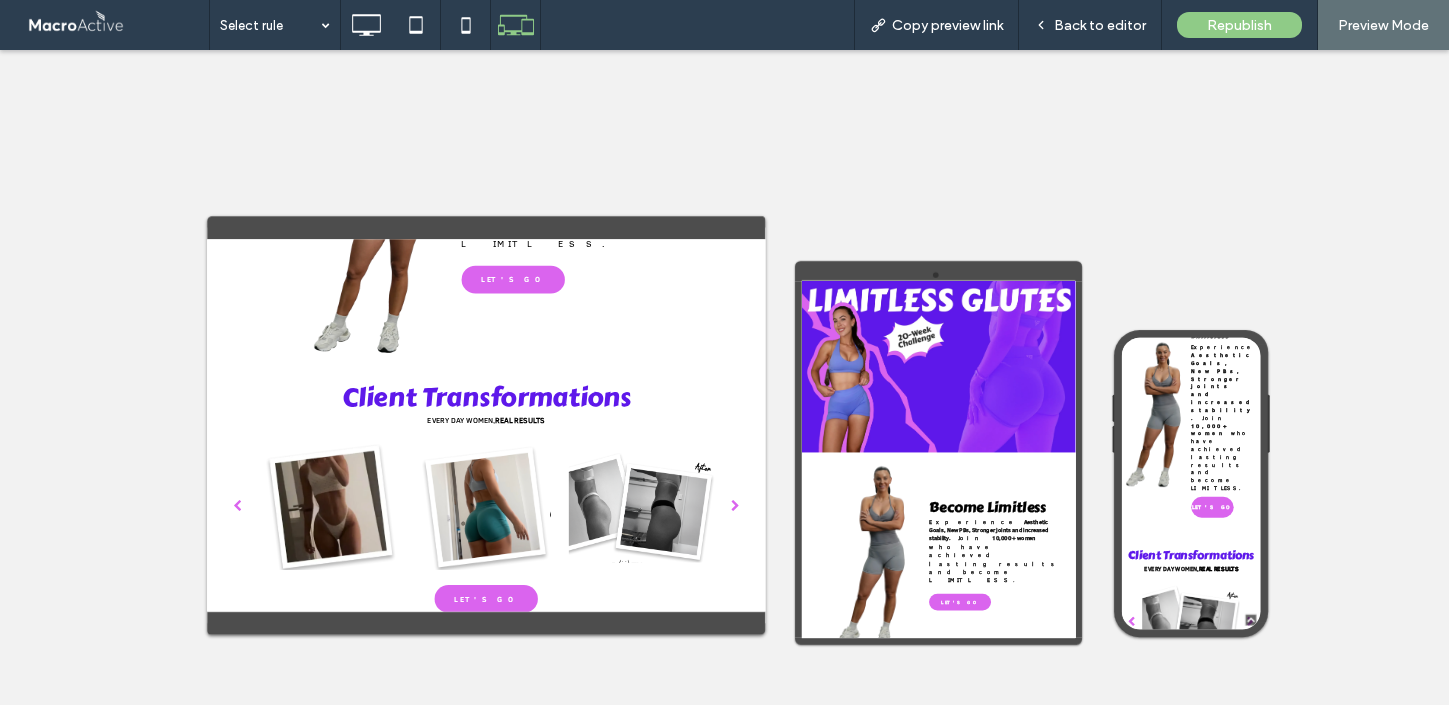 click at bounding box center (1467, 1101) 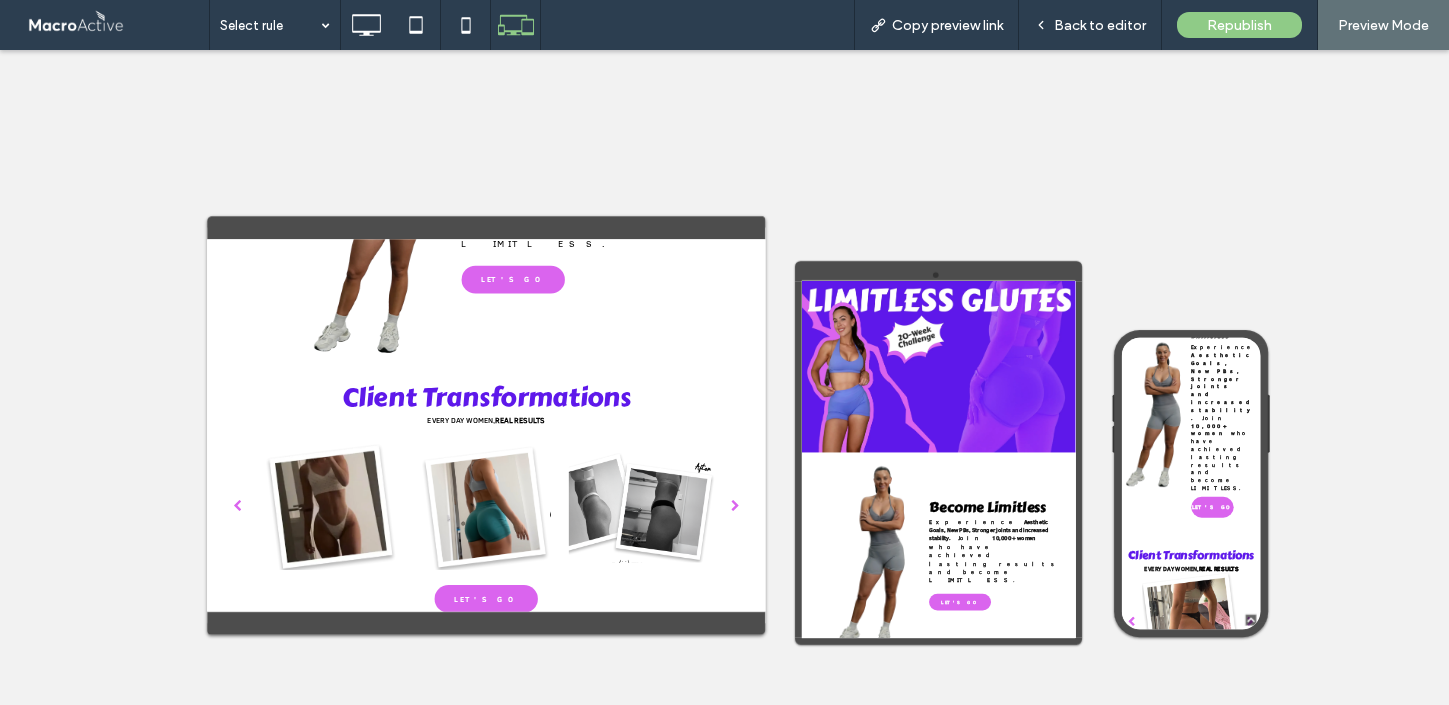 click at bounding box center (1467, 1101) 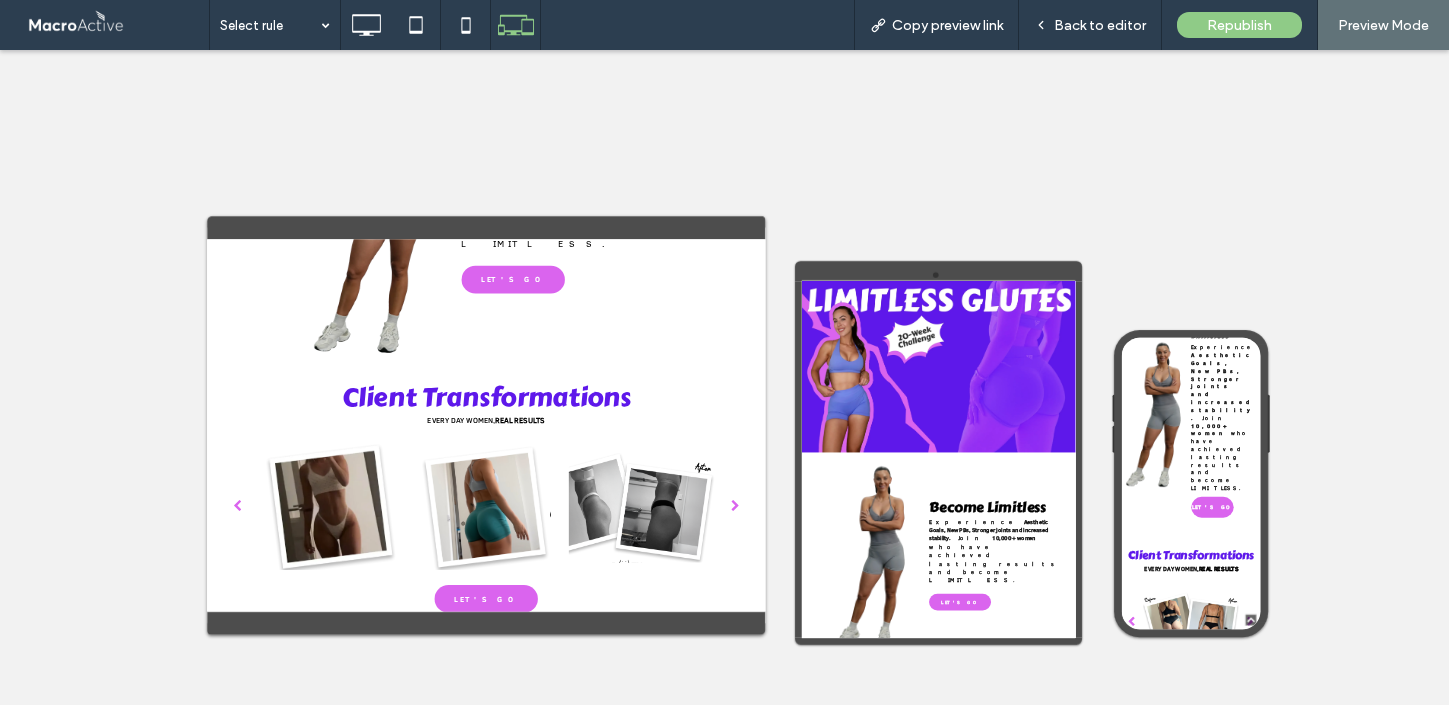 click at bounding box center (1467, 1101) 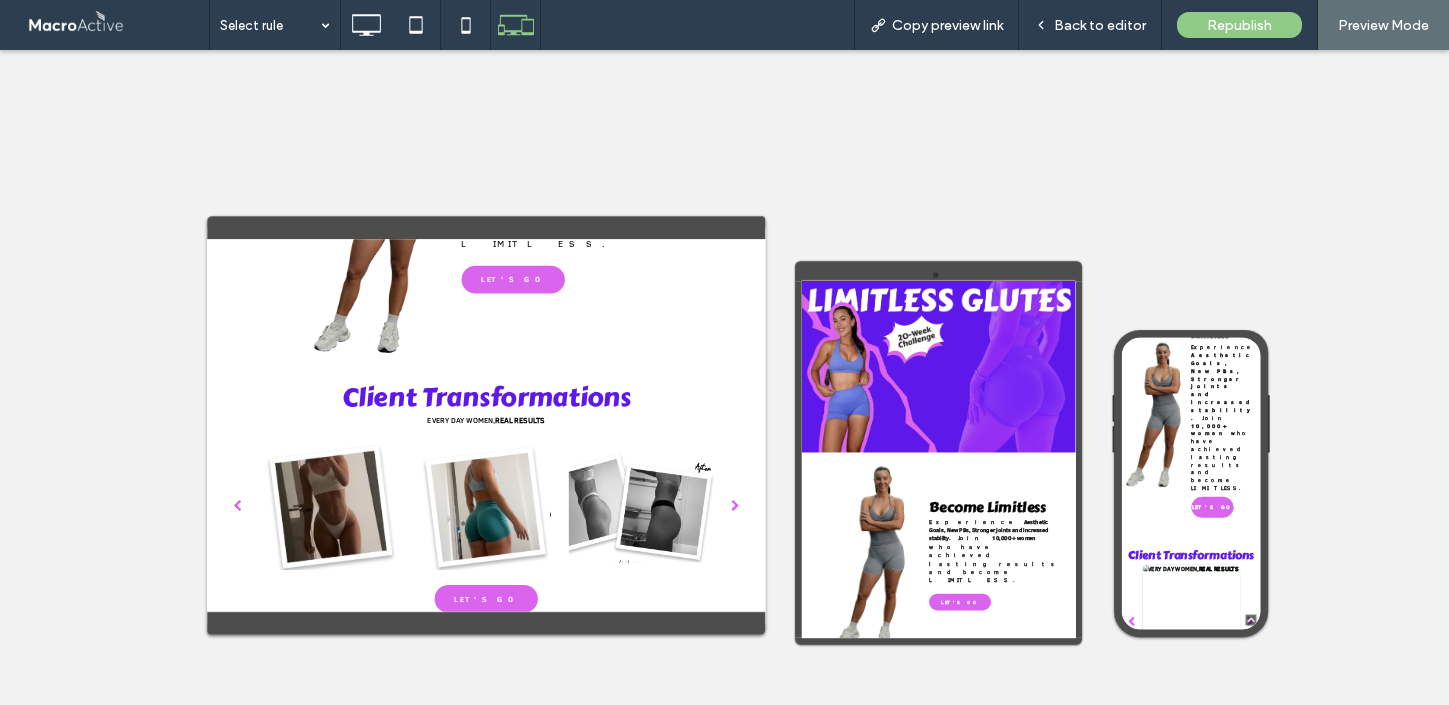 click at bounding box center [1307, 1101] 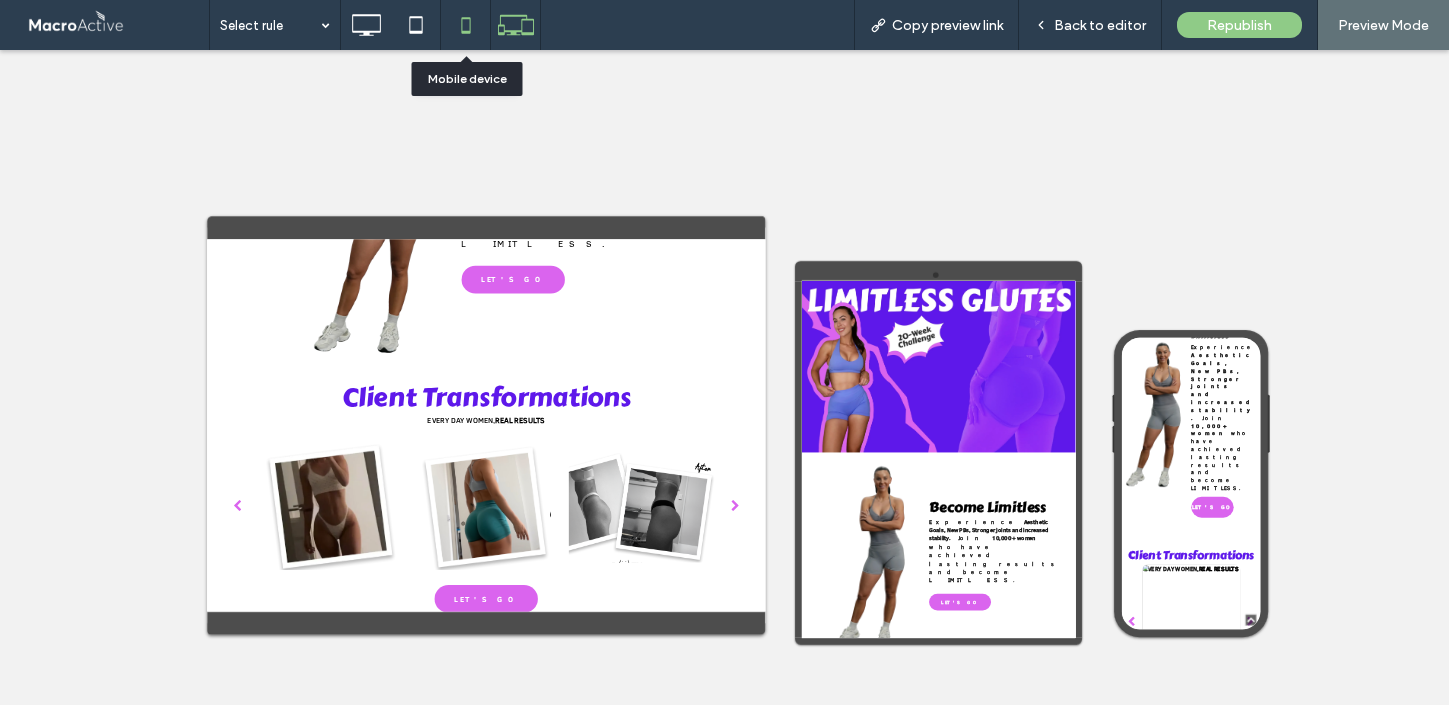 click 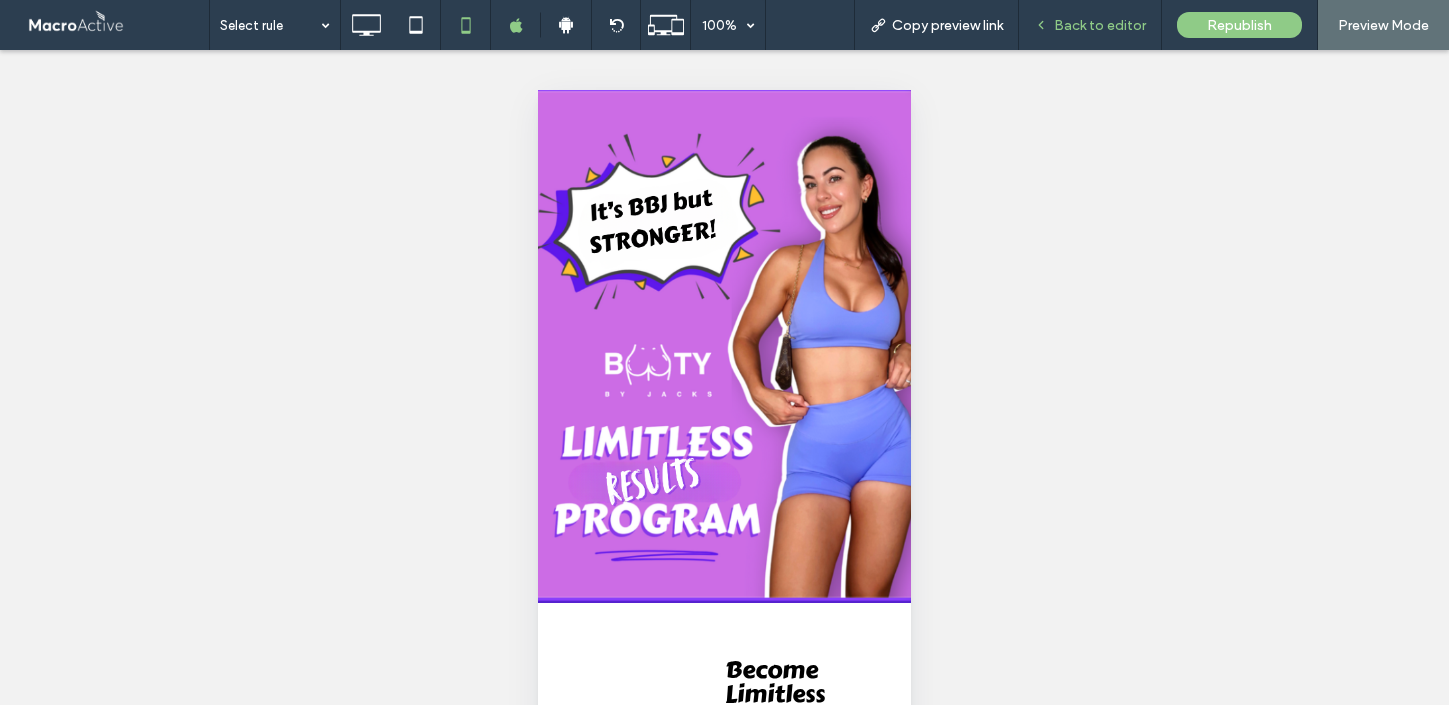 scroll, scrollTop: 0, scrollLeft: 0, axis: both 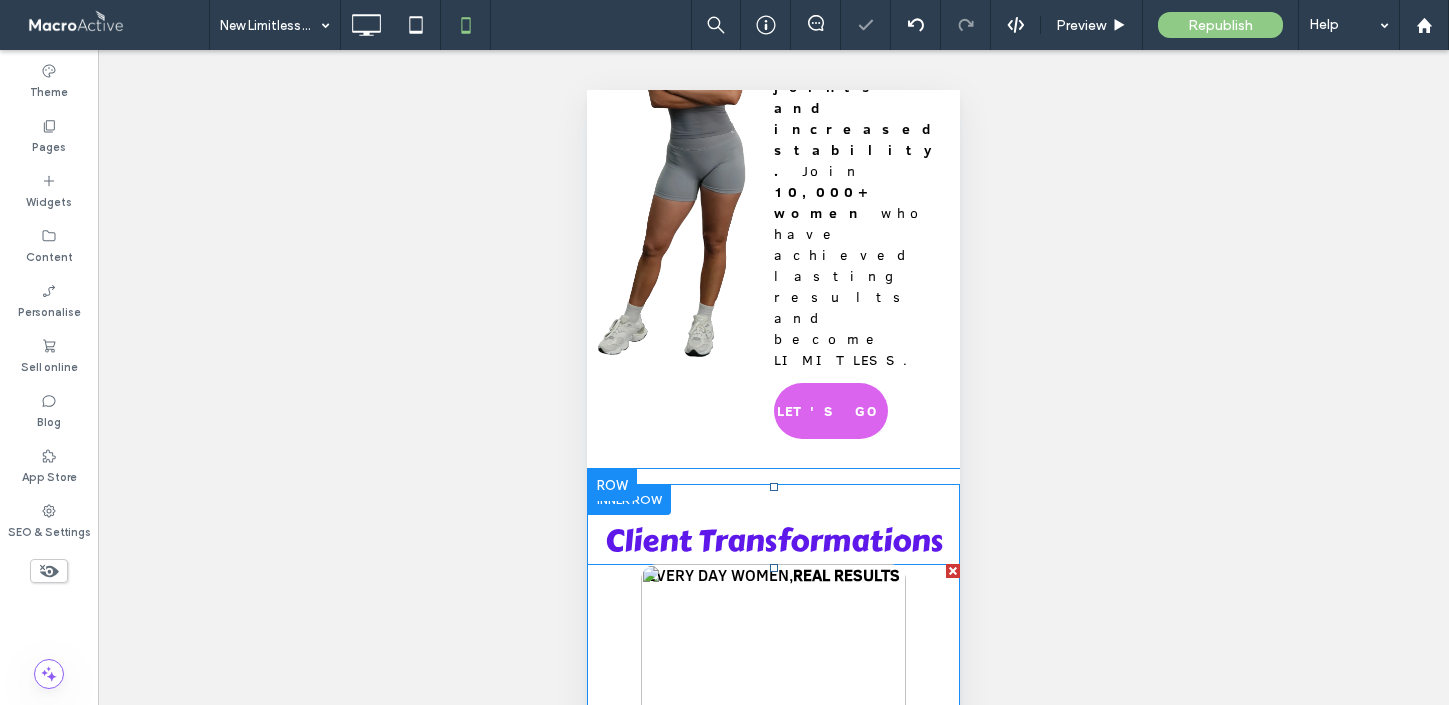click at bounding box center (774, 718) 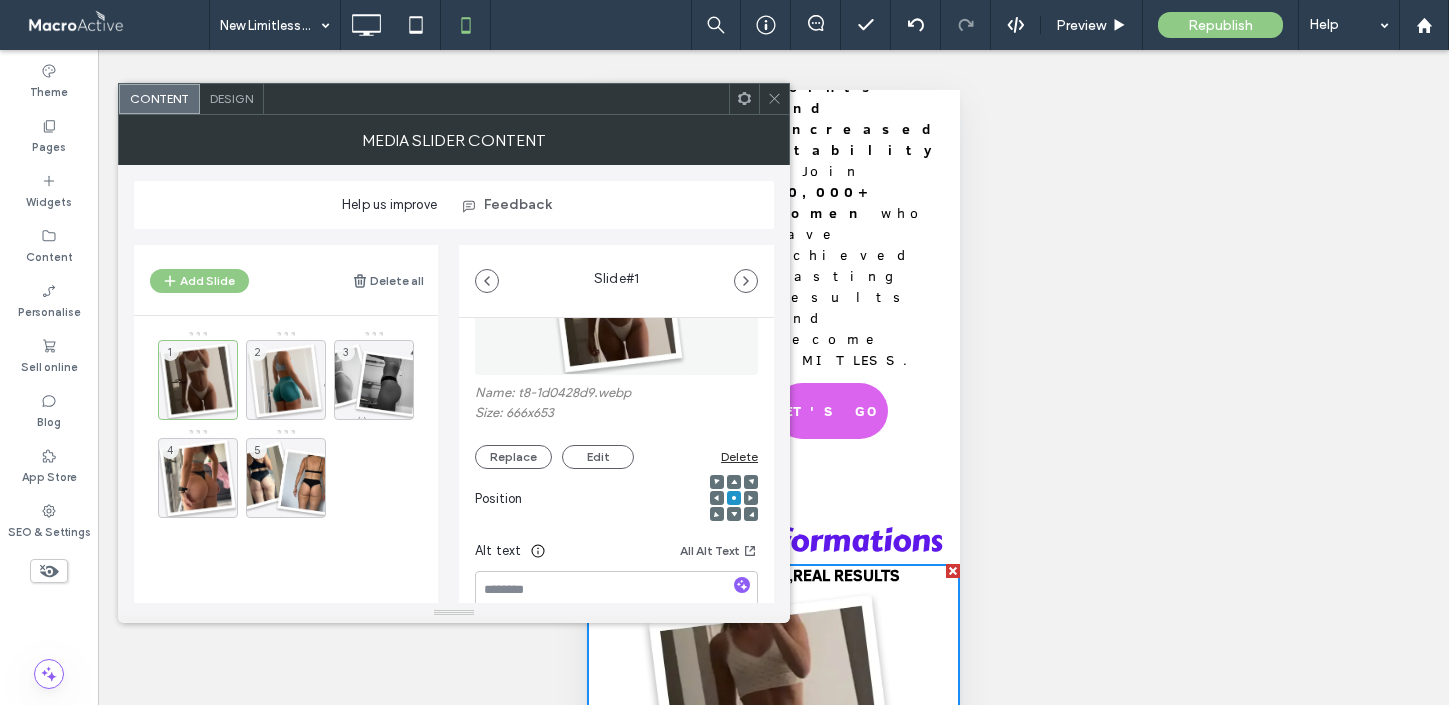 scroll, scrollTop: 202, scrollLeft: 0, axis: vertical 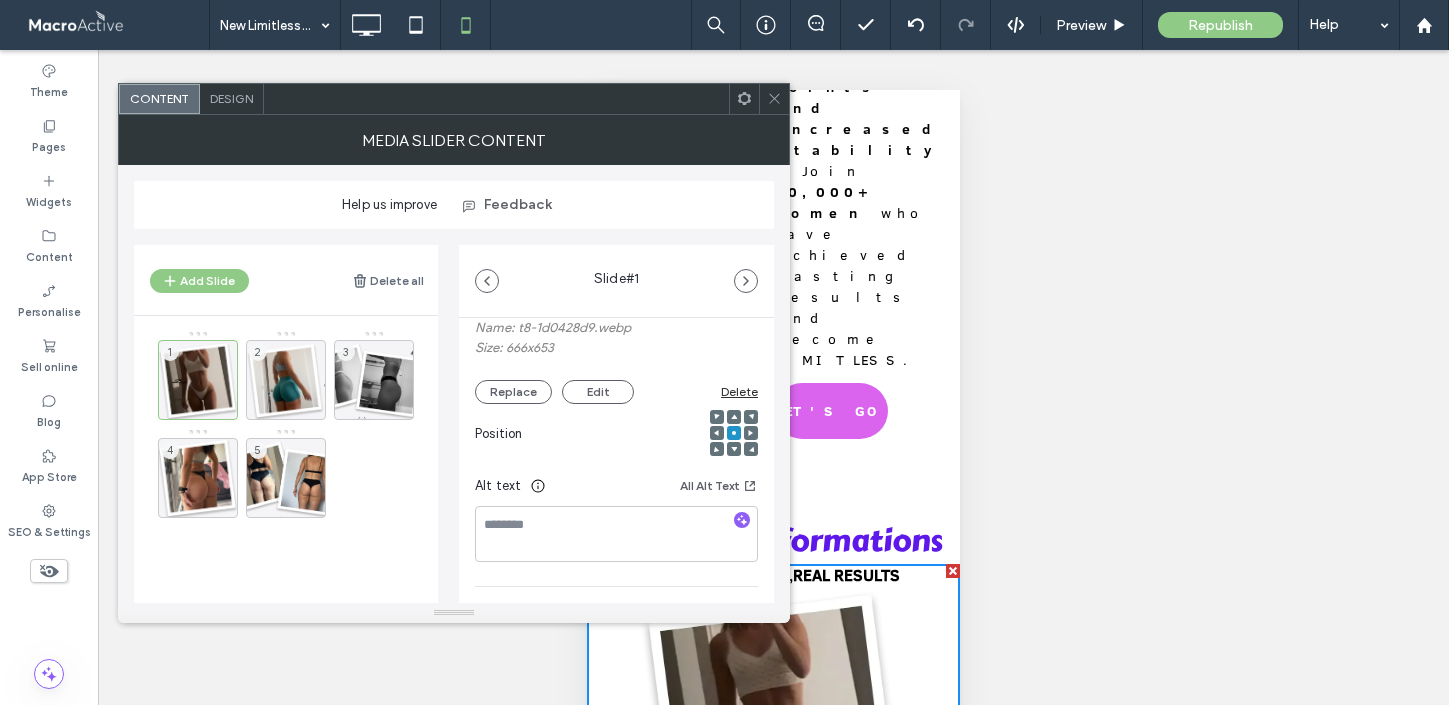 click at bounding box center (774, 99) 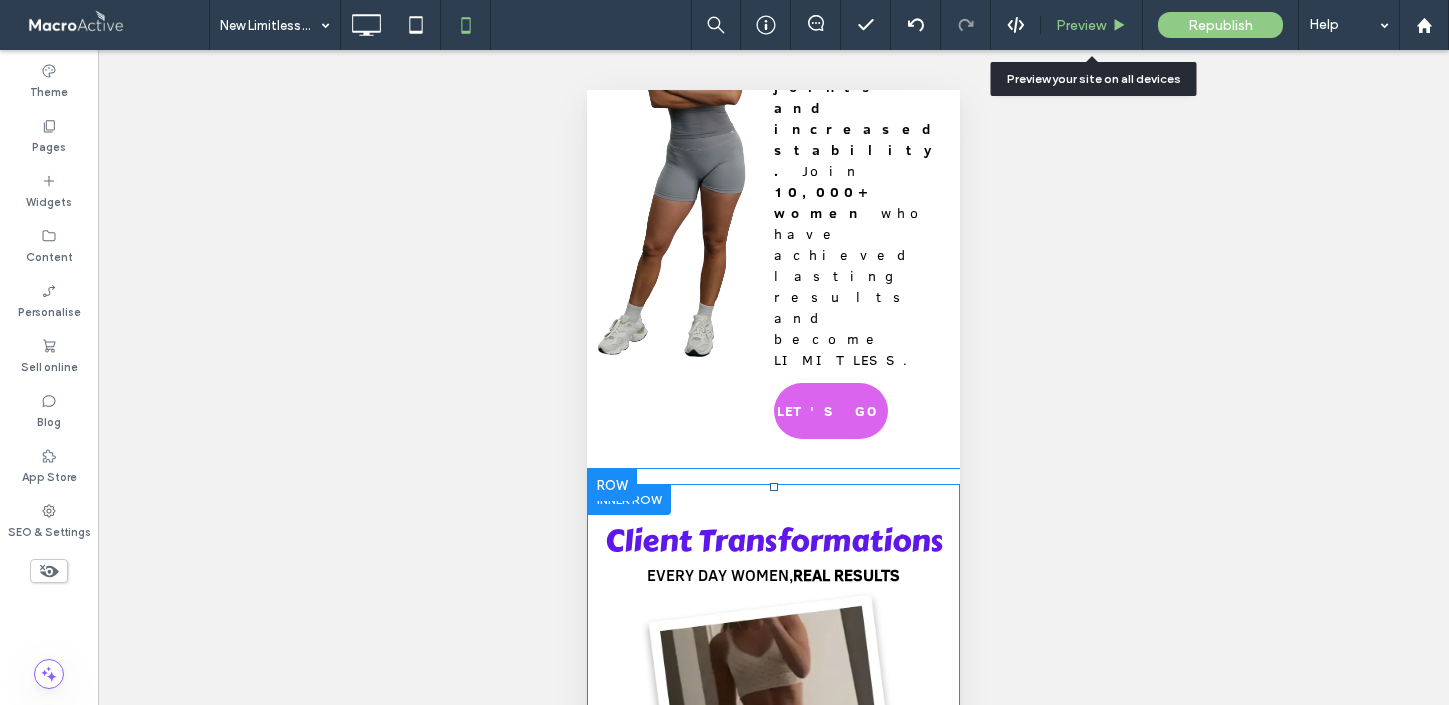 click 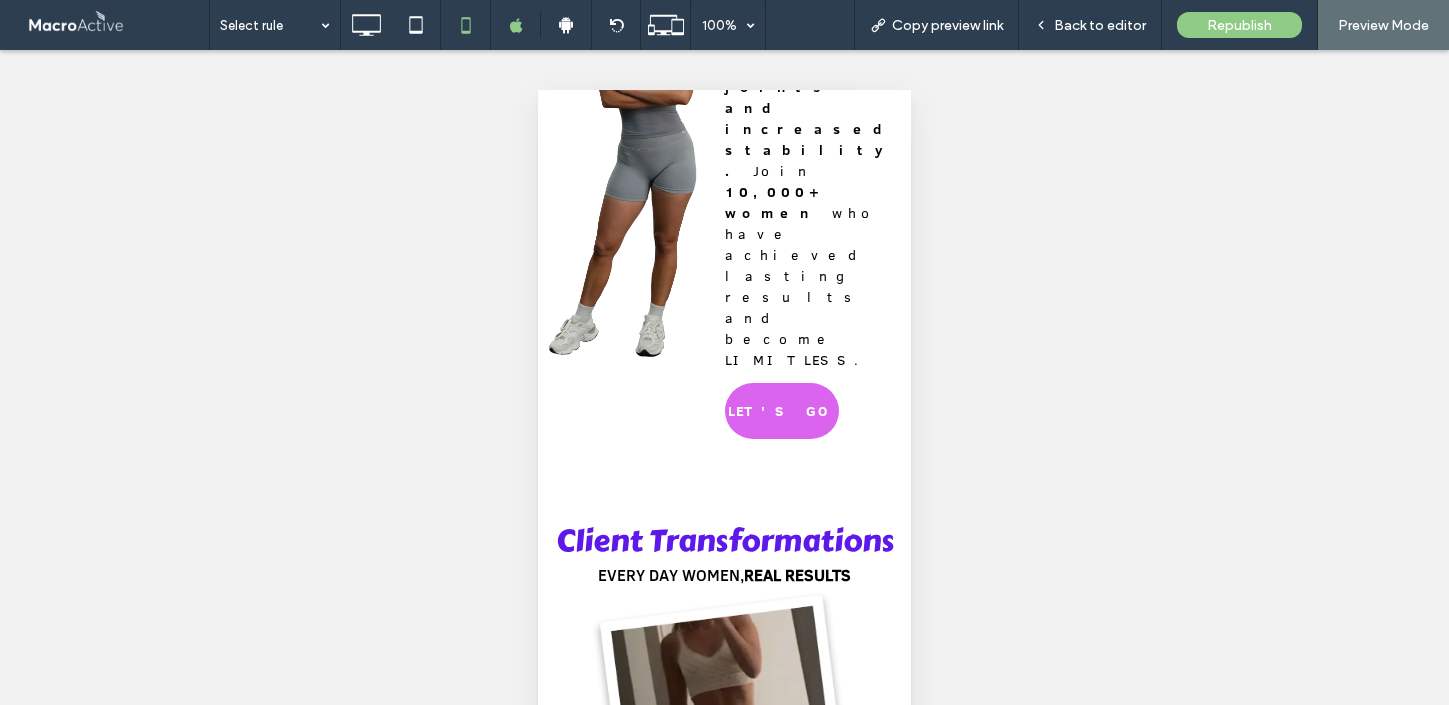 click at bounding box center (885, 718) 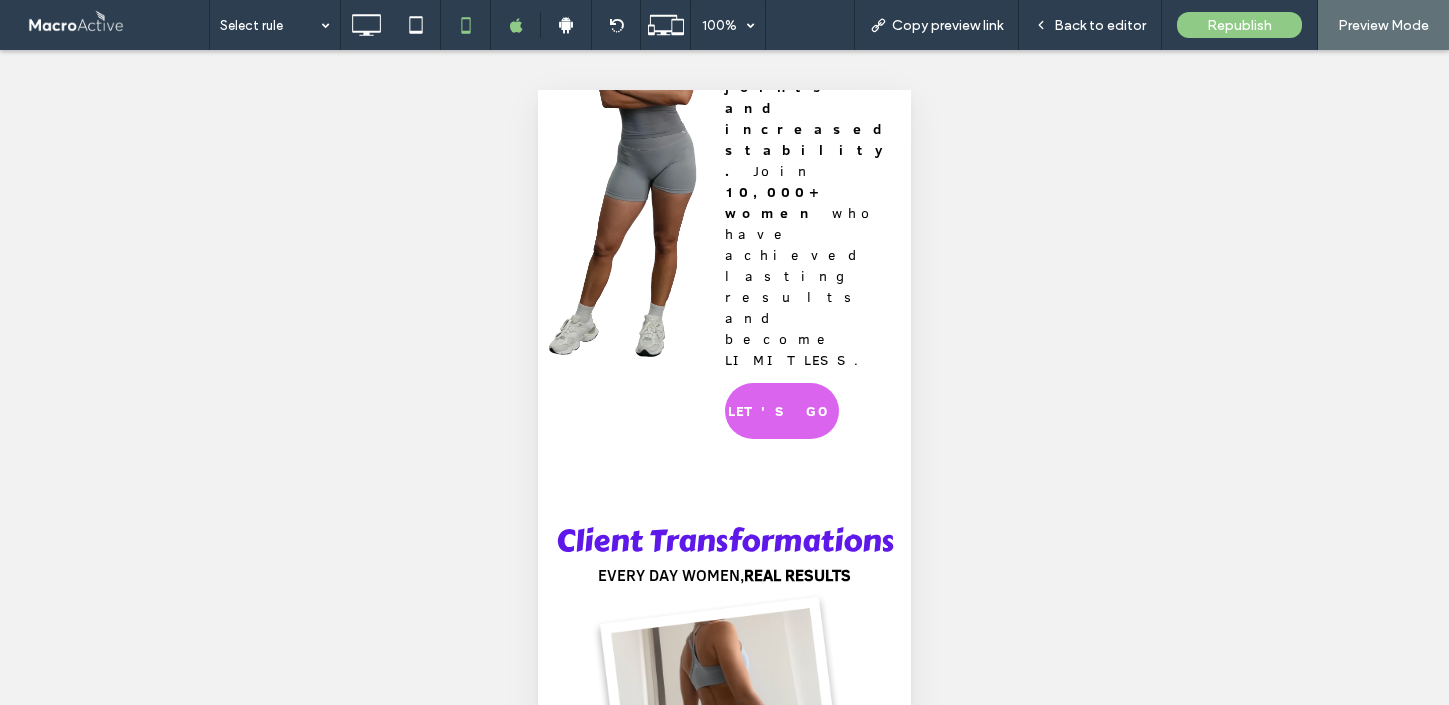 click at bounding box center [885, 718] 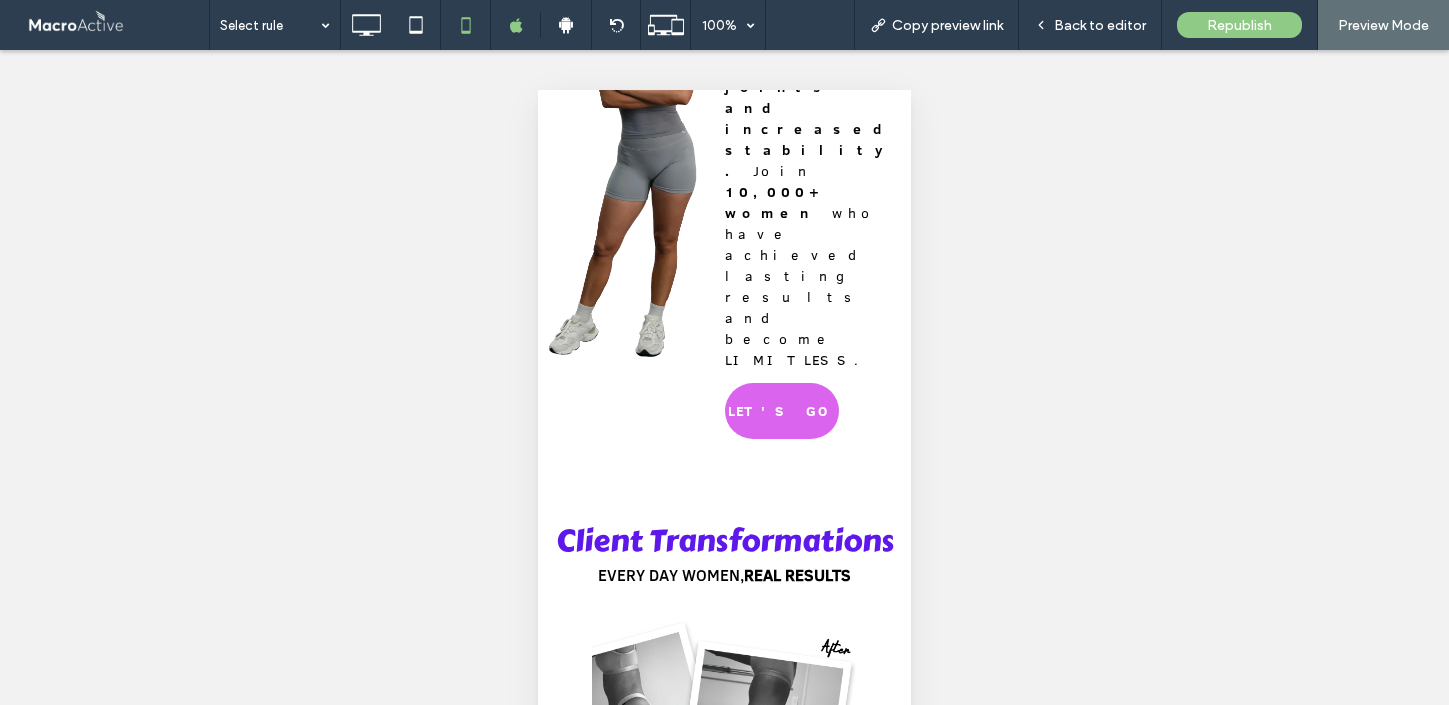 click at bounding box center [885, 718] 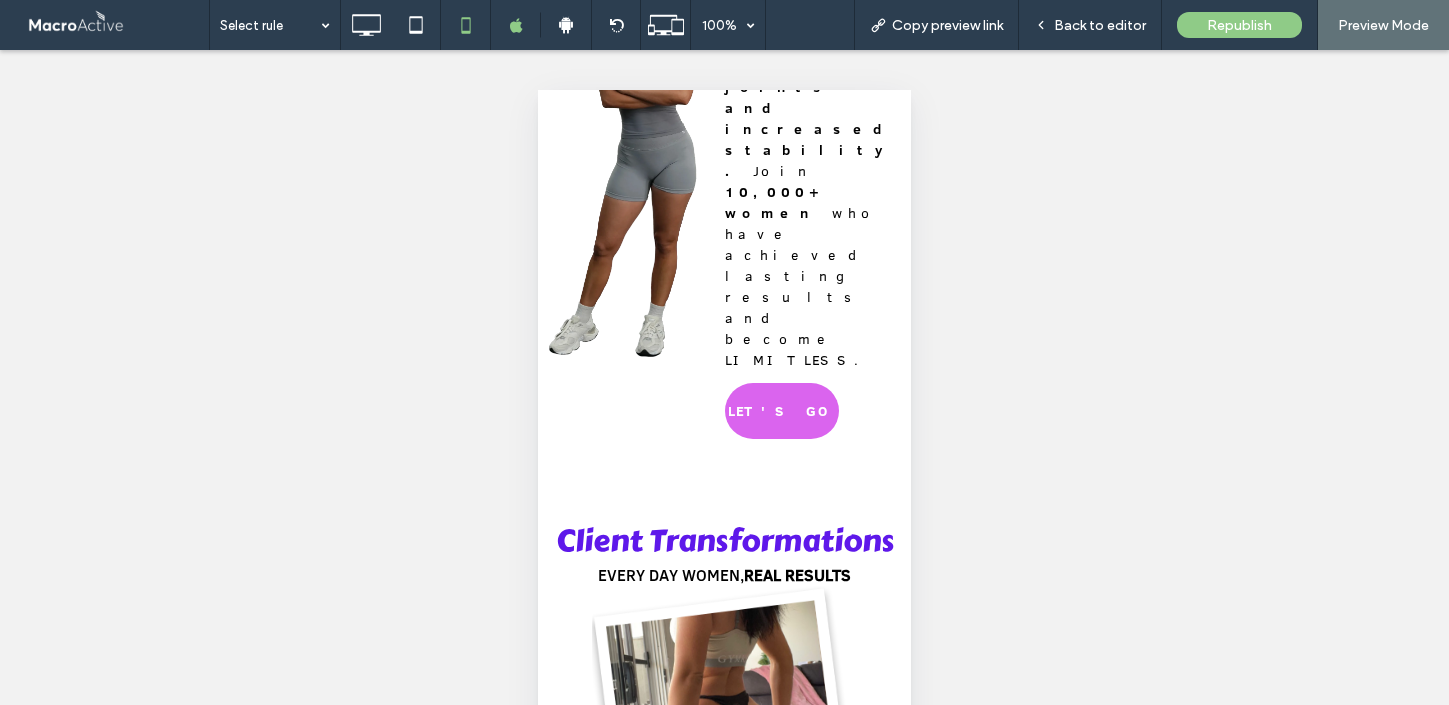 click at bounding box center [885, 718] 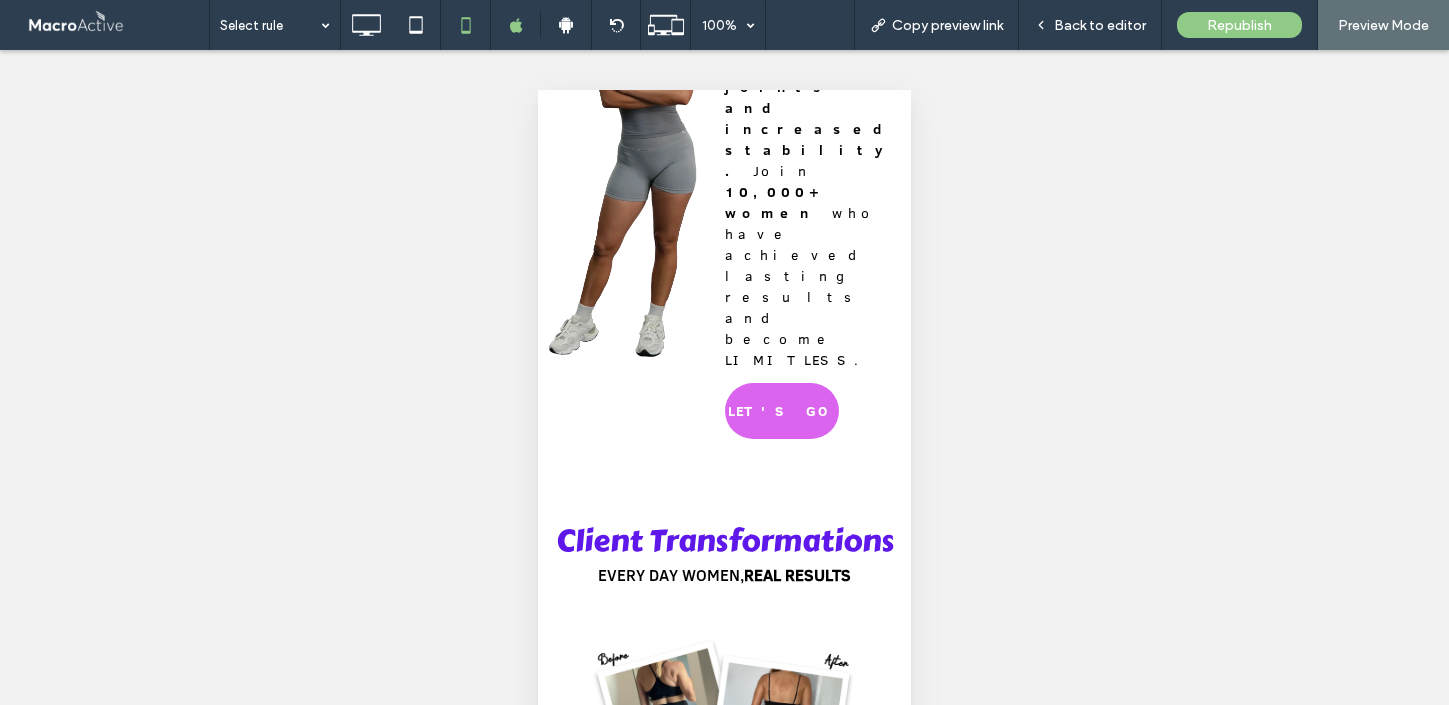 click at bounding box center (885, 718) 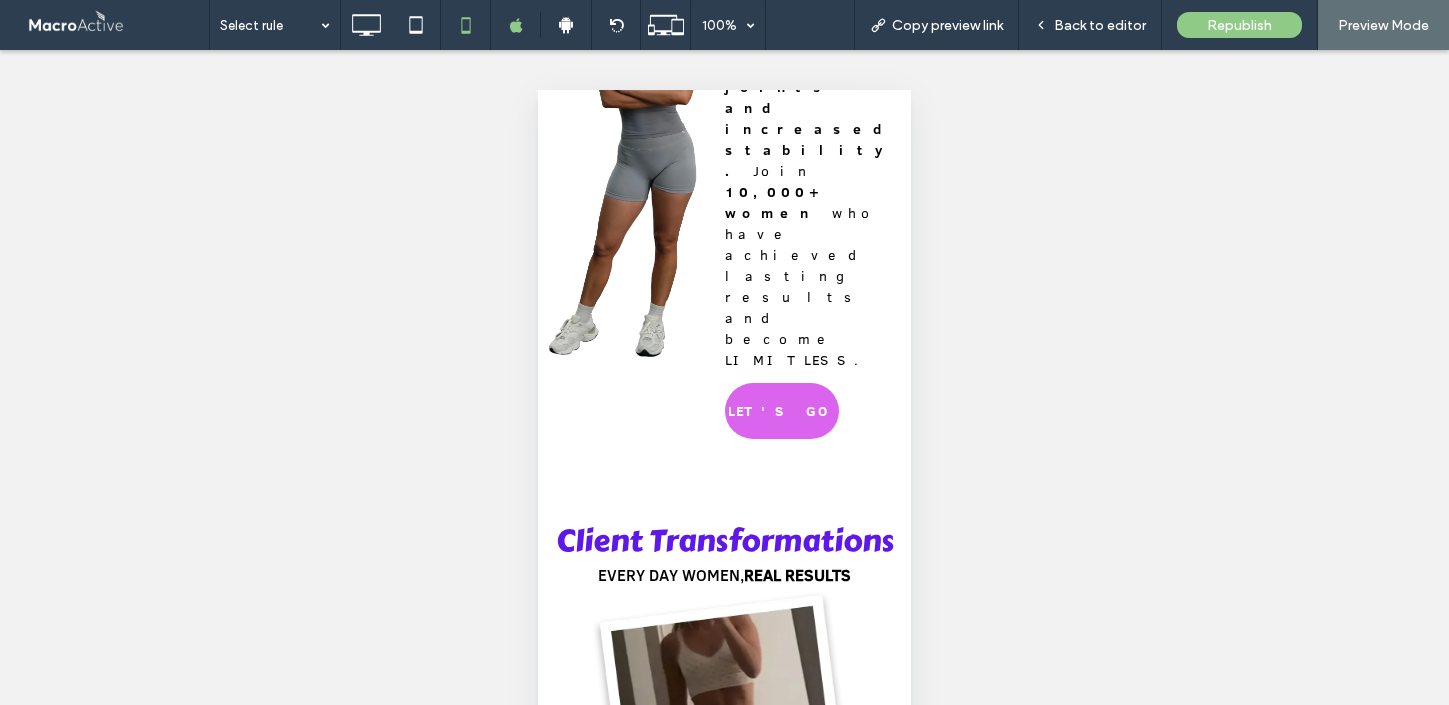 click at bounding box center (885, 718) 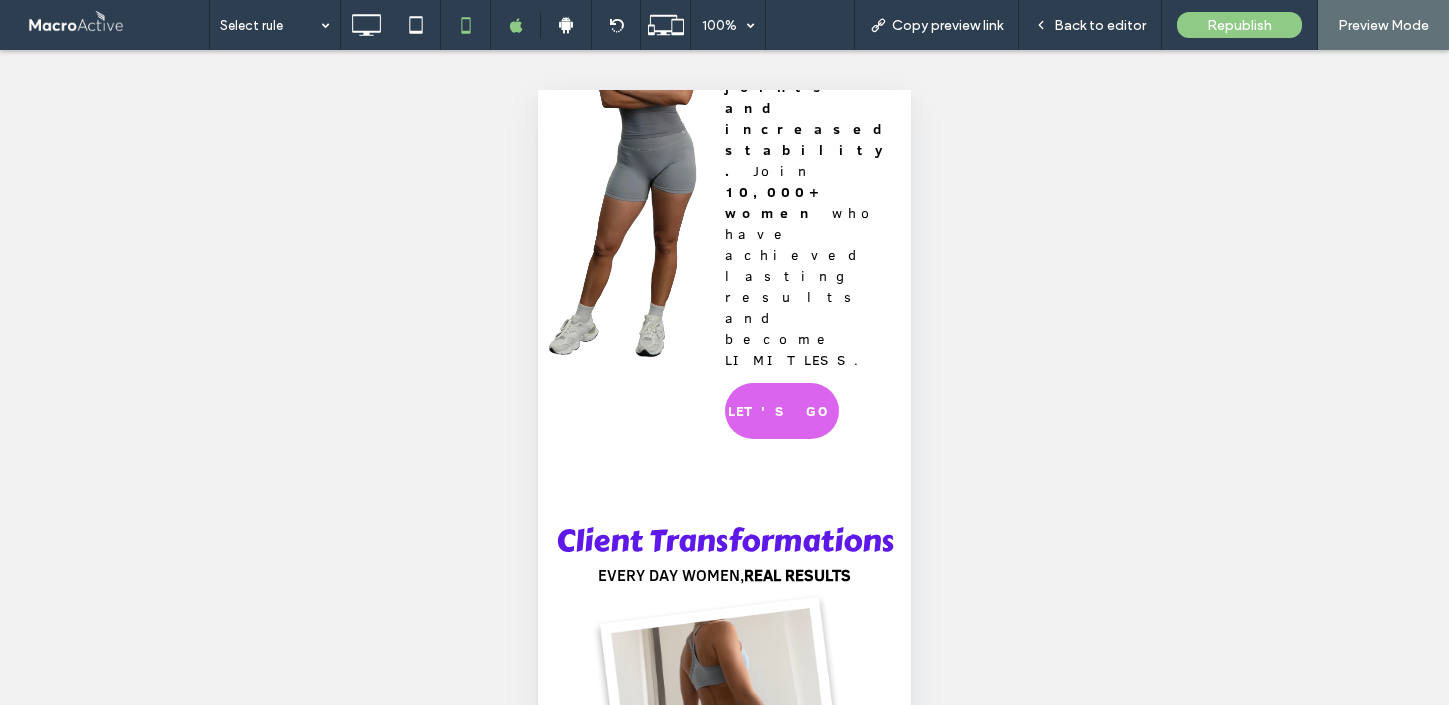 click at bounding box center (885, 718) 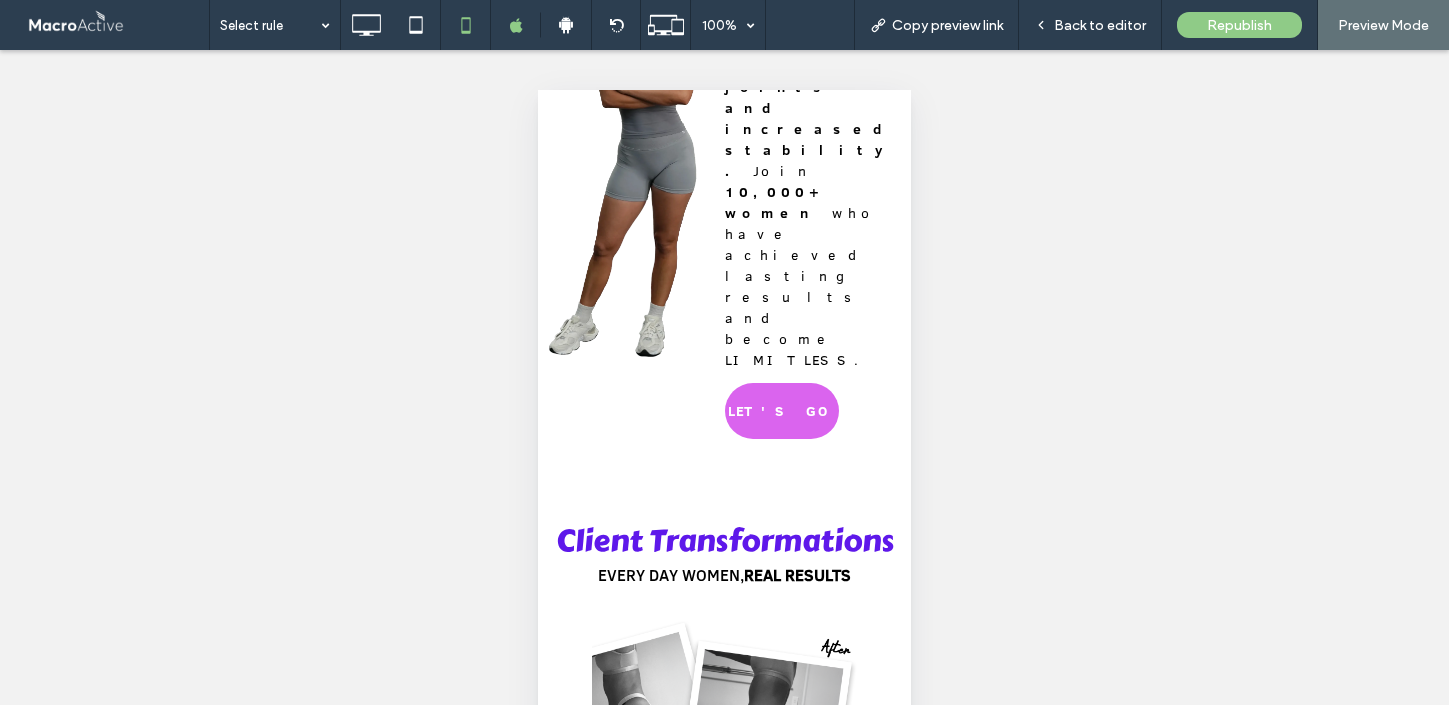 click at bounding box center (885, 718) 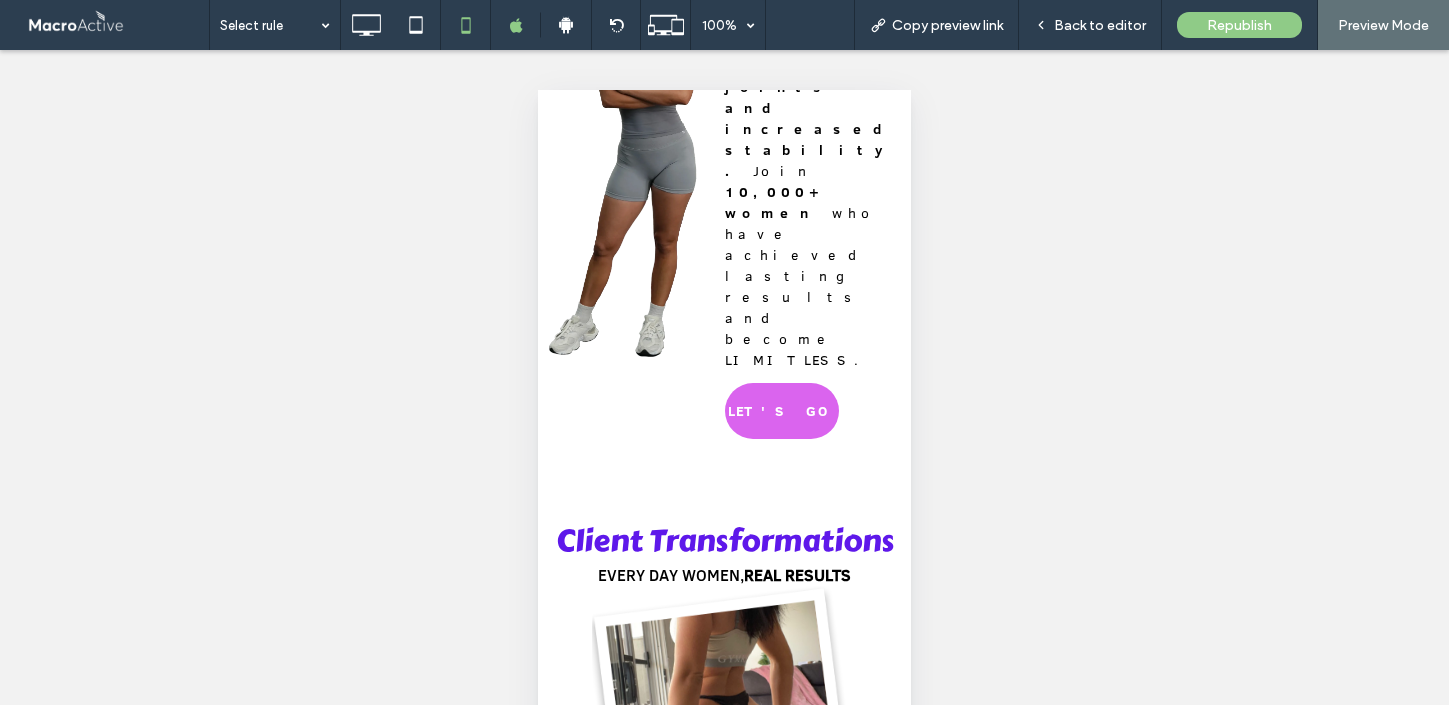 click at bounding box center [885, 718] 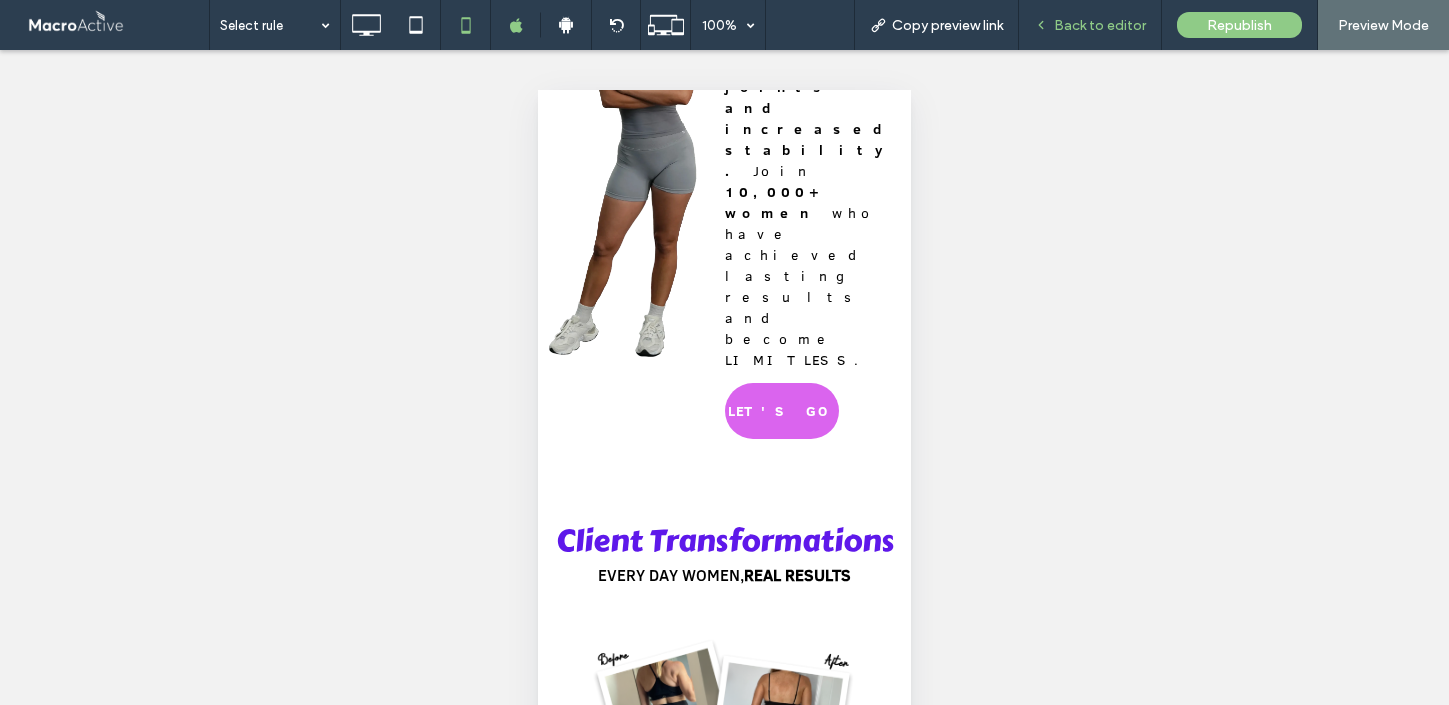 click on "Back to editor" at bounding box center (1100, 25) 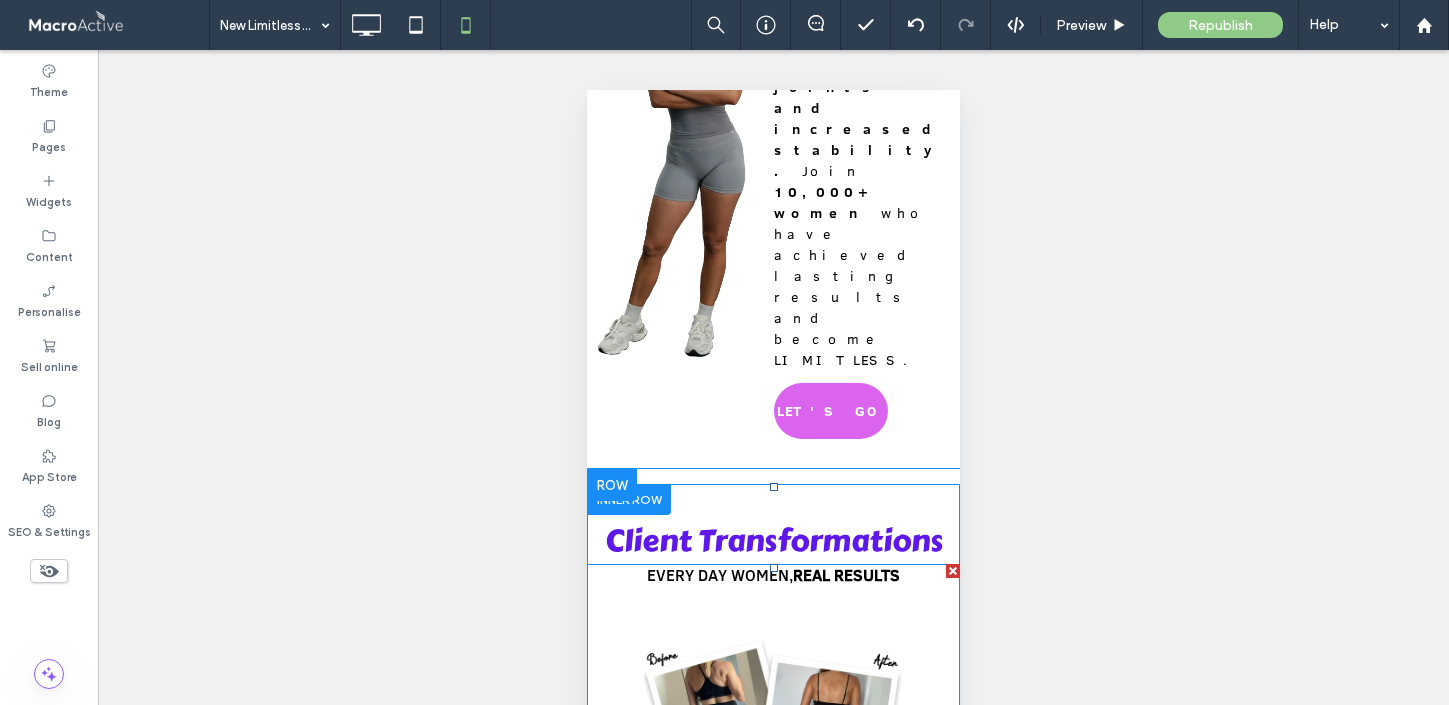 click at bounding box center [774, 718] 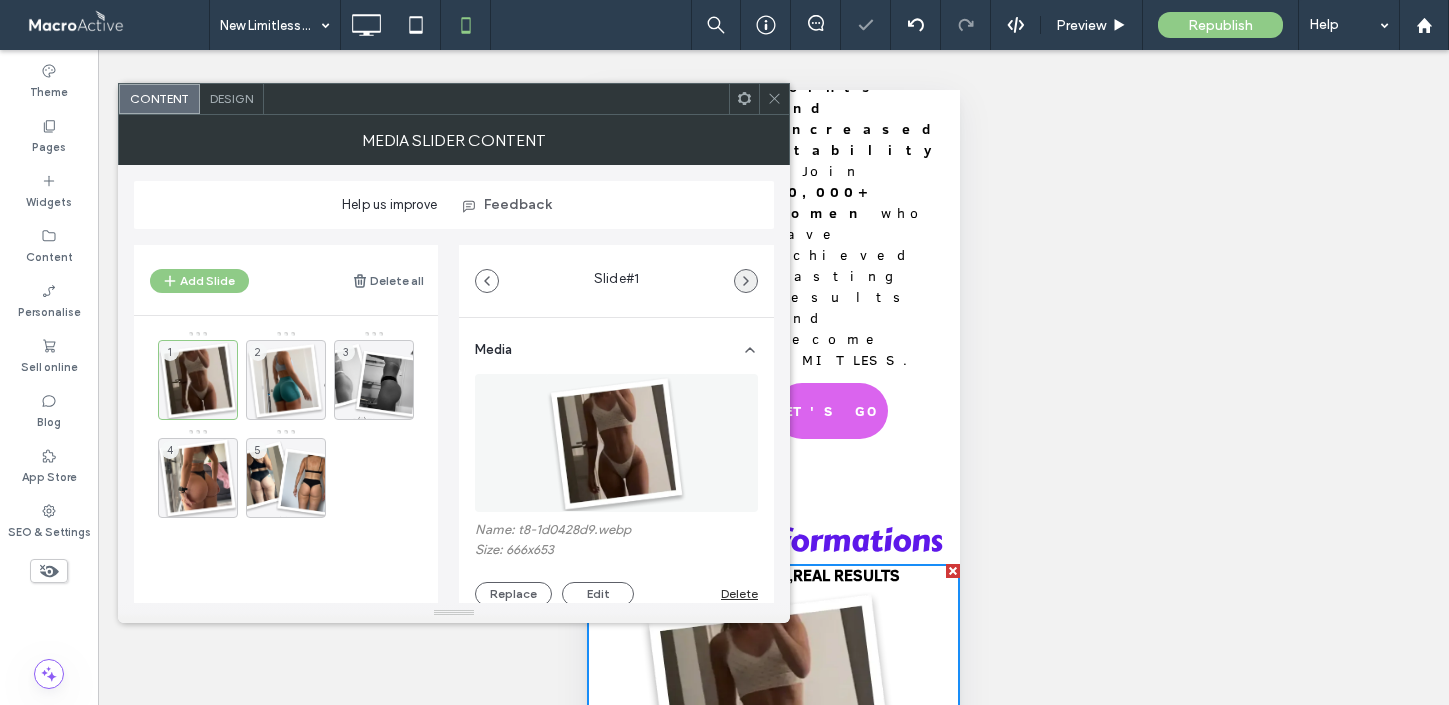 click 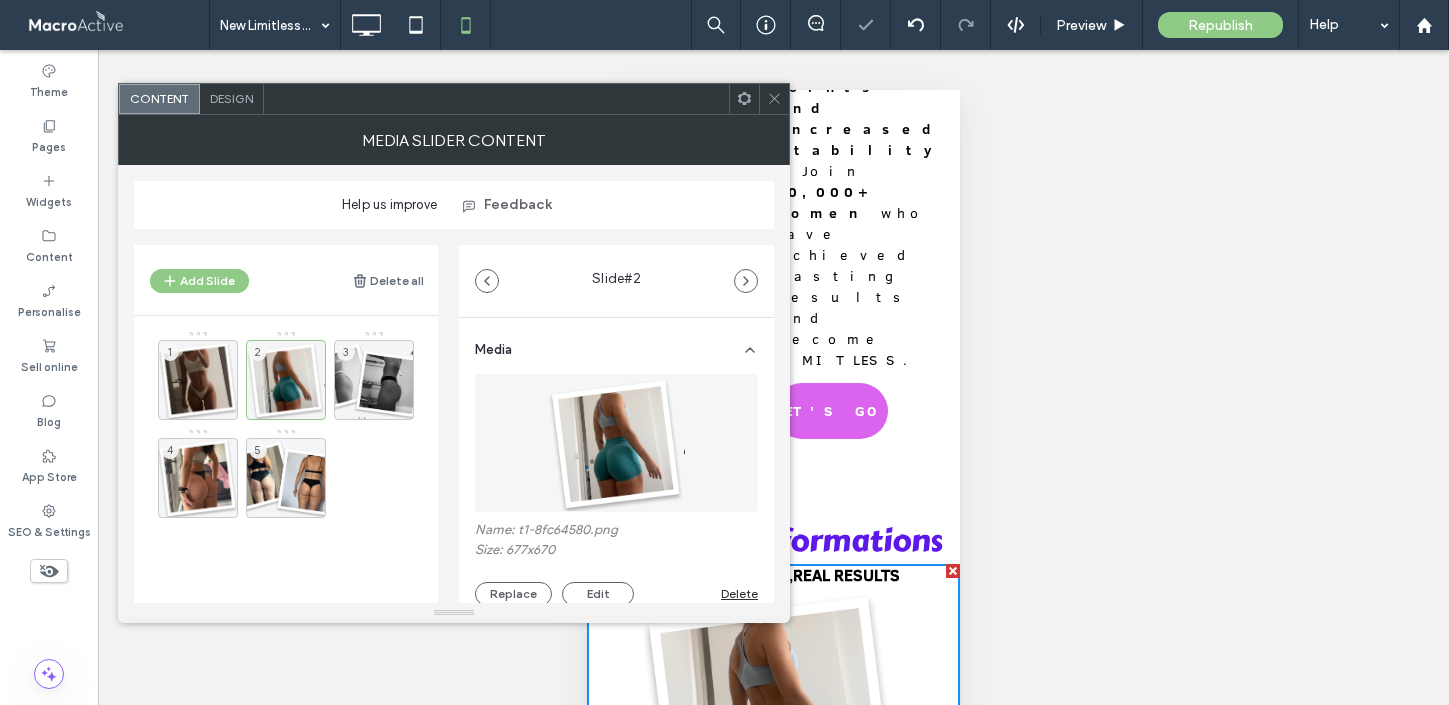 click 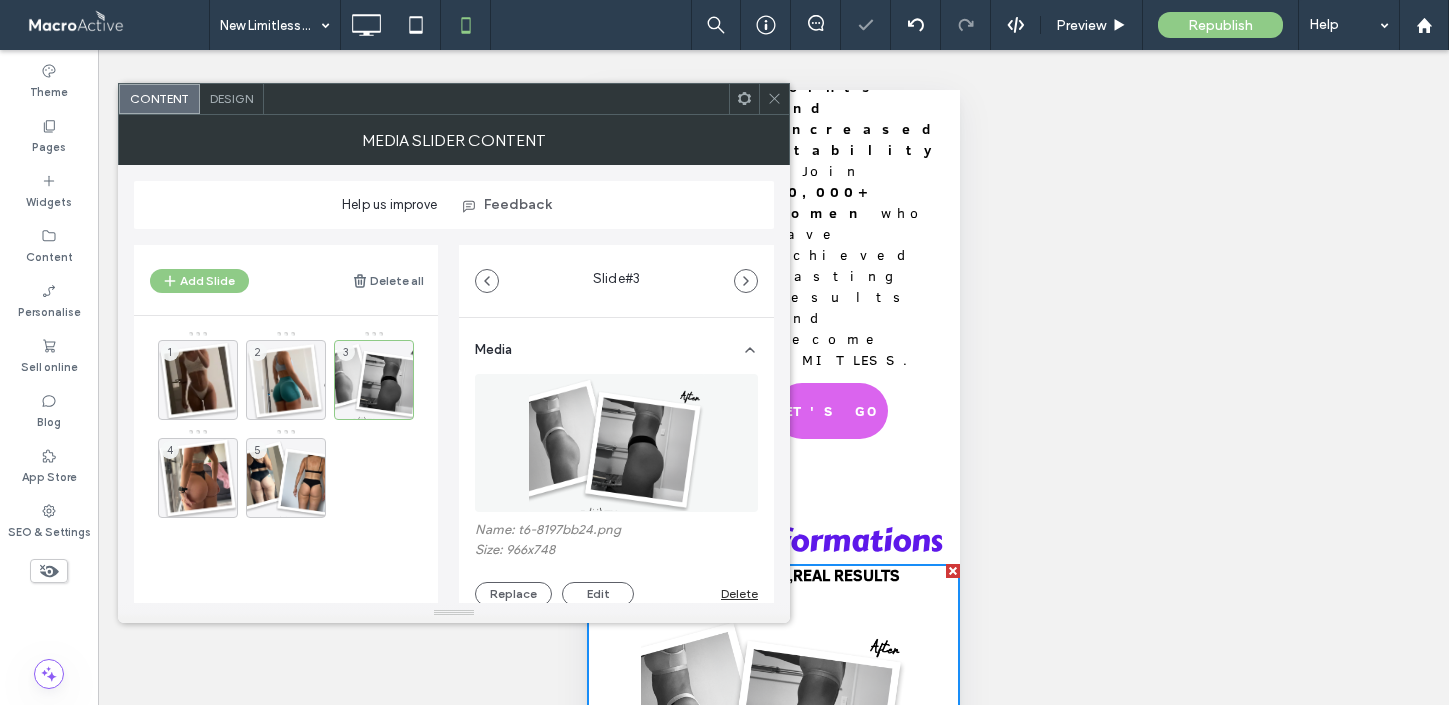 click 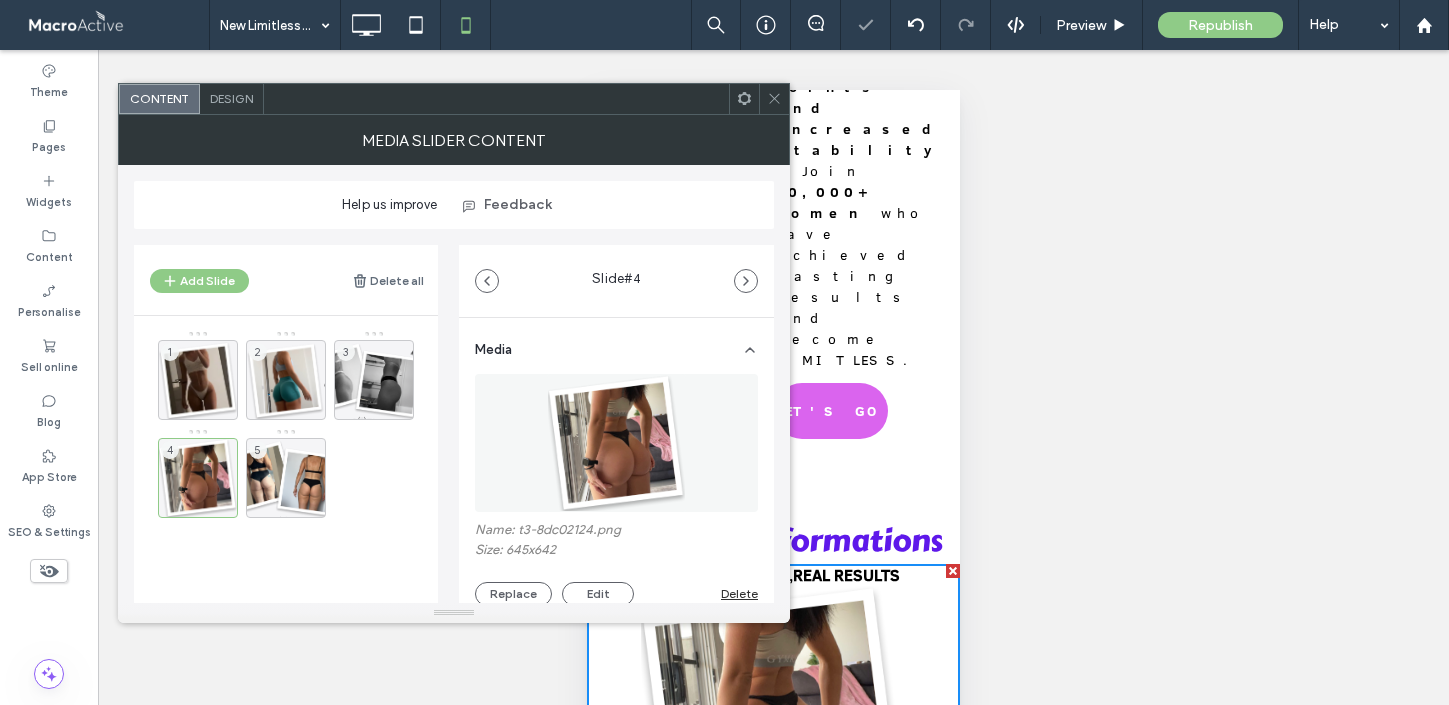 click 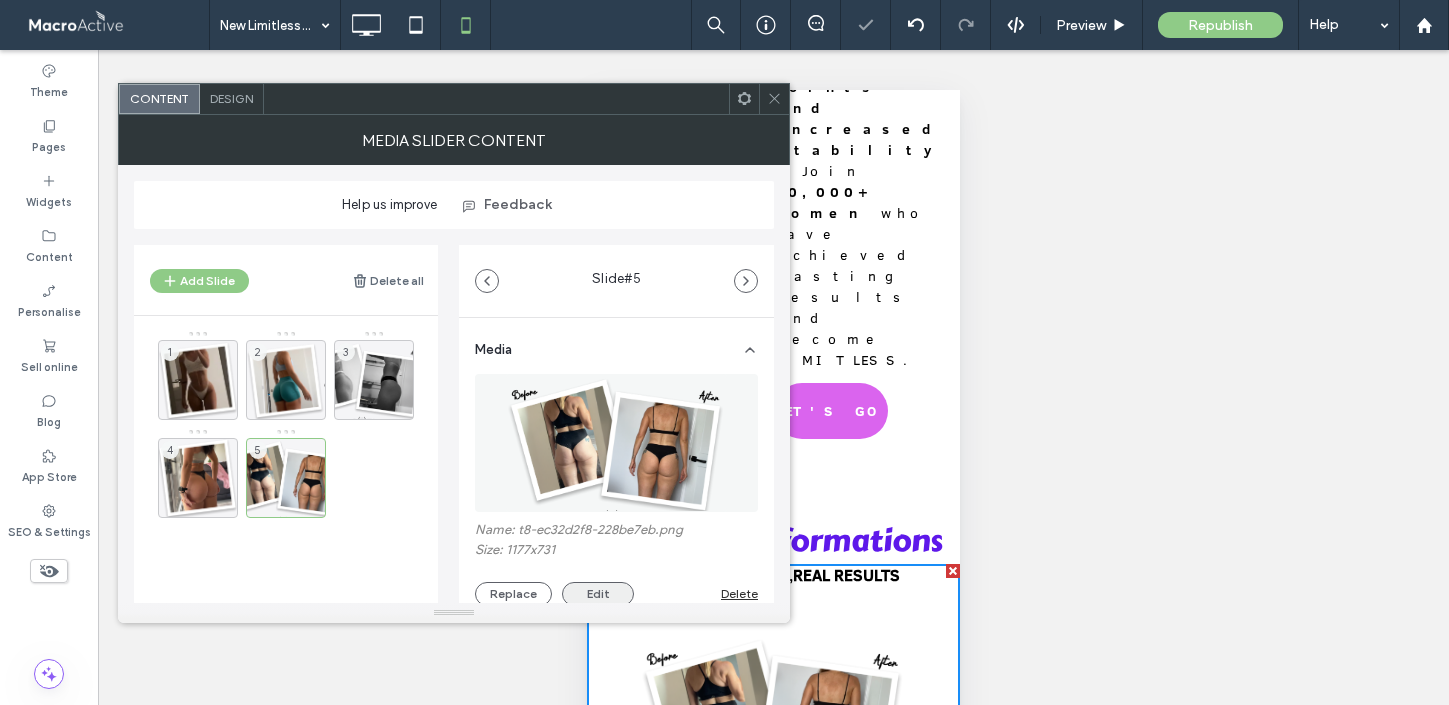 click on "Edit" at bounding box center [598, 594] 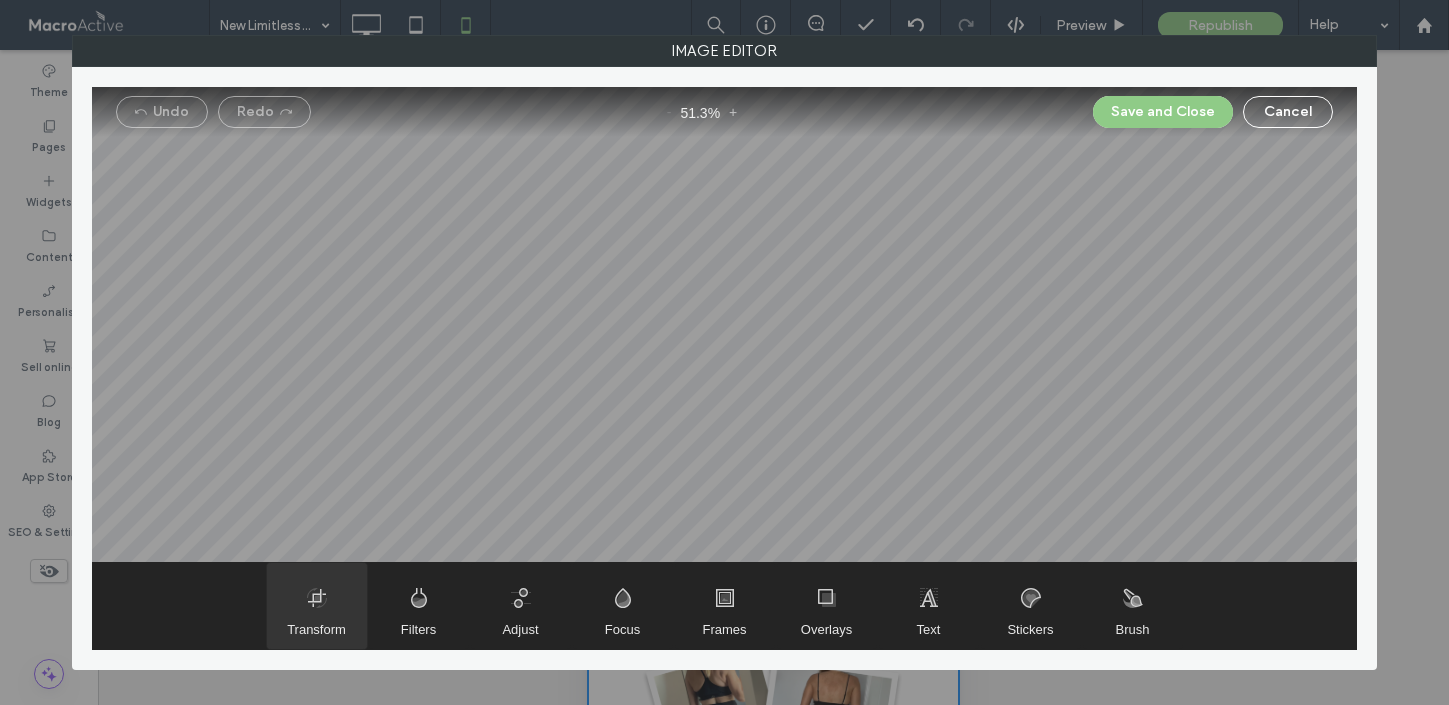click at bounding box center (317, 606) 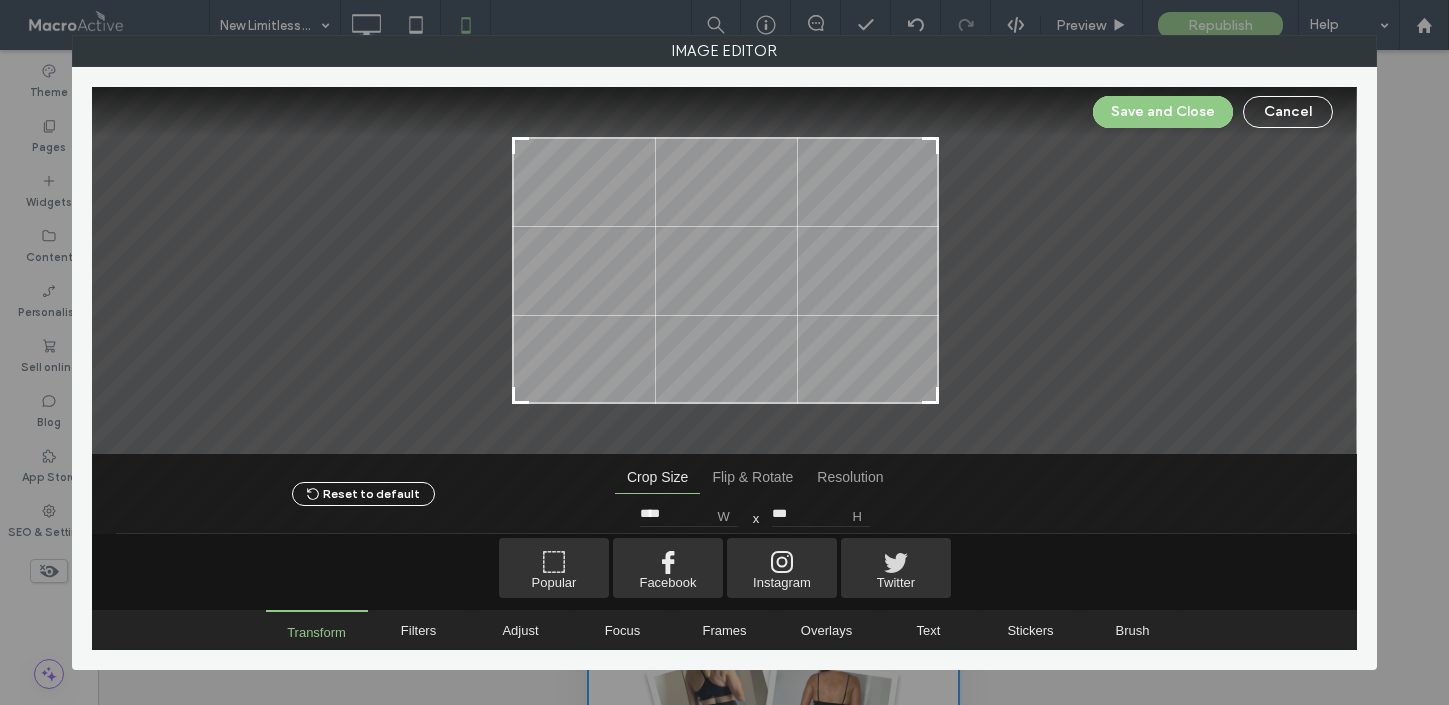 type on "****" 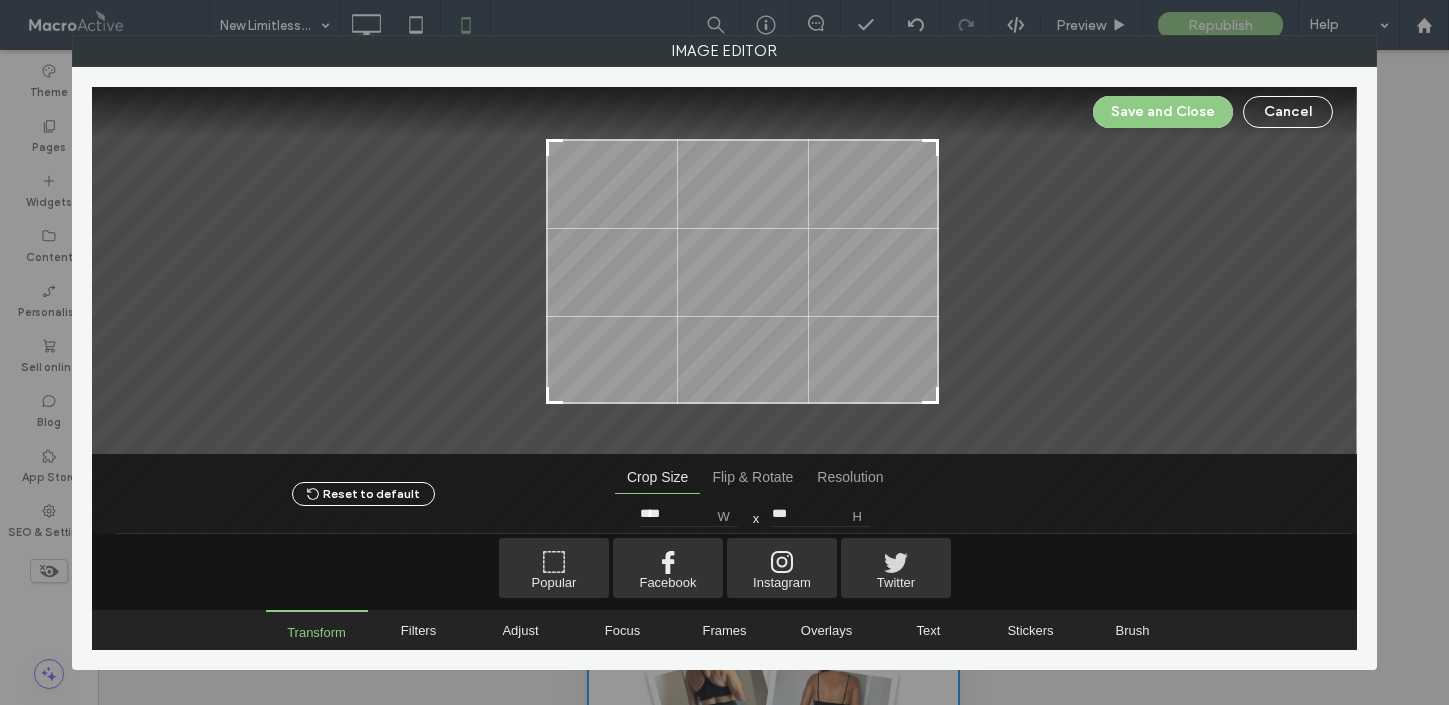 type on "****" 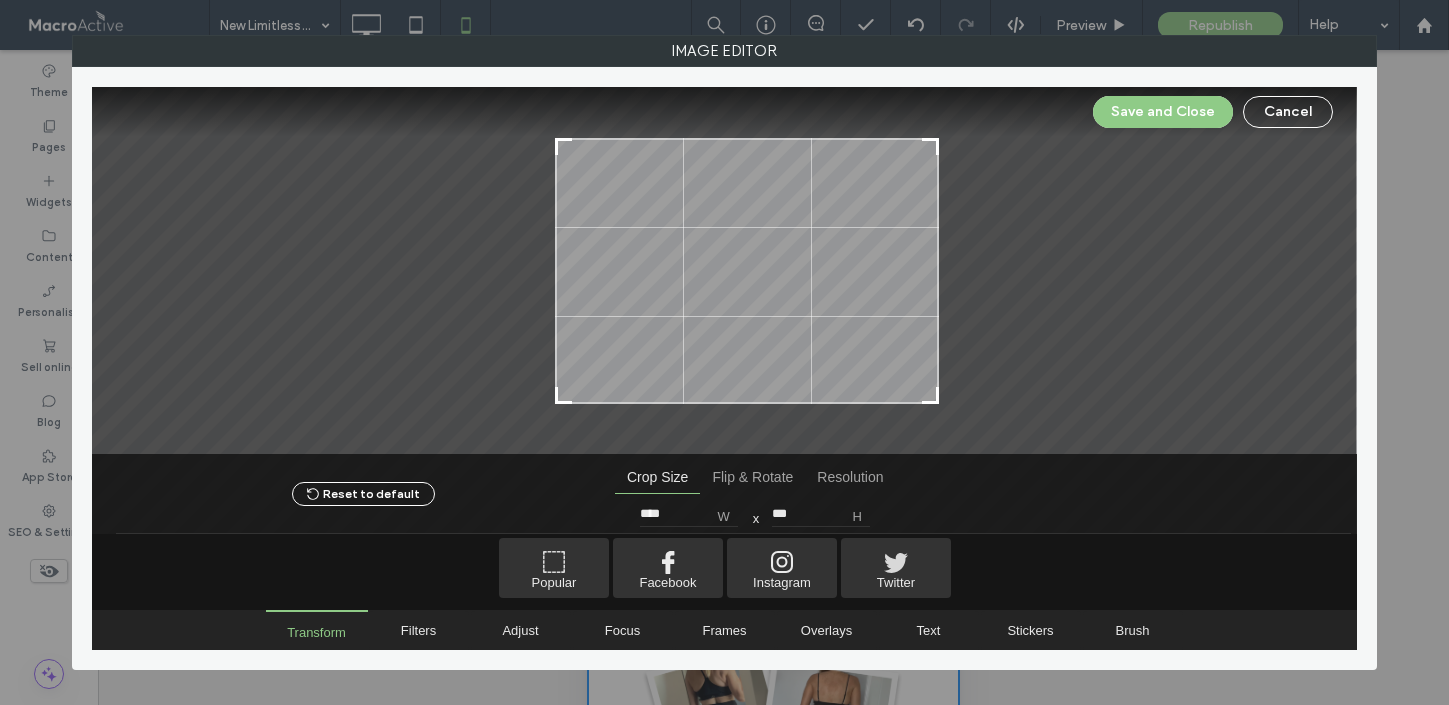 type on "***" 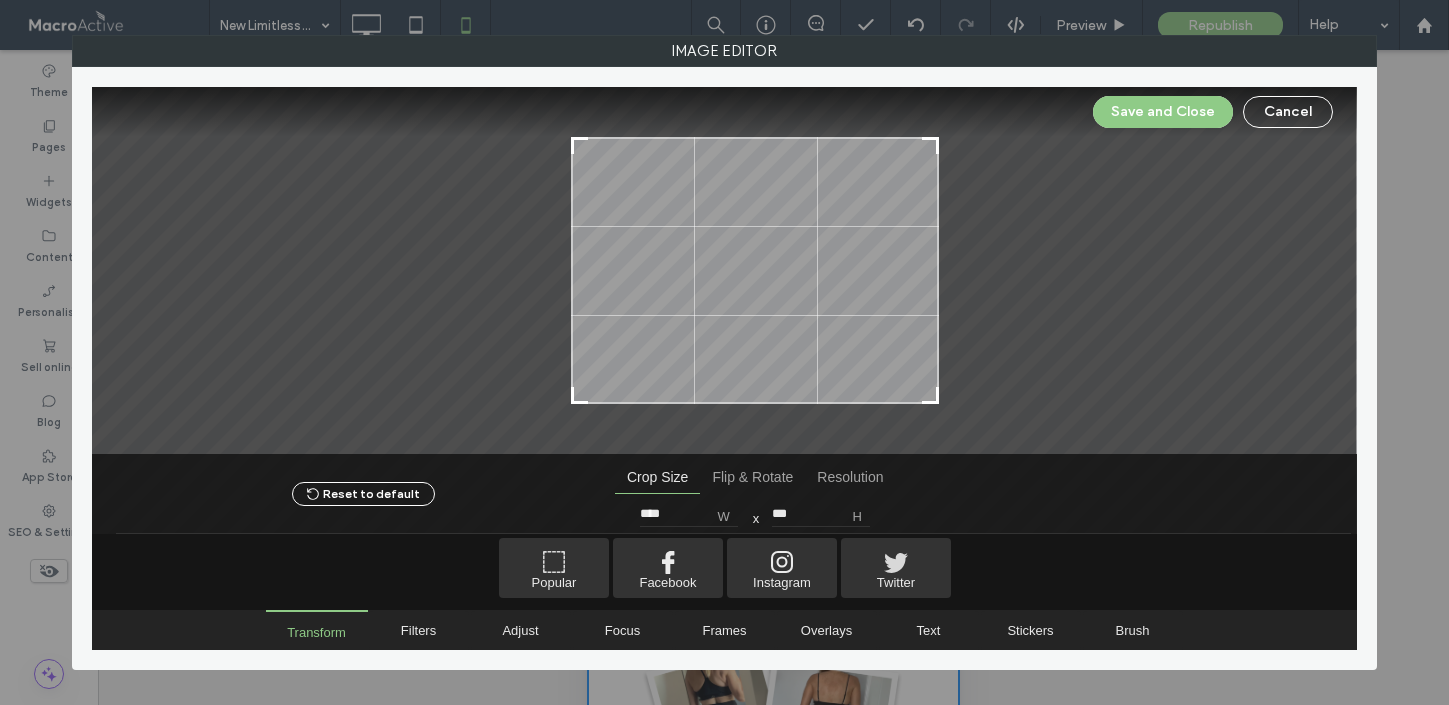 type on "****" 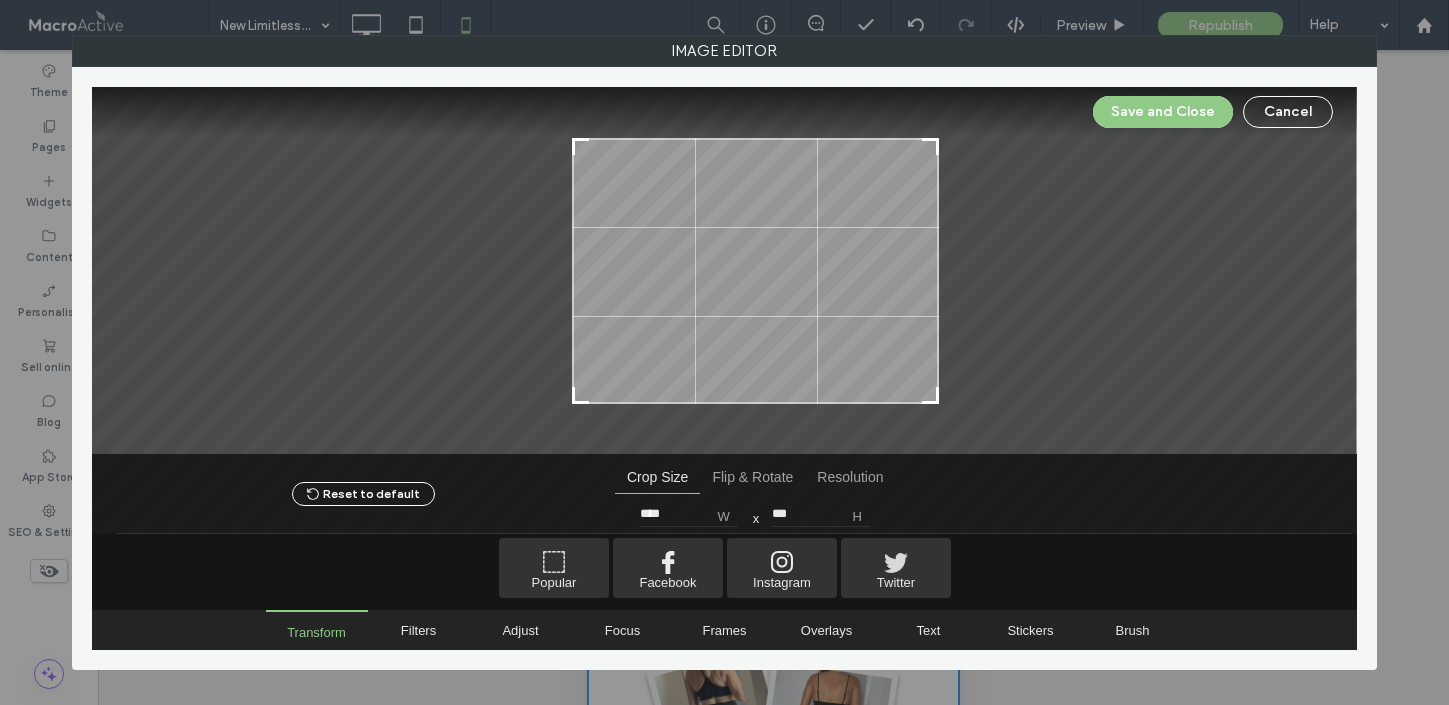 type on "***" 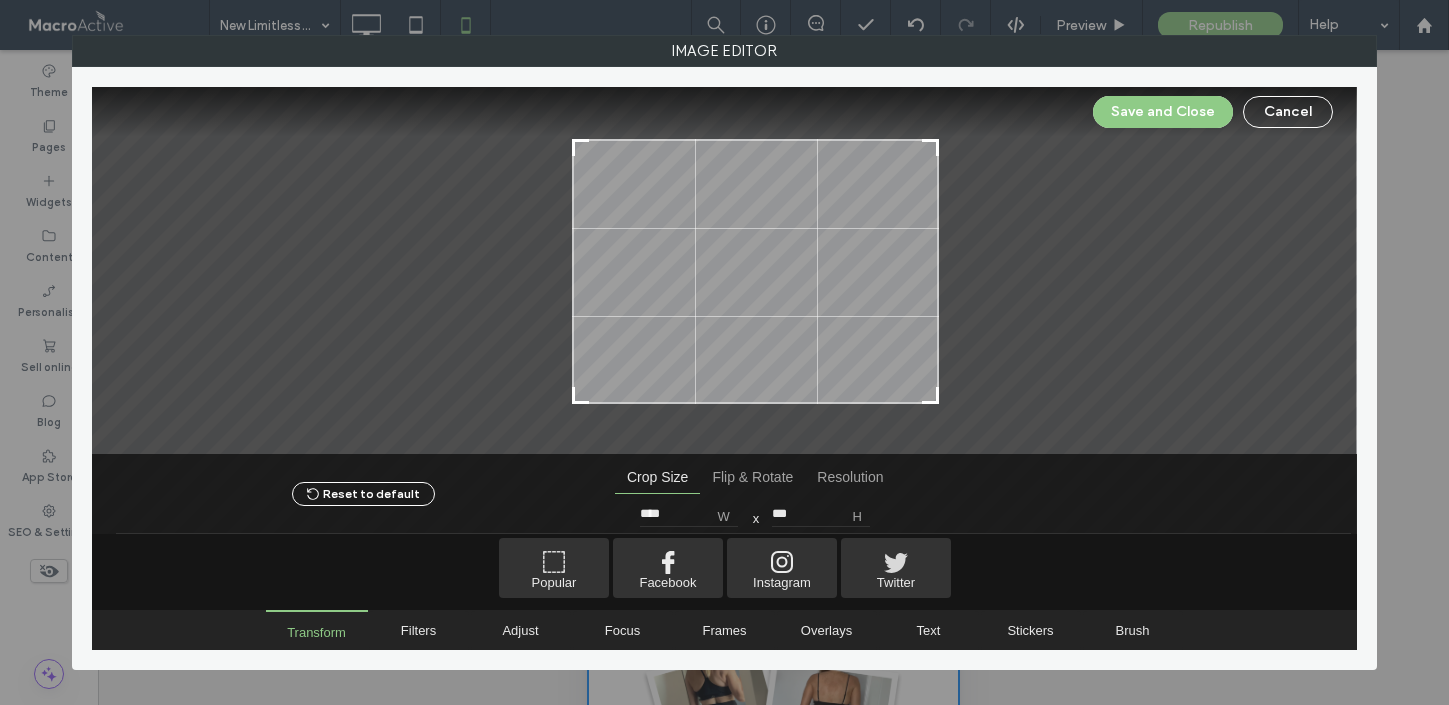 drag, startPoint x: 516, startPoint y: 142, endPoint x: 579, endPoint y: 144, distance: 63.03174 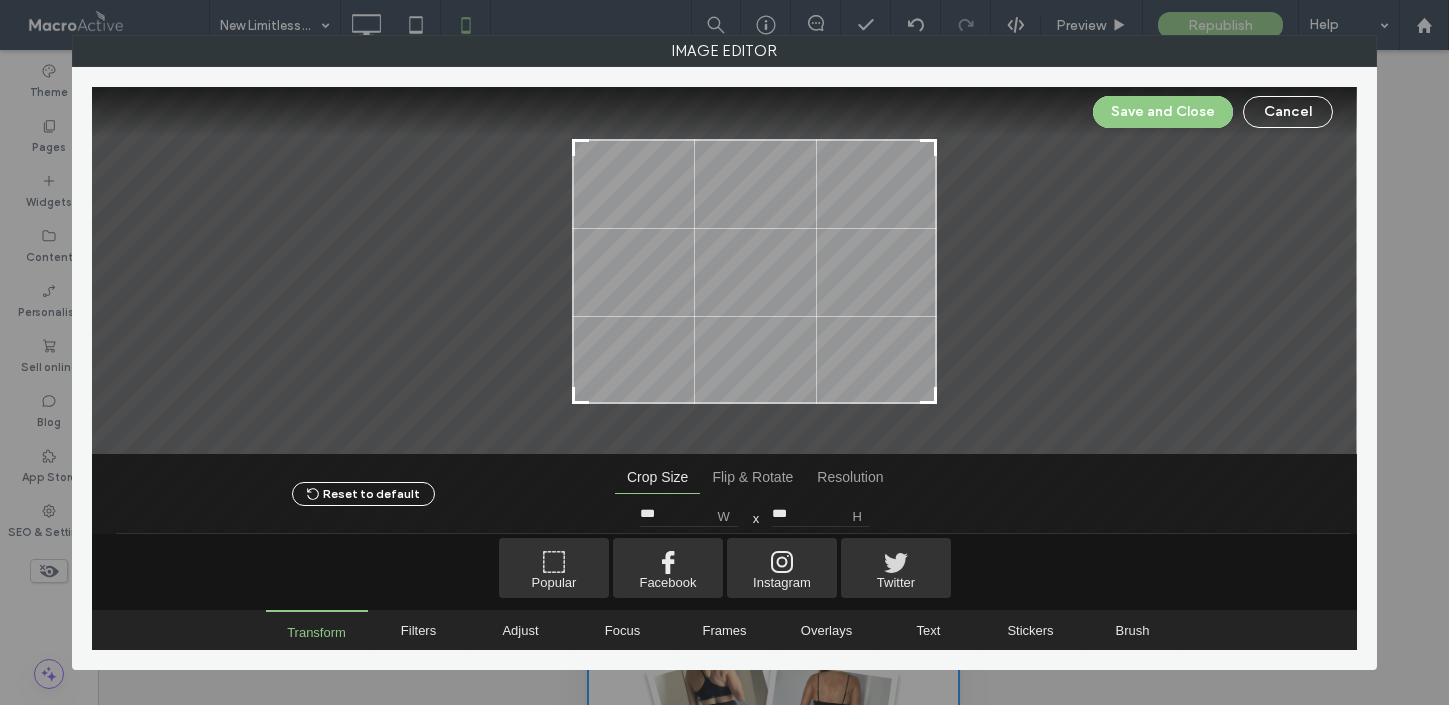type on "***" 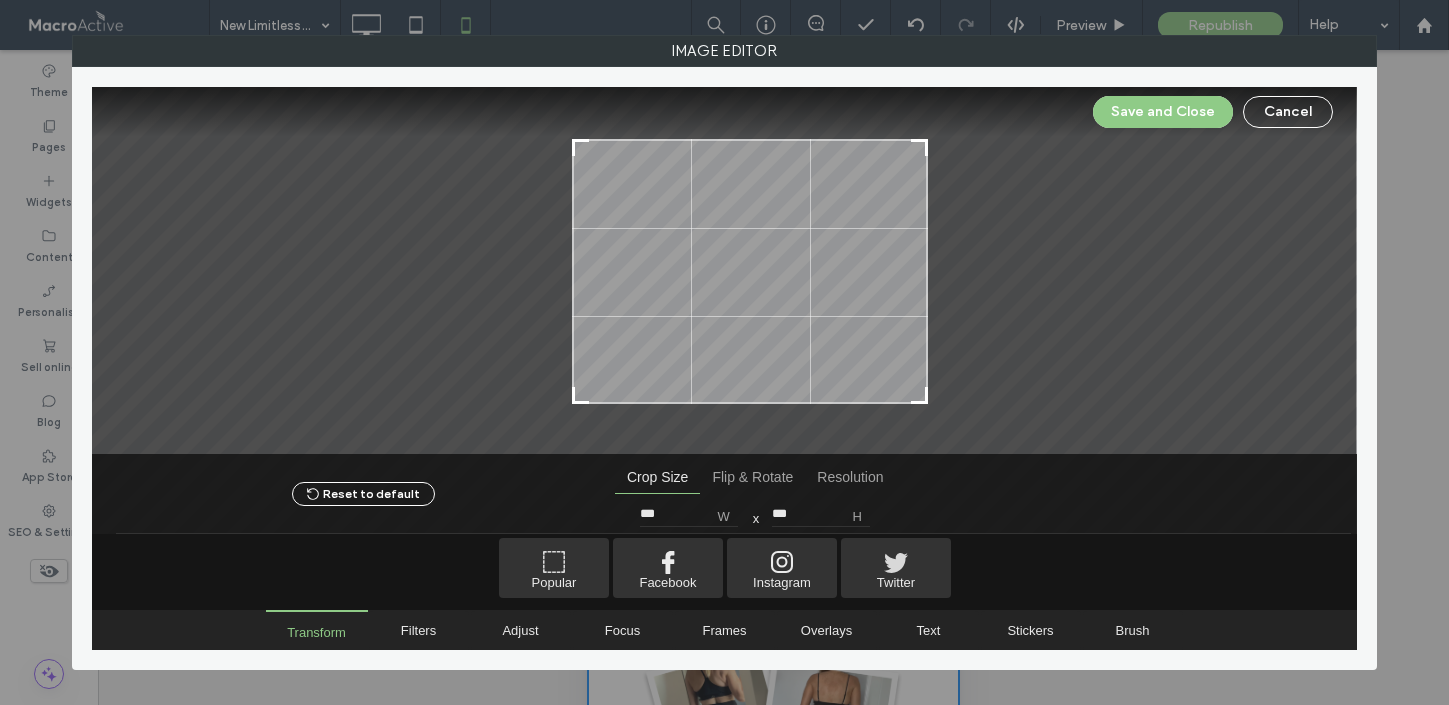 drag, startPoint x: 937, startPoint y: 143, endPoint x: 926, endPoint y: 143, distance: 11 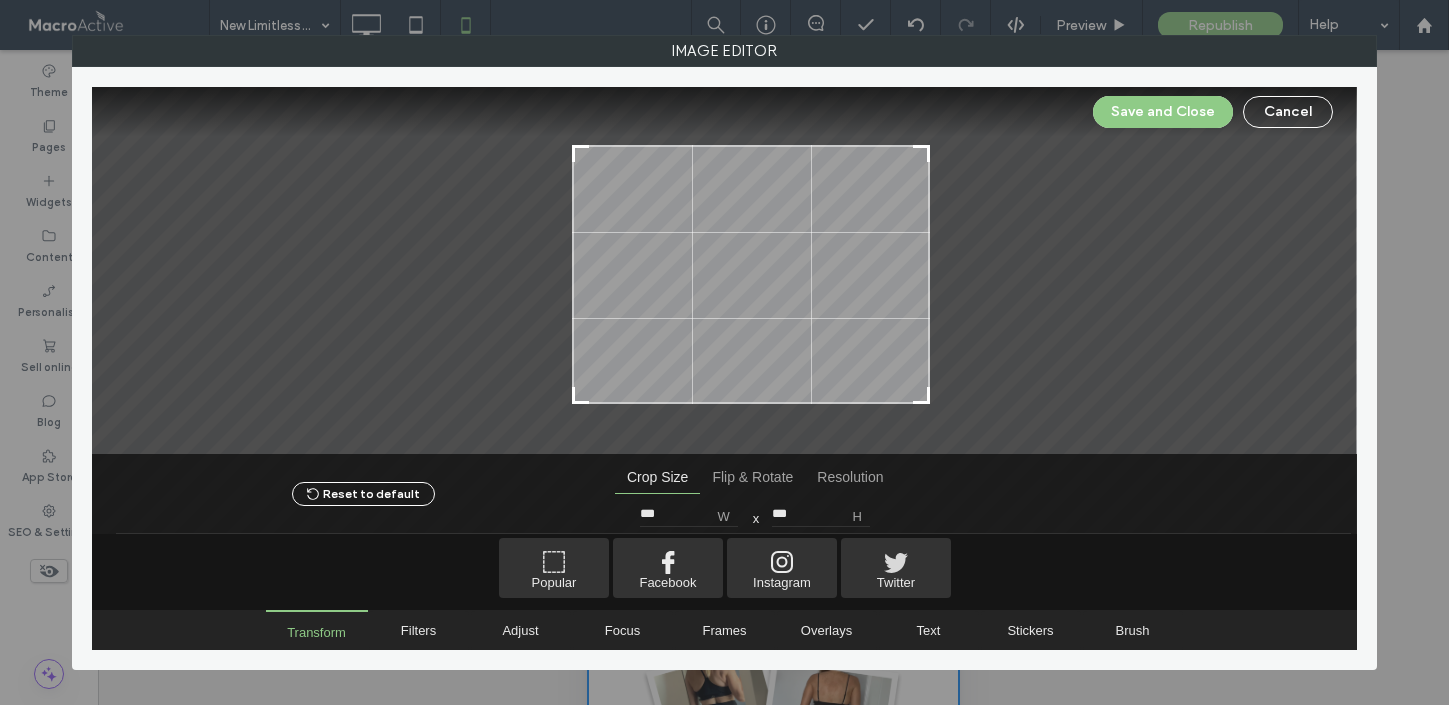 type on "***" 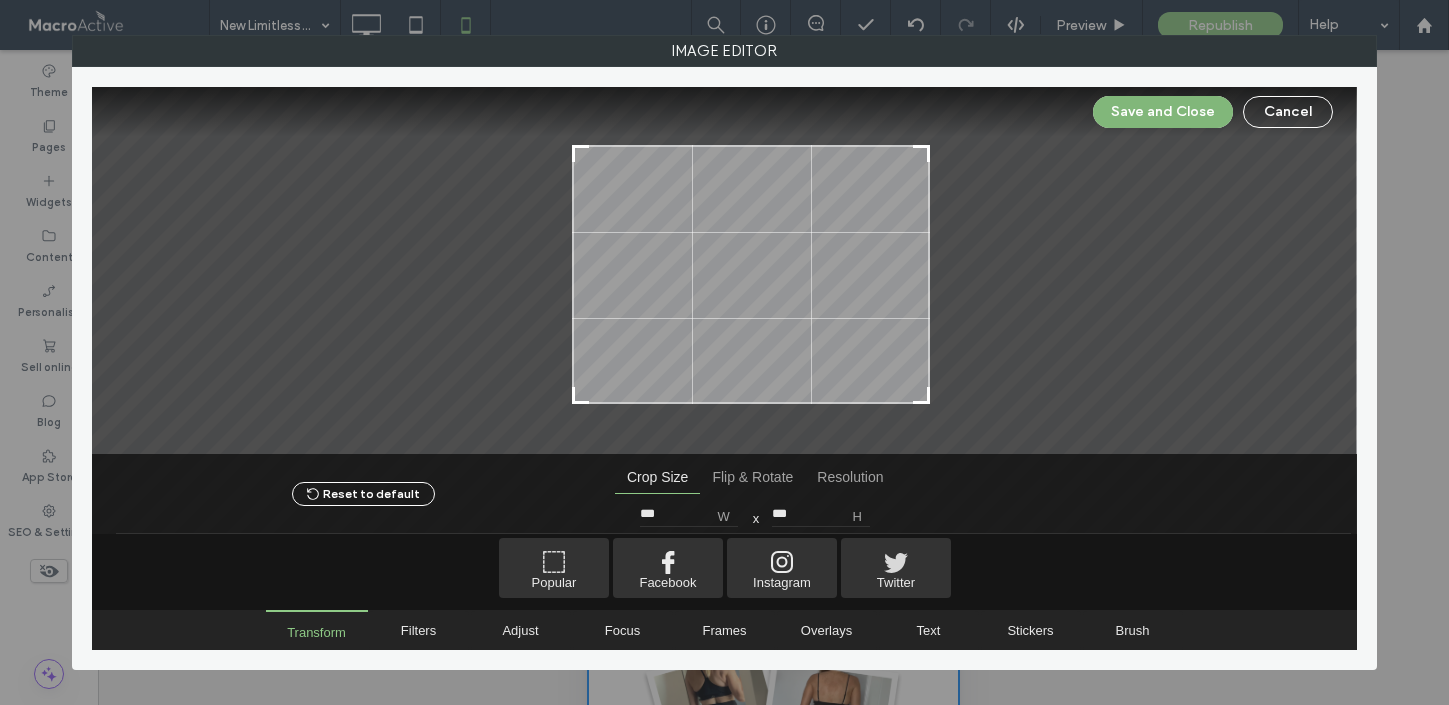 click on "Save and Close" at bounding box center (1163, 112) 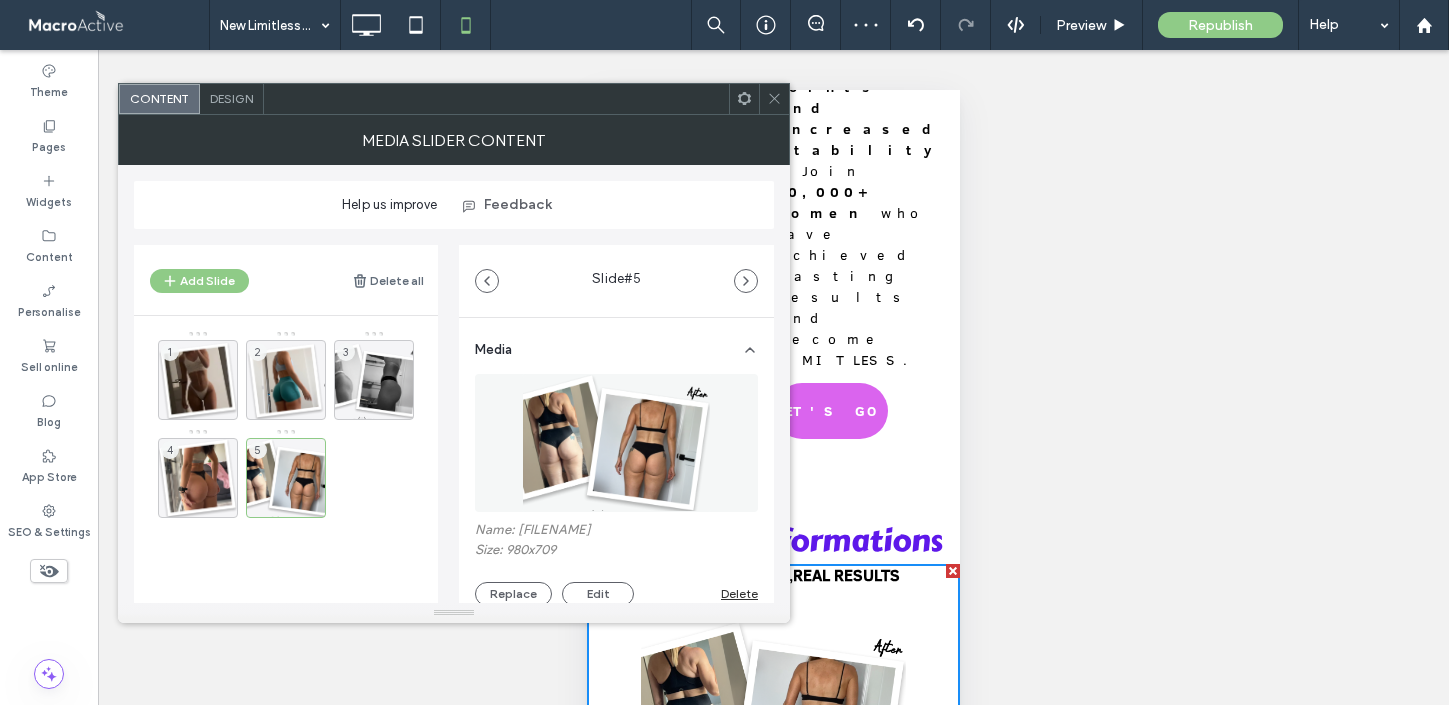 click 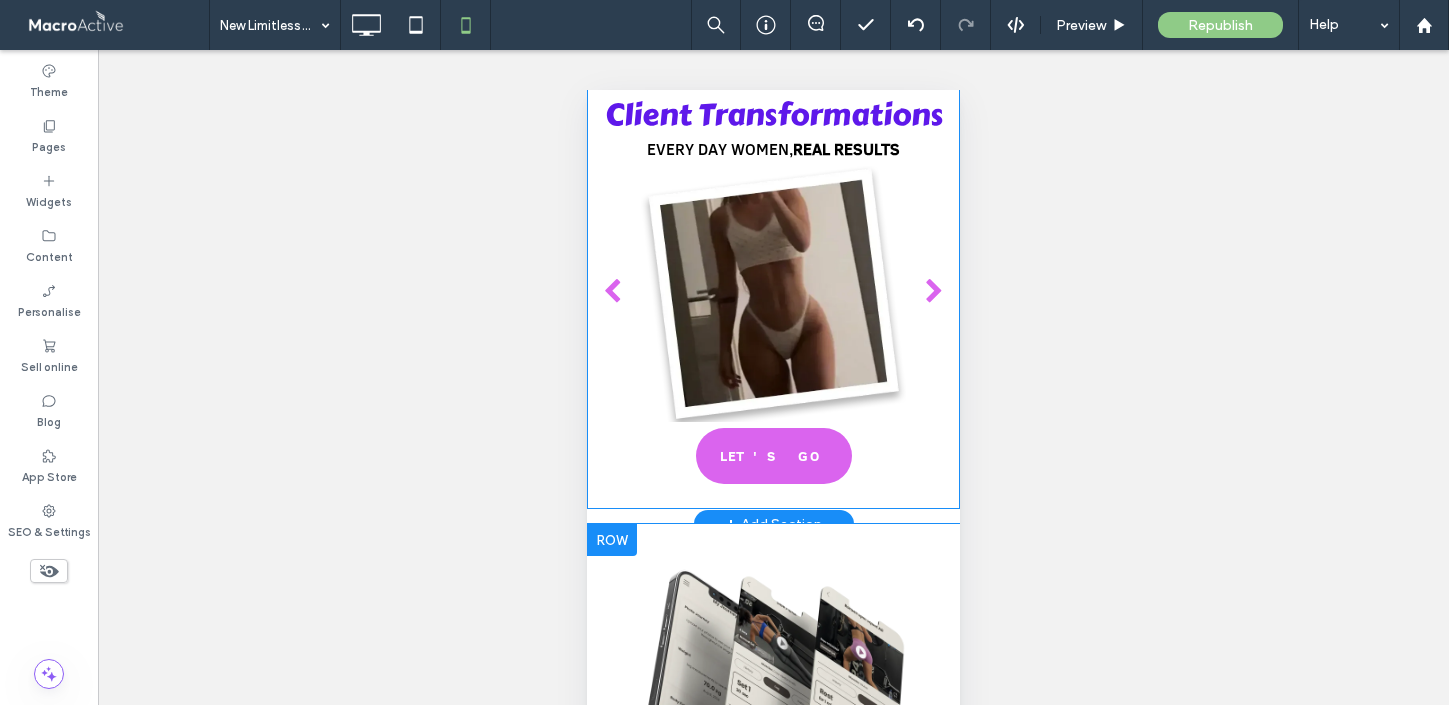 scroll, scrollTop: 1200, scrollLeft: 0, axis: vertical 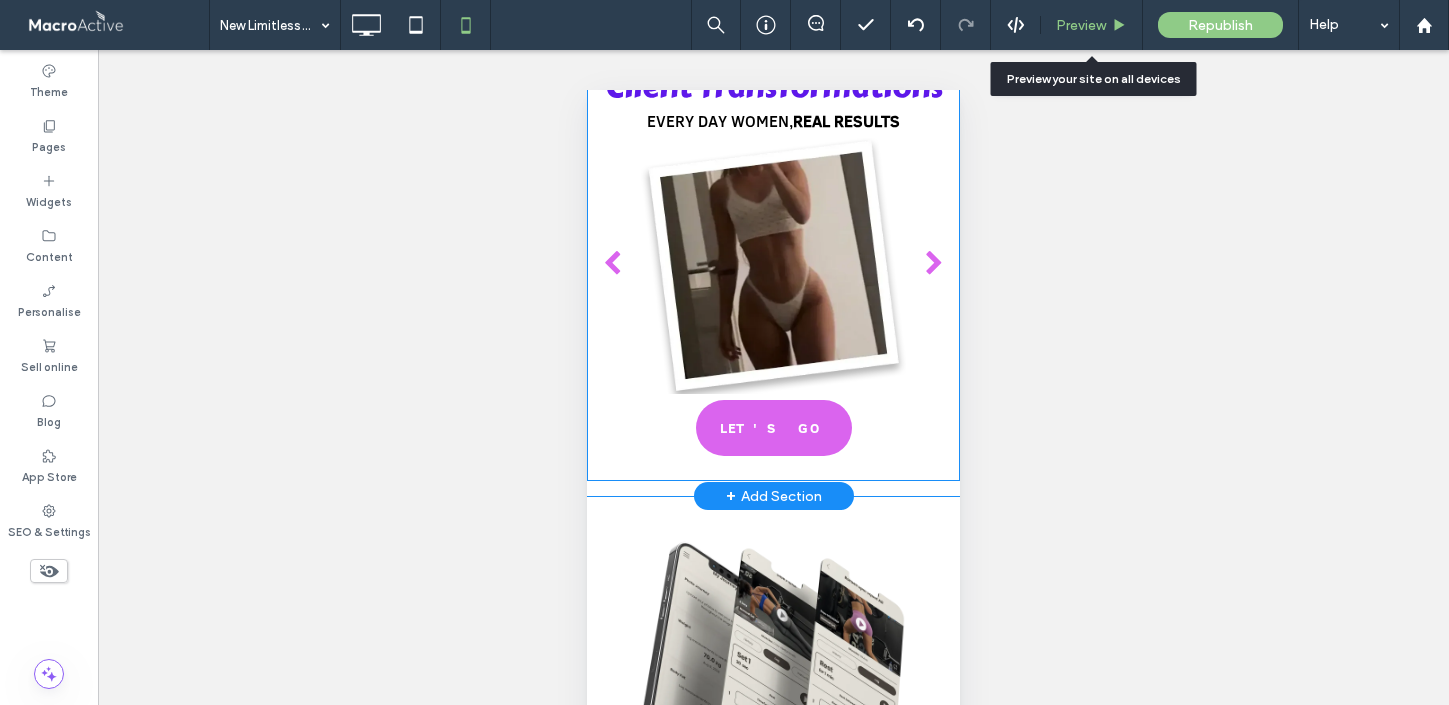 click on "Preview" at bounding box center [1092, 25] 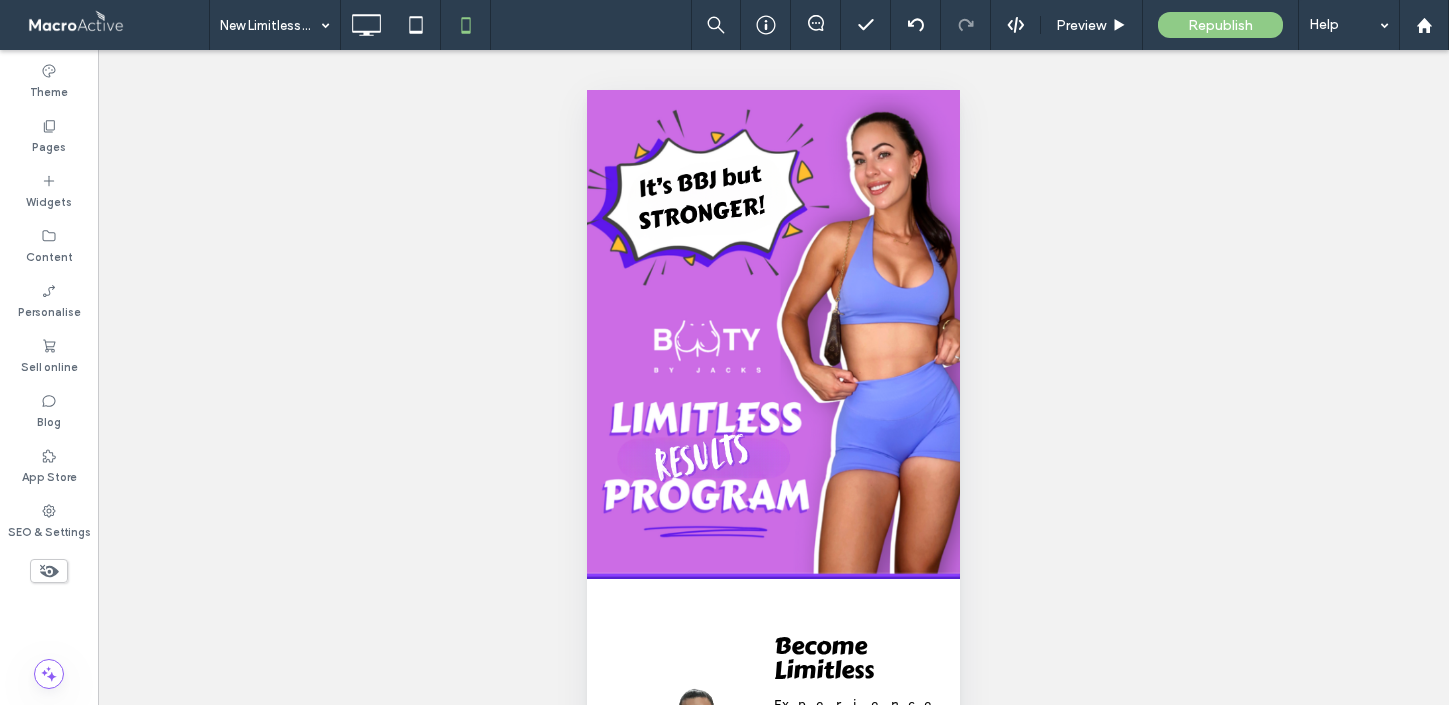 scroll, scrollTop: 0, scrollLeft: 0, axis: both 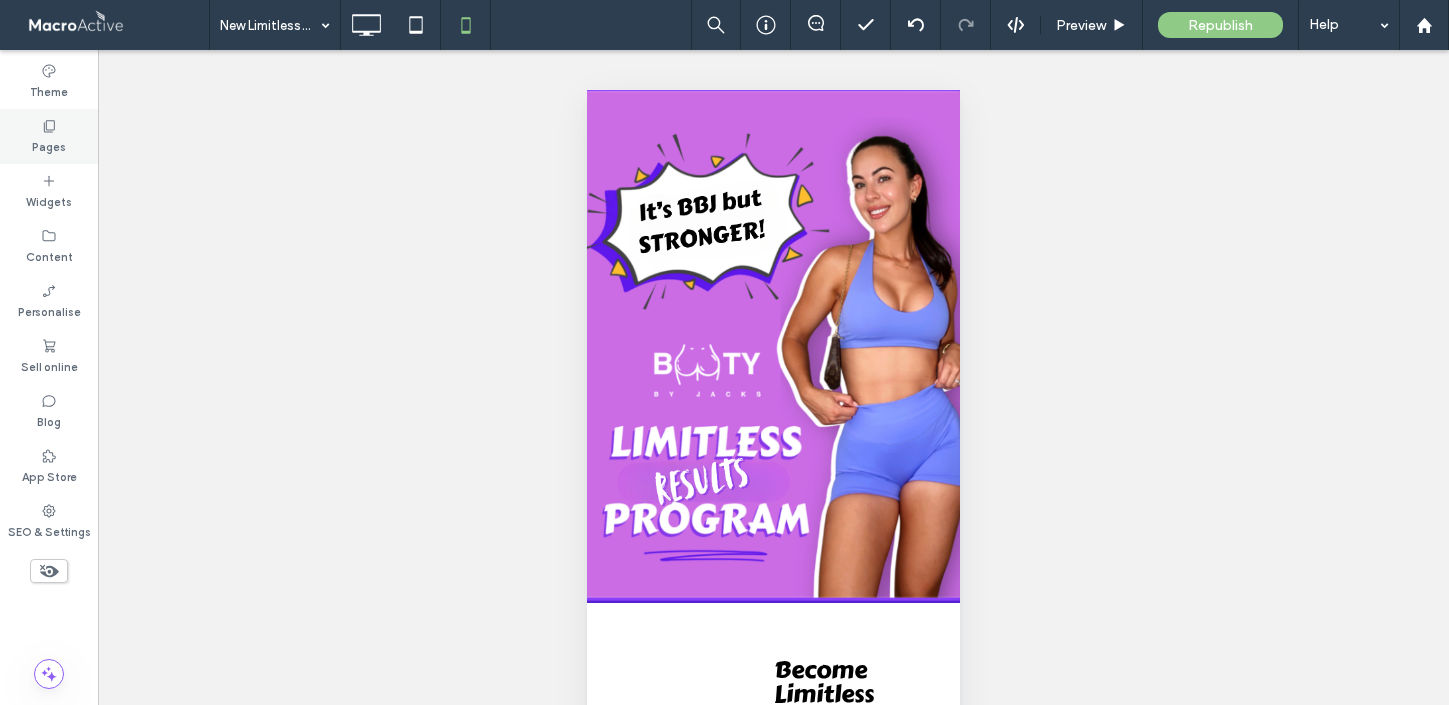 click on "Pages" at bounding box center (49, 145) 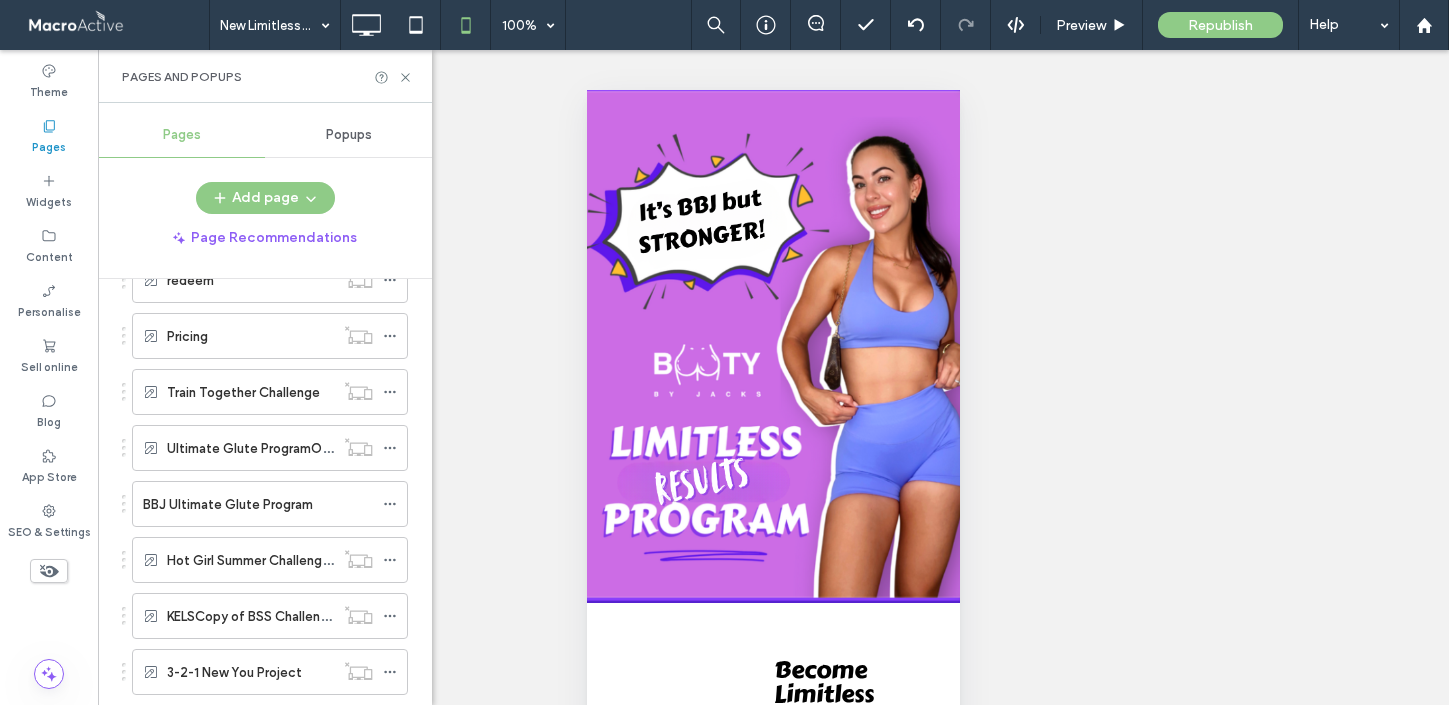 scroll, scrollTop: 2410, scrollLeft: 0, axis: vertical 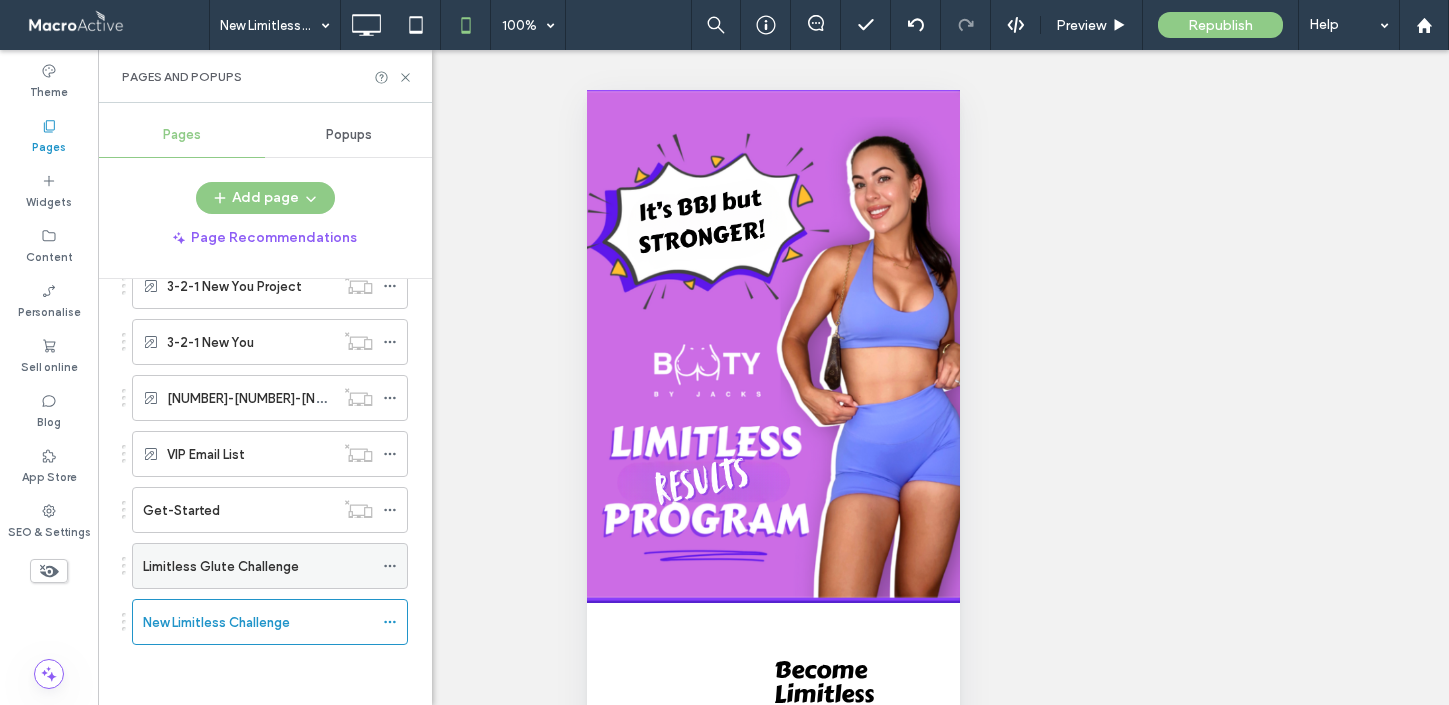 click on "Limitless Glute Challenge" at bounding box center (258, 566) 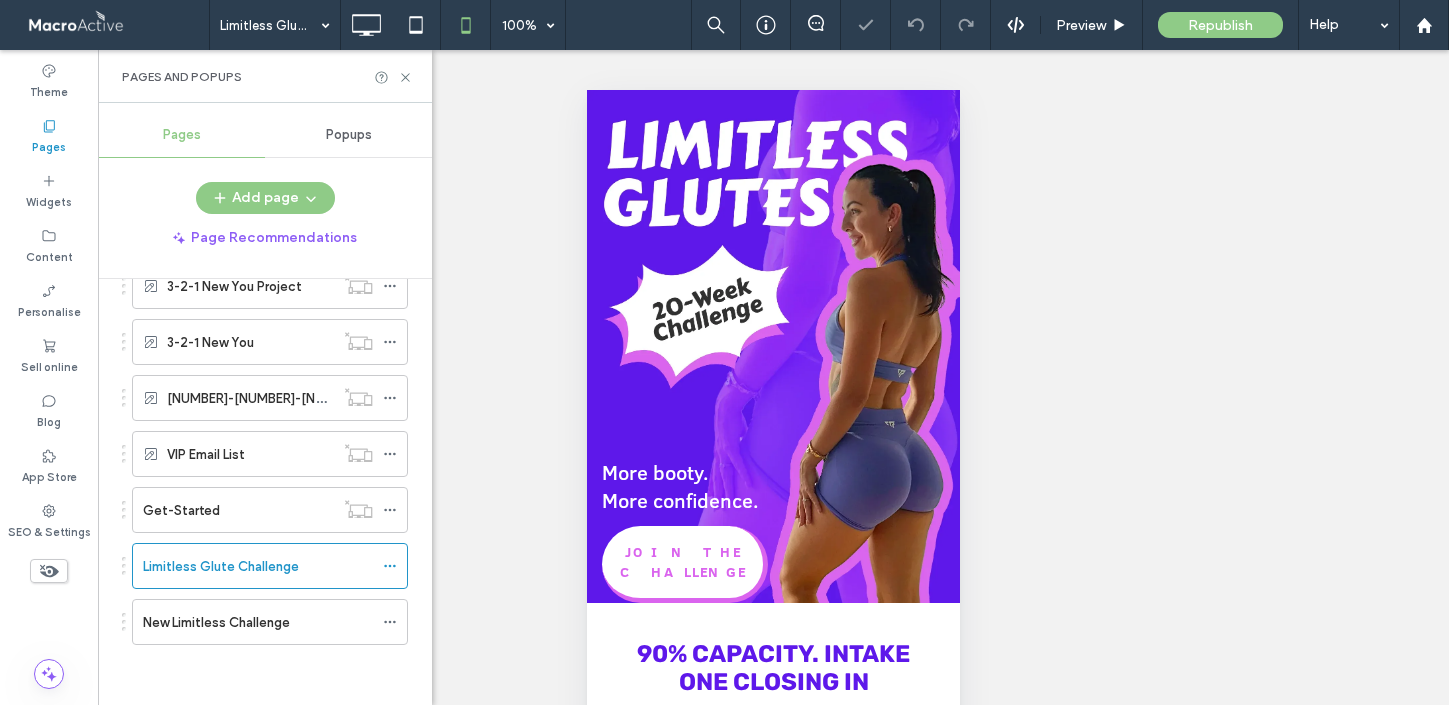 scroll, scrollTop: 0, scrollLeft: 0, axis: both 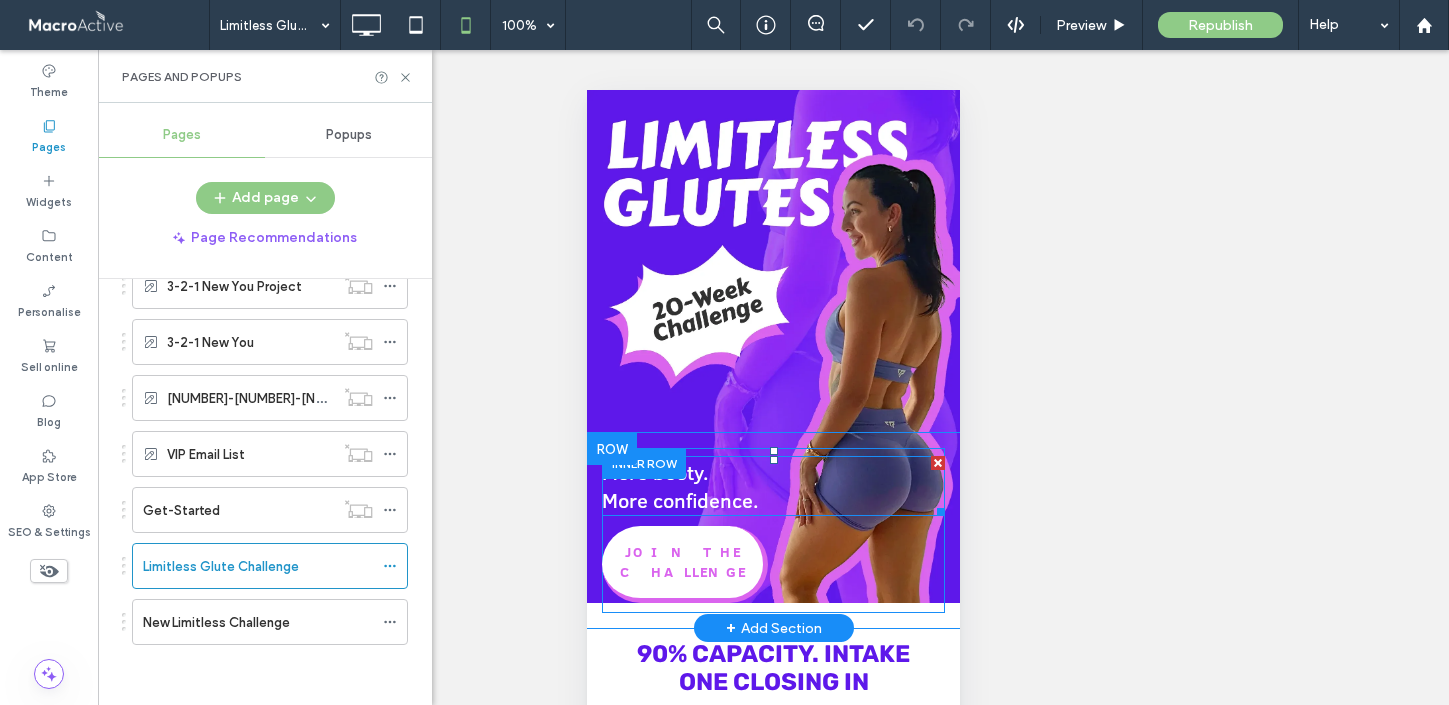 click on "More booty." at bounding box center [655, 472] 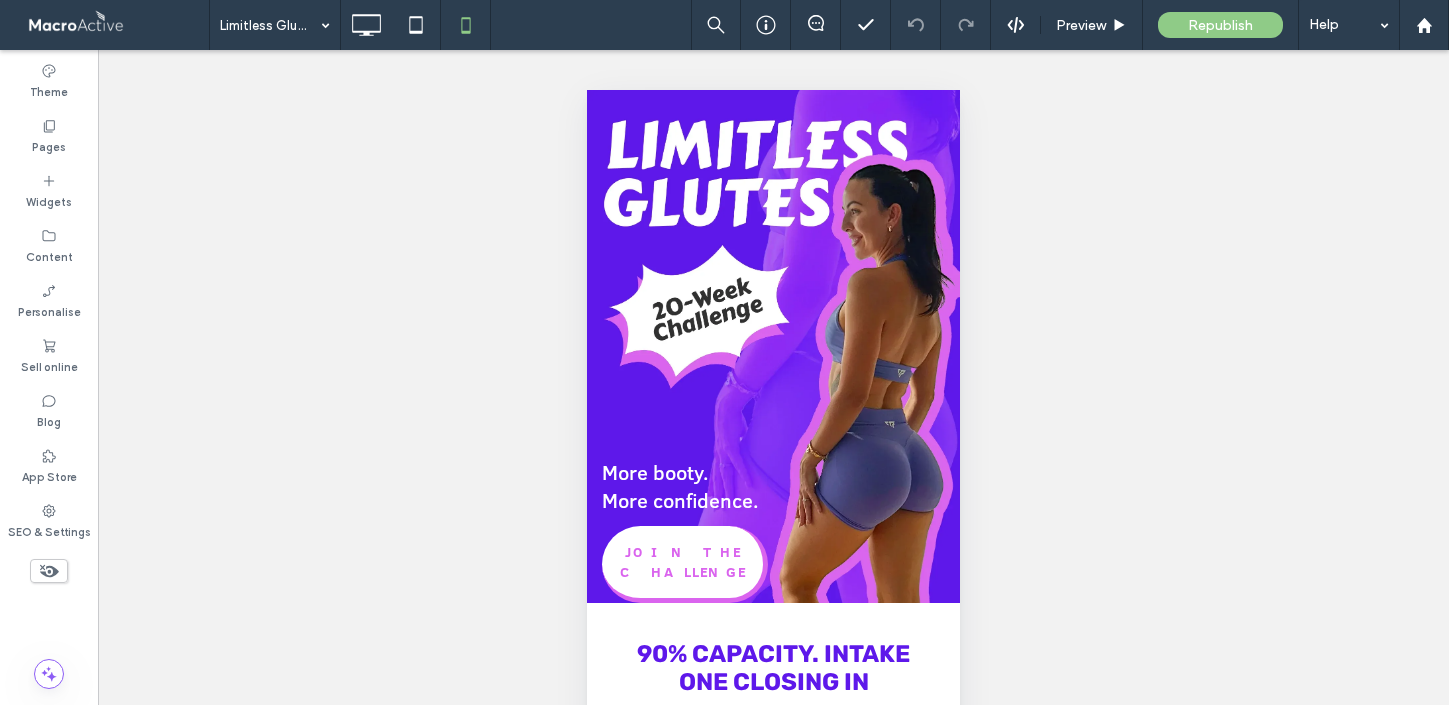 click on "More booty." at bounding box center [655, 472] 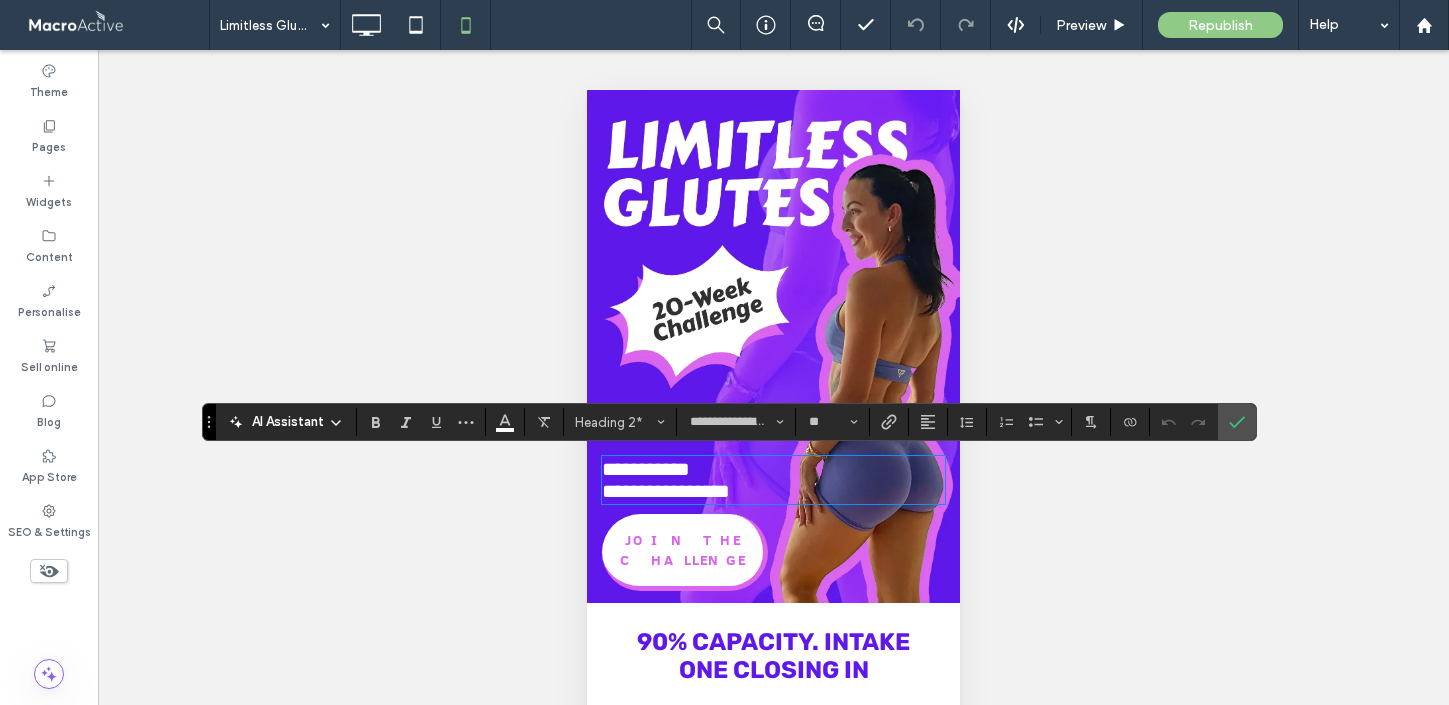 click on "**********" at bounding box center [666, 491] 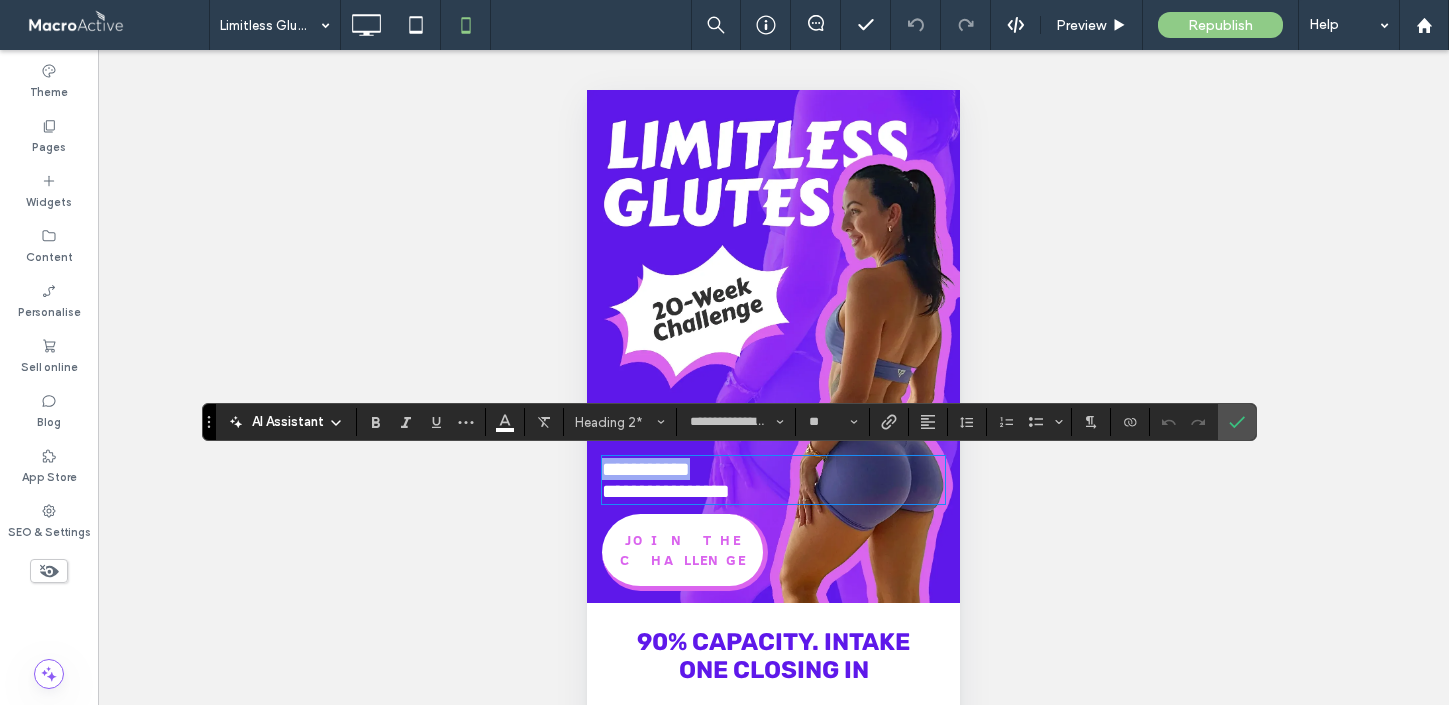 drag, startPoint x: 711, startPoint y: 472, endPoint x: 604, endPoint y: 472, distance: 107 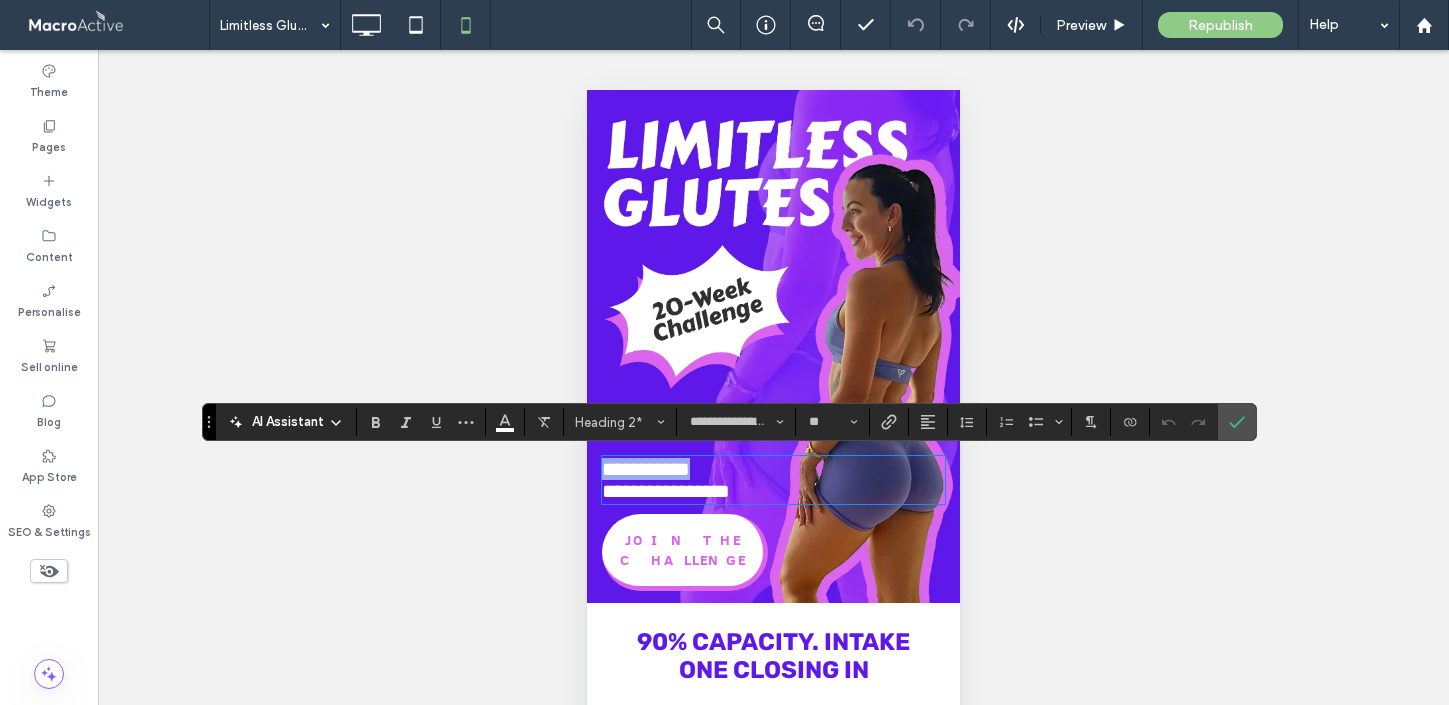 click on "**********" at bounding box center (773, 469) 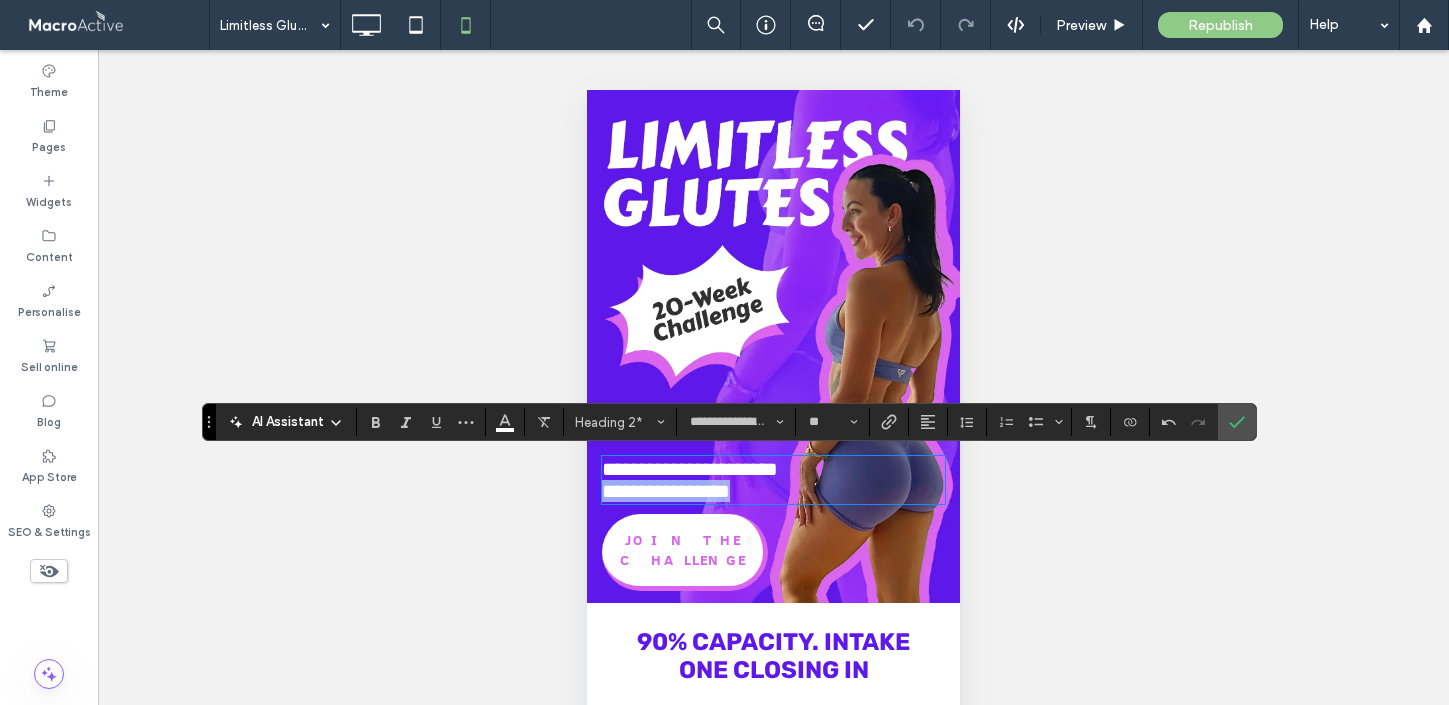 drag, startPoint x: 761, startPoint y: 501, endPoint x: 601, endPoint y: 501, distance: 160 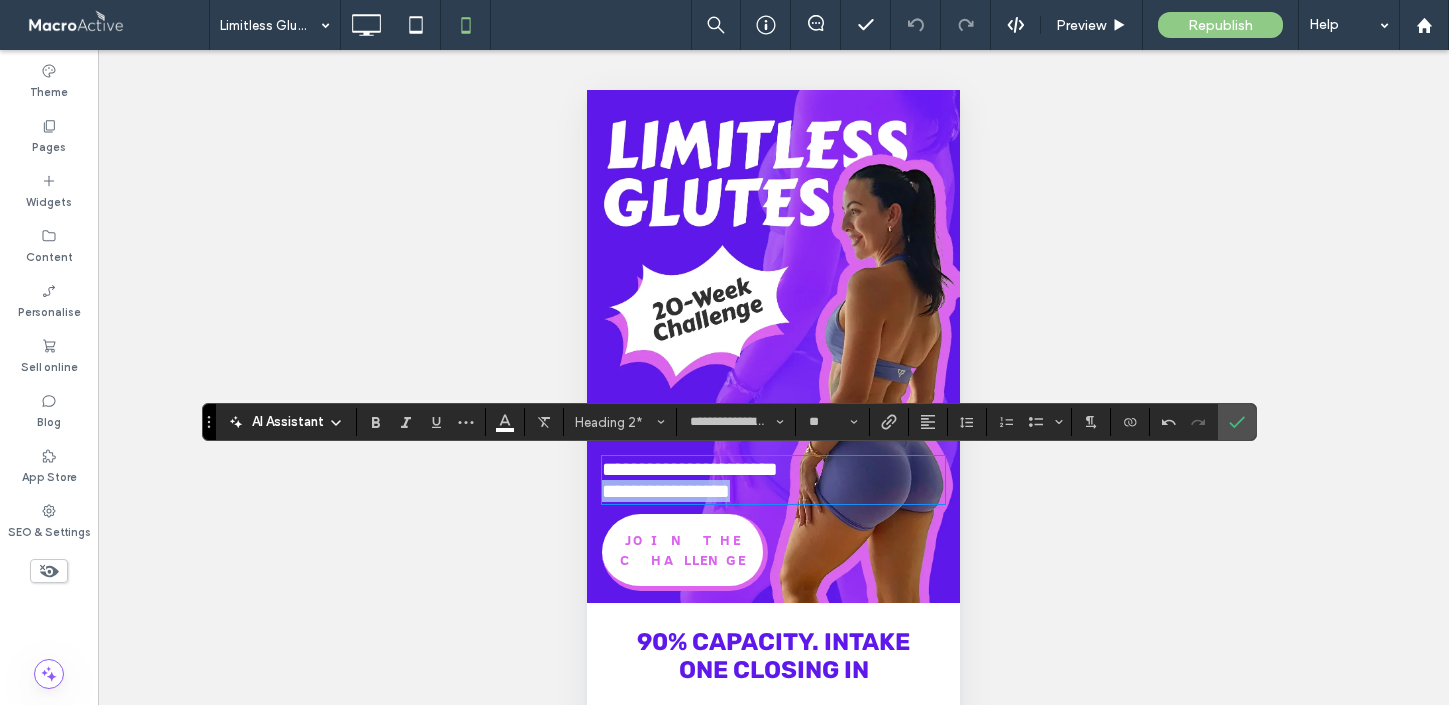 click on "**********" at bounding box center (773, 524) 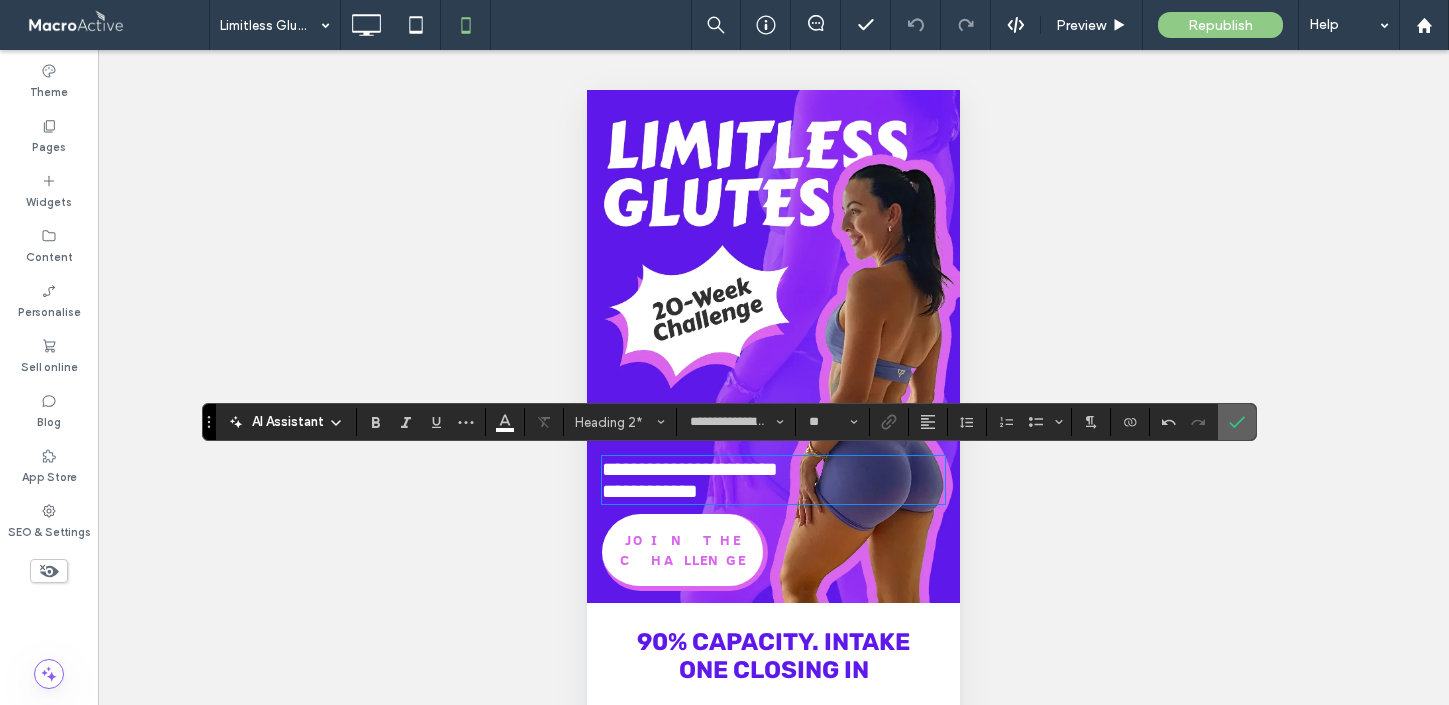 click 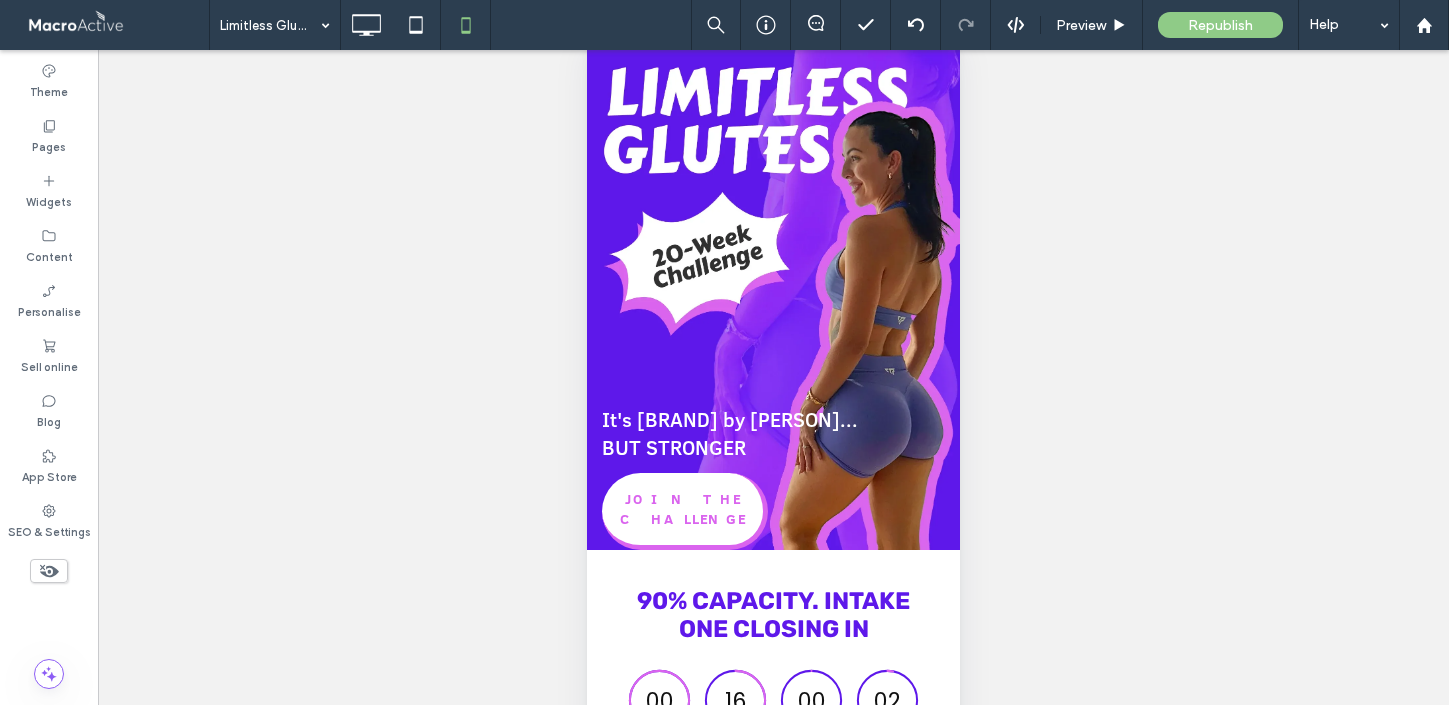 scroll, scrollTop: 122, scrollLeft: 0, axis: vertical 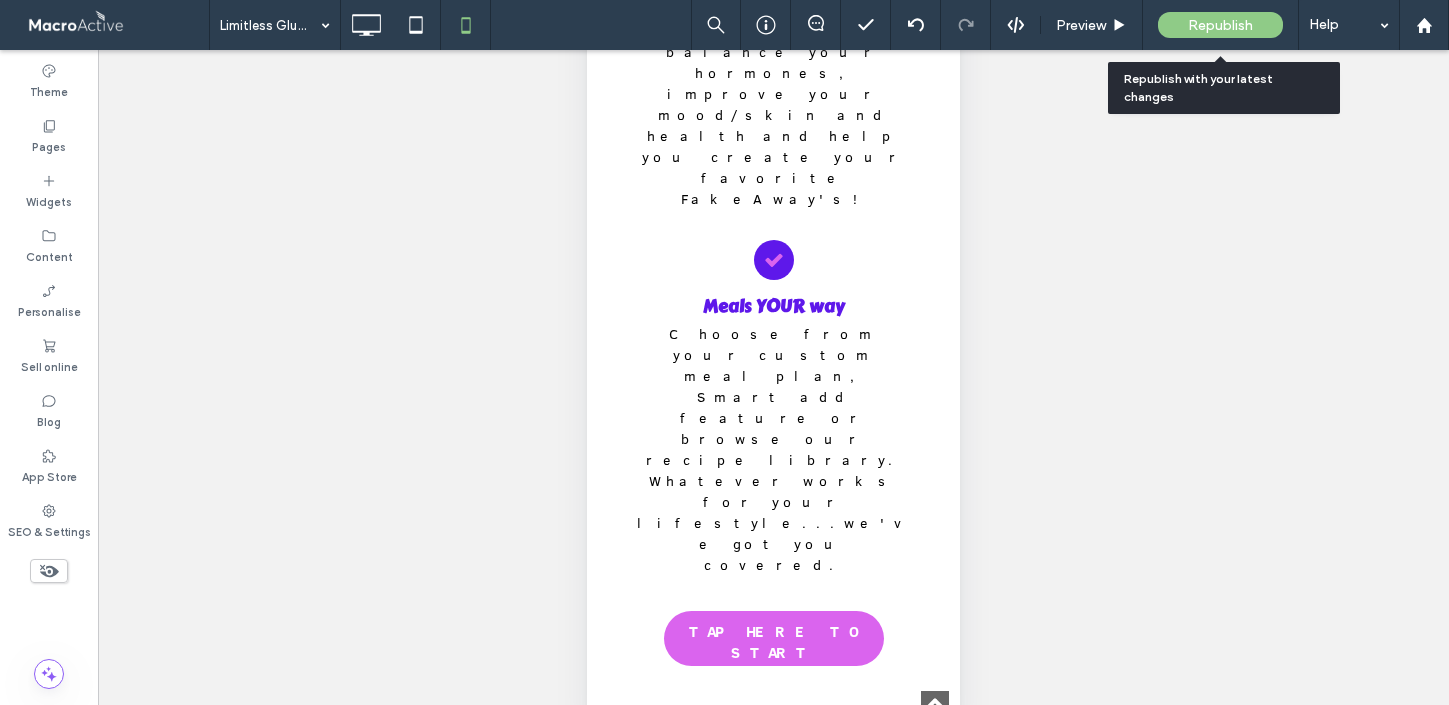 click on "Republish" at bounding box center (1220, 25) 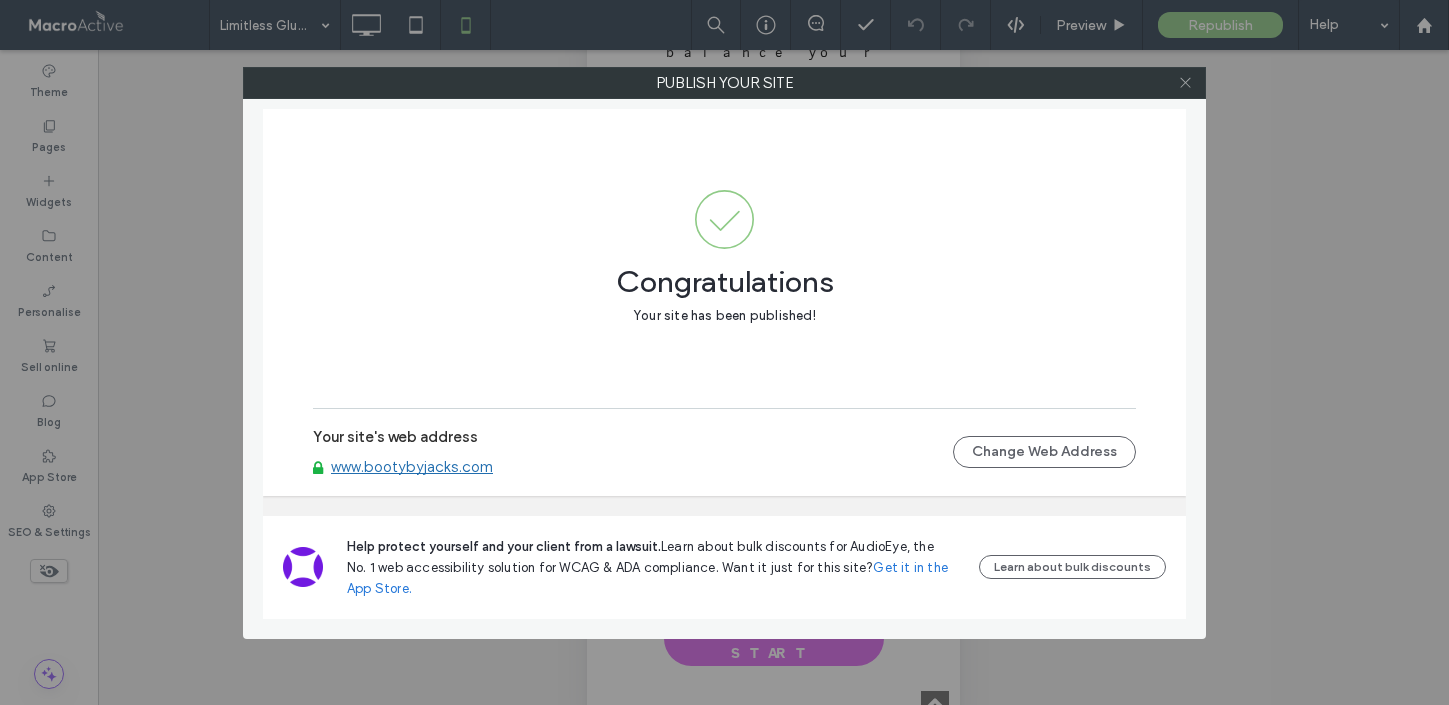 click 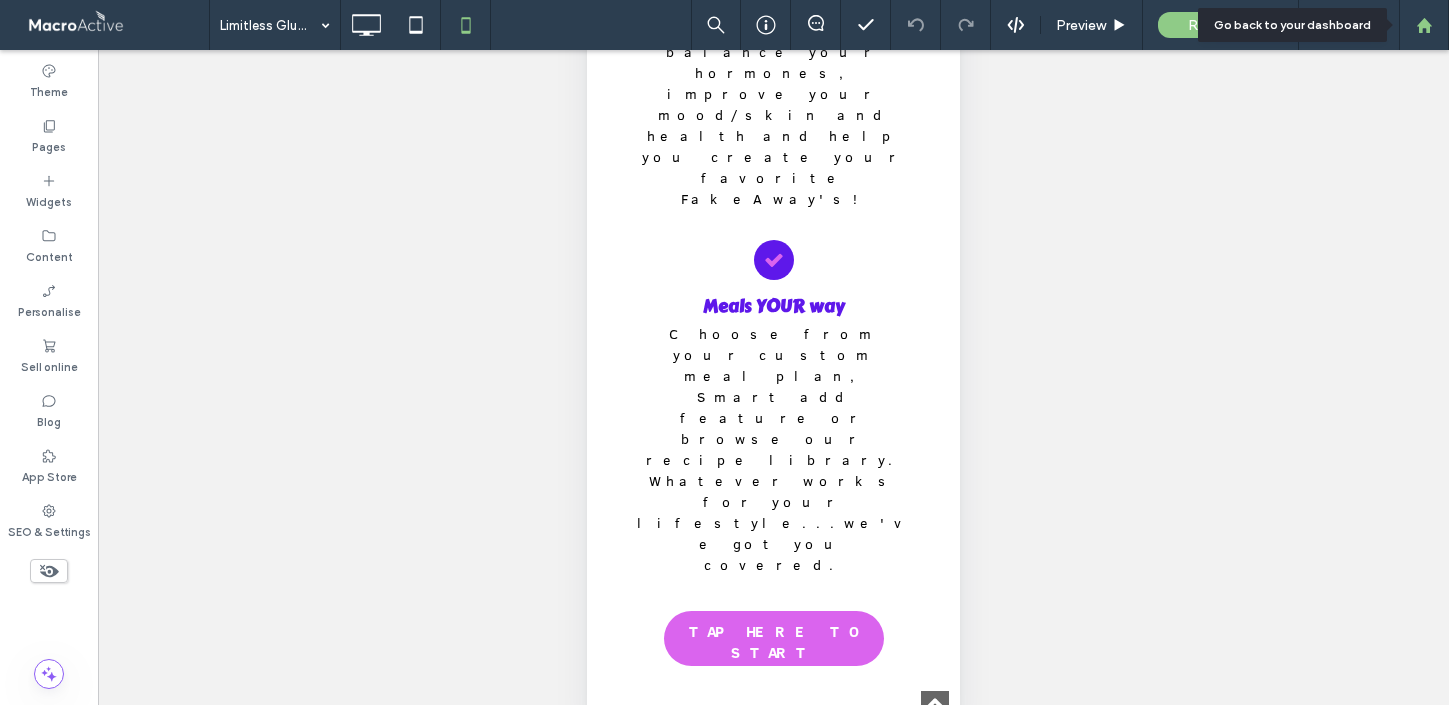 click 